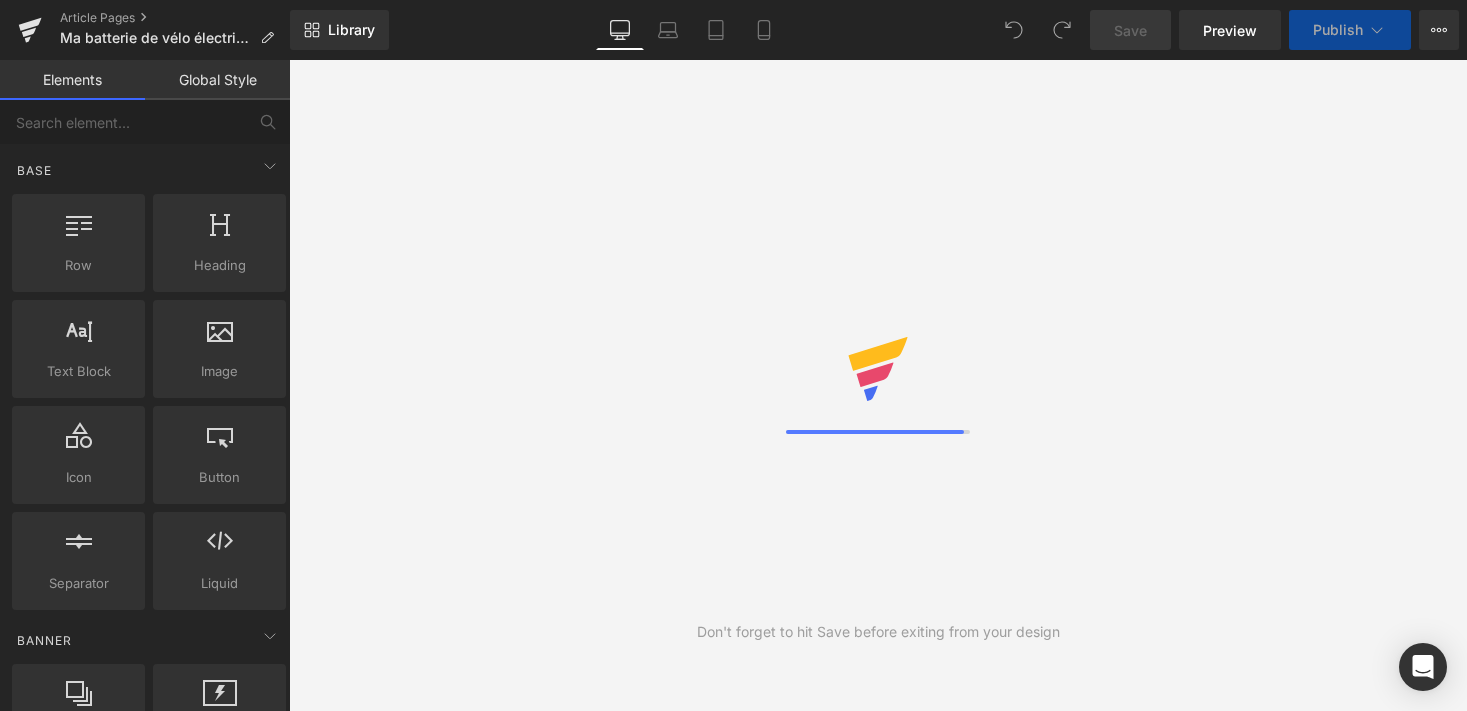 scroll, scrollTop: 0, scrollLeft: 0, axis: both 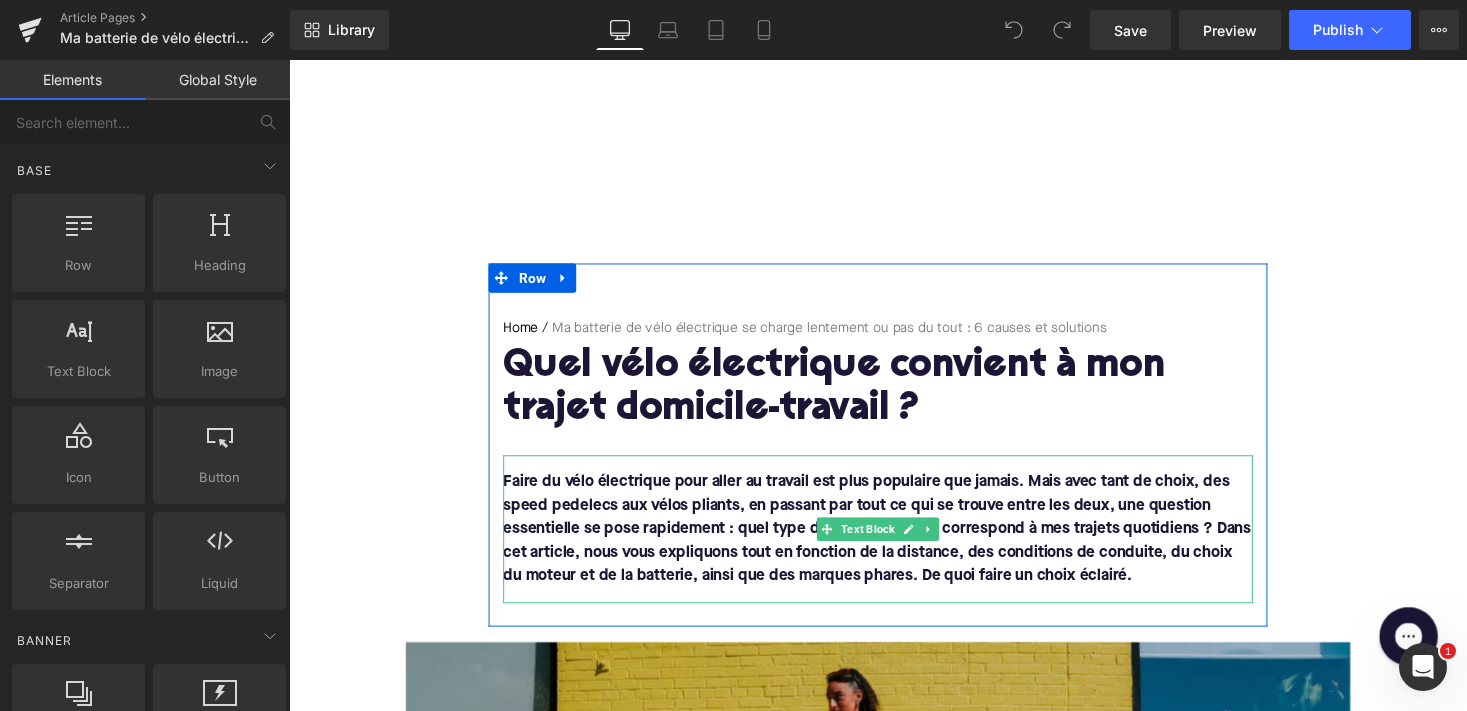 click on "Faire du vélo électrique pour aller au travail est plus populaire que jamais. Mais avec tant de choix, des speed pedelecs aux vélos pliants, en passant par tout ce qui se trouve entre les deux, une question essentielle se pose rapidement : quel type de vélo électrique correspond à mes trajets quotidiens ? Dans cet article, nous vous expliquons tout en fonction de la distance, des conditions de conduite, du choix du moteur et de la batterie, ainsi que des marques phares. De quoi faire un choix éclairé." at bounding box center (894, 542) 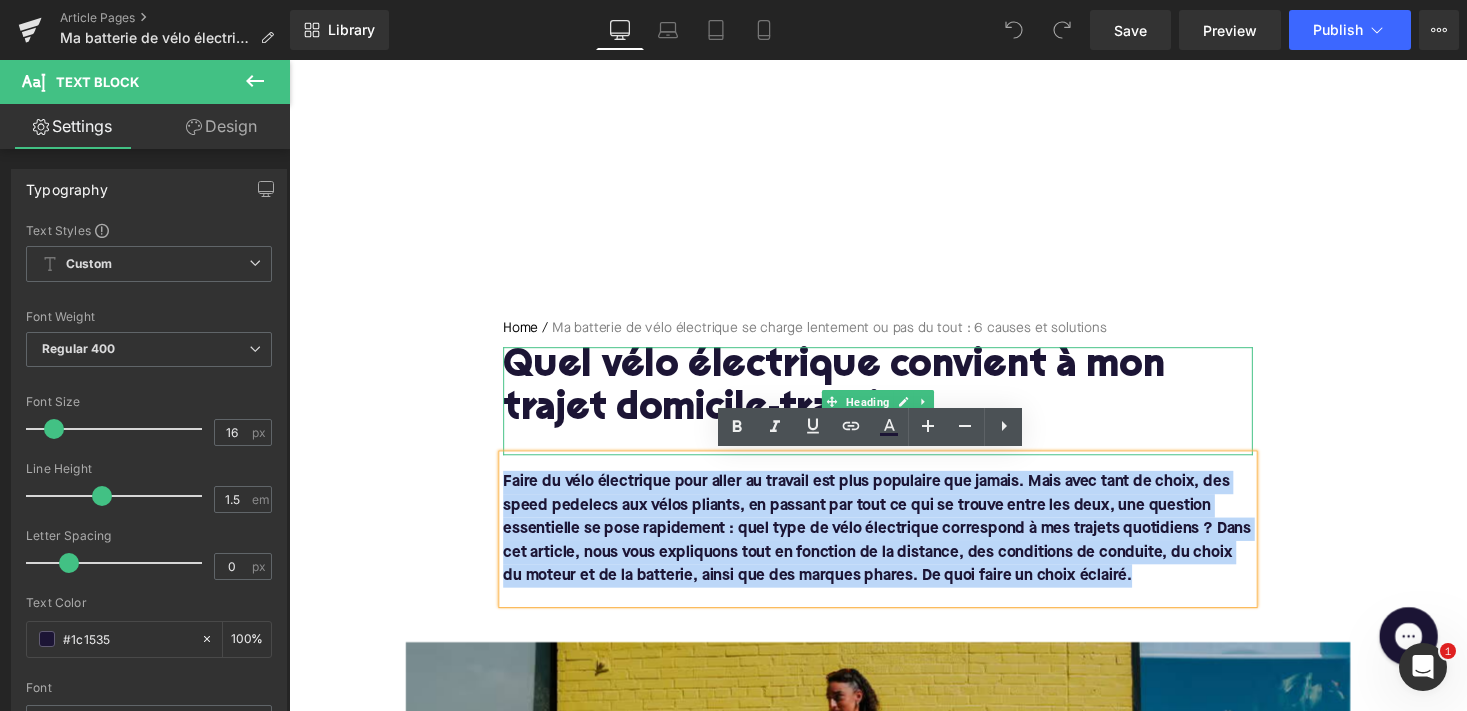 drag, startPoint x: 1154, startPoint y: 592, endPoint x: 510, endPoint y: 454, distance: 658.61975 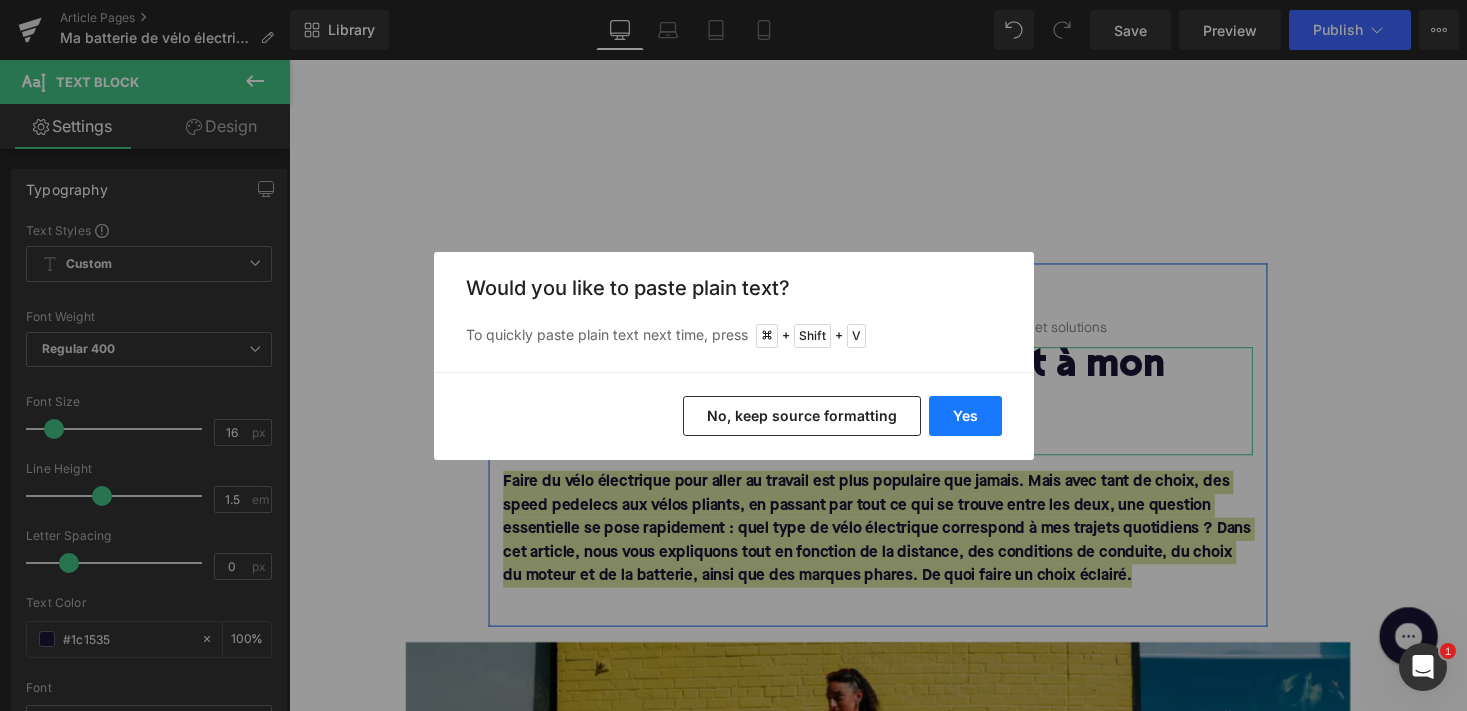 click on "Yes" at bounding box center (965, 416) 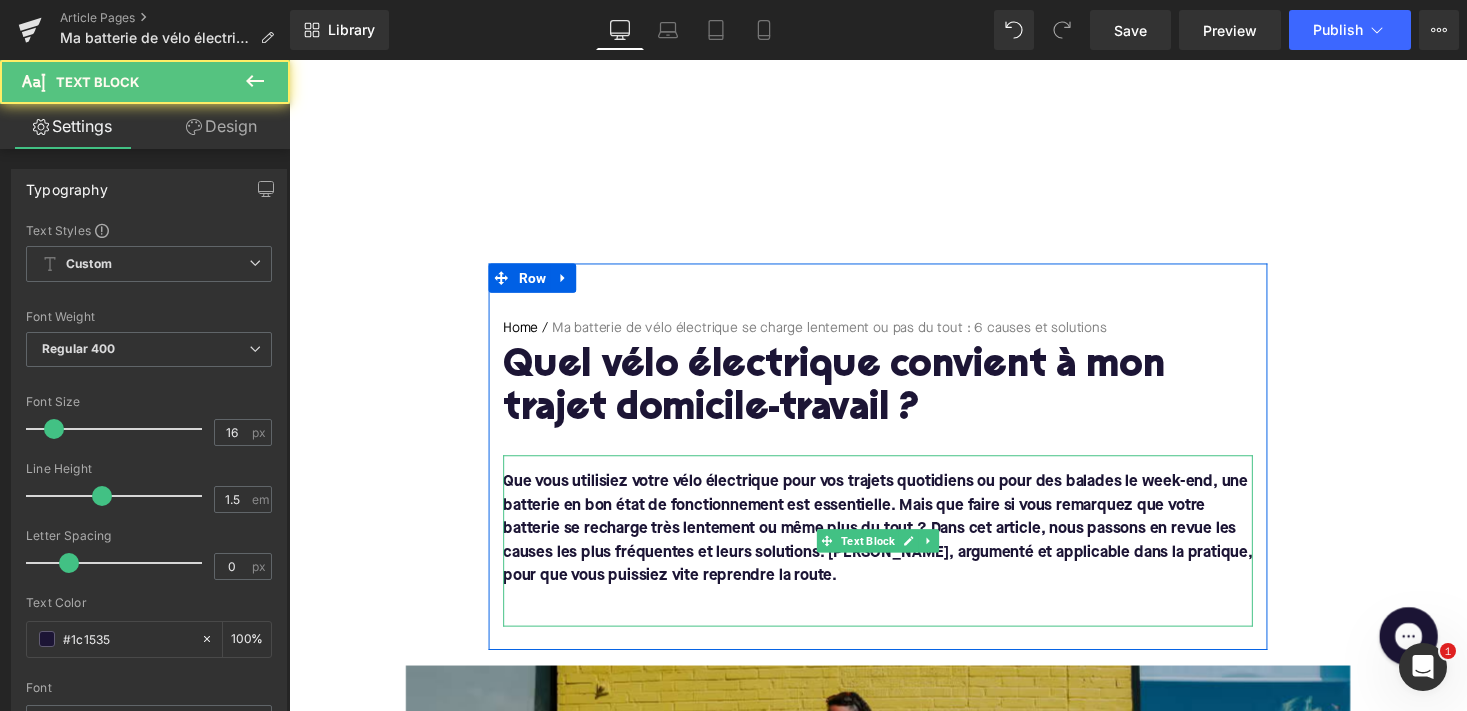 click at bounding box center [894, 614] 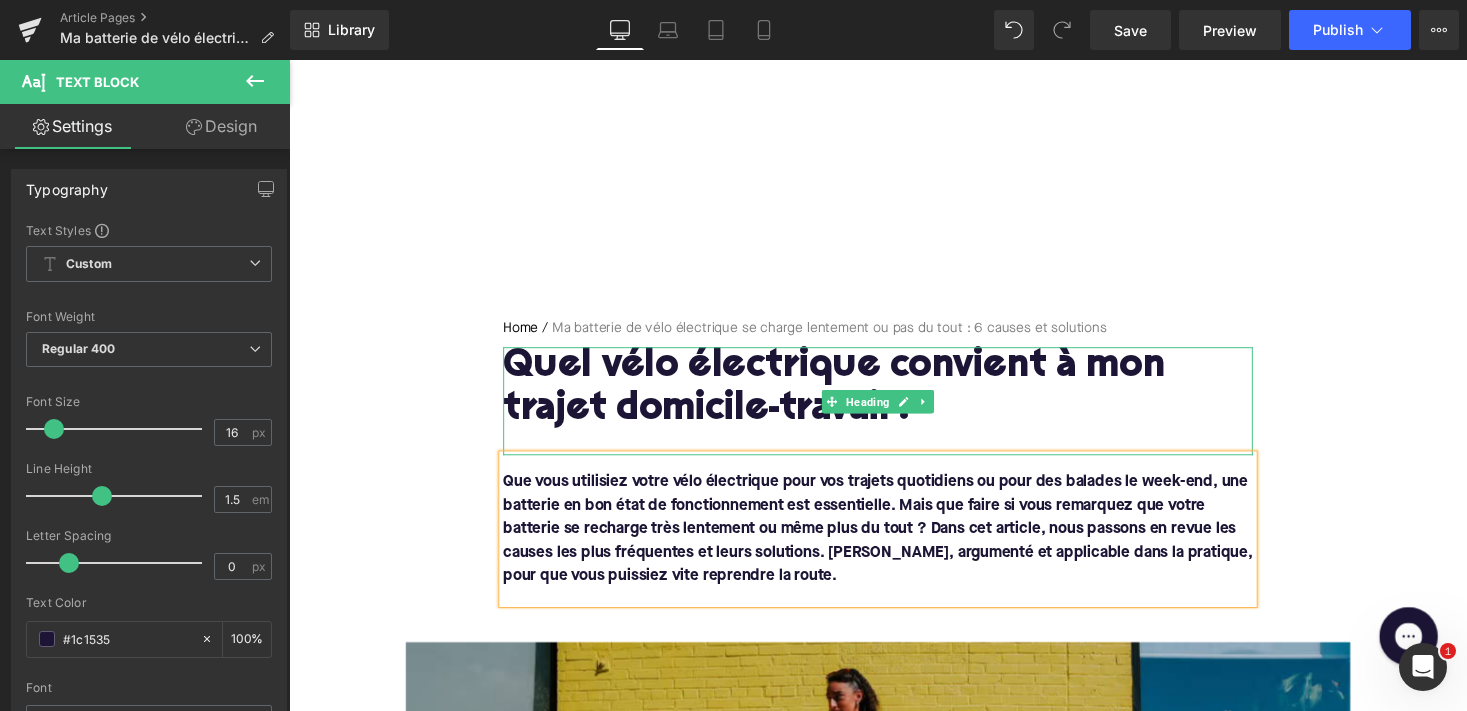 click on "Quel vélo électrique convient à mon trajet domicile-travail ?" at bounding box center (894, 398) 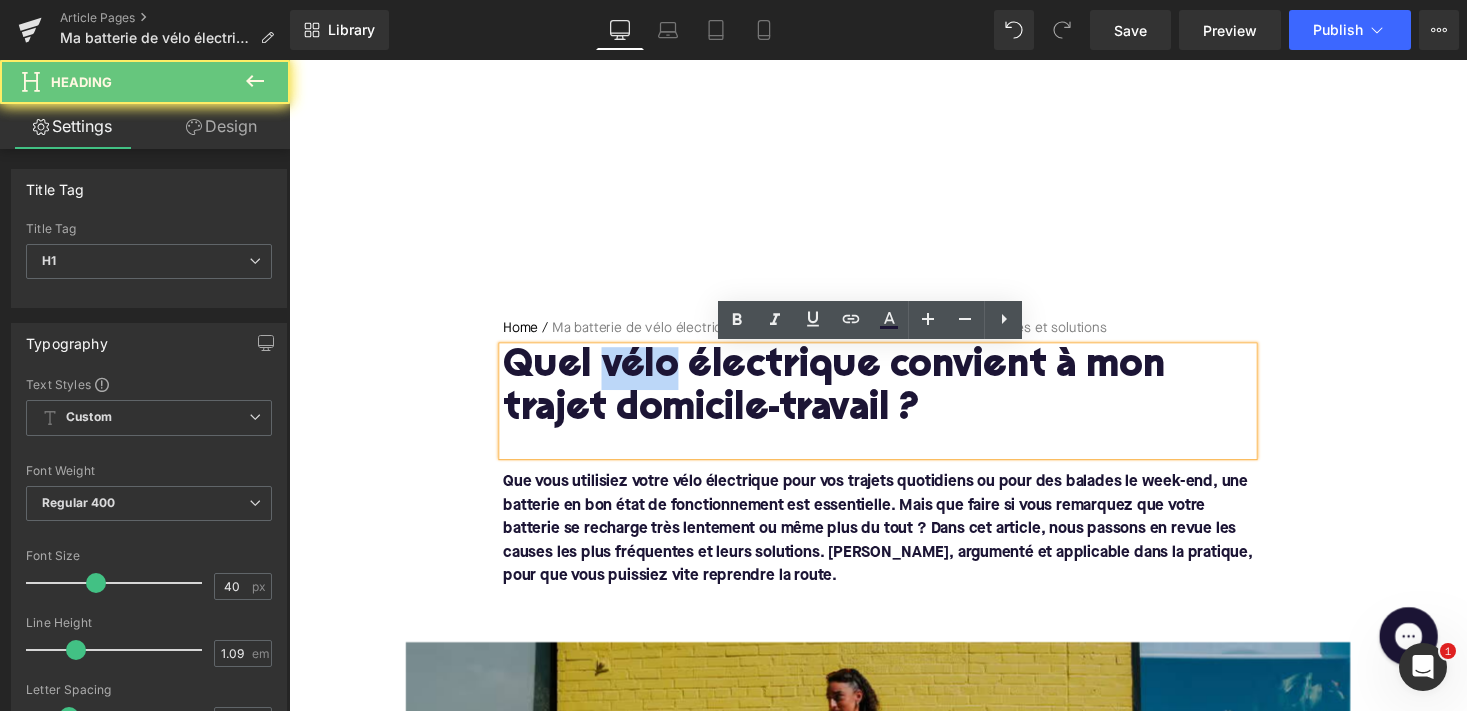 click on "Quel vélo électrique convient à mon trajet domicile-travail ?" at bounding box center (894, 398) 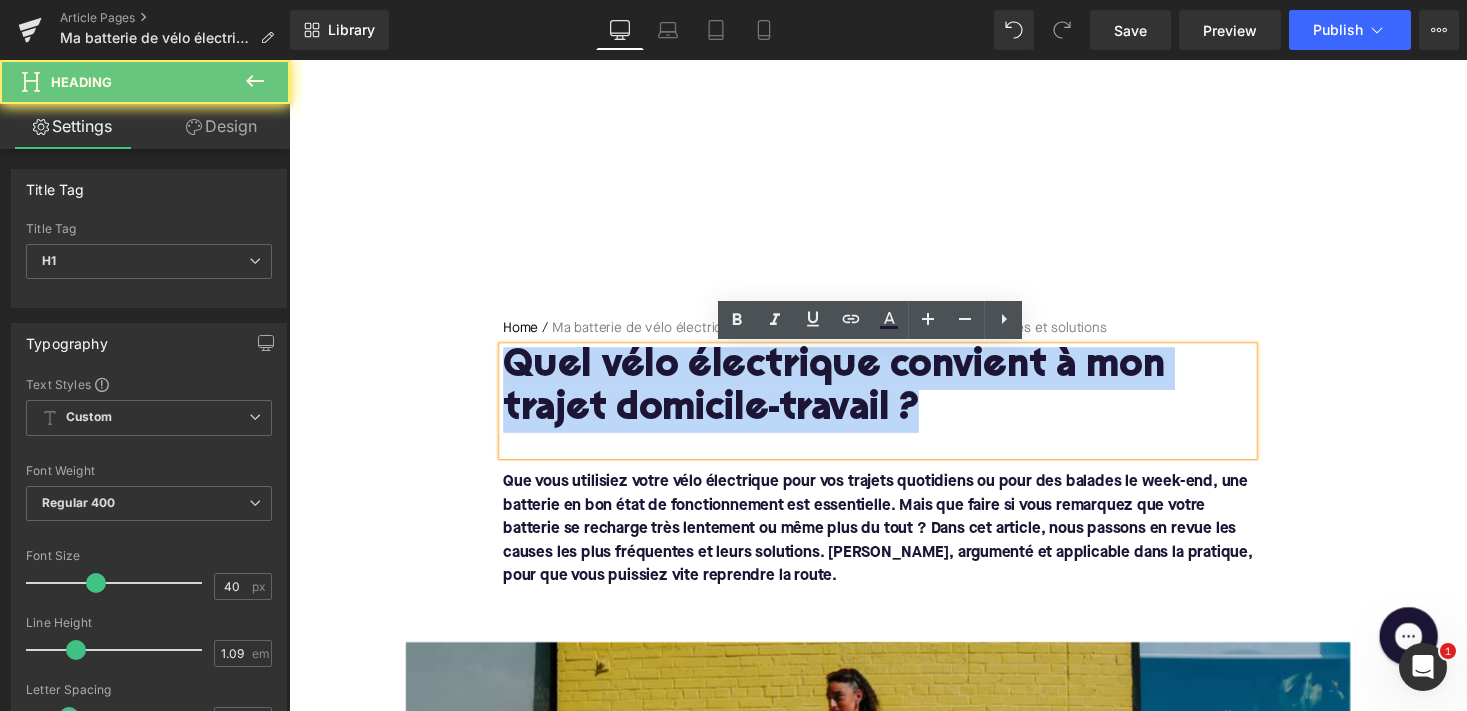 click on "Quel vélo électrique convient à mon trajet domicile-travail ?" at bounding box center [894, 398] 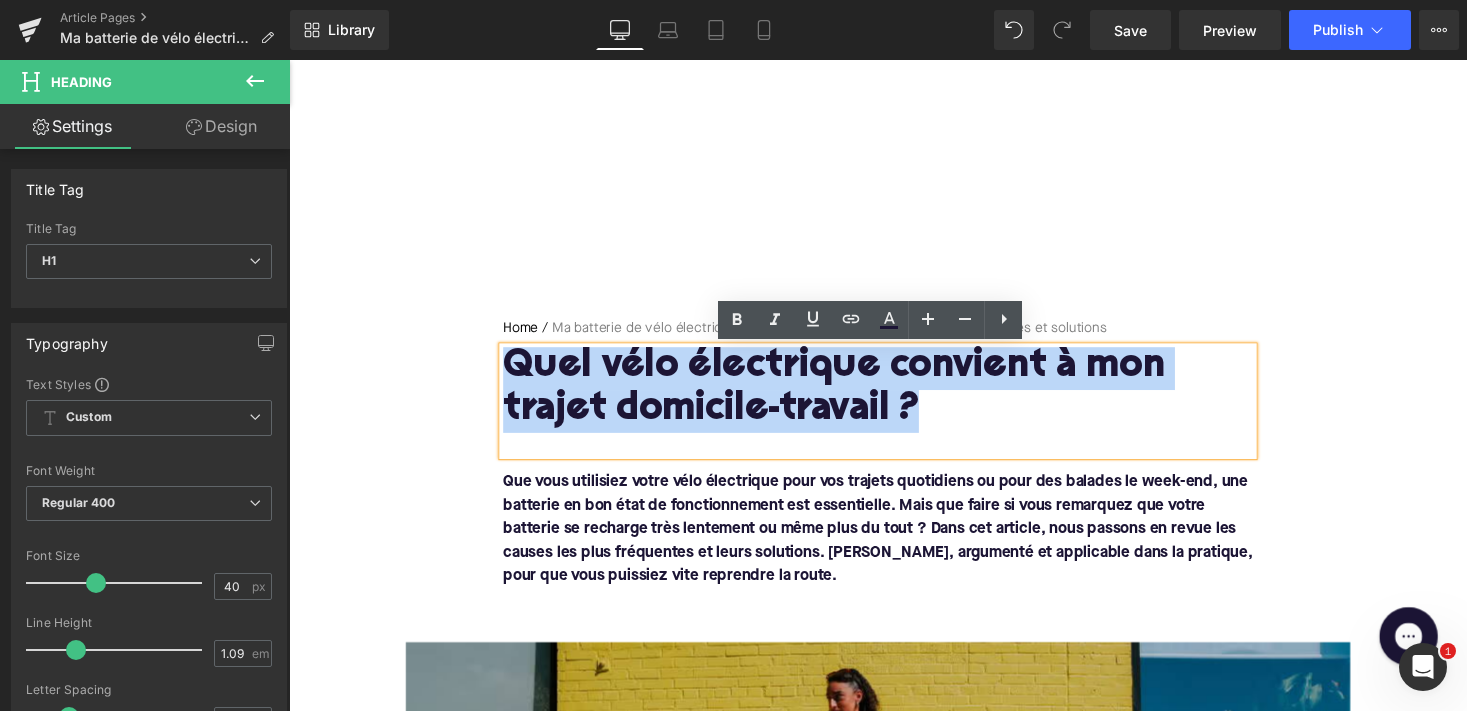 paste 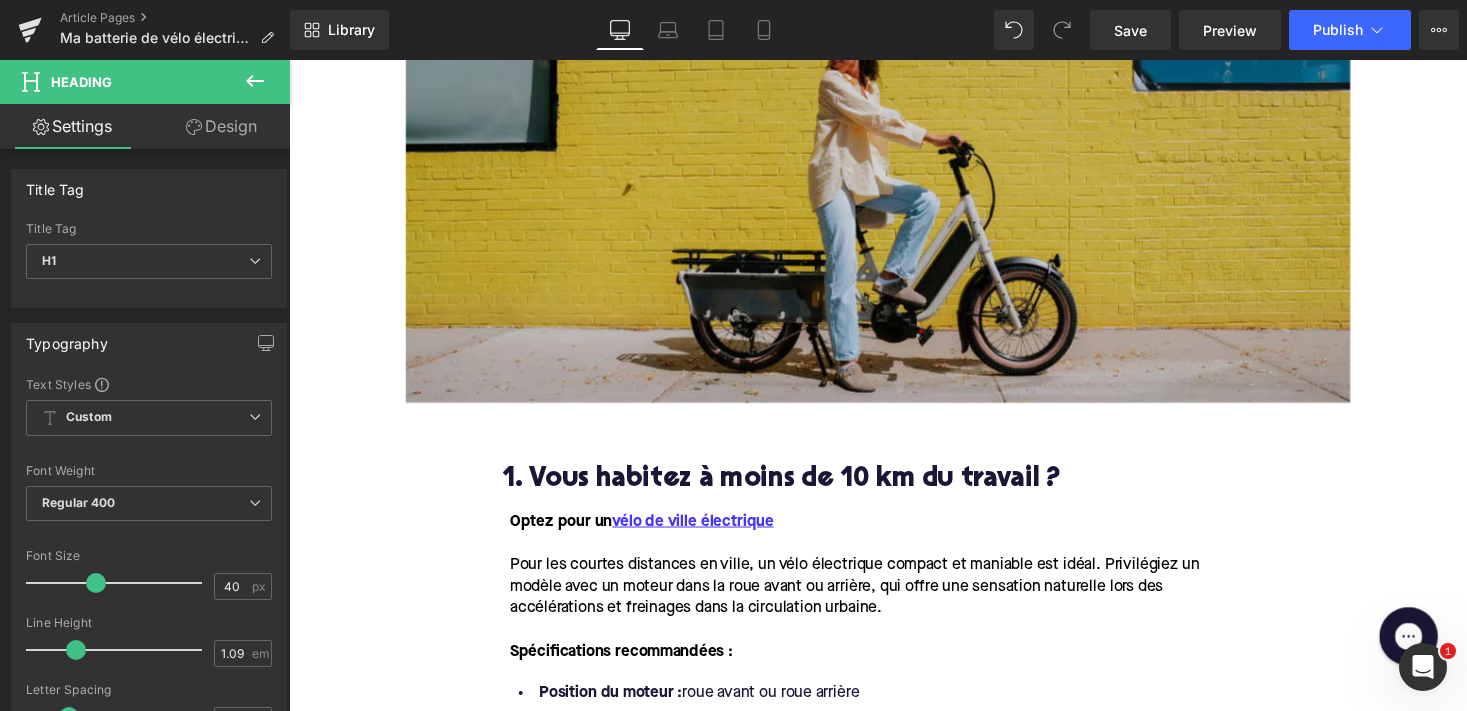scroll, scrollTop: 712, scrollLeft: 0, axis: vertical 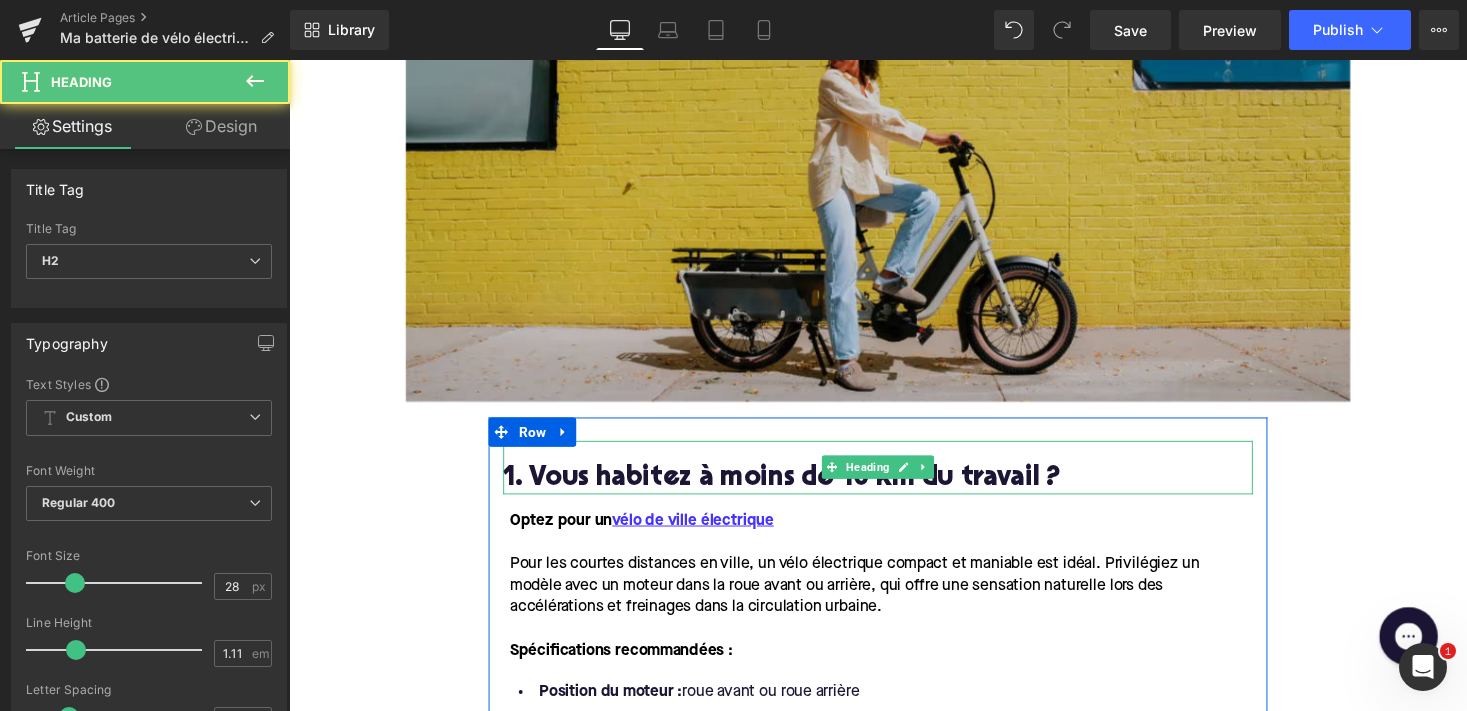 click on "1. Vous habitez à moins de 10 km du travail ?" at bounding box center [894, 490] 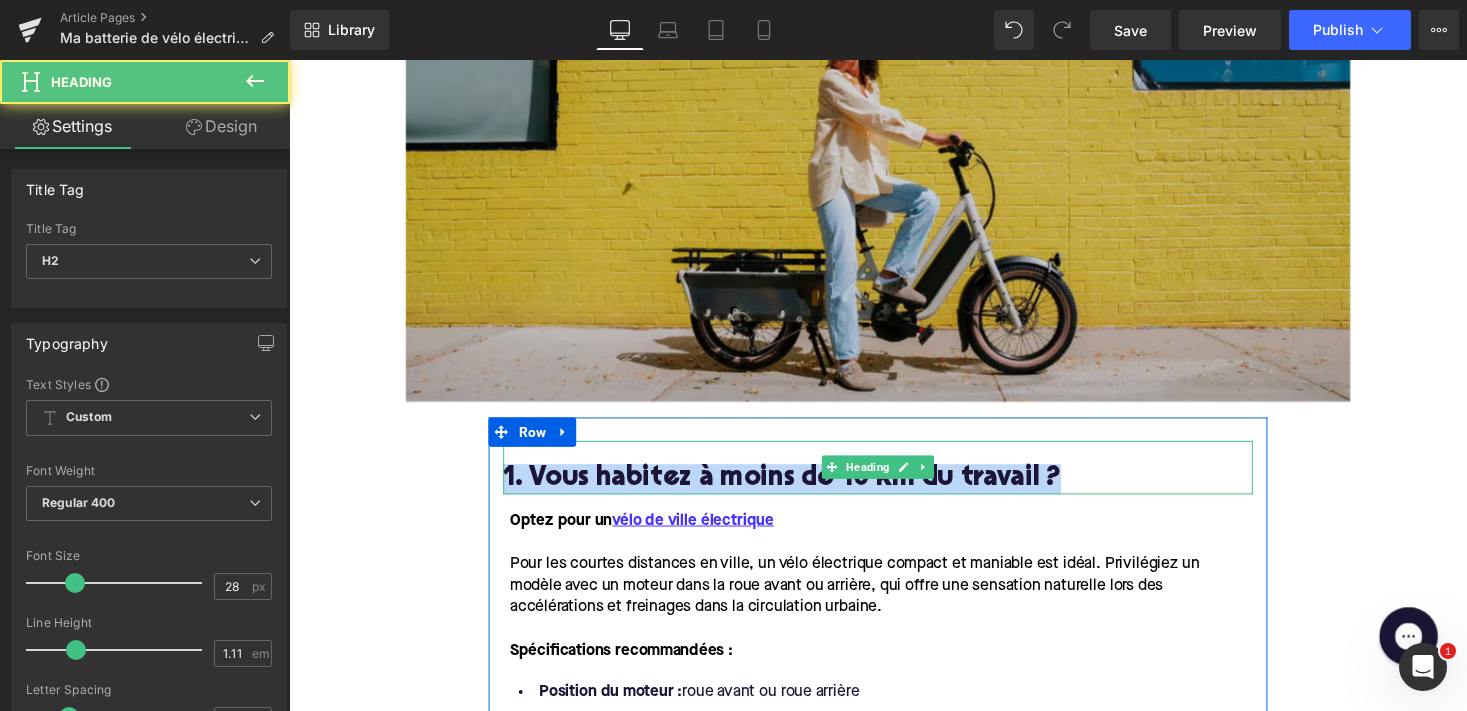 click on "1. Vous habitez à moins de 10 km du travail ?" at bounding box center (894, 490) 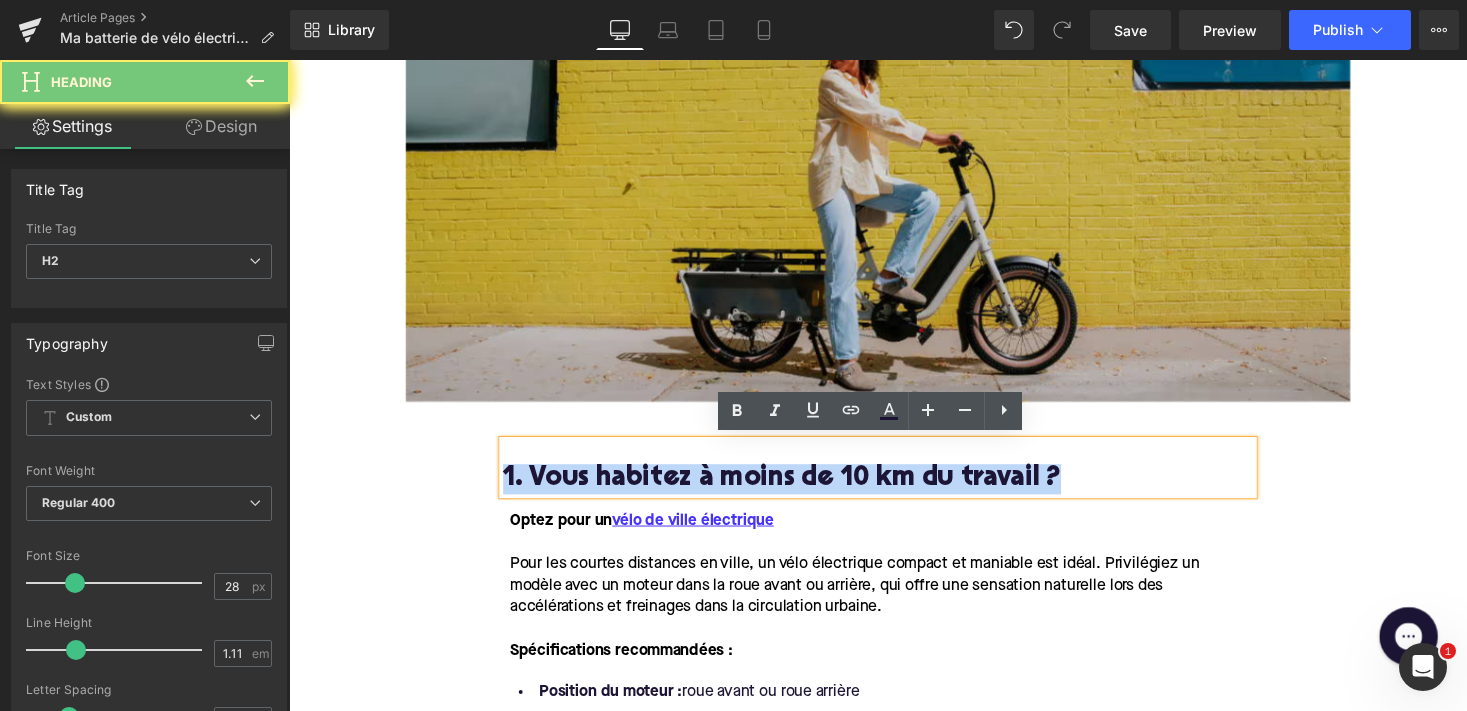 paste 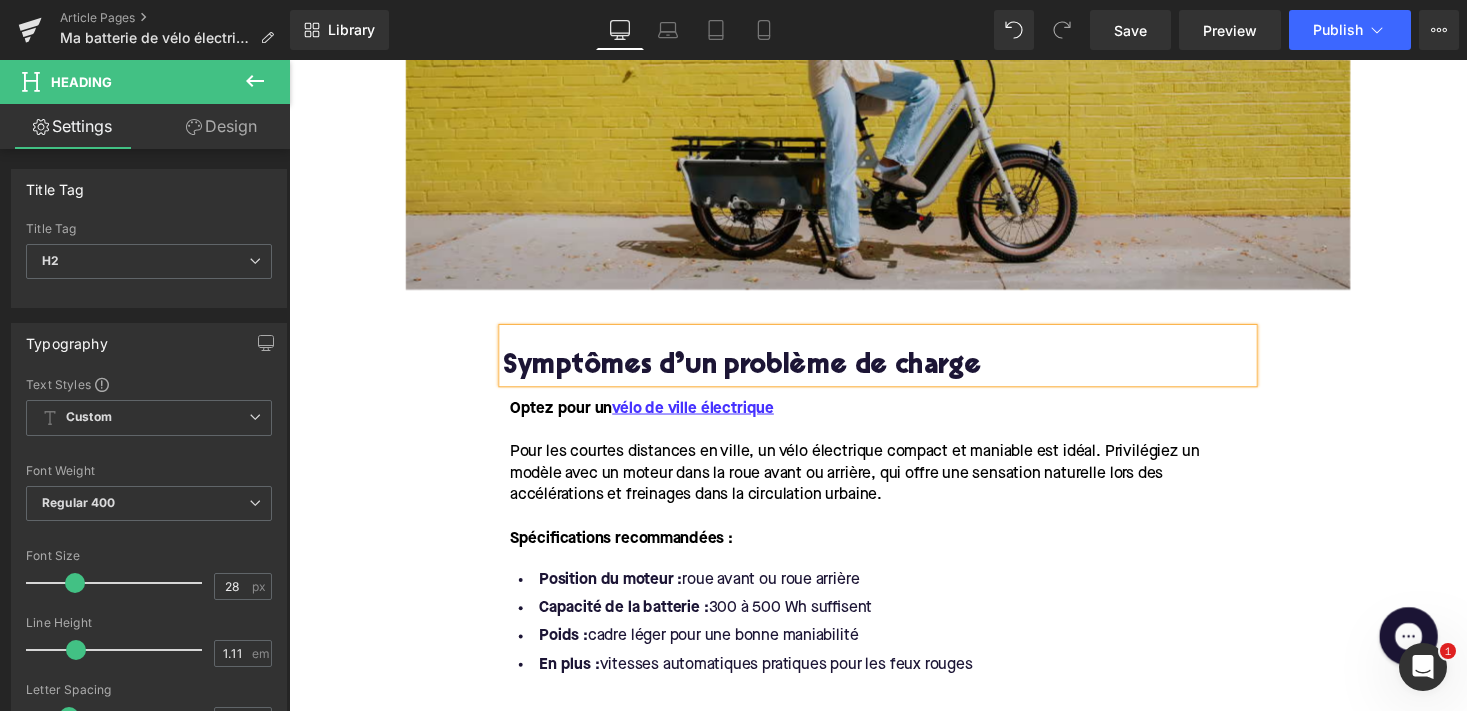 scroll, scrollTop: 862, scrollLeft: 0, axis: vertical 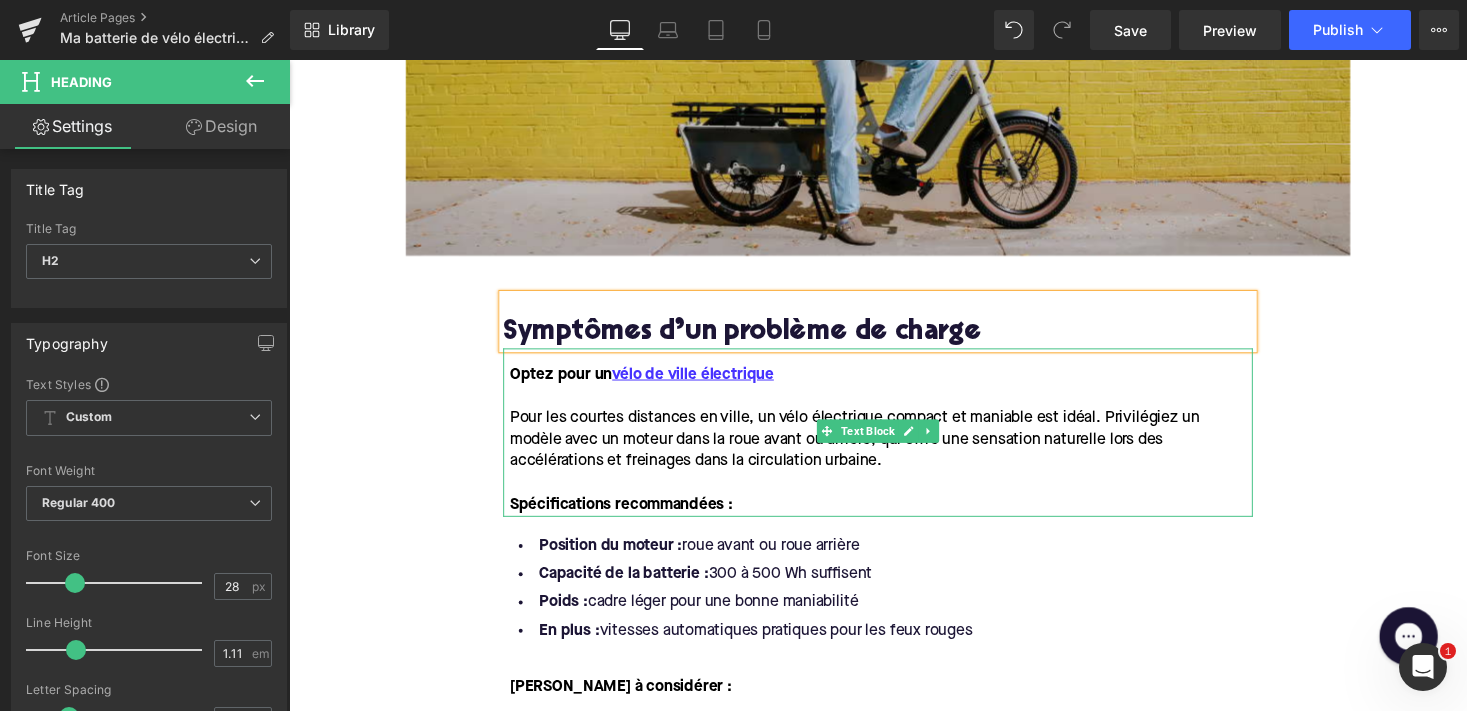 click on "Pour les courtes distances en ville, un vélo électrique compact et maniable est idéal. Privilégiez un modèle avec un moteur dans la roue avant ou arrière, qui offre une sensation naturelle lors des accélérations et freinages dans la circulation urbaine." at bounding box center [870, 450] 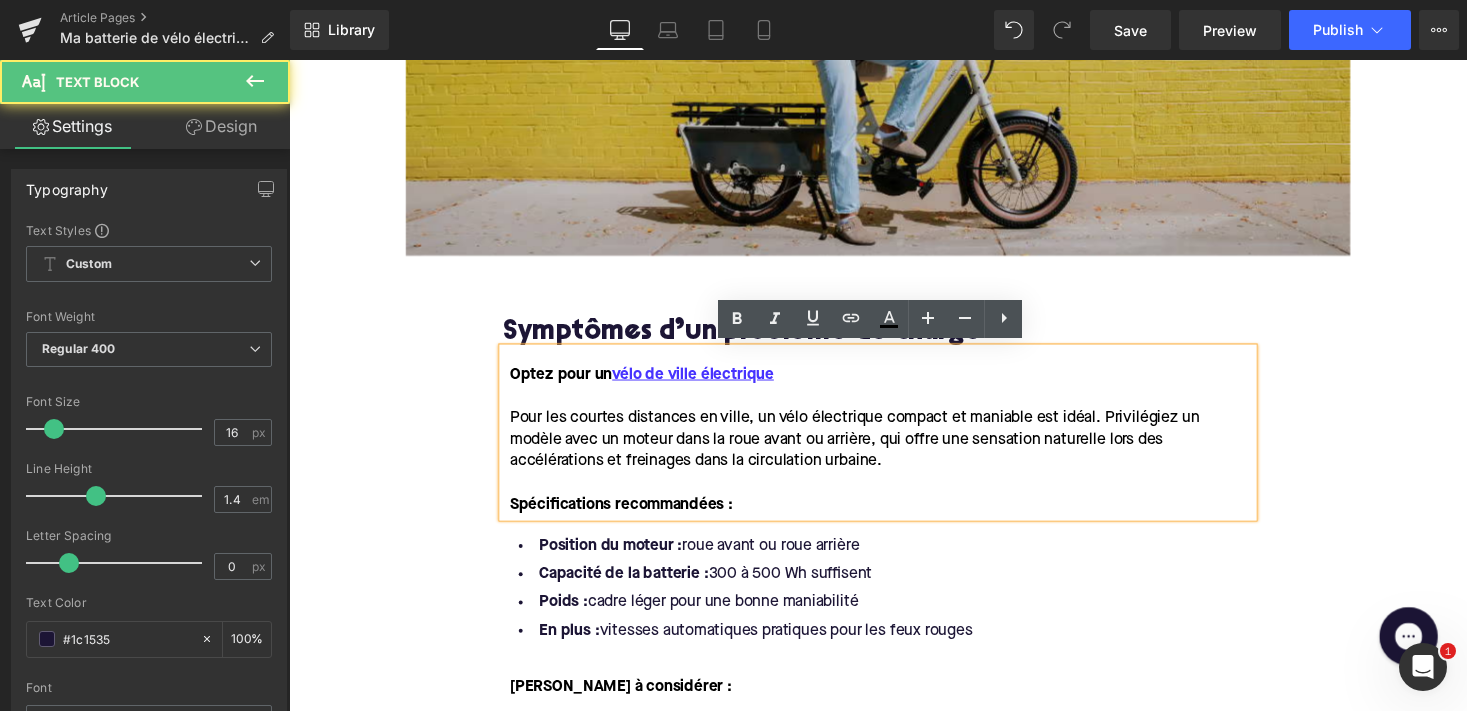 click on "Pour les courtes distances en ville, un vélo électrique compact et maniable est idéal. Privilégiez un modèle avec un moteur dans la roue avant ou arrière, qui offre une sensation naturelle lors des accélérations et freinages dans la circulation urbaine." at bounding box center (897, 450) 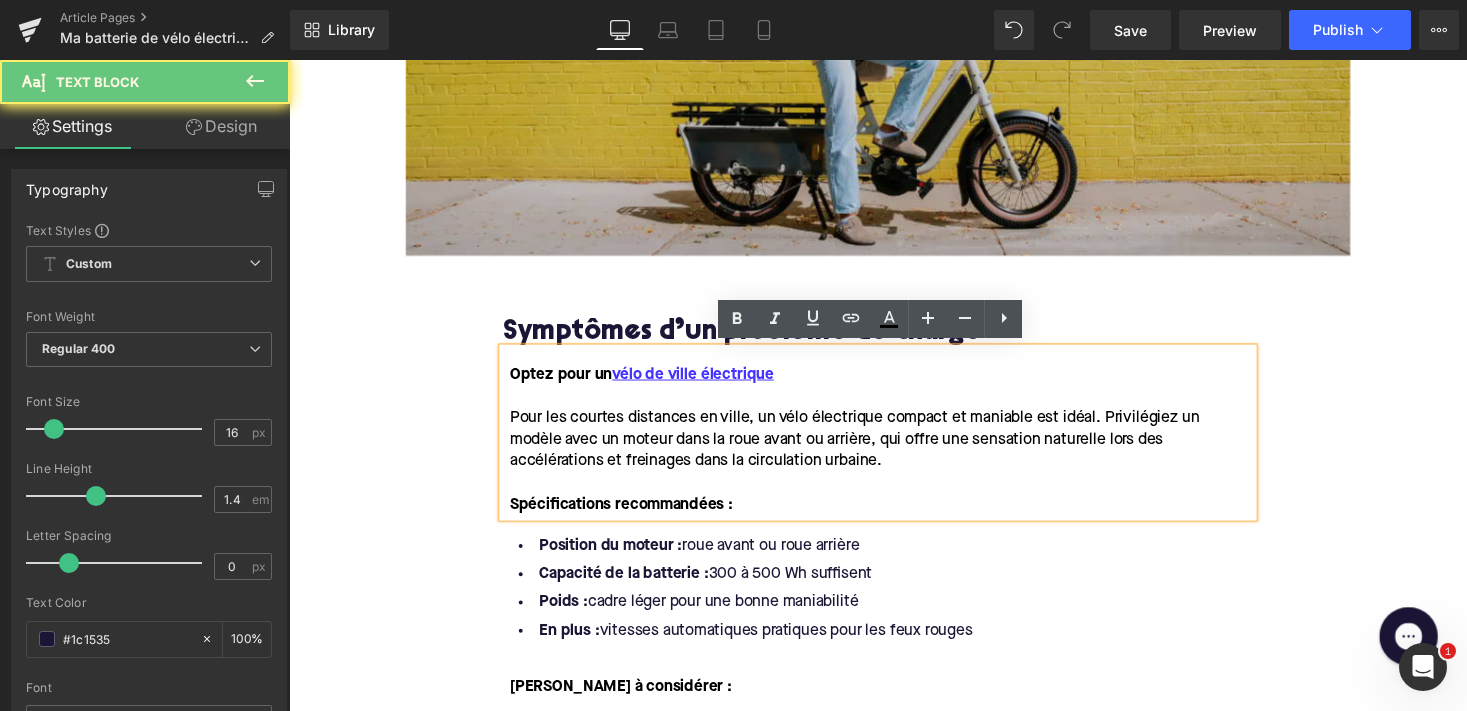 type 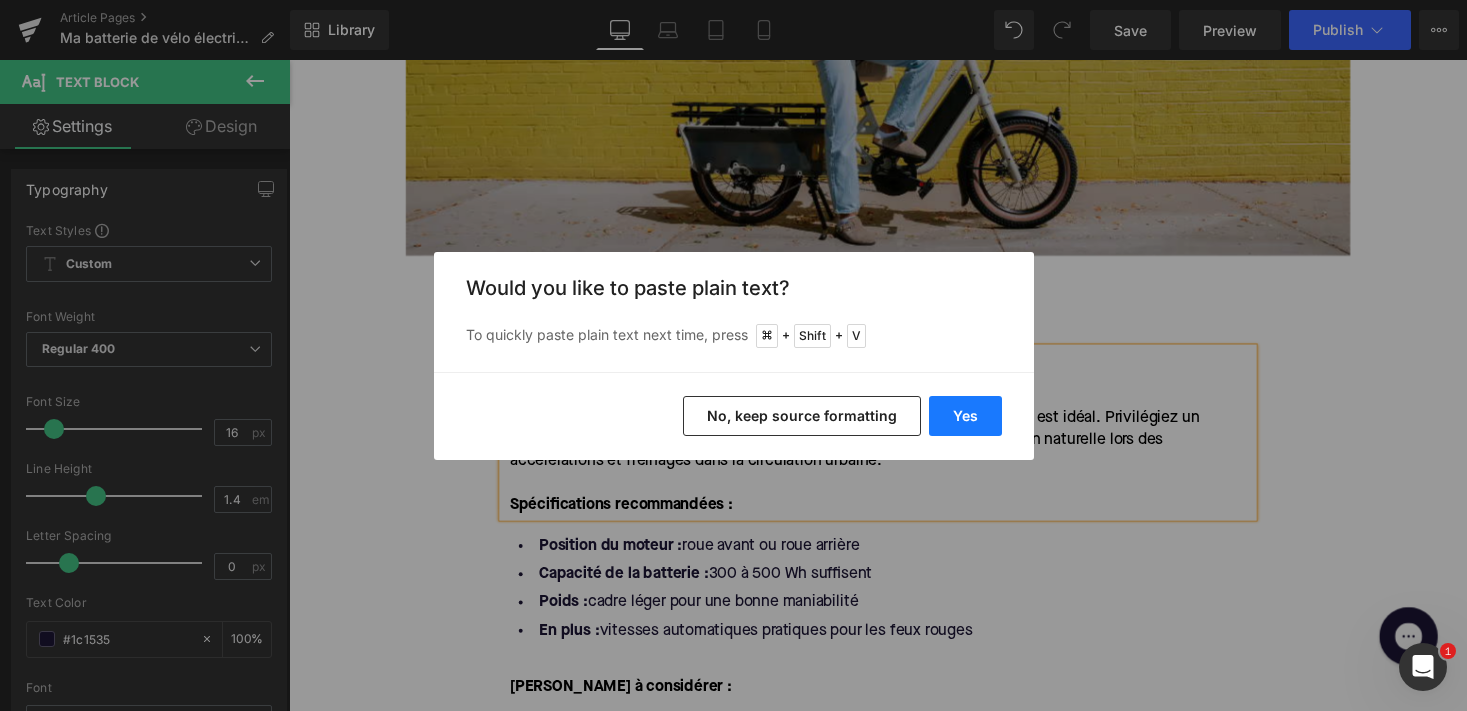 click on "Yes" at bounding box center [965, 416] 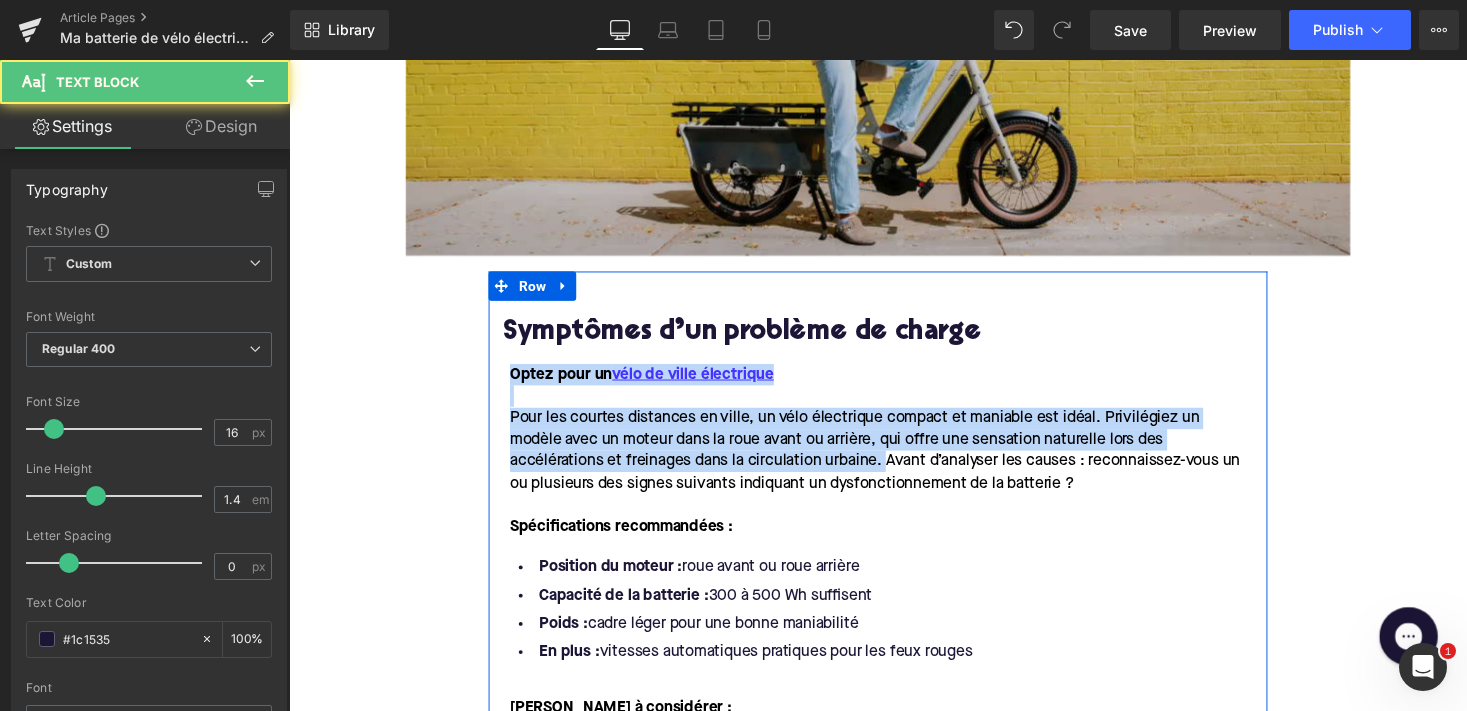 drag, startPoint x: 900, startPoint y: 471, endPoint x: 501, endPoint y: 379, distance: 409.46918 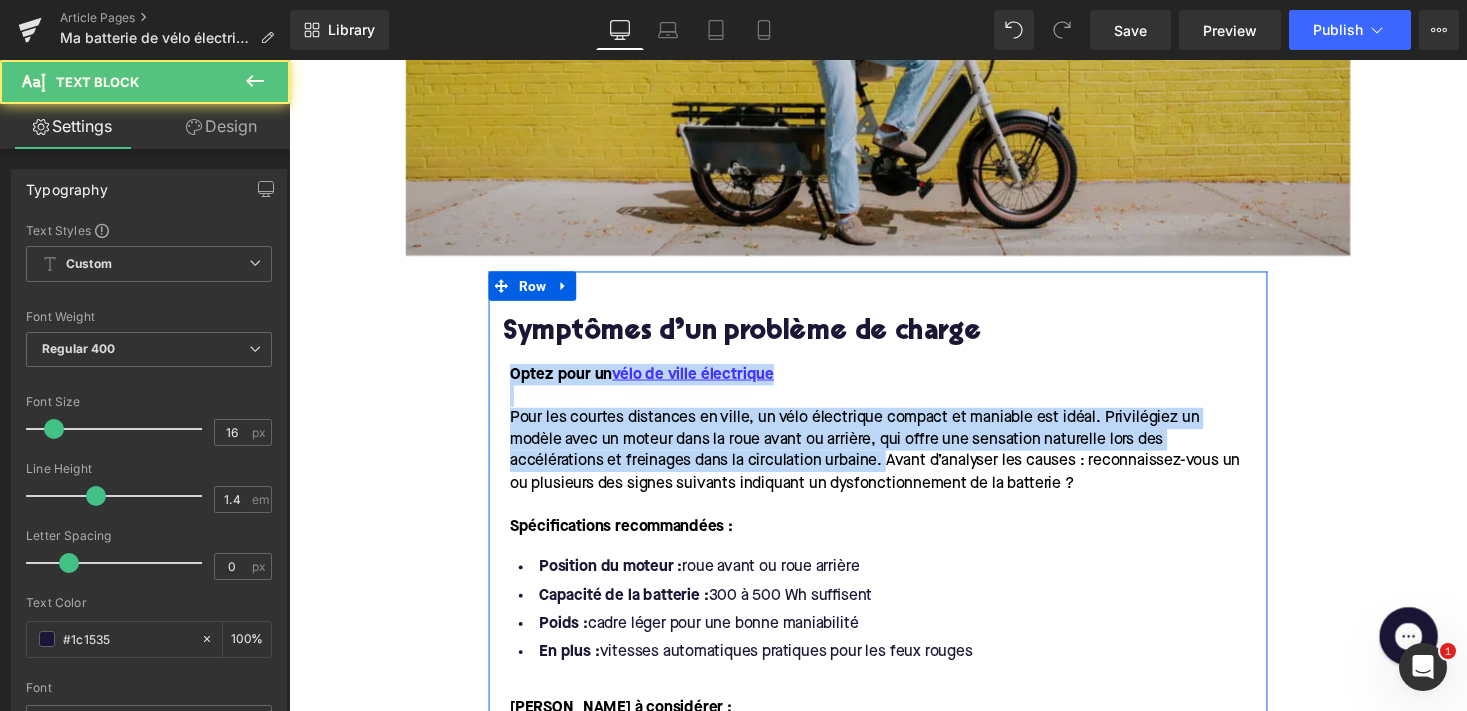 click on "Symptômes d’un problème de charge Heading         Optez pour un  vélo de ville électrique Pour les courtes distances en ville, un vélo électrique compact et maniable est idéal. Privilégiez un modèle avec un moteur dans la roue avant ou arrière, qui offre une sensation naturelle lors des accélérations et freinages dans la circulation urbaine. Avant d’analyser les causes : reconnaissez-vous un ou plusieurs des signes suivants indiquant un dysfonctionnement de la batterie ? Spécifications recommandées : Text Block         Position du moteur :  roue avant ou roue arrière Capacité de la batterie :  300 à 500 Wh suffisent Poids :  cadre léger pour une bonne maniabilité En plus :  vitesses automatiques pratiques pour les feux rouges Text Block         Marques à considérer : Text Block         Gazelle Cube Cortina Text Block         2. Distance entre 10 et 25 km ? Heading         Choisissez un moteur central puissant Spécifications recommandées : Text Block         Position du moteur" at bounding box center (894, 1604) 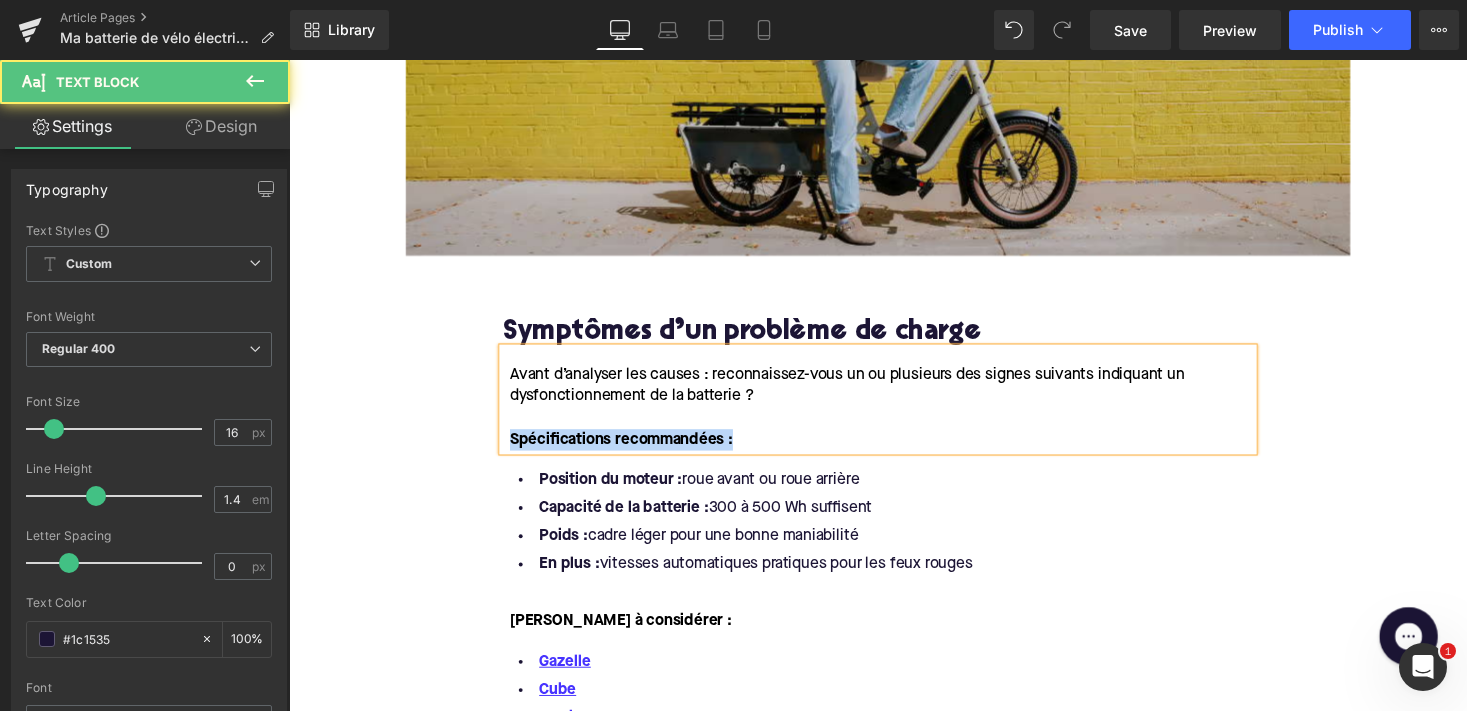 drag, startPoint x: 752, startPoint y: 450, endPoint x: 514, endPoint y: 447, distance: 238.0189 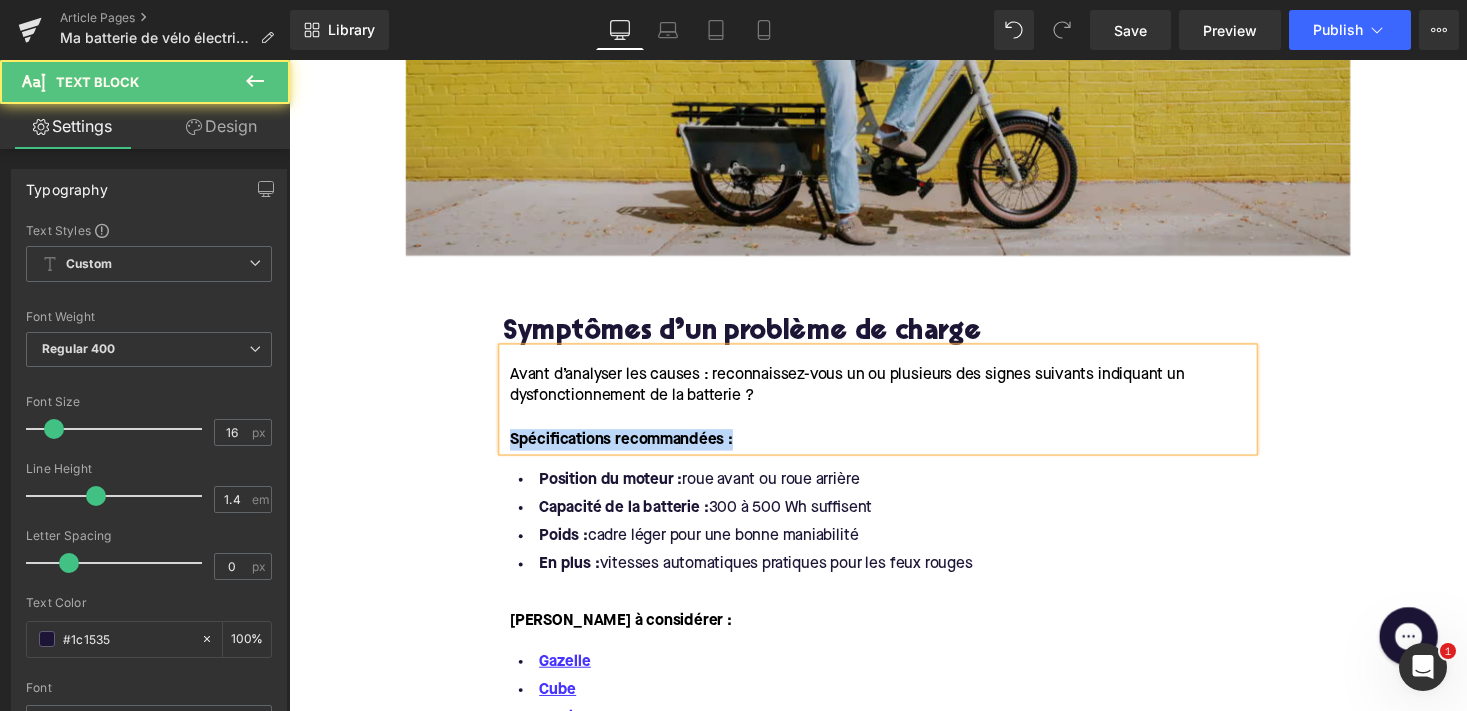 click on "Spécifications recommandées :" at bounding box center [897, 450] 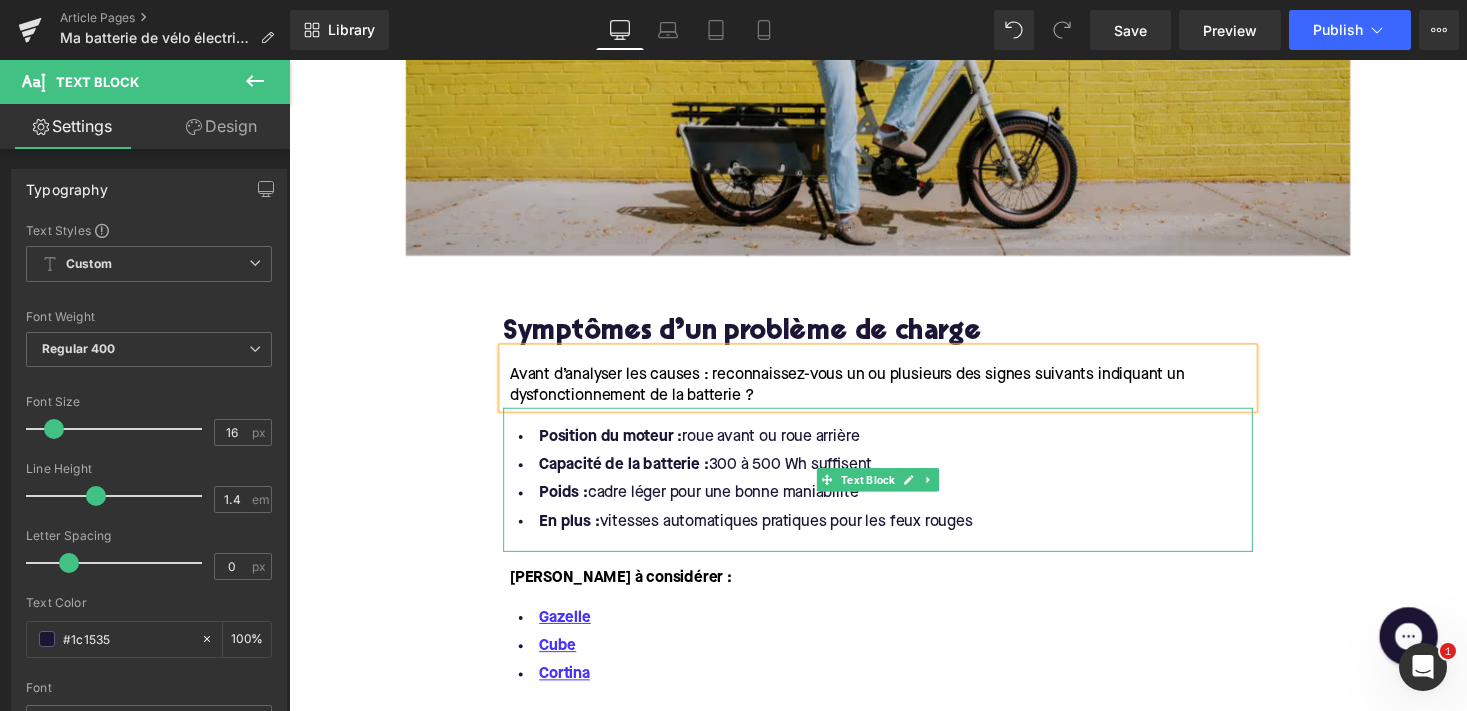 click on "En plus :  vitesses automatiques pratiques pour les feux rouges" at bounding box center [894, 534] 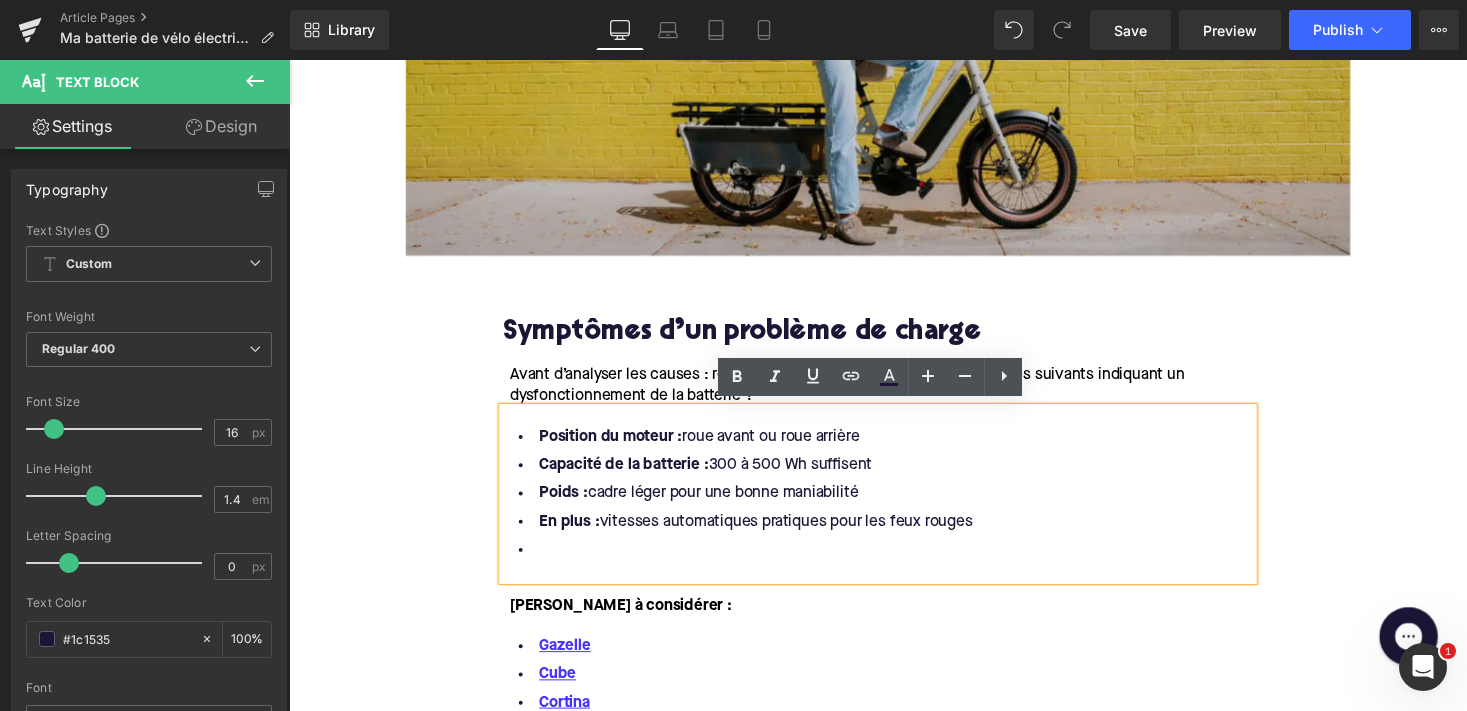 type 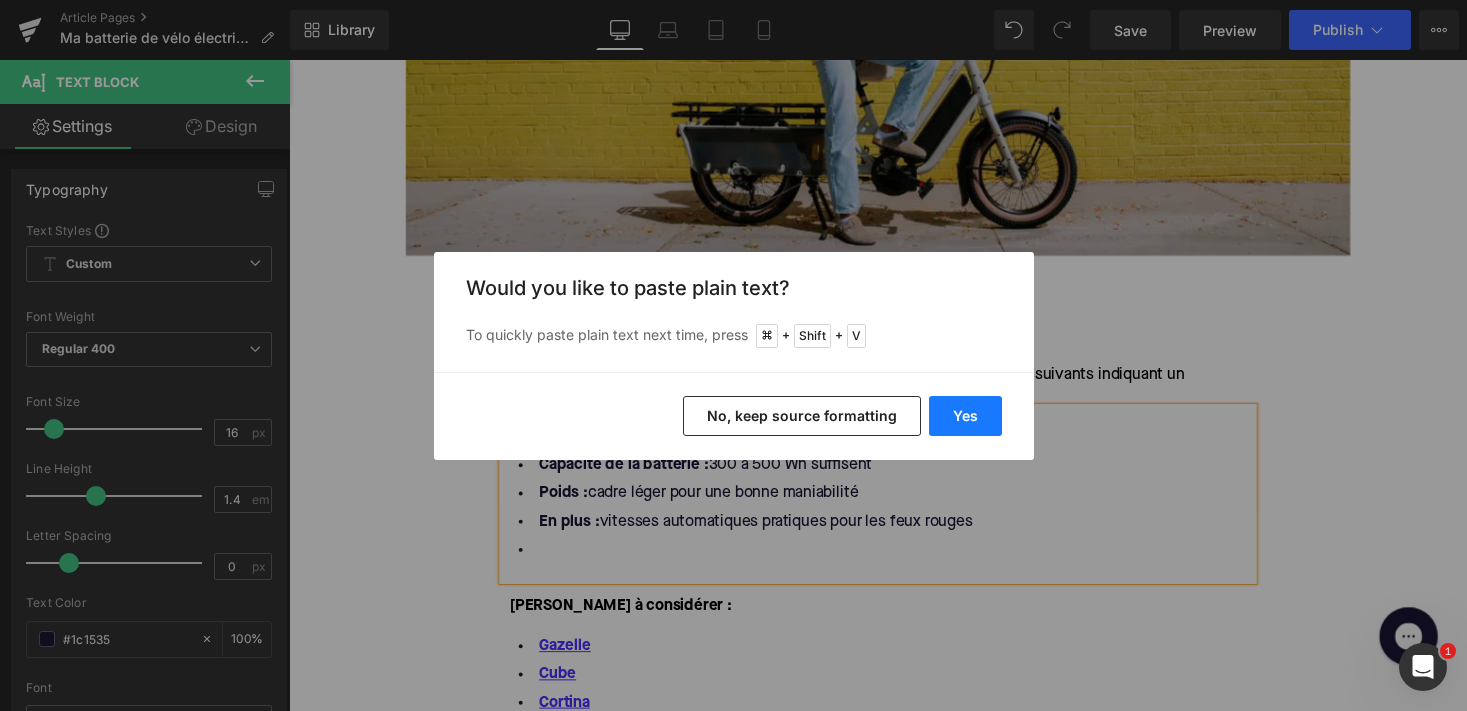 click on "Yes" at bounding box center (965, 416) 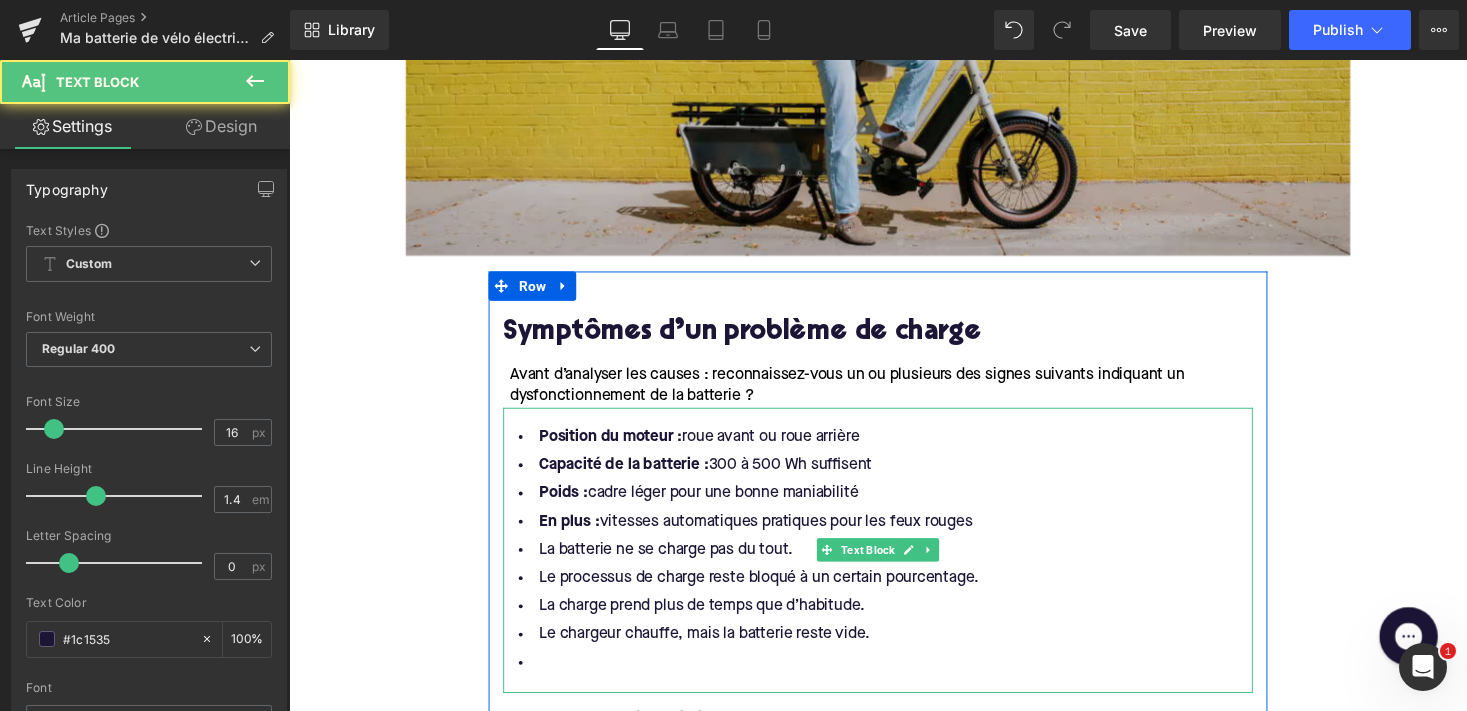 drag, startPoint x: 994, startPoint y: 532, endPoint x: 522, endPoint y: 437, distance: 481.46548 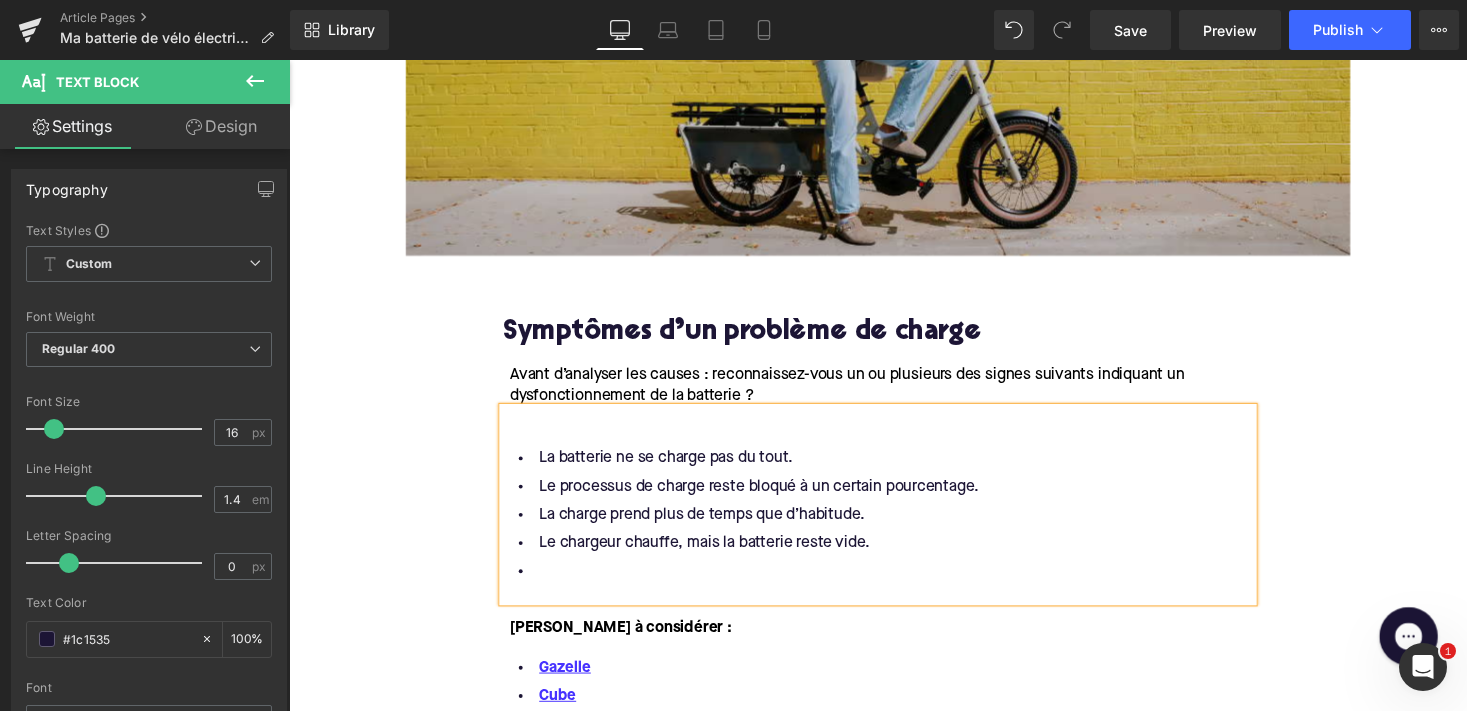 click at bounding box center [894, 444] 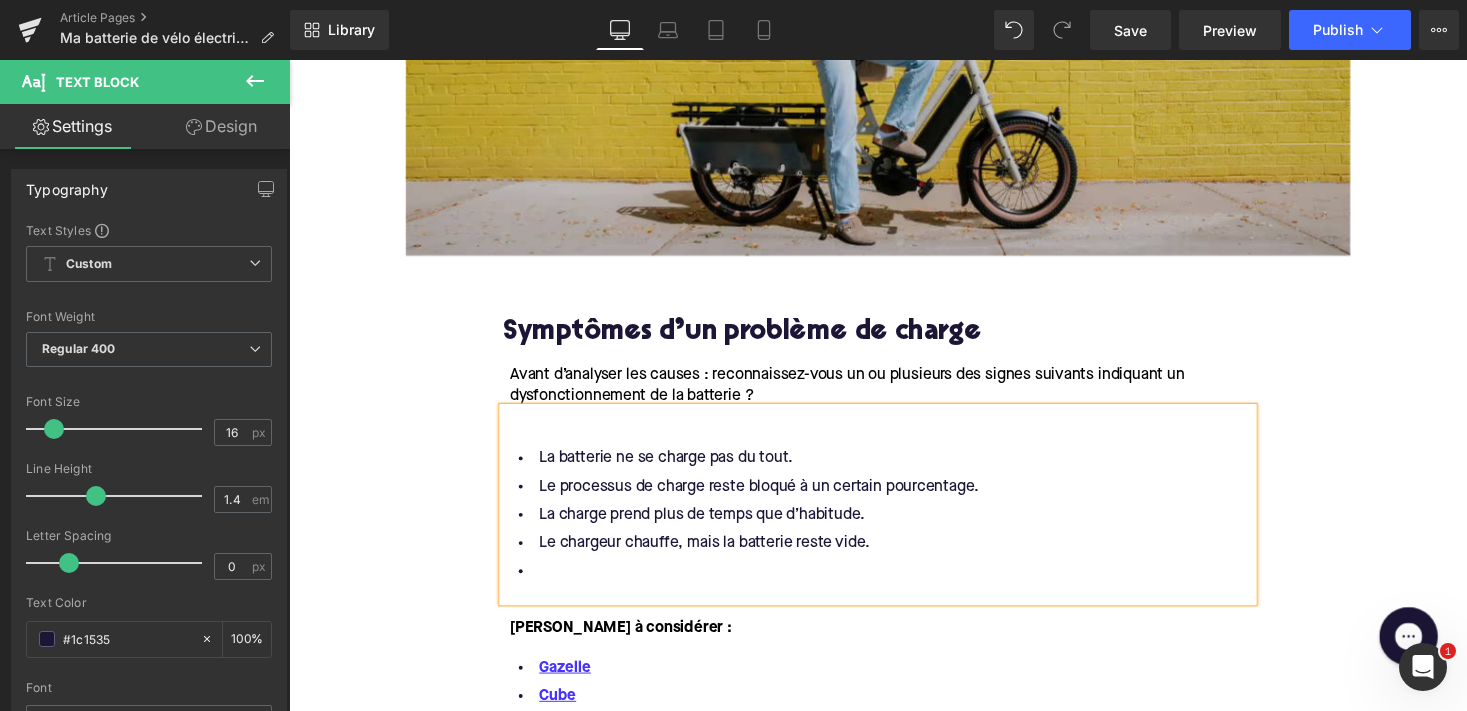 click on "La batterie ne se charge pas du tout." at bounding box center [894, 469] 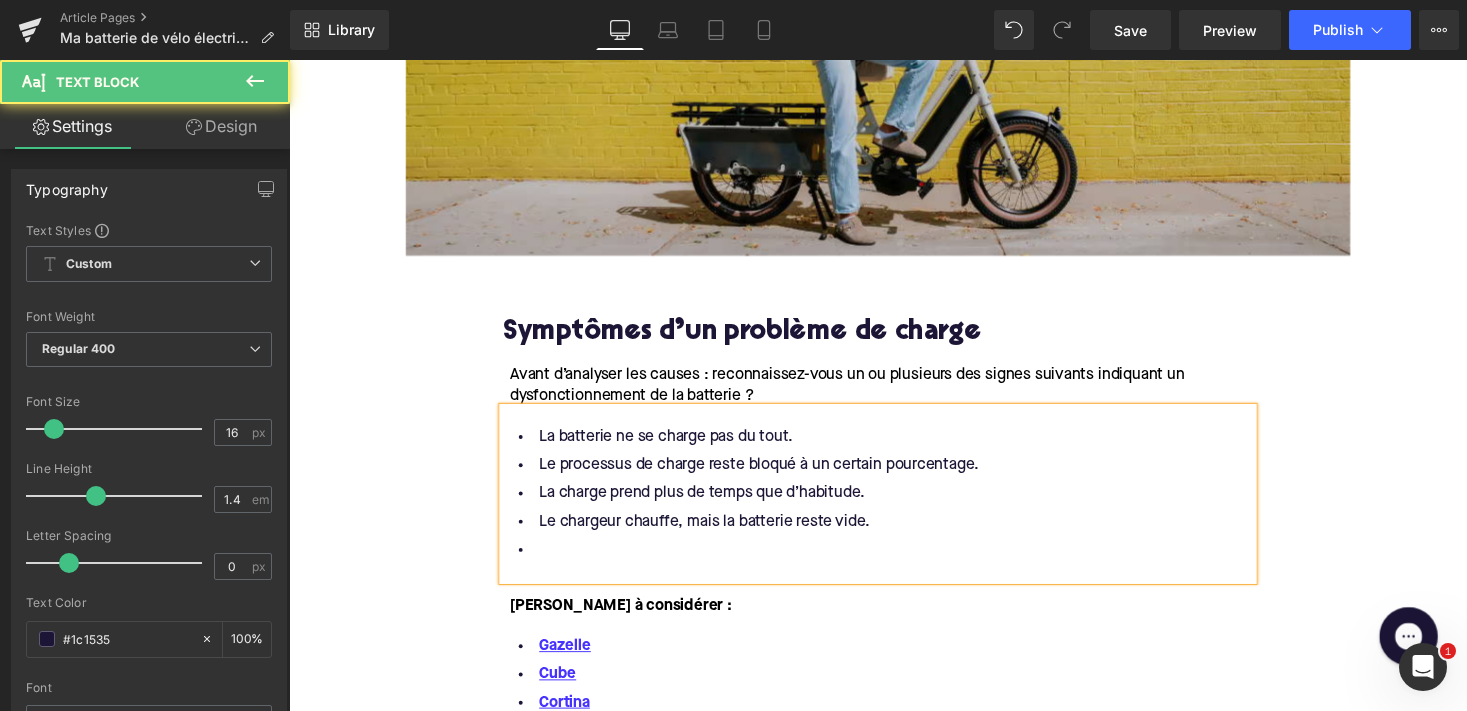 click at bounding box center [894, 563] 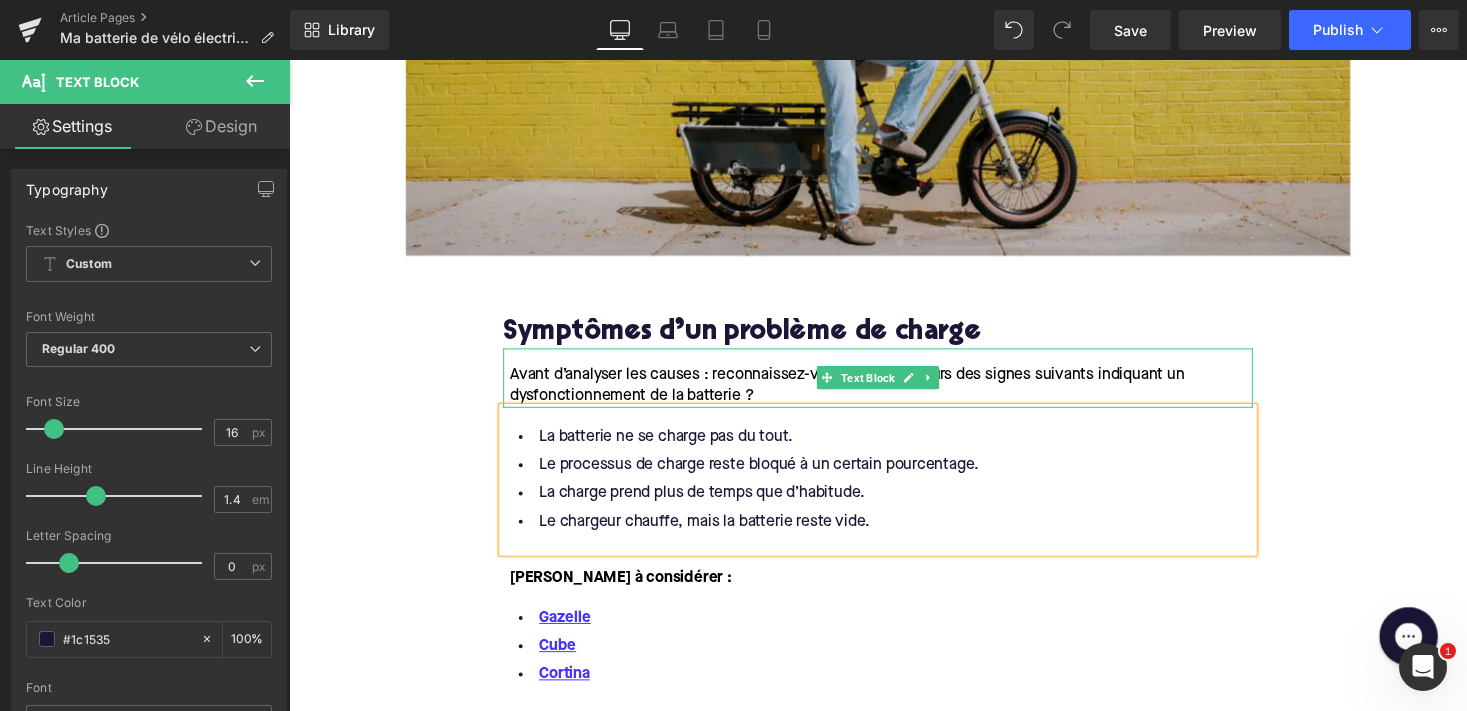 click on "Text Block" at bounding box center [883, 387] 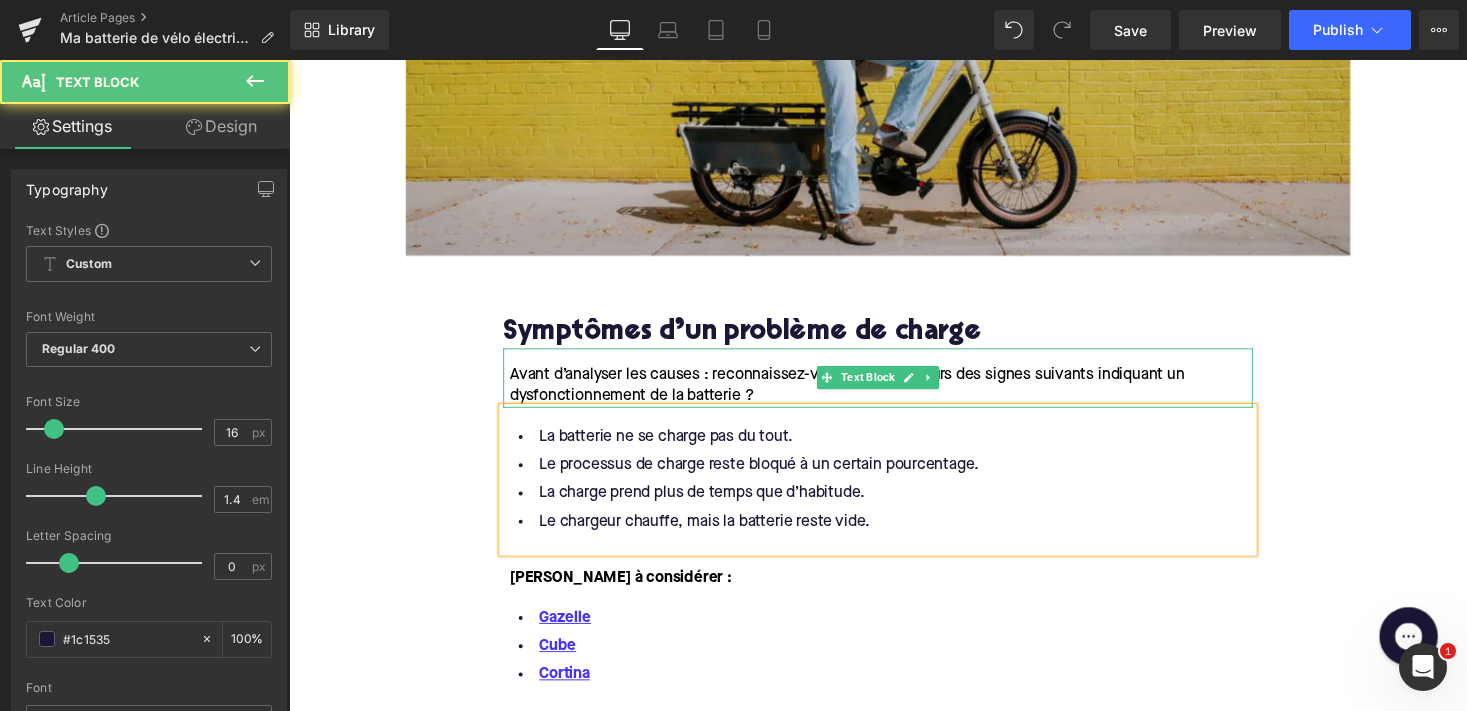 click on "Avant d’analyser les causes : reconnaissez-vous un ou plusieurs des signes suivants indiquant un dysfonctionnement de la batterie ?" at bounding box center (862, 394) 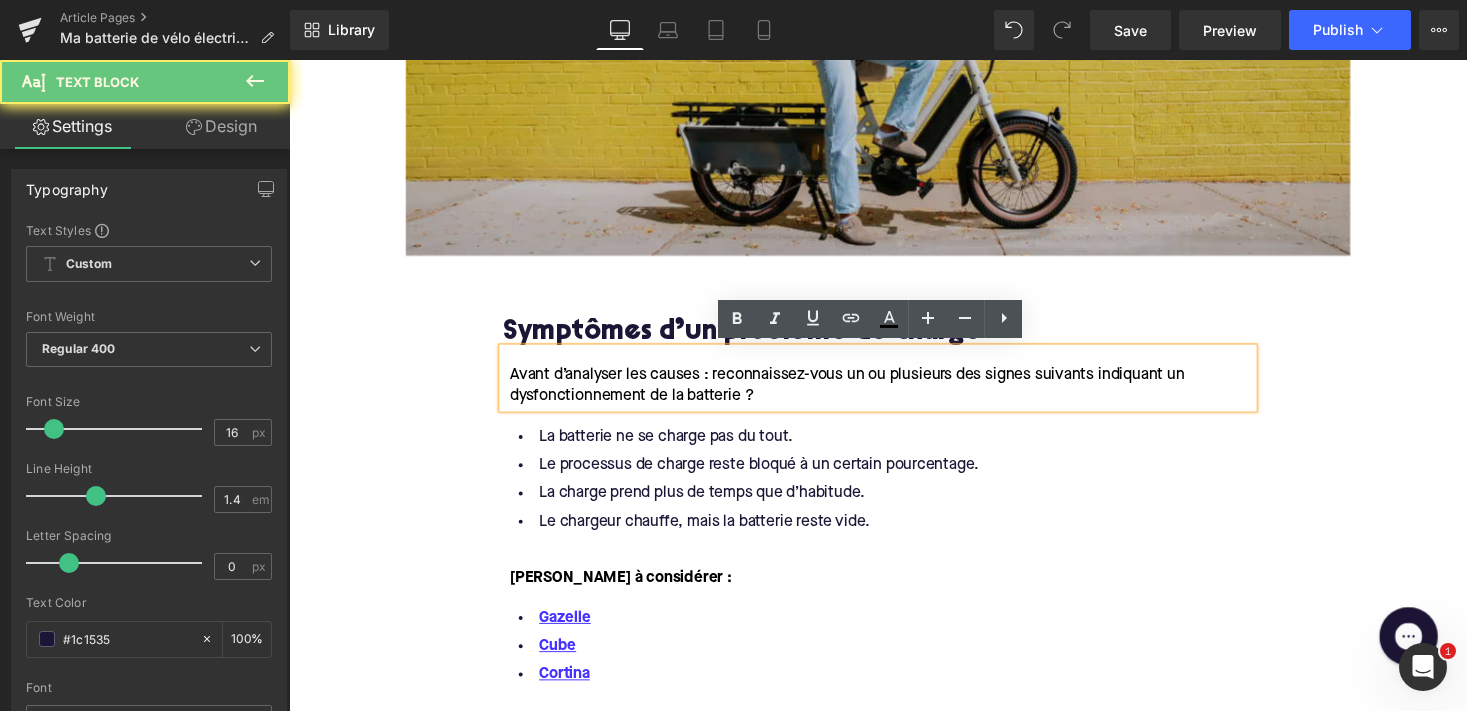 click on "Avant d’analyser les causes : reconnaissez-vous un ou plusieurs des signes suivants indiquant un dysfonctionnement de la batterie ?" at bounding box center [897, 394] 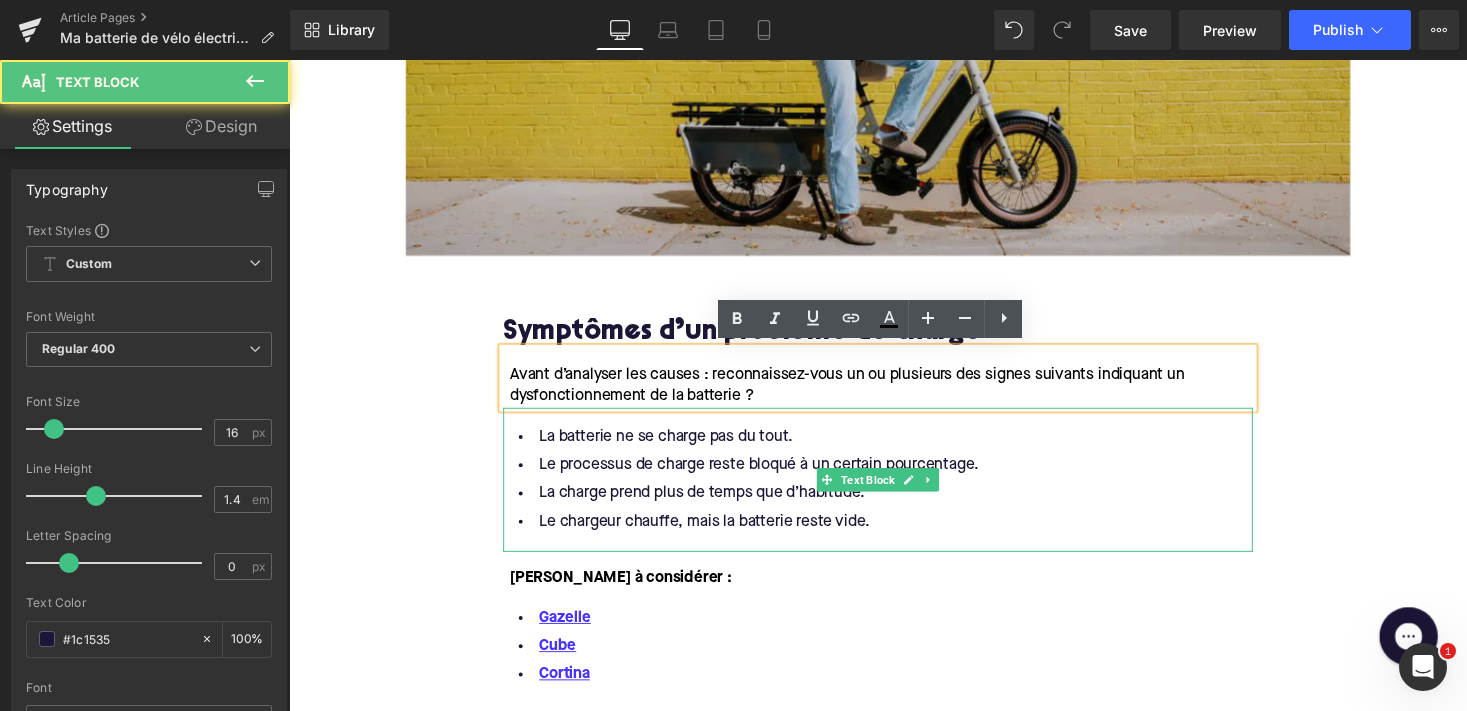 click on "La charge prend plus de temps que d’habitude." at bounding box center (894, 505) 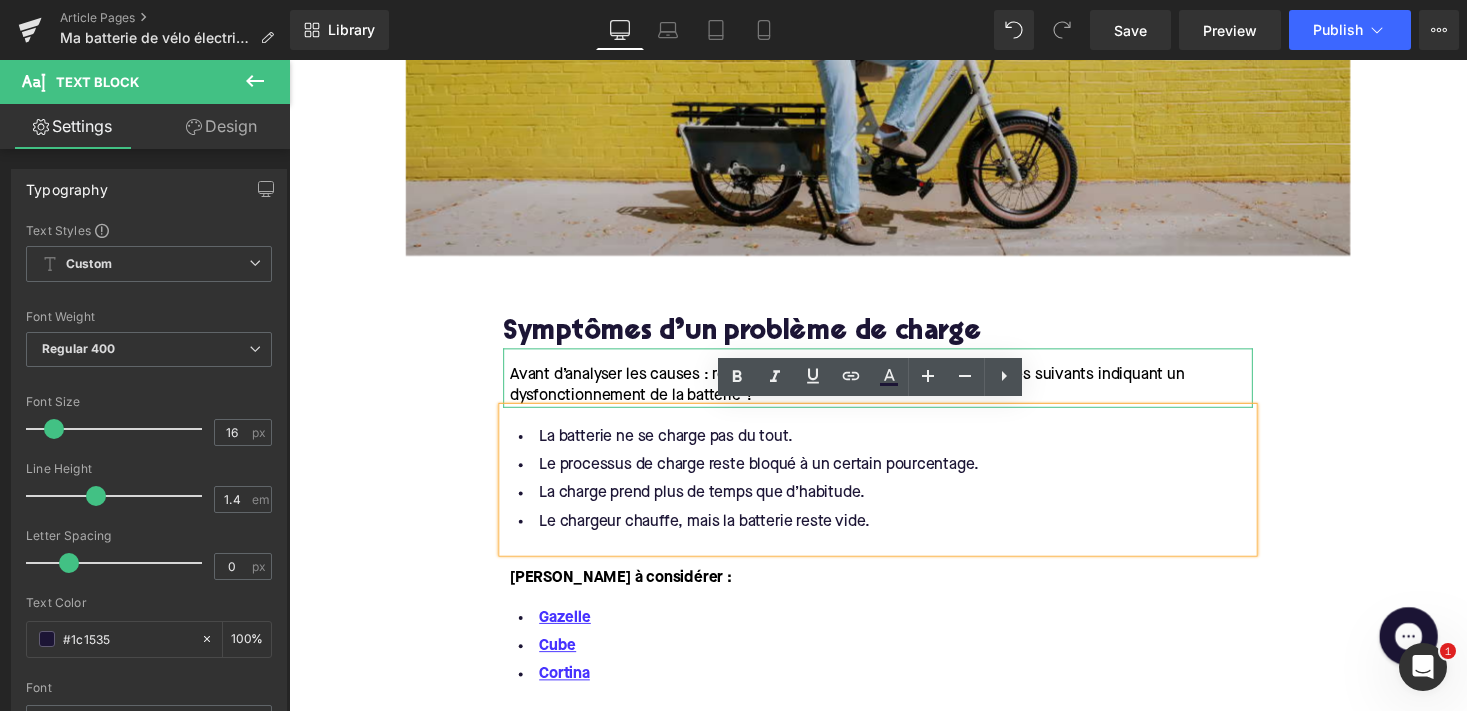 click on "Avant d’analyser les causes : reconnaissez-vous un ou plusieurs des signes suivants indiquant un dysfonctionnement de la batterie ?" at bounding box center [862, 394] 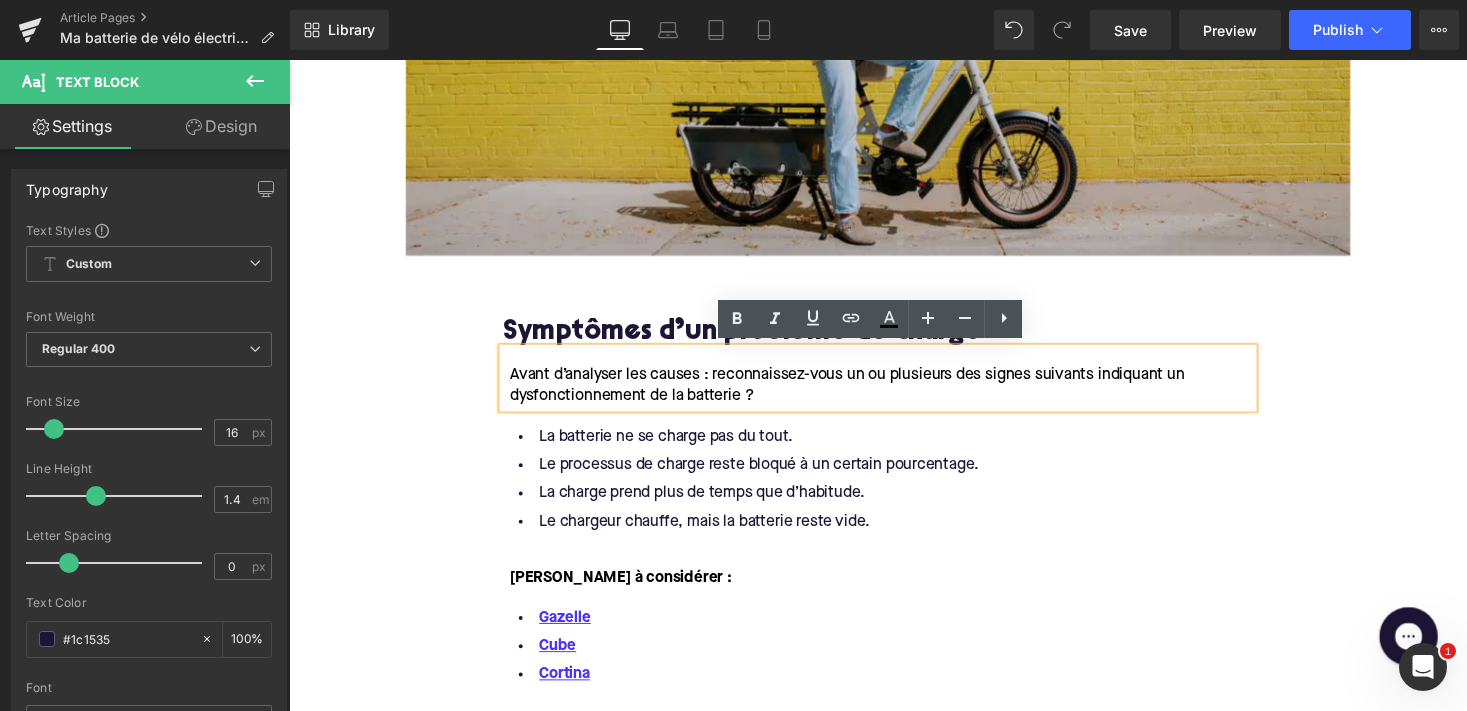click 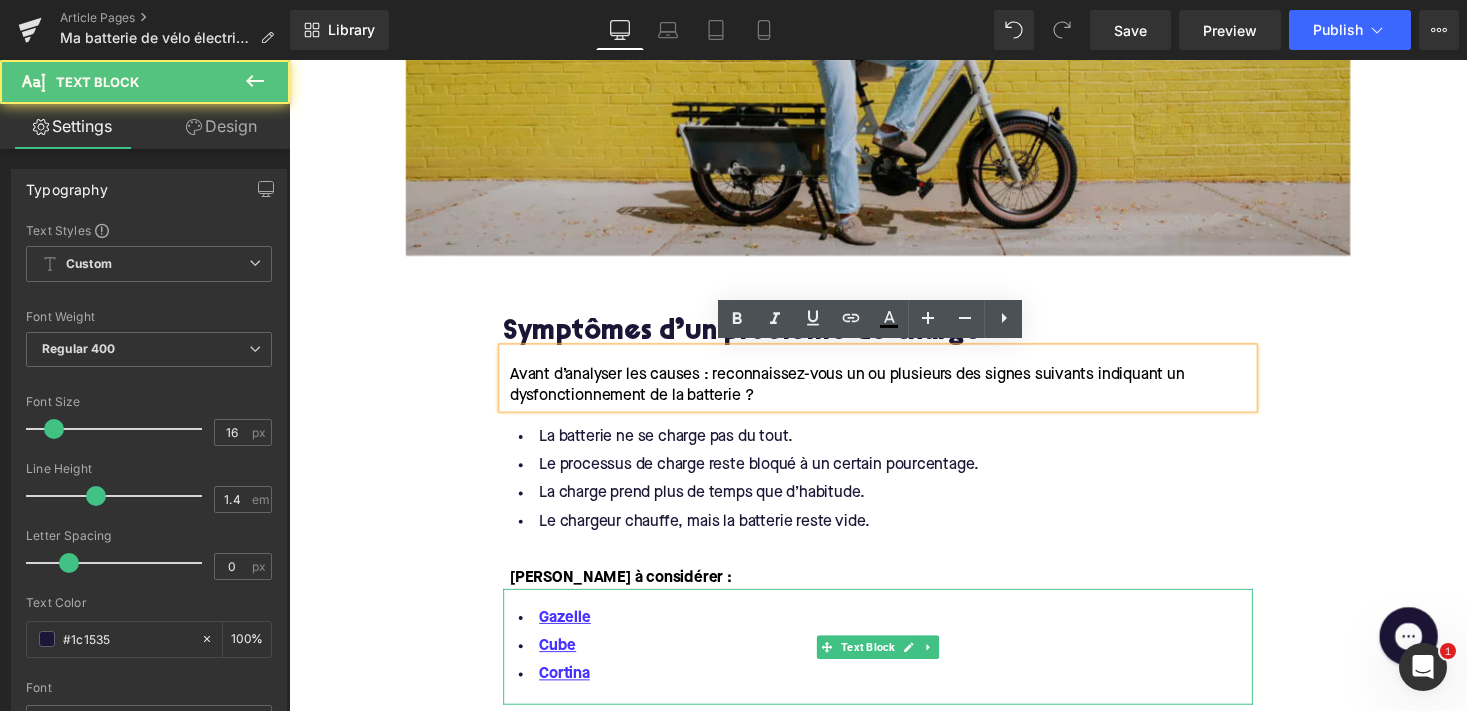 click on "Cube" at bounding box center (894, 662) 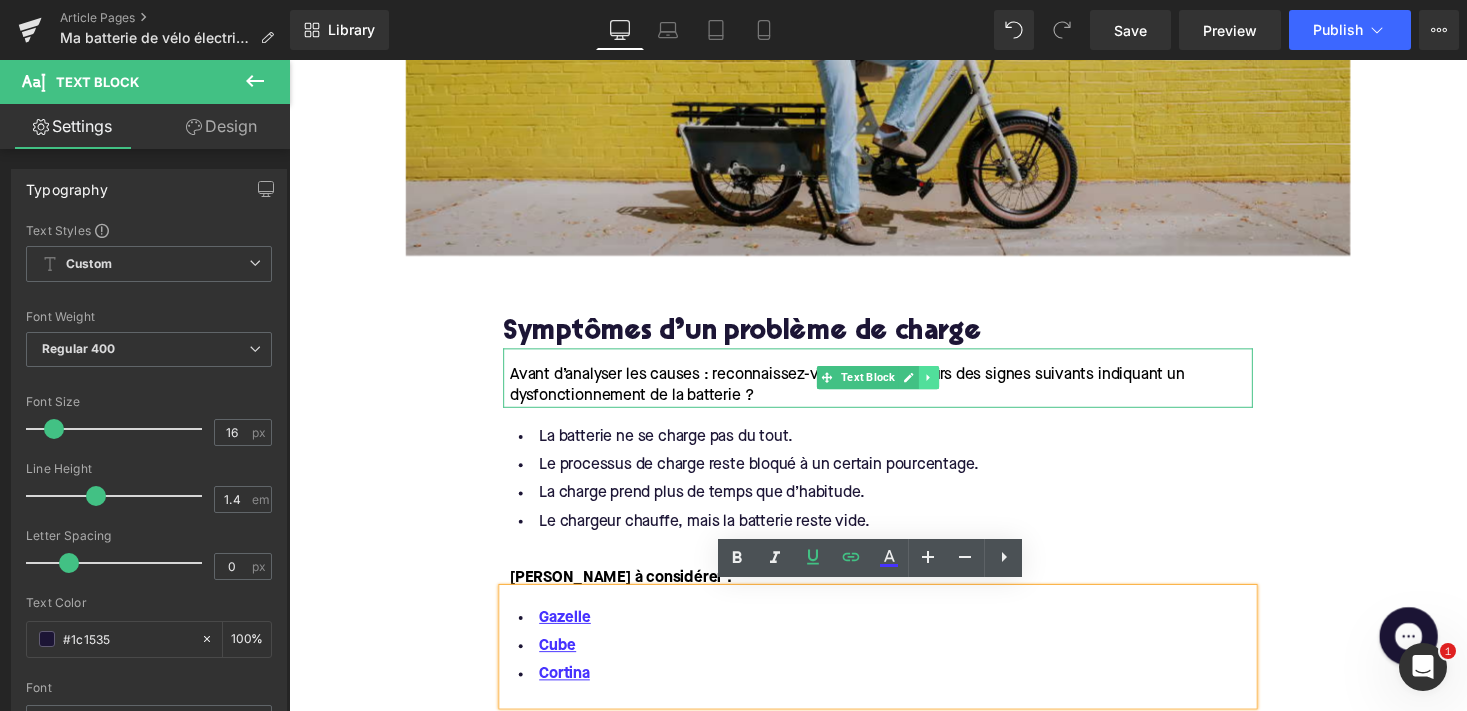 click 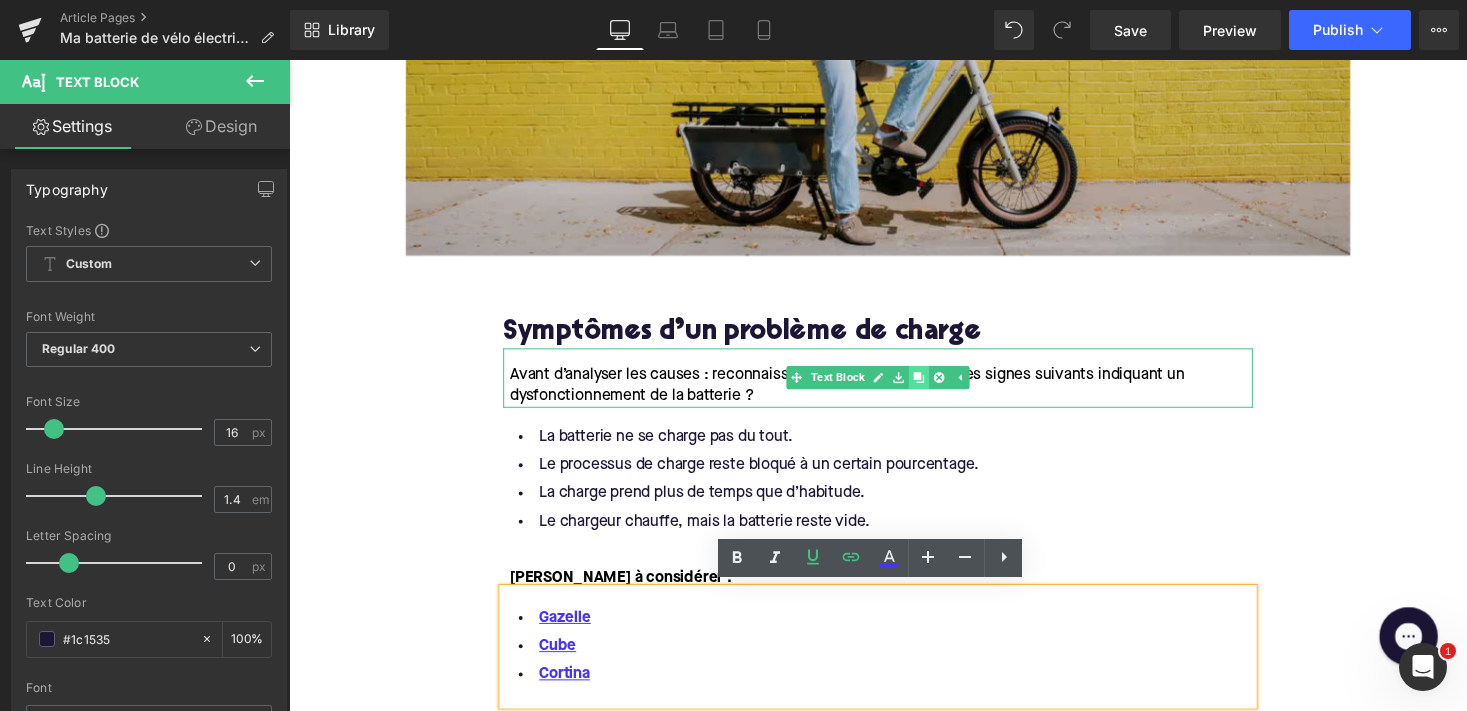 click 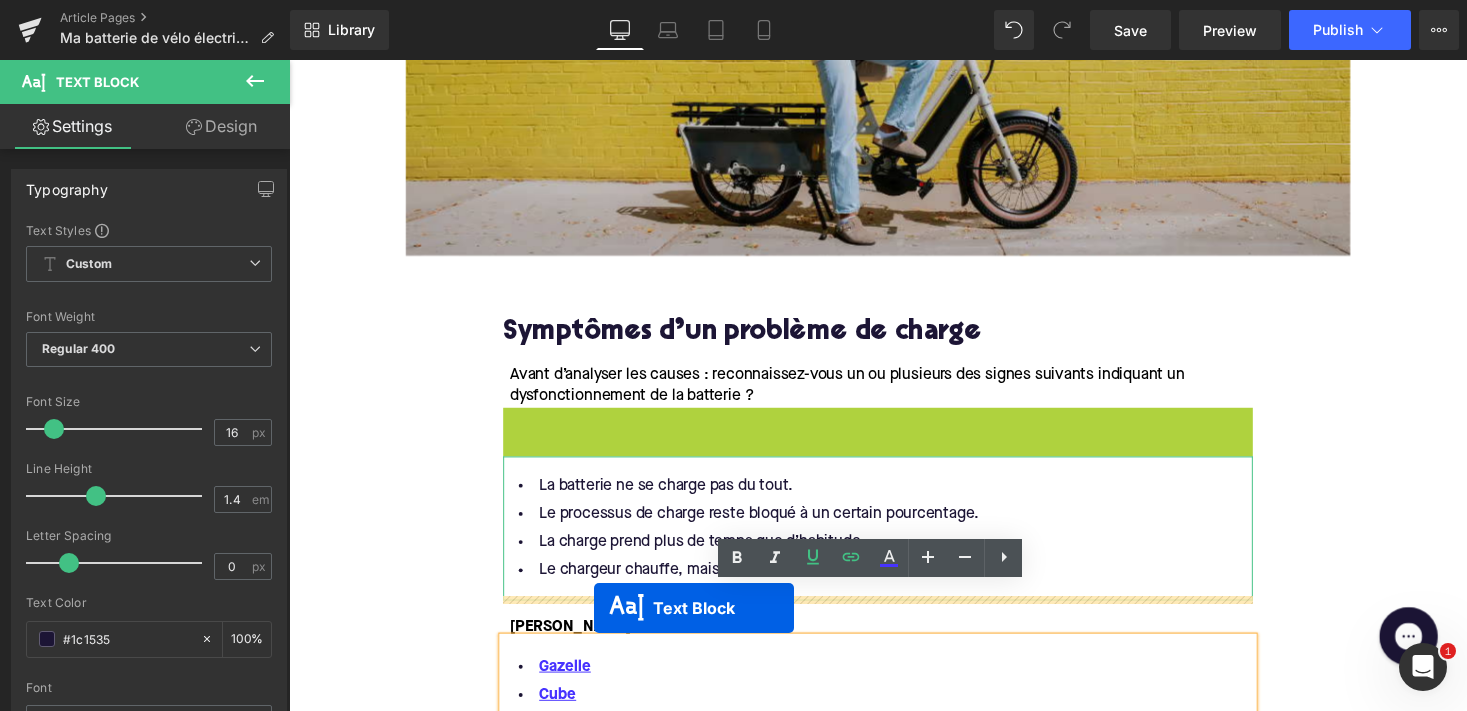 drag, startPoint x: 842, startPoint y: 441, endPoint x: 602, endPoint y: 623, distance: 301.20425 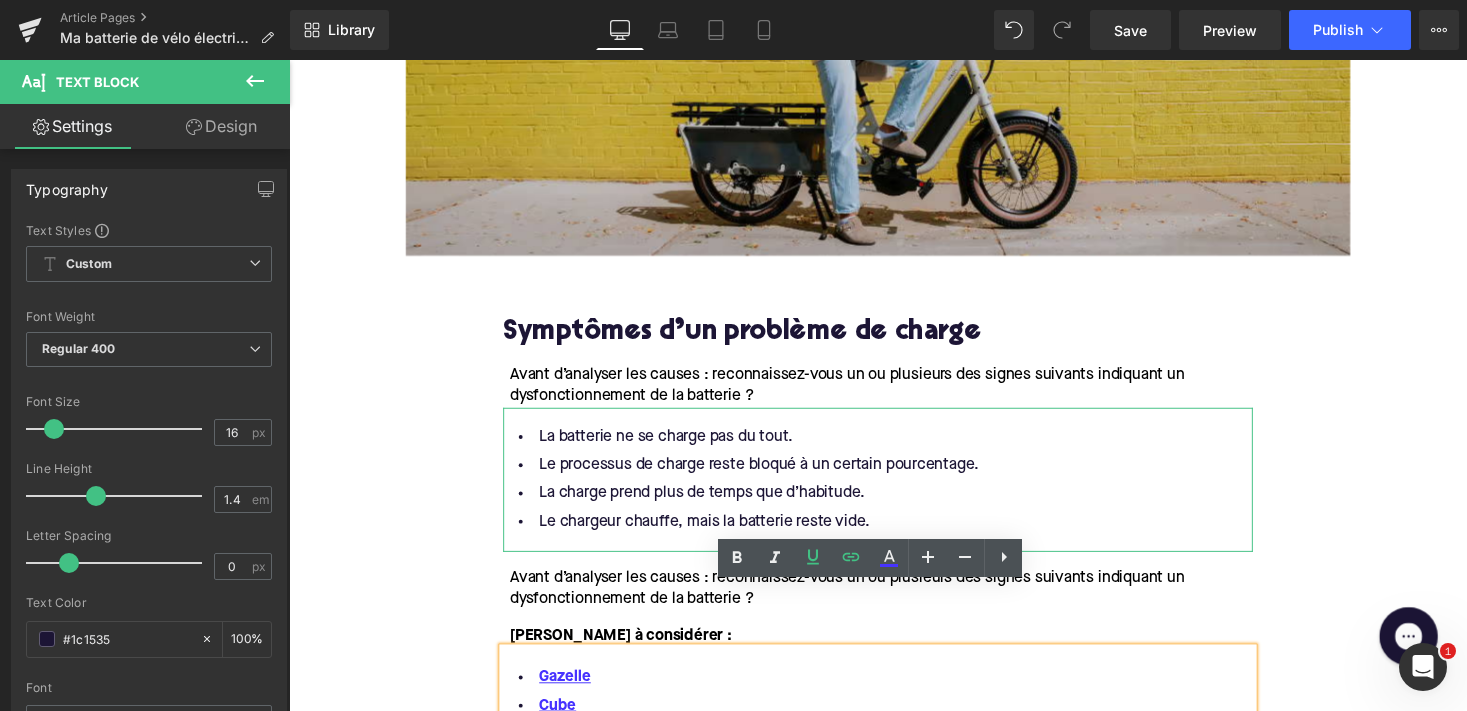 click on "Avant d’analyser les causes : reconnaissez-vous un ou plusieurs des signes suivants indiquant un dysfonctionnement de la batterie ?" at bounding box center (862, 603) 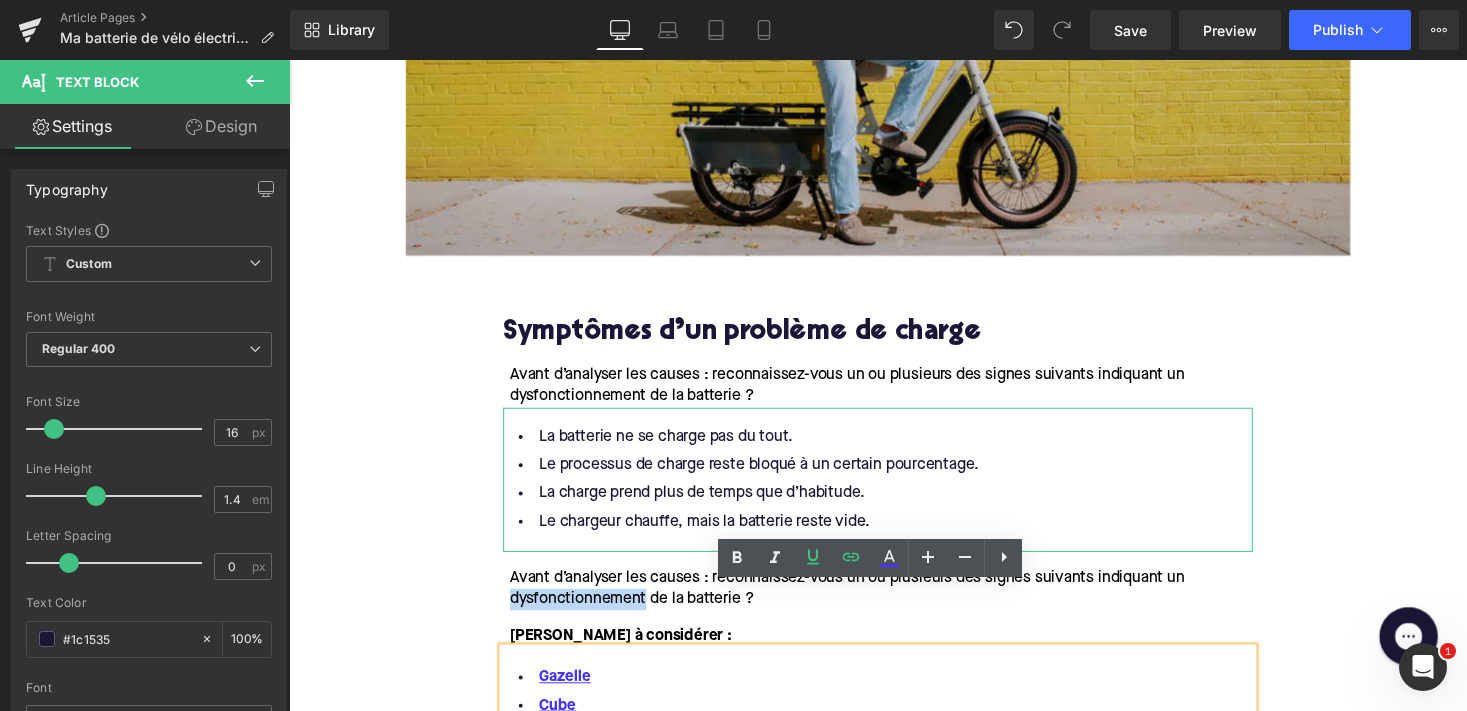 click on "Avant d’analyser les causes : reconnaissez-vous un ou plusieurs des signes suivants indiquant un dysfonctionnement de la batterie ?" at bounding box center (862, 603) 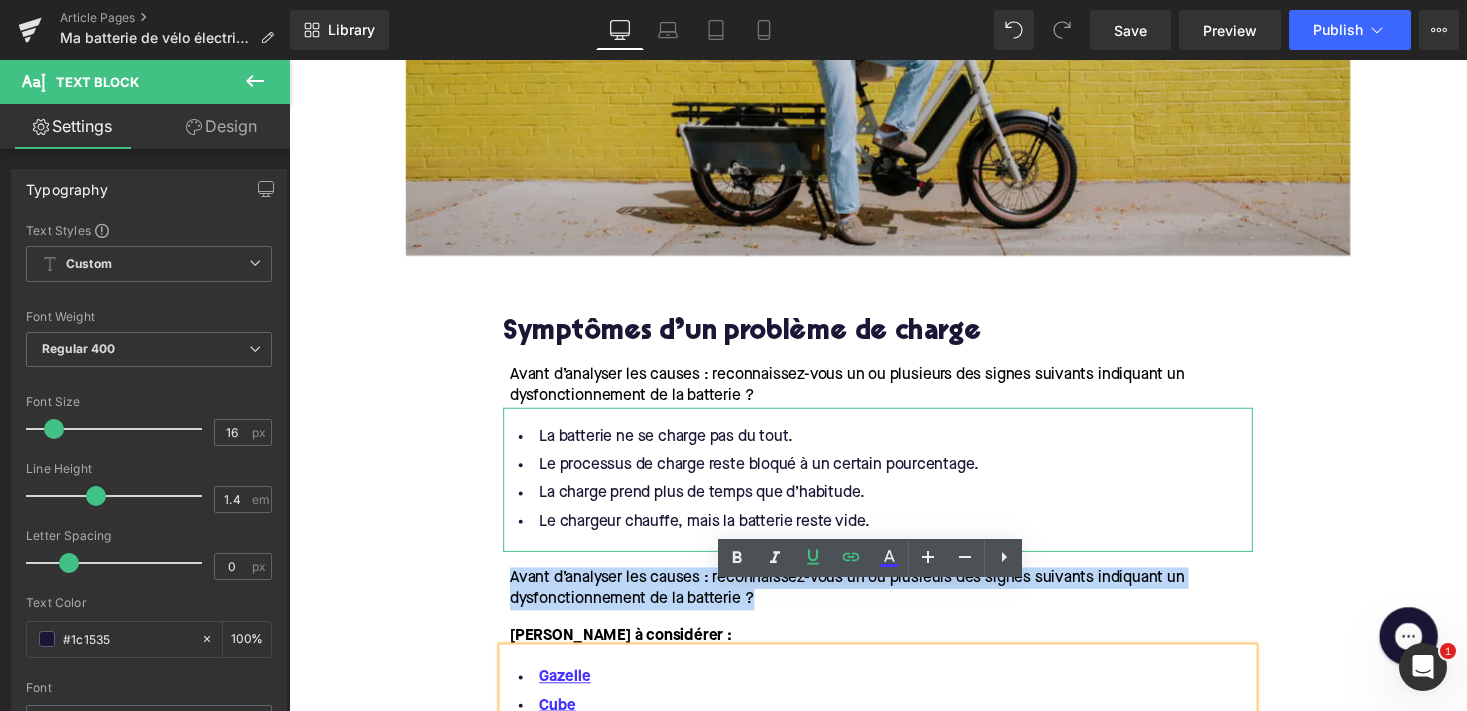 click on "Avant d’analyser les causes : reconnaissez-vous un ou plusieurs des signes suivants indiquant un dysfonctionnement de la batterie ?" at bounding box center [862, 603] 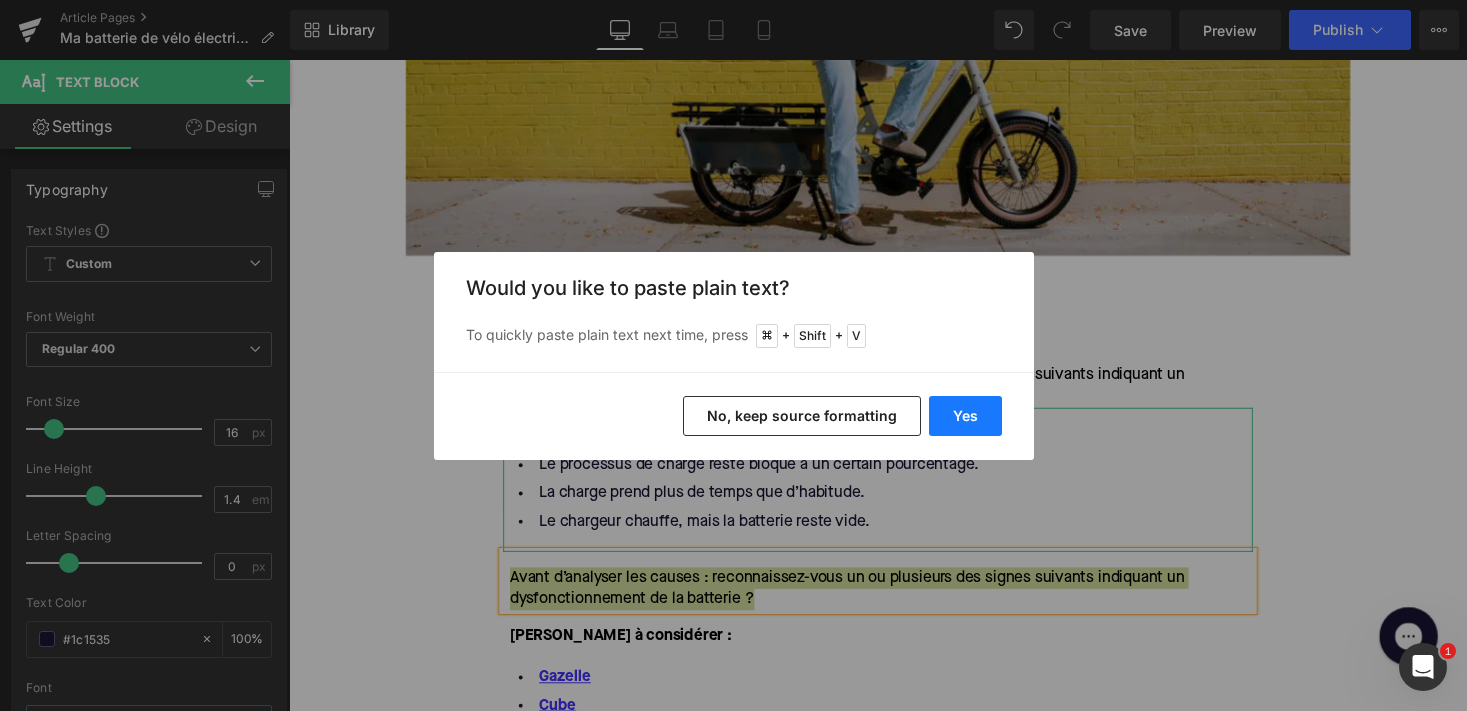 click on "Yes" at bounding box center (965, 416) 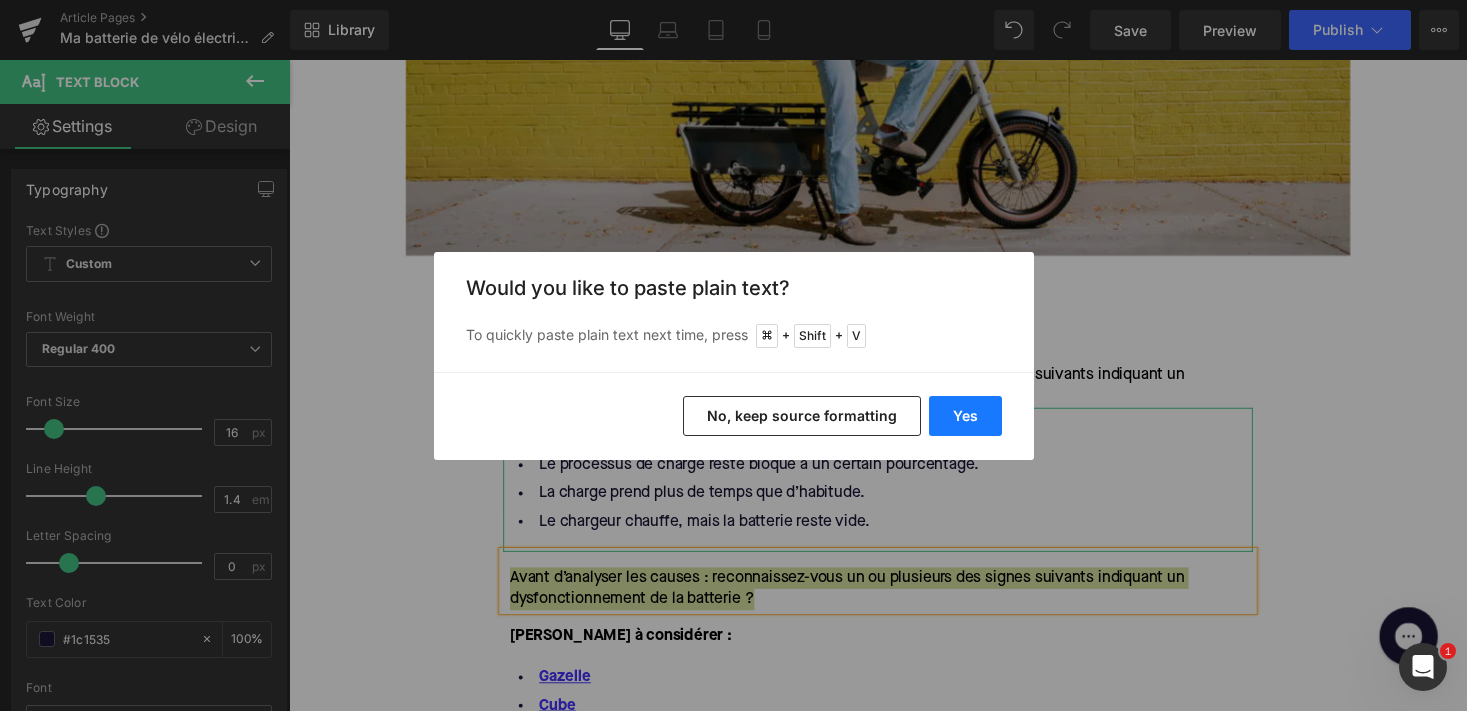 type 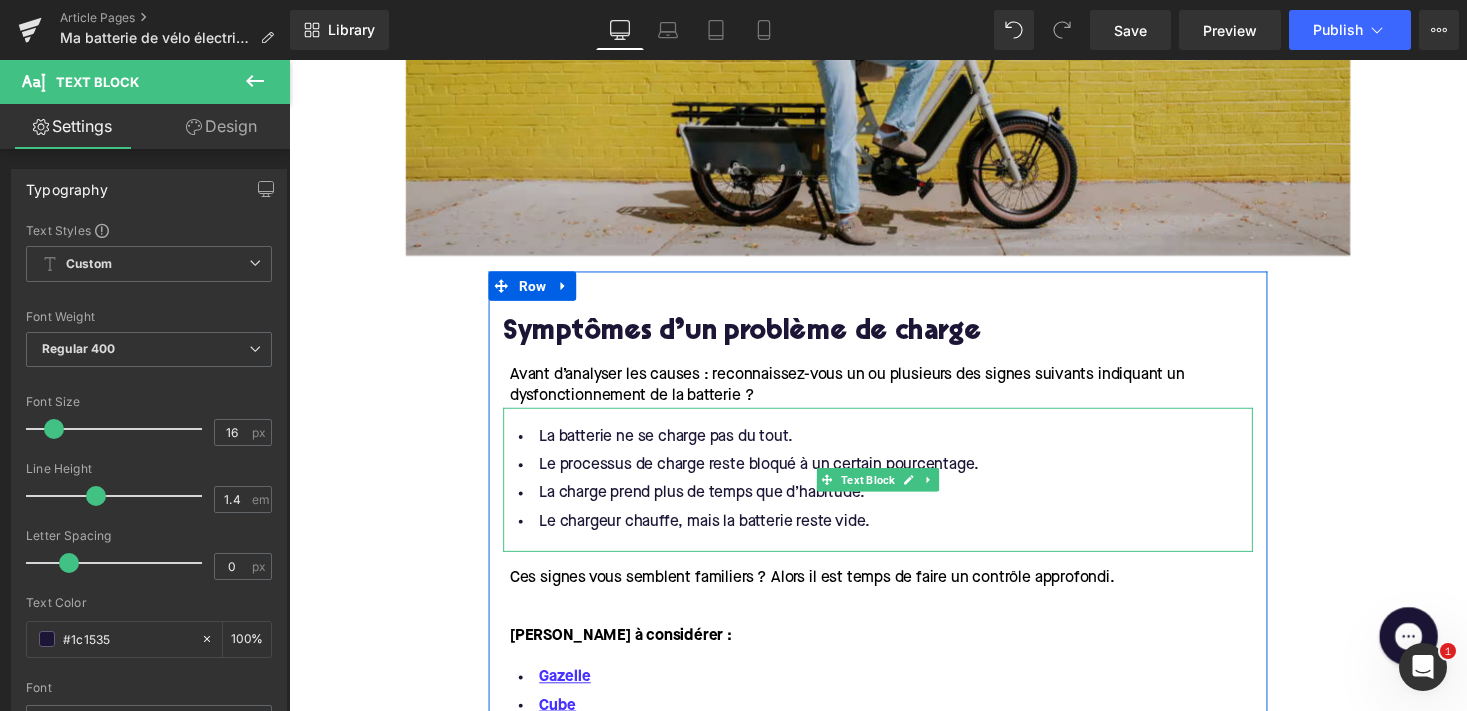 scroll, scrollTop: 978, scrollLeft: 0, axis: vertical 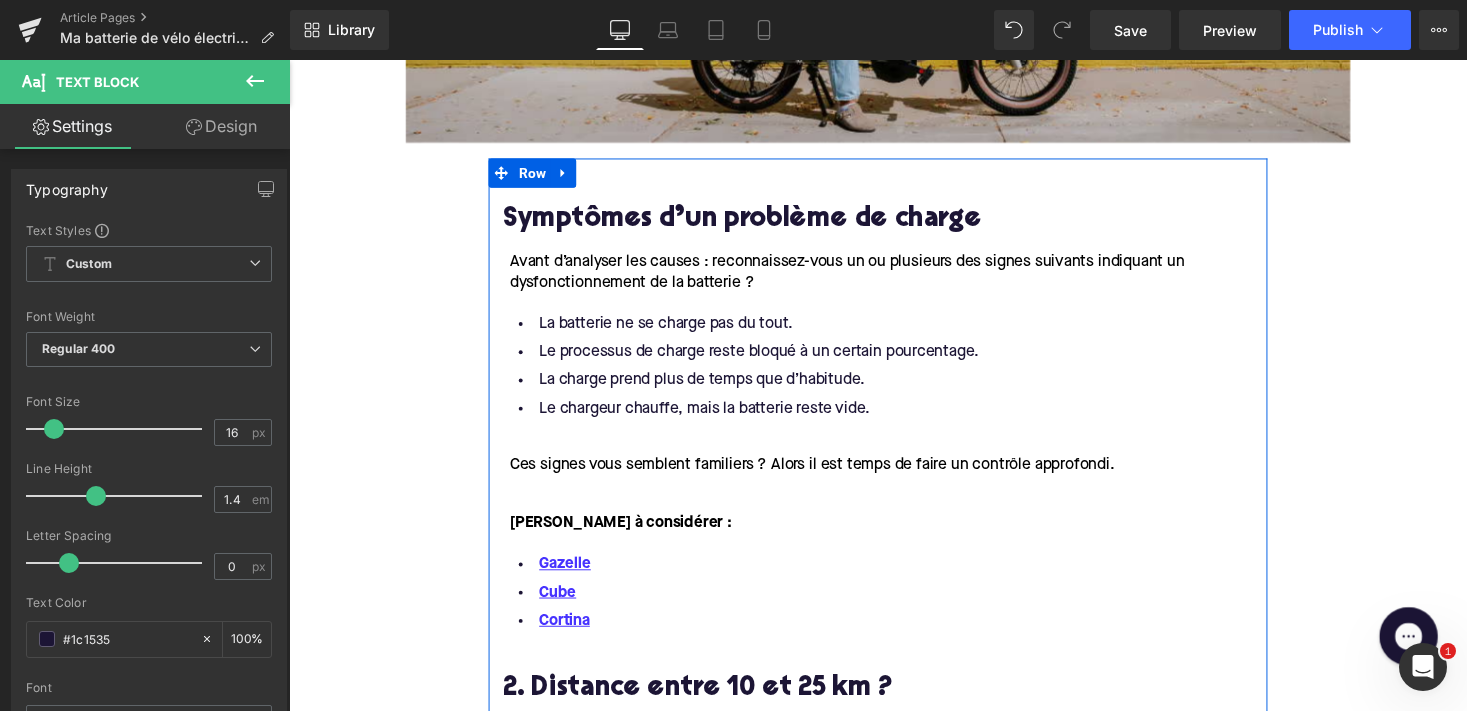 click at bounding box center (289, 60) 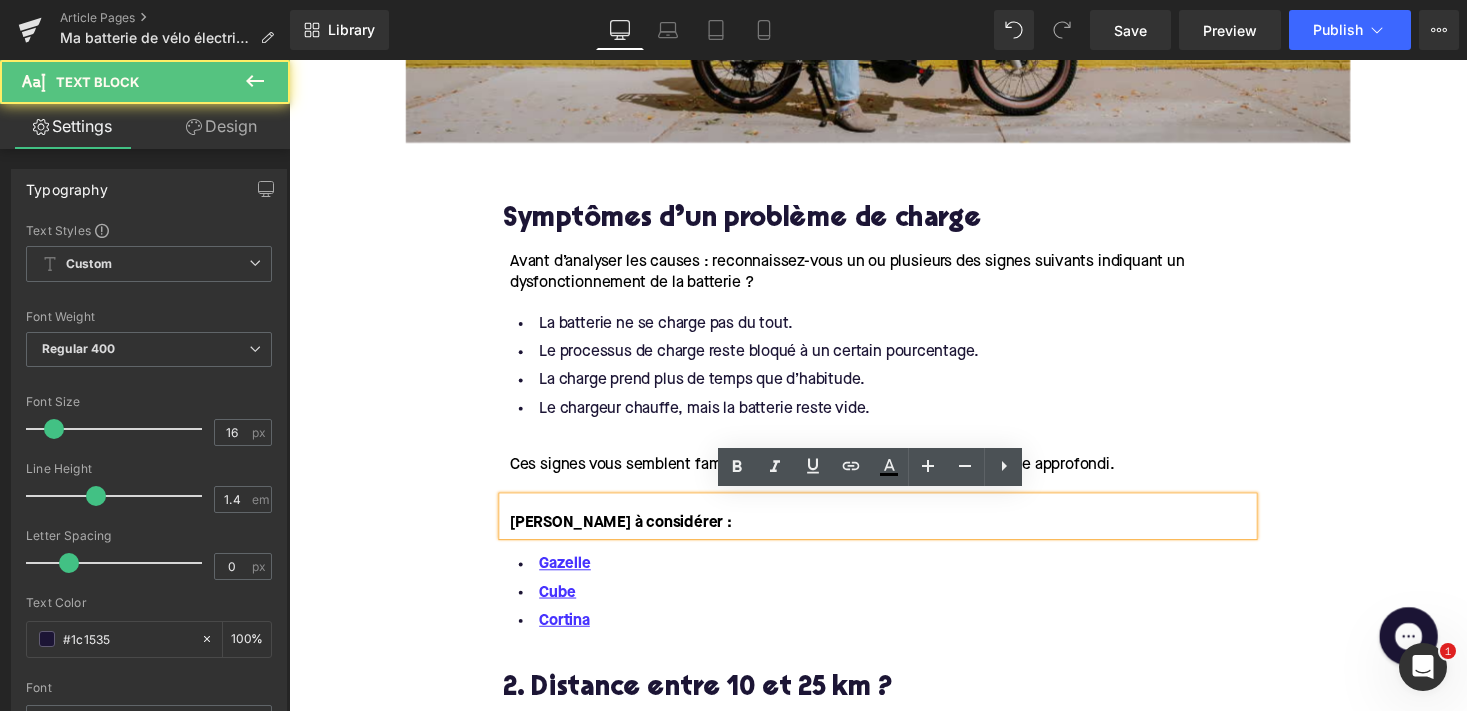 click on "Le chargeur chauffe, mais la batterie reste vide." at bounding box center (894, 418) 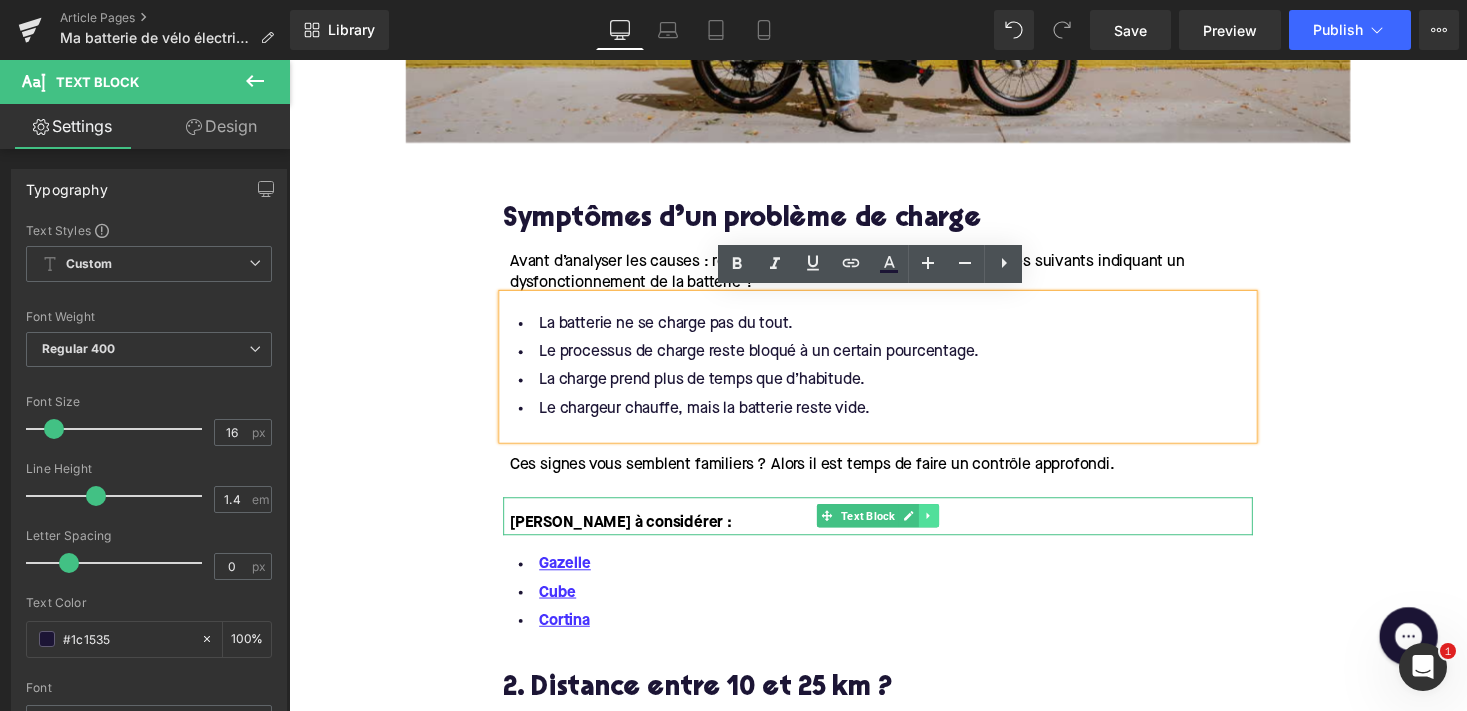 click at bounding box center (946, 528) 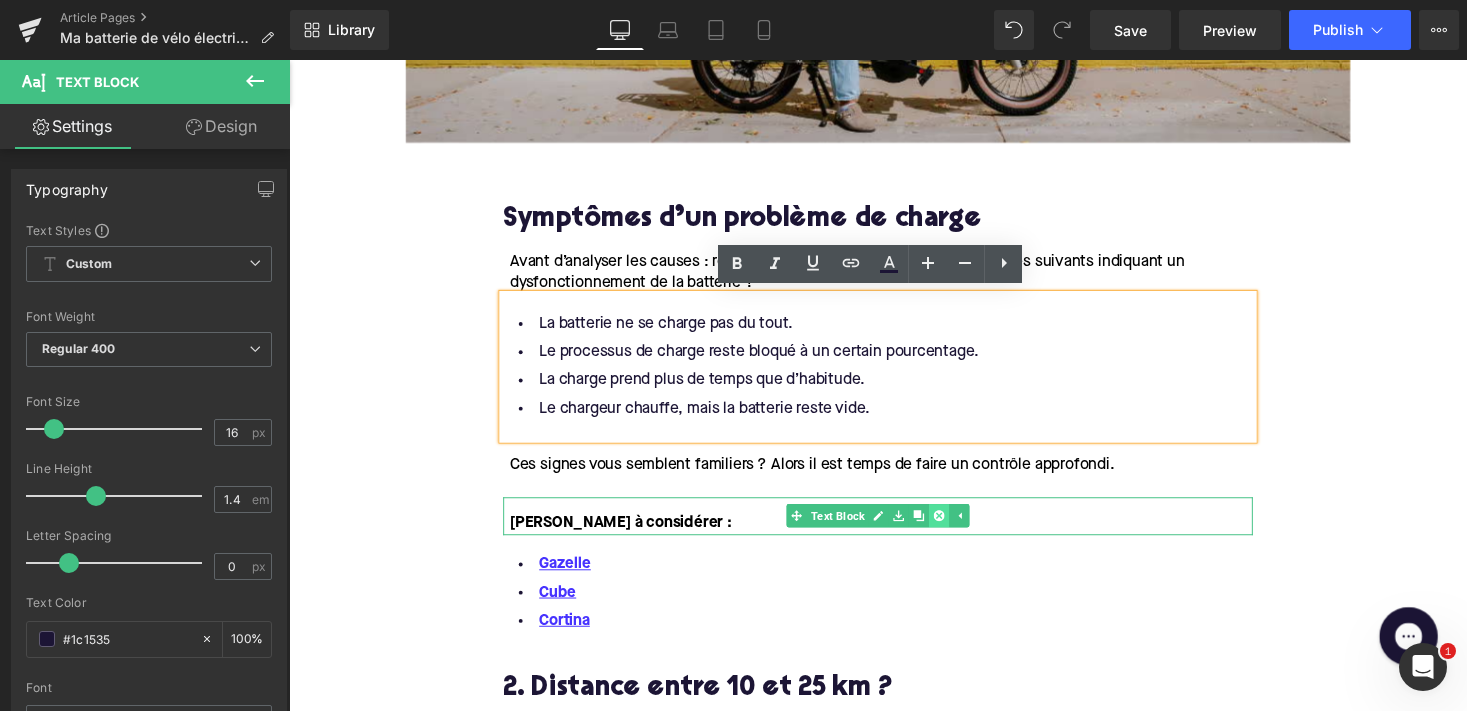 click 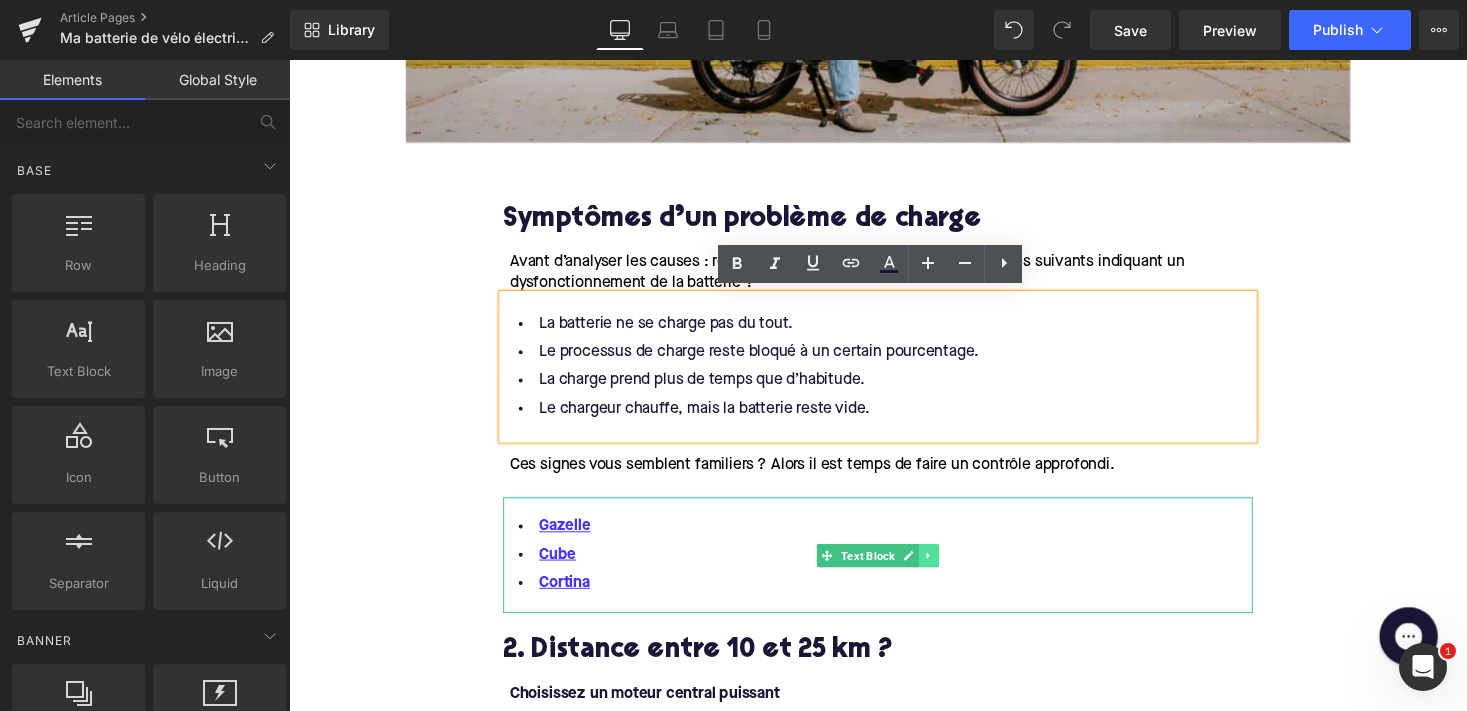 click at bounding box center [946, 569] 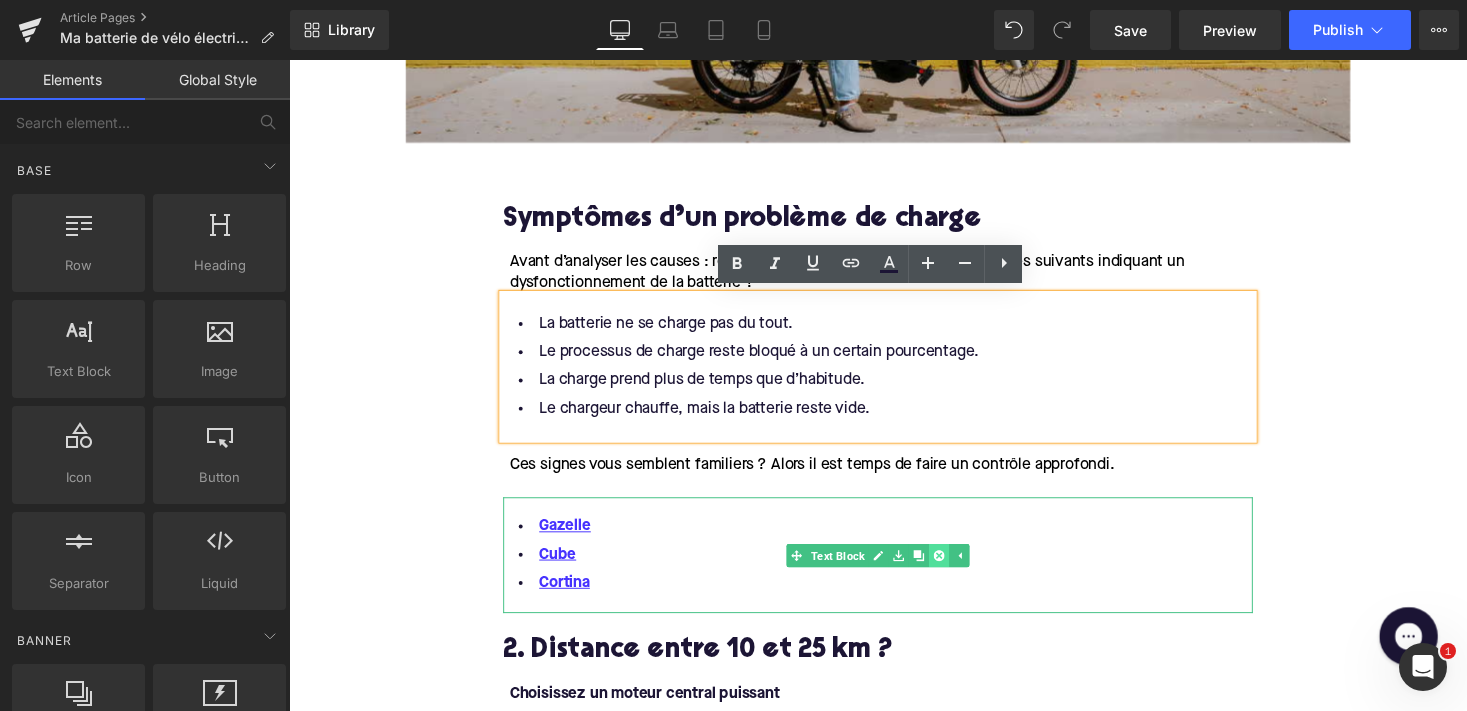 click at bounding box center (956, 569) 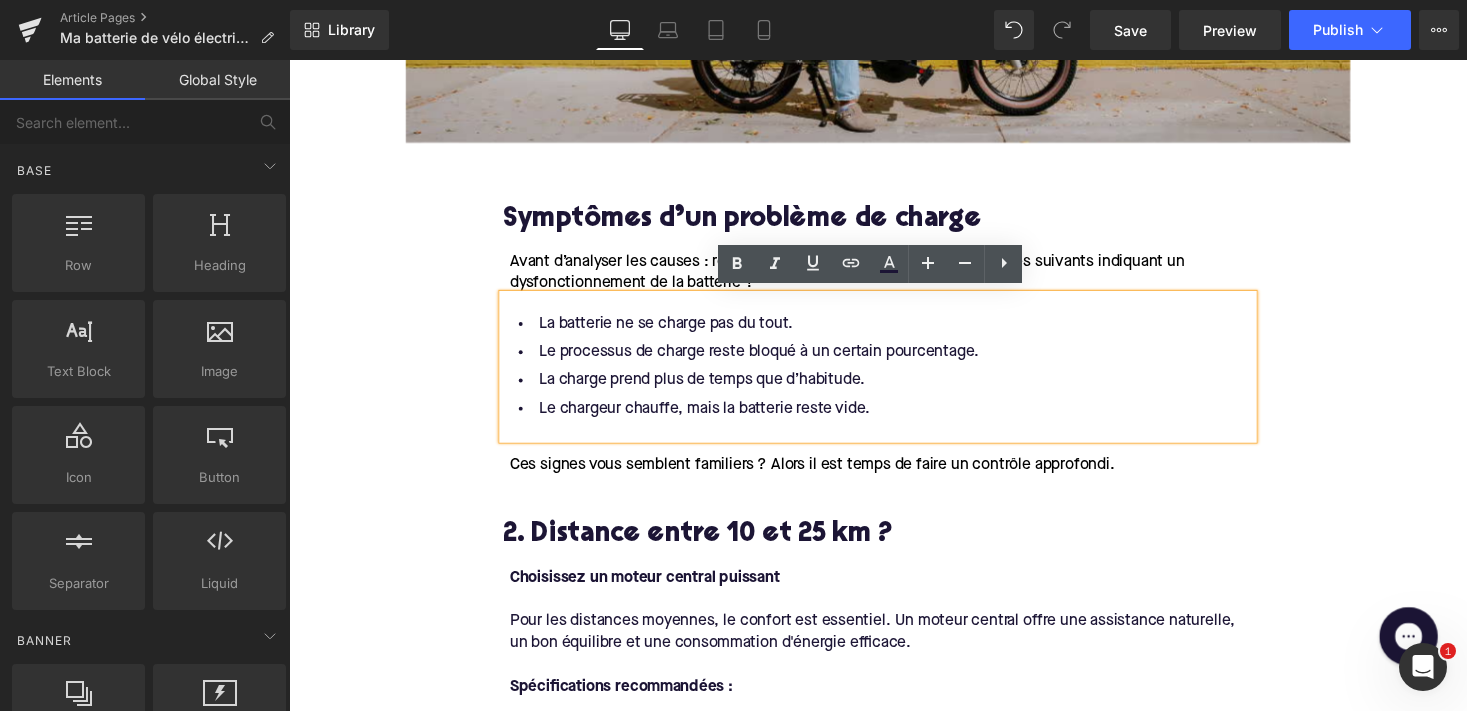 click on "Ces signes vous semblent familiers ? Alors il est temps de faire un contrôle approfondi." at bounding box center (826, 476) 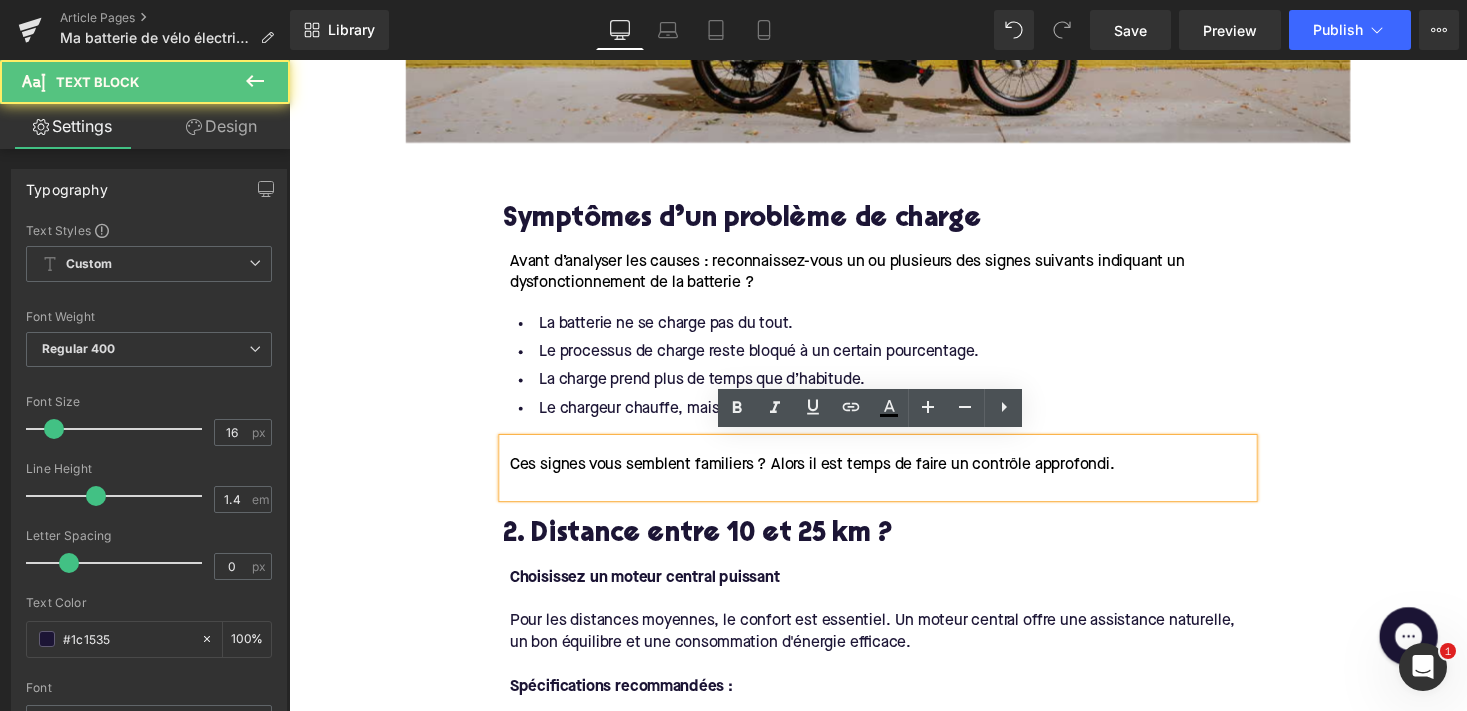 click at bounding box center [897, 498] 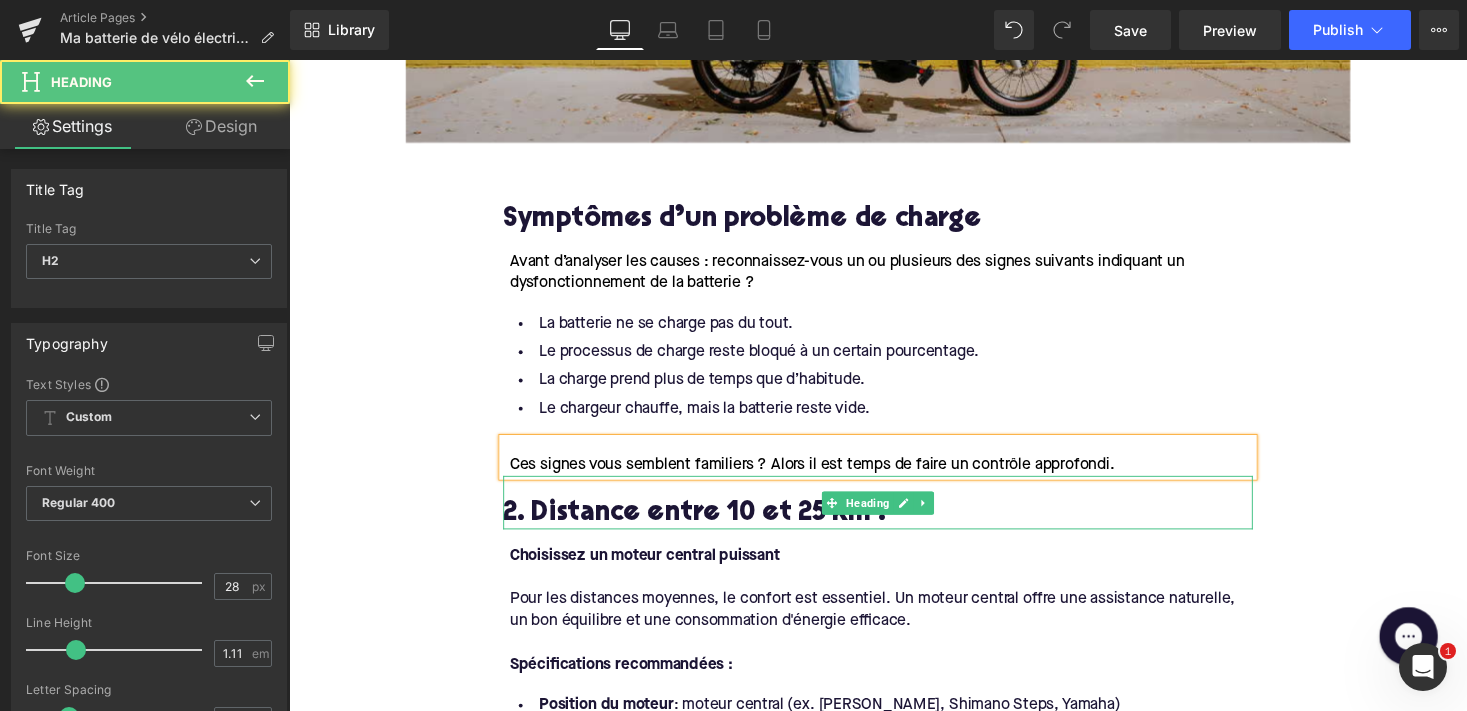 click on "2. Distance entre 10 et 25 km ?" at bounding box center (894, 526) 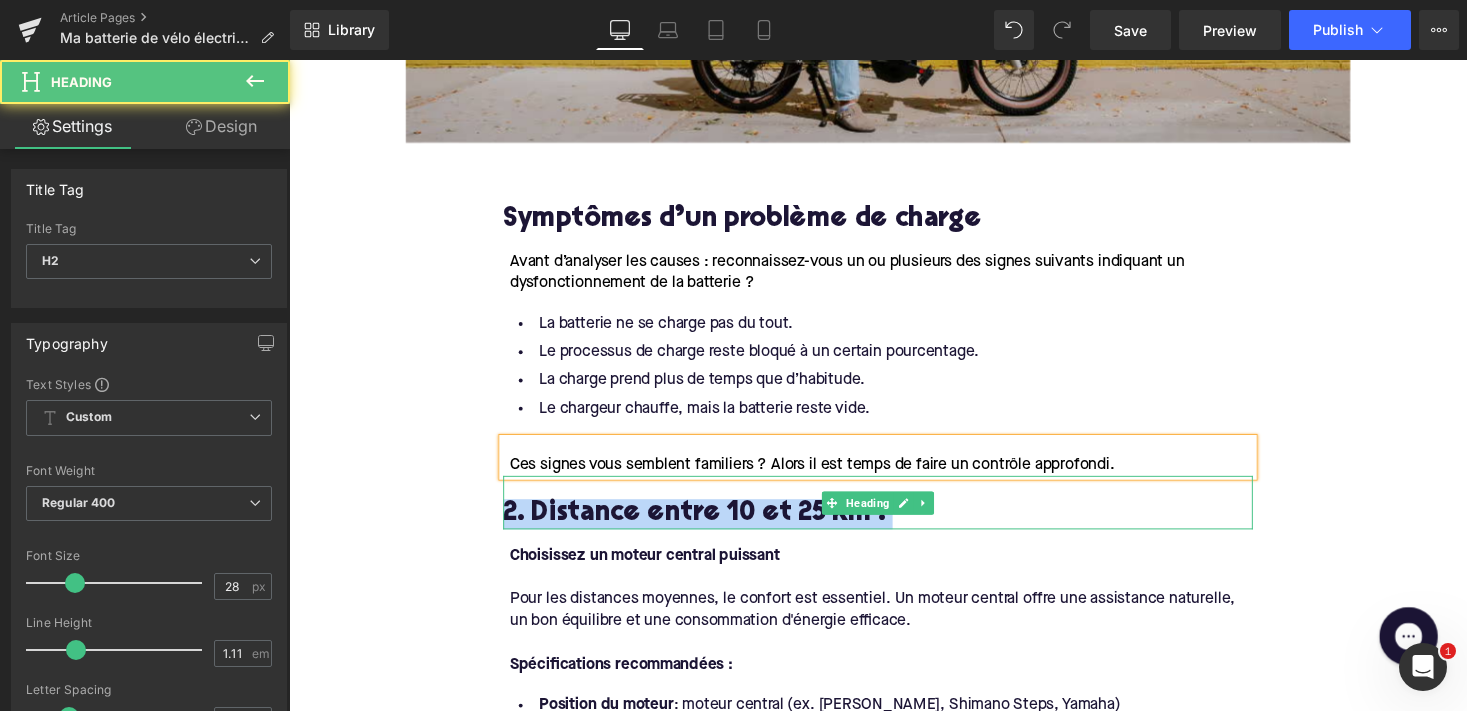 click on "2. Distance entre 10 et 25 km ?" at bounding box center (894, 526) 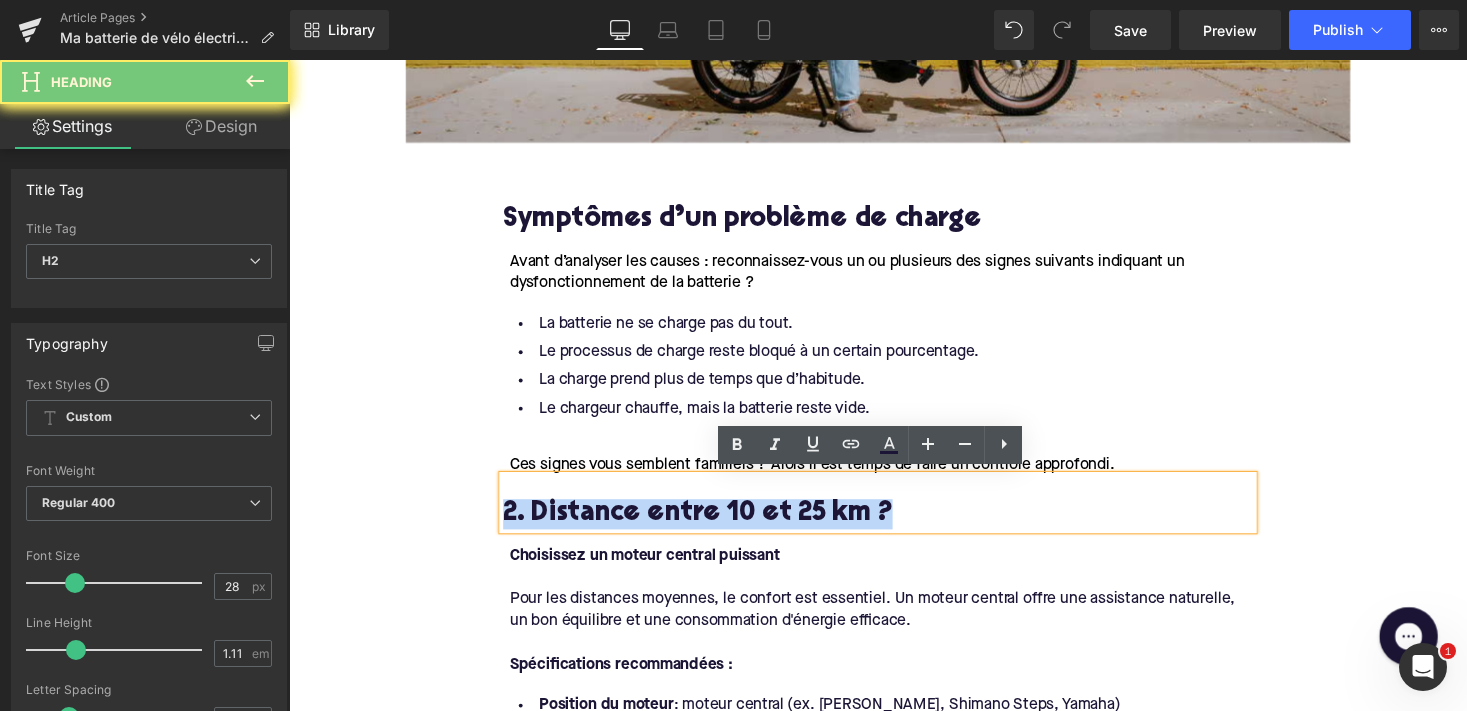 paste 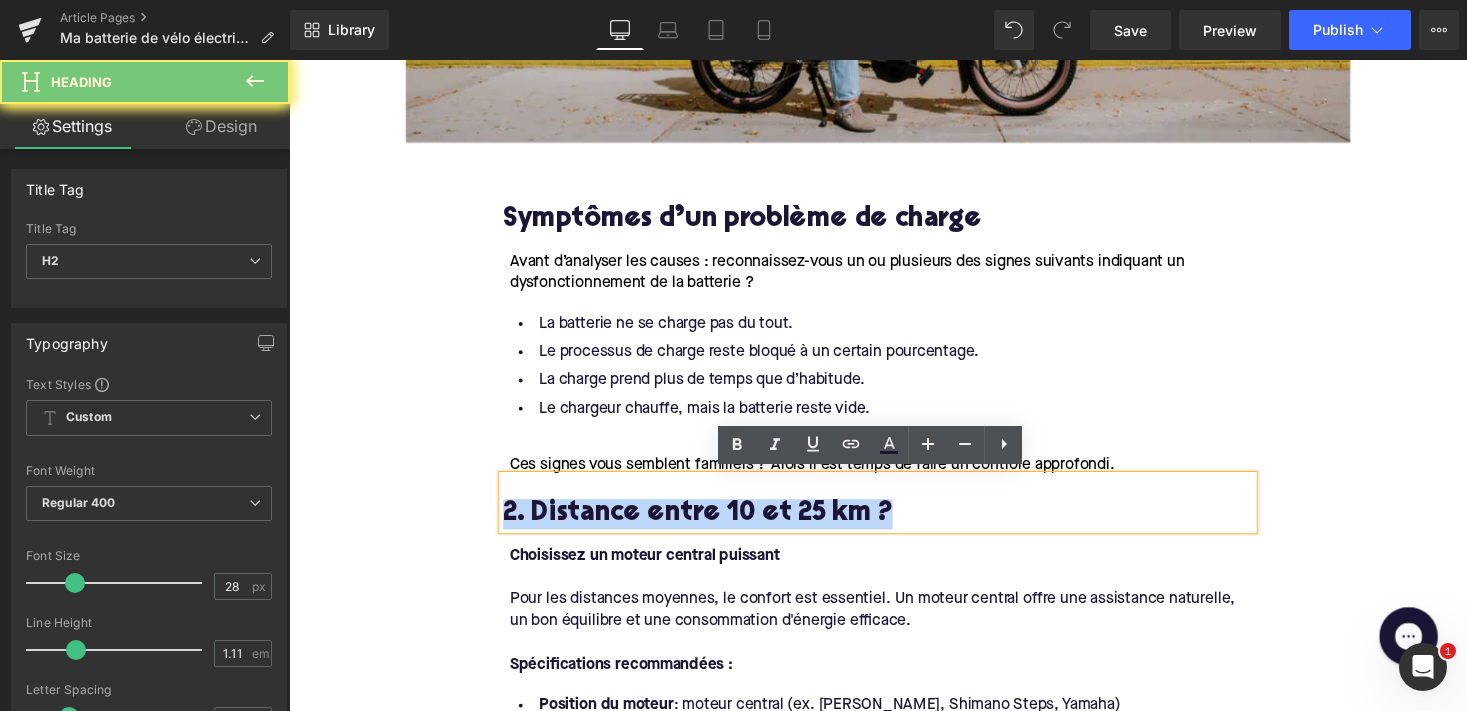 type 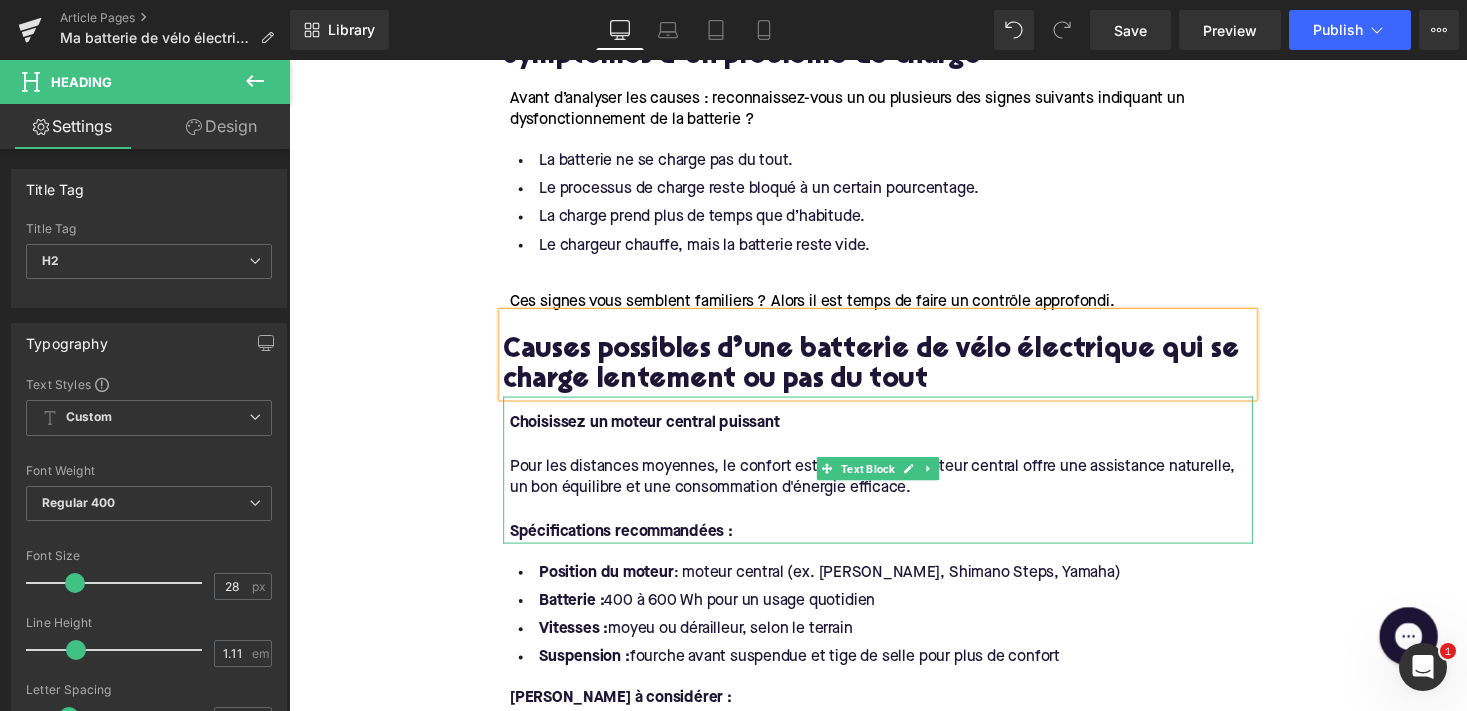 scroll, scrollTop: 1149, scrollLeft: 0, axis: vertical 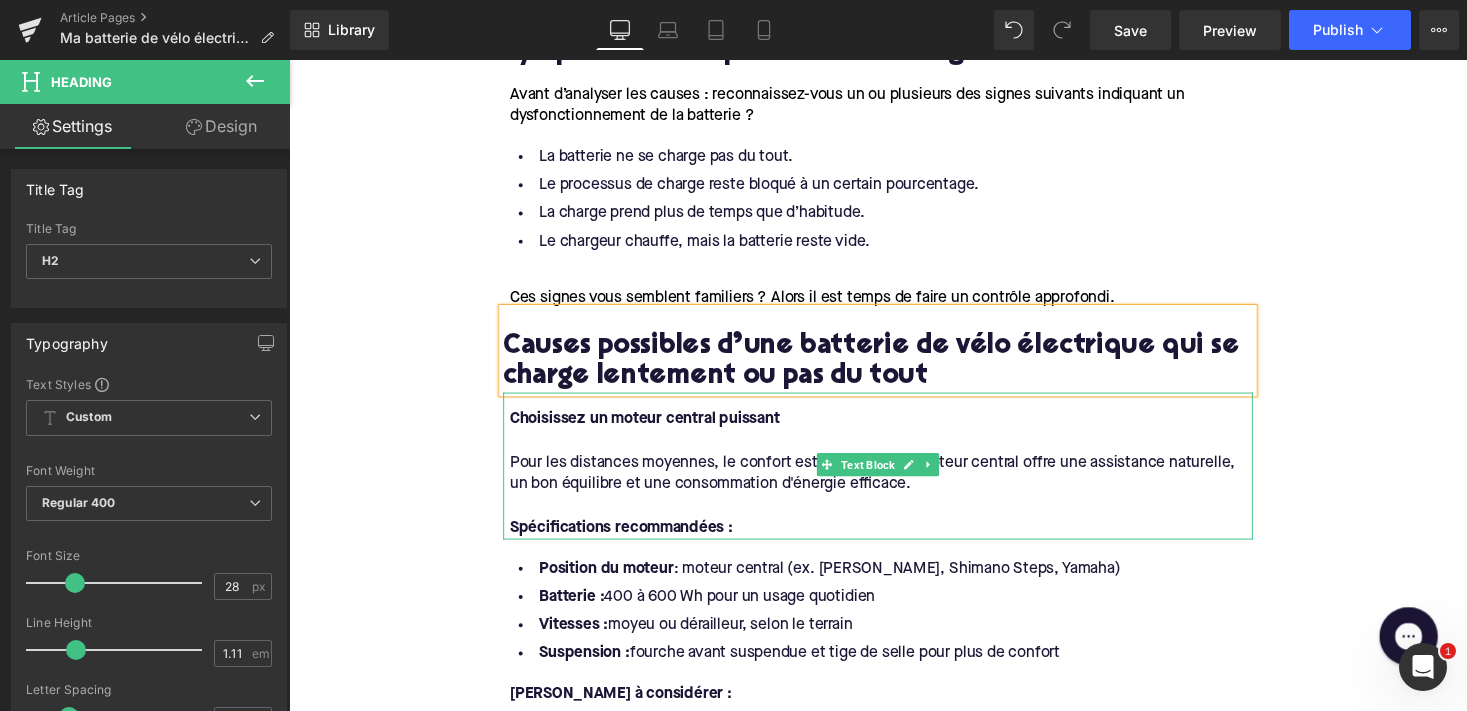 click at bounding box center (897, 519) 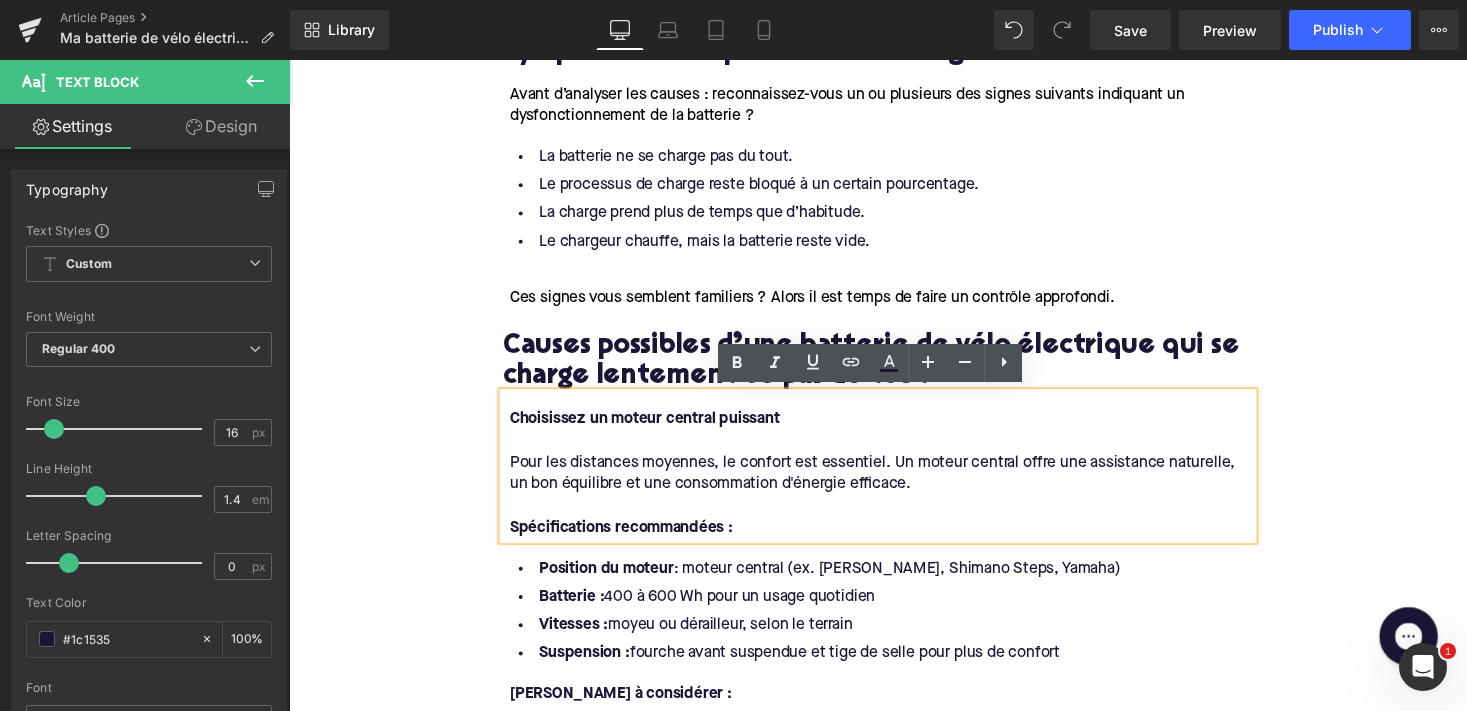 click on "La charge prend plus de temps que d’habitude." at bounding box center [894, 218] 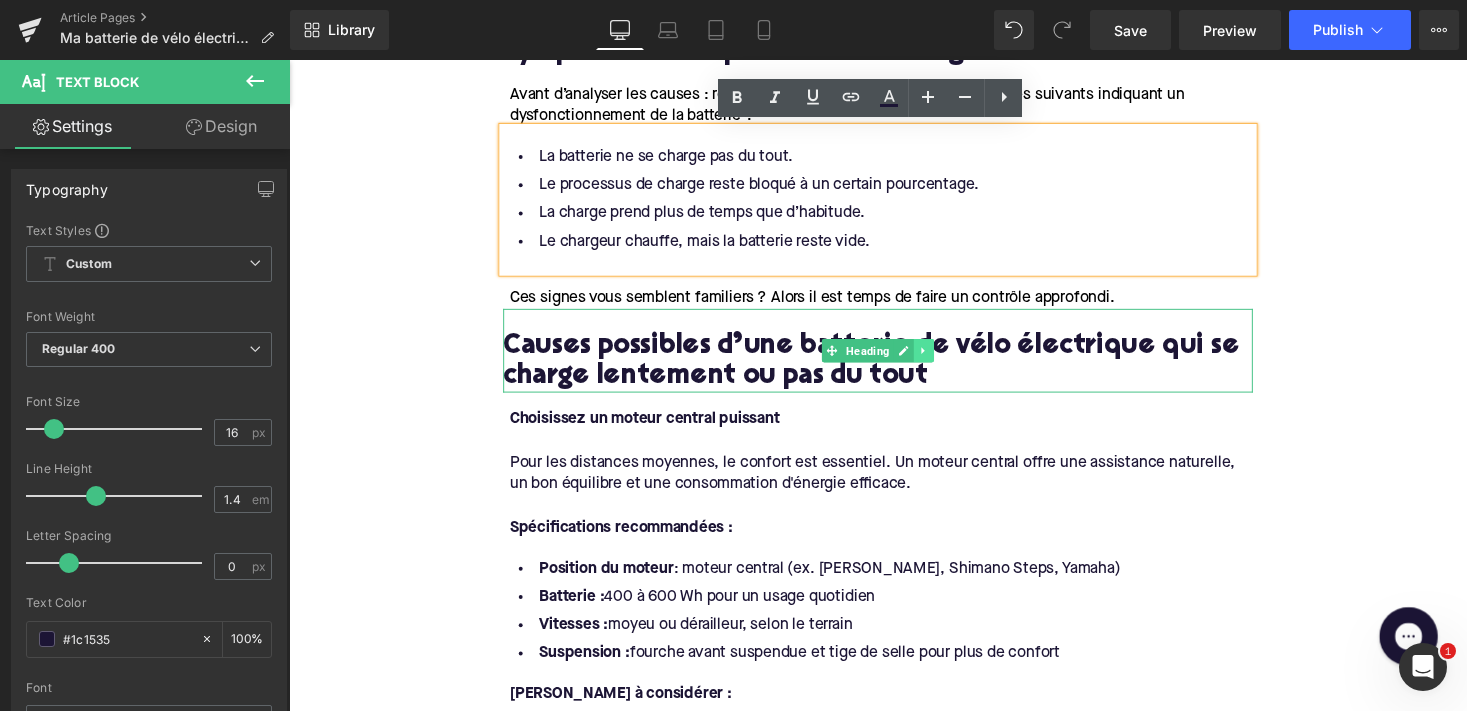 click 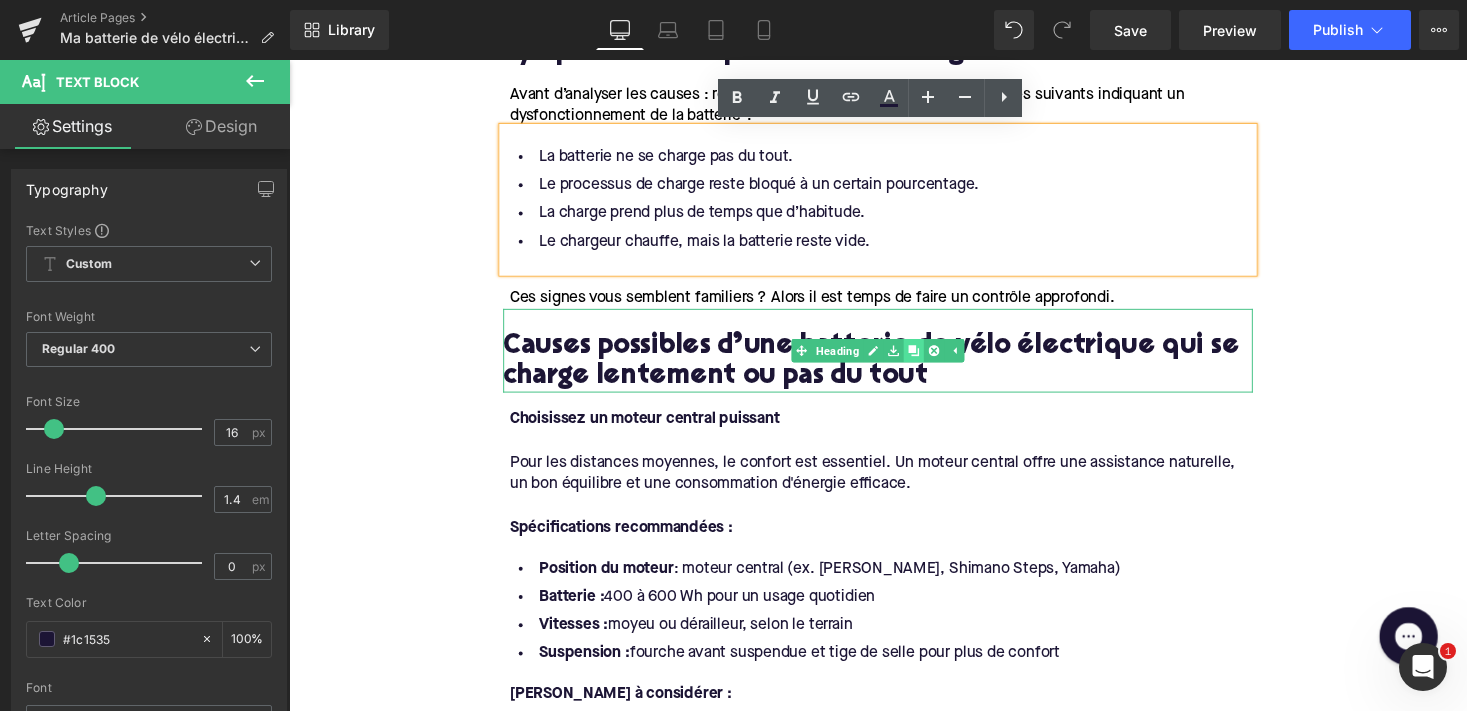click 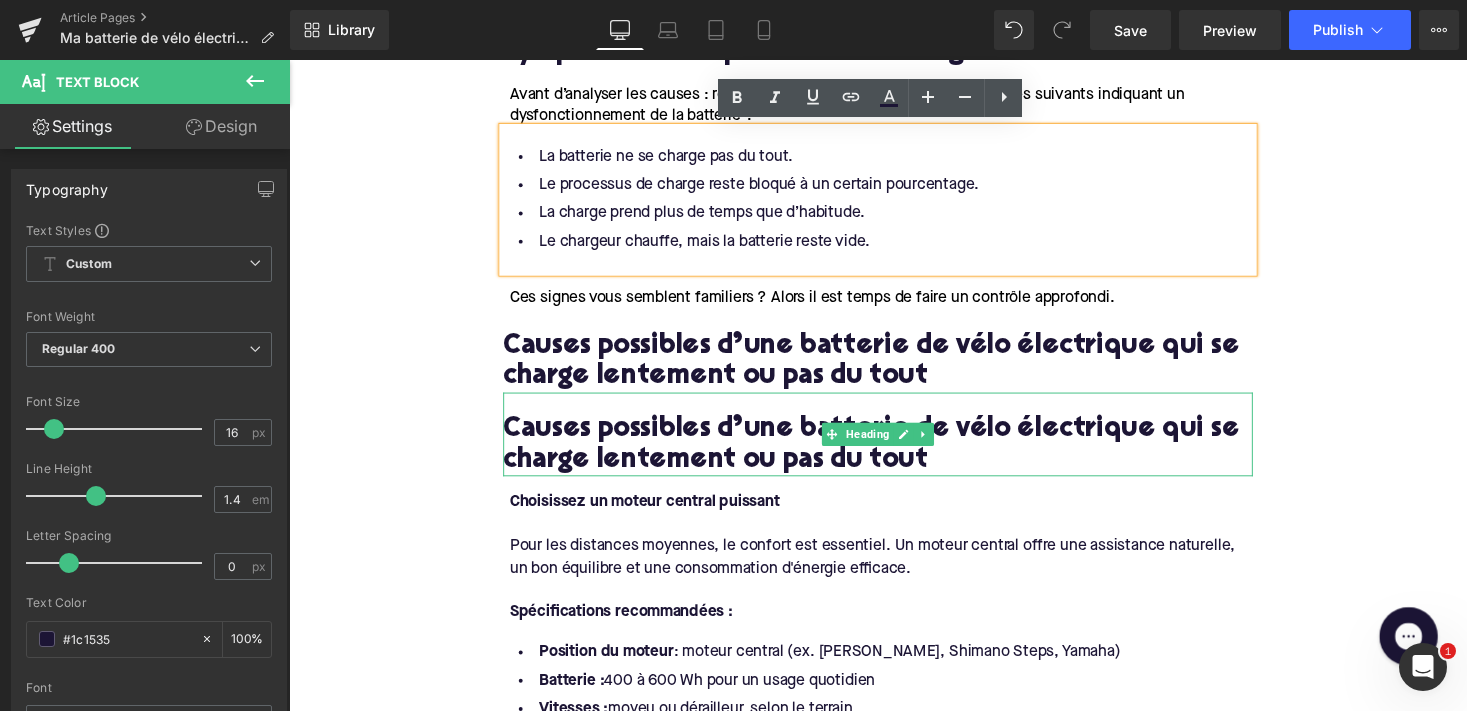 click on "Causes possibles d’une batterie de vélo électrique qui se charge lentement ou pas du tout" at bounding box center [894, 457] 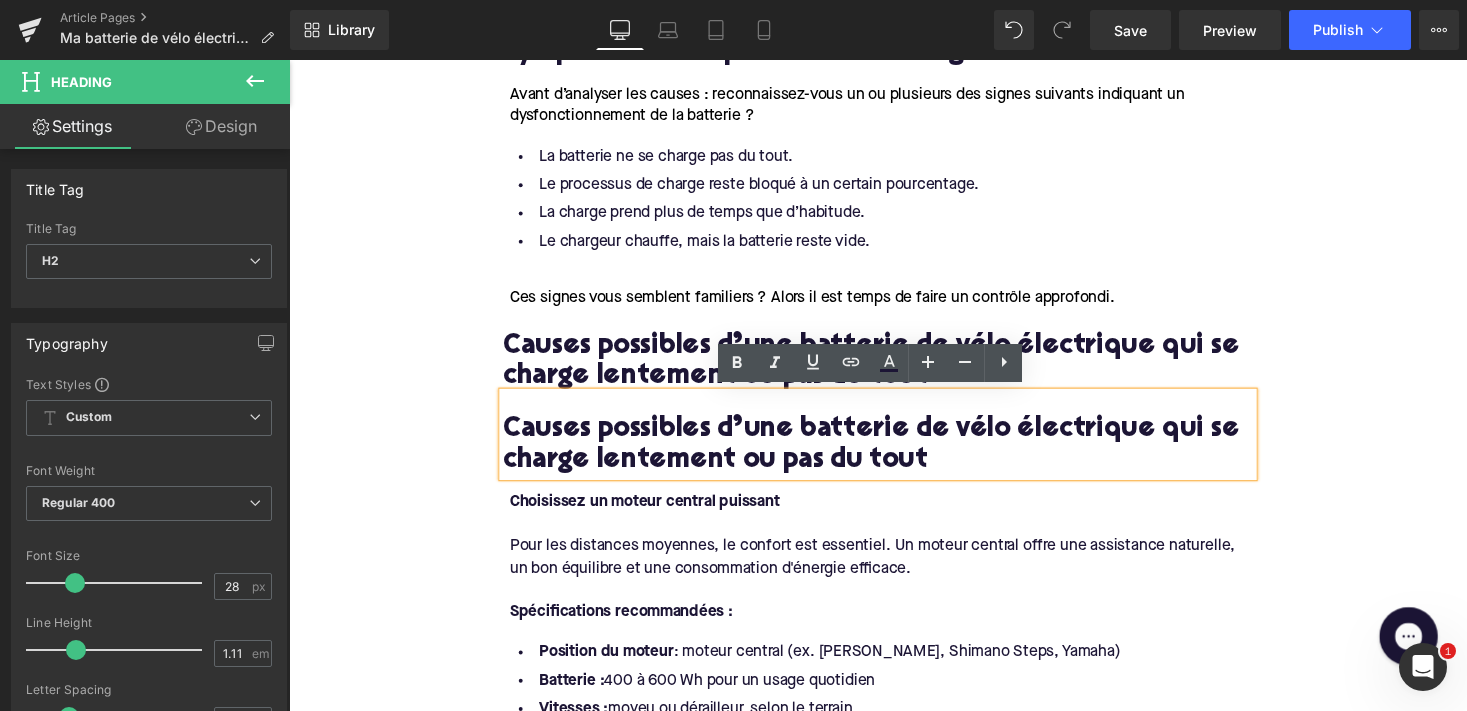 click on "Causes possibles d’une batterie de vélo électrique qui se charge lentement ou pas du tout" at bounding box center [894, 457] 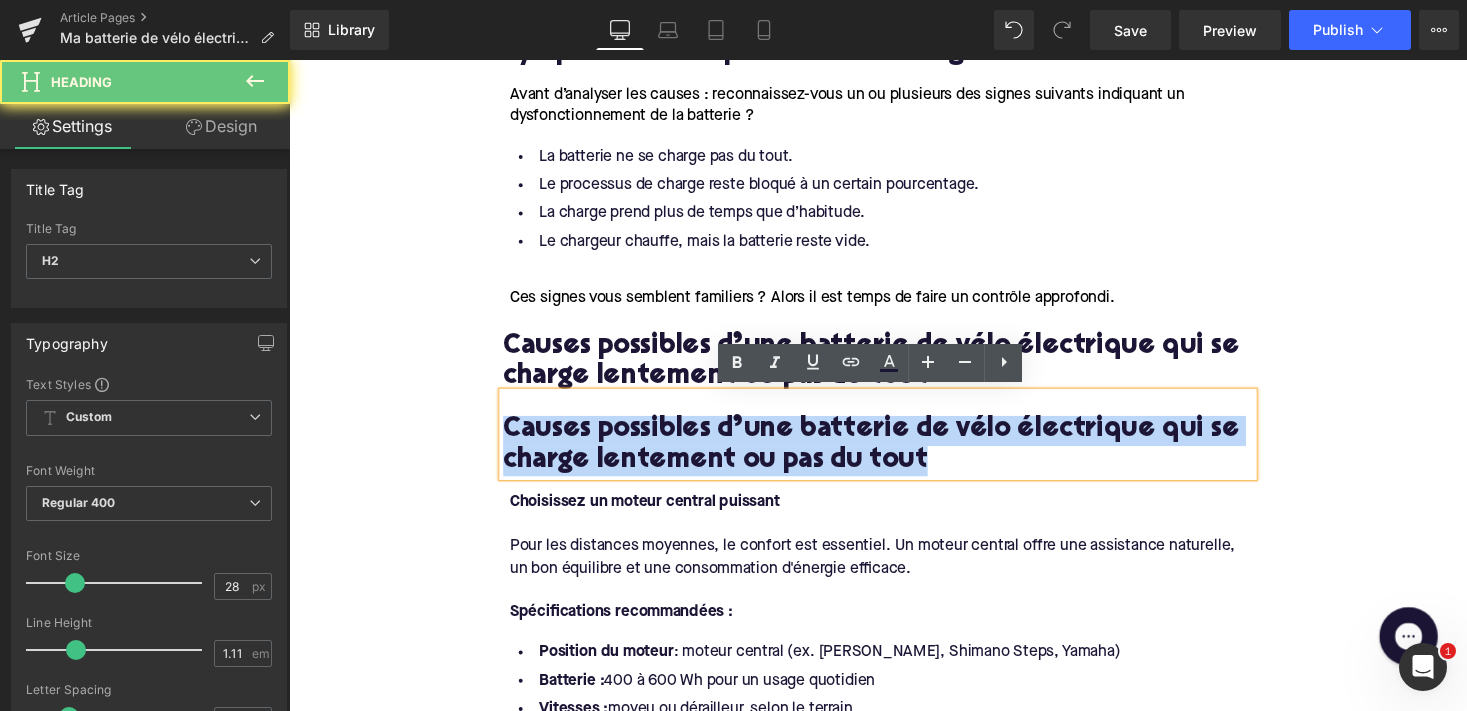 drag, startPoint x: 938, startPoint y: 463, endPoint x: 509, endPoint y: 428, distance: 430.42538 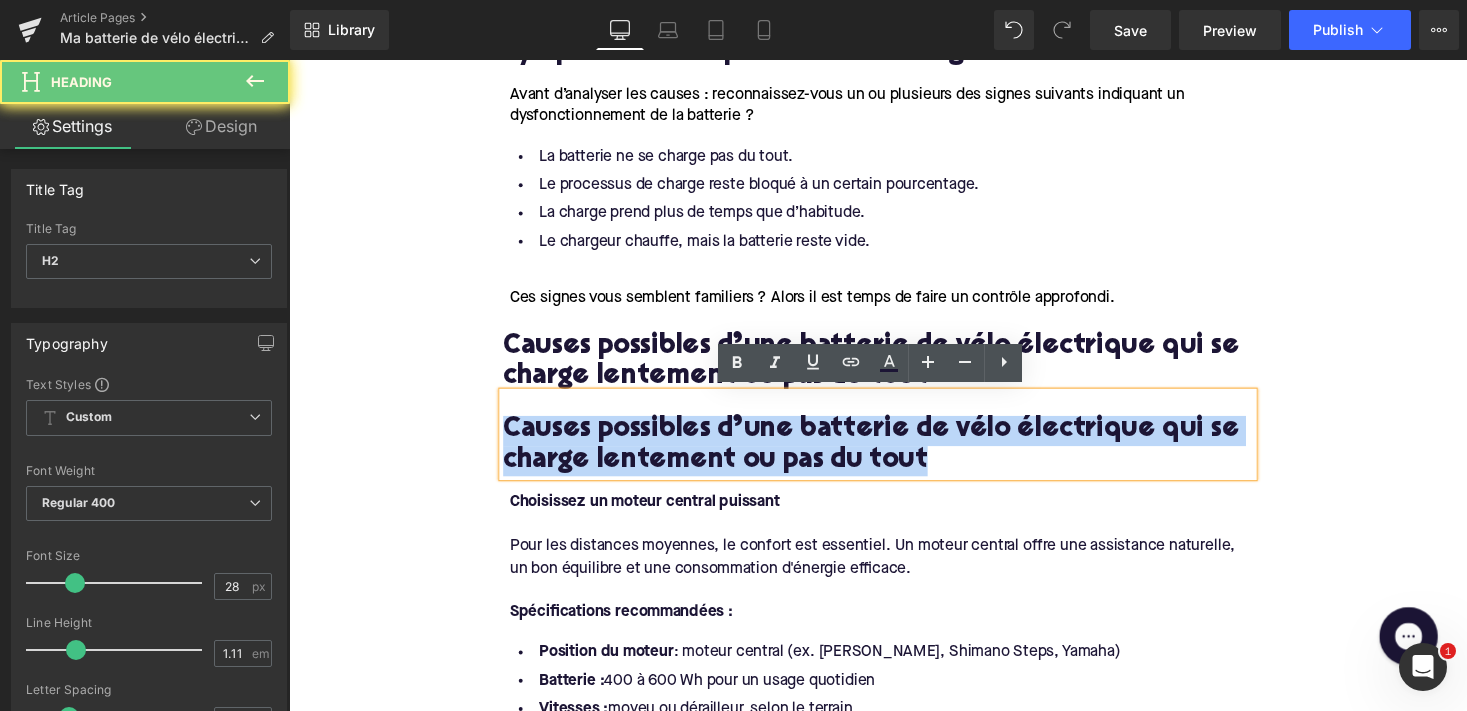click on "Causes possibles d’une batterie de vélo électrique qui se charge lentement ou pas du tout" at bounding box center (894, 457) 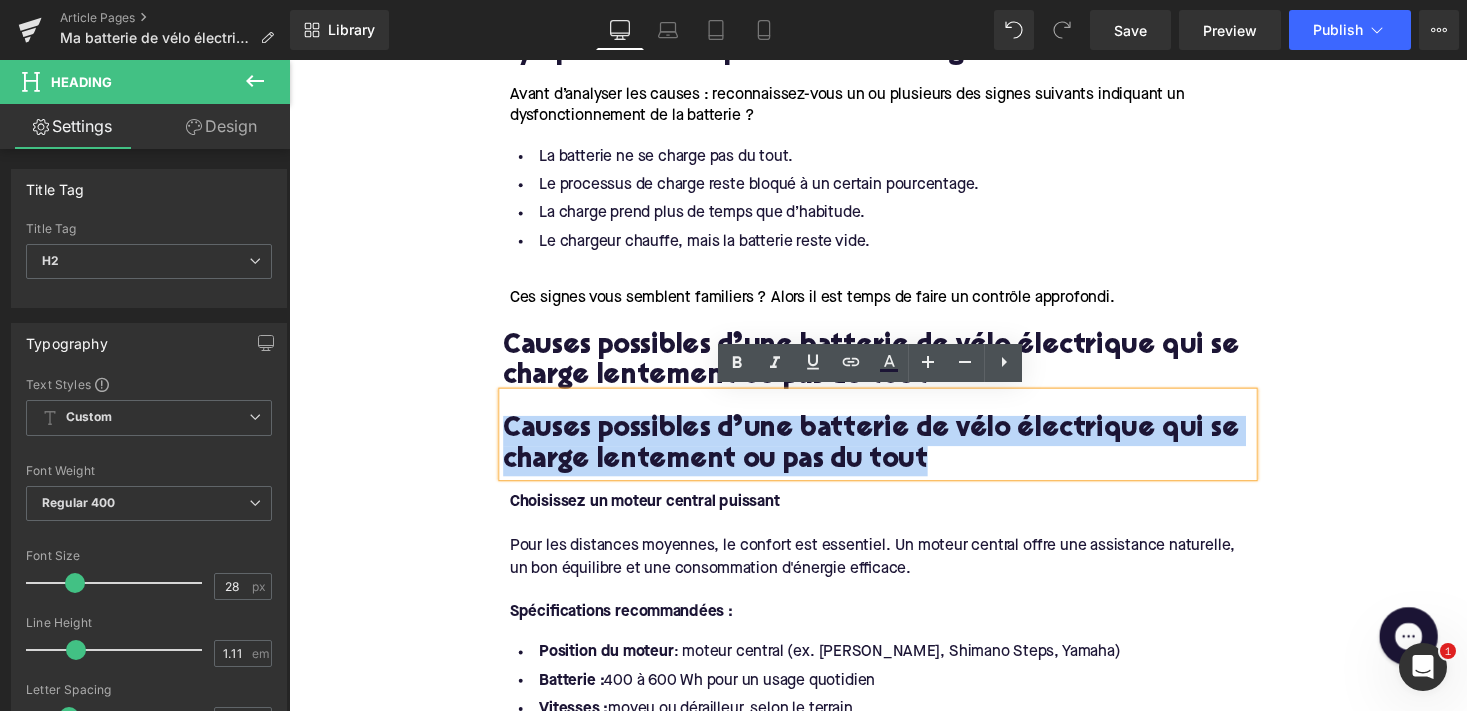 paste 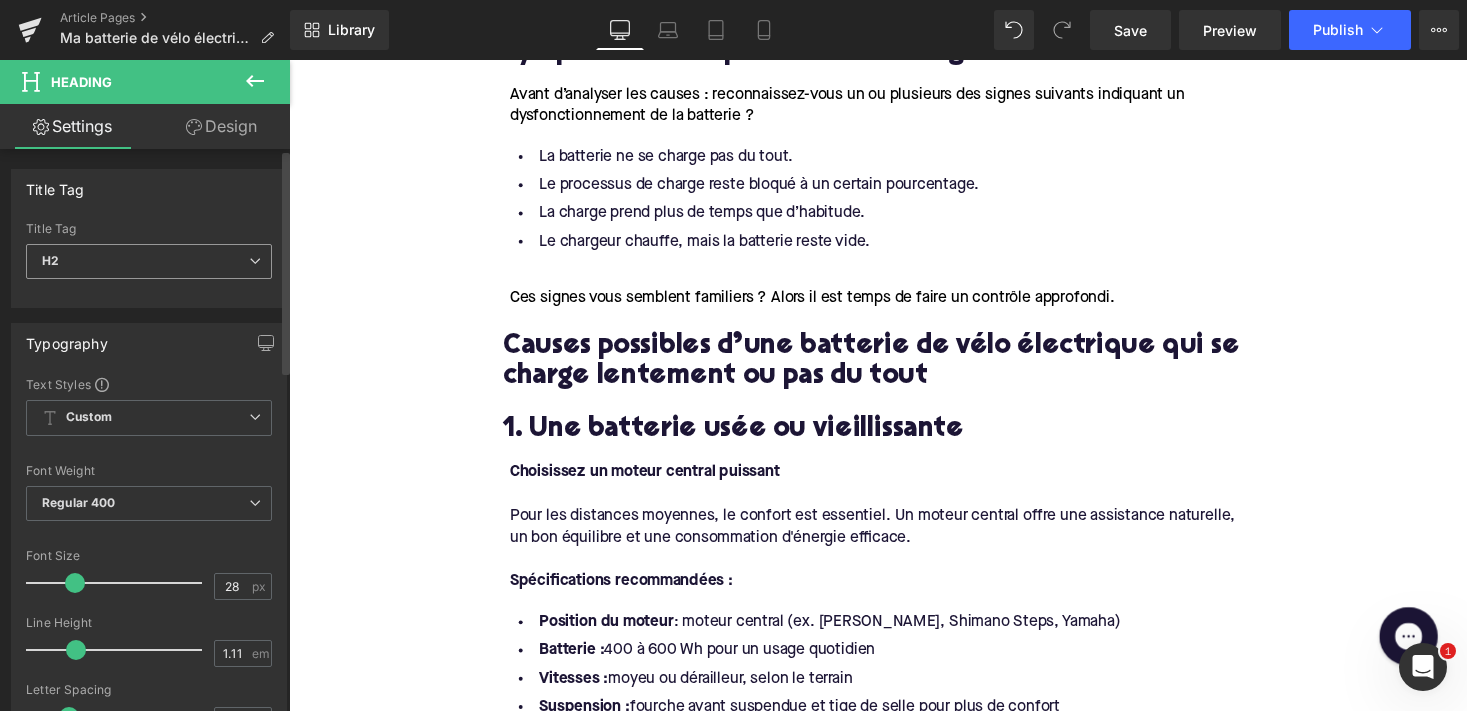 click on "H2" at bounding box center (149, 261) 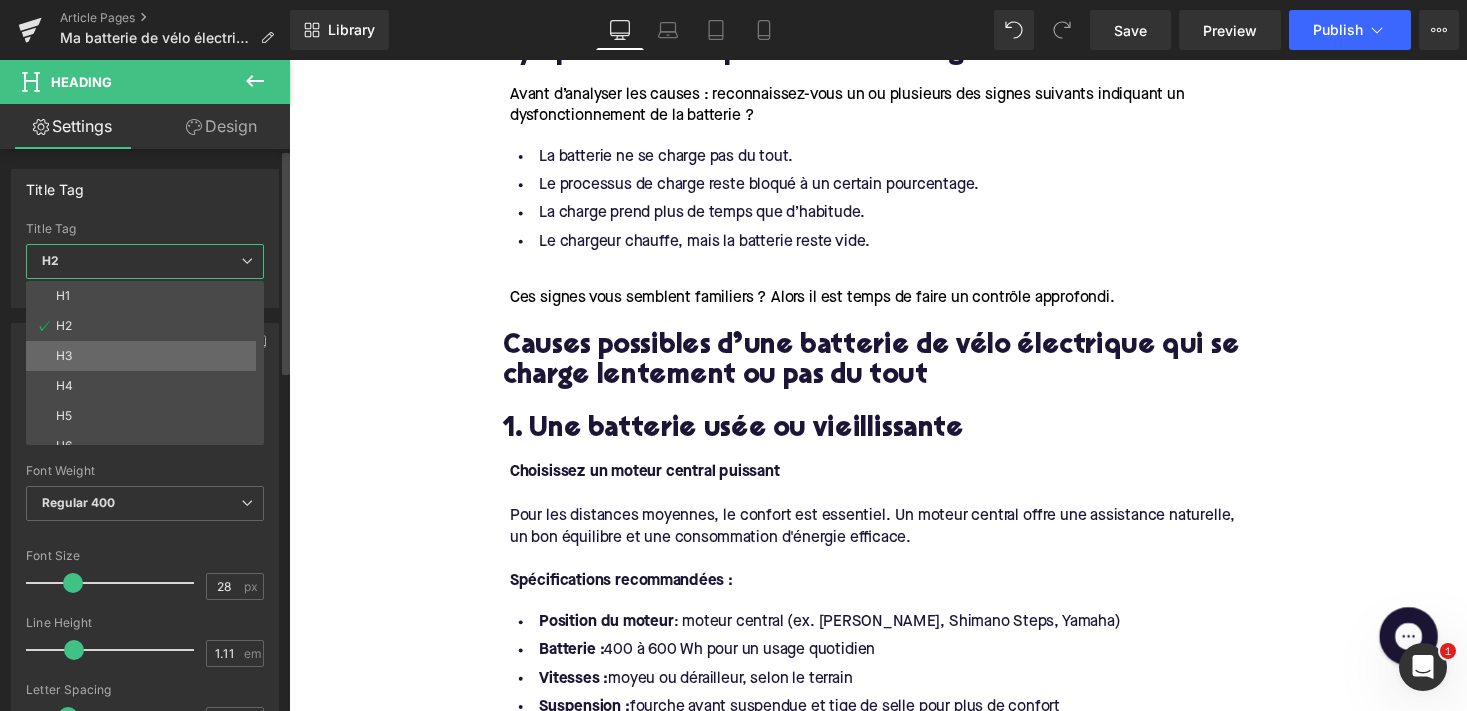 click on "H3" at bounding box center (149, 356) 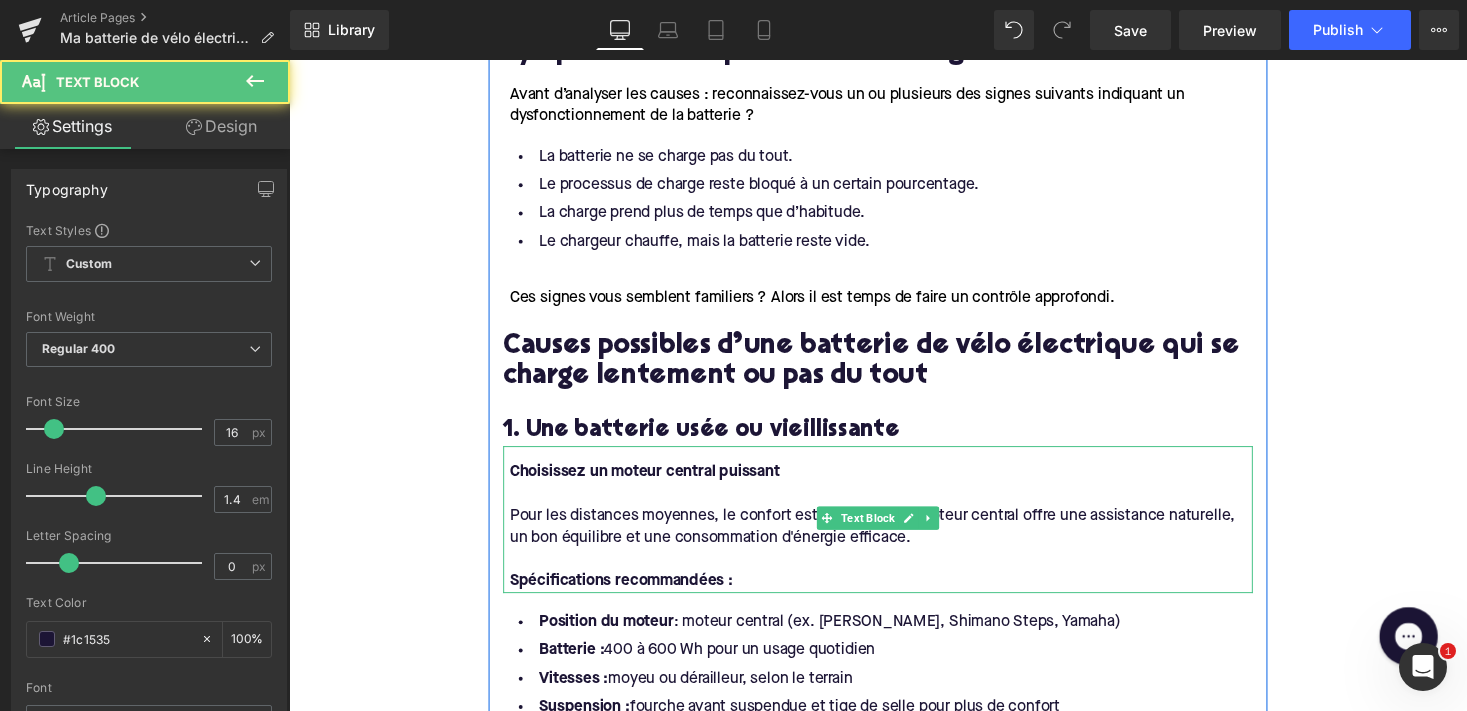 click on "Pour les distances moyennes, le confort est essentiel. Un moteur central offre une assistance naturelle, un bon équilibre et une consommation d'énergie efficace." at bounding box center [897, 540] 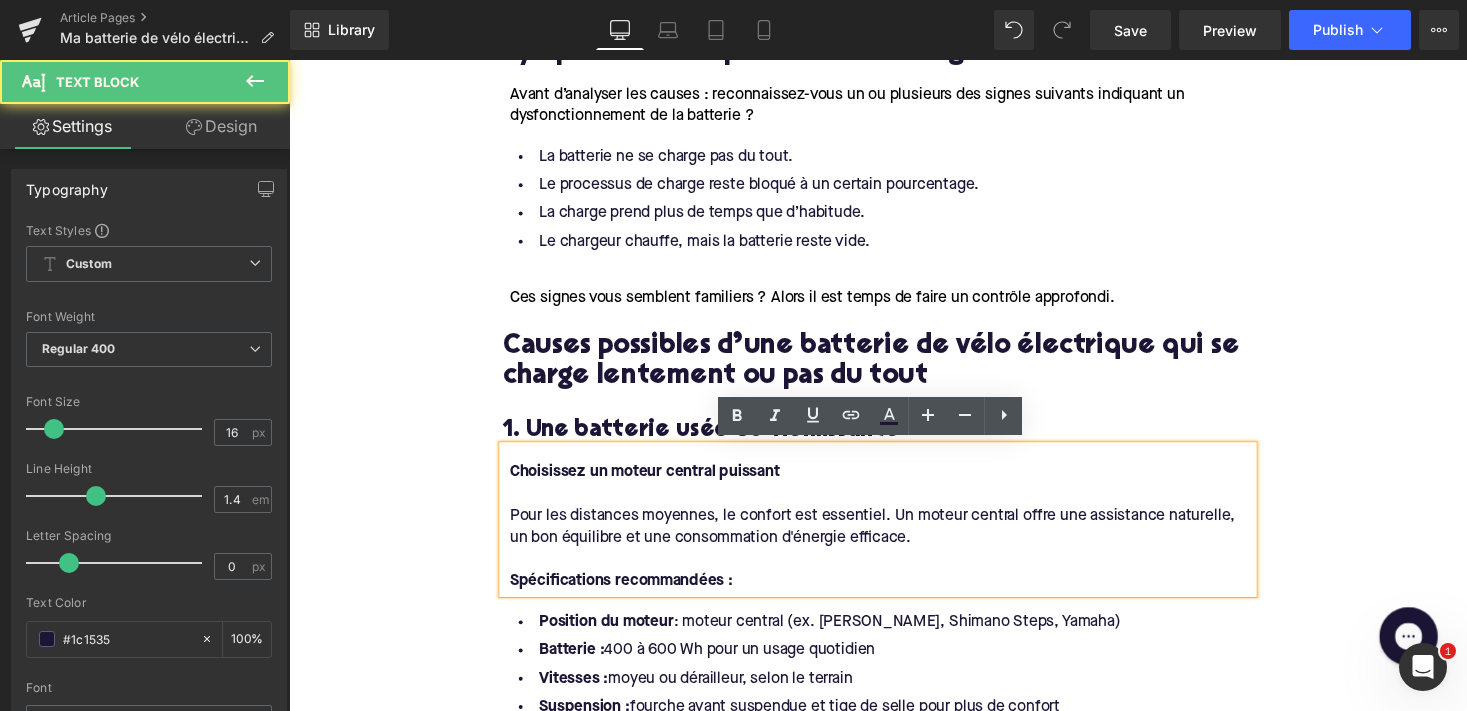 type 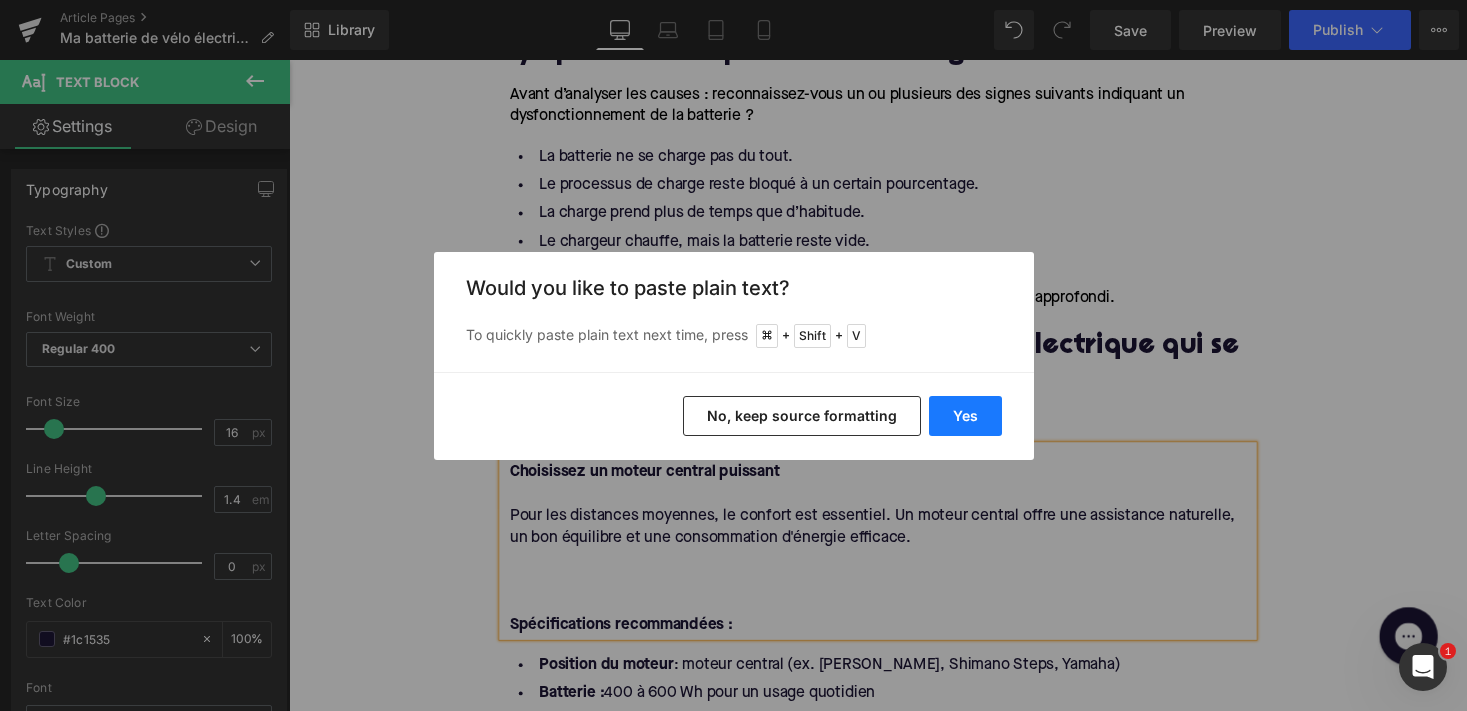 click on "Yes" at bounding box center [965, 416] 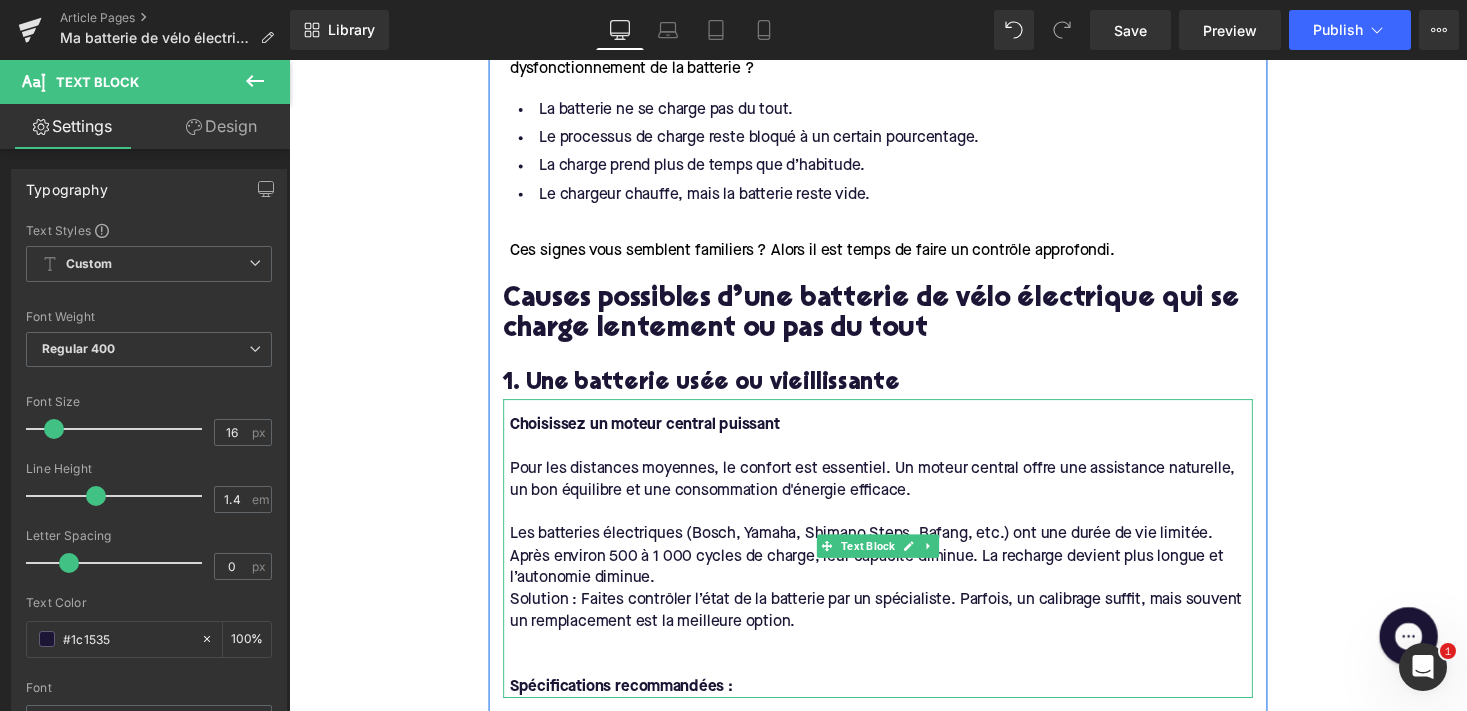 scroll, scrollTop: 1251, scrollLeft: 0, axis: vertical 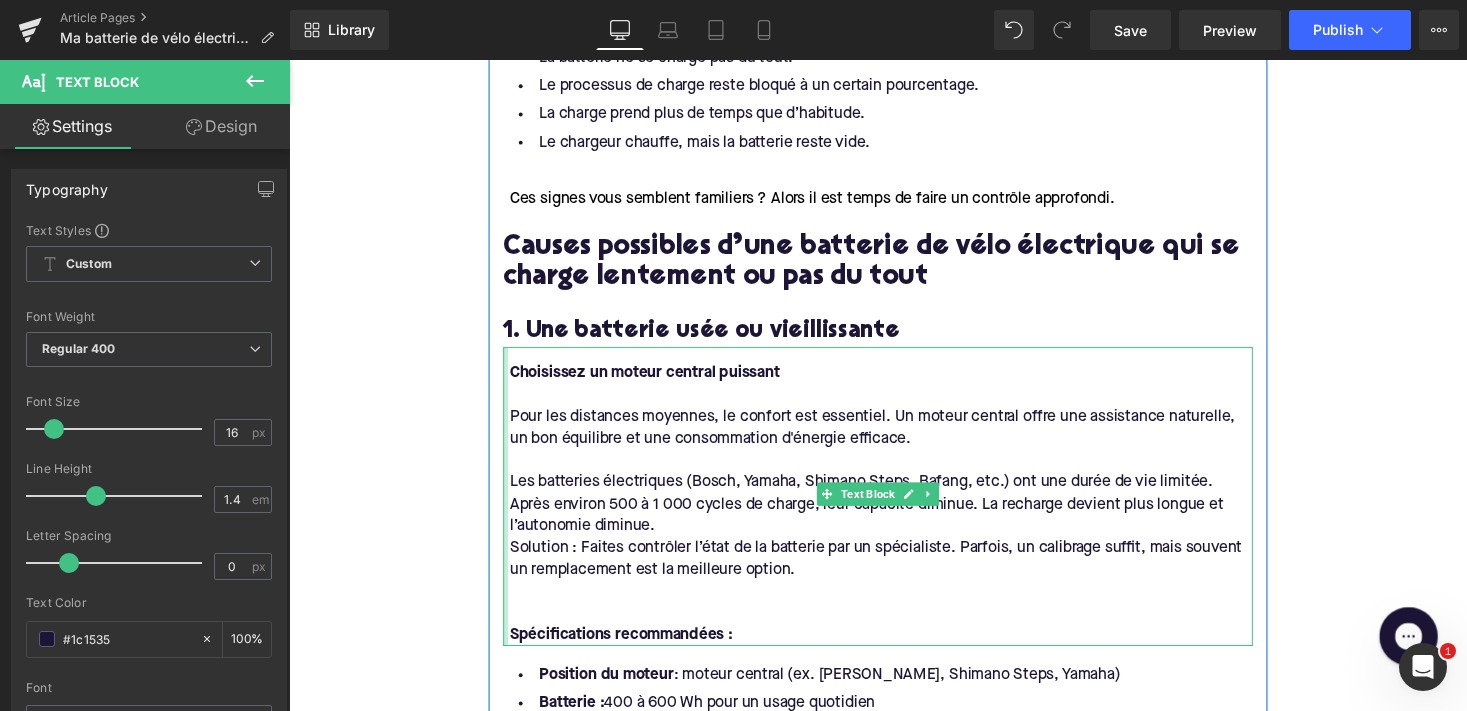 drag, startPoint x: 1037, startPoint y: 687, endPoint x: 508, endPoint y: 578, distance: 540.113 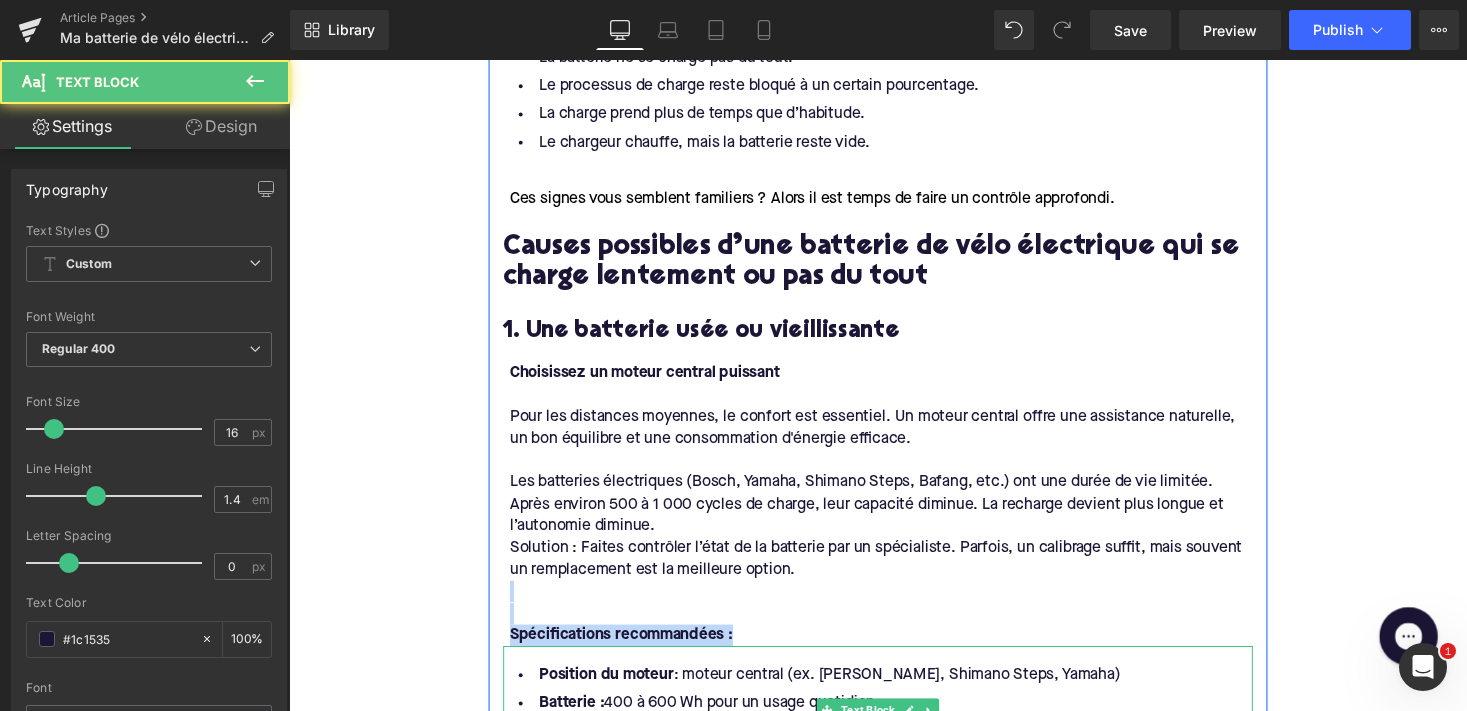 drag, startPoint x: 515, startPoint y: 595, endPoint x: 733, endPoint y: 653, distance: 225.5837 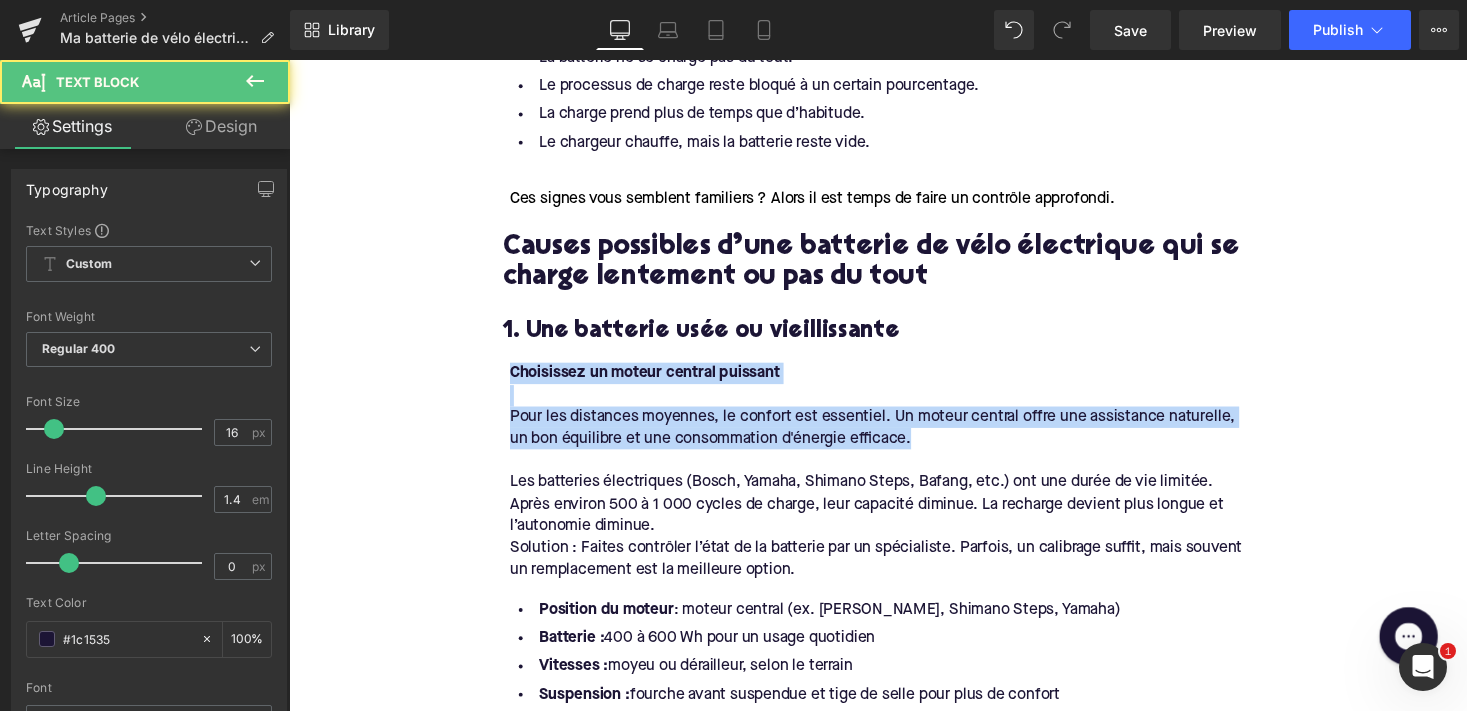 drag, startPoint x: 947, startPoint y: 447, endPoint x: 485, endPoint y: 354, distance: 471.26743 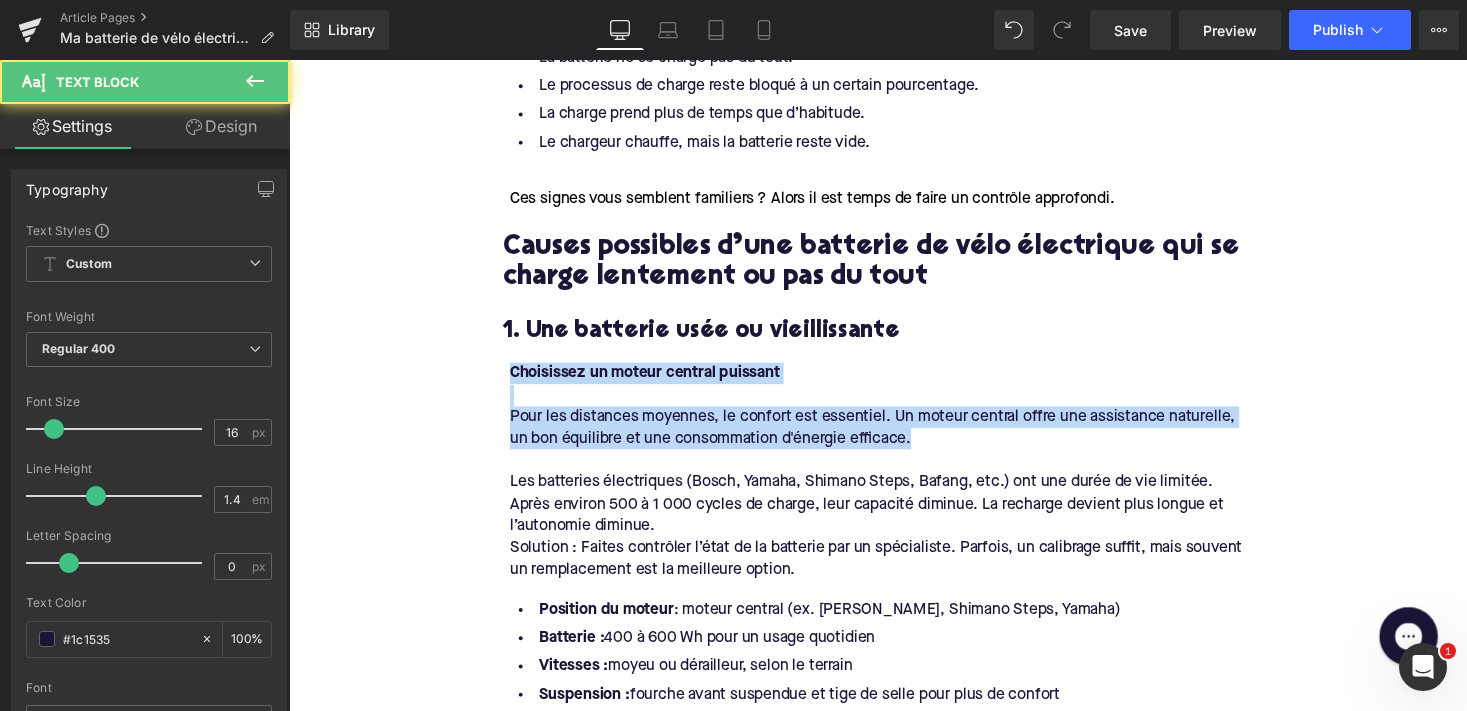 click on "Home / Ma batterie de vélo électrique se charge lentement ou pas du tout : 6 causes et solutions Breadcrumbs         Ma batterie de vélo électrique se charge lentement ou pas du tout : 6 causes et solutions Heading         Que vous utilisiez votre vélo électrique pour vos trajets quotidiens ou pour des balades le week-end, une batterie en bon état de fonctionnement est essentielle. Mais que faire si vous remarquez que votre batterie se recharge très lentement ou même plus du tout ? Dans cet article, nous passons en revue les causes les plus fréquentes et leurs solutions. [PERSON_NAME], argumenté et applicable dans la pratique, pour que vous puissiez vite reprendre la route. Text Block         Row         Image         Row         Row         Symptômes d’un problème de charge Heading         Avant d’analyser les causes : reconnaissez-vous un ou plusieurs des signes suivants indiquant un dysfonctionnement de la batterie ? Text Block         La batterie ne se charge pas du tout. Text Block" at bounding box center (894, 1261) 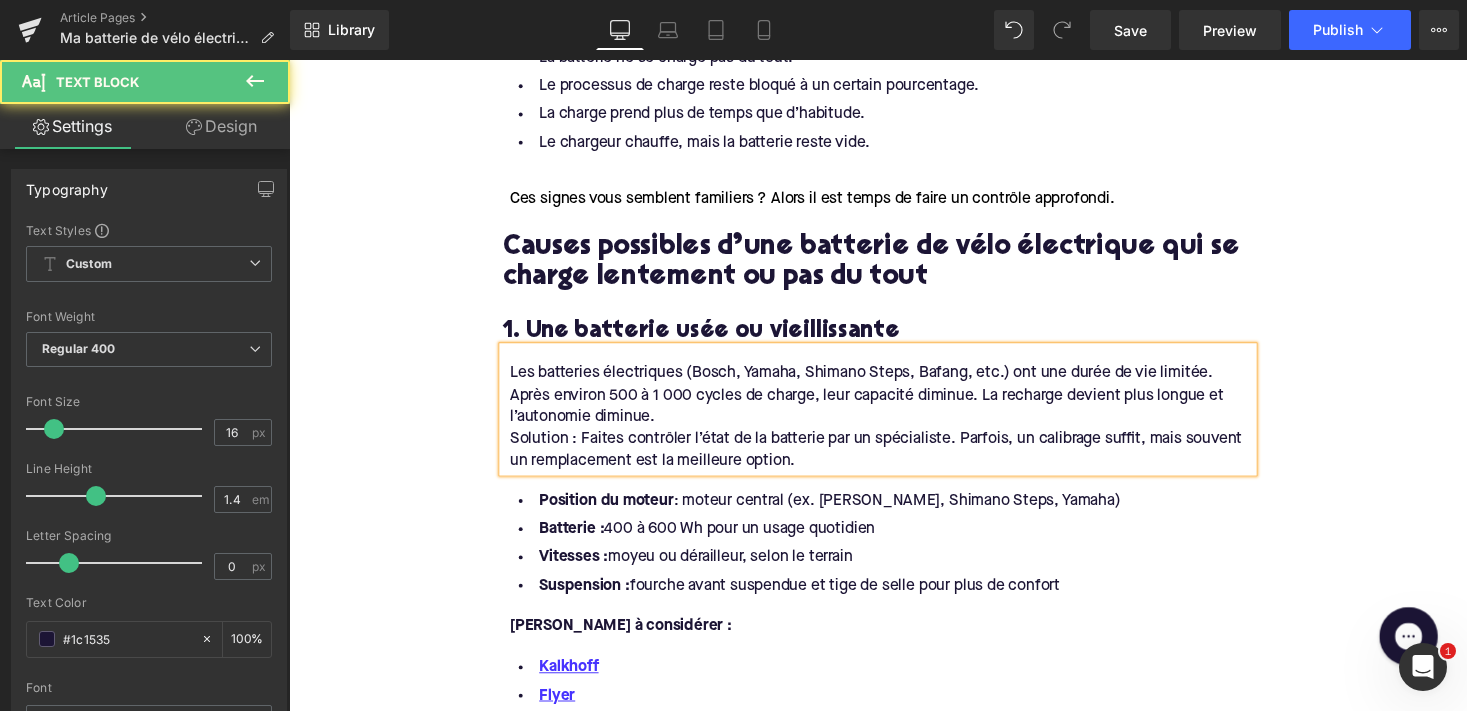 click on "Solution : Faites contrôler l’état de la batterie par un spécialiste. Parfois, un calibrage suffit, mais souvent un remplacement est la meilleure option." at bounding box center (897, 460) 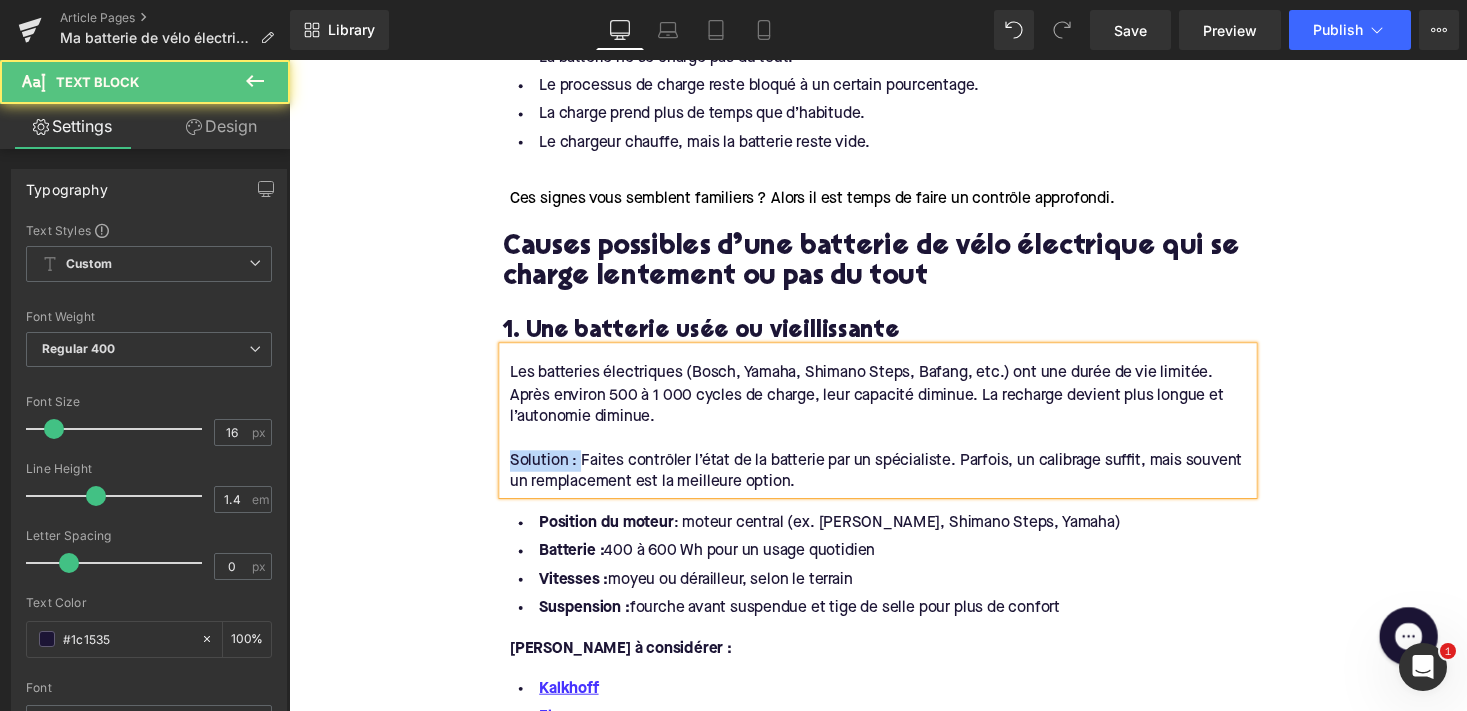 drag, startPoint x: 583, startPoint y: 468, endPoint x: 490, endPoint y: 468, distance: 93 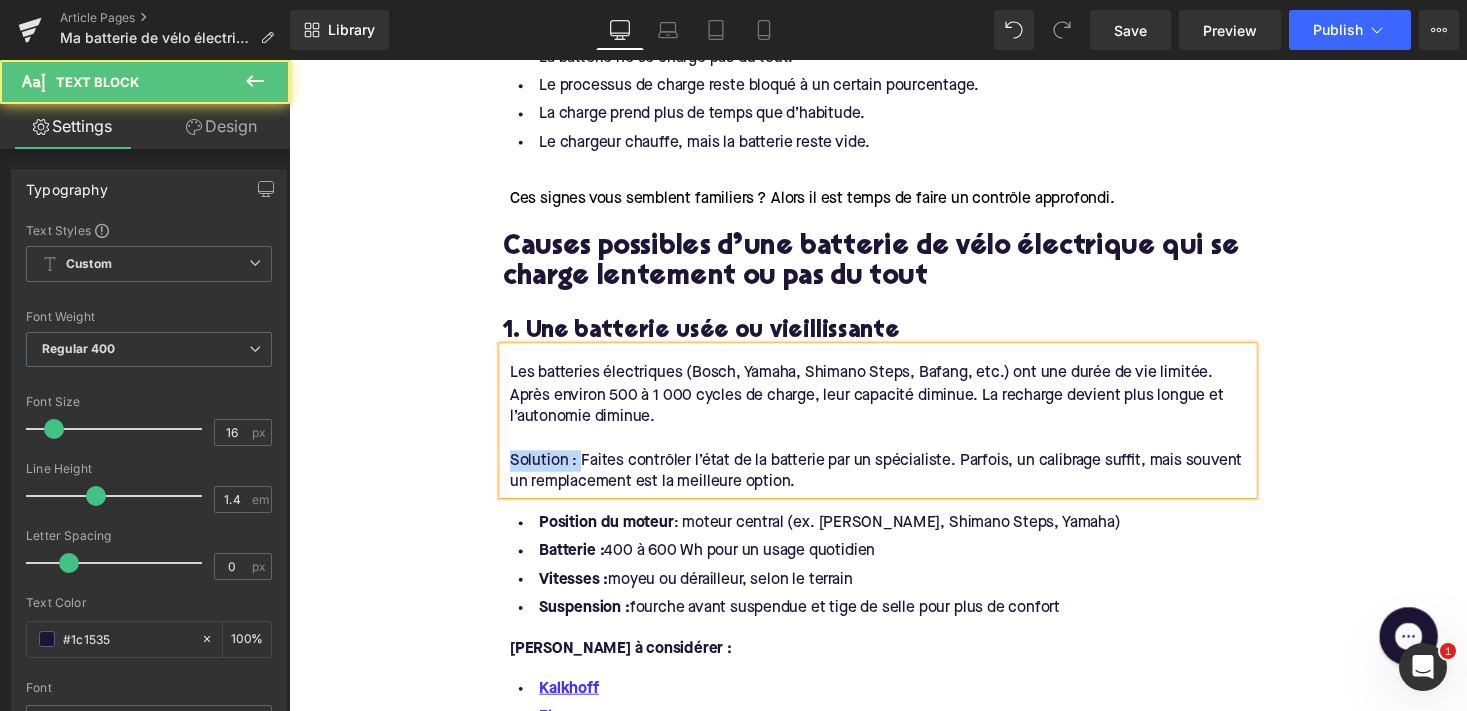 click on "Symptômes d’un problème de charge Heading         Avant d’analyser les causes : reconnaissez-vous un ou plusieurs des signes suivants indiquant un dysfonctionnement de la batterie ? Text Block         La batterie ne se charge pas du tout. Le processus de charge reste bloqué à un certain pourcentage. La charge prend plus de temps que d’habitude. Le chargeur chauffe, mais la batterie reste vide. Text Block         Ces signes vous semblent familiers ? Alors il est temps de faire un contrôle approfondi. Text Block         Causes possibles d’une batterie de vélo électrique qui se charge lentement ou pas du tout Heading         1. Une batterie usée ou vieillissante Heading         Les batteries électriques (Bosch, Yamaha, Shimano Steps, Bafang, etc.) ont une durée de vie limitée. Après environ 500 à 1 000 cycles de charge, leur capacité diminue. La recharge devient plus longue et l’autonomie diminue. Text Block         Position du moteur  : moteur central (ex. [PERSON_NAME], Shimano Steps, Yamaha)" at bounding box center (894, 1132) 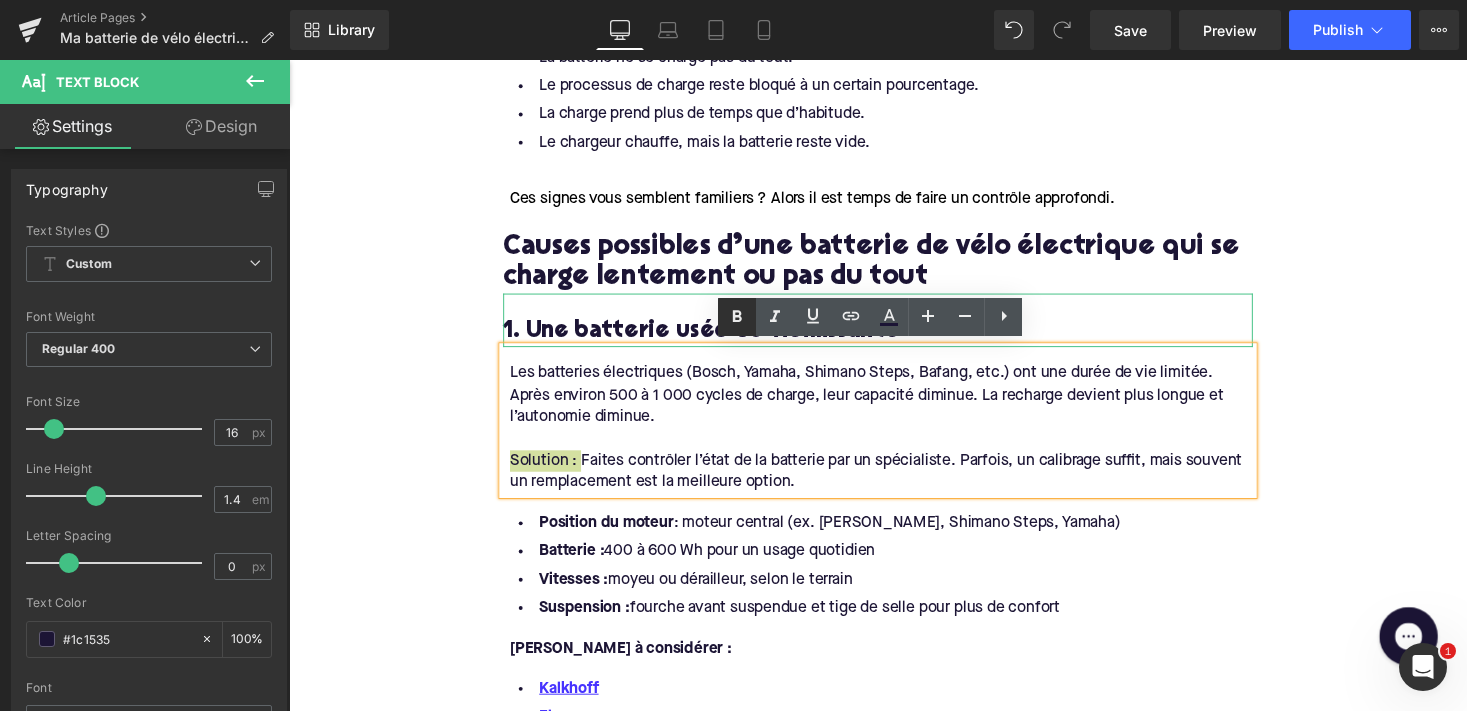 click 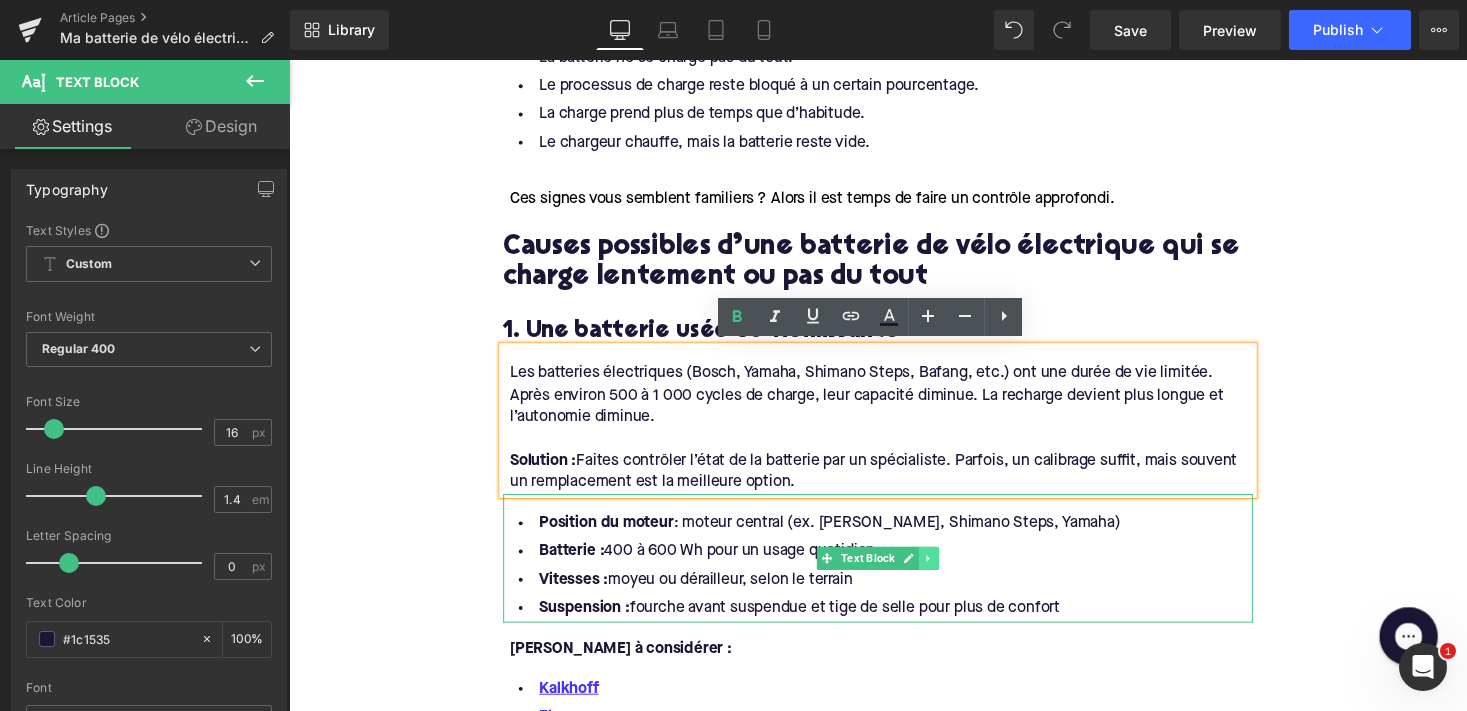 click 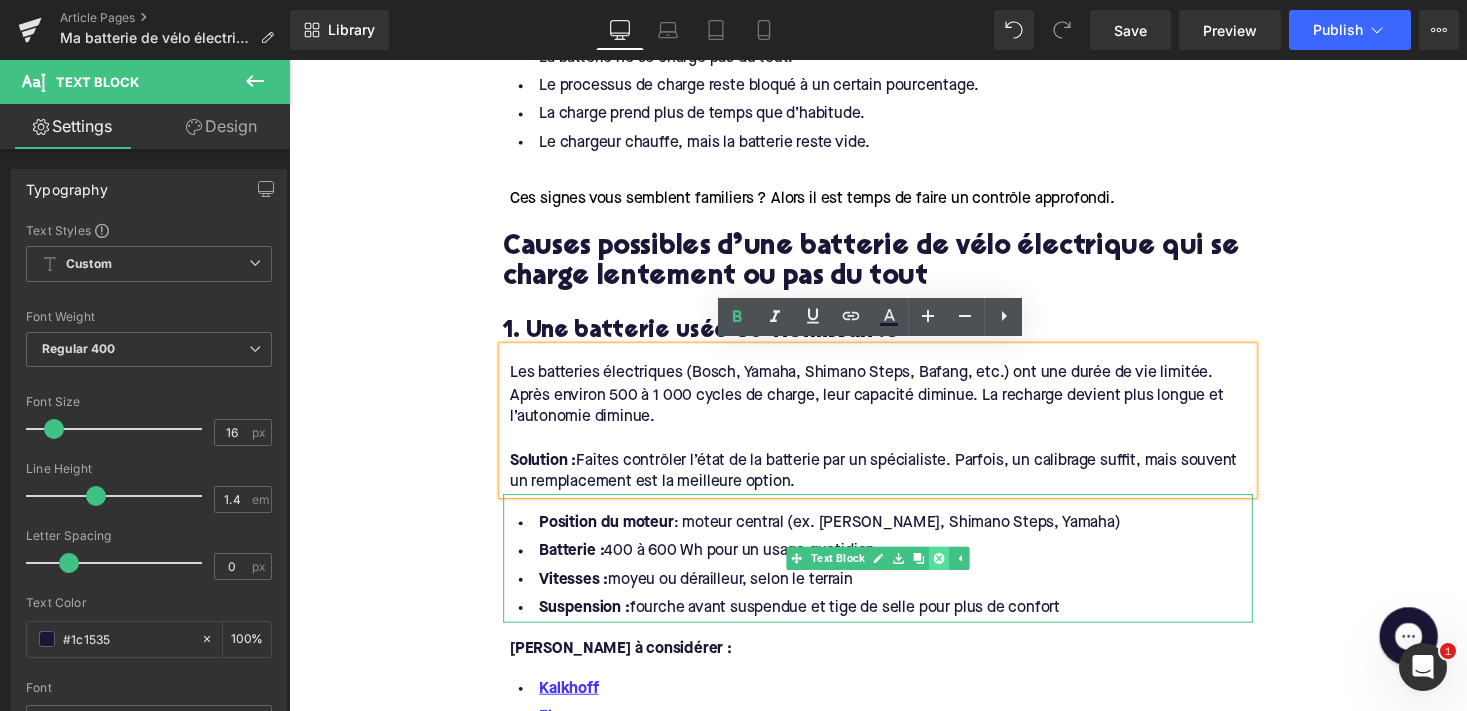click at bounding box center (956, 572) 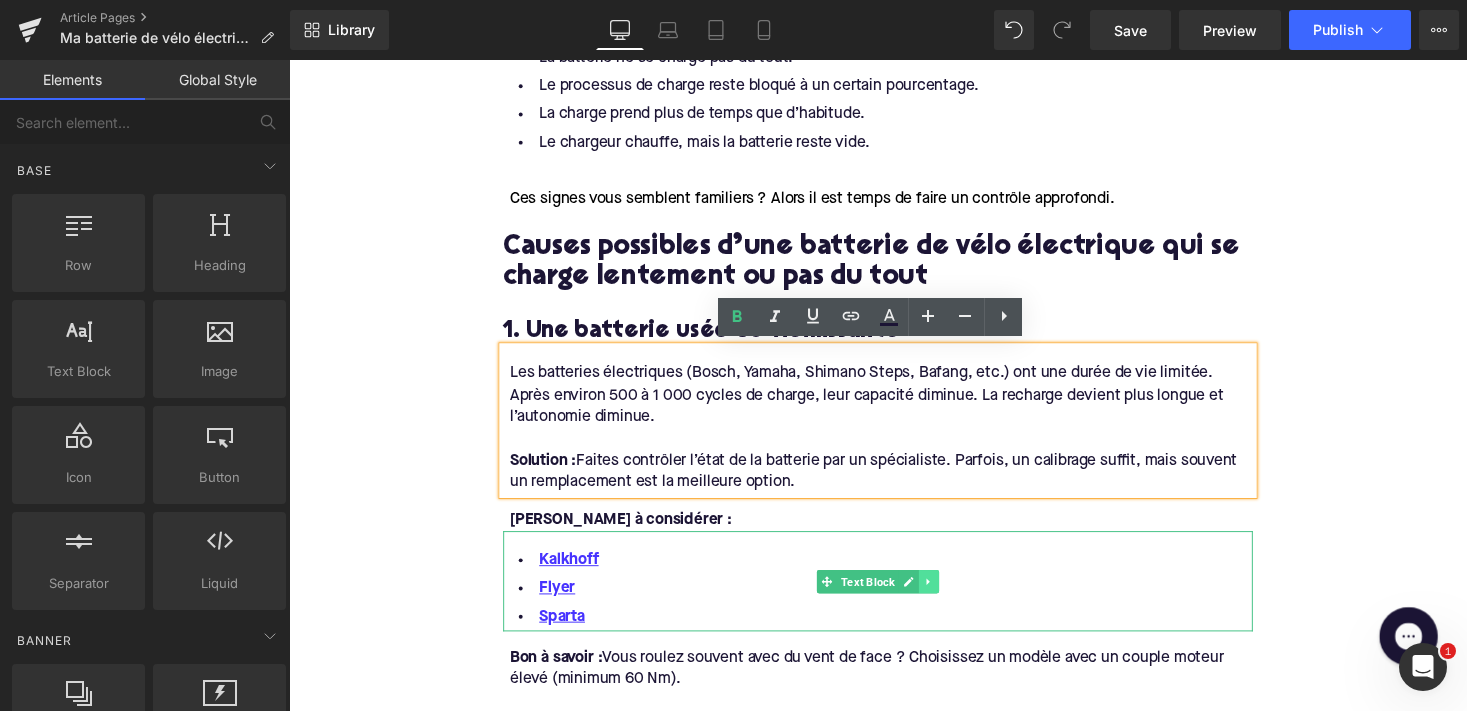 click 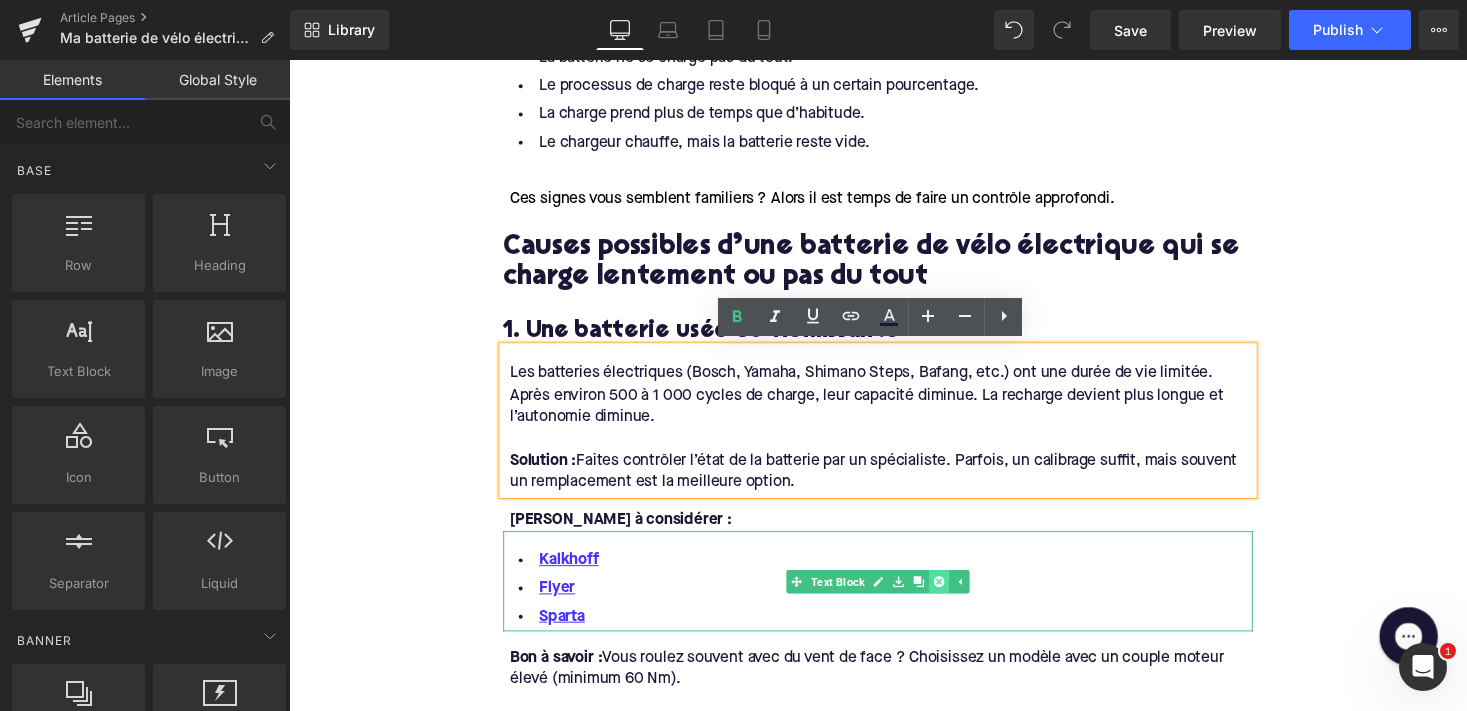 click 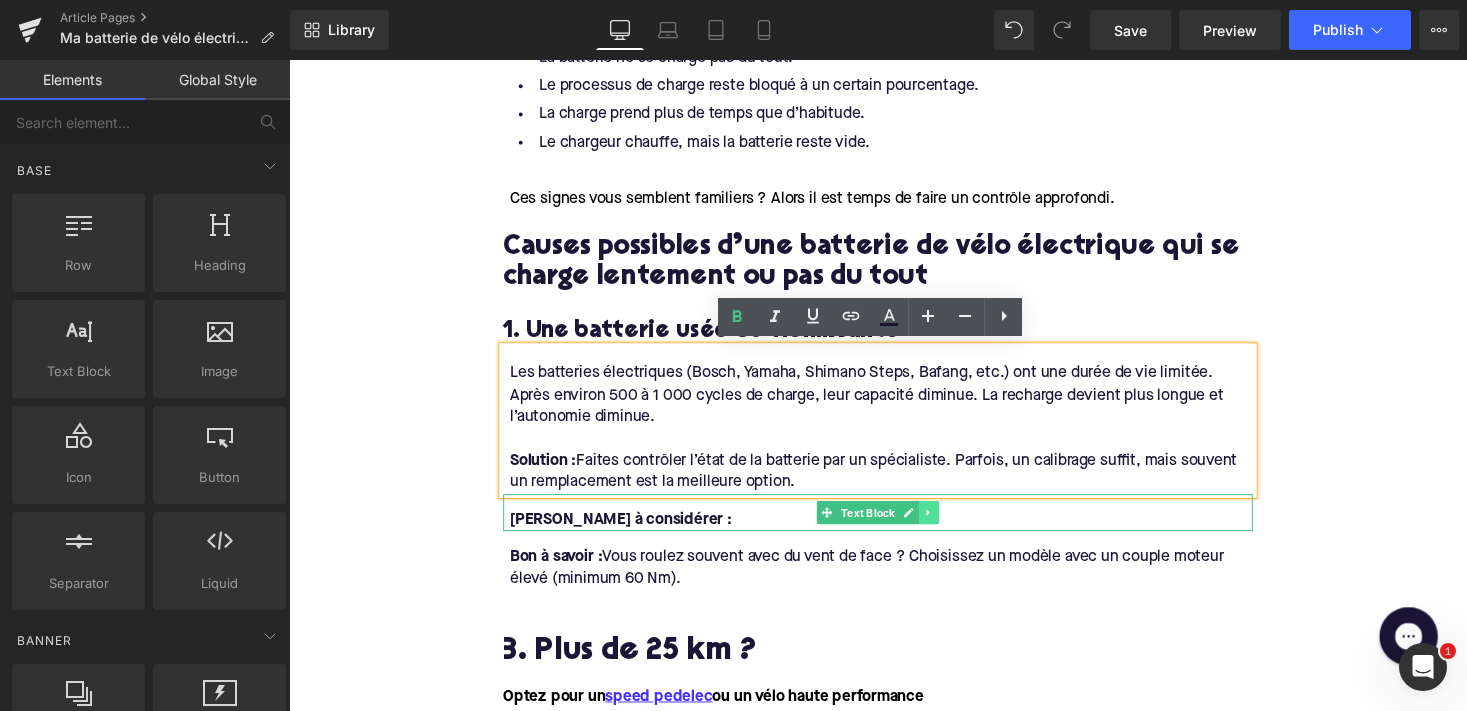 click 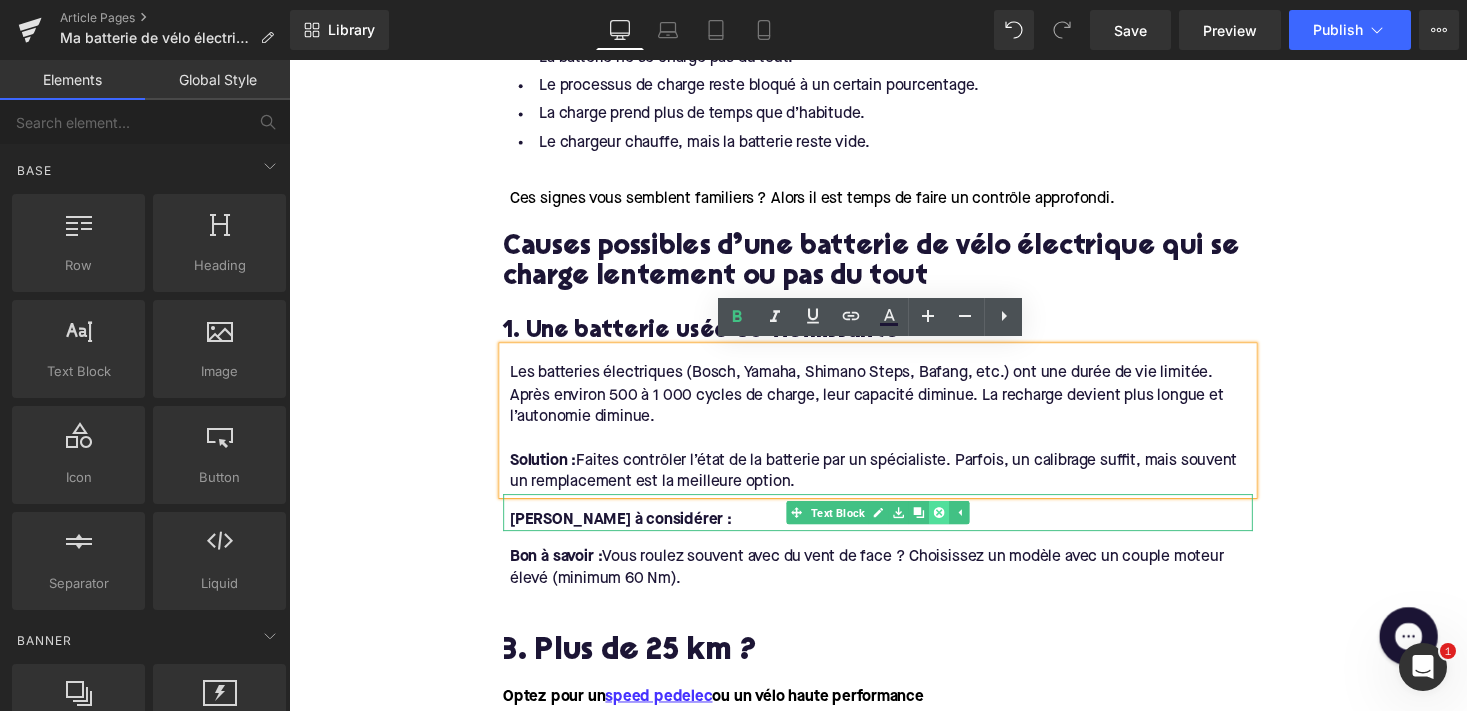 click 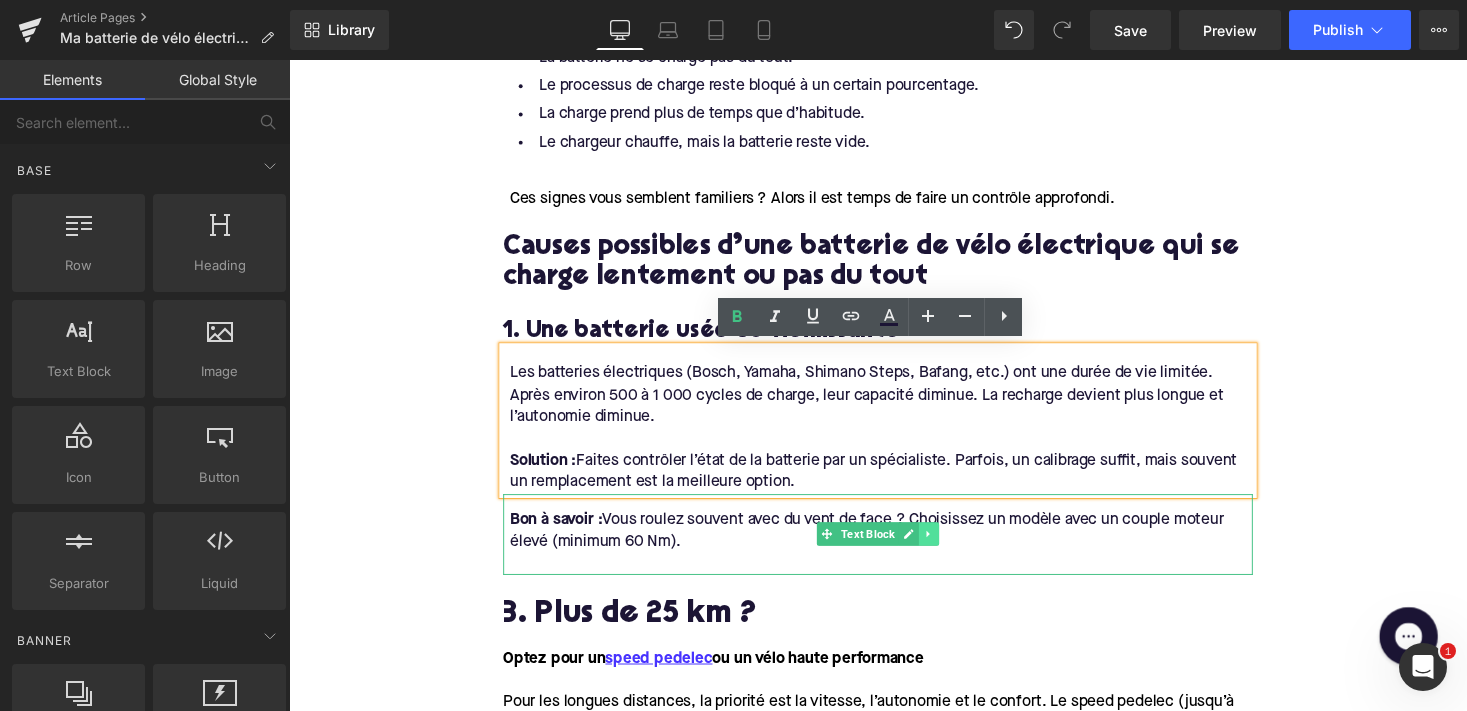 click 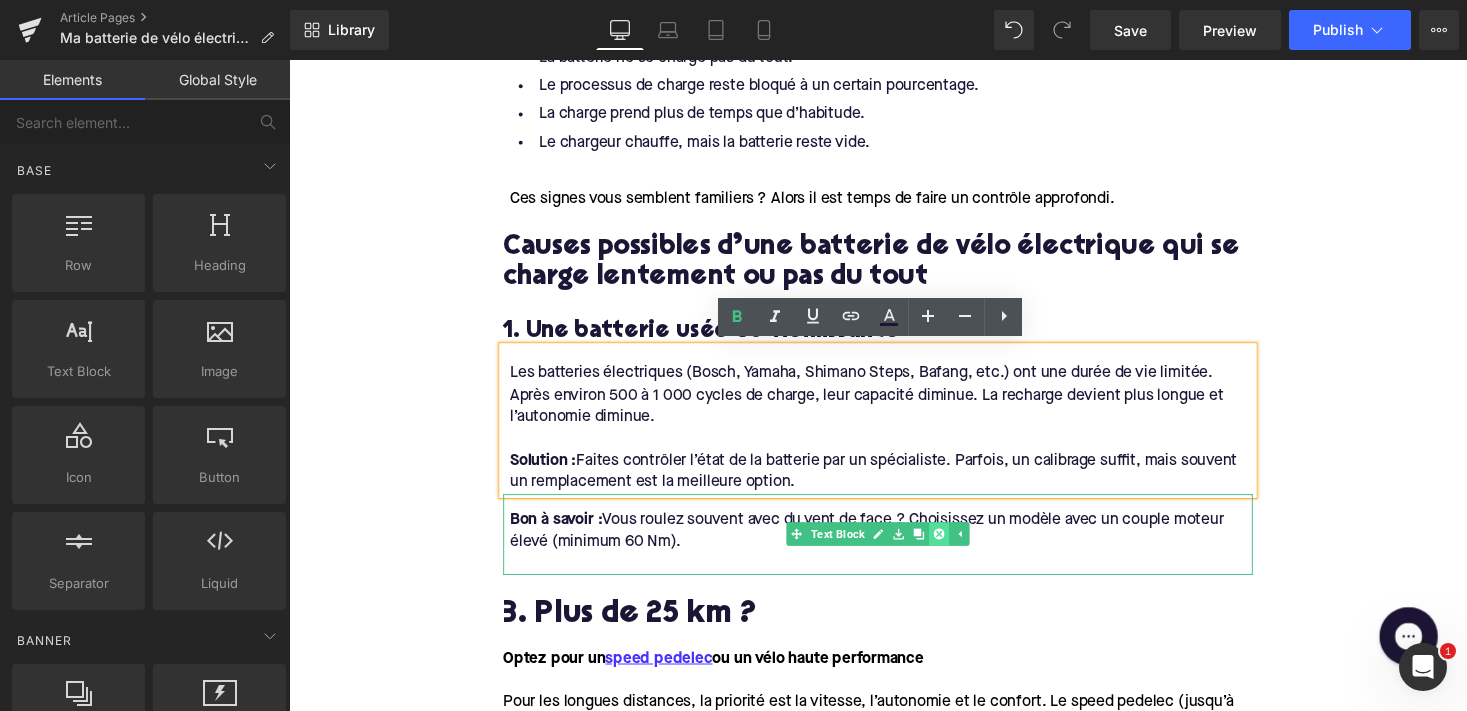 click 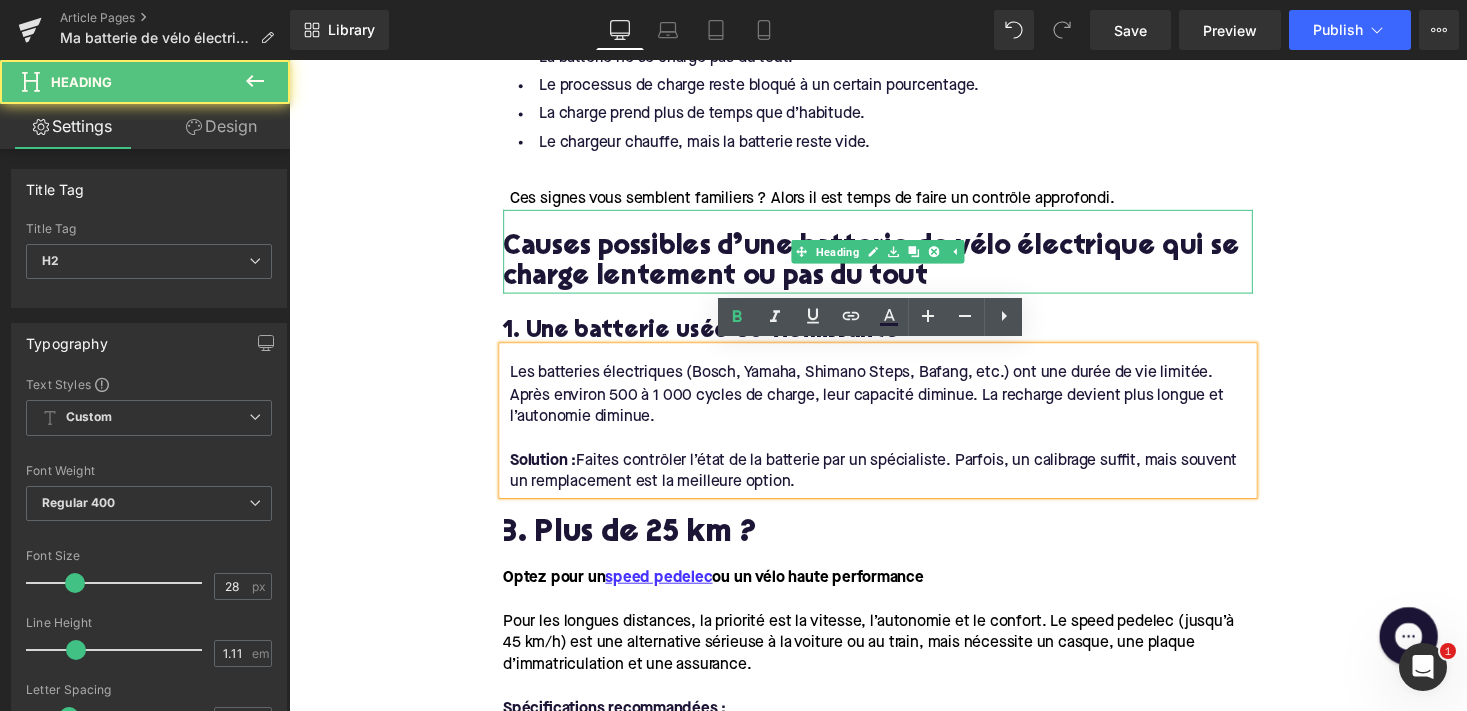 click on "Causes possibles d’une batterie de vélo électrique qui se charge lentement ou pas du tout" at bounding box center (894, 269) 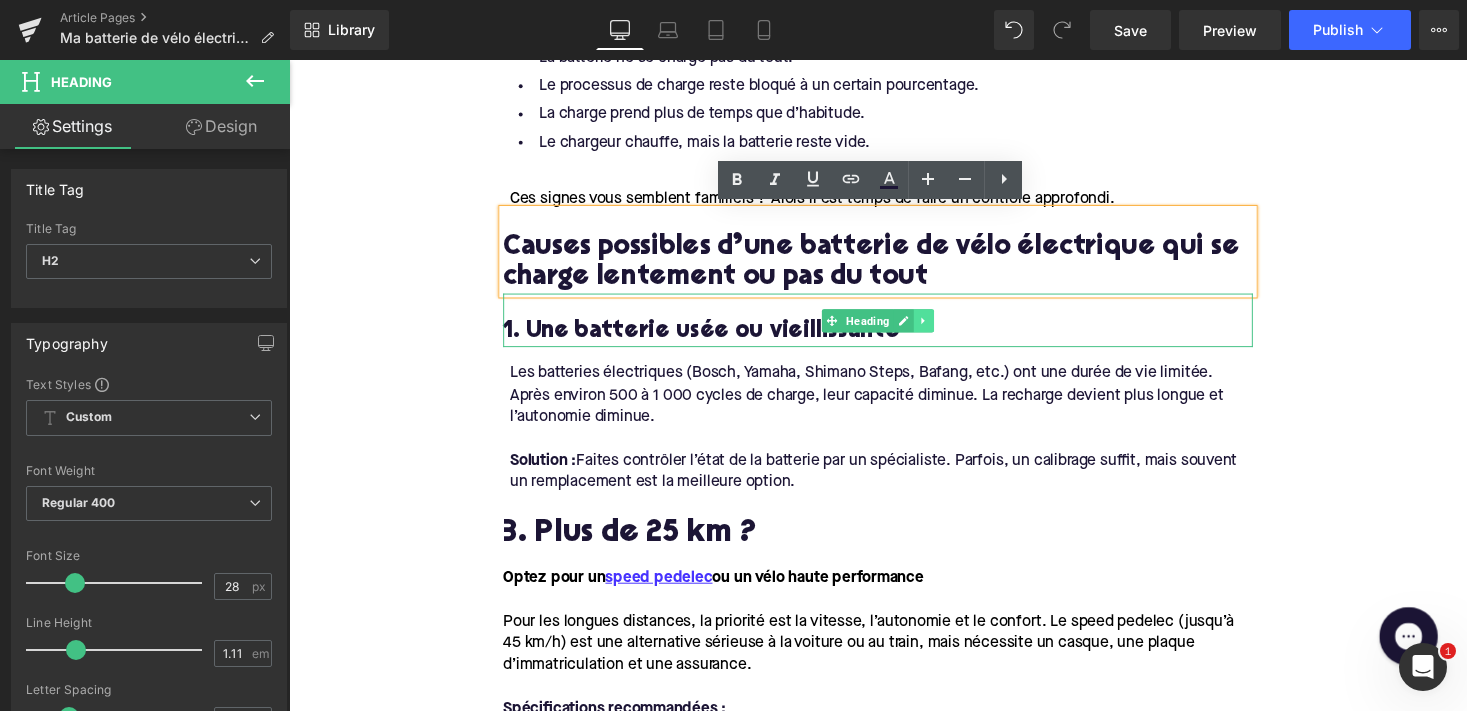 click at bounding box center (941, 328) 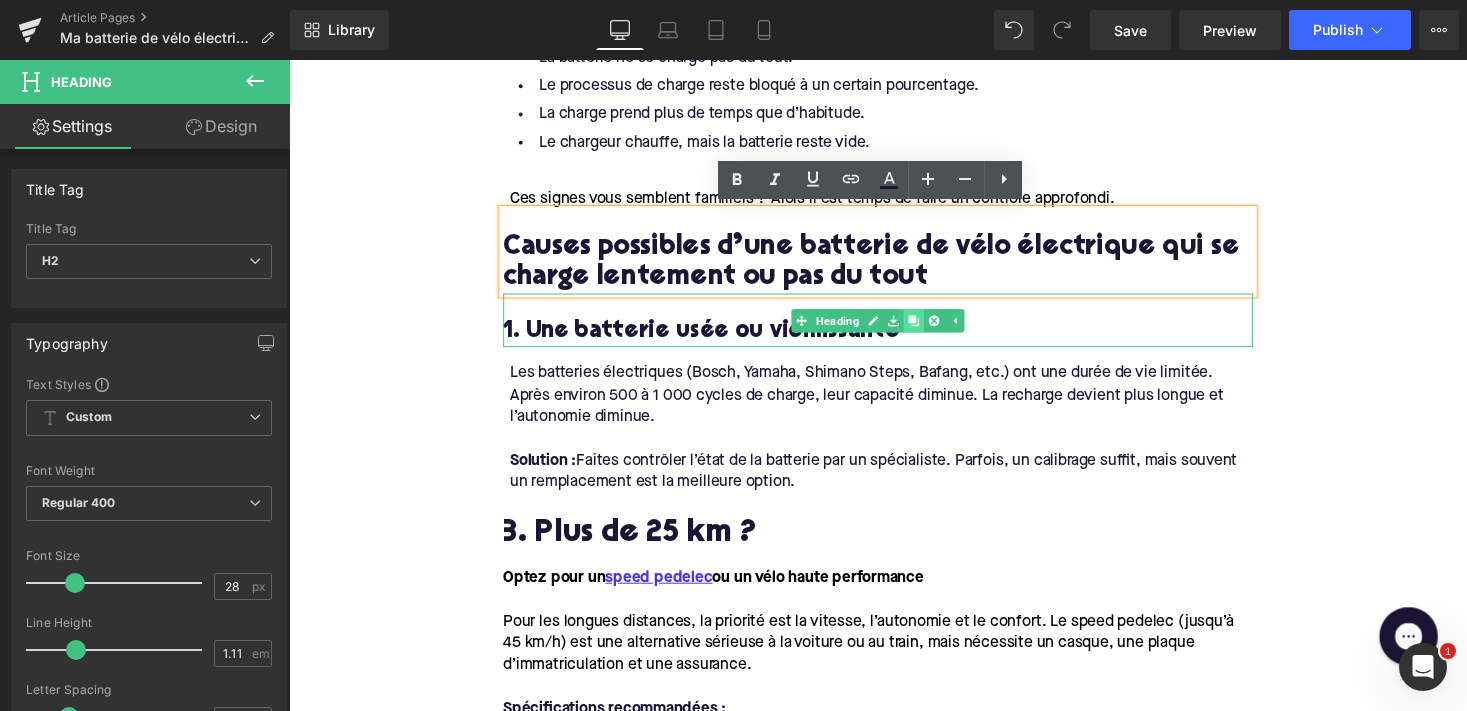 click 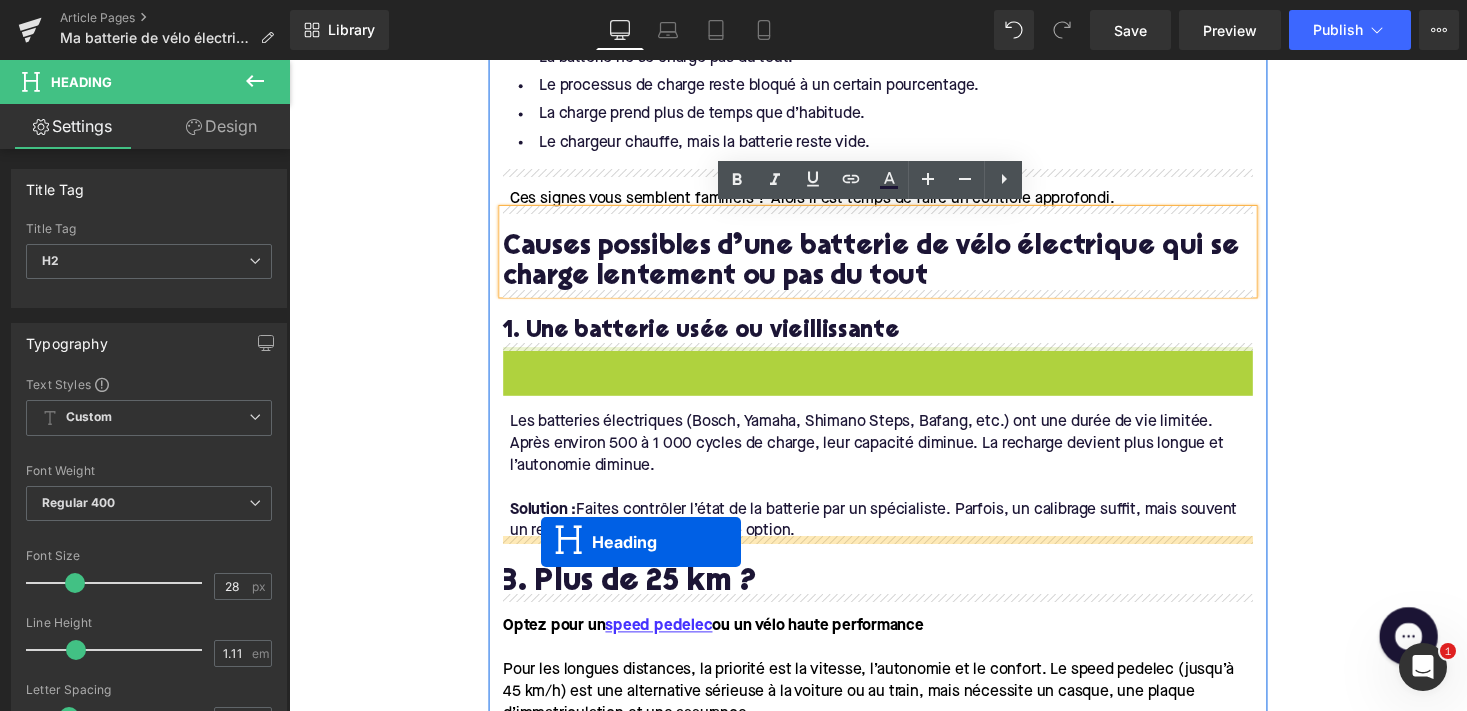 drag, startPoint x: 845, startPoint y: 379, endPoint x: 548, endPoint y: 555, distance: 345.2318 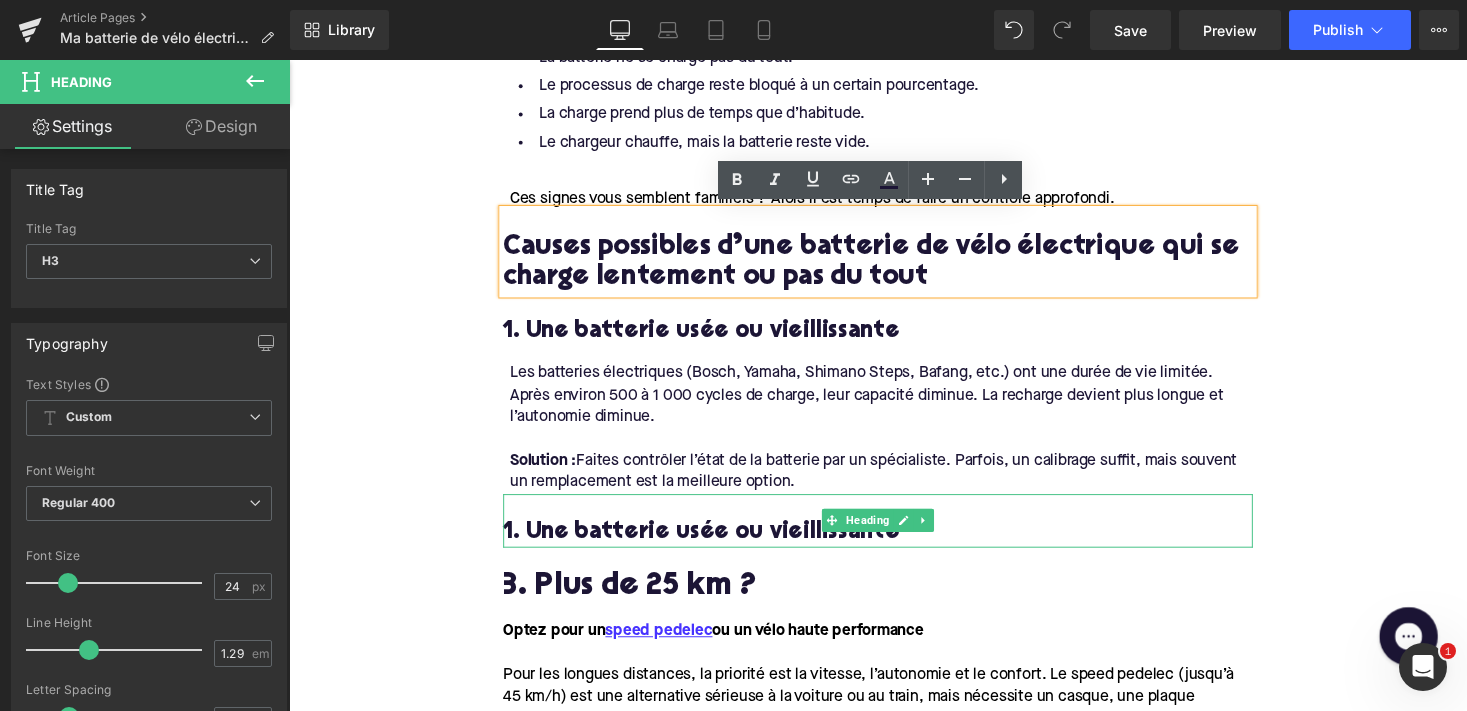 click on "1. Une batterie usée ou vieillissante" at bounding box center [894, 545] 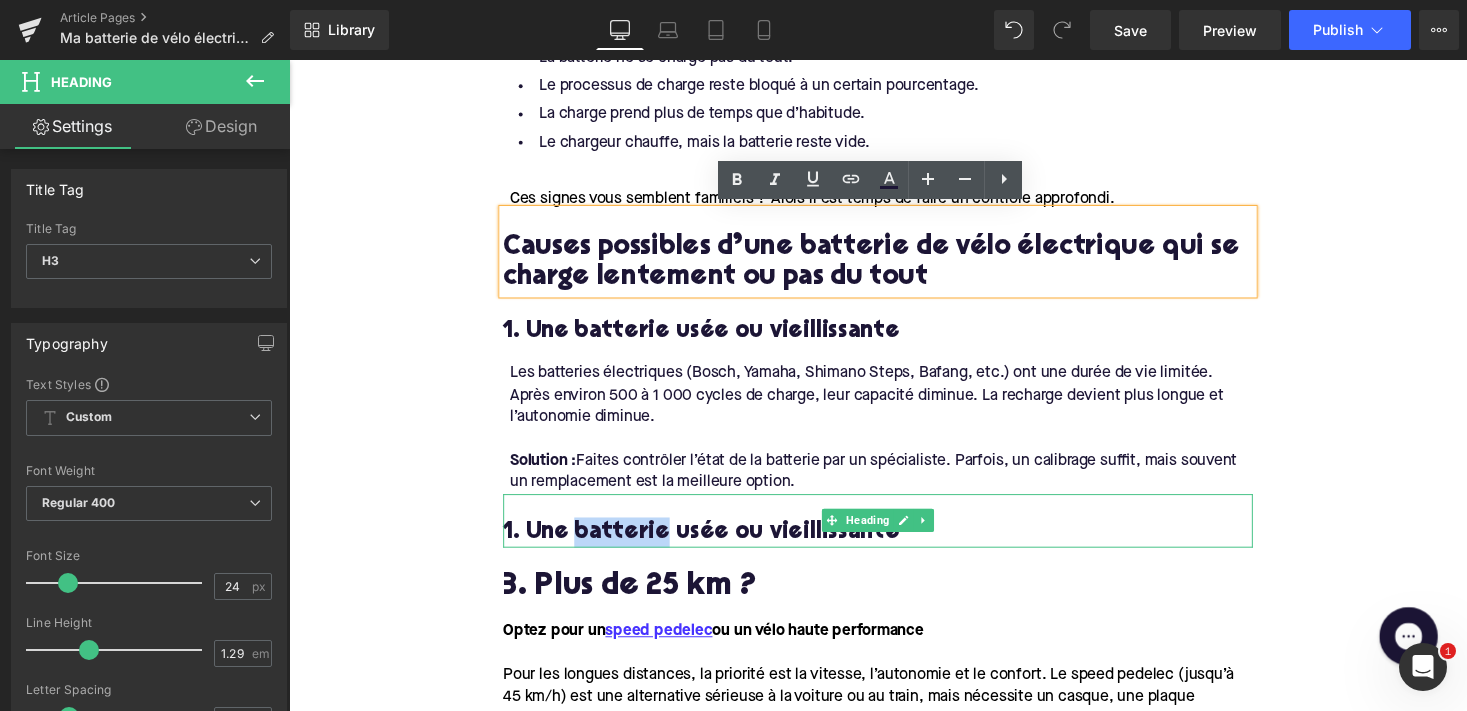 click on "1. Une batterie usée ou vieillissante" at bounding box center (894, 545) 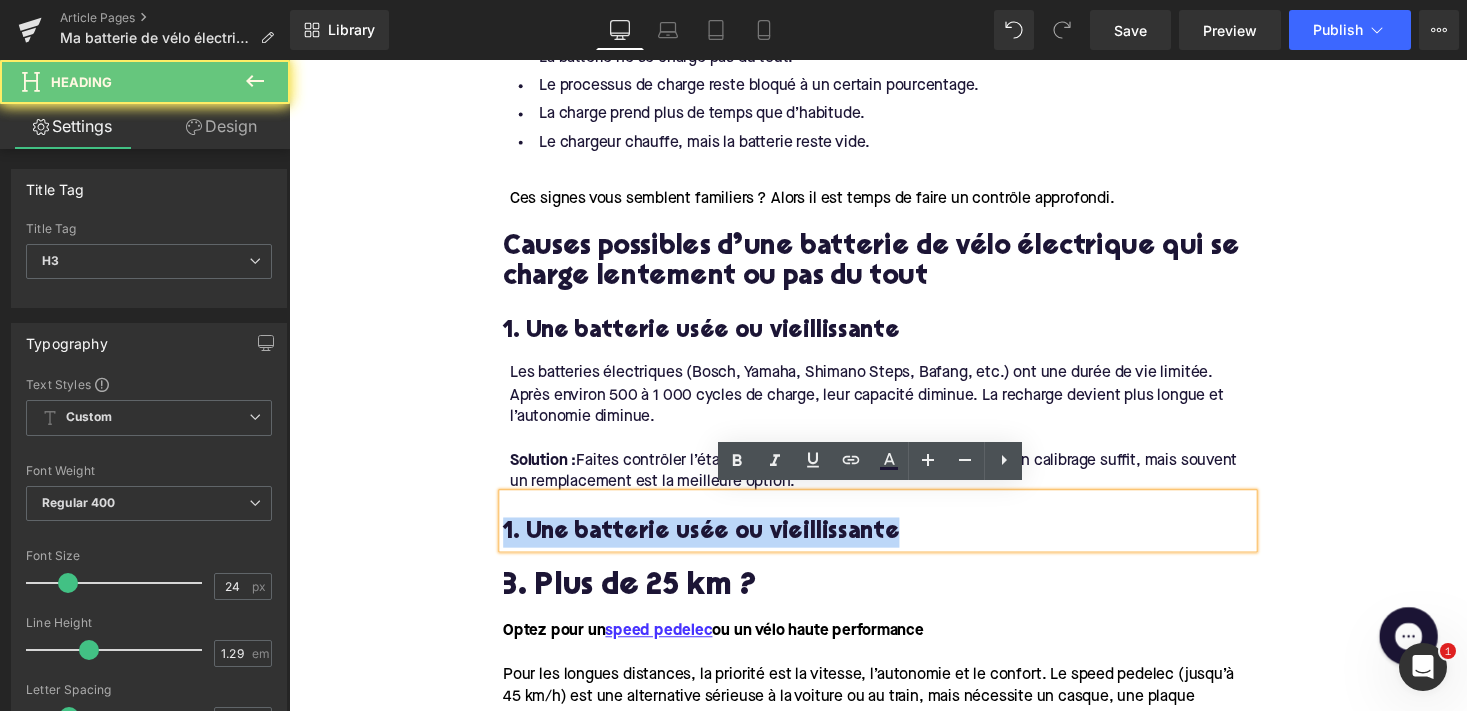 click on "1. Une batterie usée ou vieillissante" at bounding box center (894, 545) 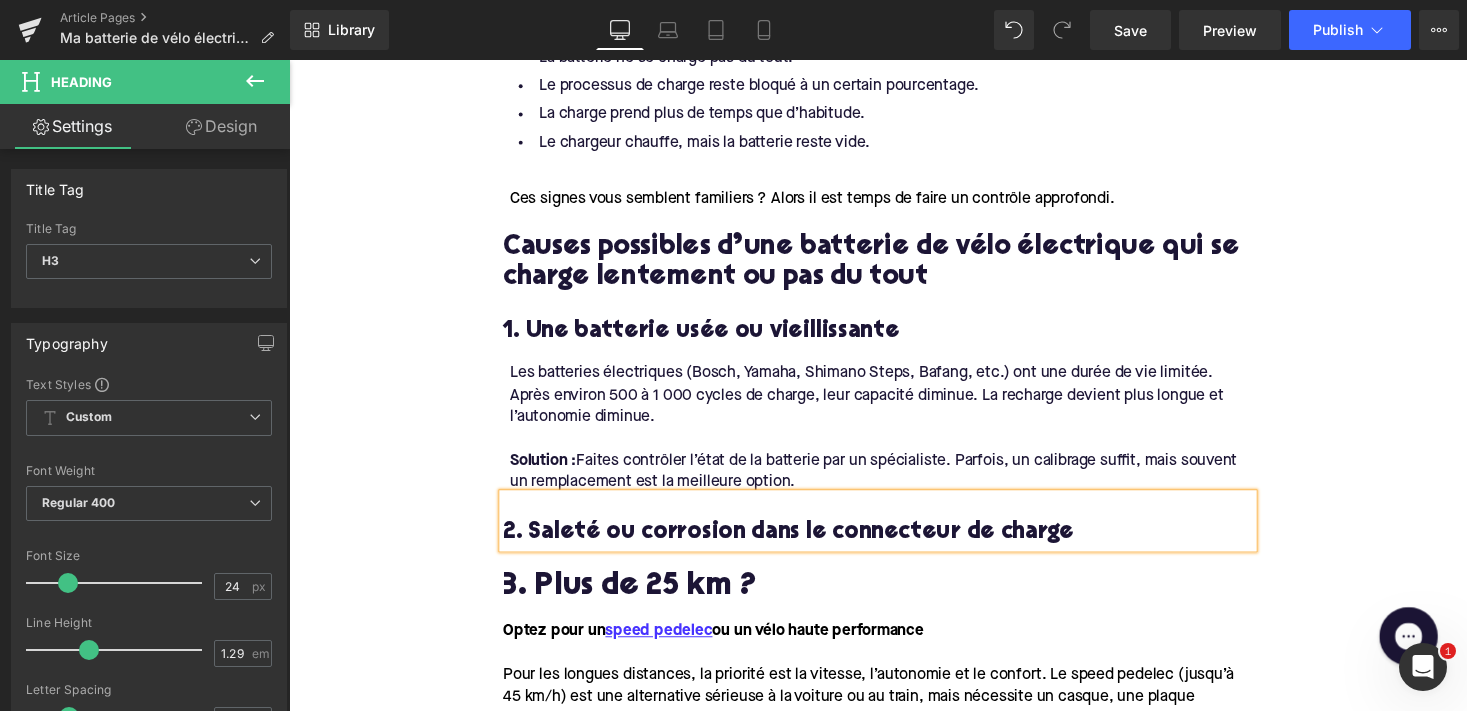 click on "Causes possibles d’une batterie de vélo électrique qui se charge lentement ou pas du tout" at bounding box center (894, 269) 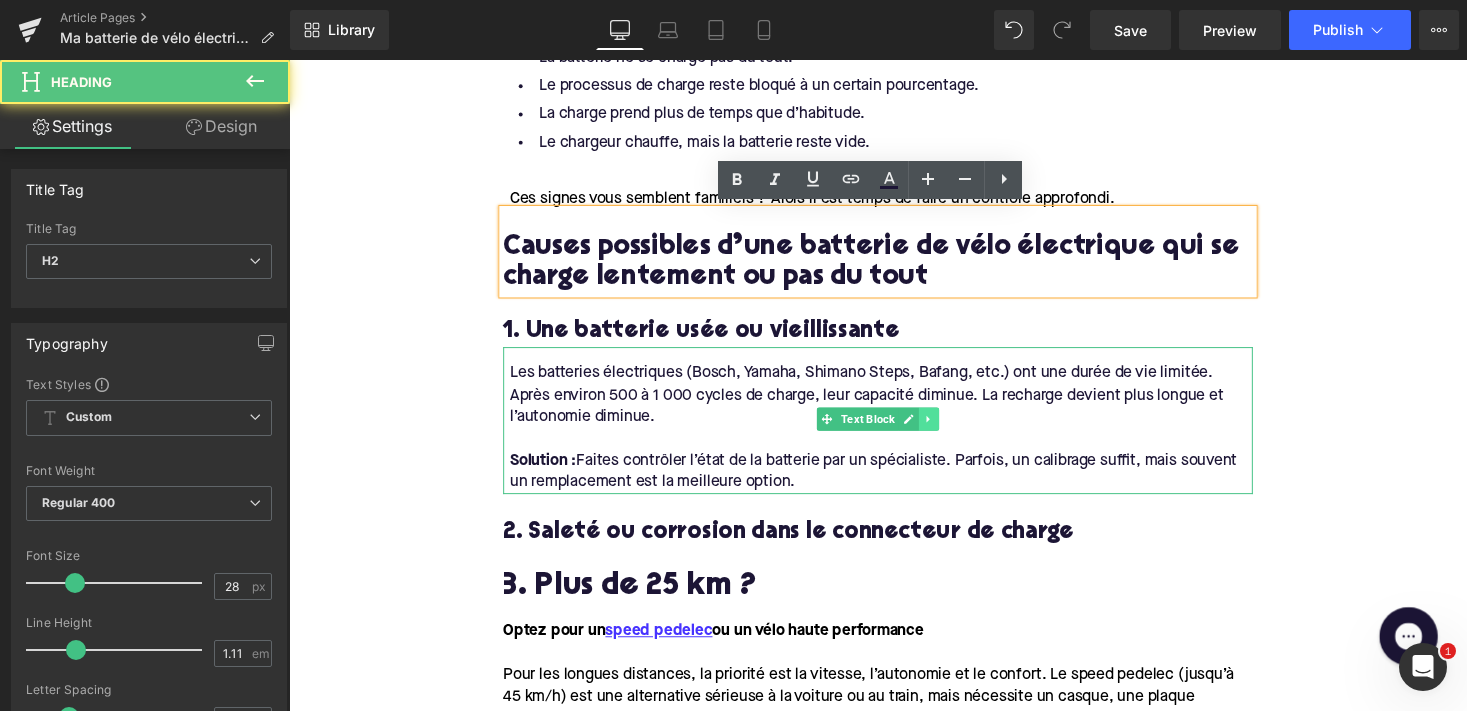 click 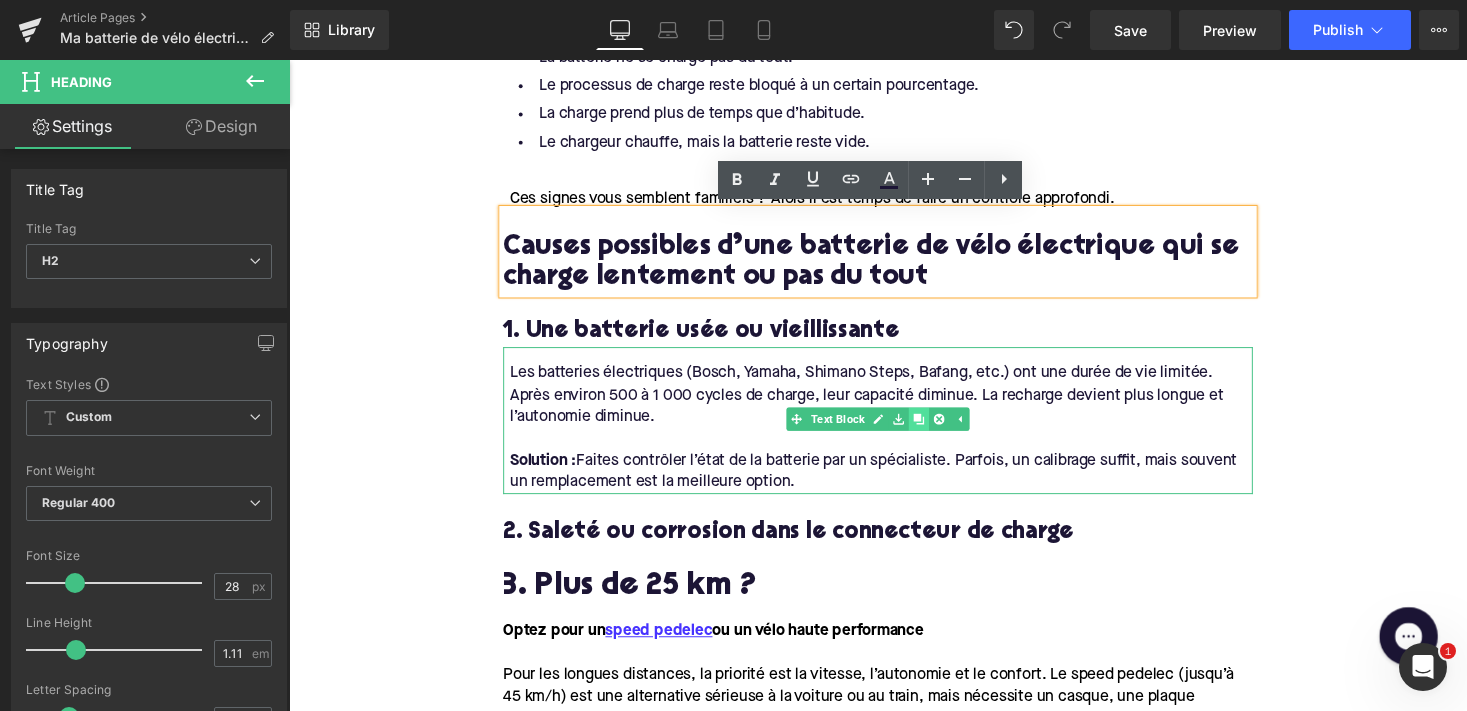 click 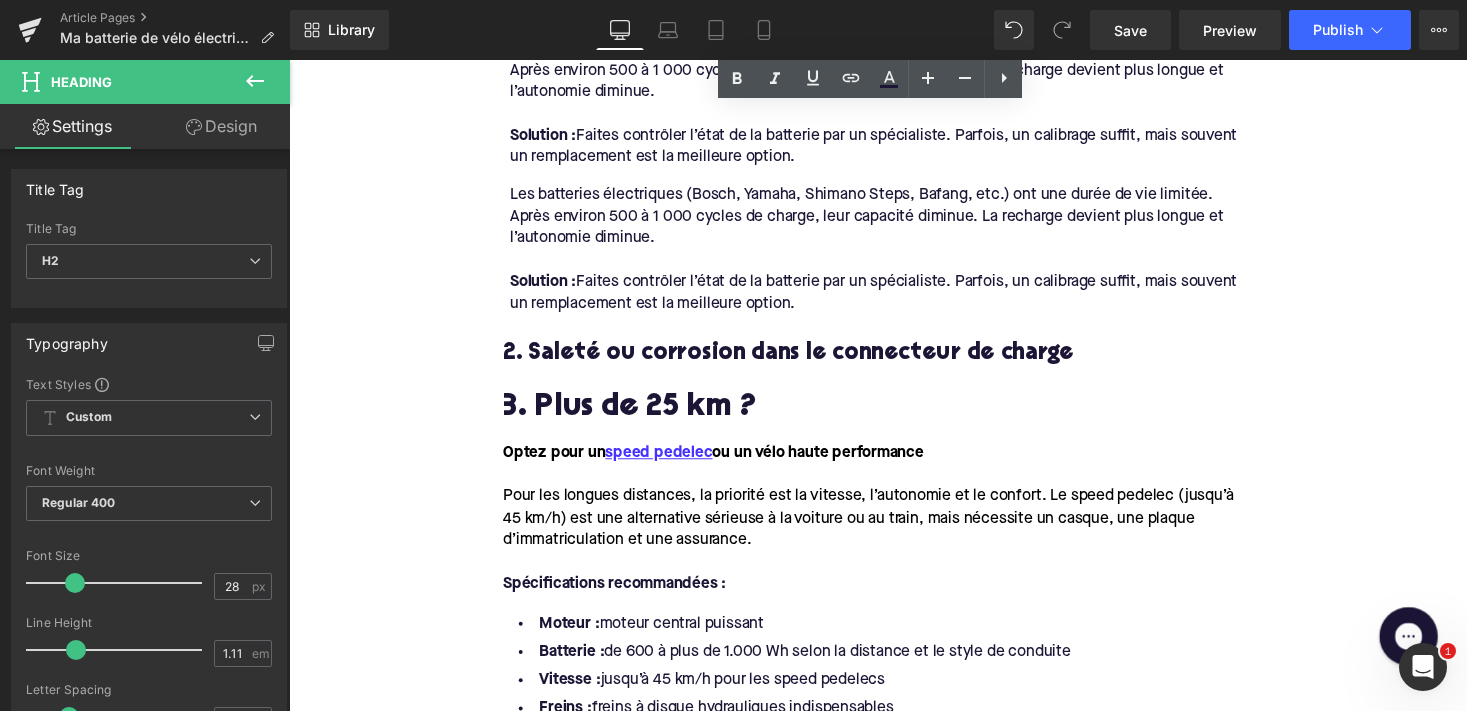 scroll, scrollTop: 1583, scrollLeft: 0, axis: vertical 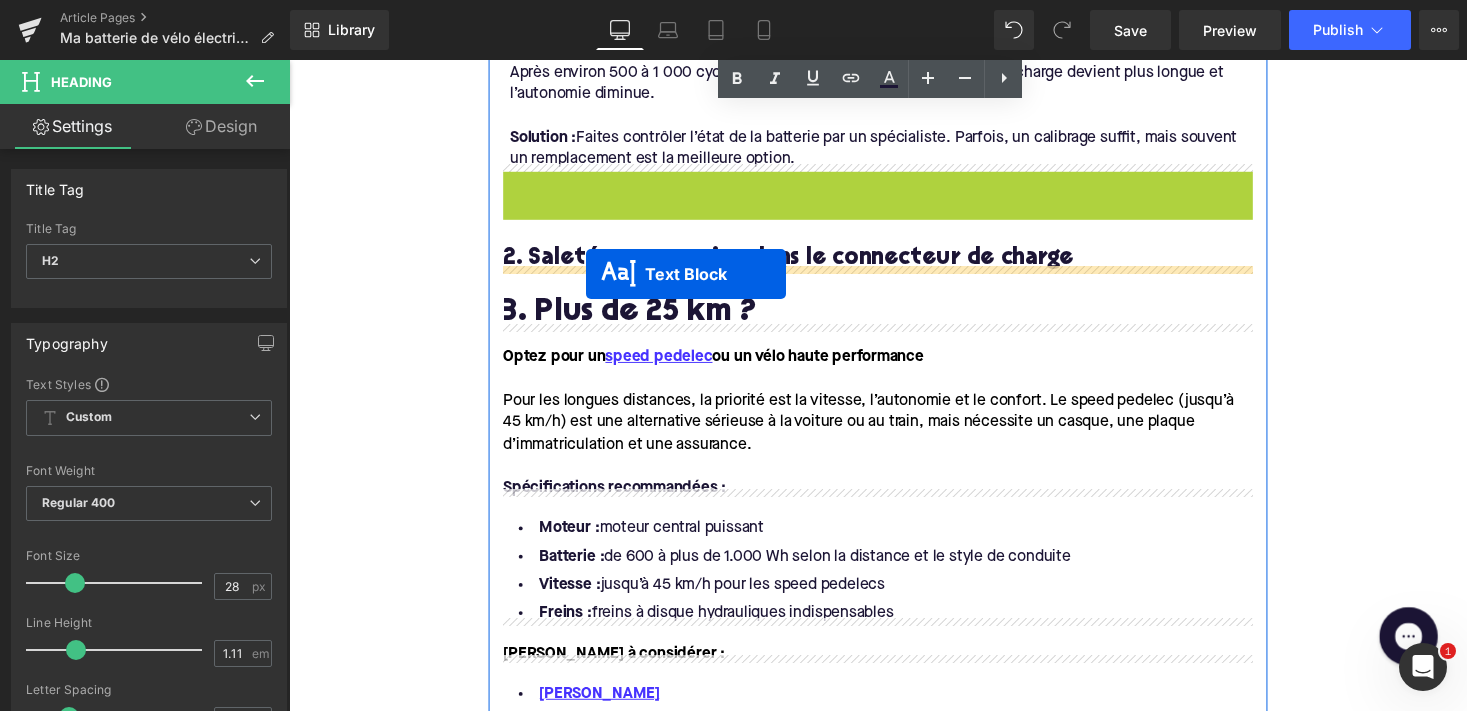drag, startPoint x: 840, startPoint y: 239, endPoint x: 594, endPoint y: 280, distance: 249.39326 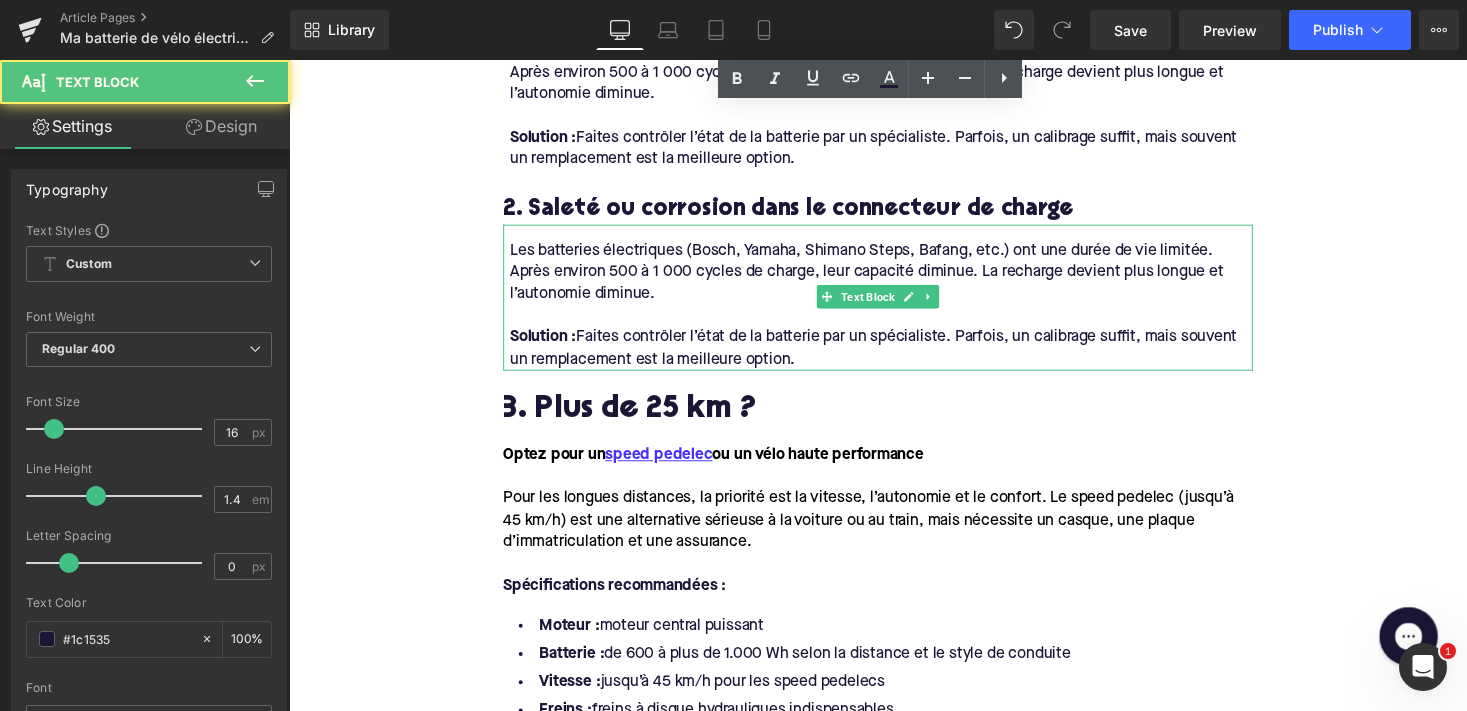 click on "Solution :  Faites contrôler l’état de la batterie par un spécialiste. Parfois, un calibrage suffit, mais souvent un remplacement est la meilleure option." at bounding box center [897, 356] 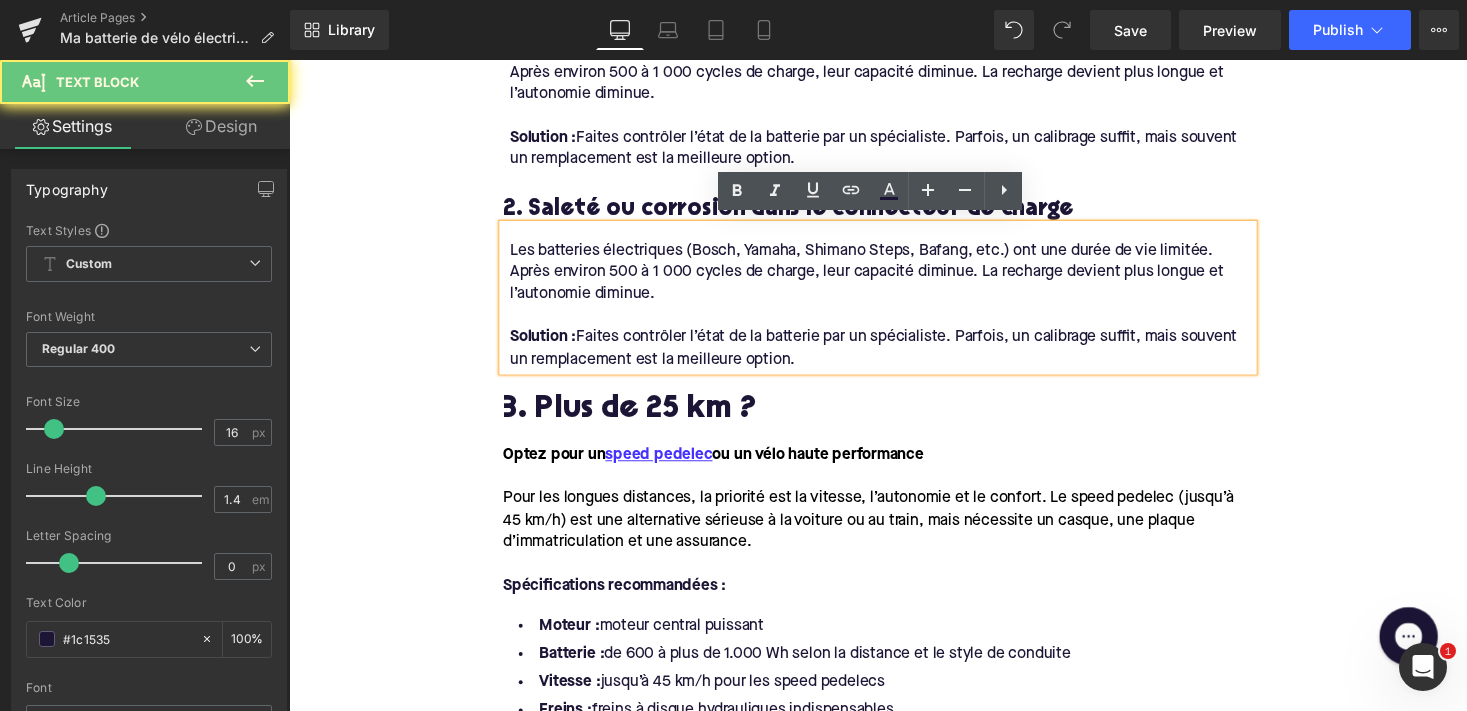 click on "Solution :  Faites contrôler l’état de la batterie par un spécialiste. Parfois, un calibrage suffit, mais souvent un remplacement est la meilleure option." at bounding box center [897, 356] 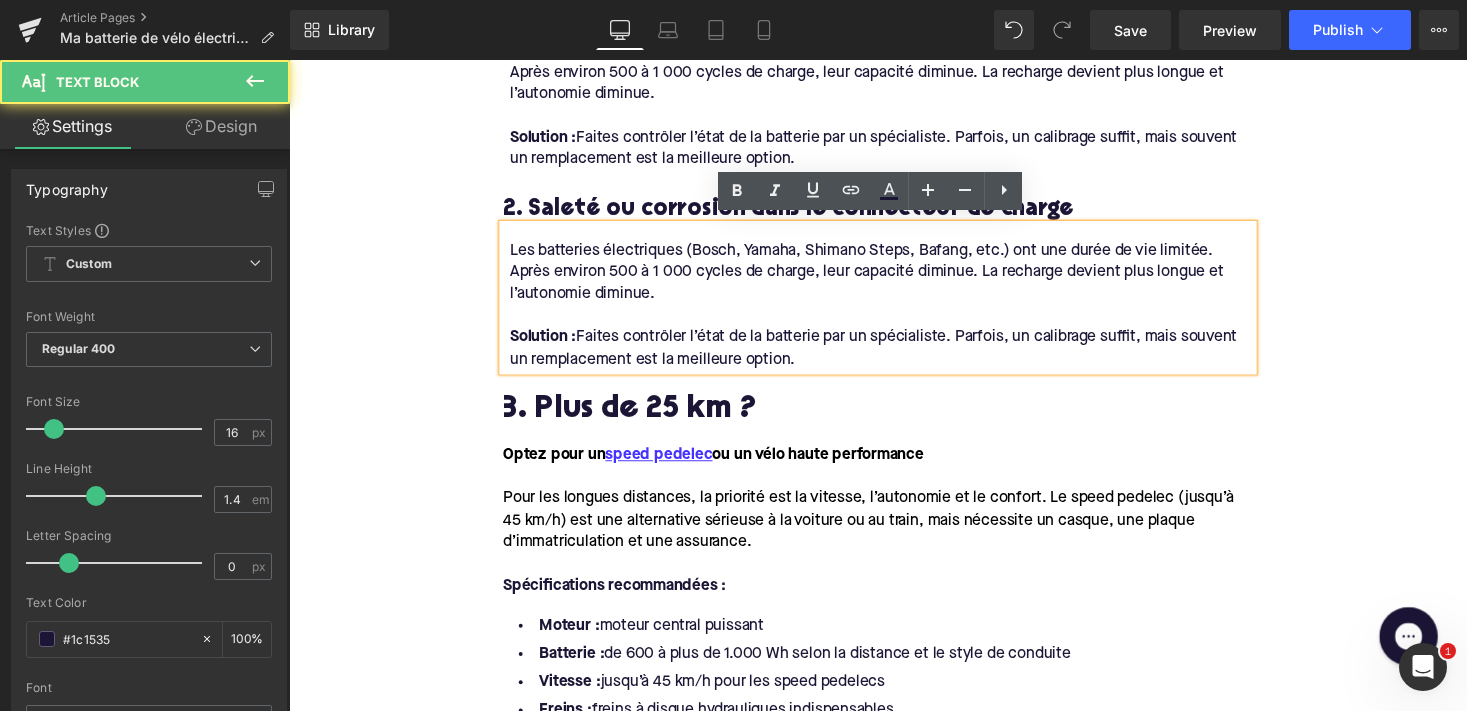 click on "Solution :  Faites contrôler l’état de la batterie par un spécialiste. Parfois, un calibrage suffit, mais souvent un remplacement est la meilleure option." at bounding box center (897, 356) 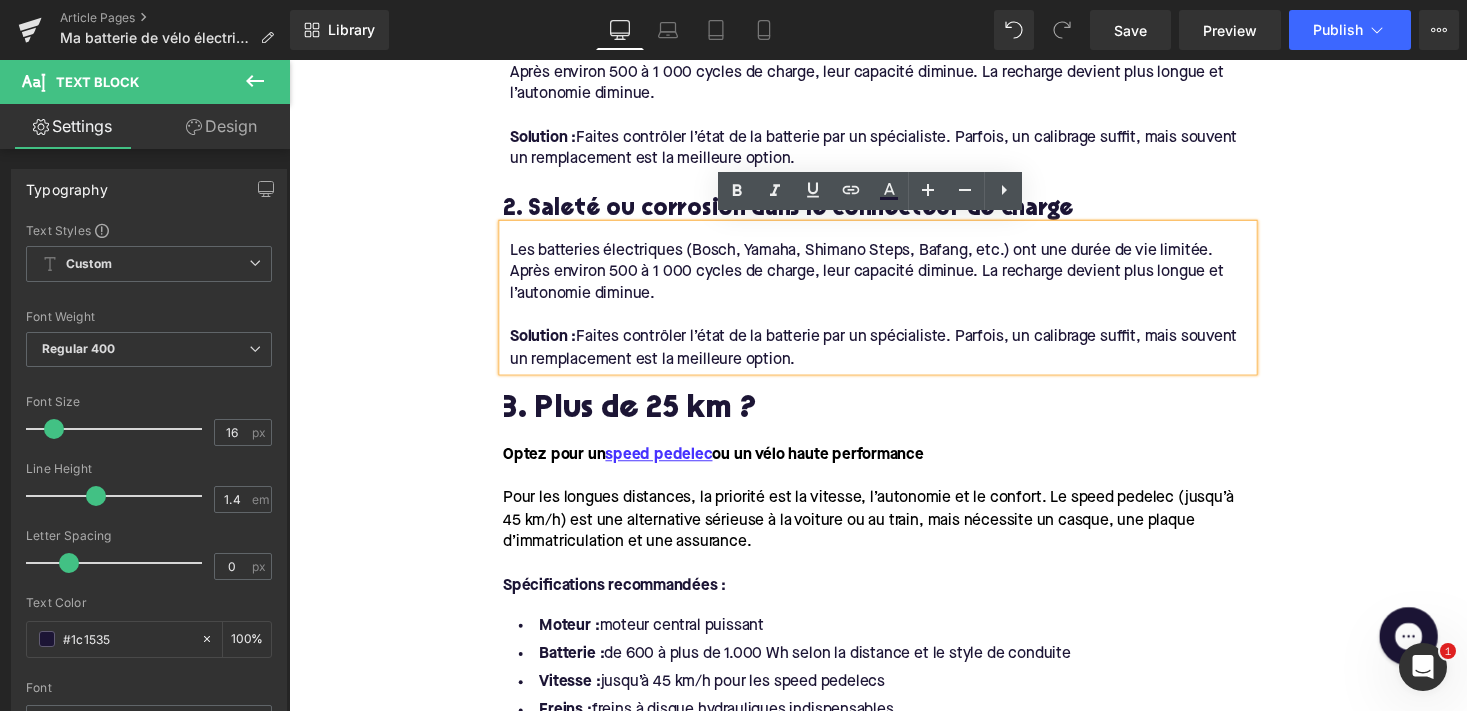 click on "Solution :  Faites contrôler l’état de la batterie par un spécialiste. Parfois, un calibrage suffit, mais souvent un remplacement est la meilleure option." at bounding box center [897, 356] 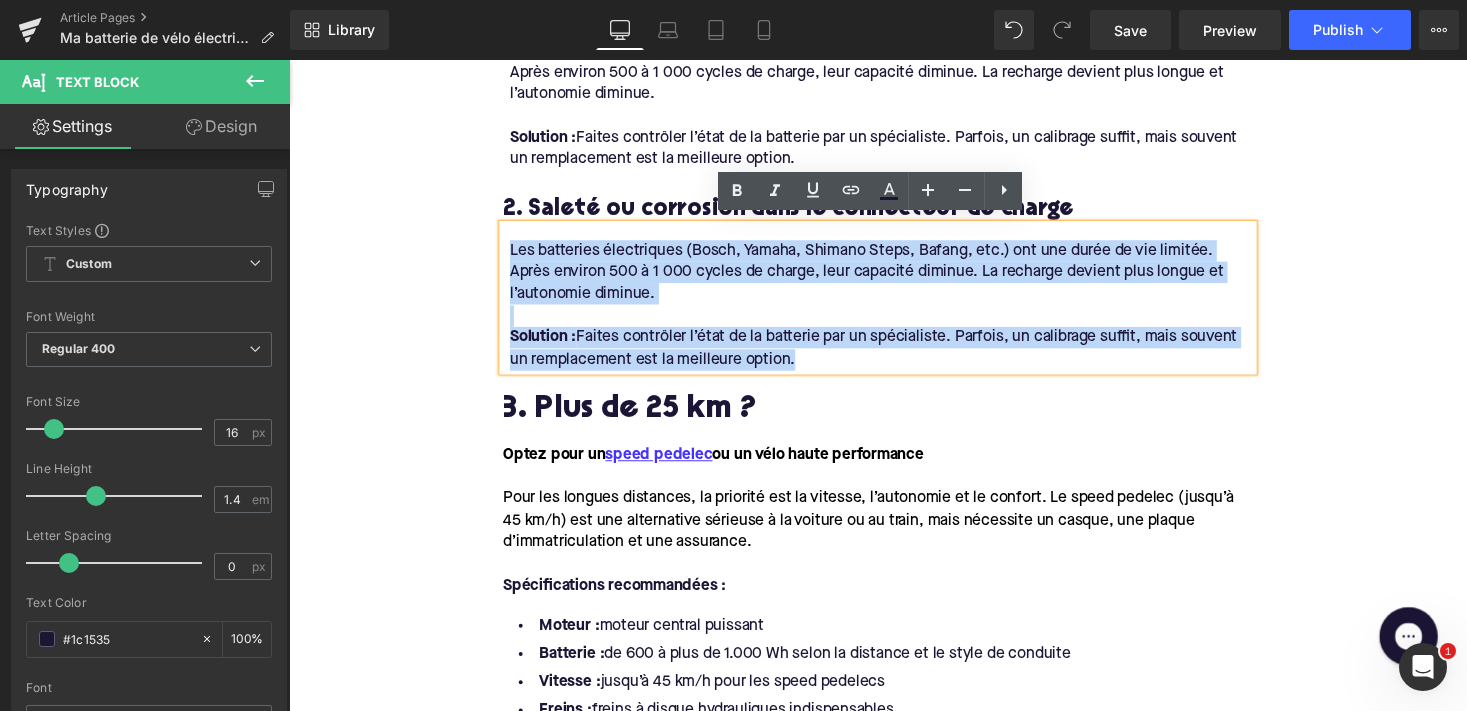 drag, startPoint x: 514, startPoint y: 248, endPoint x: 889, endPoint y: 357, distance: 390.52017 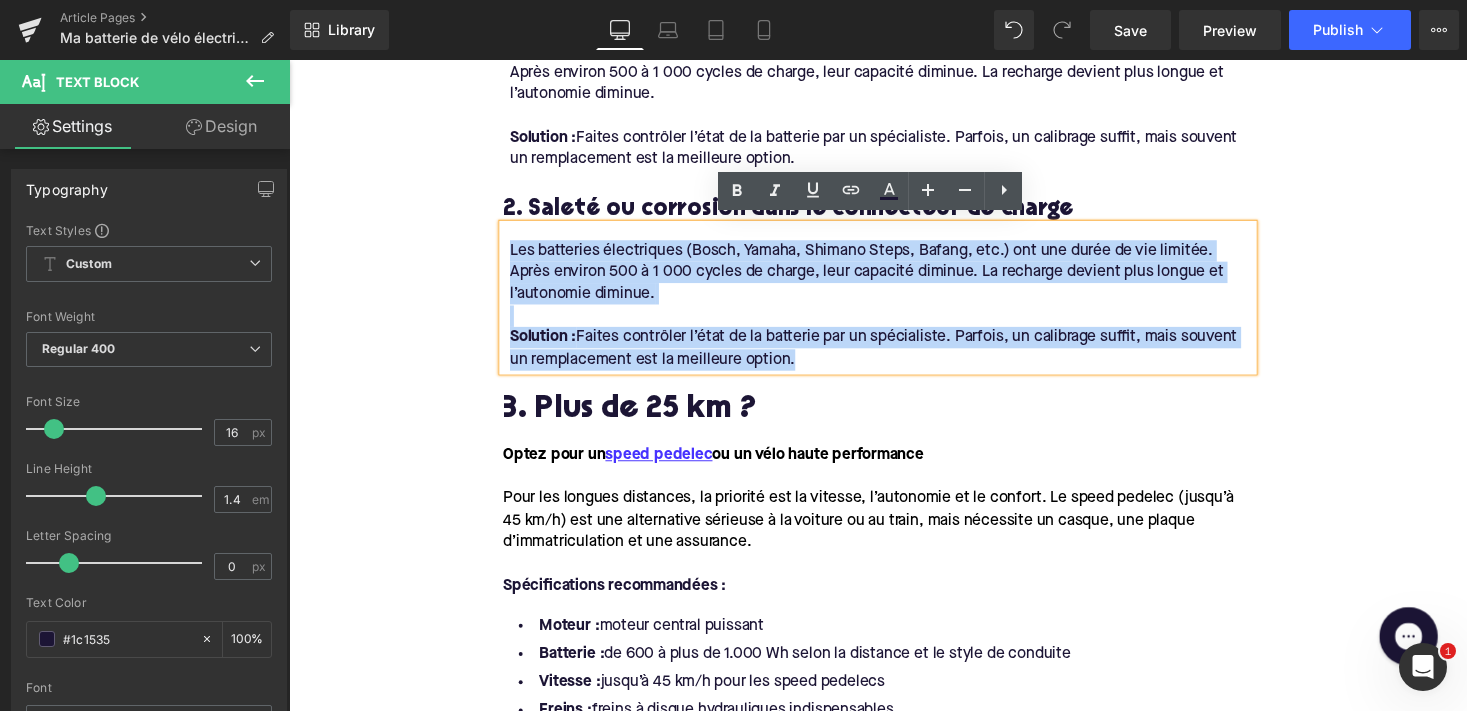 click on "Les batteries électriques (Bosch, Yamaha, Shimano Steps, Bafang, etc.) ont une durée de vie limitée. Après environ 500 à 1 000 cycles de charge, leur capacité diminue. La recharge devient plus longue et l’autonomie diminue. Solution :  Faites contrôler l’état de la batterie par un spécialiste. Parfois, un calibrage suffit, mais souvent un remplacement est la meilleure option." at bounding box center (894, 304) 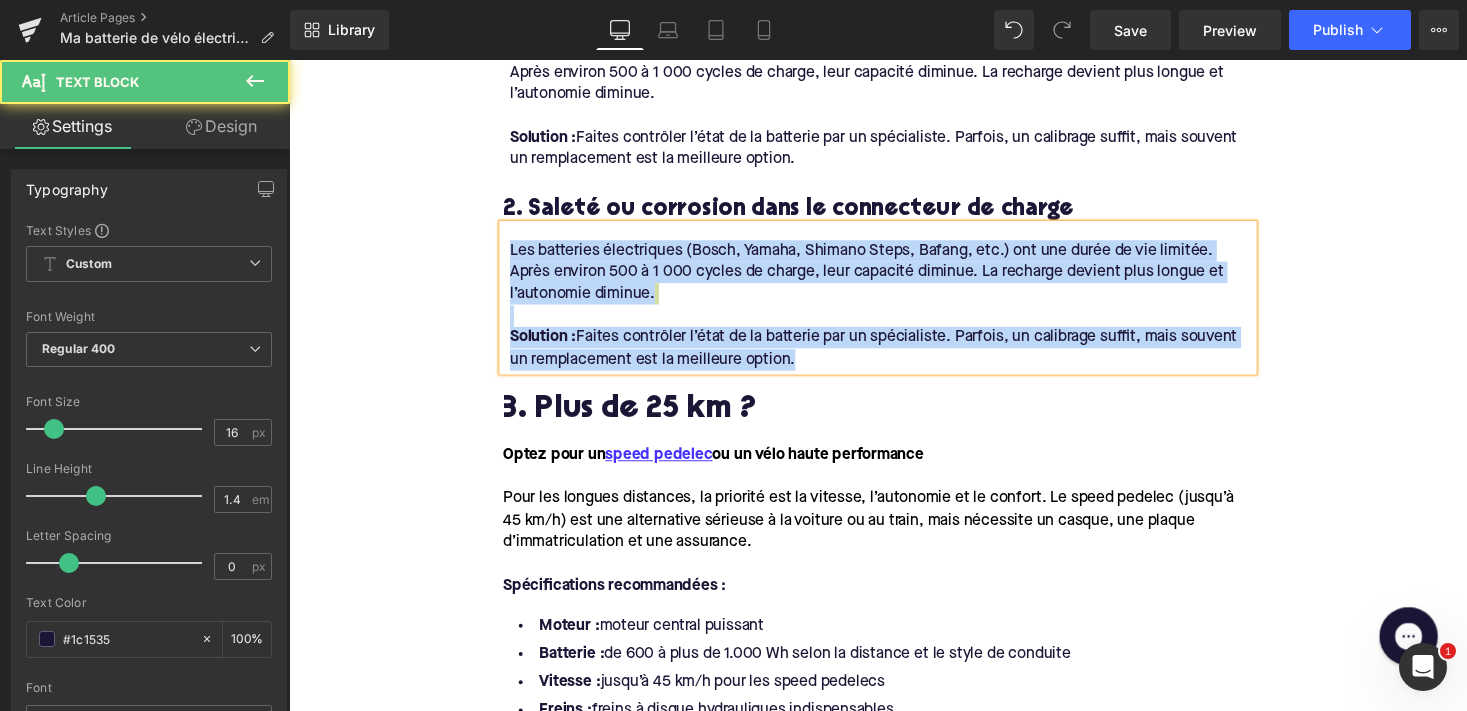 click on "Solution :  Faites contrôler l’état de la batterie par un spécialiste. Parfois, un calibrage suffit, mais souvent un remplacement est la meilleure option." at bounding box center (897, 356) 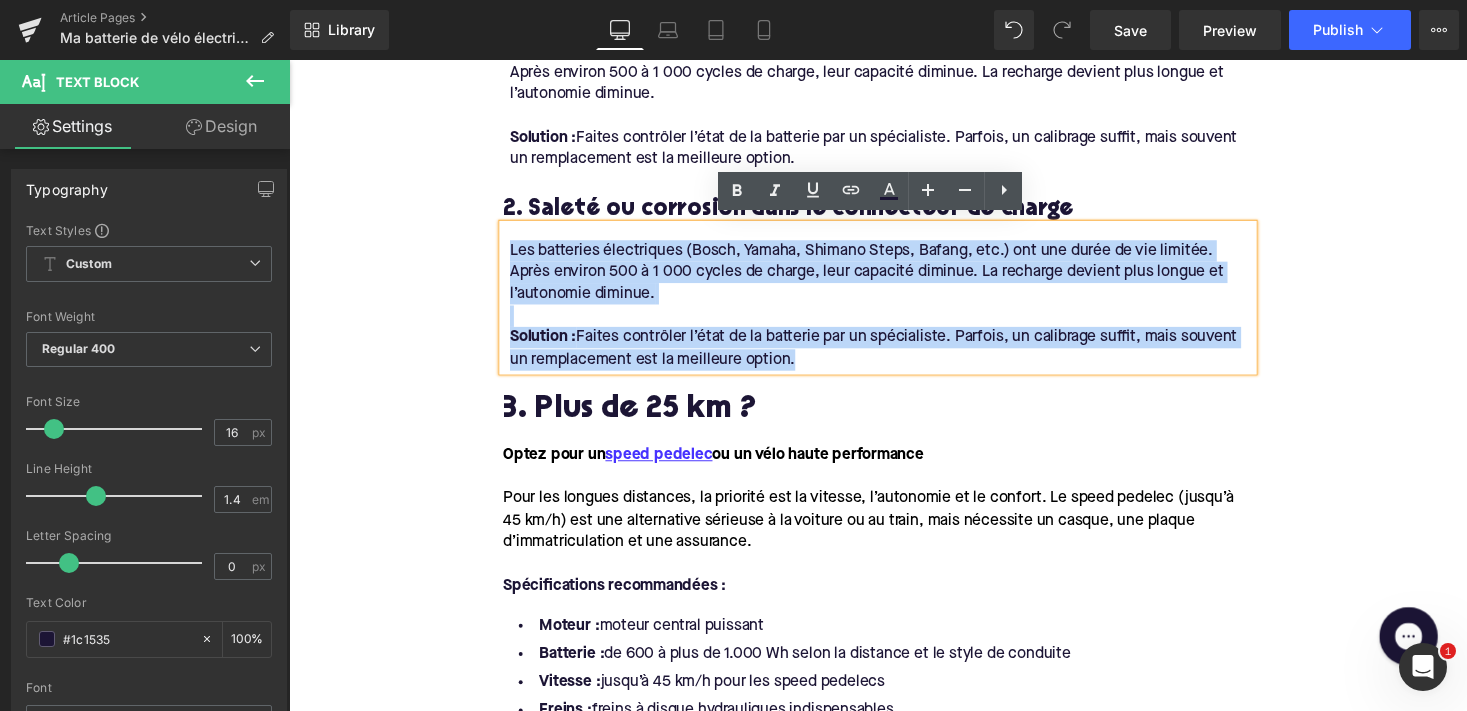 drag, startPoint x: 824, startPoint y: 349, endPoint x: 438, endPoint y: 242, distance: 400.55588 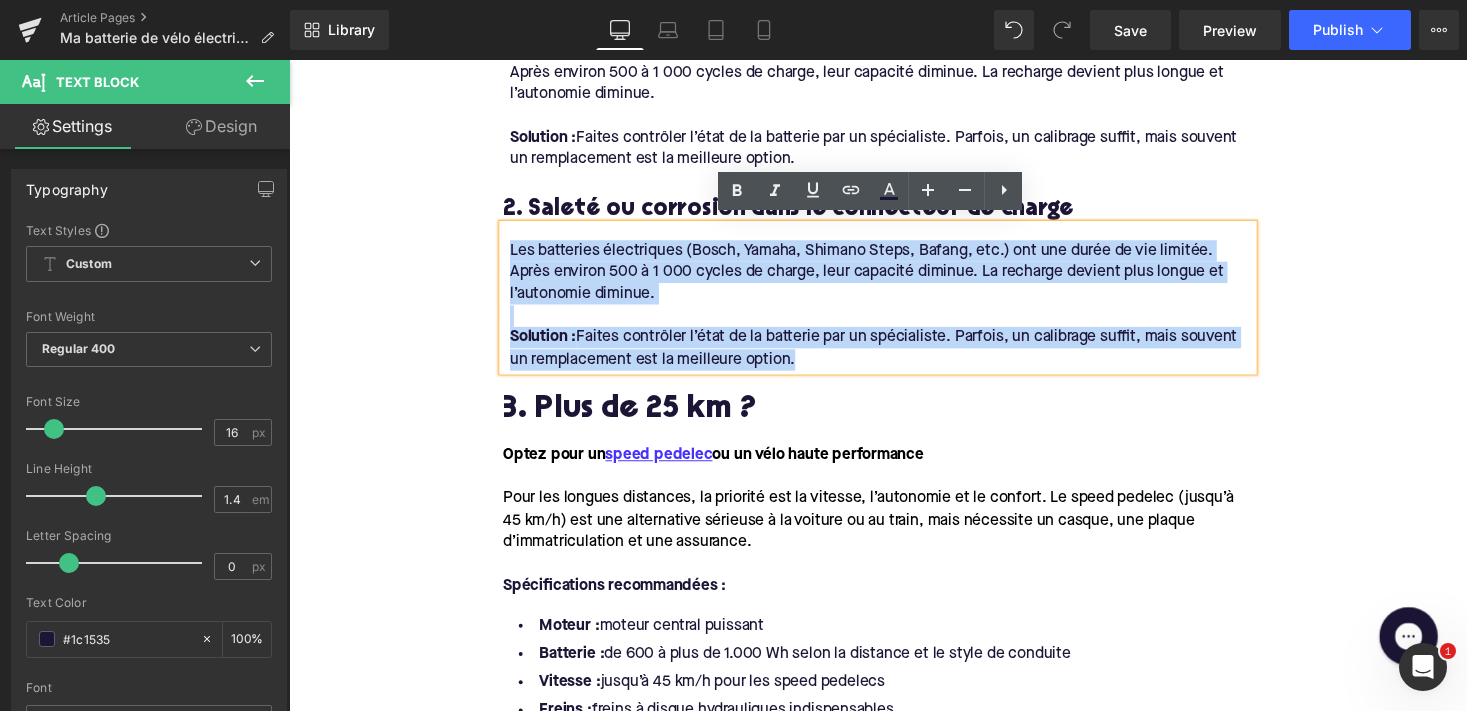 click on "Home / Ma batterie de vélo électrique se charge lentement ou pas du tout : 6 causes et solutions Breadcrumbs         Ma batterie de vélo électrique se charge lentement ou pas du tout : 6 causes et solutions Heading         Que vous utilisiez votre vélo électrique pour vos trajets quotidiens ou pour des balades le week-end, une batterie en bon état de fonctionnement est essentielle. Mais que faire si vous remarquez que votre batterie se recharge très lentement ou même plus du tout ? Dans cet article, nous passons en revue les causes les plus fréquentes et leurs solutions. [PERSON_NAME], argumenté et applicable dans la pratique, pour que vous puissiez vite reprendre la route. Text Block         Row         Image         Row         Row         Symptômes d’un problème de charge Heading         Avant d’analyser les causes : reconnaissez-vous un ou plusieurs des signes suivants indiquant un dysfonctionnement de la batterie ? Text Block         La batterie ne se charge pas du tout. Text Block" at bounding box center [894, 809] 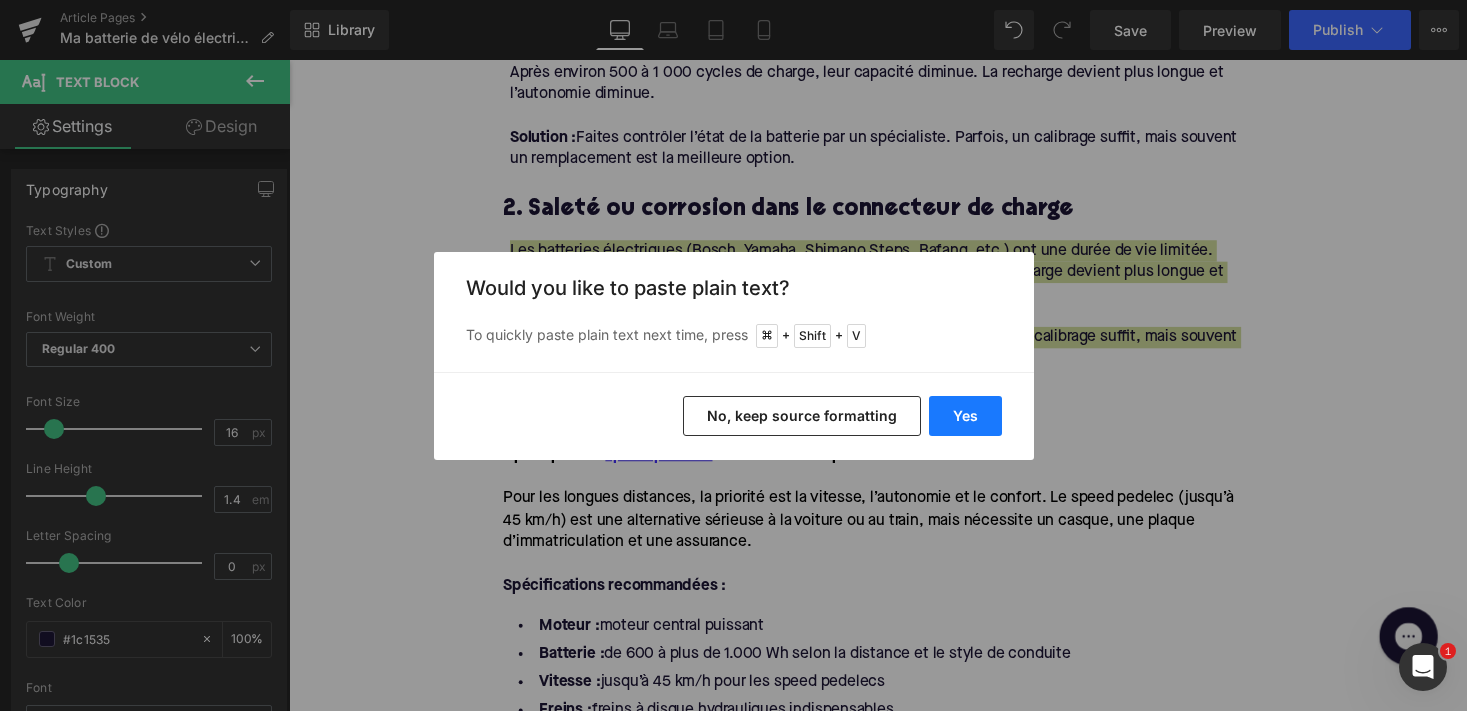 drag, startPoint x: 951, startPoint y: 418, endPoint x: 475, endPoint y: 329, distance: 484.2489 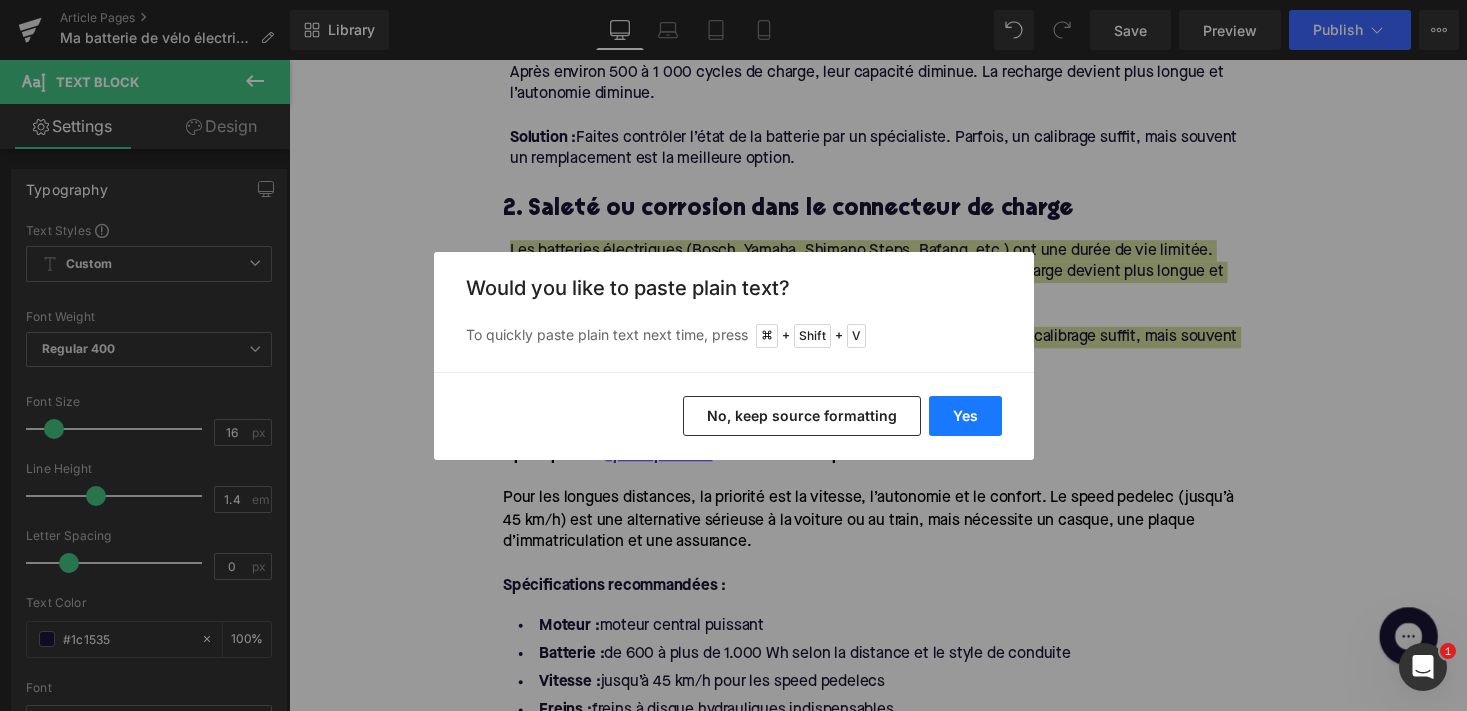 click on "Yes" at bounding box center (965, 416) 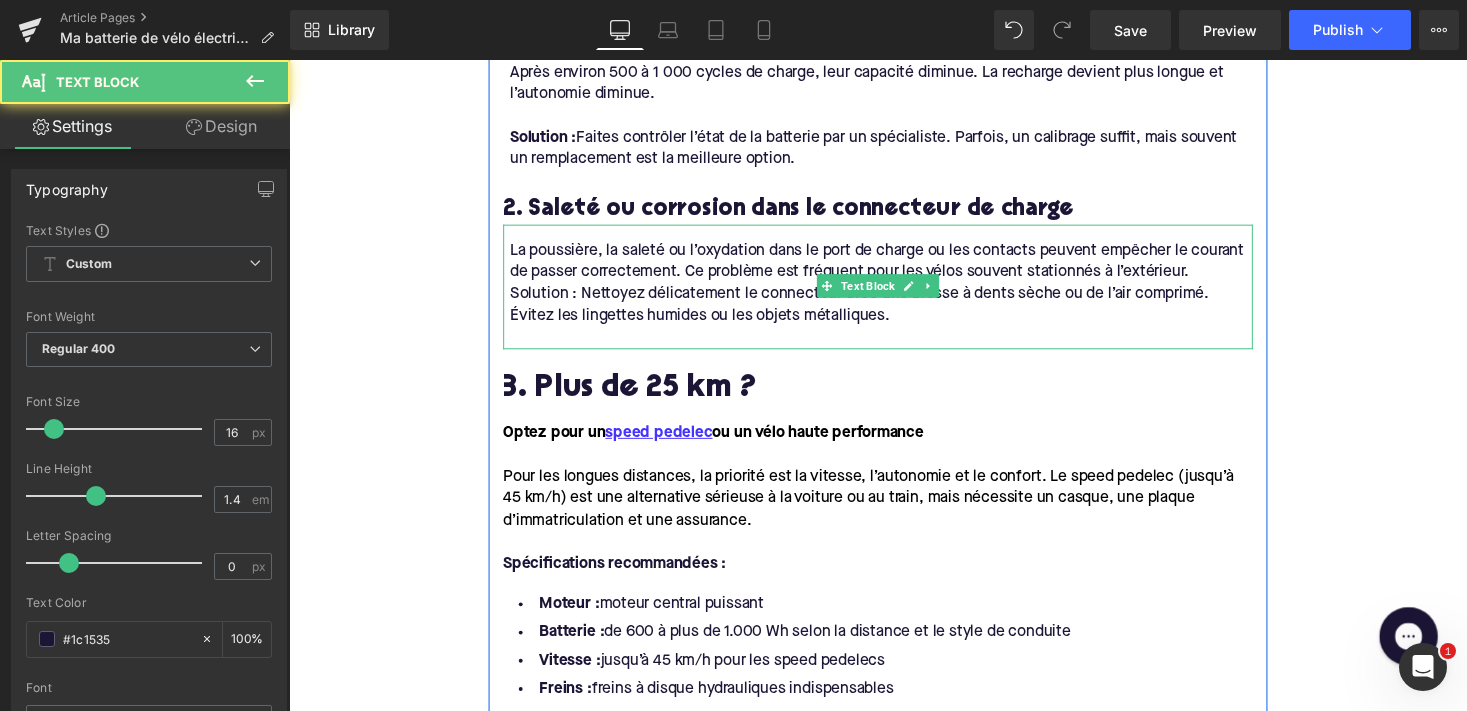 click on "Solution : Nettoyez délicatement le connecteur avec une brosse à dents sèche ou de l’air comprimé. Évitez les lingettes humides ou les objets métalliques." at bounding box center (897, 311) 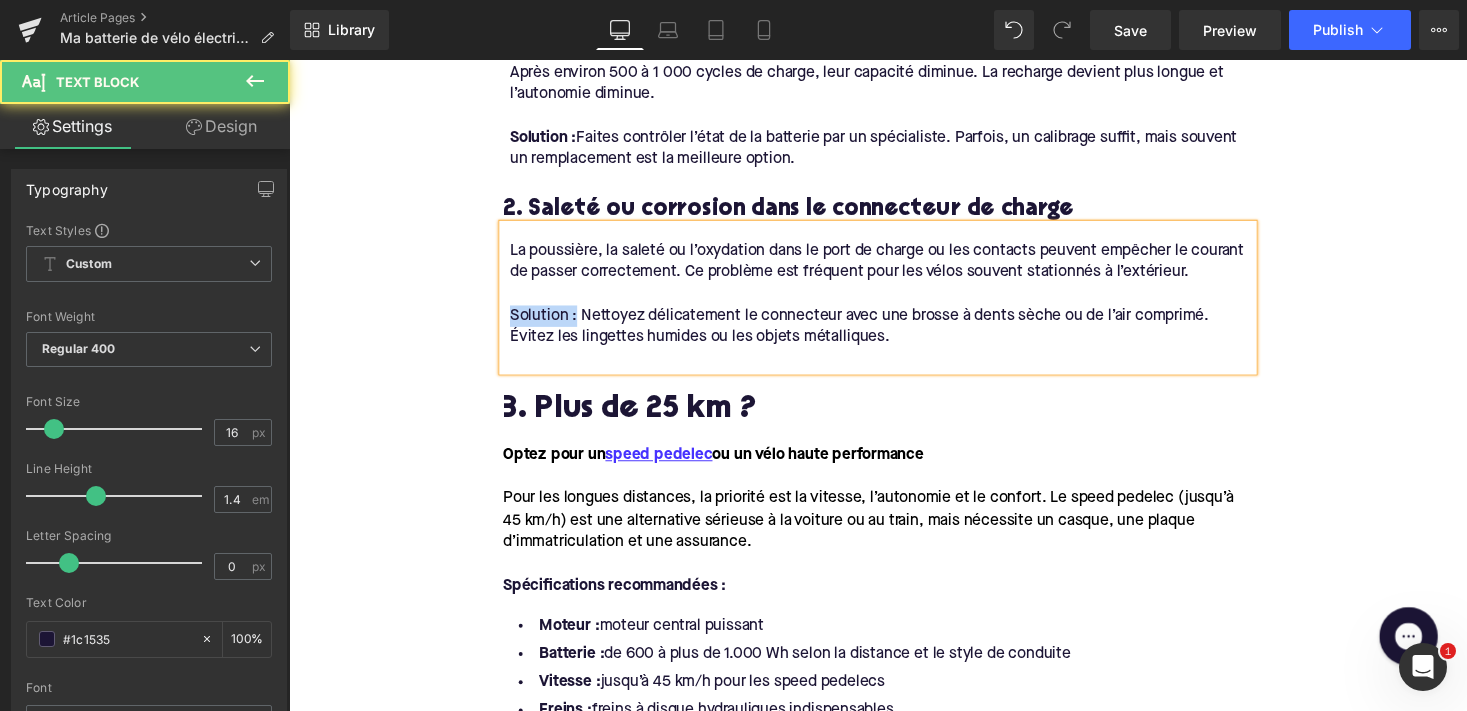 drag, startPoint x: 580, startPoint y: 315, endPoint x: 490, endPoint y: 315, distance: 90 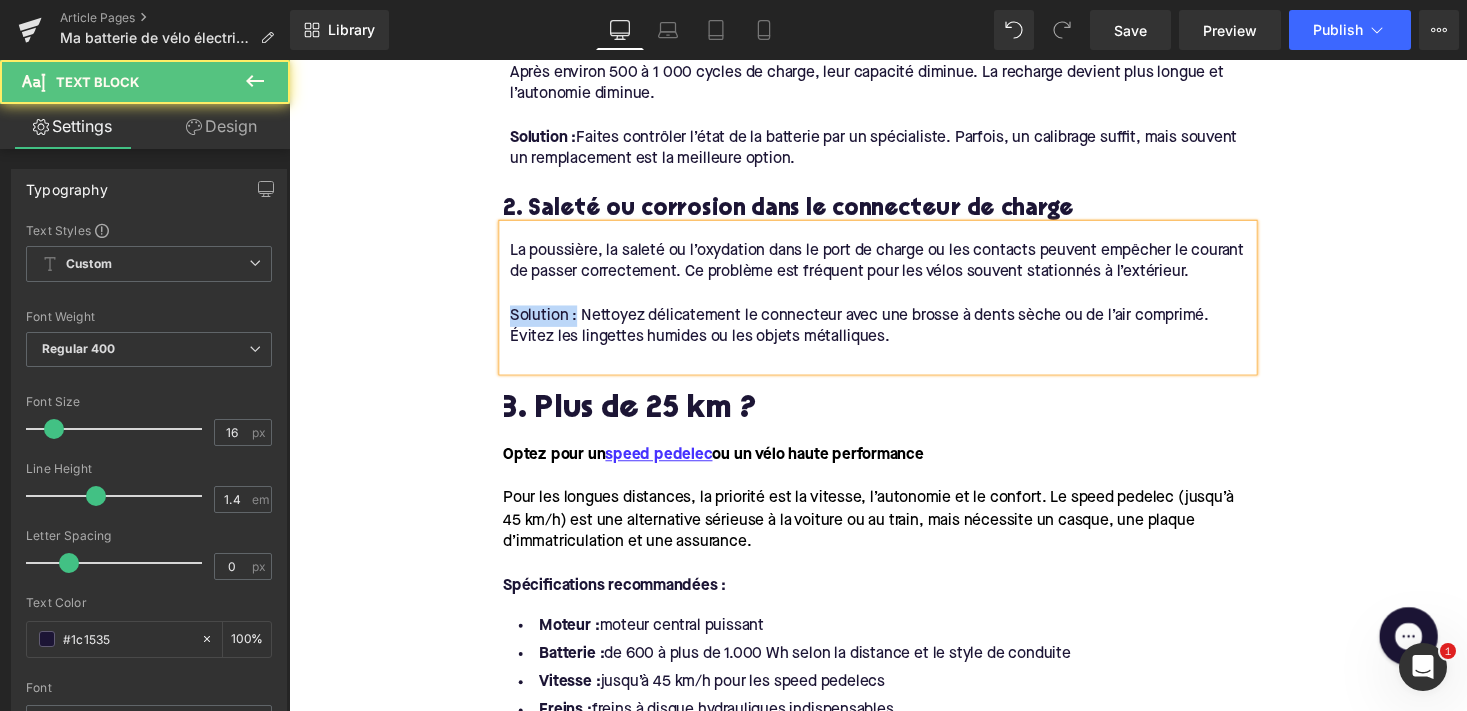 click on "Symptômes d’un problème de charge Heading         Avant d’analyser les causes : reconnaissez-vous un ou plusieurs des signes suivants indiquant un dysfonctionnement de la batterie ? Text Block         La batterie ne se charge pas du tout. Le processus de charge reste bloqué à un certain pourcentage. La charge prend plus de temps que d’habitude. Le chargeur chauffe, mais la batterie reste vide. Text Block         Ces signes vous semblent familiers ? Alors il est temps de faire un contrôle approfondi. Text Block         Causes possibles d’une batterie de vélo électrique qui se charge lentement ou pas du tout Heading         1. Une batterie usée ou vieillissante Heading         Les batteries électriques (Bosch, Yamaha, Shimano Steps, Bafang, etc.) ont une durée de vie limitée. Après environ 500 à 1 000 cycles de charge, leur capacité diminue. La recharge devient plus longue et l’autonomie diminue. Solution :  Text Block         2. Saleté ou corrosion dans le connecteur de charge Heading" at bounding box center (894, 724) 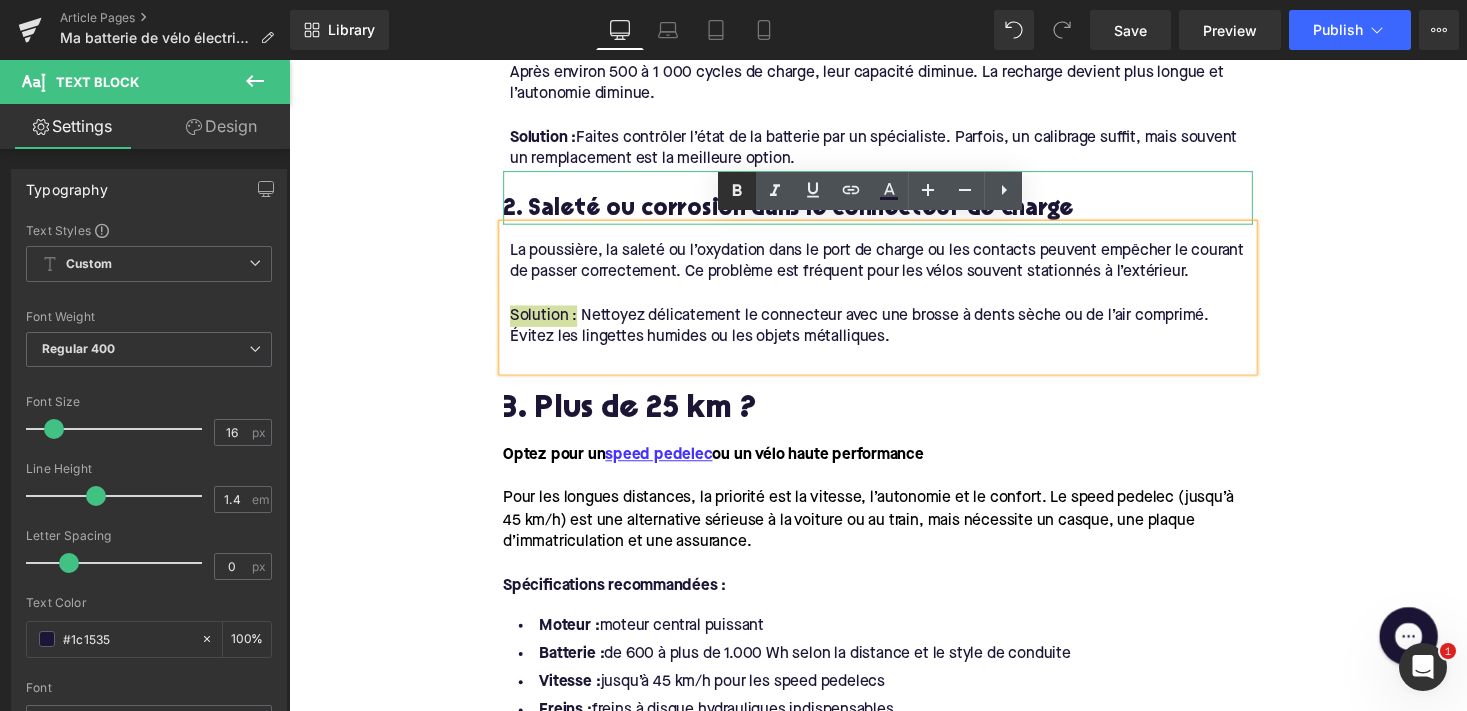 click 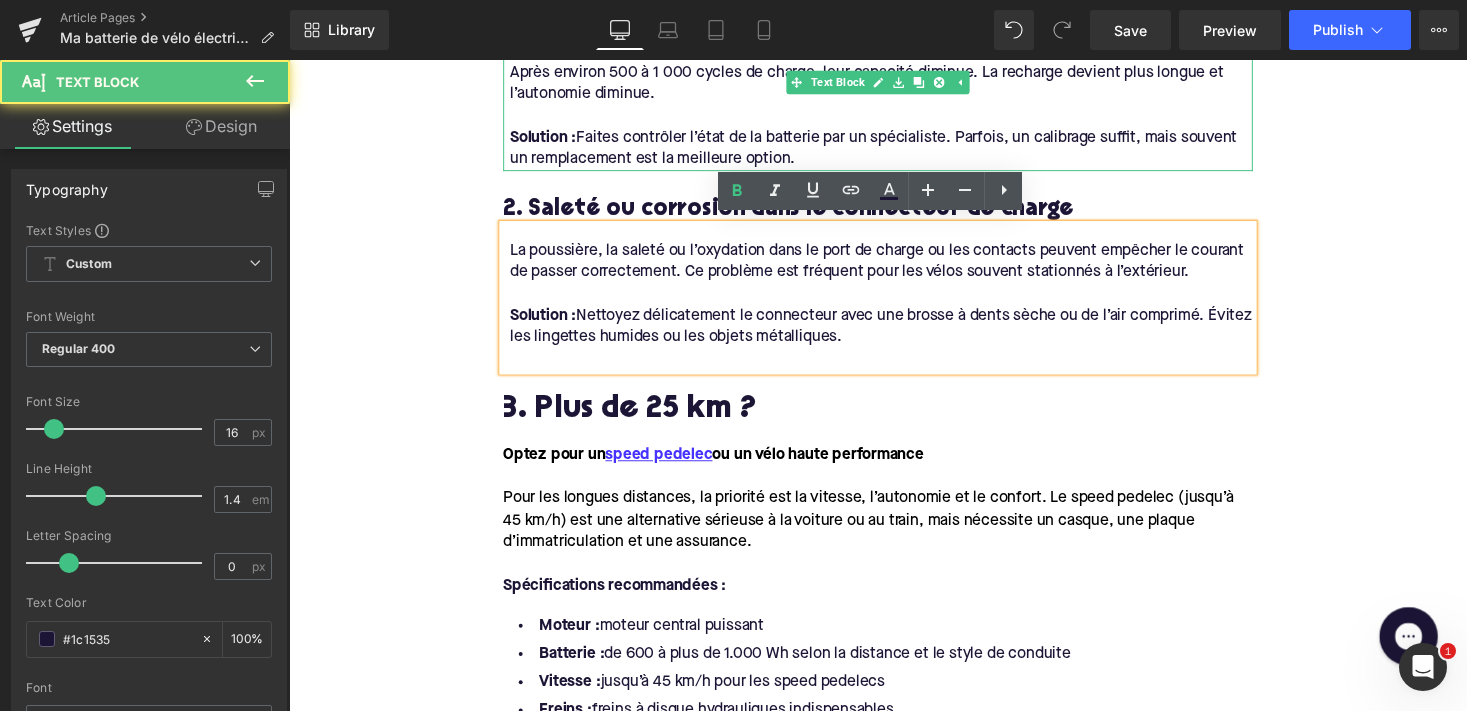 click at bounding box center (897, 117) 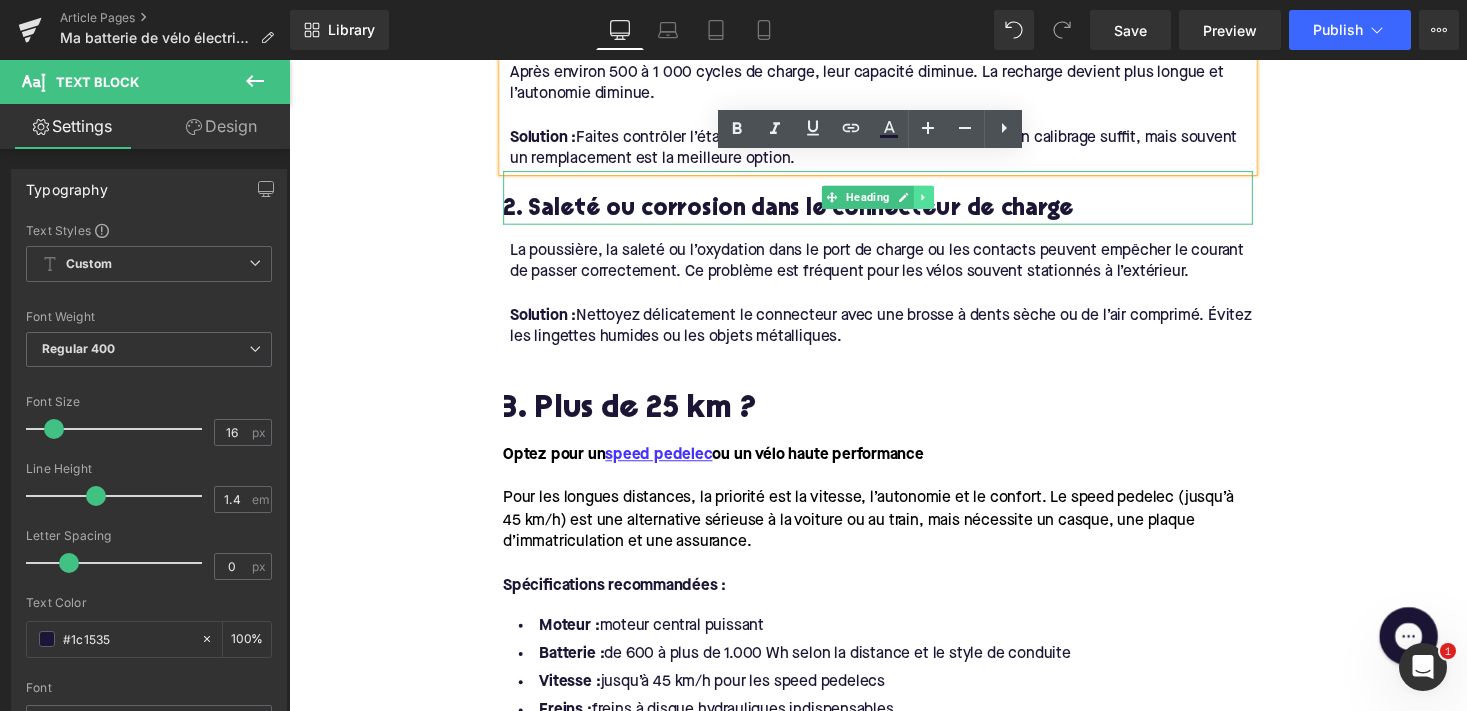 click 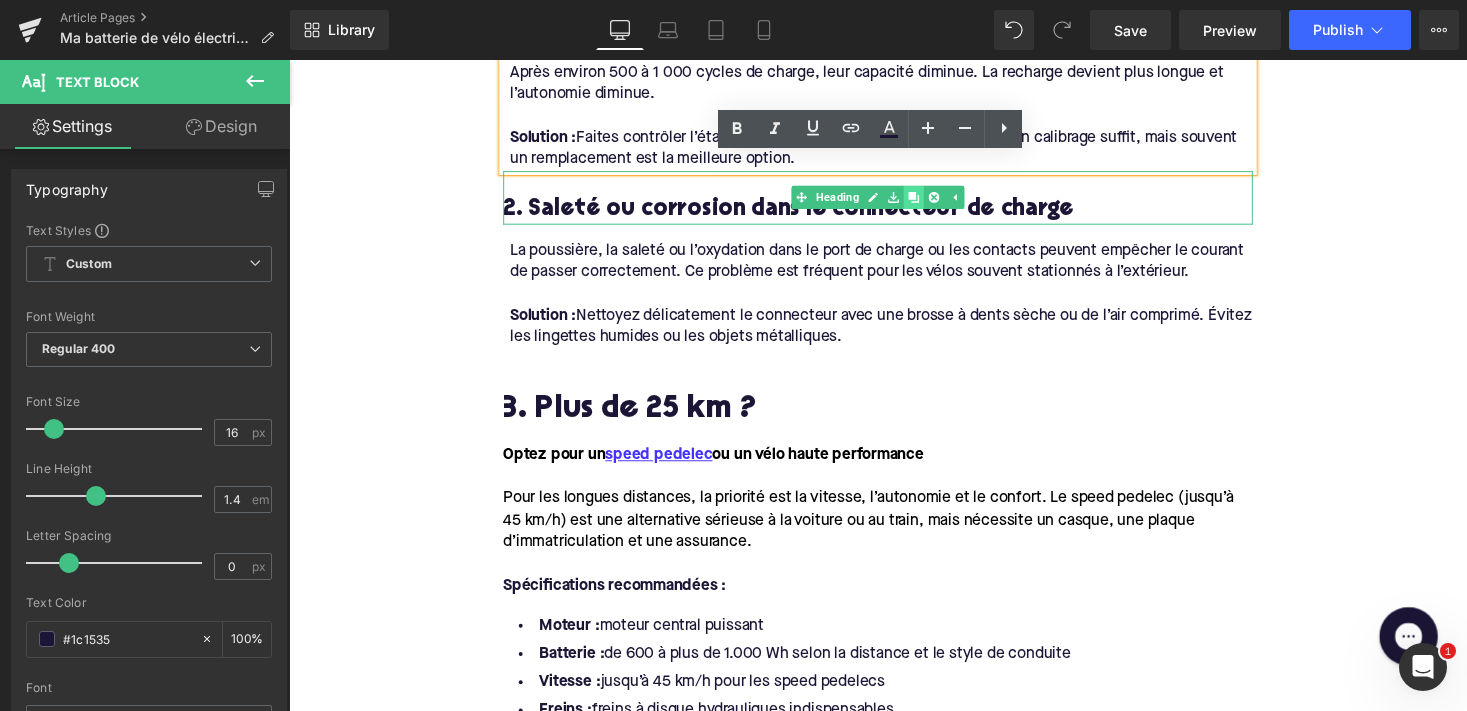 click 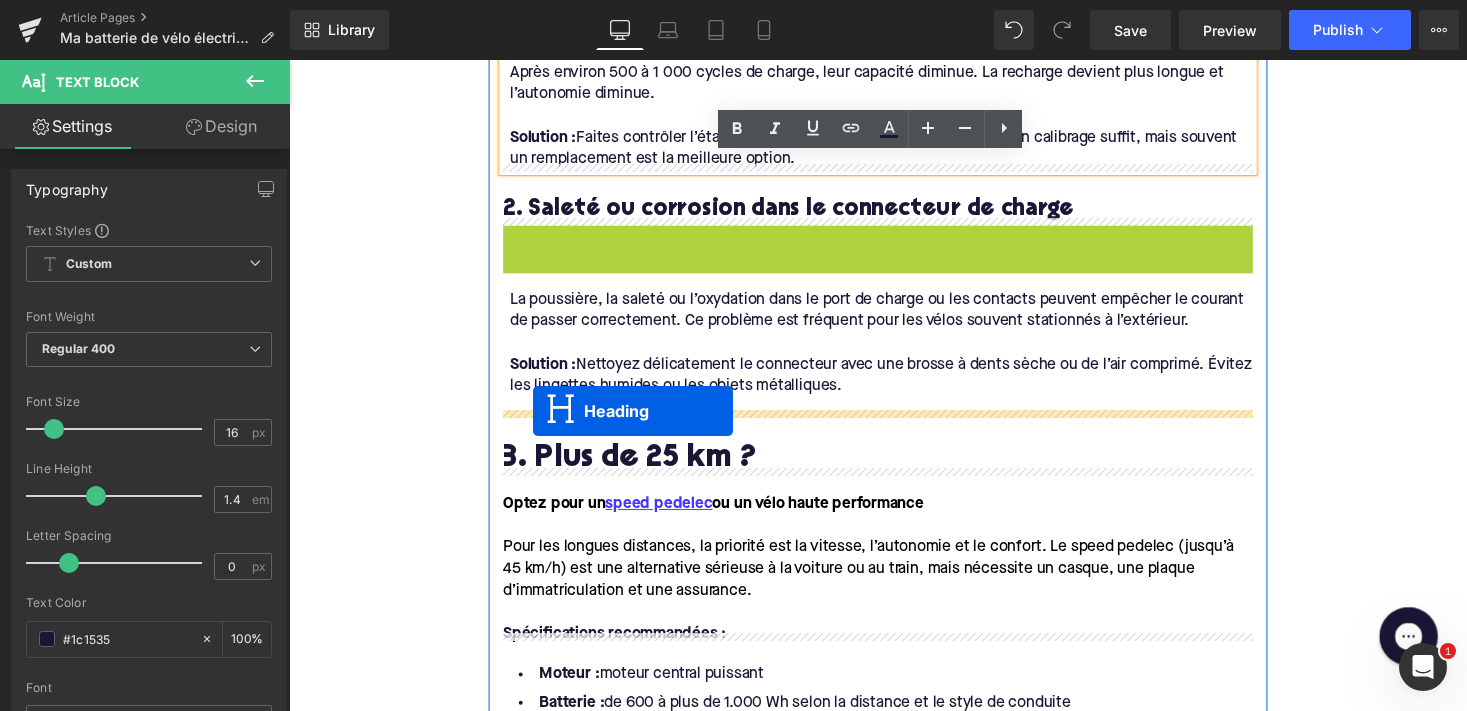 drag, startPoint x: 842, startPoint y: 251, endPoint x: 540, endPoint y: 421, distance: 346.56024 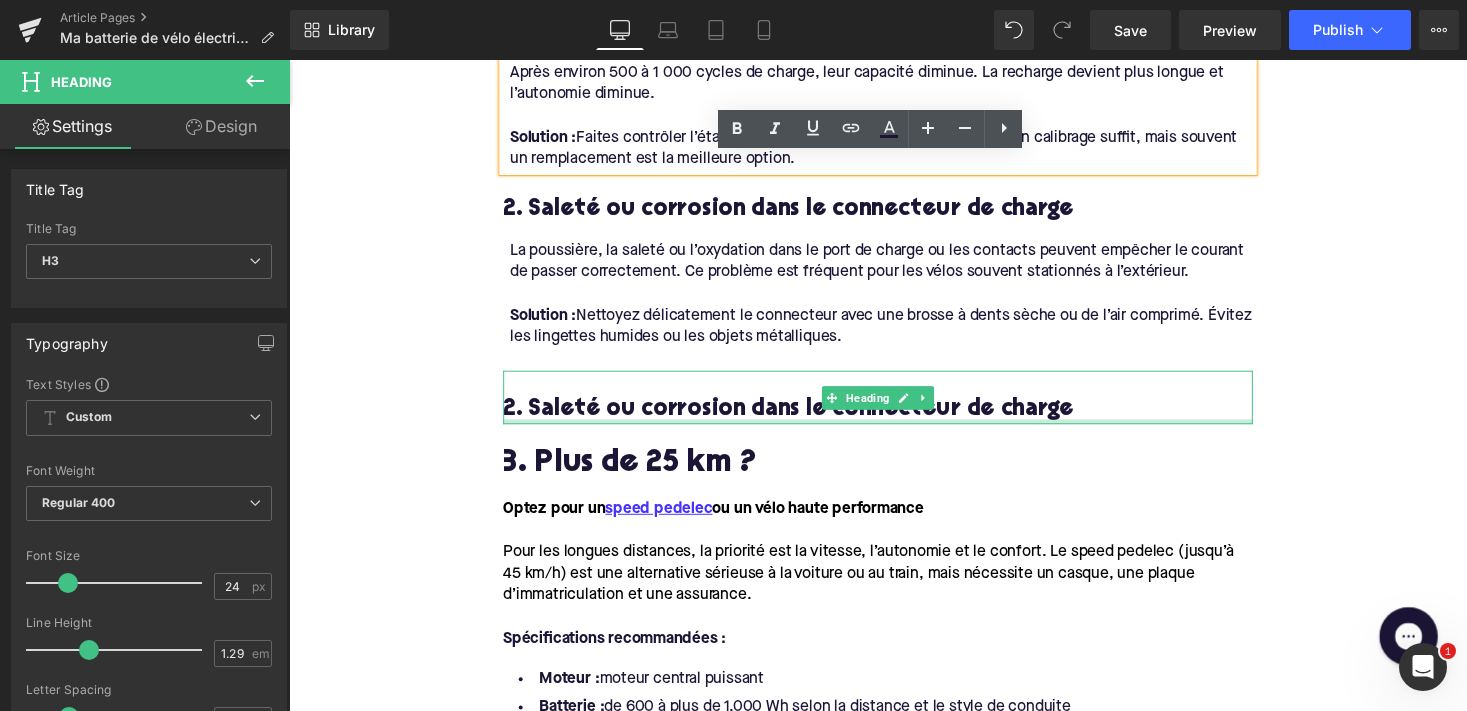 click on "2. Saleté ou corrosion dans le connecteur de charge" at bounding box center (894, 418) 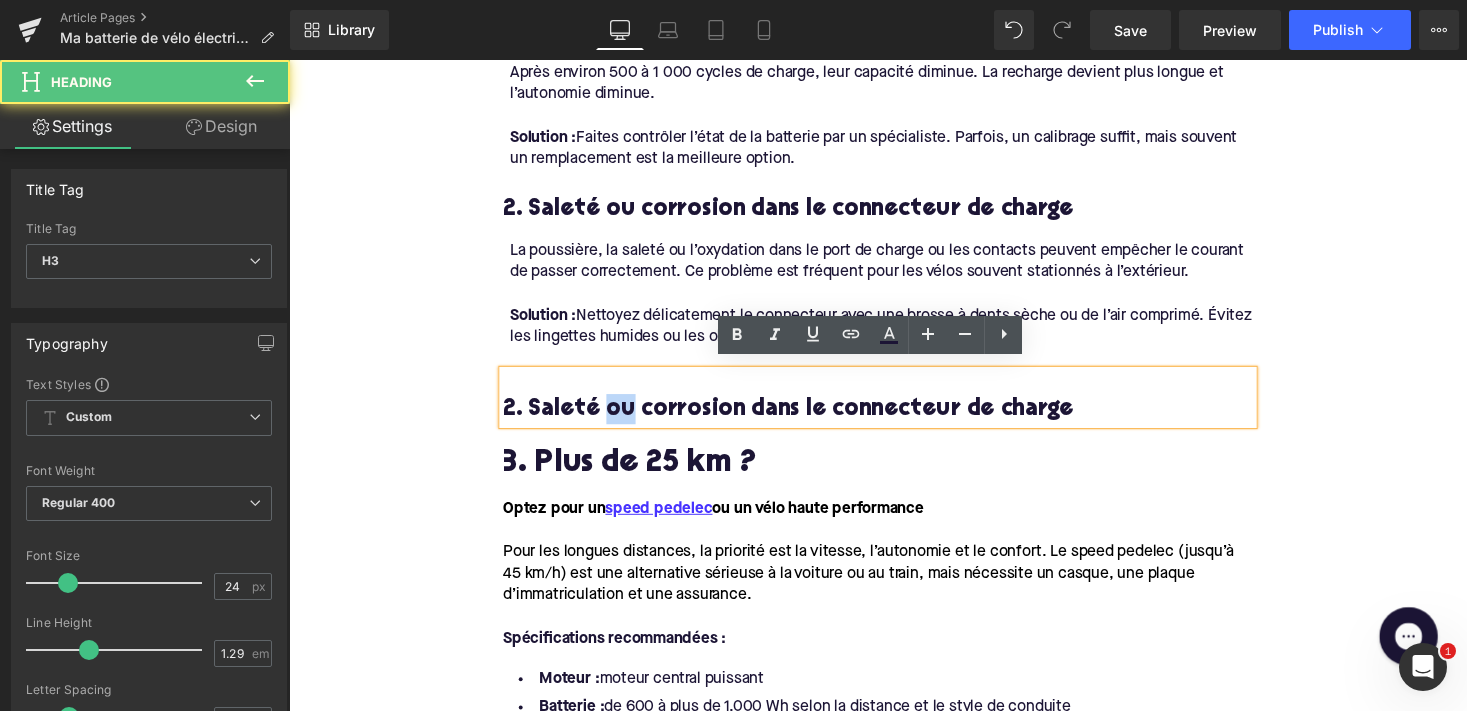 click on "2. Saleté ou corrosion dans le connecteur de charge" at bounding box center (894, 418) 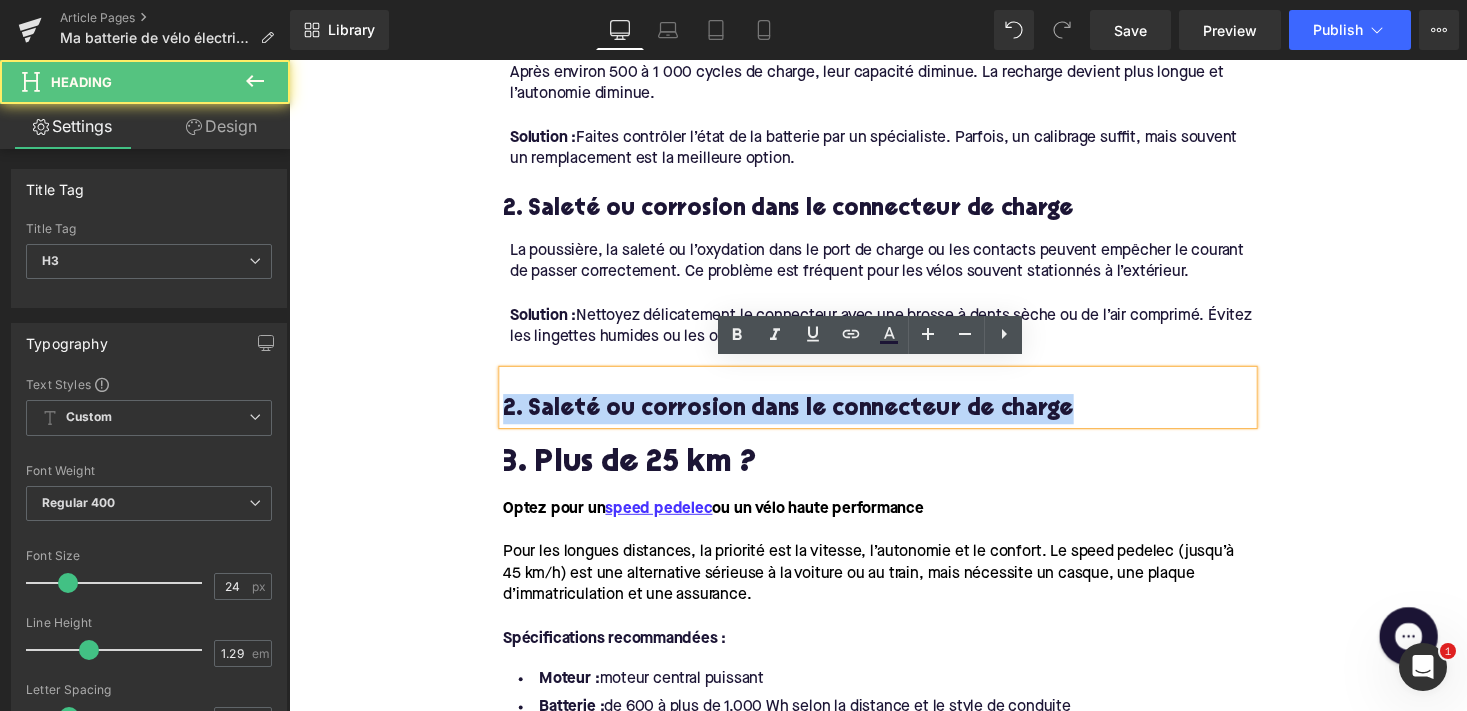 click on "2. Saleté ou corrosion dans le connecteur de charge" at bounding box center [894, 418] 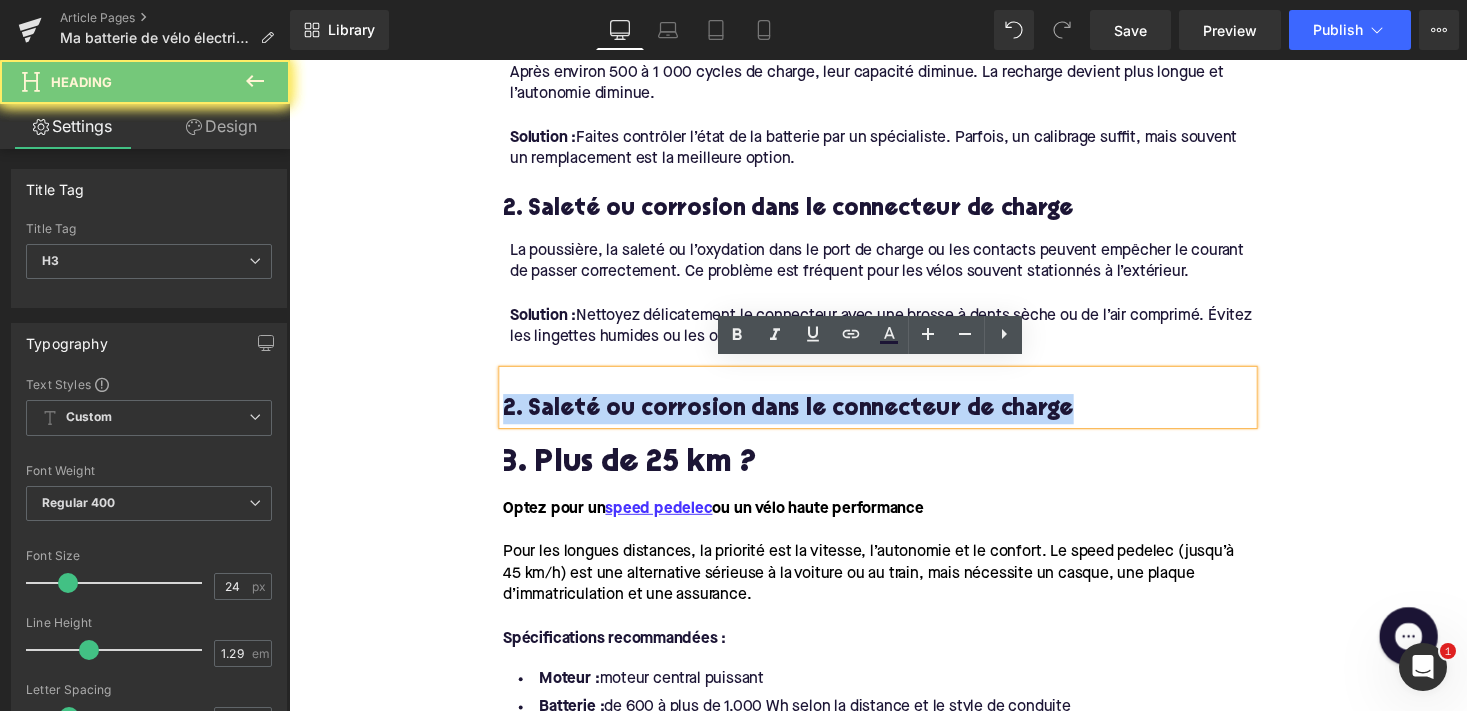 paste 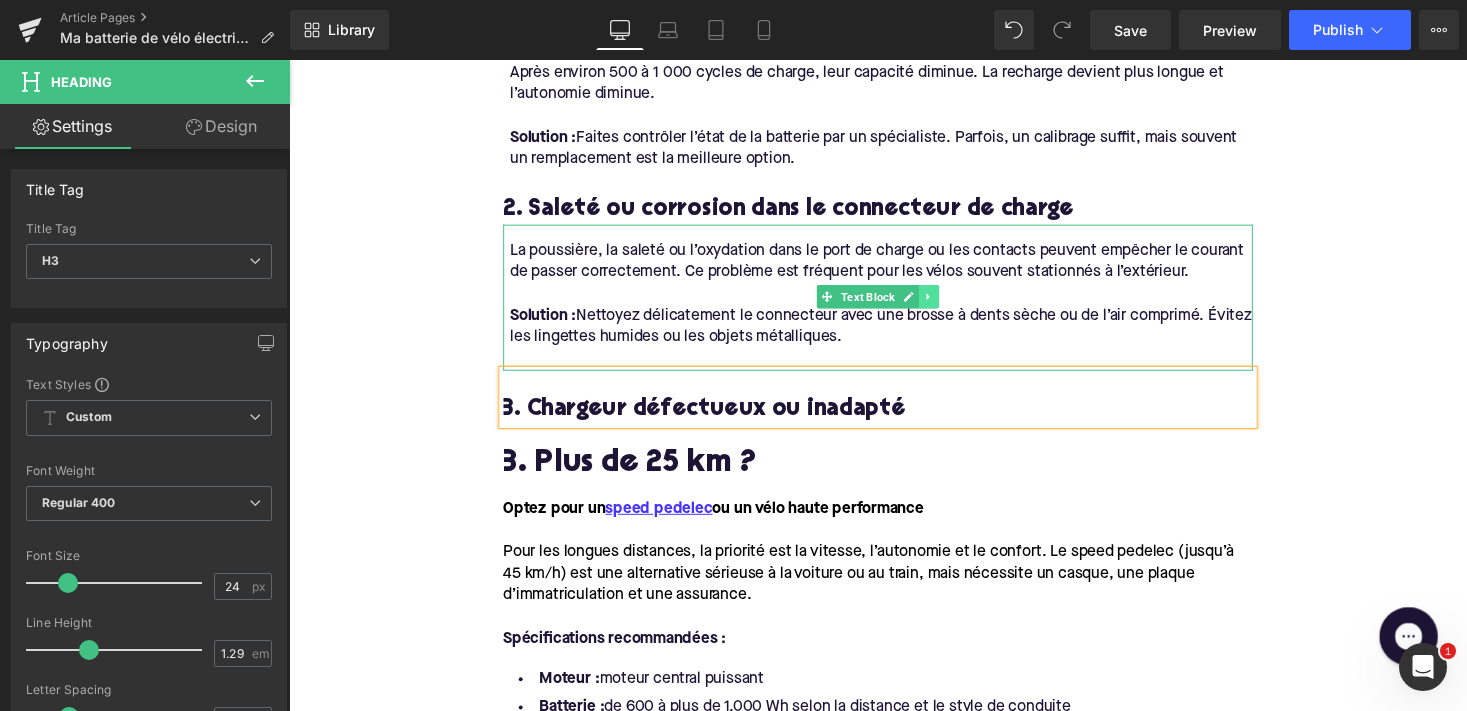 click 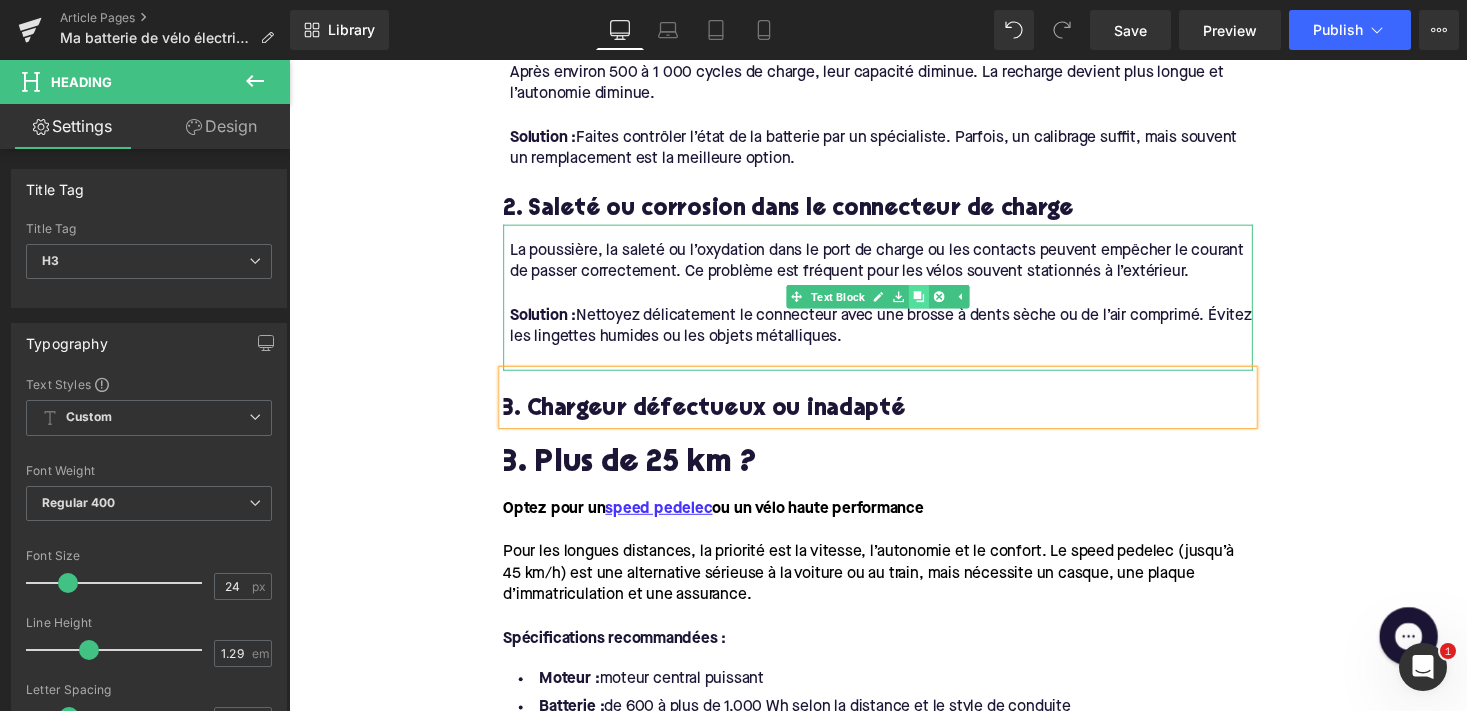 click 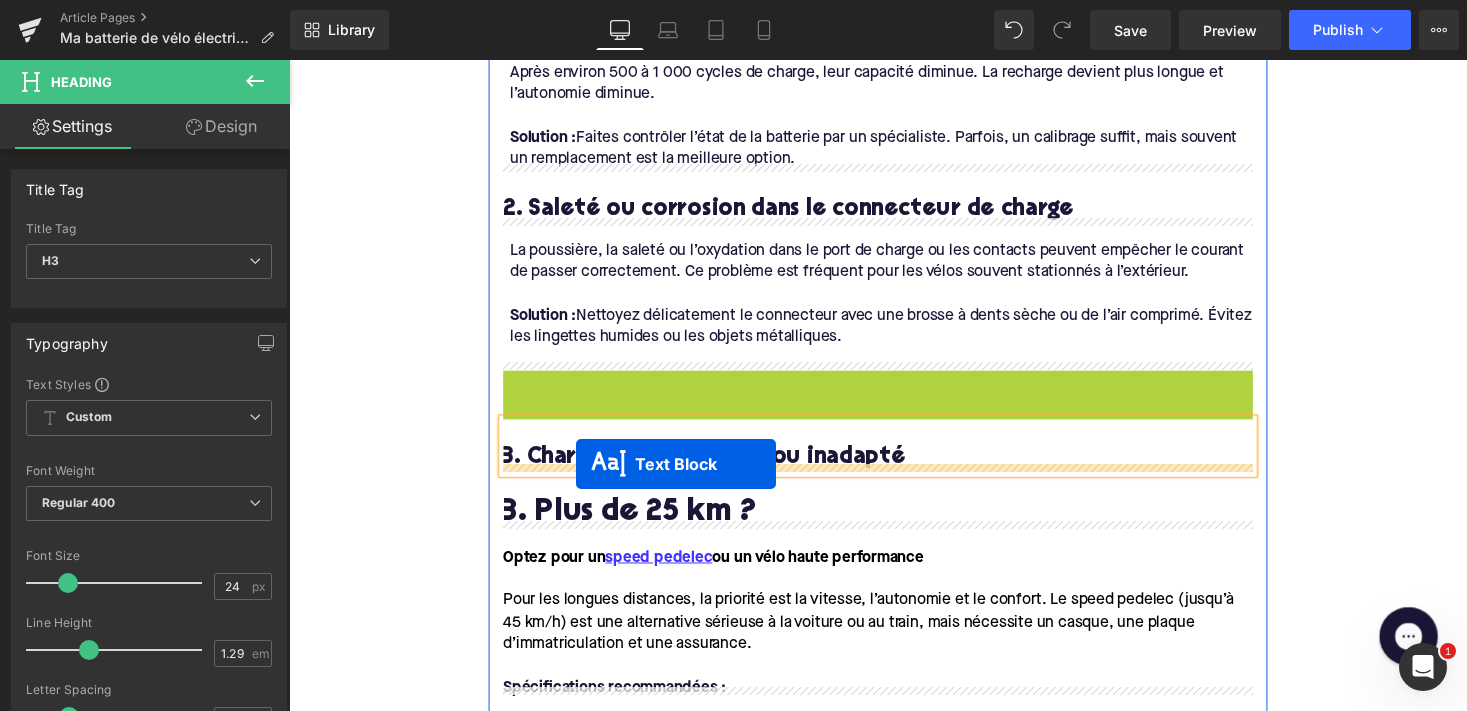 drag, startPoint x: 832, startPoint y: 452, endPoint x: 584, endPoint y: 475, distance: 249.06425 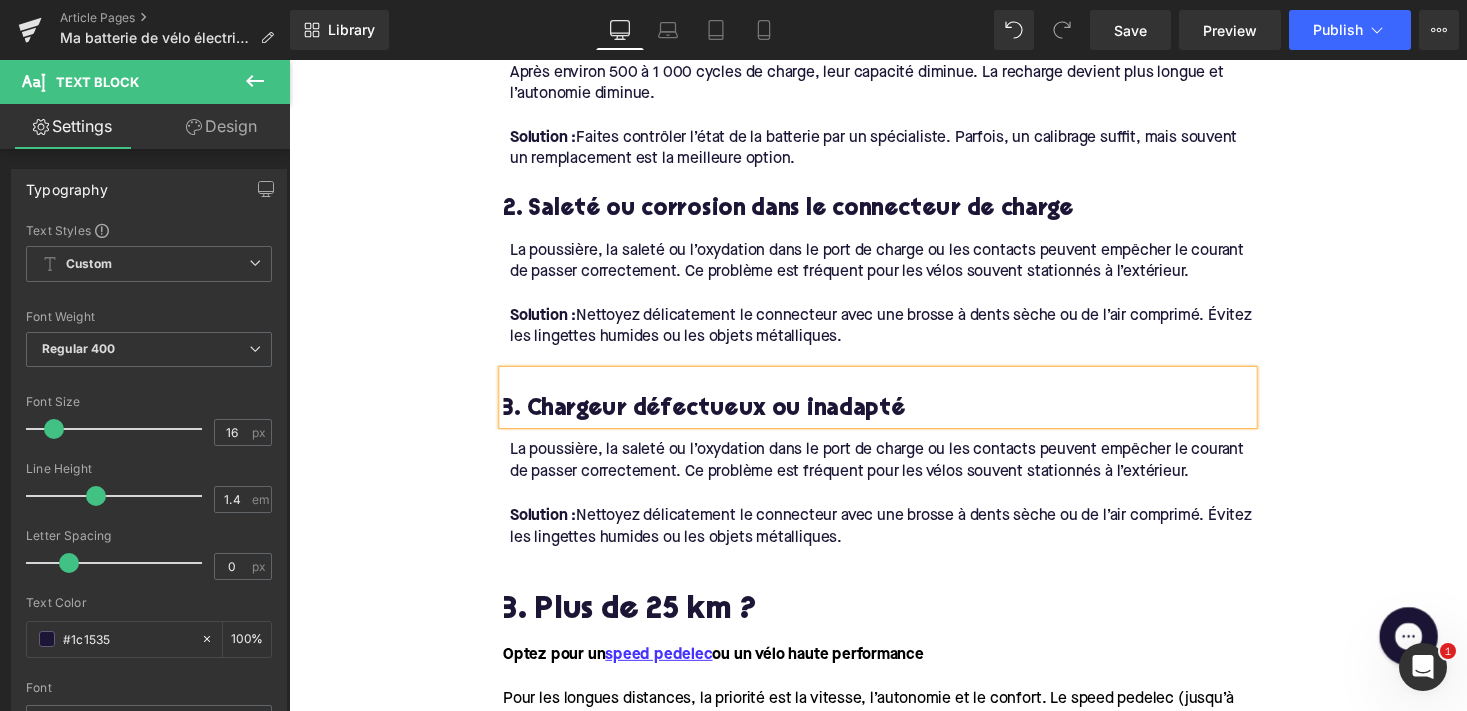 click at bounding box center [897, 506] 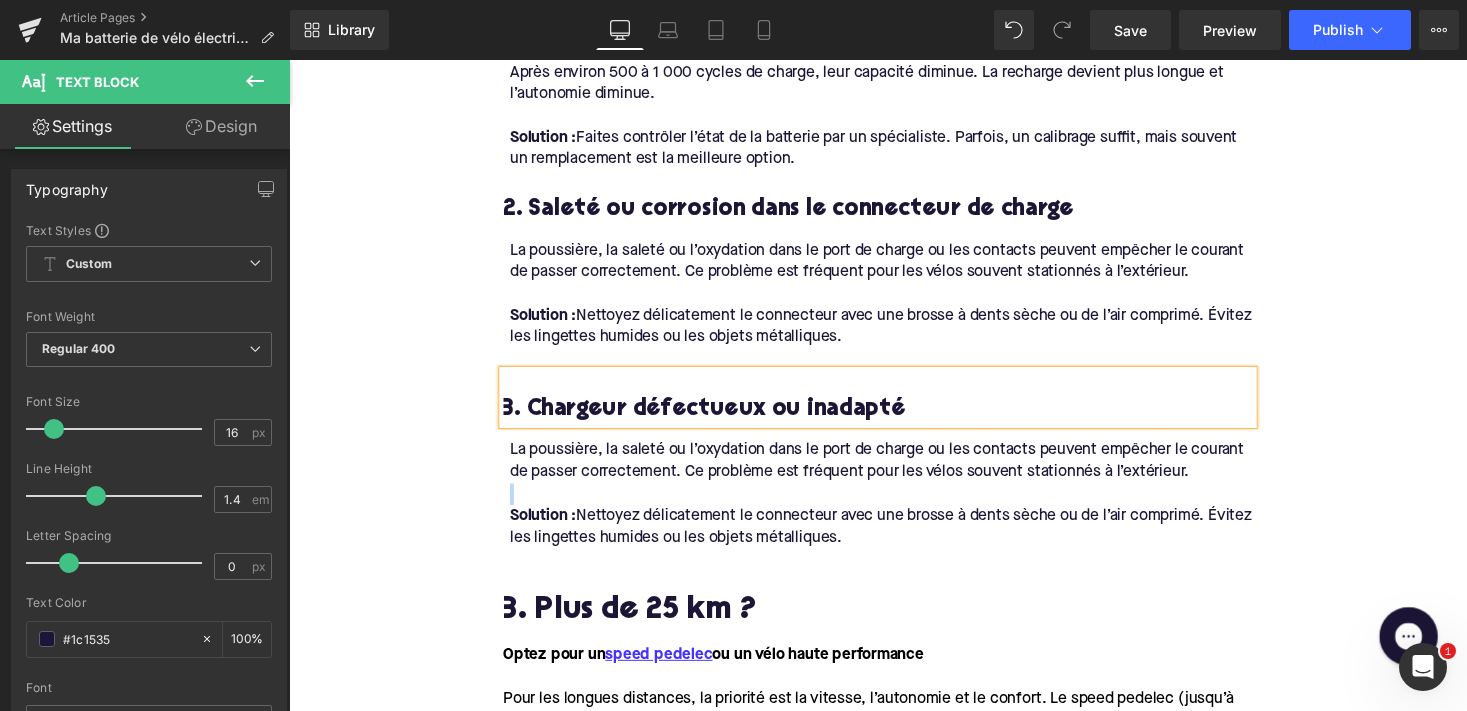 click at bounding box center [897, 506] 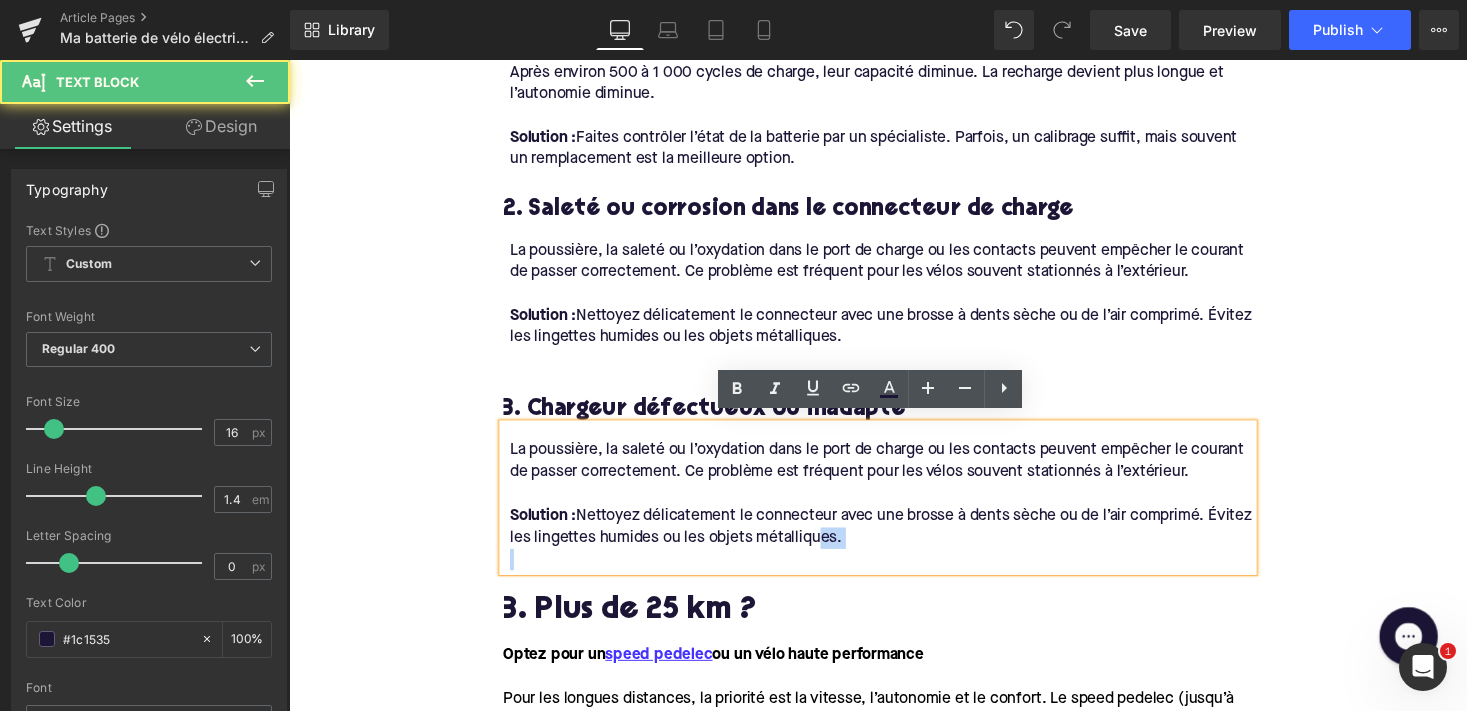drag, startPoint x: 920, startPoint y: 551, endPoint x: 866, endPoint y: 543, distance: 54.589375 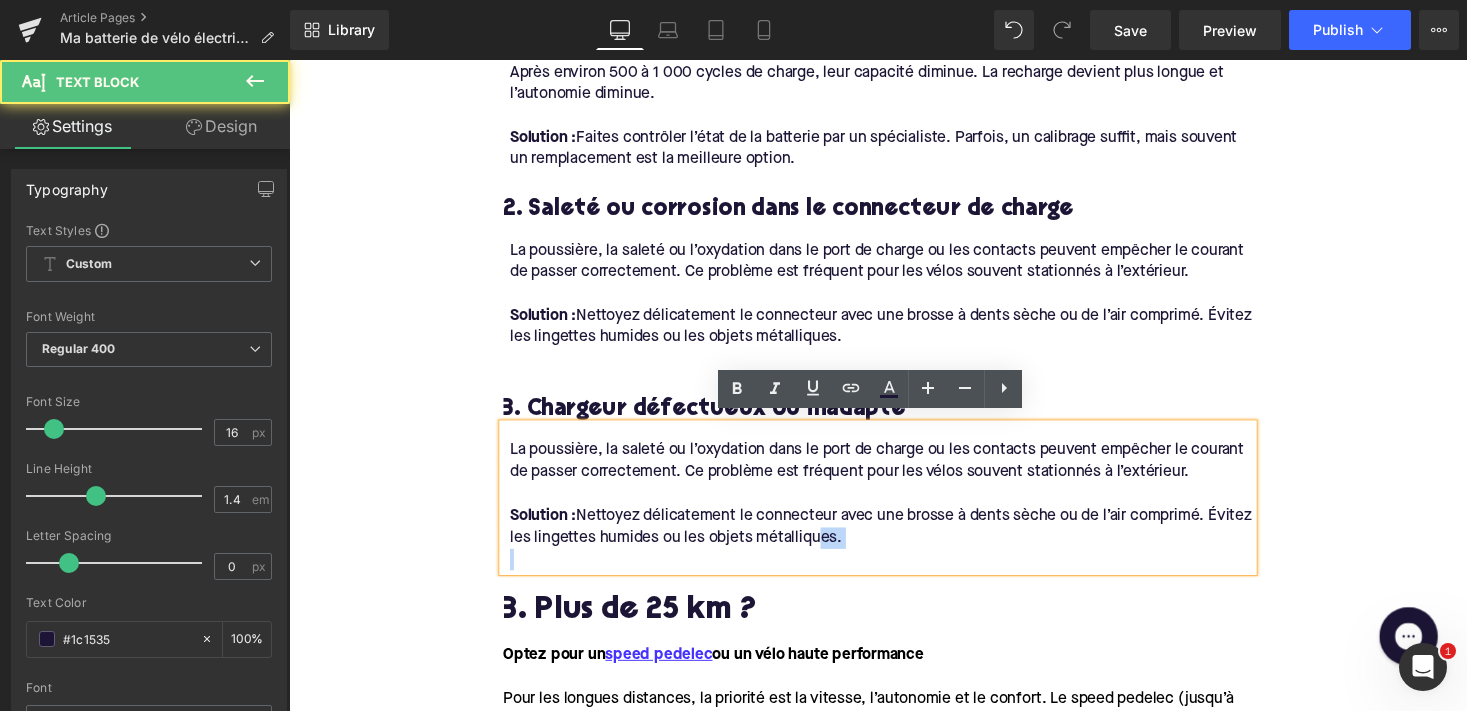 click on "La poussière, la saleté ou l’oxydation dans le port de charge ou les contacts peuvent empêcher le courant de passer correctement. Ce problème est fréquent pour les vélos souvent stationnés à l’extérieur. Solution :  Nettoyez délicatement le connecteur avec une brosse à dents sèche ou de l’air comprimé. Évitez les lingettes humides ou les objets métalliques." at bounding box center [894, 509] 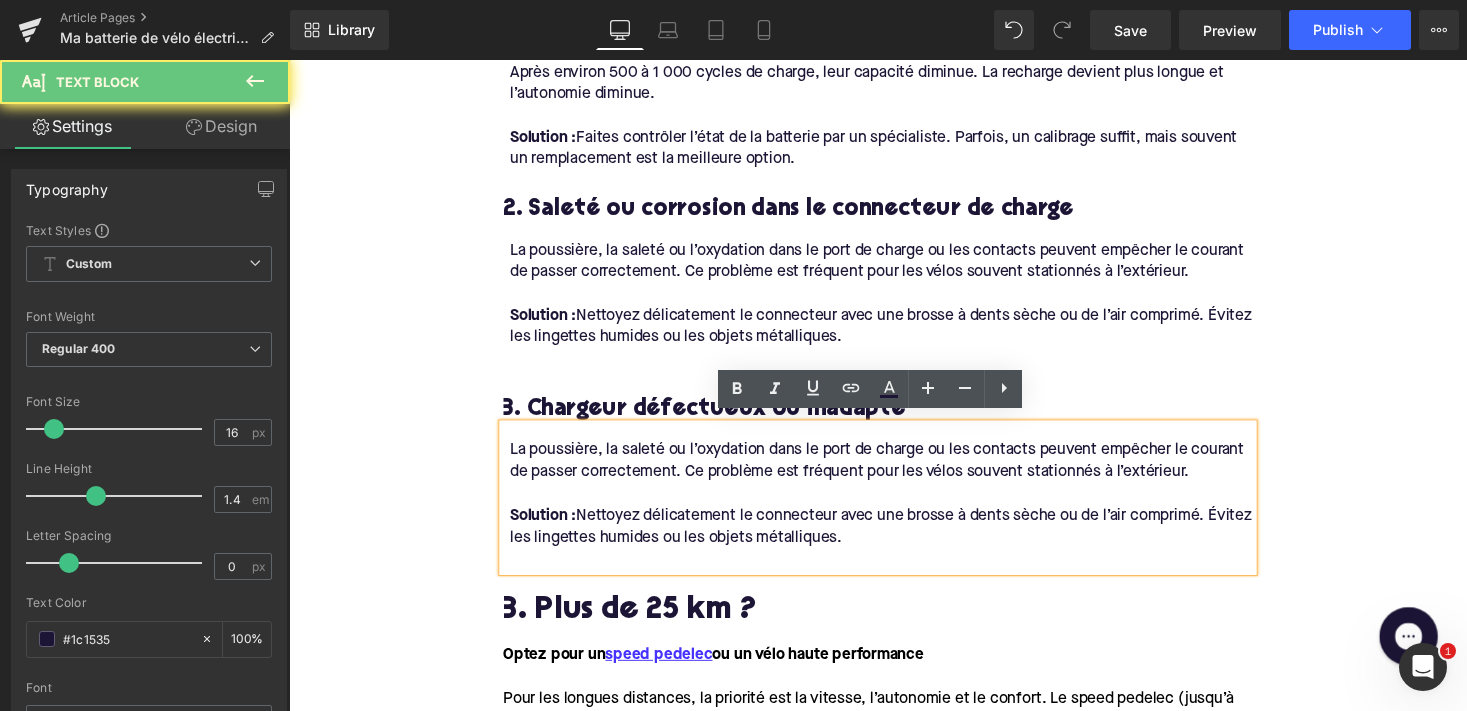 click on "Solution :  Nettoyez délicatement le connecteur avec une brosse à dents sèche ou de l’air comprimé. Évitez les lingettes humides ou les objets métalliques." at bounding box center (897, 539) 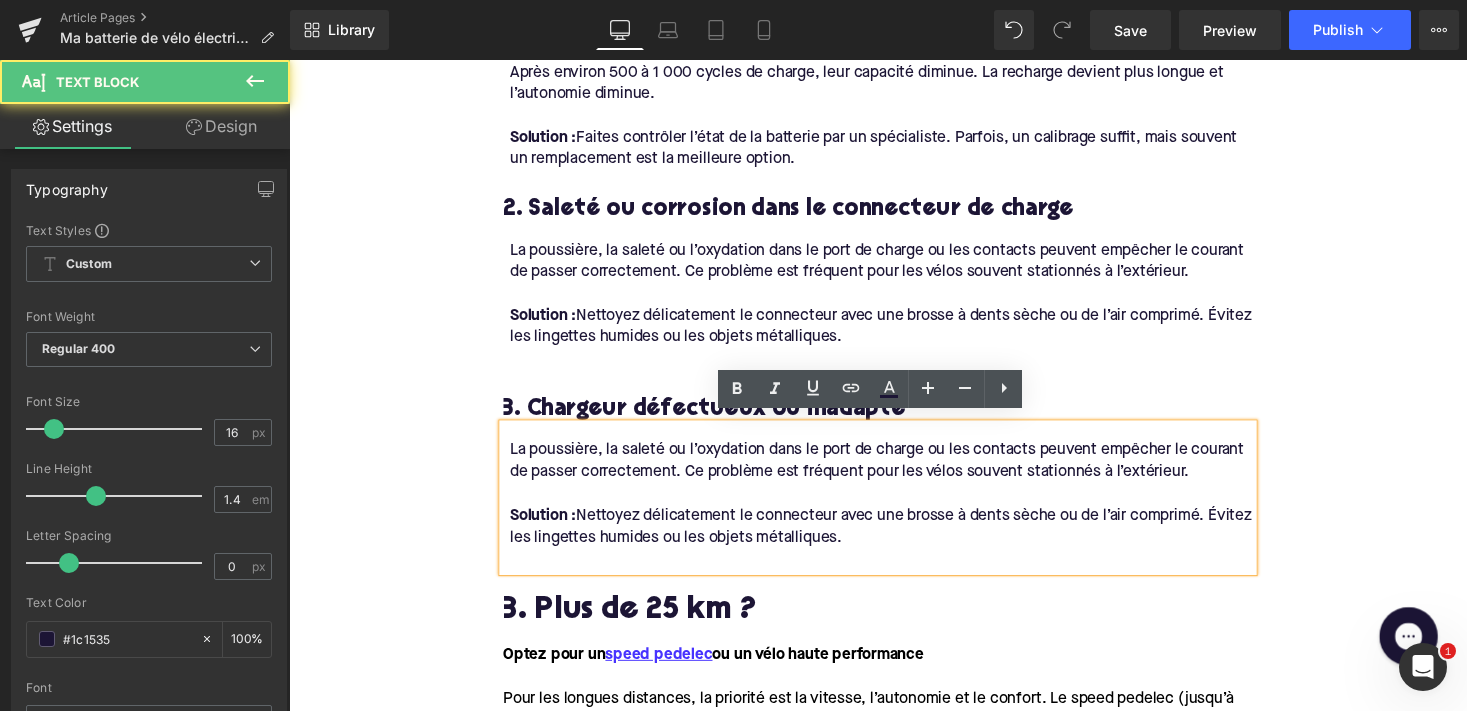 drag, startPoint x: 919, startPoint y: 543, endPoint x: 527, endPoint y: 420, distance: 410.84424 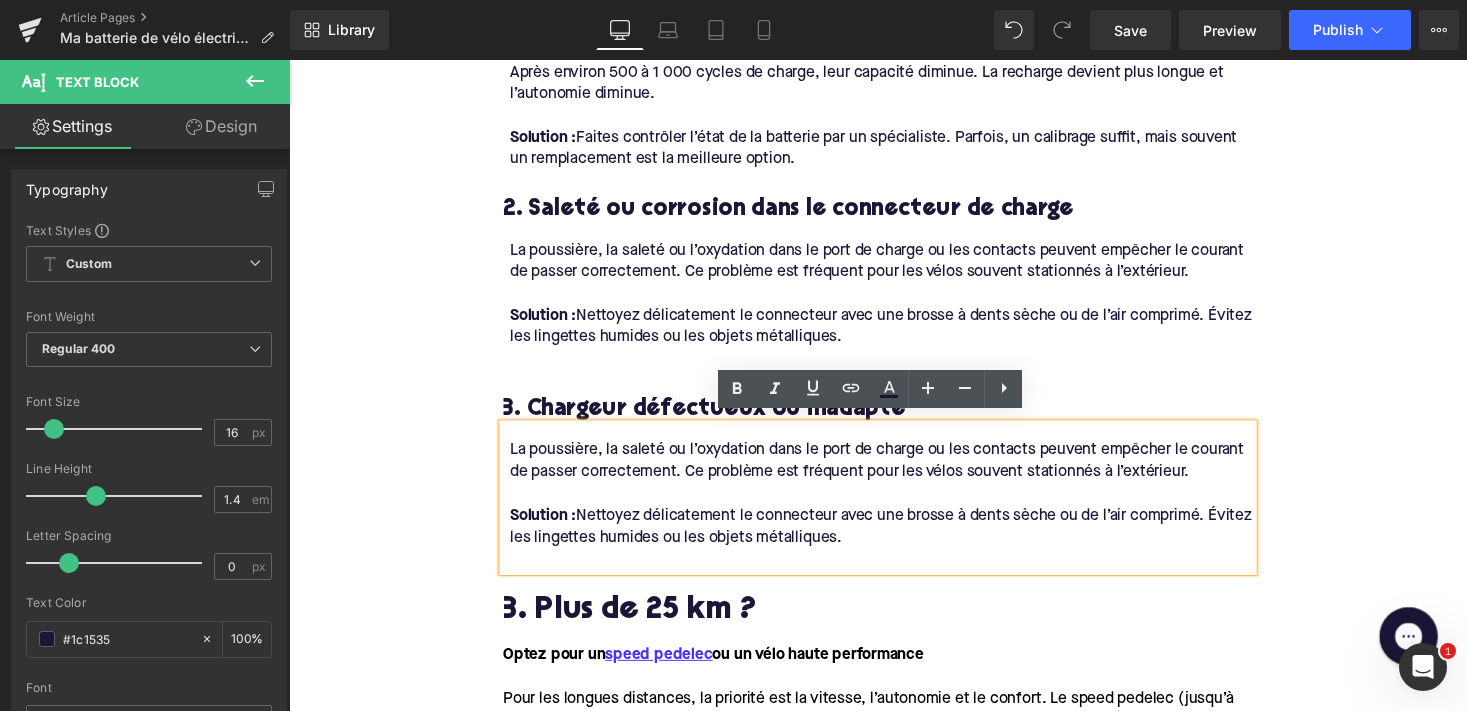 click on "La poussière, la saleté ou l’oxydation dans le port de charge ou les contacts peuvent empêcher le courant de passer correctement. Ce problème est fréquent pour les vélos souvent stationnés à l’extérieur. Solution :  Nettoyez délicatement le connecteur avec une brosse à dents sèche ou de l’air comprimé. Évitez les lingettes humides ou les objets métalliques." at bounding box center [894, 509] 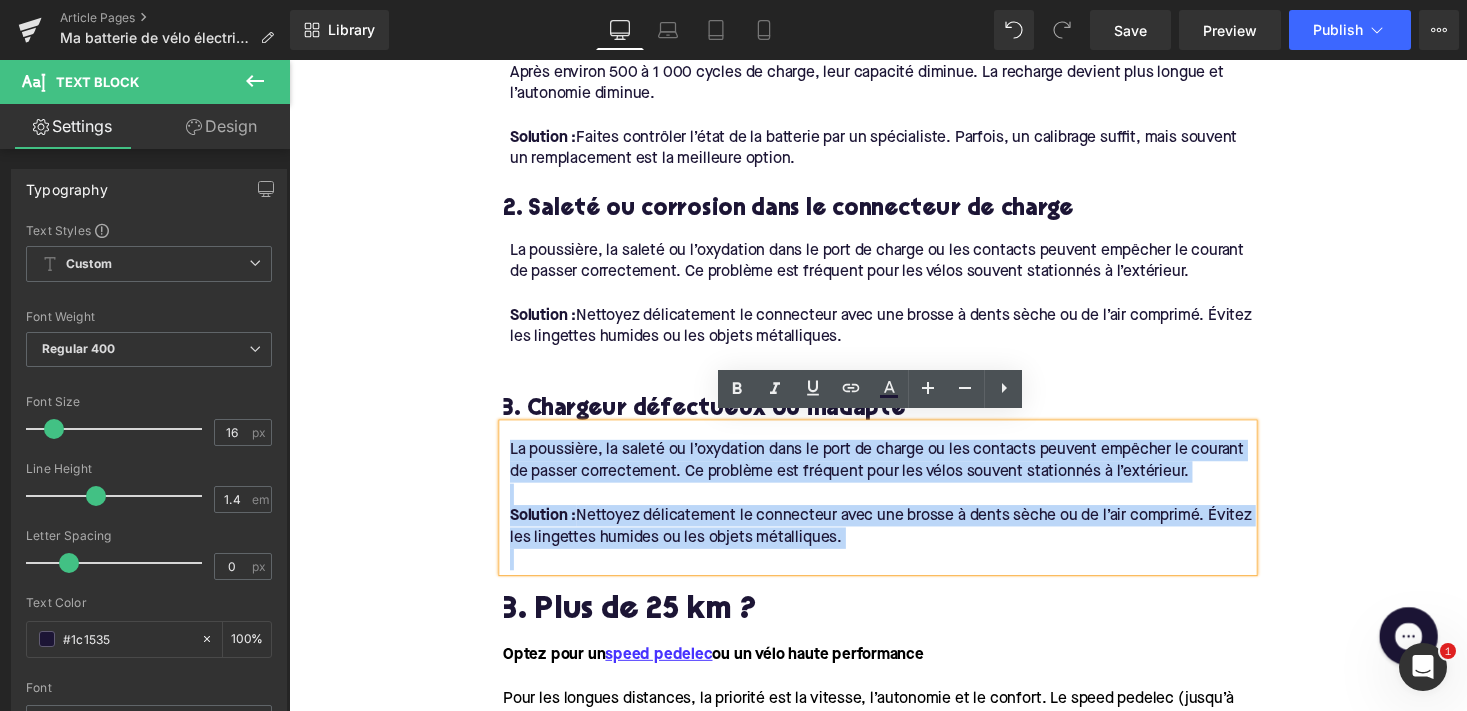 drag, startPoint x: 511, startPoint y: 447, endPoint x: 902, endPoint y: 556, distance: 405.90884 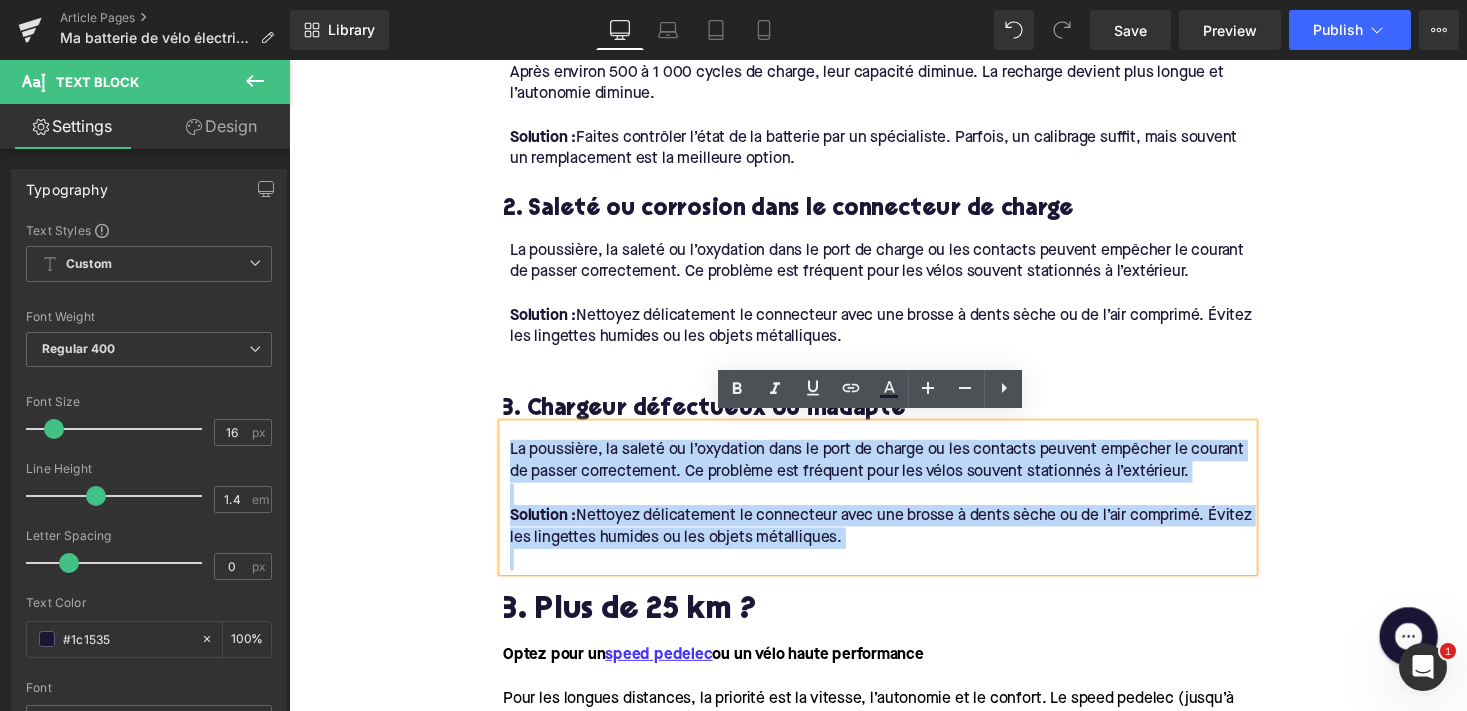 click on "La poussière, la saleté ou l’oxydation dans le port de charge ou les contacts peuvent empêcher le courant de passer correctement. Ce problème est fréquent pour les vélos souvent stationnés à l’extérieur. Solution :  Nettoyez délicatement le connecteur avec une brosse à dents sèche ou de l’air comprimé. Évitez les lingettes humides ou les objets métalliques." at bounding box center (894, 509) 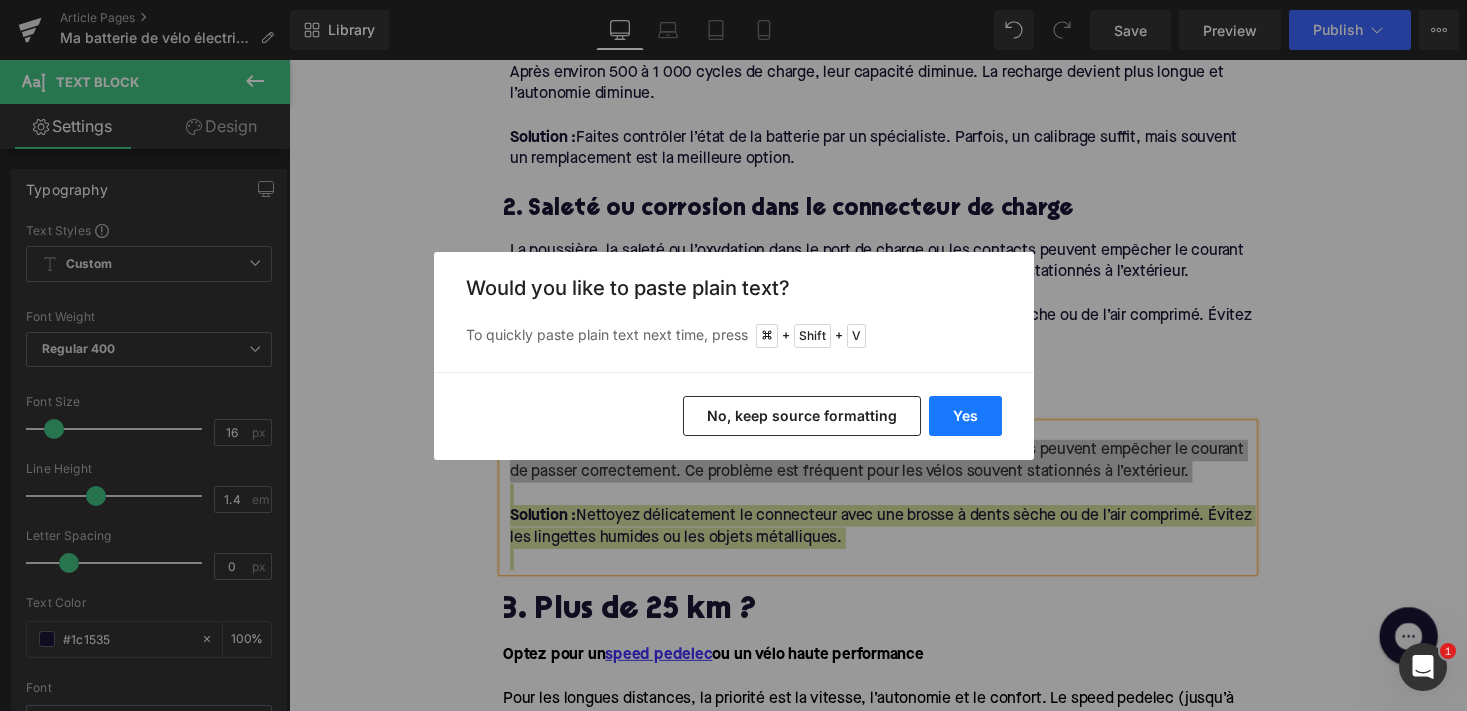 click on "Yes" at bounding box center (965, 416) 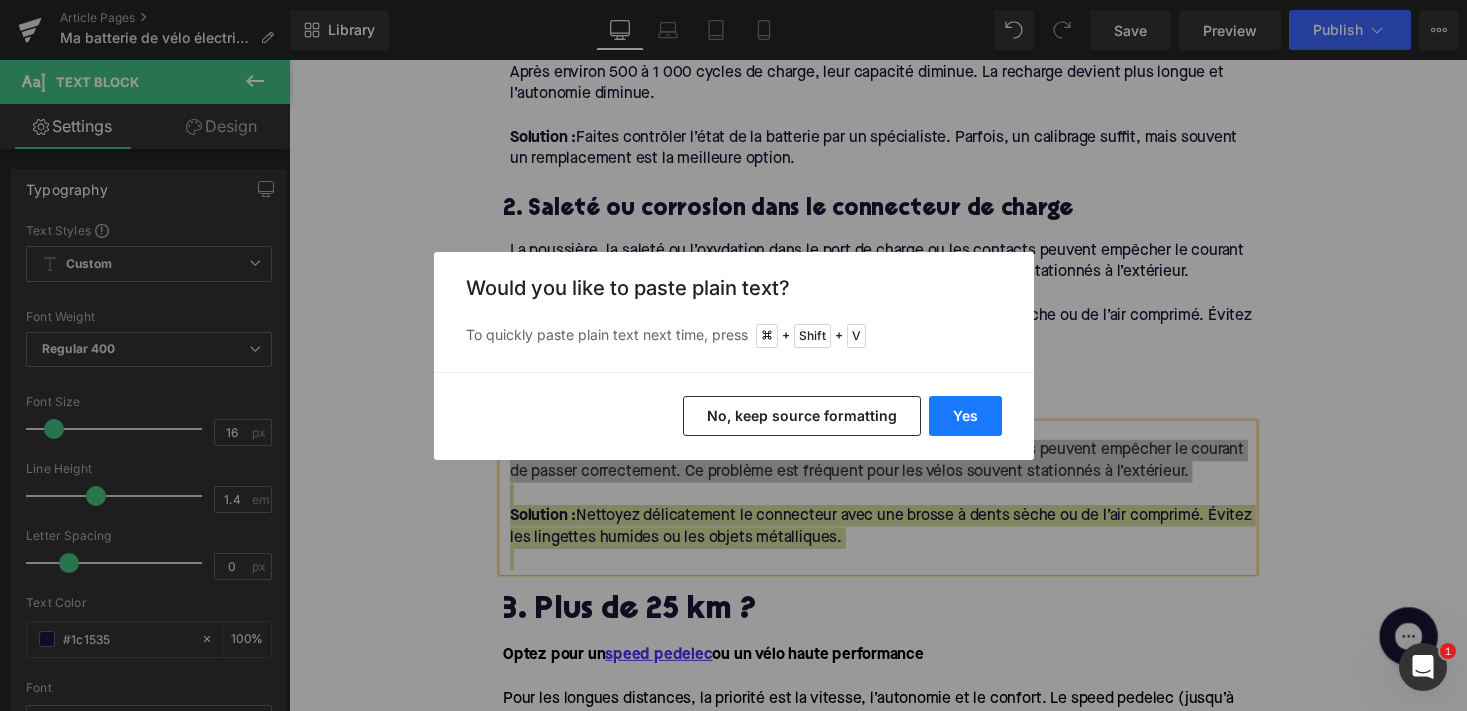 type 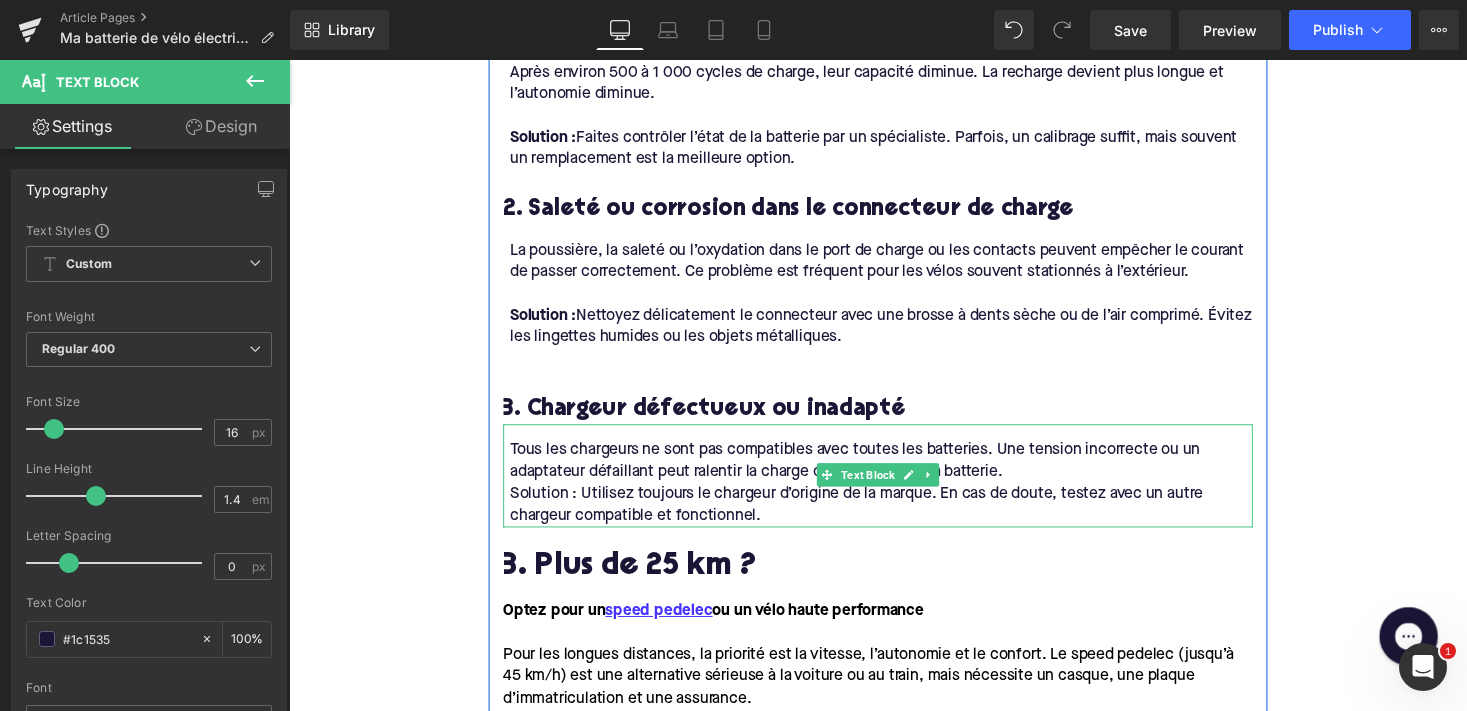click on "Solution : Utilisez toujours le chargeur d’origine de la marque. En cas de doute, testez avec un autre chargeur compatible et fonctionnel." at bounding box center (897, 517) 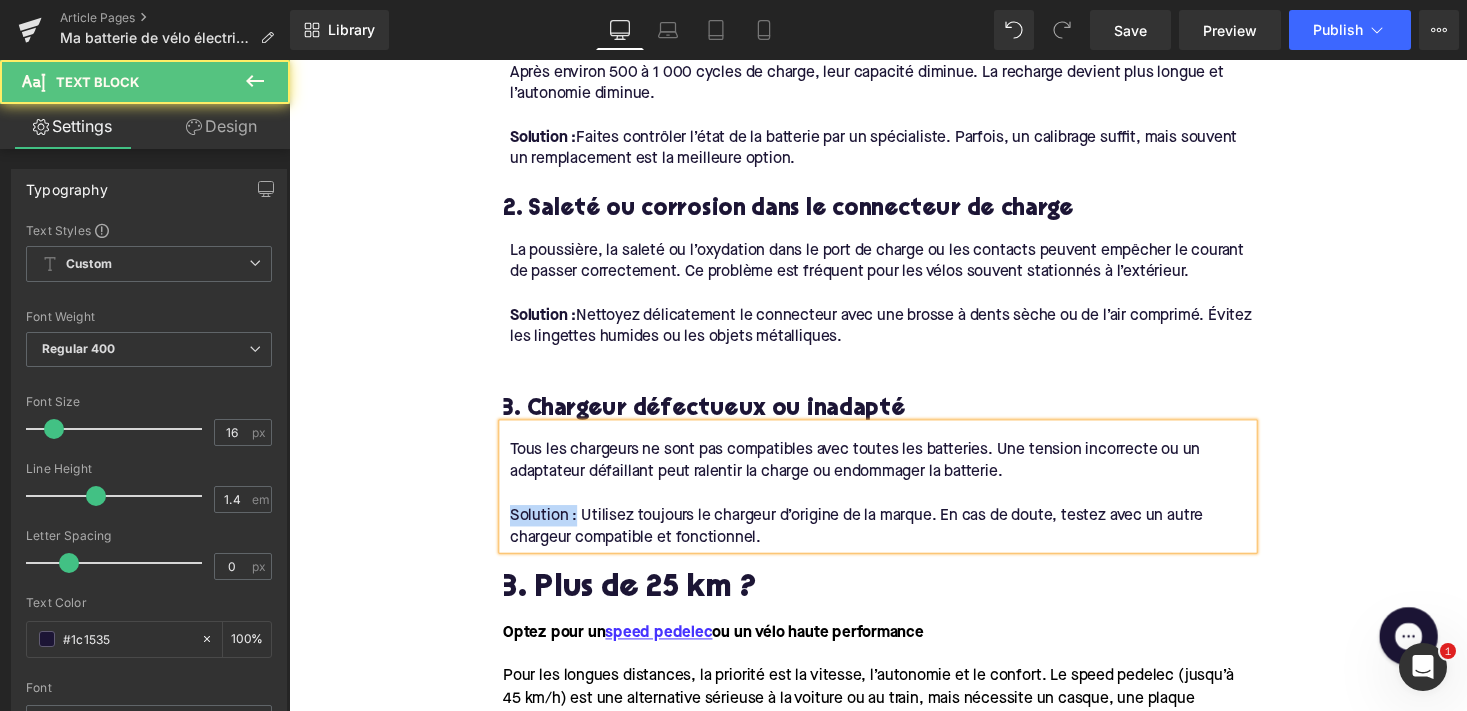 drag, startPoint x: 582, startPoint y: 523, endPoint x: 486, endPoint y: 523, distance: 96 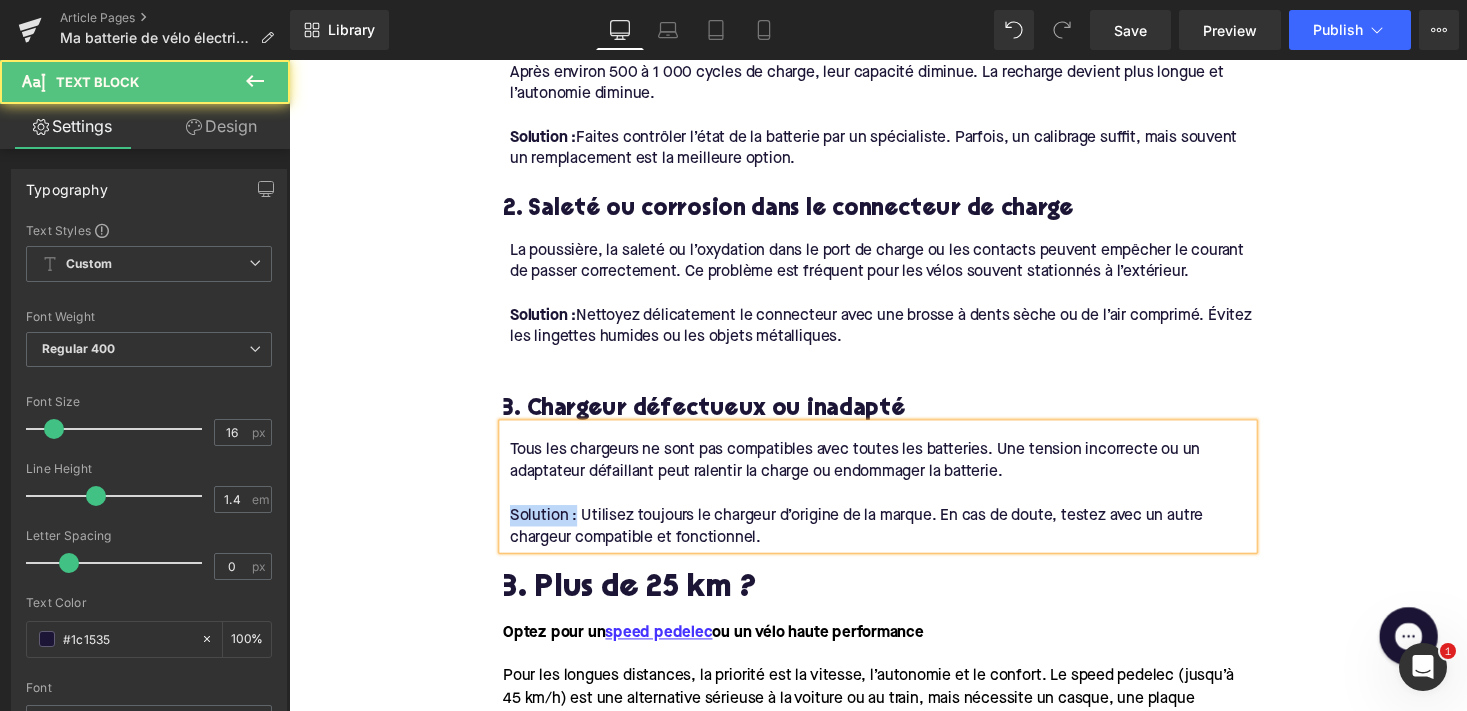 click on "Home / Ma batterie de vélo électrique se charge lentement ou pas du tout : 6 causes et solutions Breadcrumbs         Ma batterie de vélo électrique se charge lentement ou pas du tout : 6 causes et solutions Heading         Que vous utilisiez votre vélo électrique pour vos trajets quotidiens ou pour des balades le week-end, une batterie en bon état de fonctionnement est essentielle. Mais que faire si vous remarquez que votre batterie se recharge très lentement ou même plus du tout ? Dans cet article, nous passons en revue les causes les plus fréquentes et leurs solutions. [PERSON_NAME], argumenté et applicable dans la pratique, pour que vous puissiez vite reprendre la route. Text Block         Row         Image         Row         Row         Symptômes d’un problème de charge Heading         Avant d’analyser les causes : reconnaissez-vous un ou plusieurs des signes suivants indiquant un dysfonctionnement de la batterie ? Text Block         La batterie ne se charge pas du tout. Text Block" at bounding box center [894, 900] 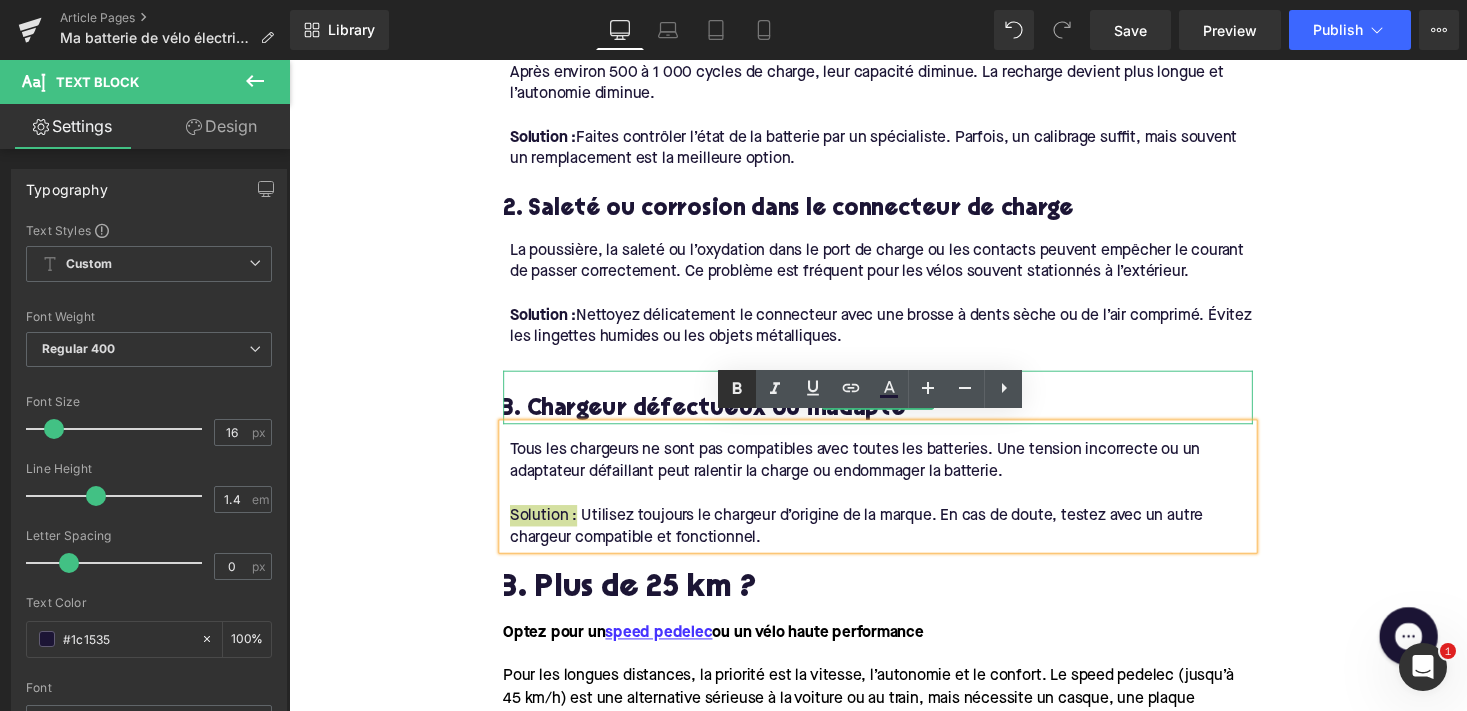click 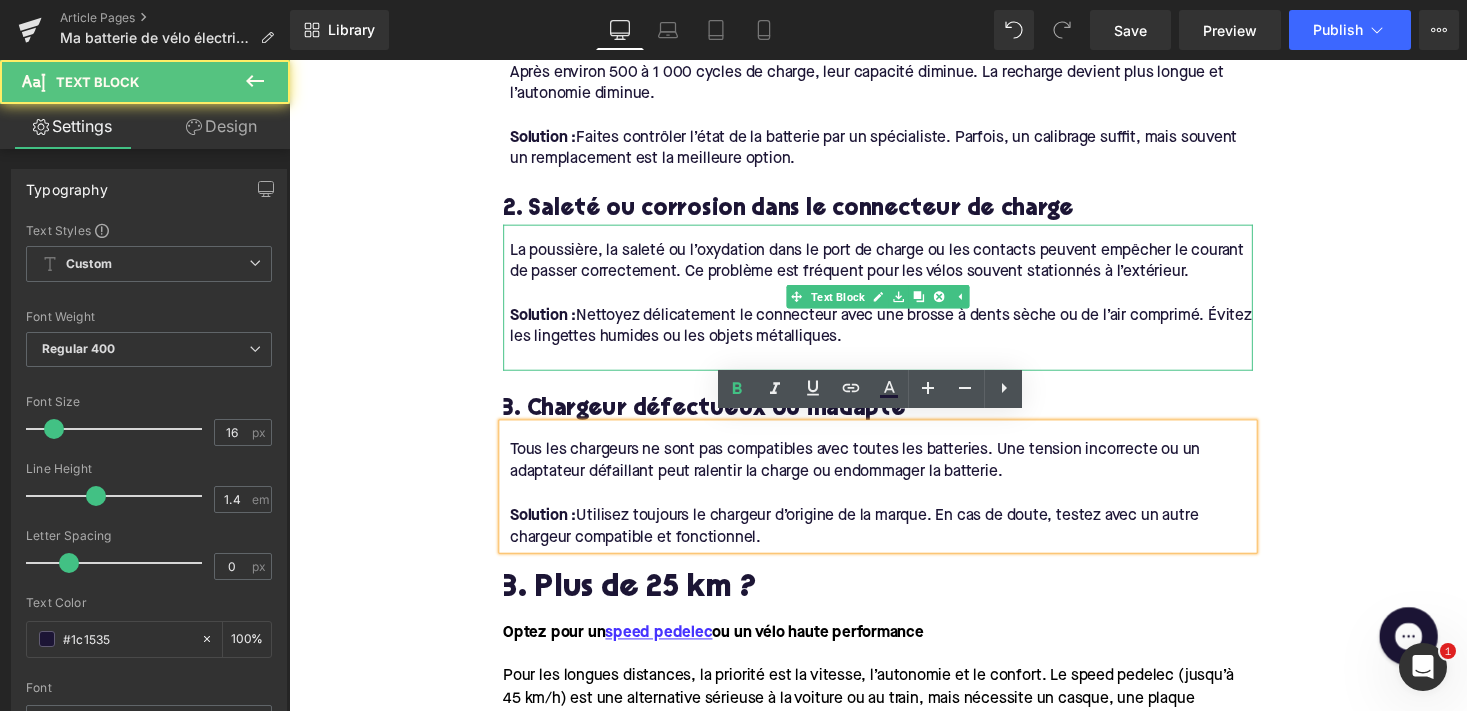 click on "La poussière, la saleté ou l’oxydation dans le port de charge ou les contacts peuvent empêcher le courant de passer correctement. Ce problème est fréquent pour les vélos souvent stationnés à l’extérieur. Solution :  Nettoyez délicatement le connecteur avec une brosse à dents sèche ou de l’air comprimé. Évitez les lingettes humides ou les objets métalliques." at bounding box center [894, 304] 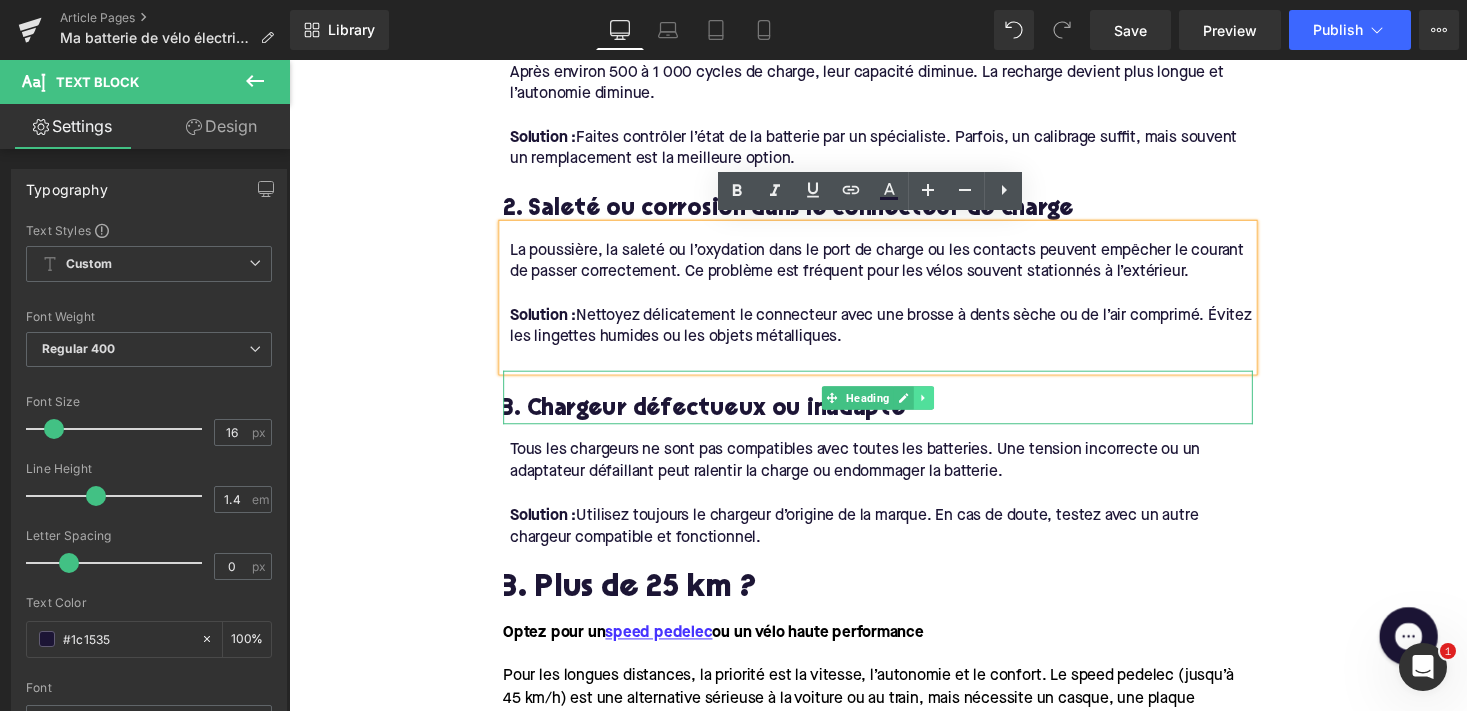 click 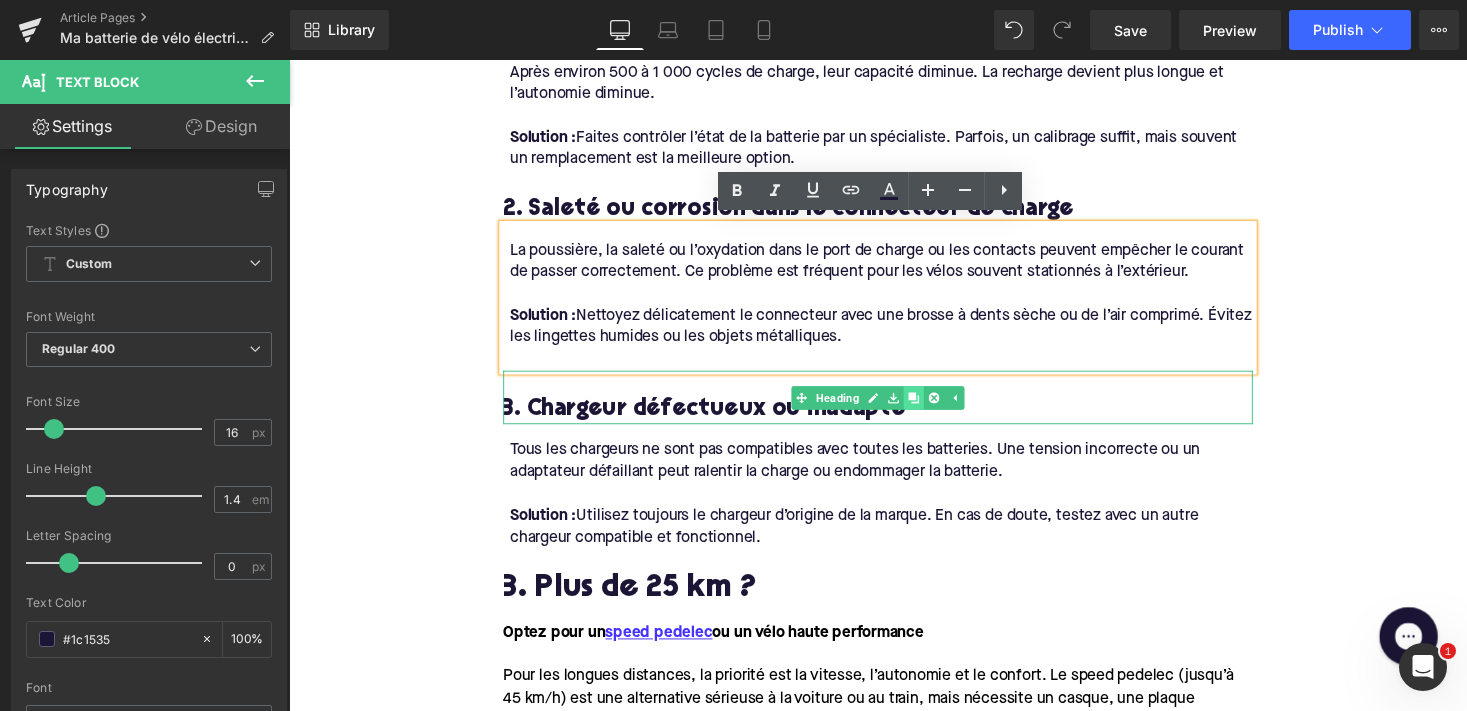 click 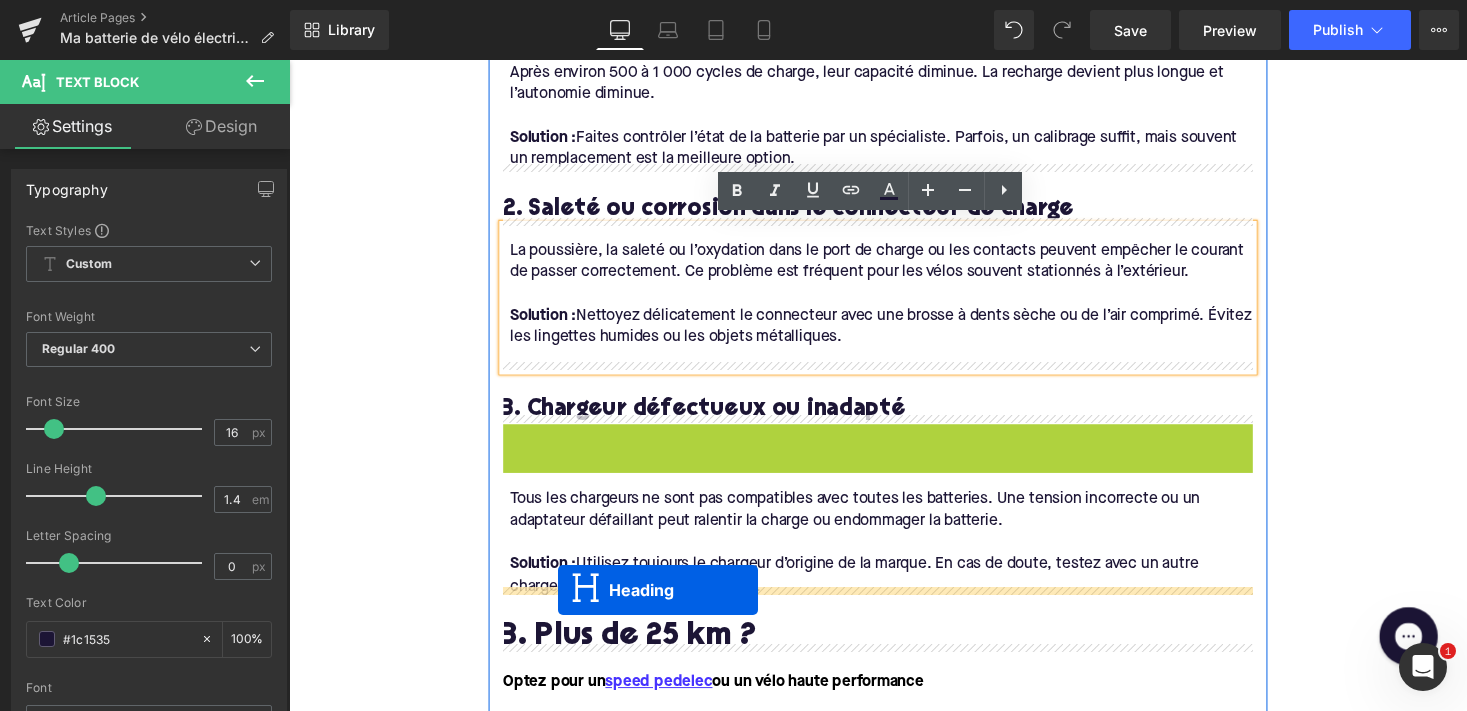 drag, startPoint x: 843, startPoint y: 452, endPoint x: 565, endPoint y: 605, distance: 317.3216 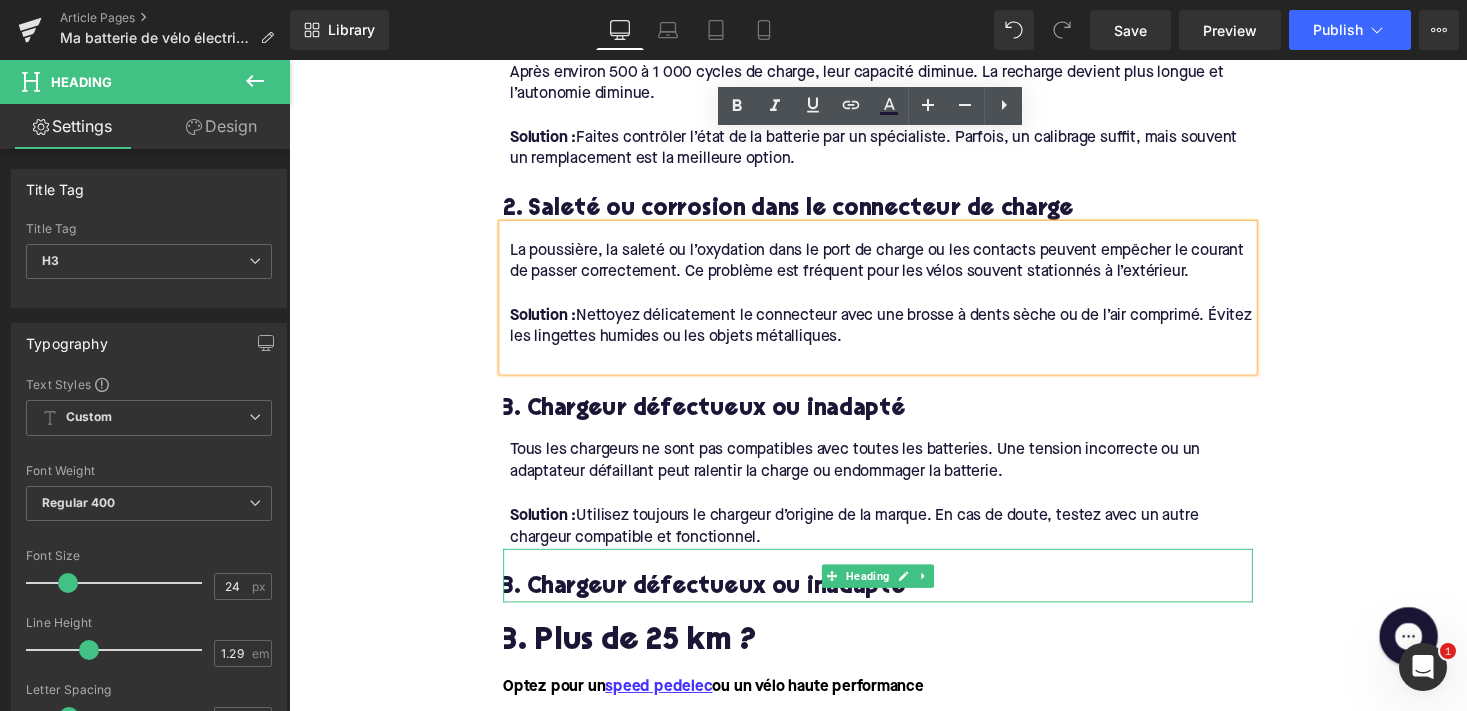 scroll, scrollTop: 1732, scrollLeft: 0, axis: vertical 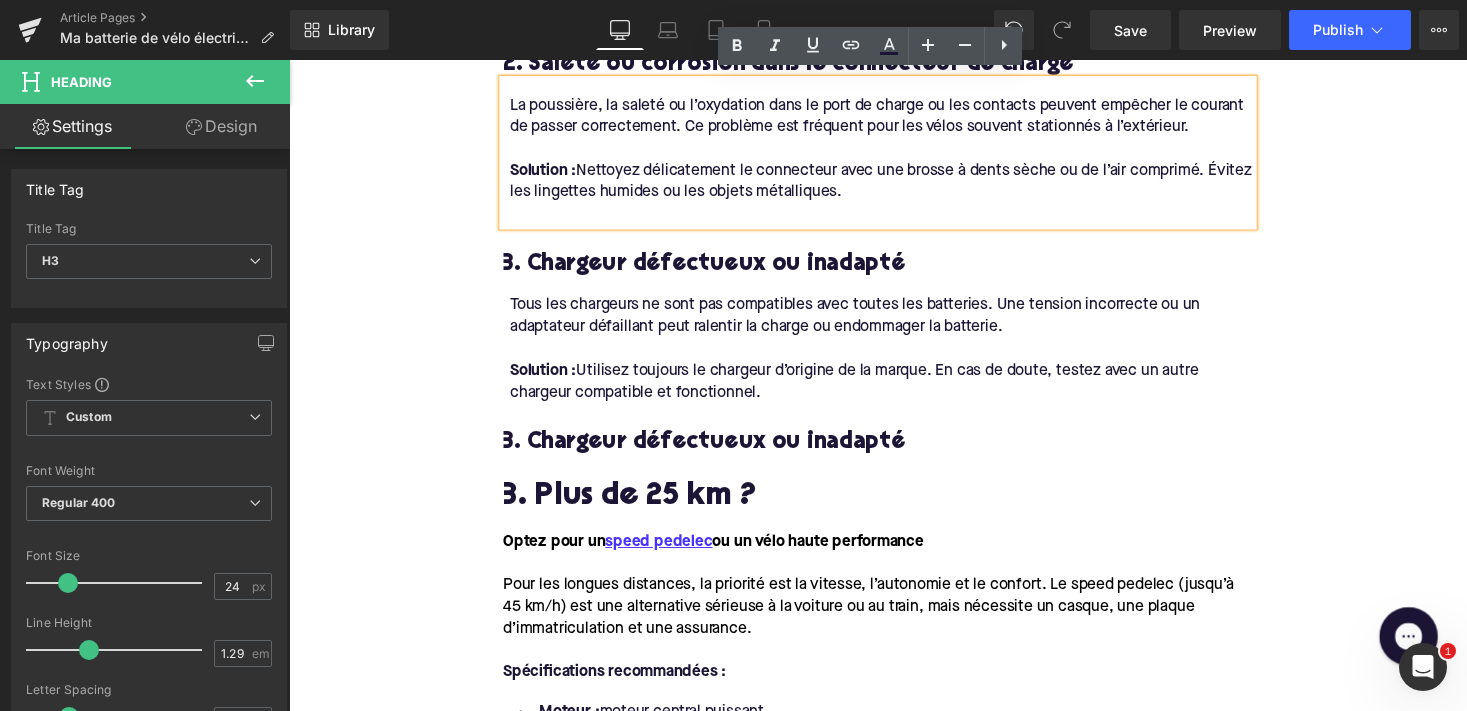 click on "3. Chargeur défectueux ou inadapté" at bounding box center [894, 452] 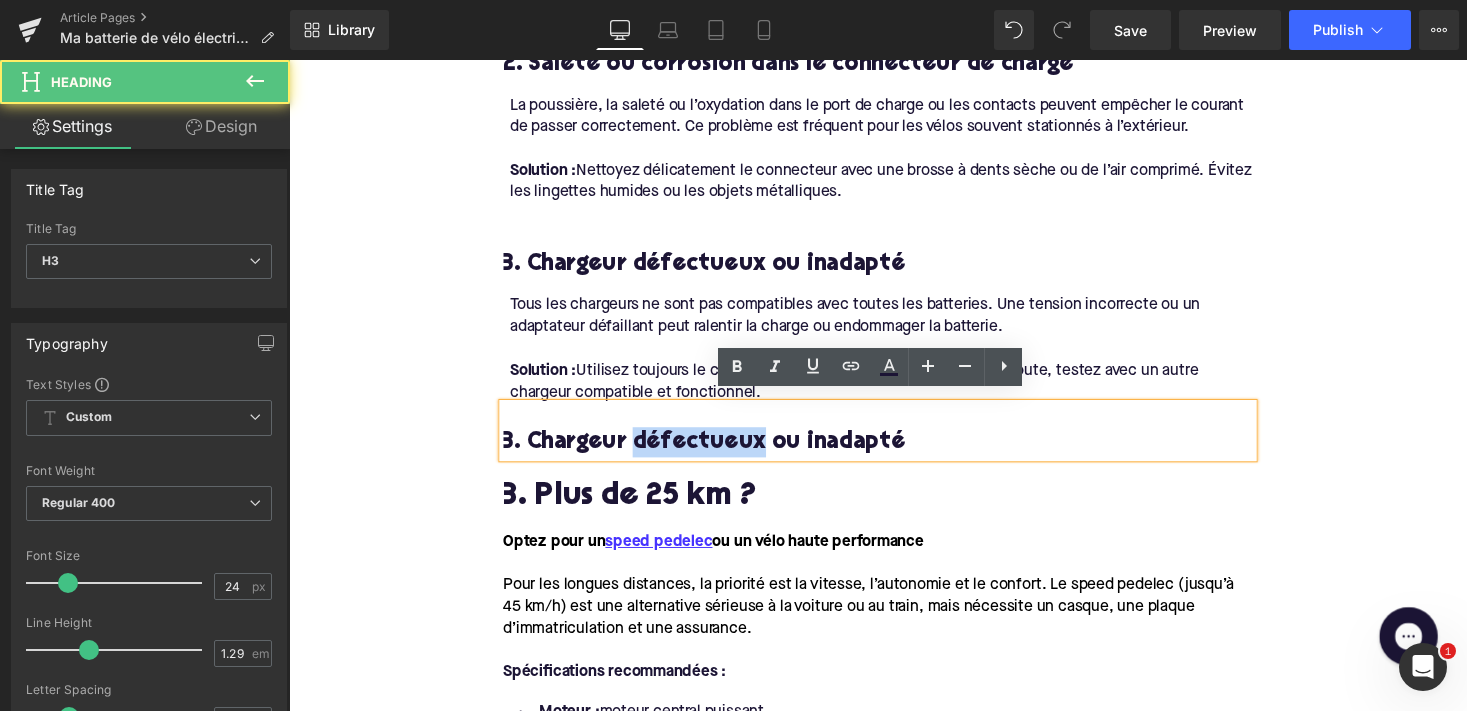 click on "3. Chargeur défectueux ou inadapté" at bounding box center (894, 452) 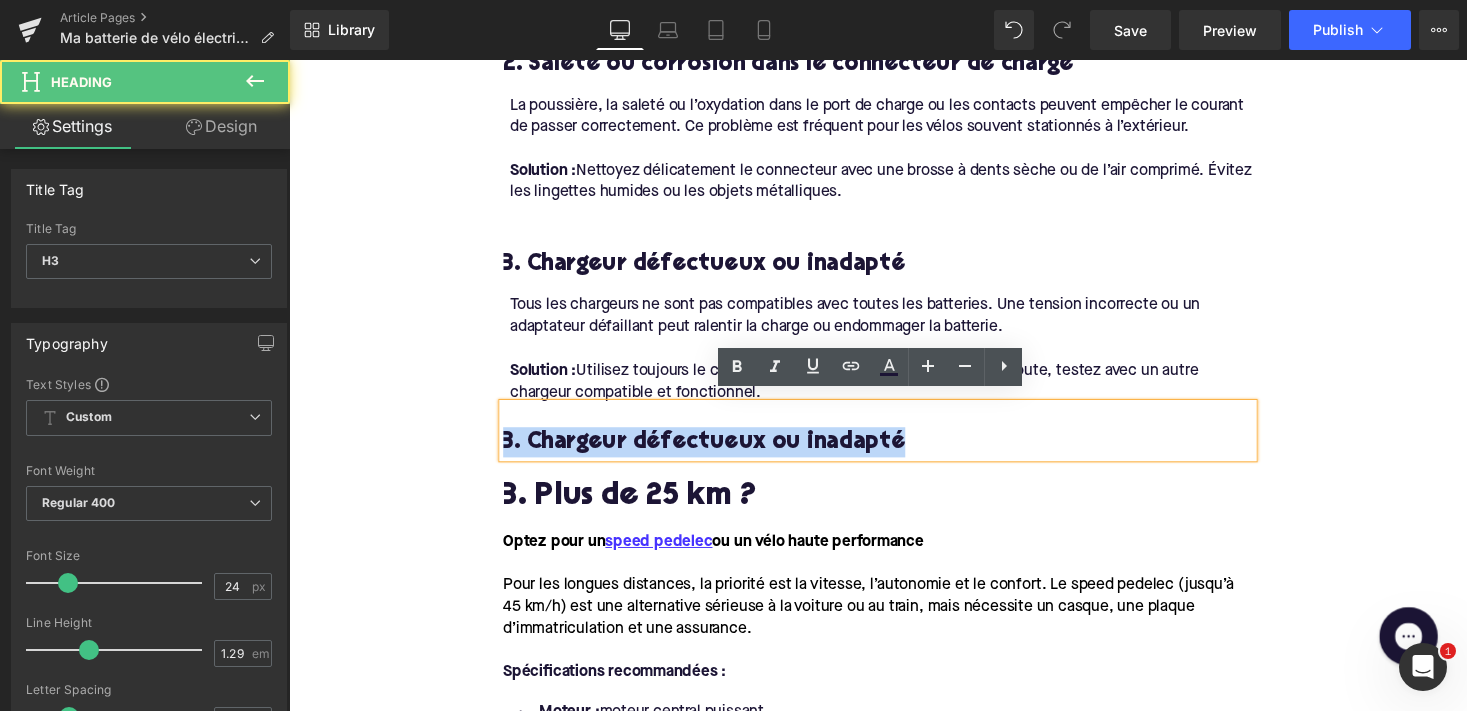 click on "3. Chargeur défectueux ou inadapté" at bounding box center [894, 452] 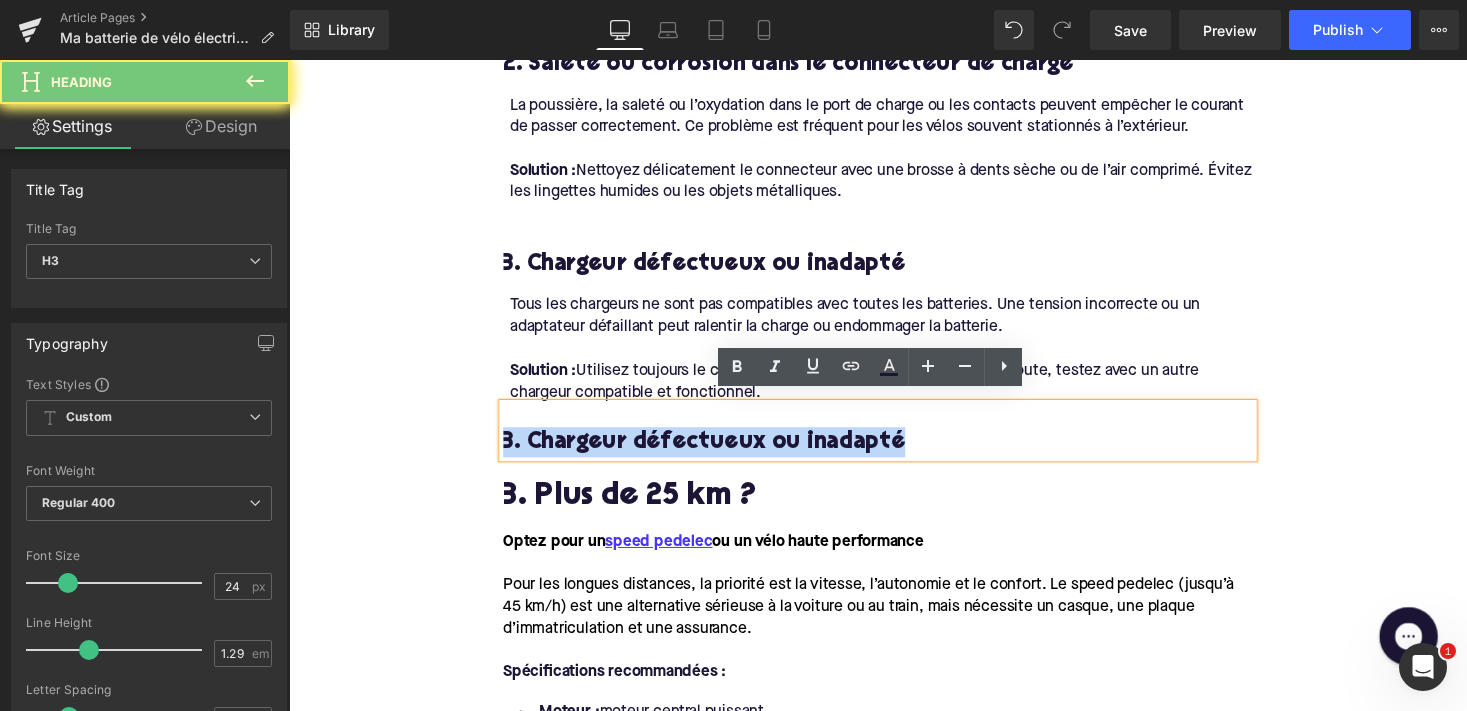 paste 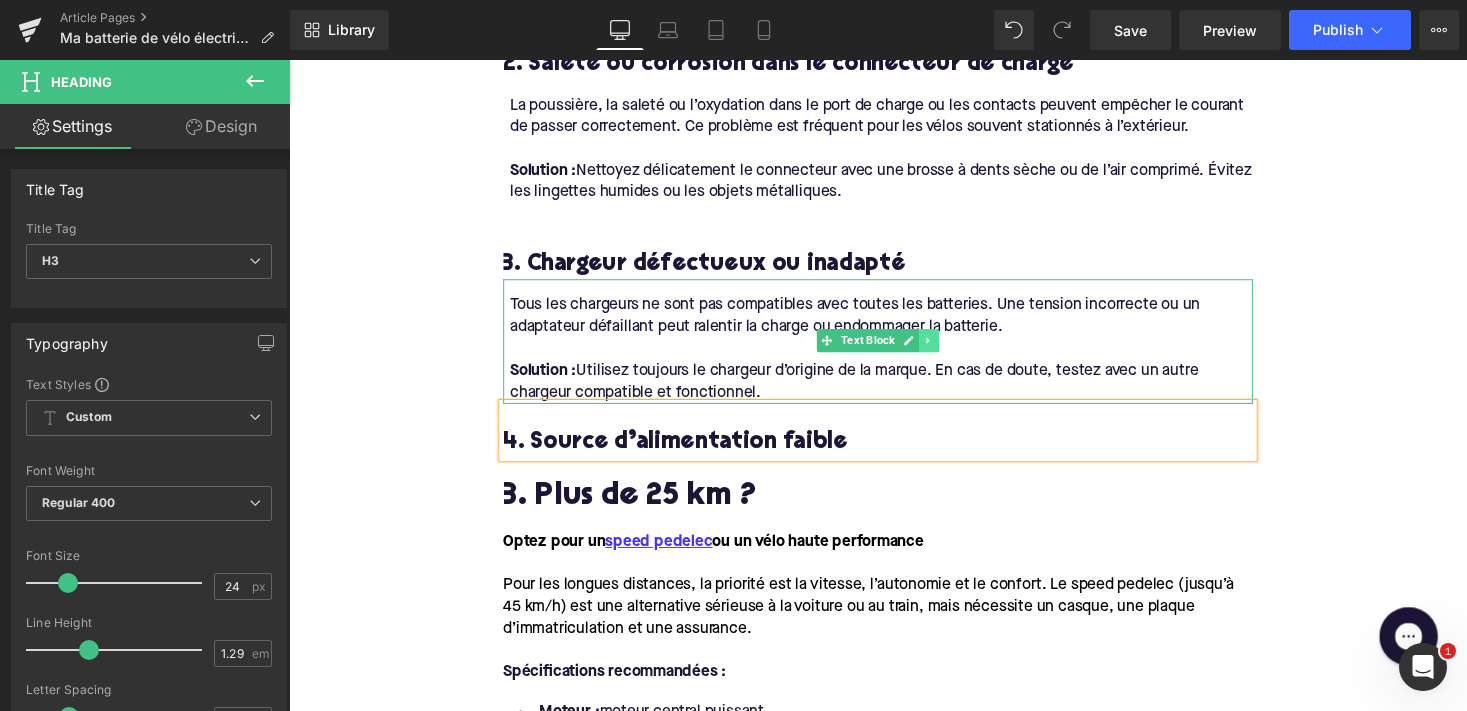 click at bounding box center [946, 348] 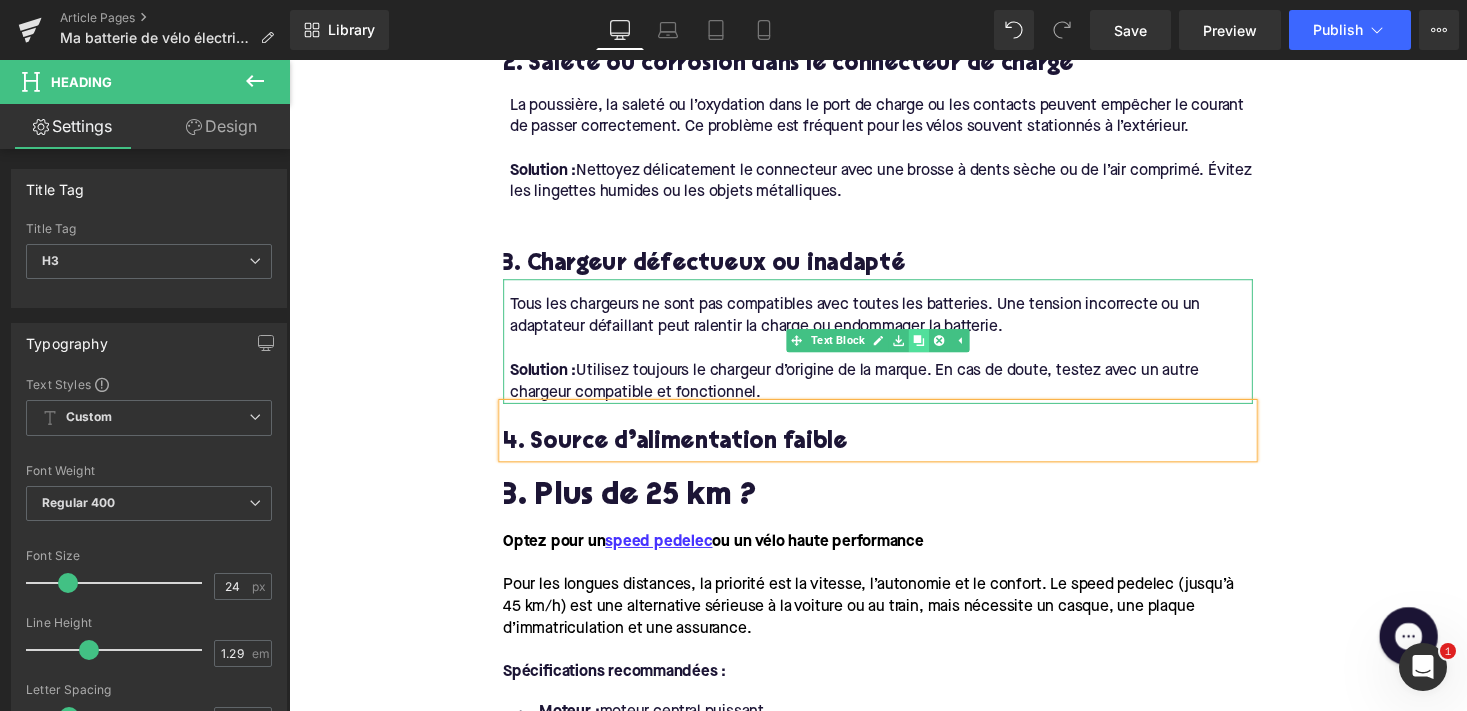 click 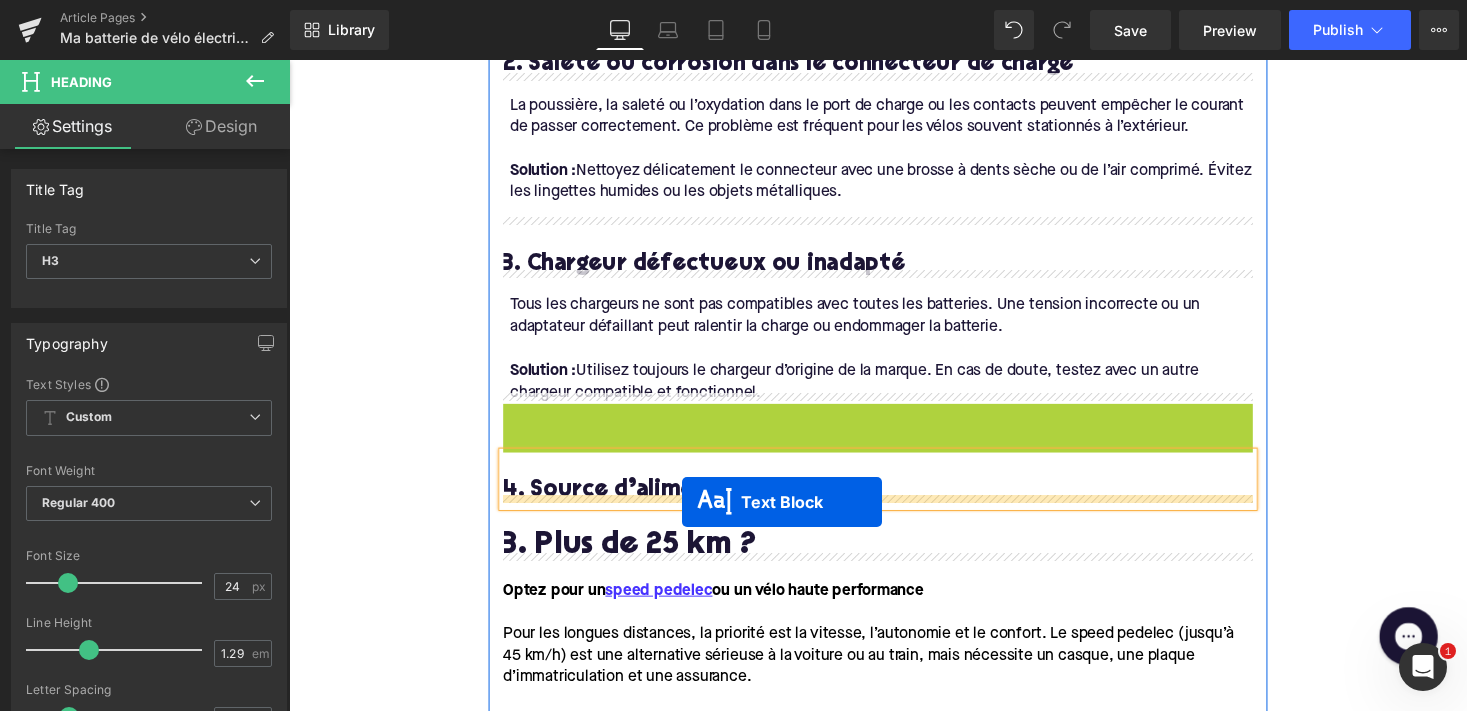 drag, startPoint x: 843, startPoint y: 471, endPoint x: 693, endPoint y: 514, distance: 156.04166 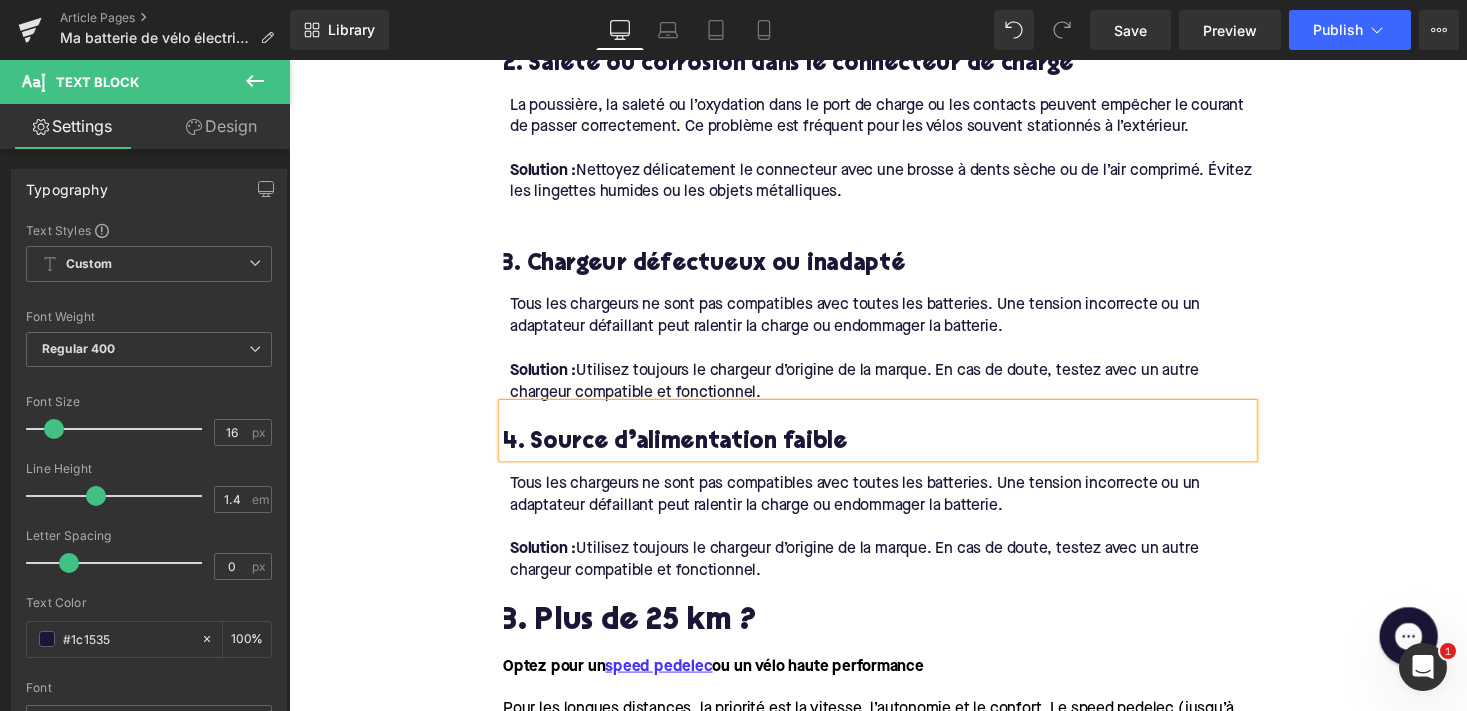 click on "Solution :  Utilisez toujours le chargeur d’origine de la marque. En cas de doute, testez avec un autre chargeur compatible et fonctionnel." at bounding box center (897, 573) 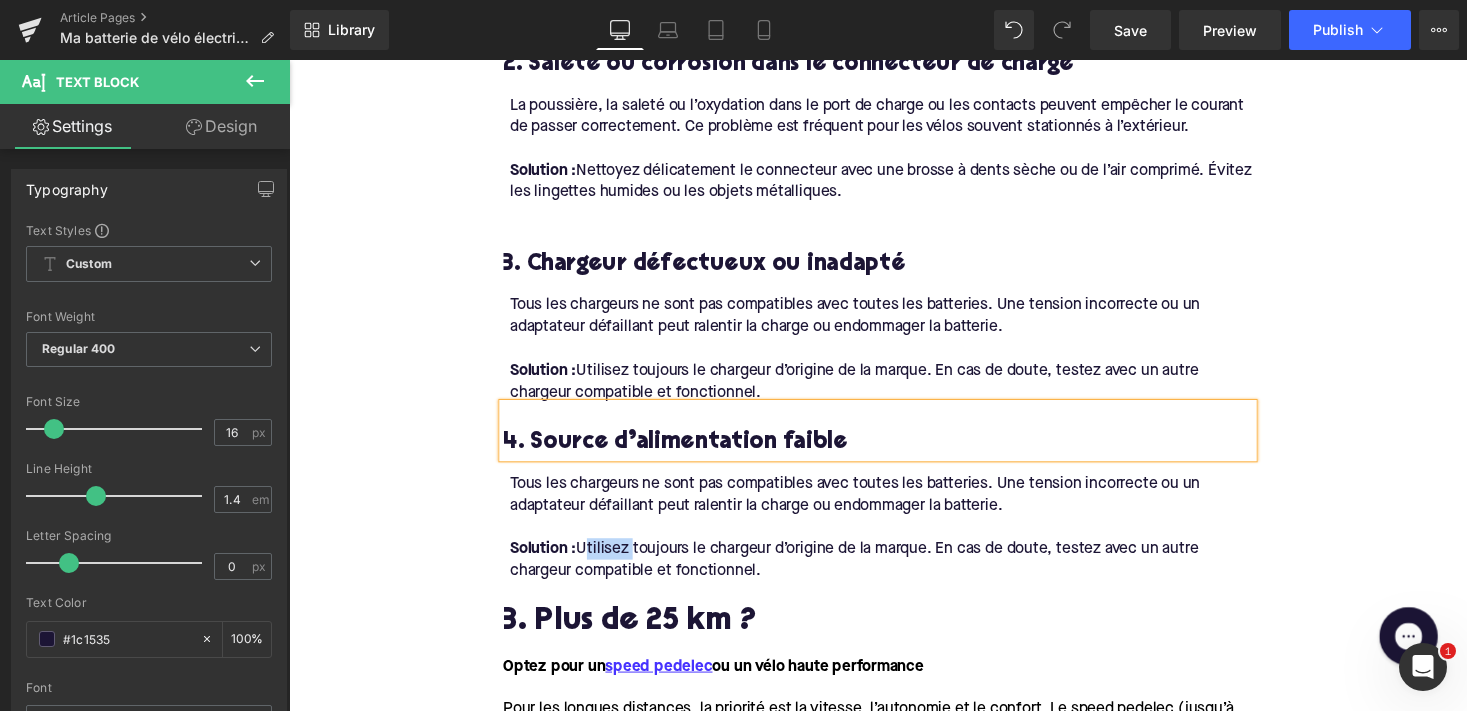 click on "Solution :  Utilisez toujours le chargeur d’origine de la marque. En cas de doute, testez avec un autre chargeur compatible et fonctionnel." at bounding box center (897, 573) 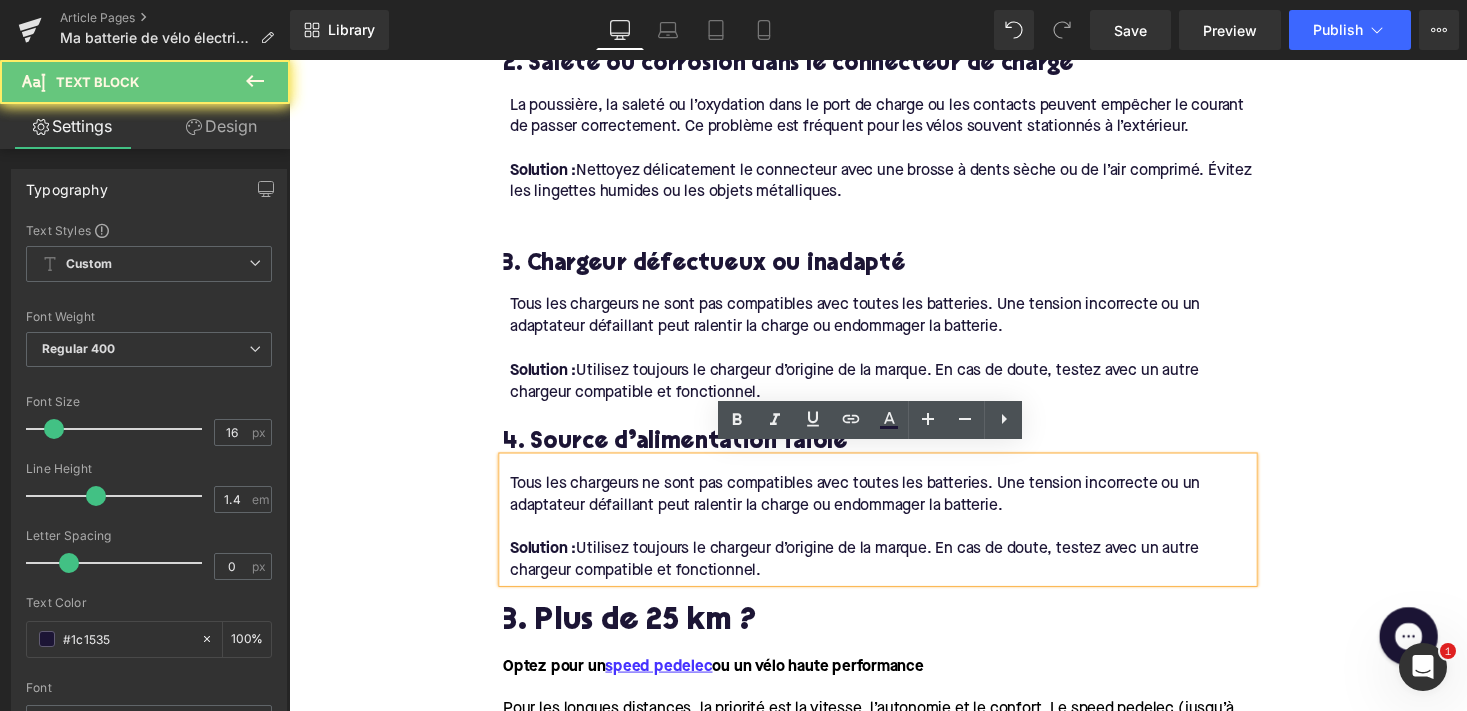 click on "Solution :  Utilisez toujours le chargeur d’origine de la marque. En cas de doute, testez avec un autre chargeur compatible et fonctionnel." at bounding box center (897, 573) 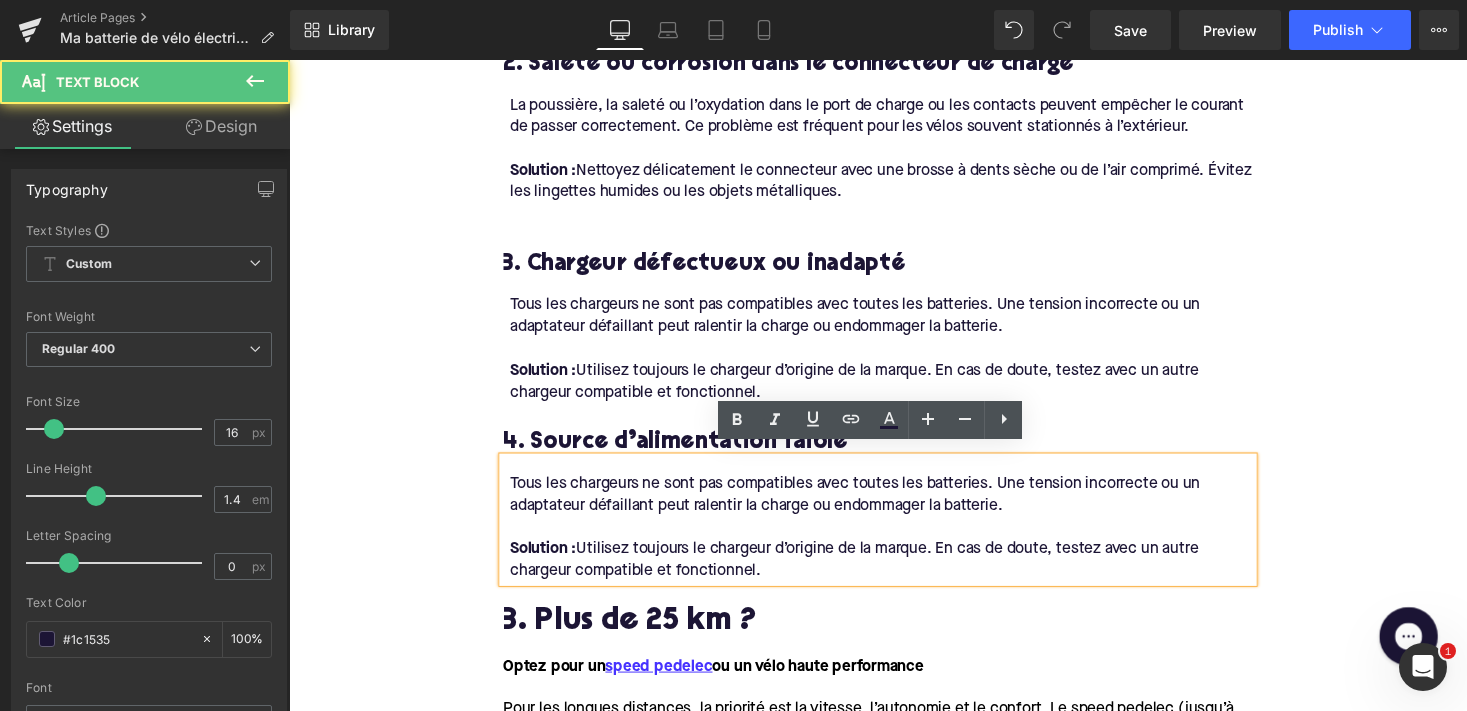 drag, startPoint x: 781, startPoint y: 569, endPoint x: 513, endPoint y: 479, distance: 282.70834 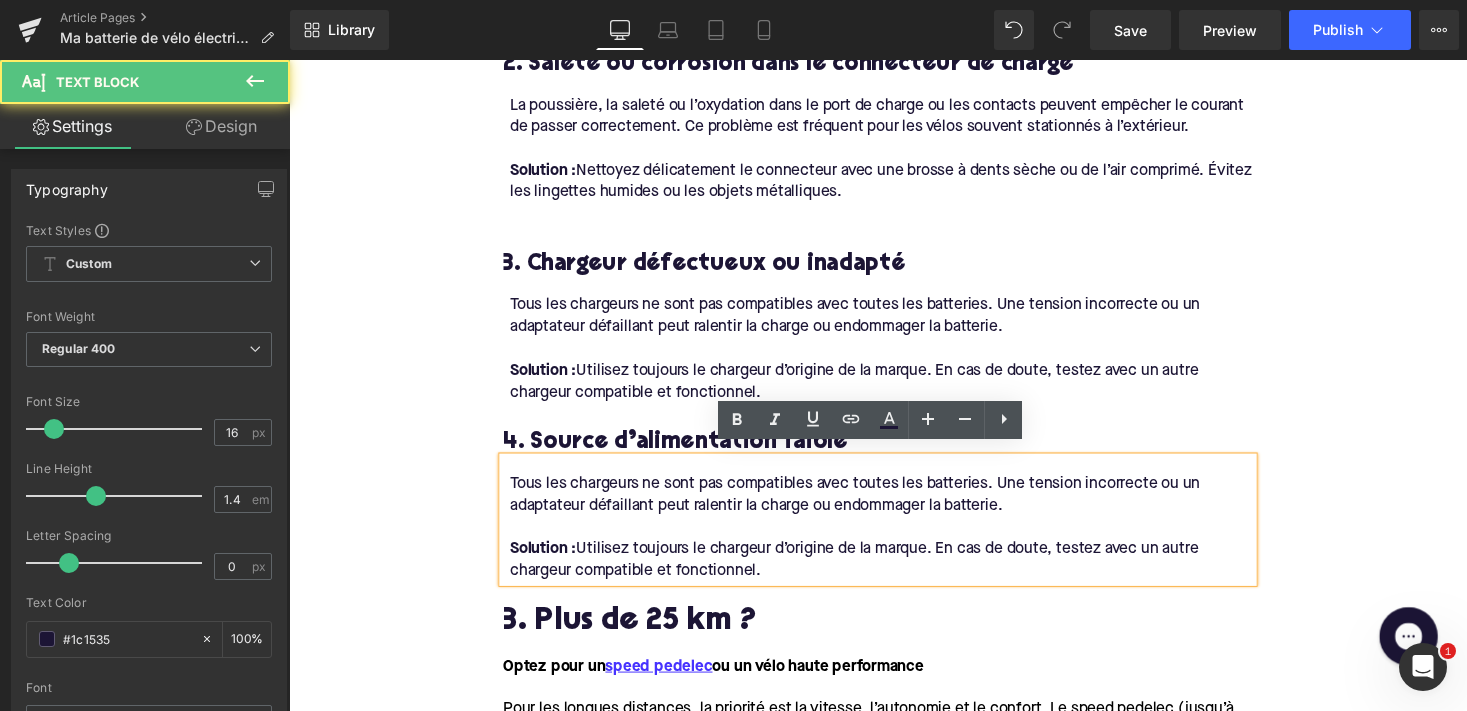 click on "Tous les chargeurs ne sont pas compatibles avec toutes les batteries. Une tension incorrecte ou un adaptateur défaillant peut ralentir la charge ou endommager la batterie. Solution :  Utilisez toujours le chargeur d’origine de la marque. En cas de doute, testez avec un autre chargeur compatible et fonctionnel." at bounding box center [894, 532] 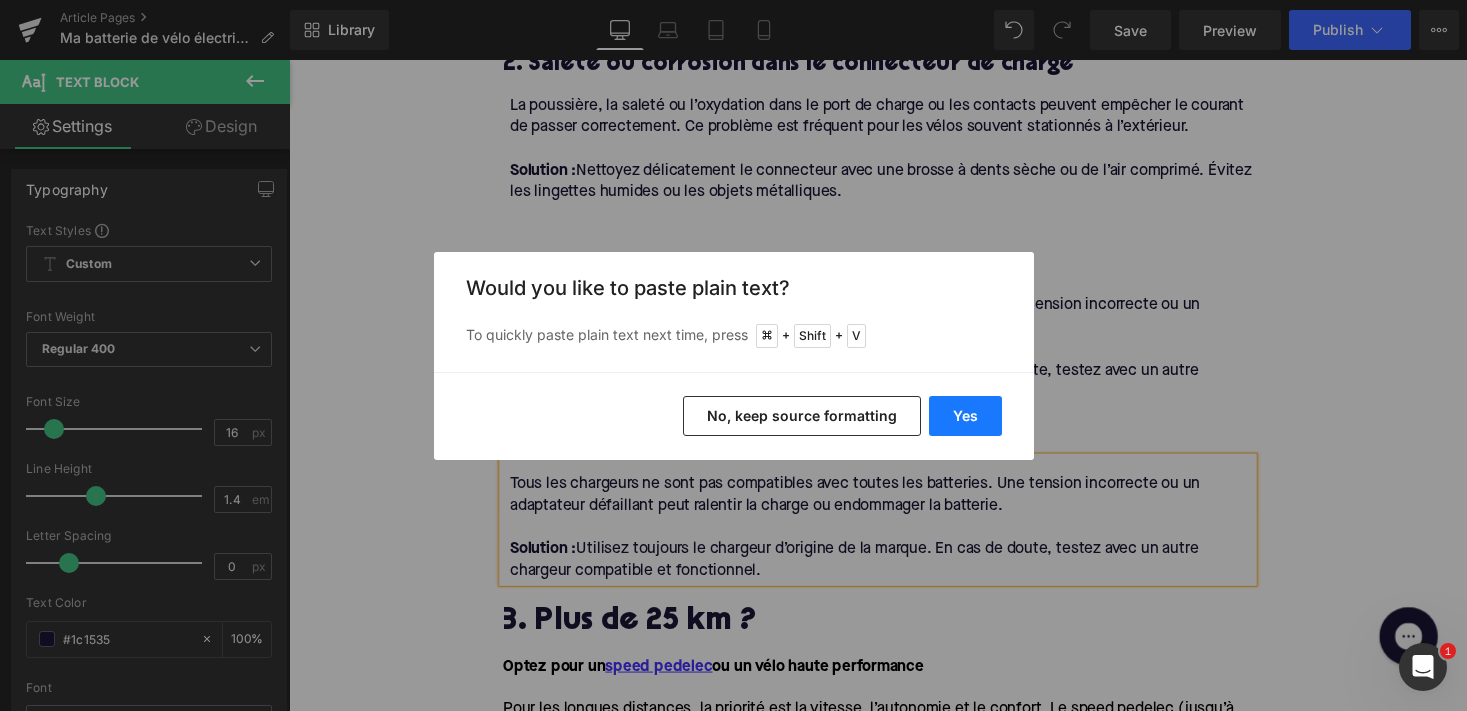 click on "Yes" at bounding box center (965, 416) 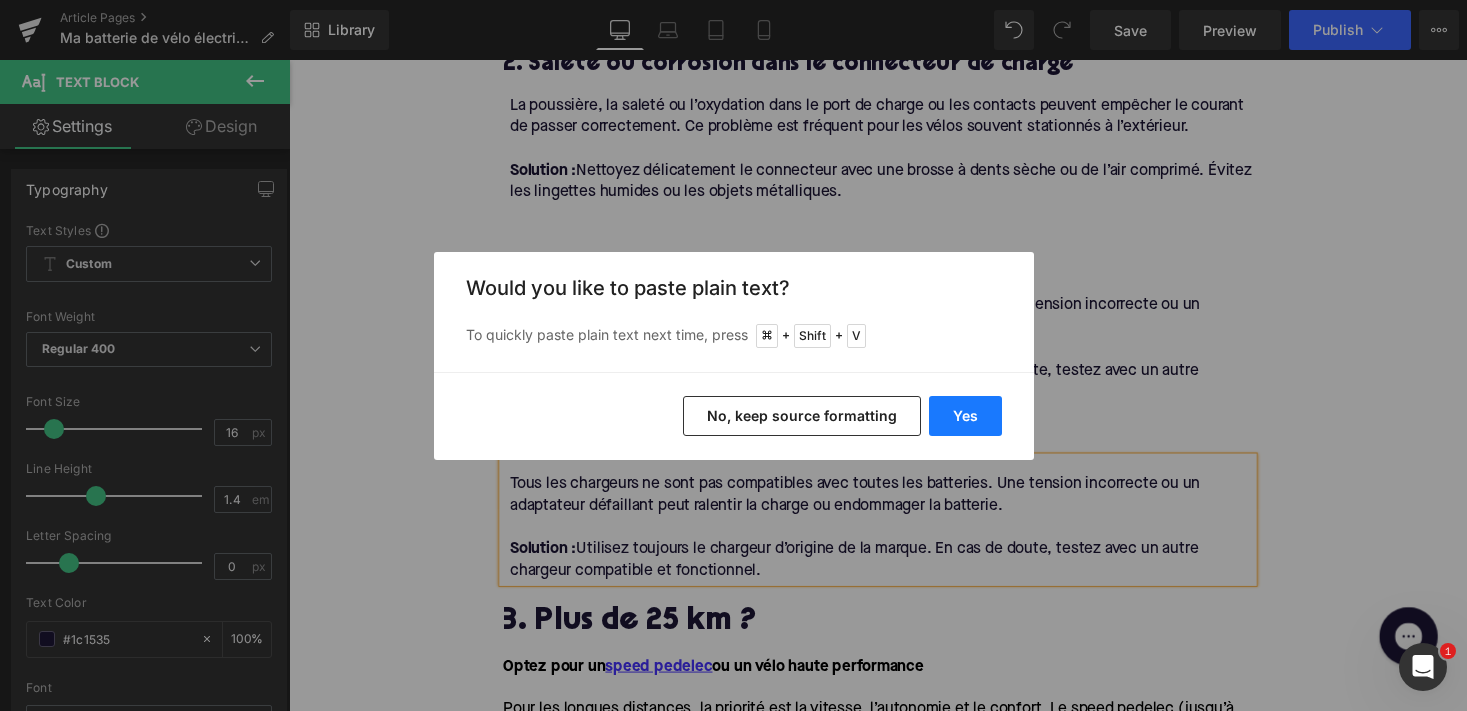 type 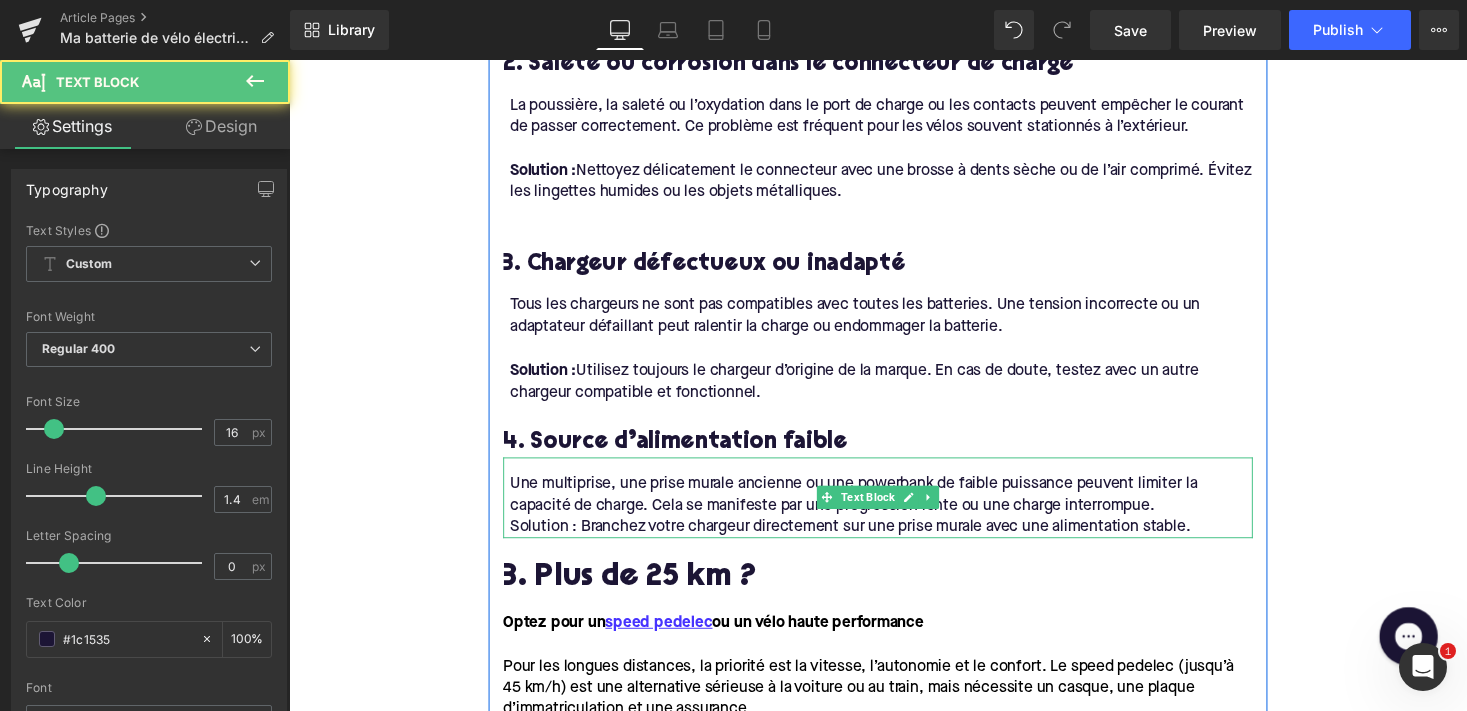 click on "Solution : Branchez votre chargeur directement sur une prise murale avec une alimentation stable." at bounding box center (897, 540) 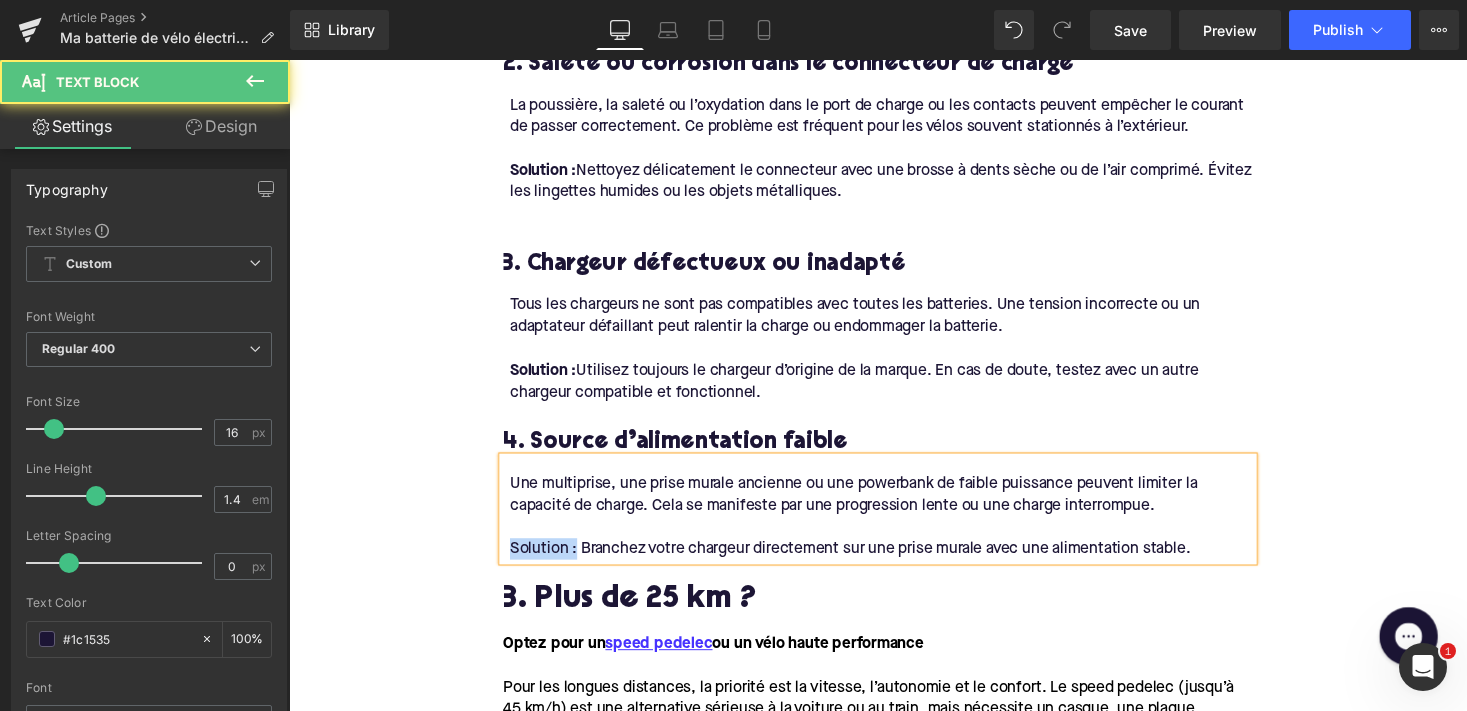 drag, startPoint x: 580, startPoint y: 553, endPoint x: 445, endPoint y: 551, distance: 135.01482 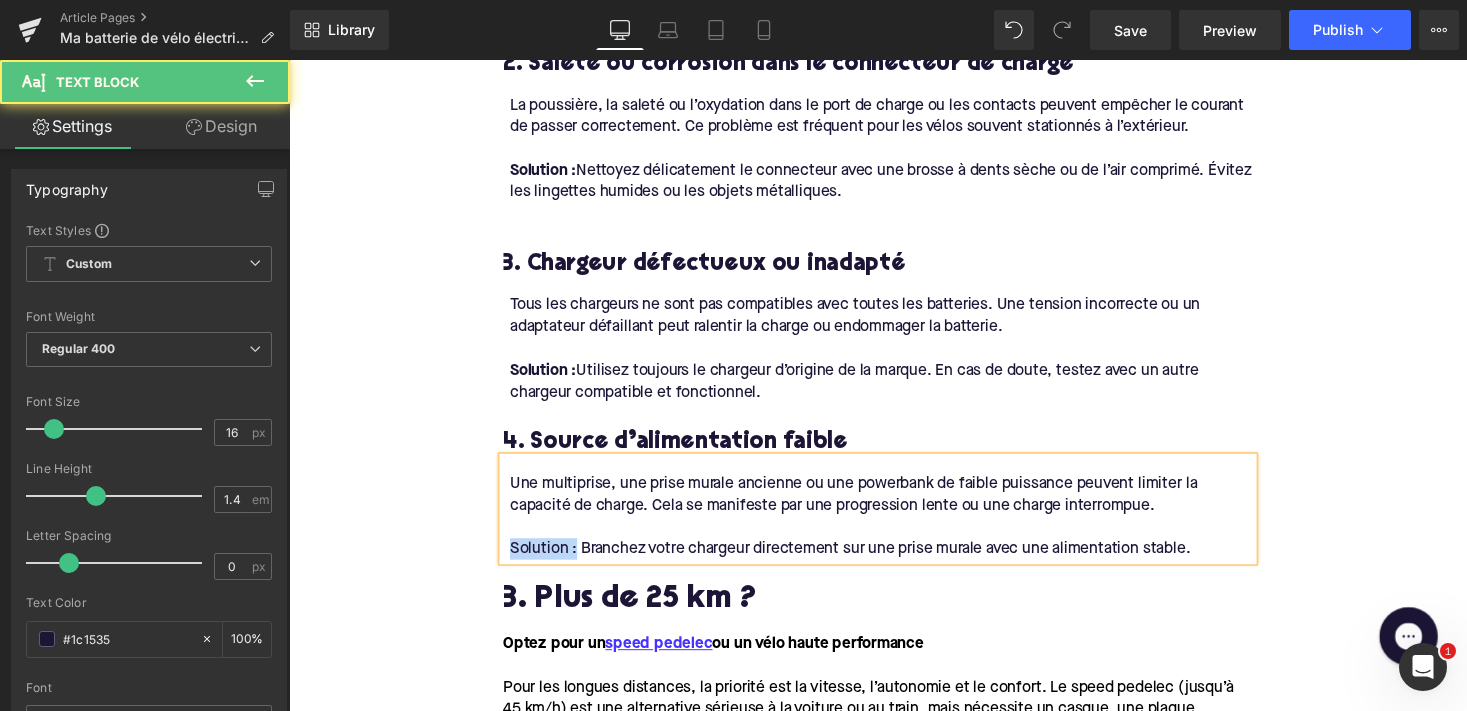 click on "Home / Ma batterie de vélo électrique se charge lentement ou pas du tout : 6 causes et solutions Breadcrumbs         Ma batterie de vélo électrique se charge lentement ou pas du tout : 6 causes et solutions Heading         Que vous utilisiez votre vélo électrique pour vos trajets quotidiens ou pour des balades le week-end, une batterie en bon état de fonctionnement est essentielle. Mais que faire si vous remarquez que votre batterie se recharge très lentement ou même plus du tout ? Dans cet article, nous passons en revue les causes les plus fréquentes et leurs solutions. [PERSON_NAME], argumenté et applicable dans la pratique, pour que vous puissiez vite reprendre la route. Text Block         Row         Image         Row         Row         Symptômes d’un problème de charge Heading         Avant d’analyser les causes : reconnaissez-vous un ou plusieurs des signes suivants indiquant un dysfonctionnement de la batterie ? Text Block         La batterie ne se charge pas du tout. Text Block" at bounding box center (894, 831) 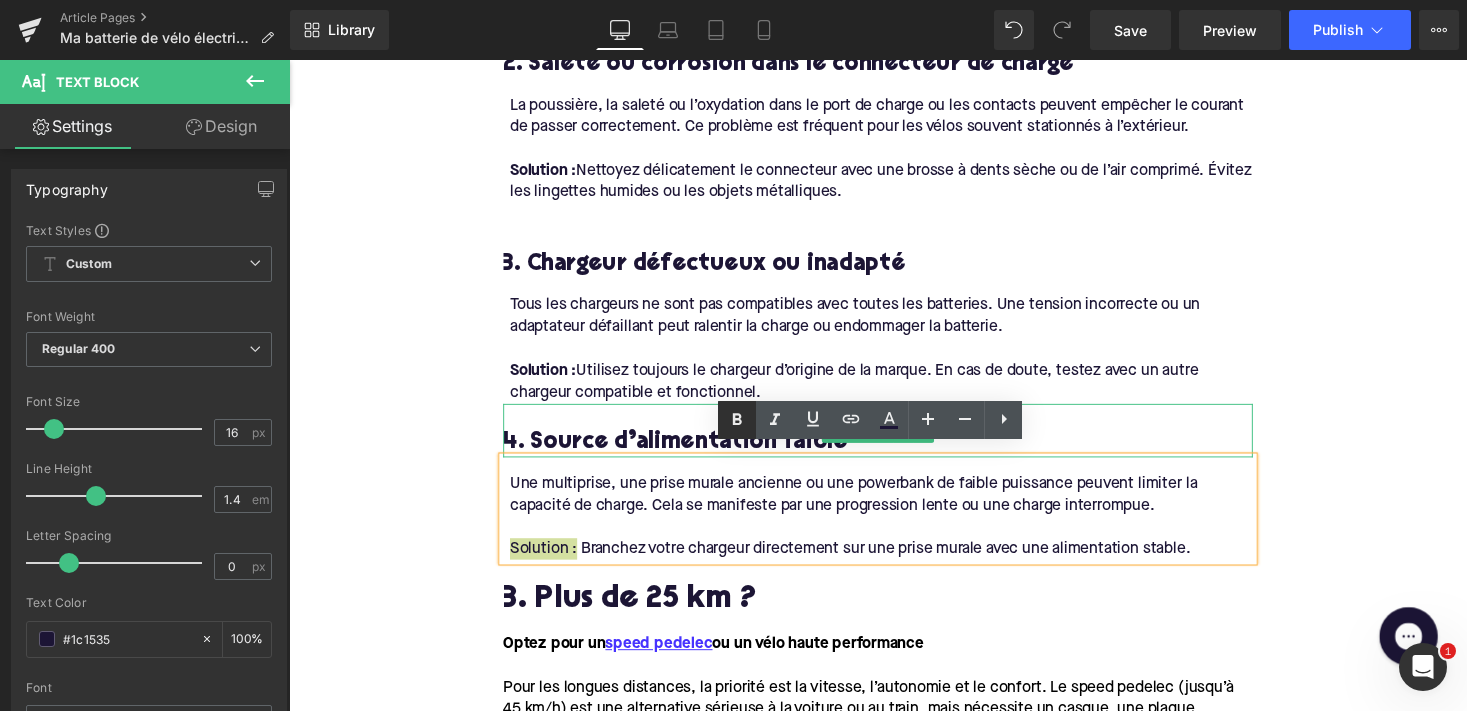 click 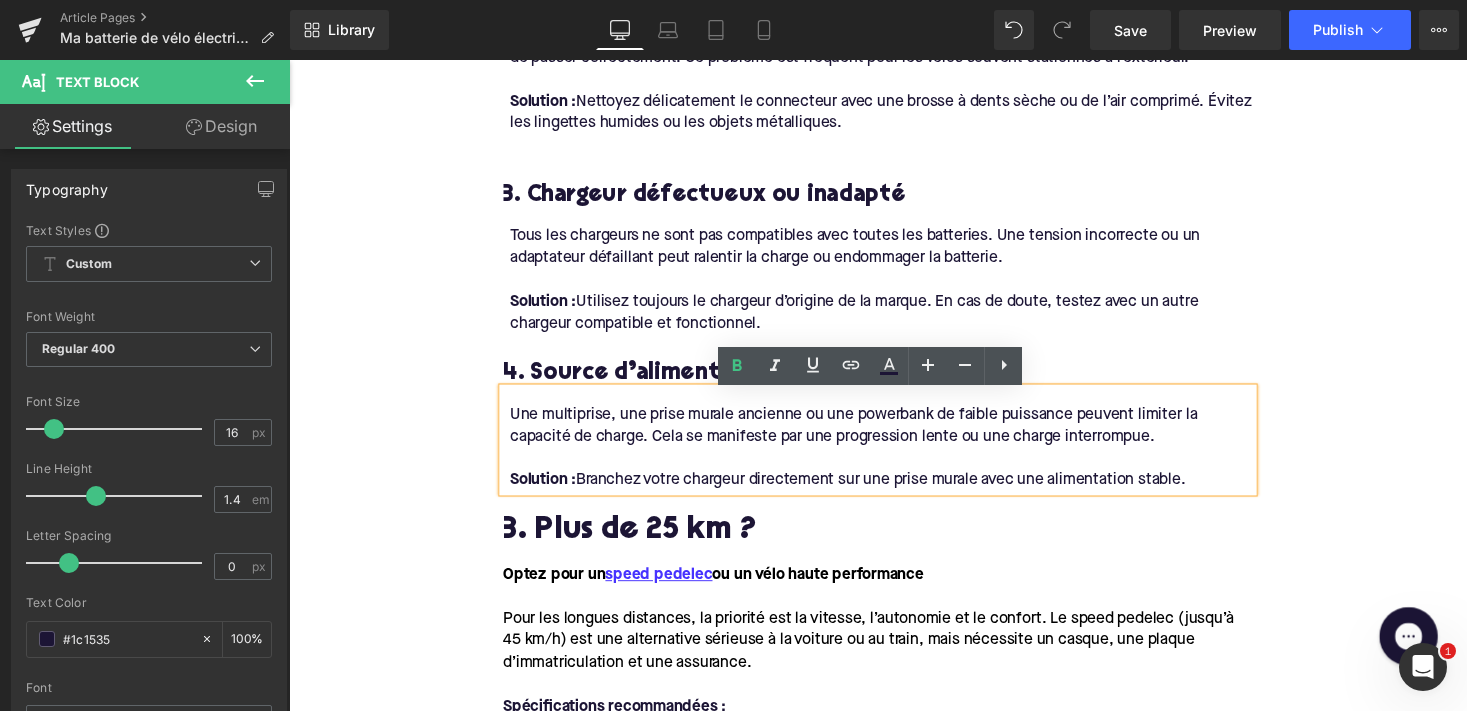 scroll, scrollTop: 1860, scrollLeft: 0, axis: vertical 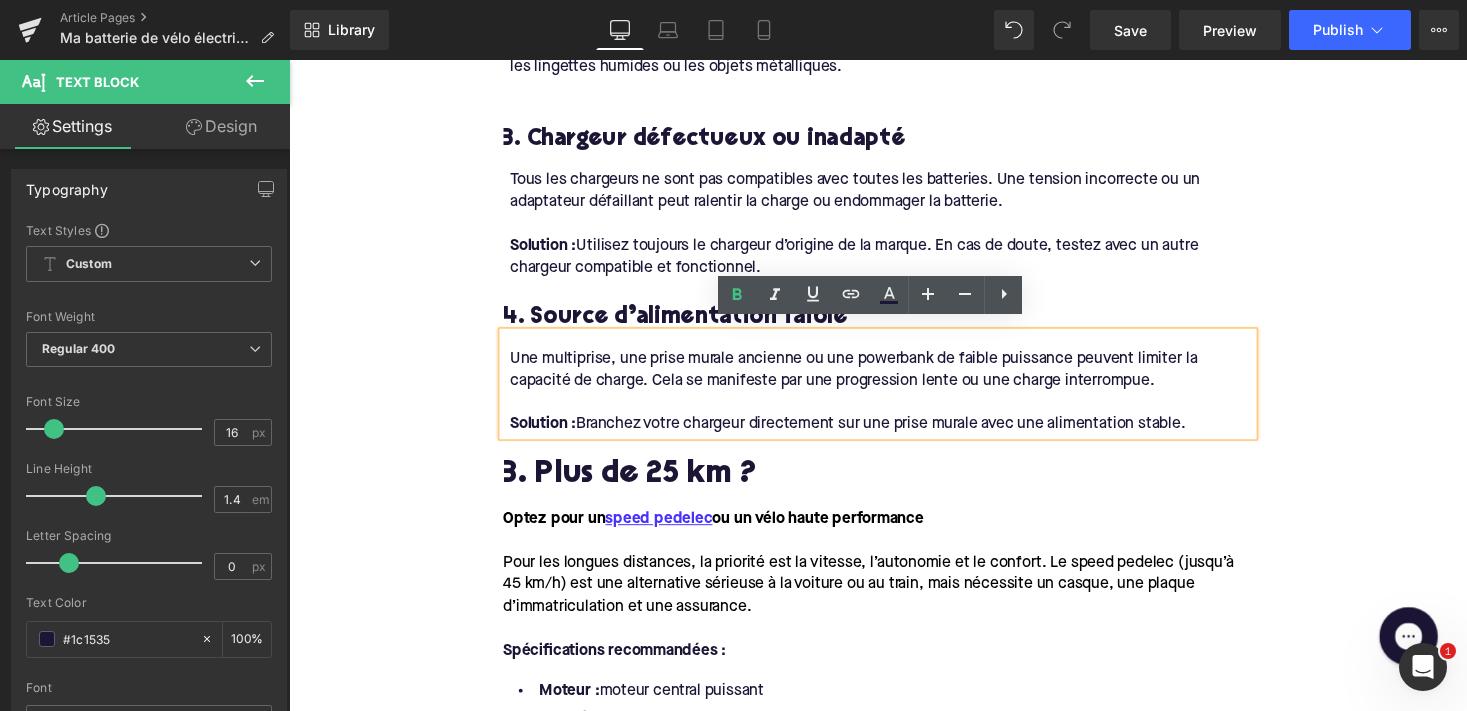 click at bounding box center (897, 229) 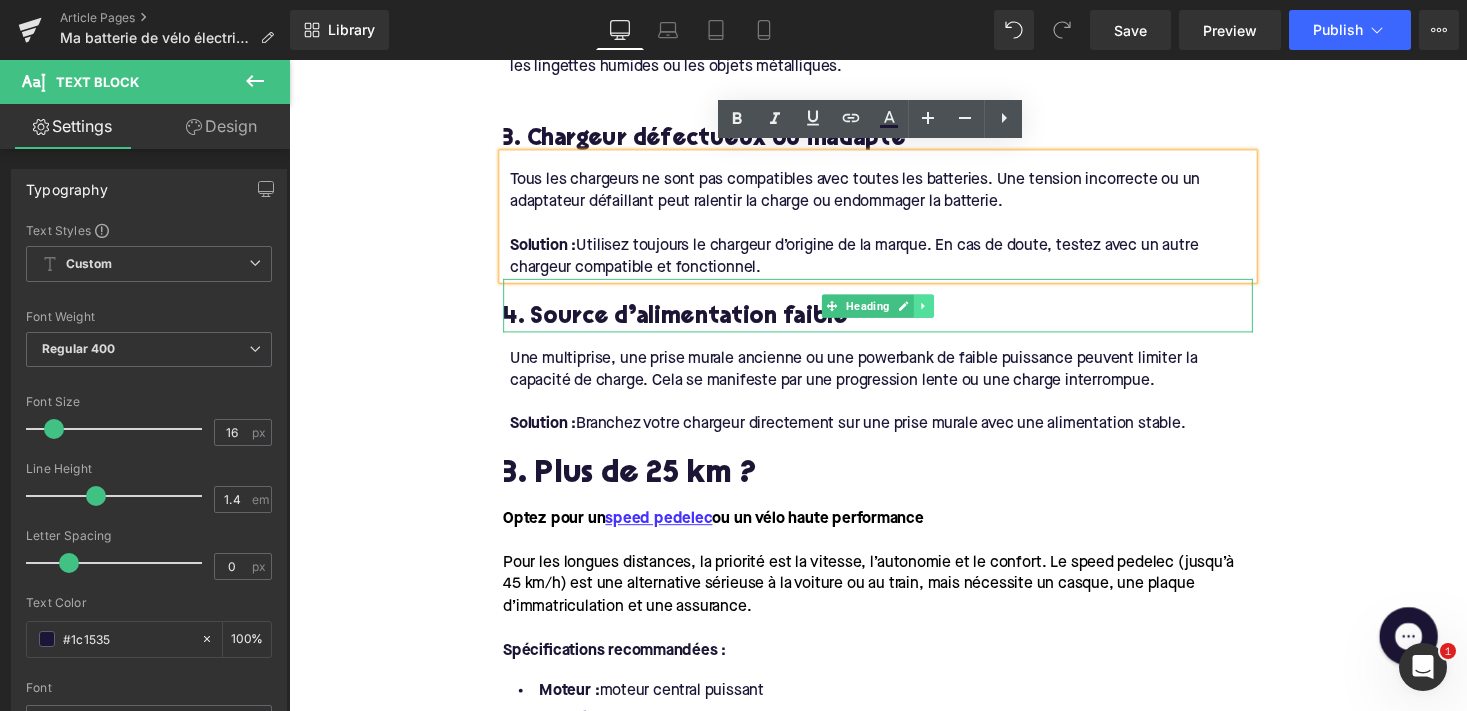 click at bounding box center [941, 313] 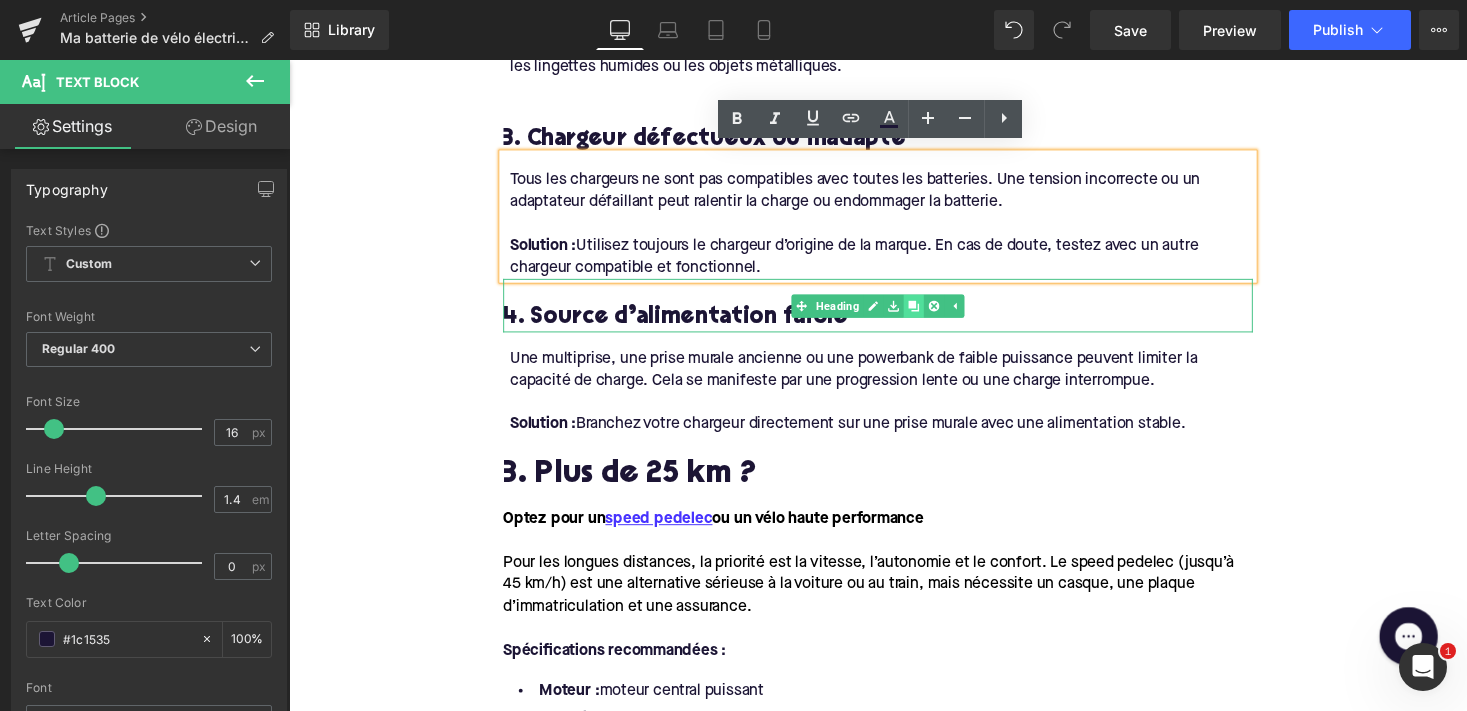 click at bounding box center [930, 313] 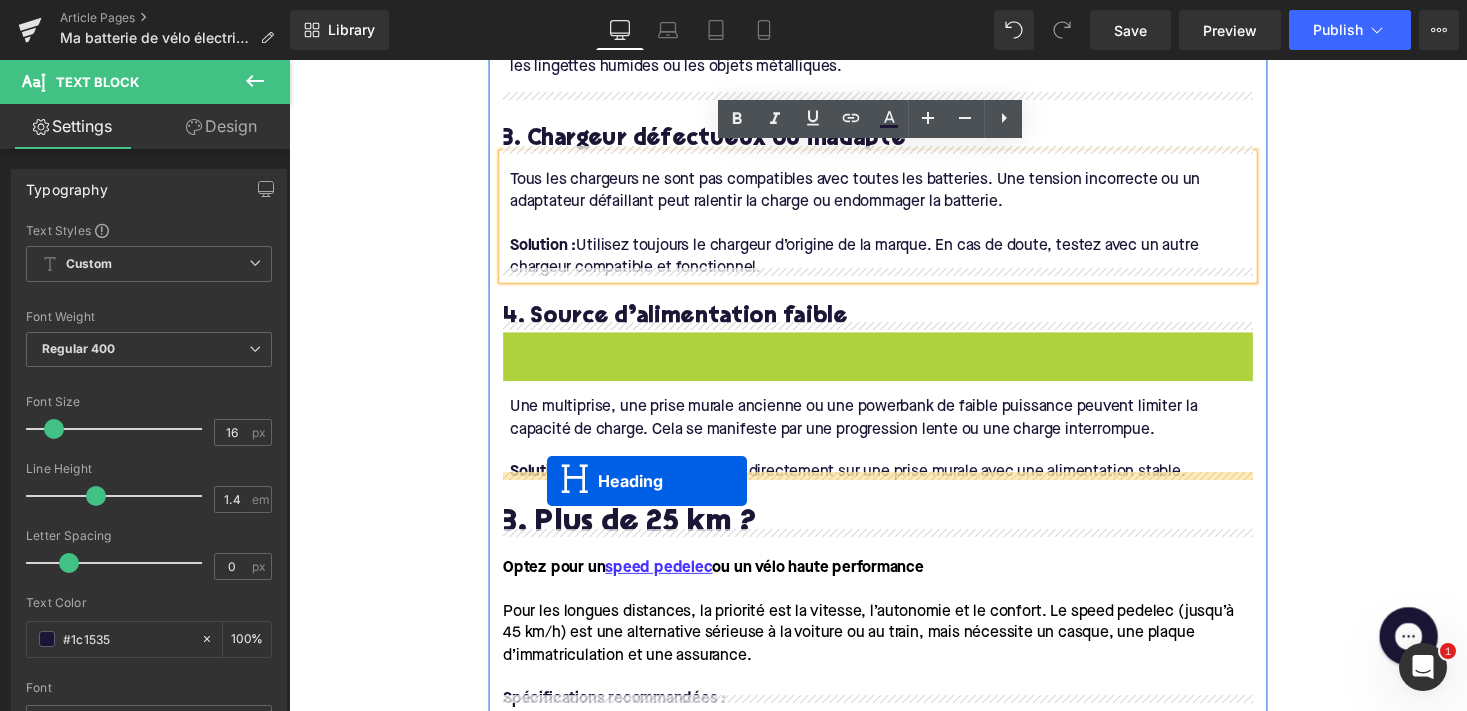 drag, startPoint x: 841, startPoint y: 359, endPoint x: 554, endPoint y: 492, distance: 316.31946 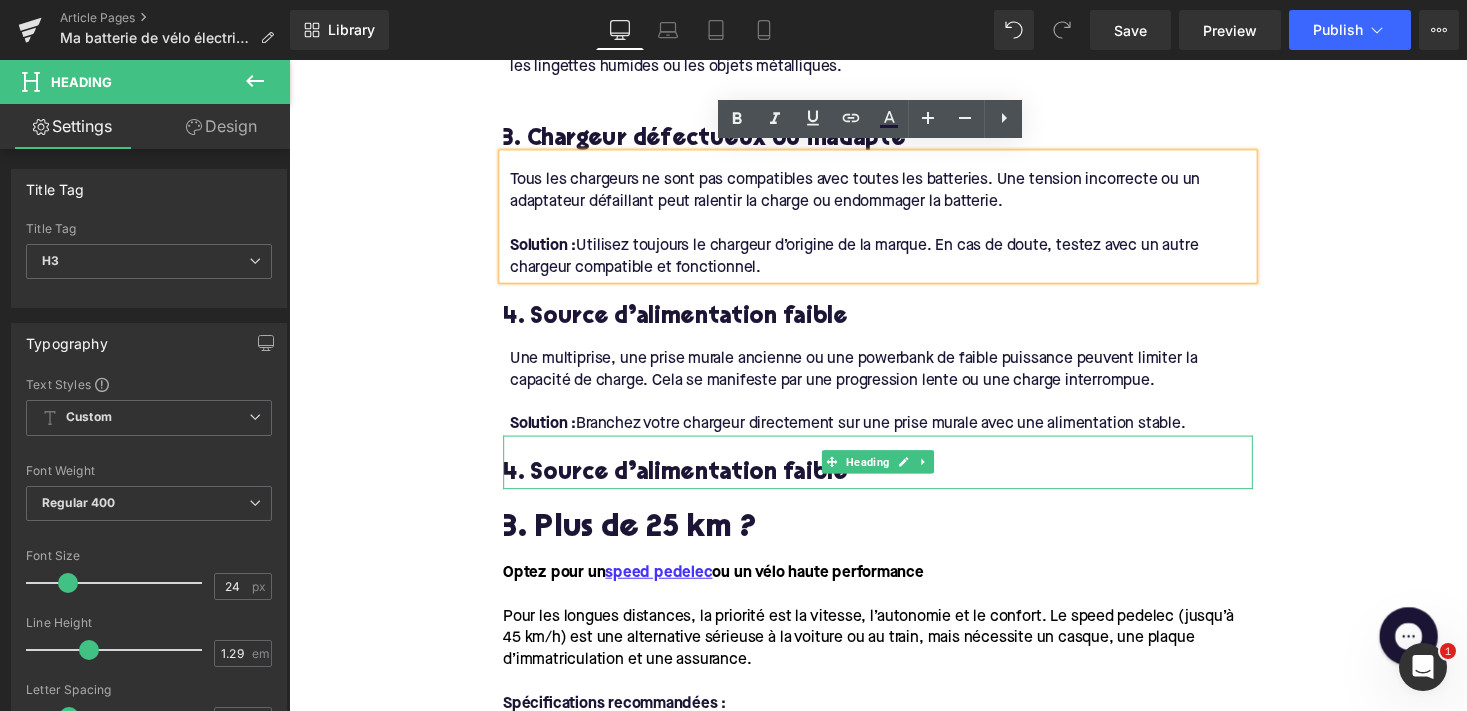 click on "4. Source d’alimentation faible" at bounding box center [894, 485] 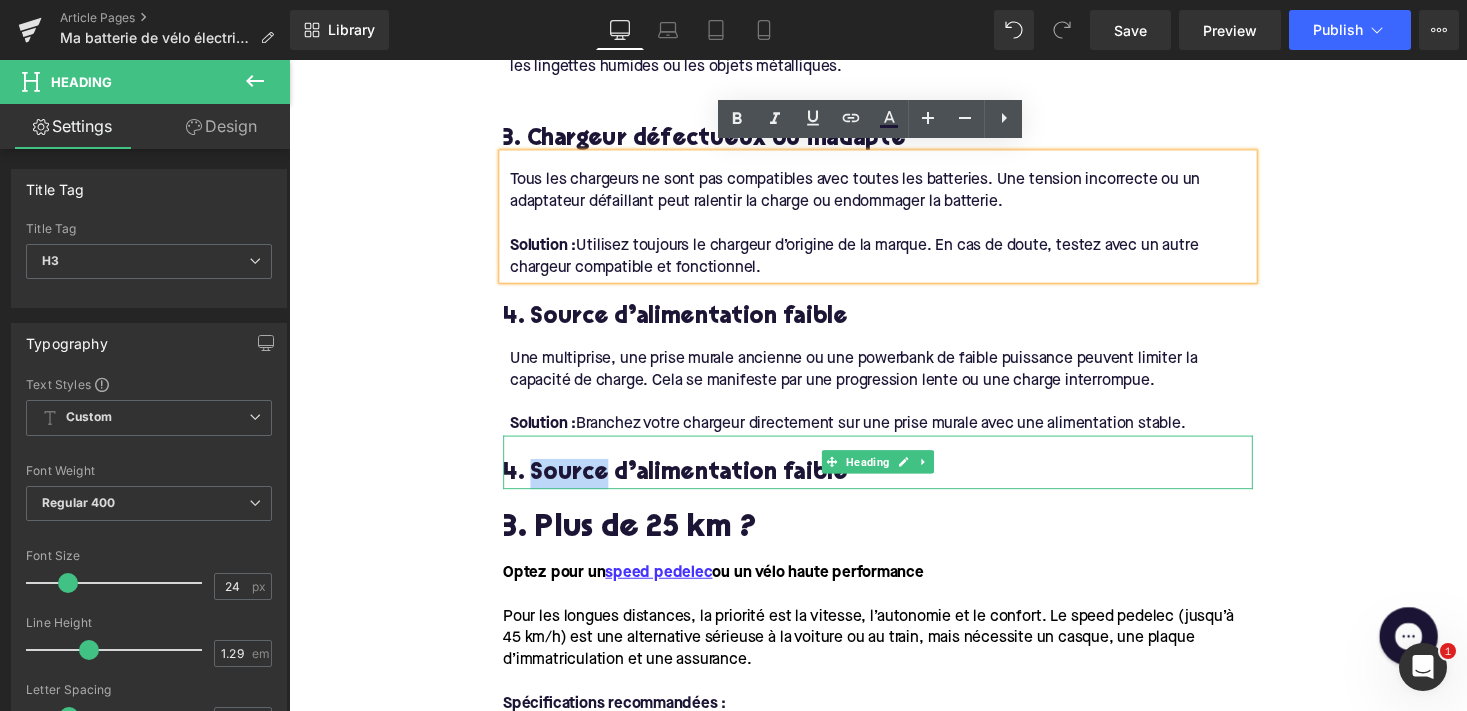 click on "4. Source d’alimentation faible" at bounding box center [894, 485] 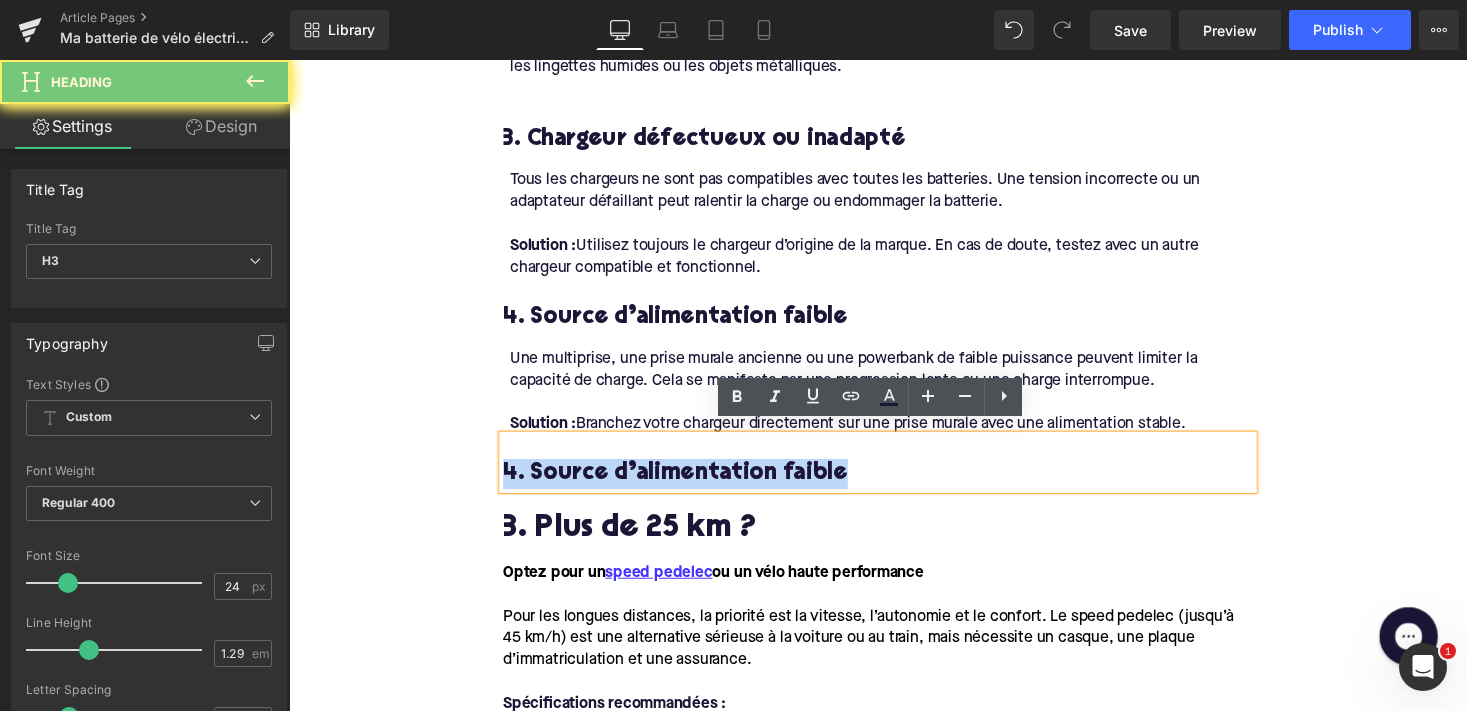 click on "4. Source d’alimentation faible" at bounding box center [894, 485] 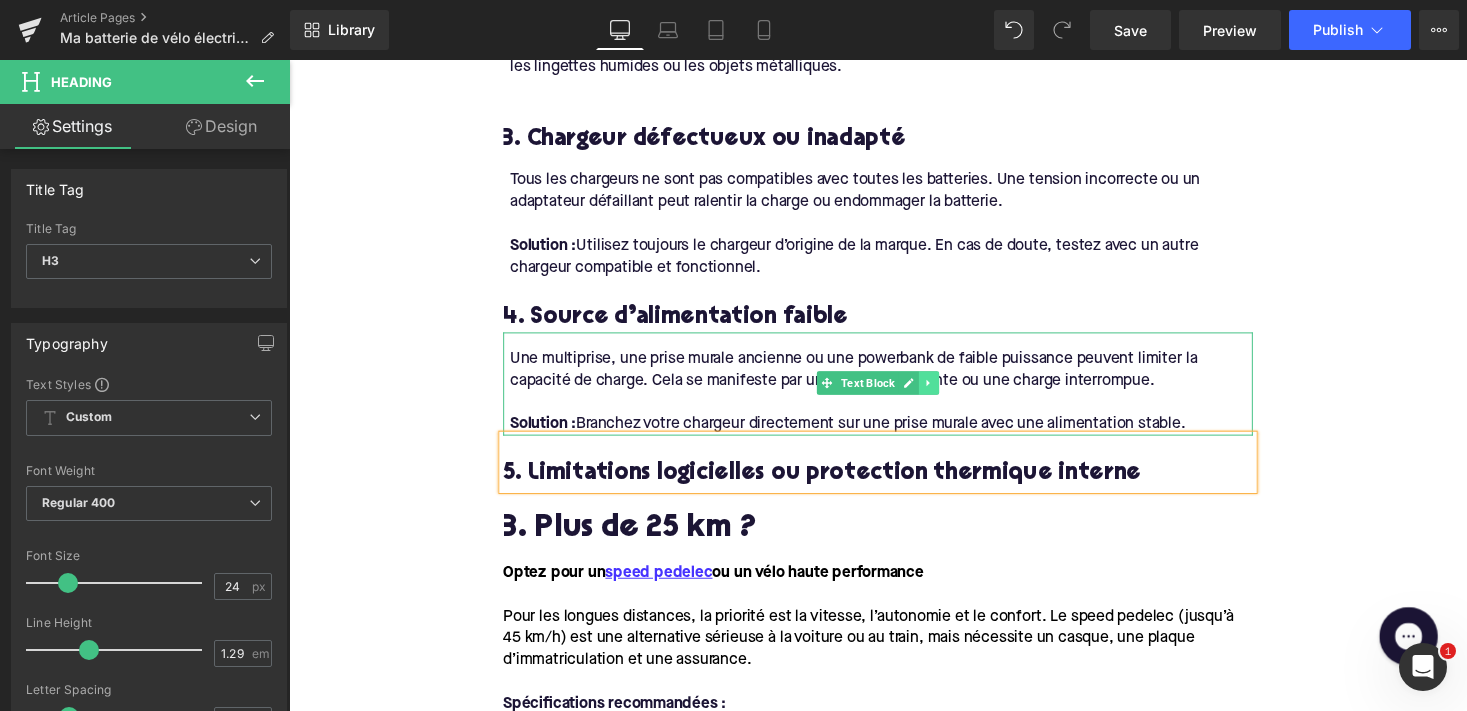 click 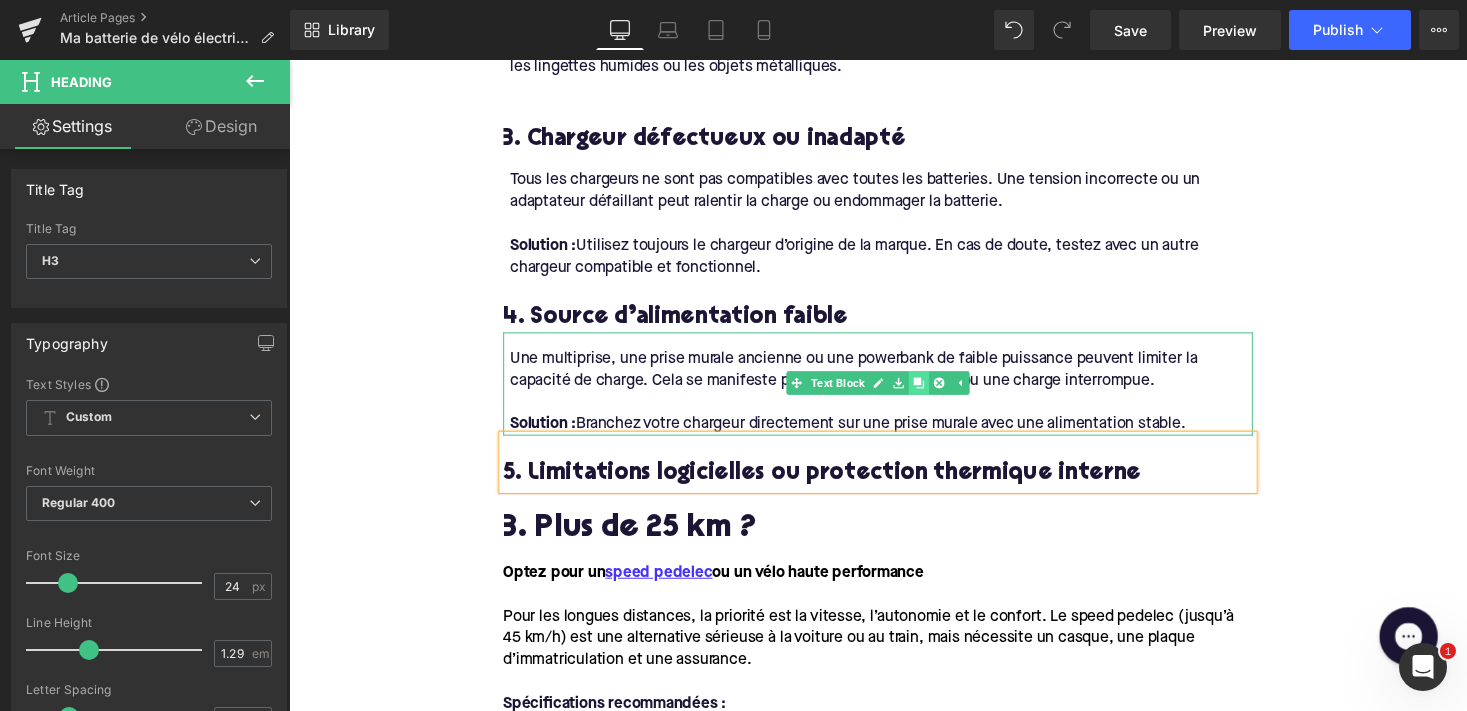 click 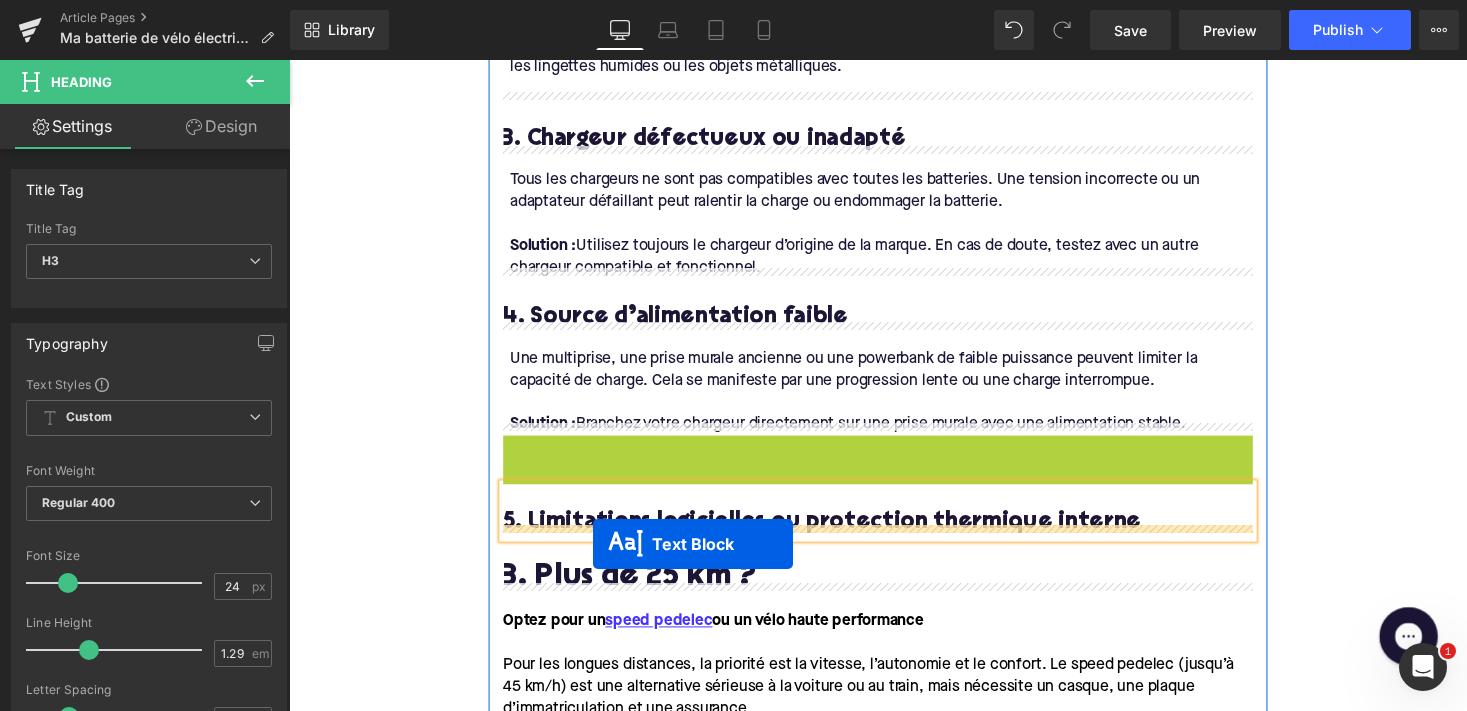 drag, startPoint x: 836, startPoint y: 488, endPoint x: 601, endPoint y: 554, distance: 244.0922 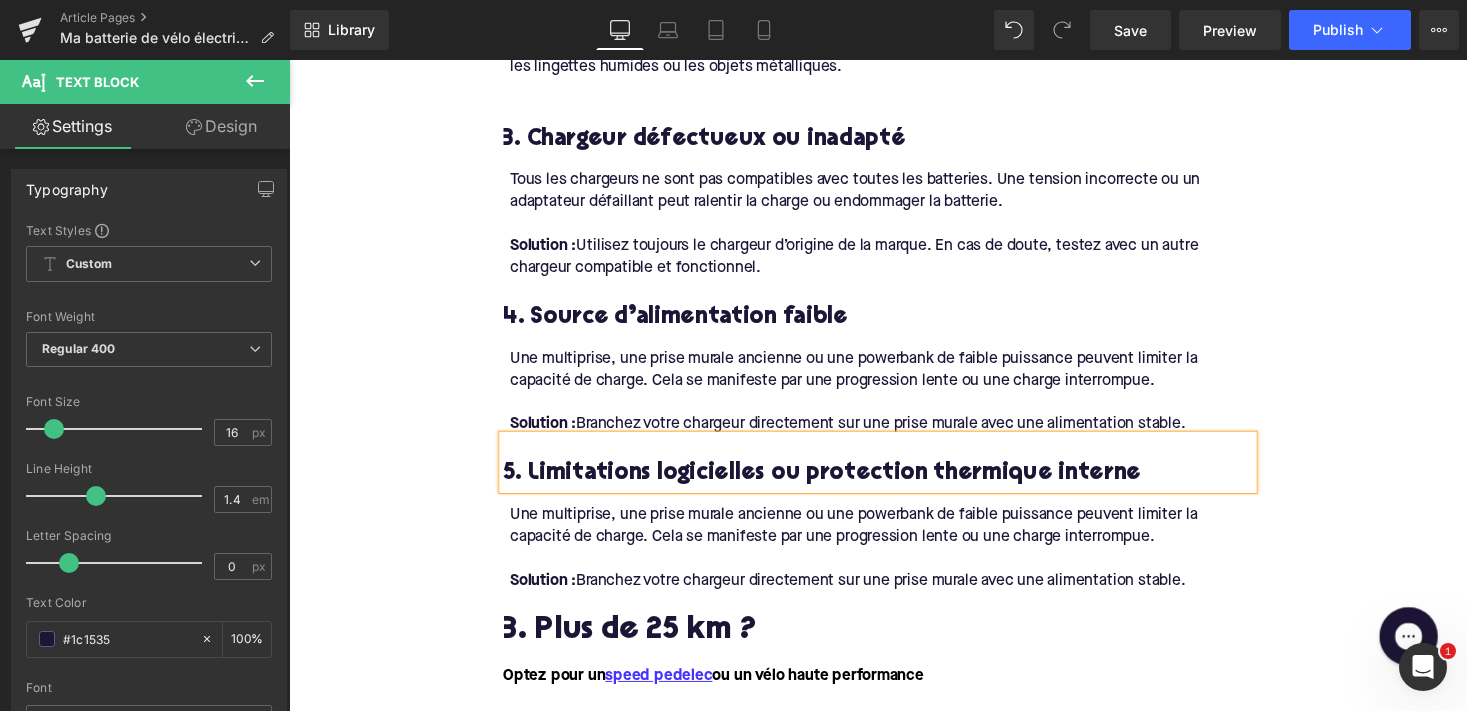 click on "Une multiprise, une prise murale ancienne ou une powerbank de faible puissance peuvent limiter la capacité de charge. Cela se manifeste par une progression lente ou une charge interrompue." at bounding box center [897, 539] 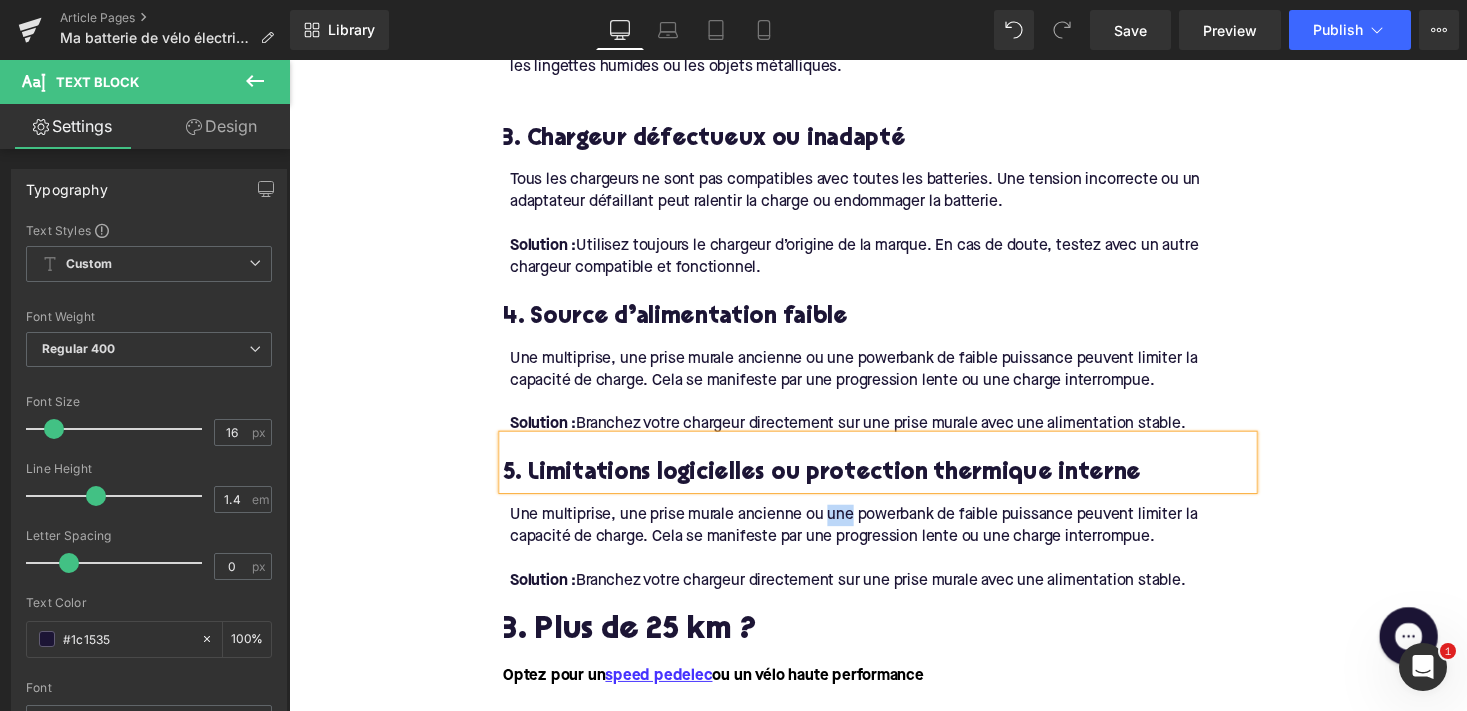 click on "Une multiprise, une prise murale ancienne ou une powerbank de faible puissance peuvent limiter la capacité de charge. Cela se manifeste par une progression lente ou une charge interrompue." at bounding box center [897, 539] 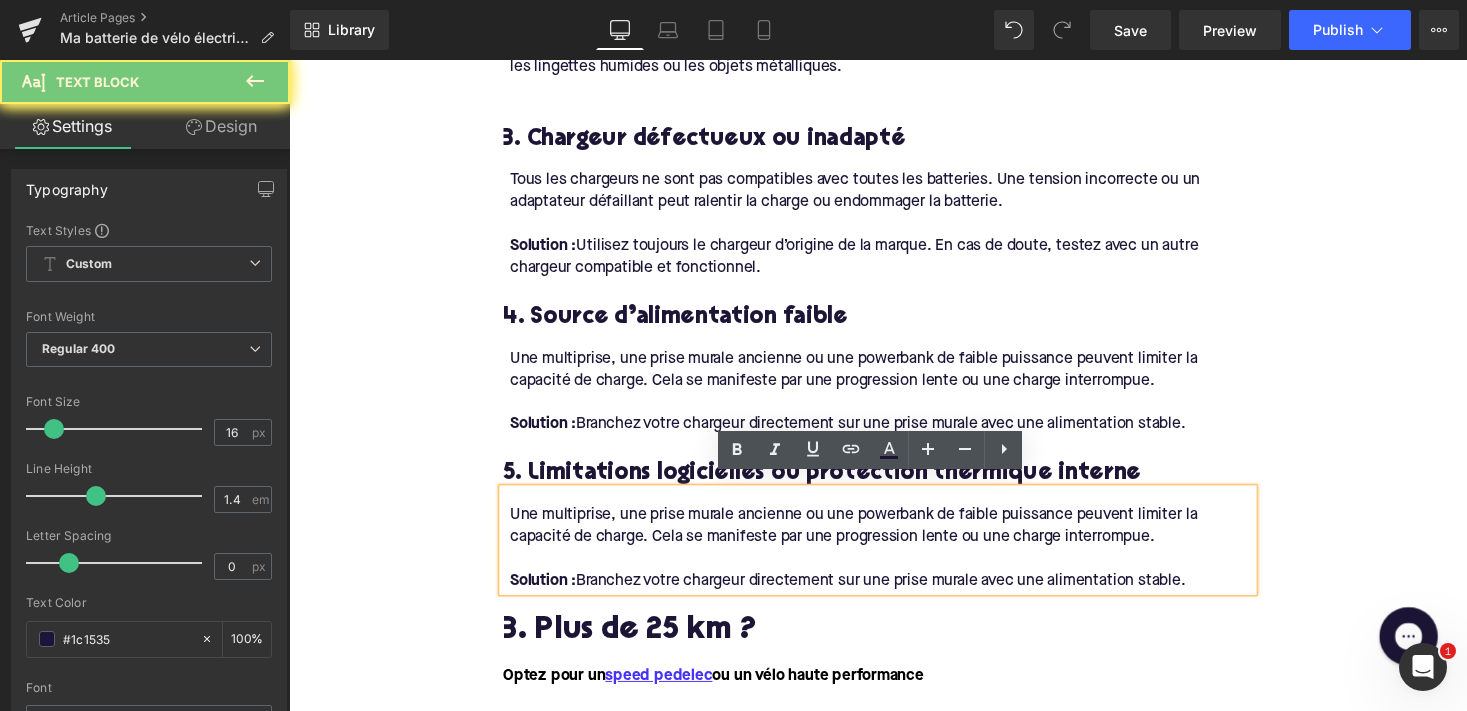 click at bounding box center (897, 573) 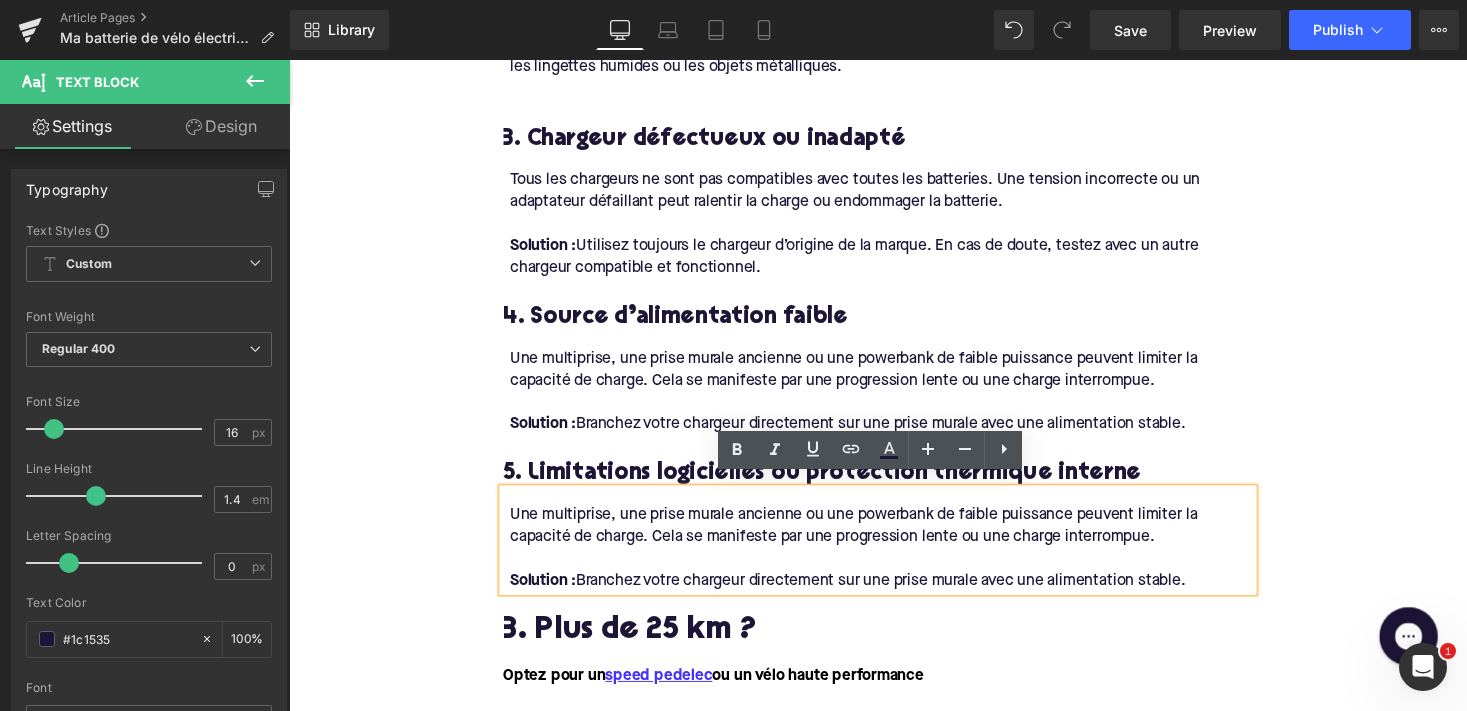 drag, startPoint x: 1224, startPoint y: 585, endPoint x: 484, endPoint y: 510, distance: 743.79095 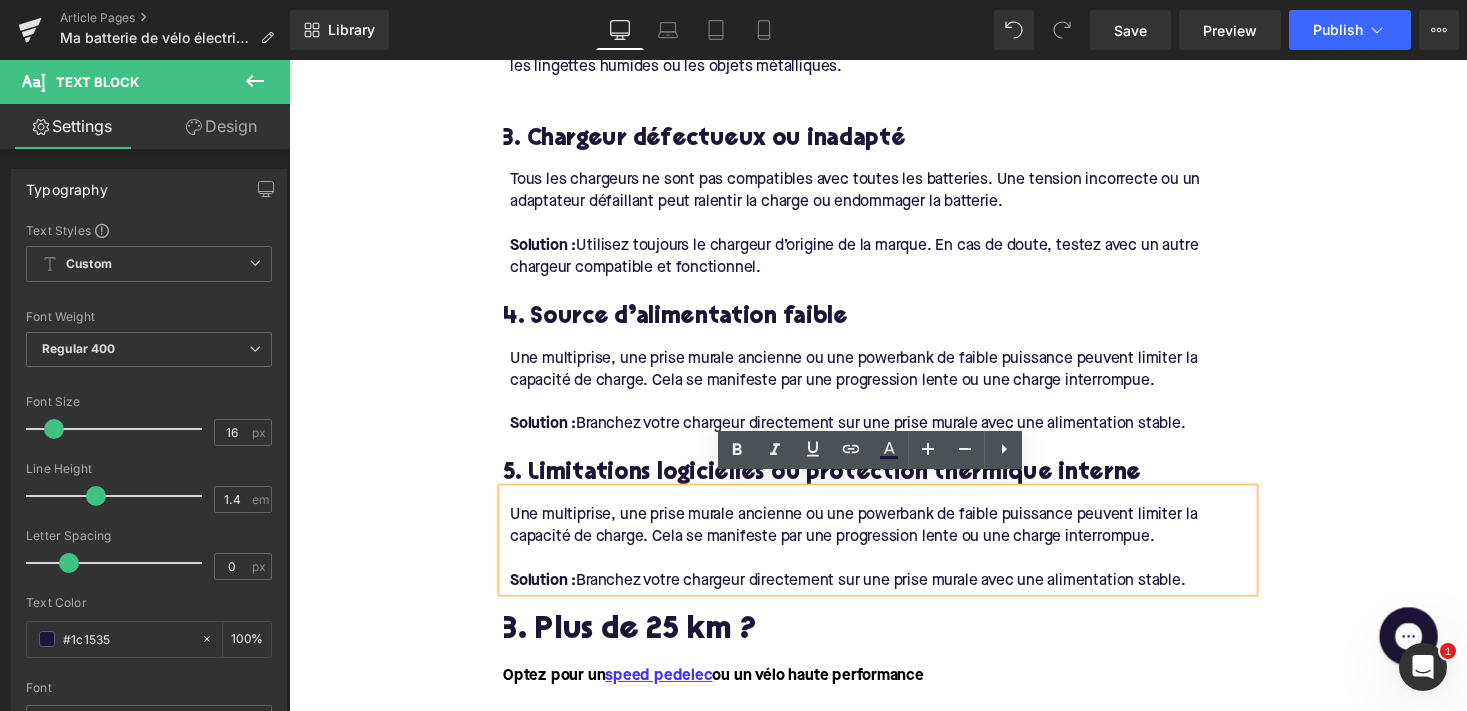 click on "Home / Ma batterie de vélo électrique se charge lentement ou pas du tout : 6 causes et solutions Breadcrumbs         Ma batterie de vélo électrique se charge lentement ou pas du tout : 6 causes et solutions Heading         Que vous utilisiez votre vélo électrique pour vos trajets quotidiens ou pour des balades le week-end, une batterie en bon état de fonctionnement est essentielle. Mais que faire si vous remarquez que votre batterie se recharge très lentement ou même plus du tout ? Dans cet article, nous passons en revue les causes les plus fréquentes et leurs solutions. [PERSON_NAME], argumenté et applicable dans la pratique, pour que vous puissiez vite reprendre la route. Text Block         Row         Image         Row         Row         Symptômes d’un problème de charge Heading         Avant d’analyser les causes : reconnaissez-vous un ou plusieurs des signes suivants indiquant un dysfonctionnement de la batterie ? Text Block         La batterie ne se charge pas du tout. Text Block" at bounding box center (894, 784) 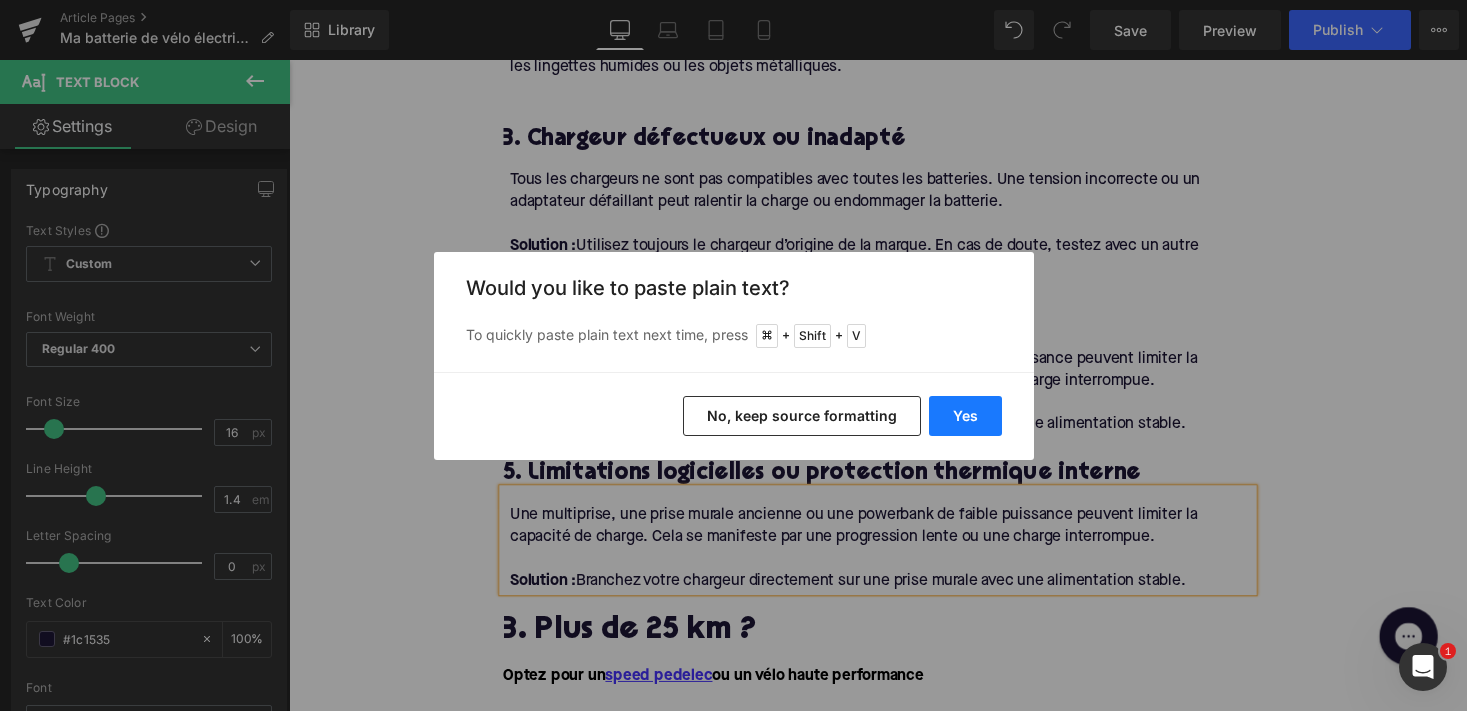 click on "Yes" at bounding box center [965, 416] 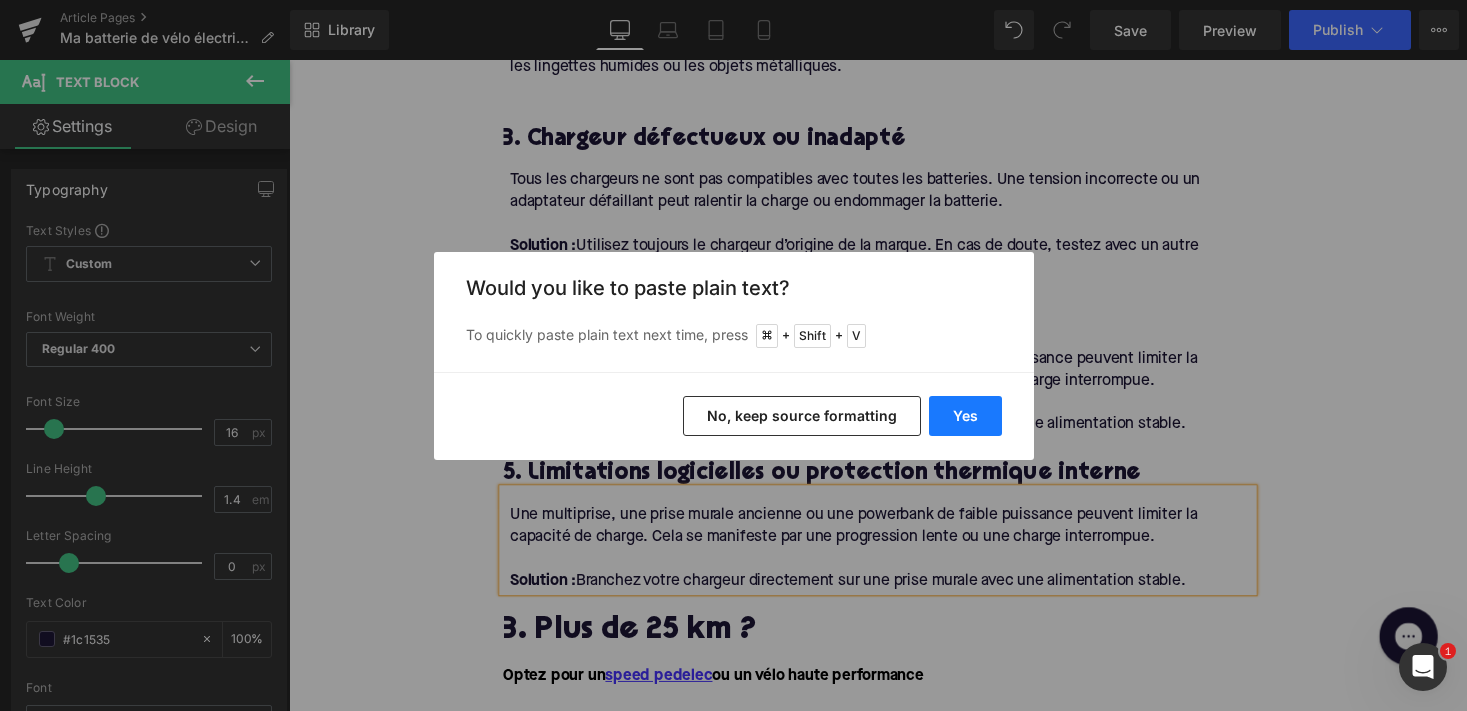 type 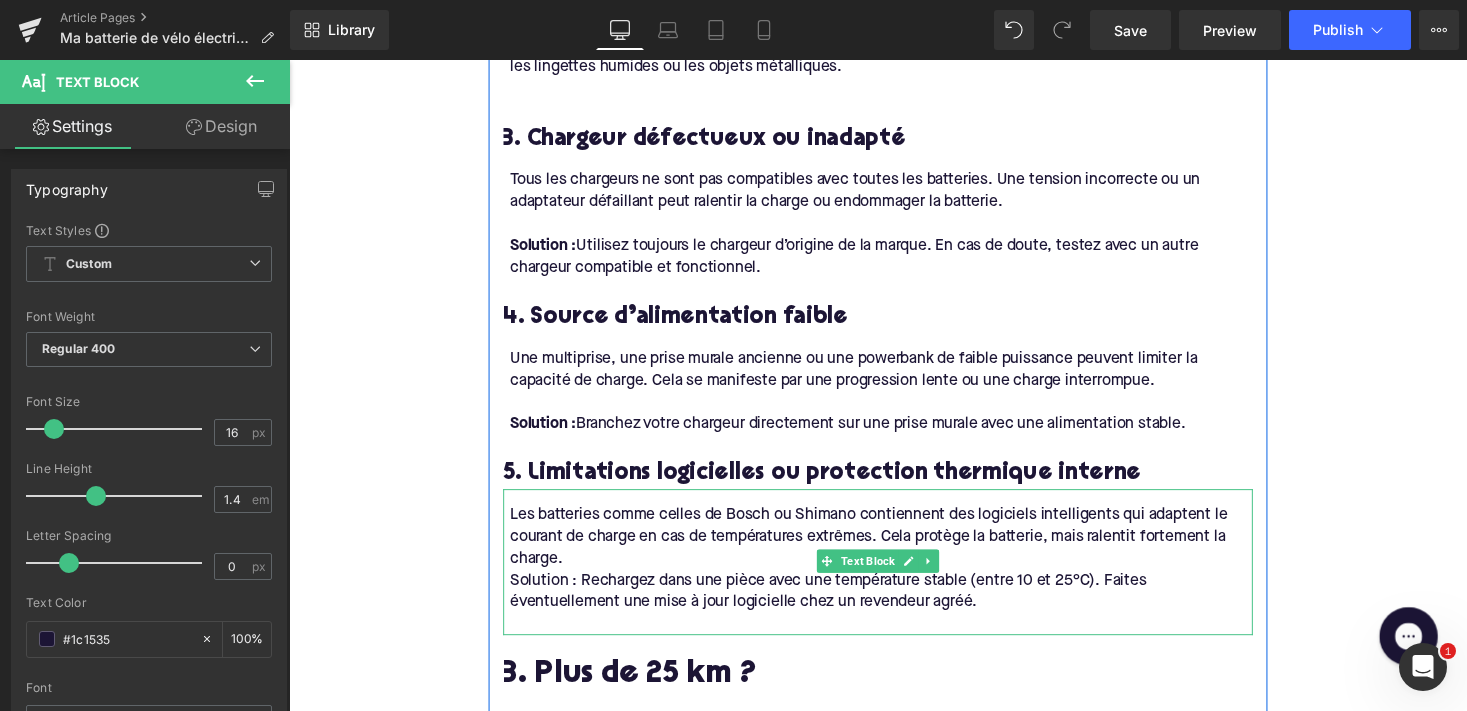 click on "Solution : Rechargez dans une pièce avec une température stable (entre 10 et 25°C). Faites éventuellement une mise à jour logicielle chez un revendeur agréé." at bounding box center (897, 606) 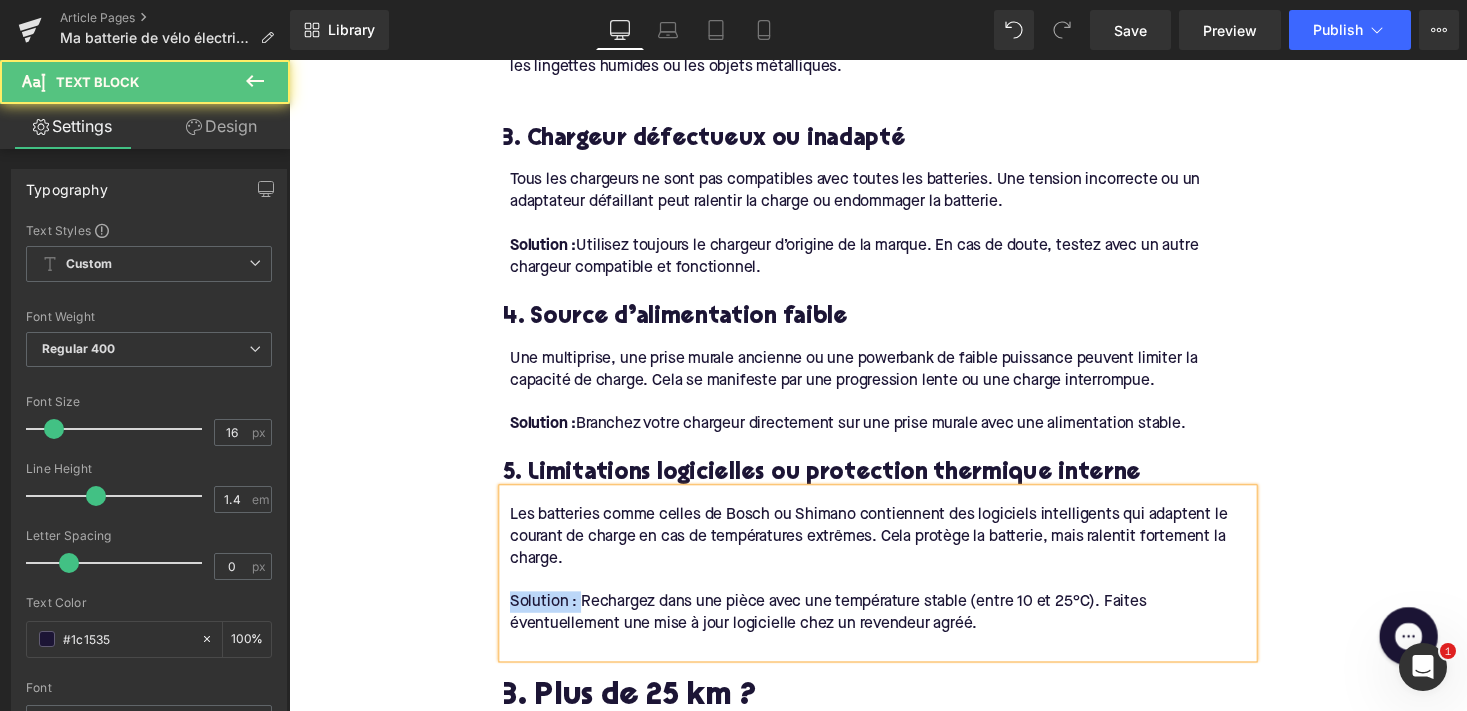 drag, startPoint x: 583, startPoint y: 604, endPoint x: 483, endPoint y: 604, distance: 100 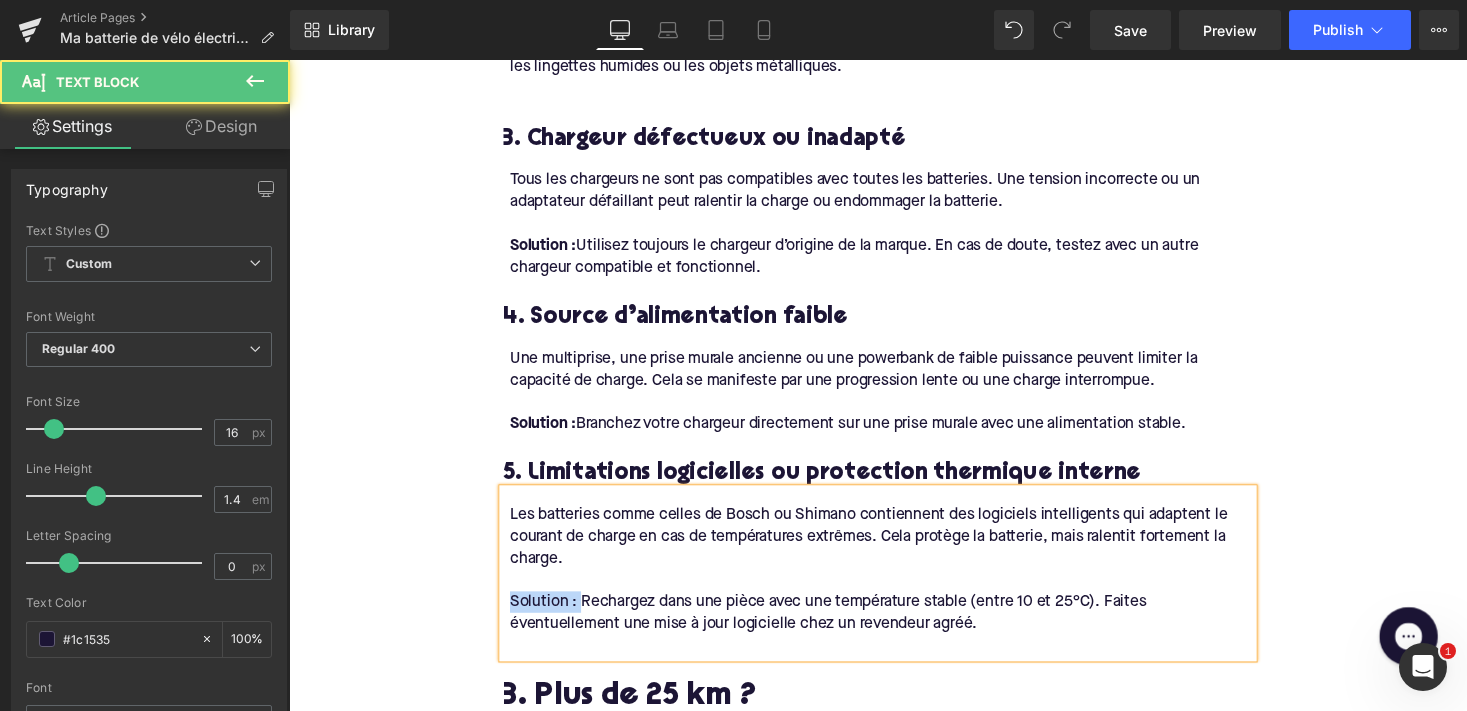 click on "Home / Ma batterie de vélo électrique se charge lentement ou pas du tout : 6 causes et solutions Breadcrumbs         Ma batterie de vélo électrique se charge lentement ou pas du tout : 6 causes et solutions Heading         Que vous utilisiez votre vélo électrique pour vos trajets quotidiens ou pour des balades le week-end, une batterie en bon état de fonctionnement est essentielle. Mais que faire si vous remarquez que votre batterie se recharge très lentement ou même plus du tout ? Dans cet article, nous passons en revue les causes les plus fréquentes et leurs solutions. [PERSON_NAME], argumenté et applicable dans la pratique, pour que vous puissiez vite reprendre la route. Text Block         Row         Image         Row         Row         Symptômes d’un problème de charge Heading         Avant d’analyser les causes : reconnaissez-vous un ou plusieurs des signes suivants indiquant un dysfonctionnement de la batterie ? Text Block         La batterie ne se charge pas du tout. Text Block" at bounding box center (894, 817) 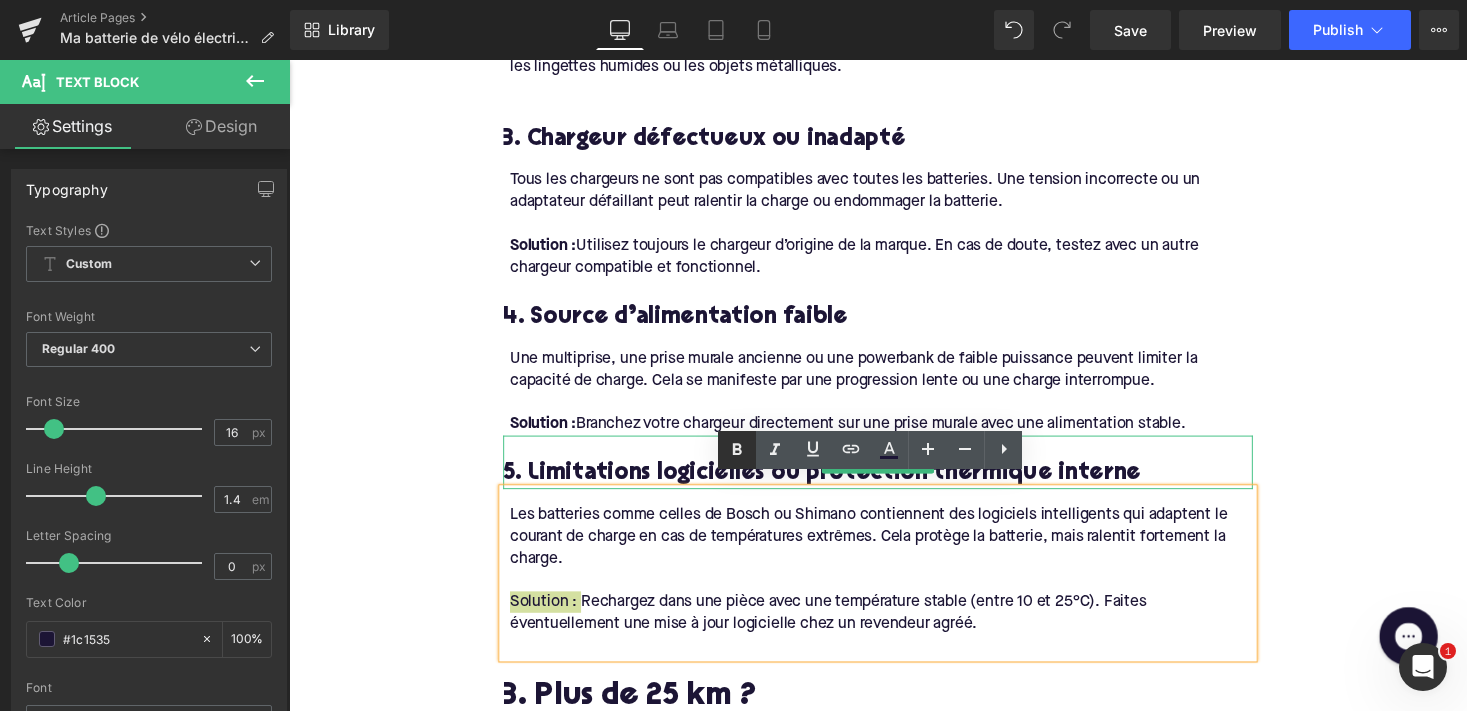 drag, startPoint x: 744, startPoint y: 441, endPoint x: 478, endPoint y: 501, distance: 272.68295 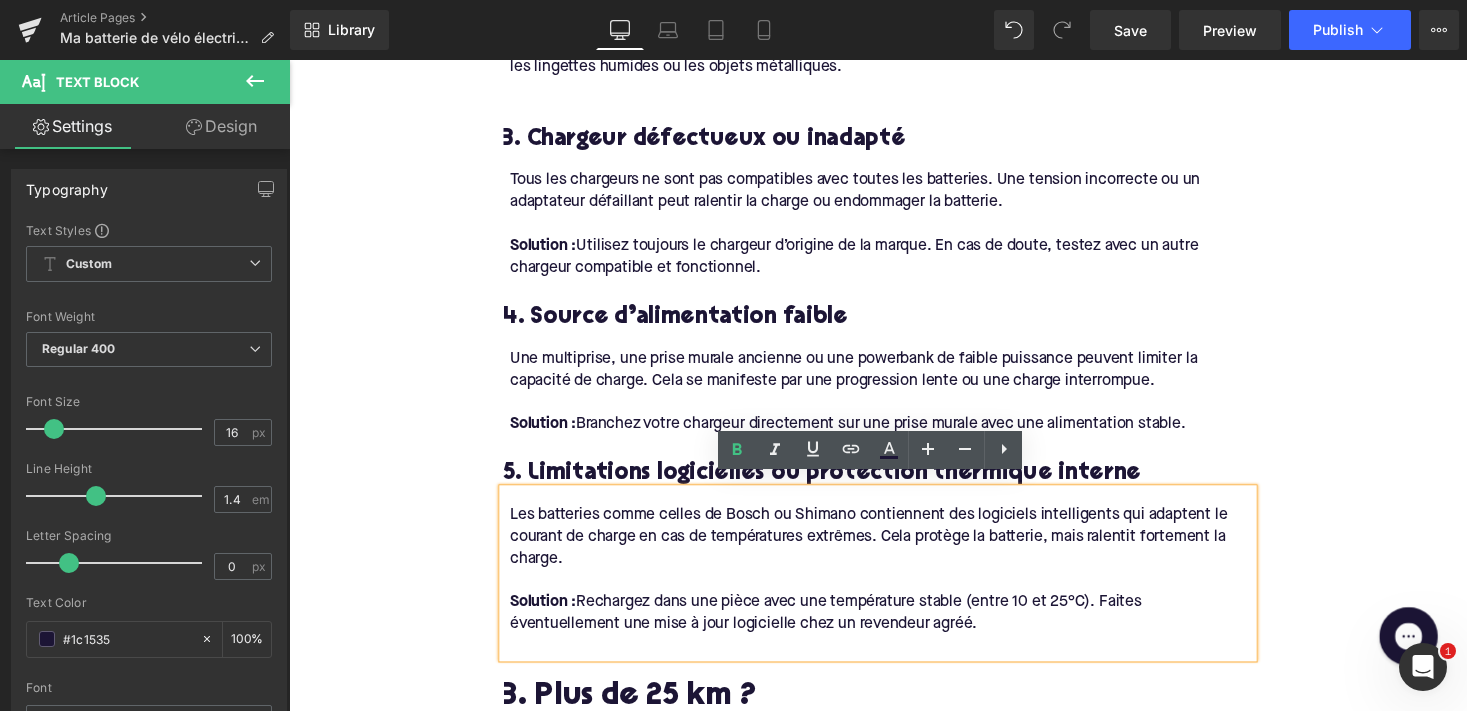 click at bounding box center (897, 595) 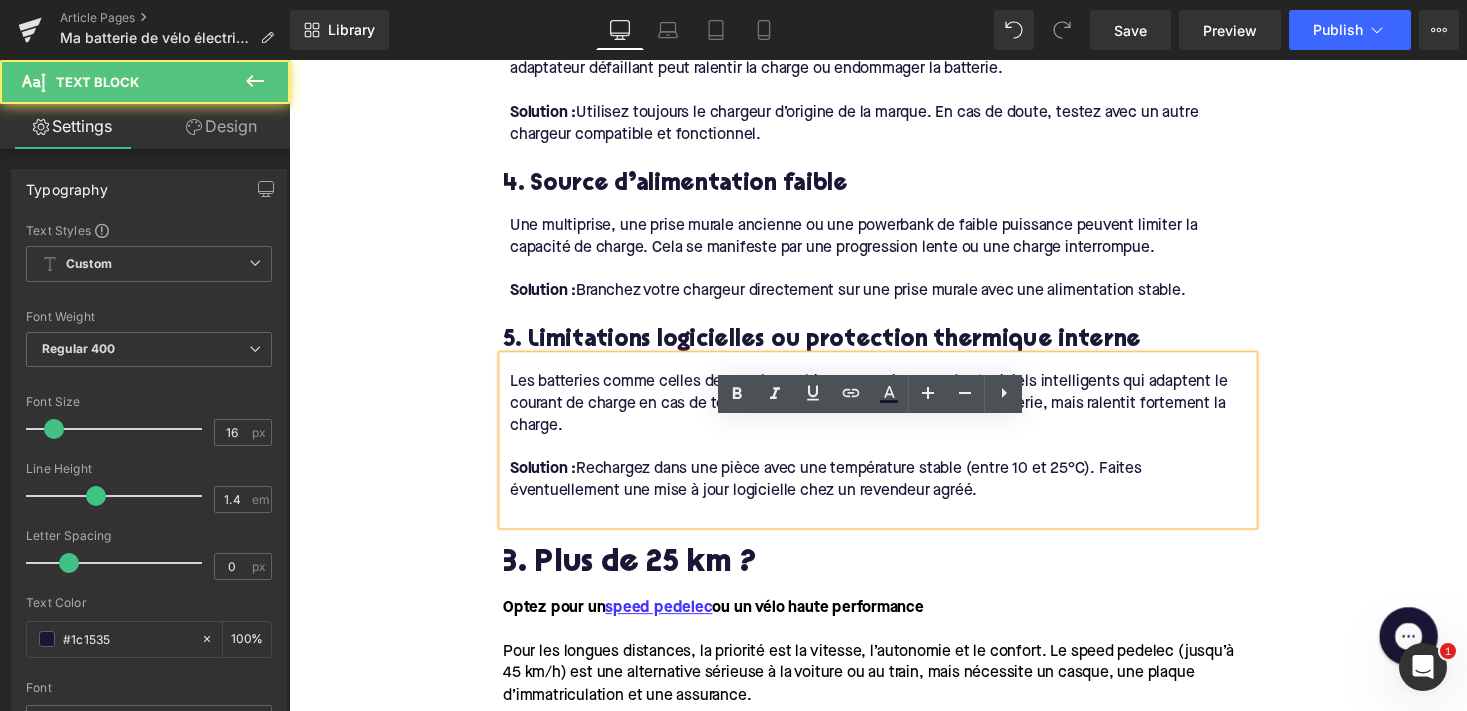 scroll, scrollTop: 2021, scrollLeft: 0, axis: vertical 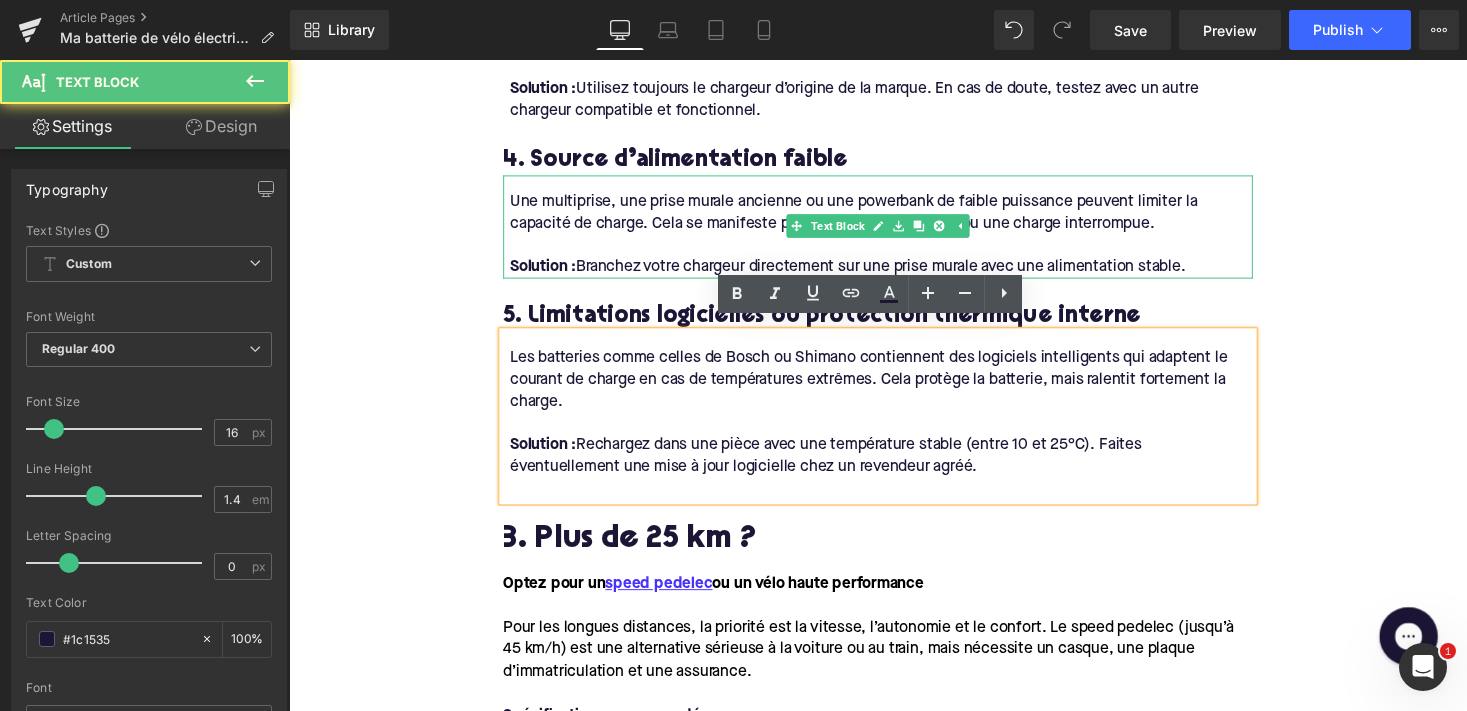 click on "Une multiprise, une prise murale ancienne ou une powerbank de faible puissance peuvent limiter la capacité de charge. Cela se manifeste par une progression lente ou une charge interrompue." at bounding box center [897, 217] 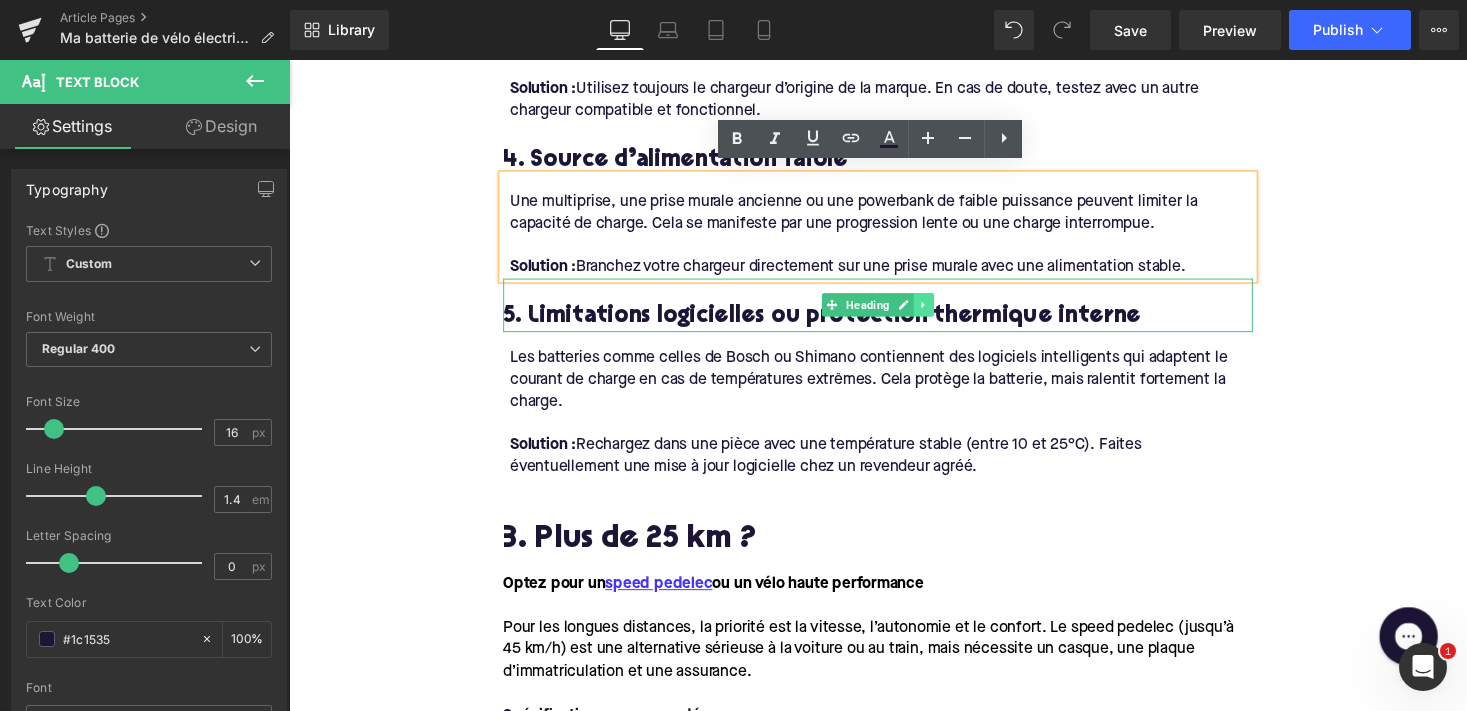 click 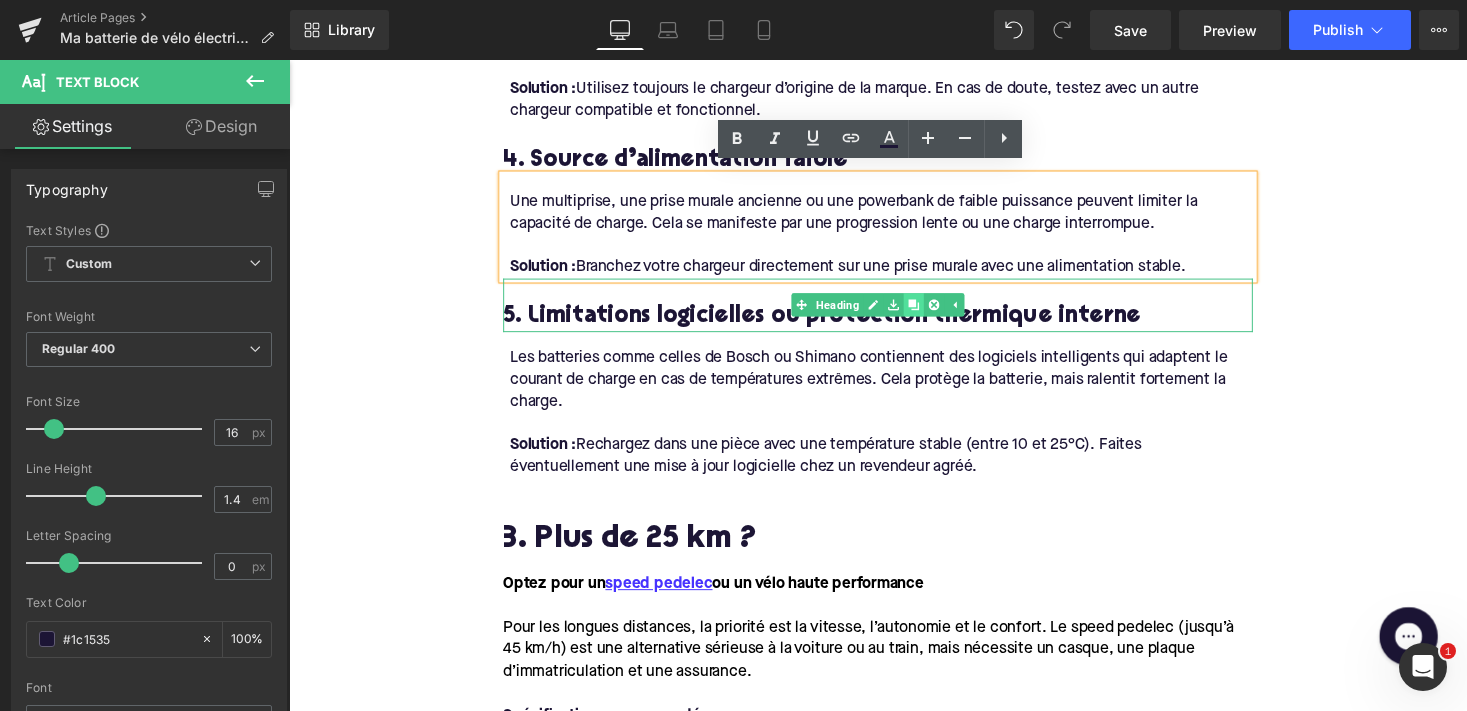 click 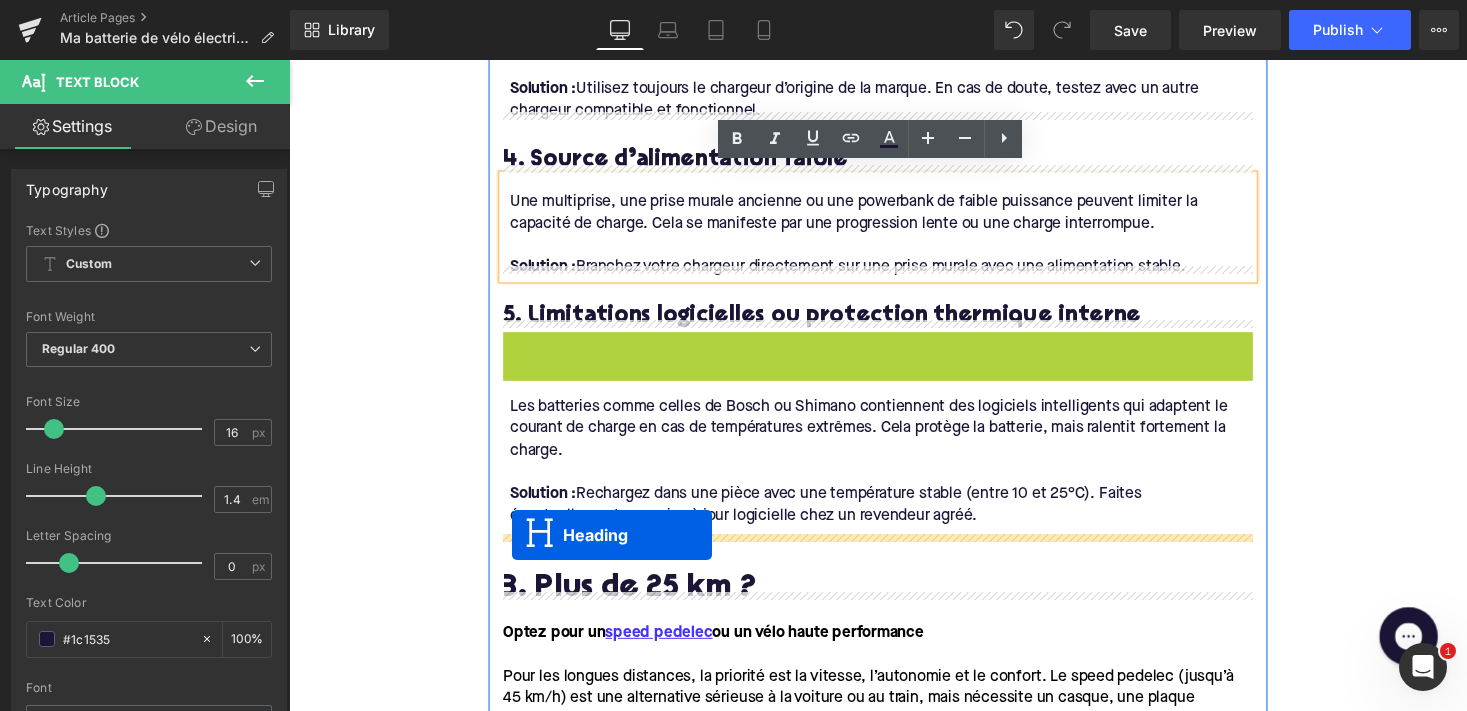 drag, startPoint x: 840, startPoint y: 354, endPoint x: 518, endPoint y: 548, distance: 375.92554 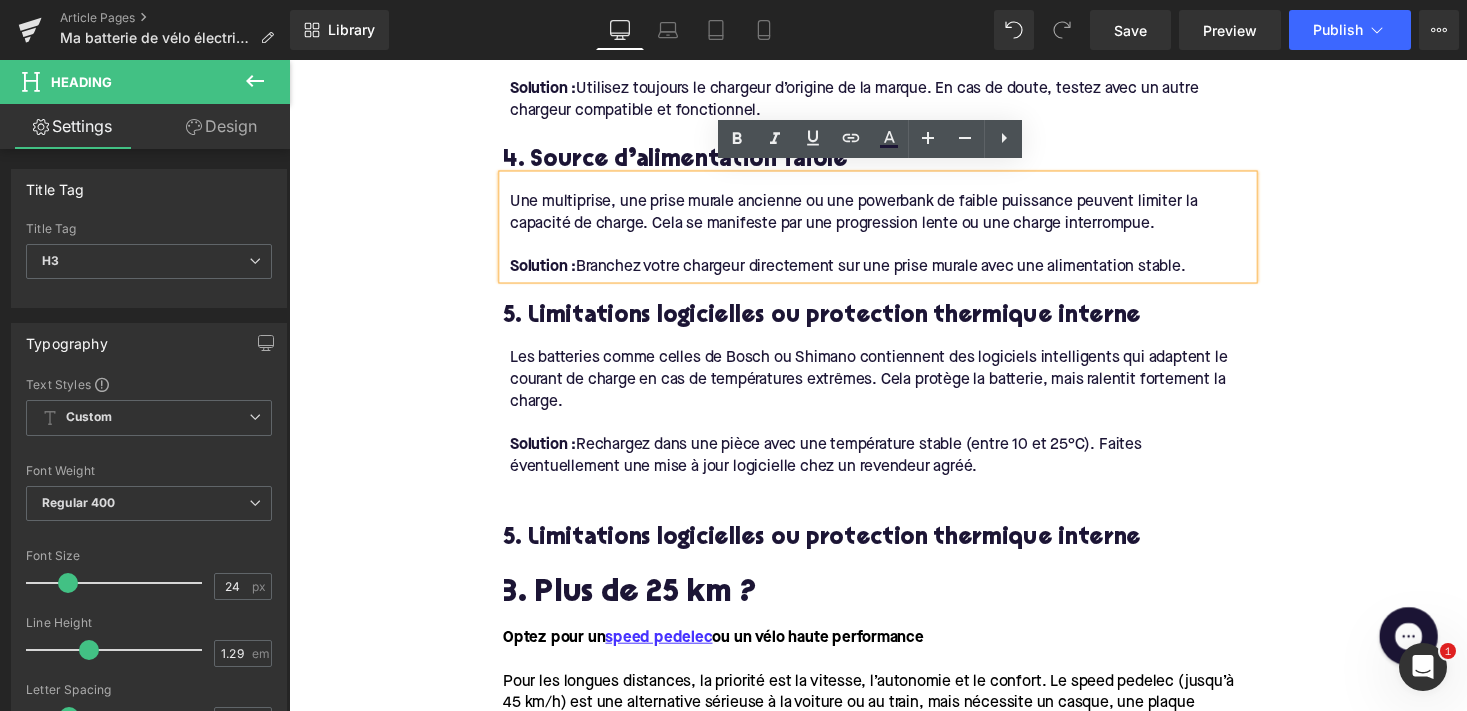 click on "5. Limitations logicielles ou protection thermique interne" at bounding box center (894, 552) 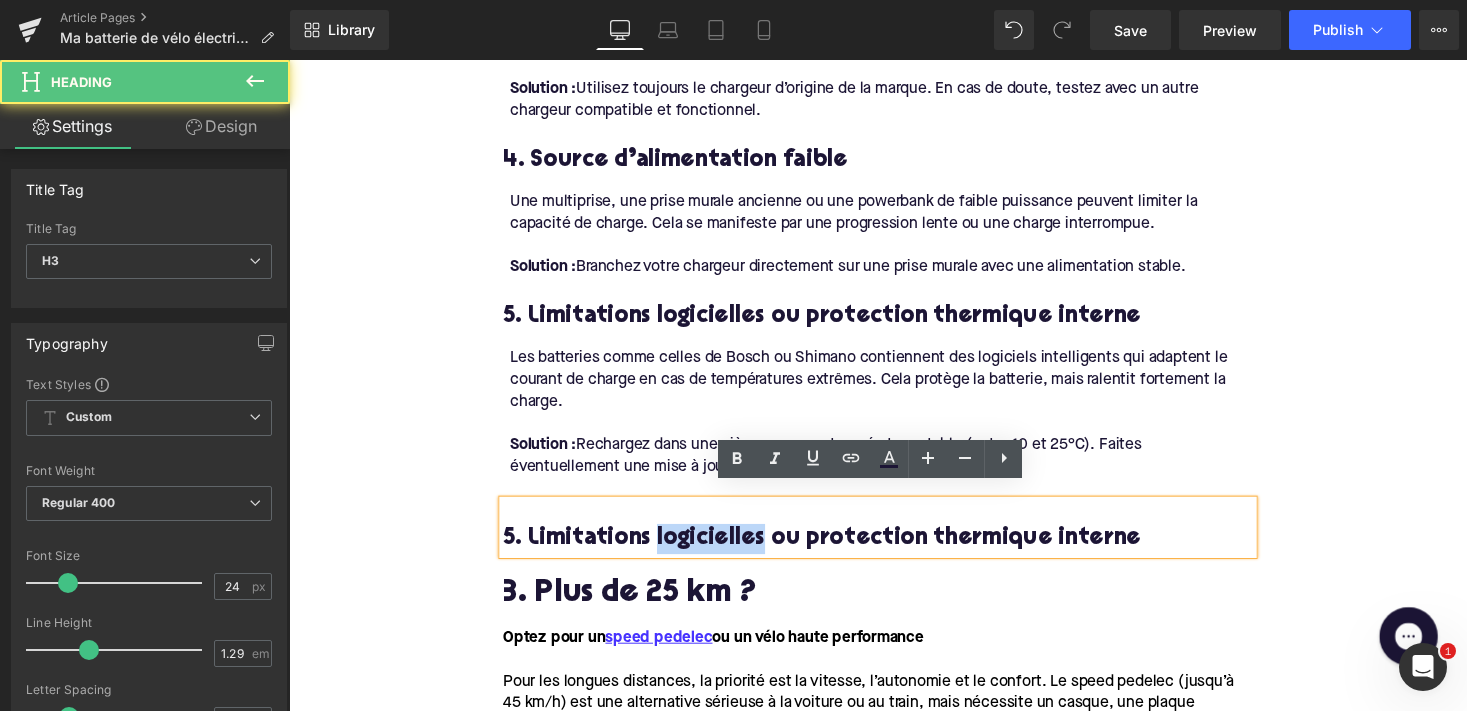 click on "5. Limitations logicielles ou protection thermique interne" at bounding box center [894, 552] 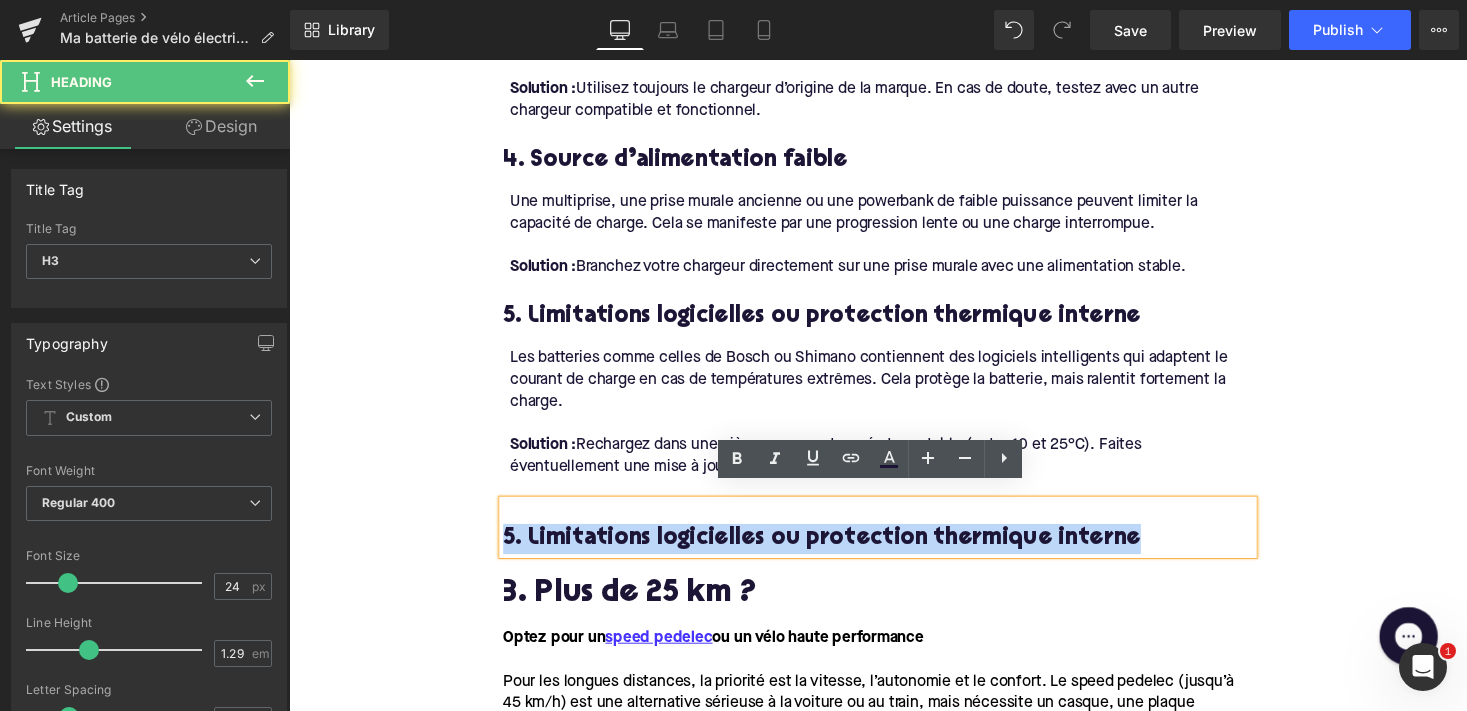 click on "5. Limitations logicielles ou protection thermique interne" at bounding box center (894, 552) 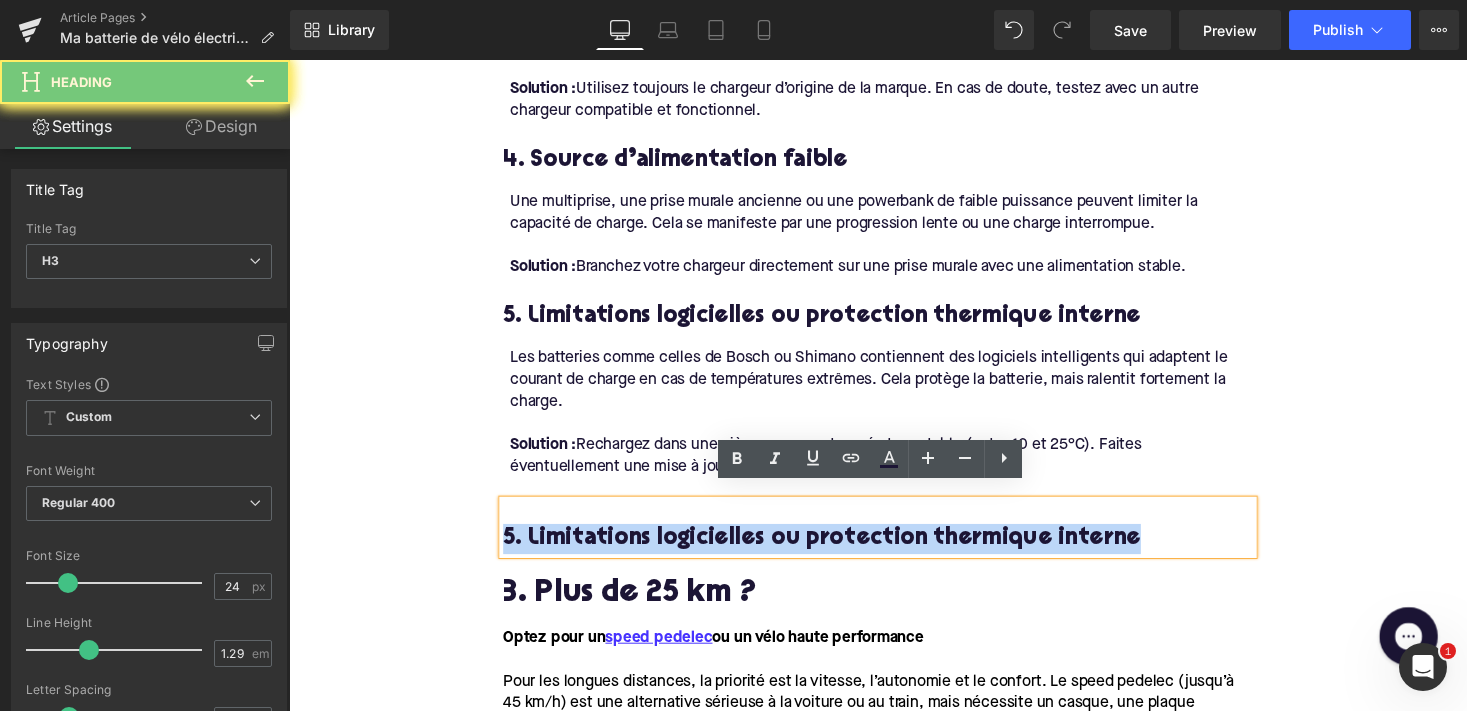 paste 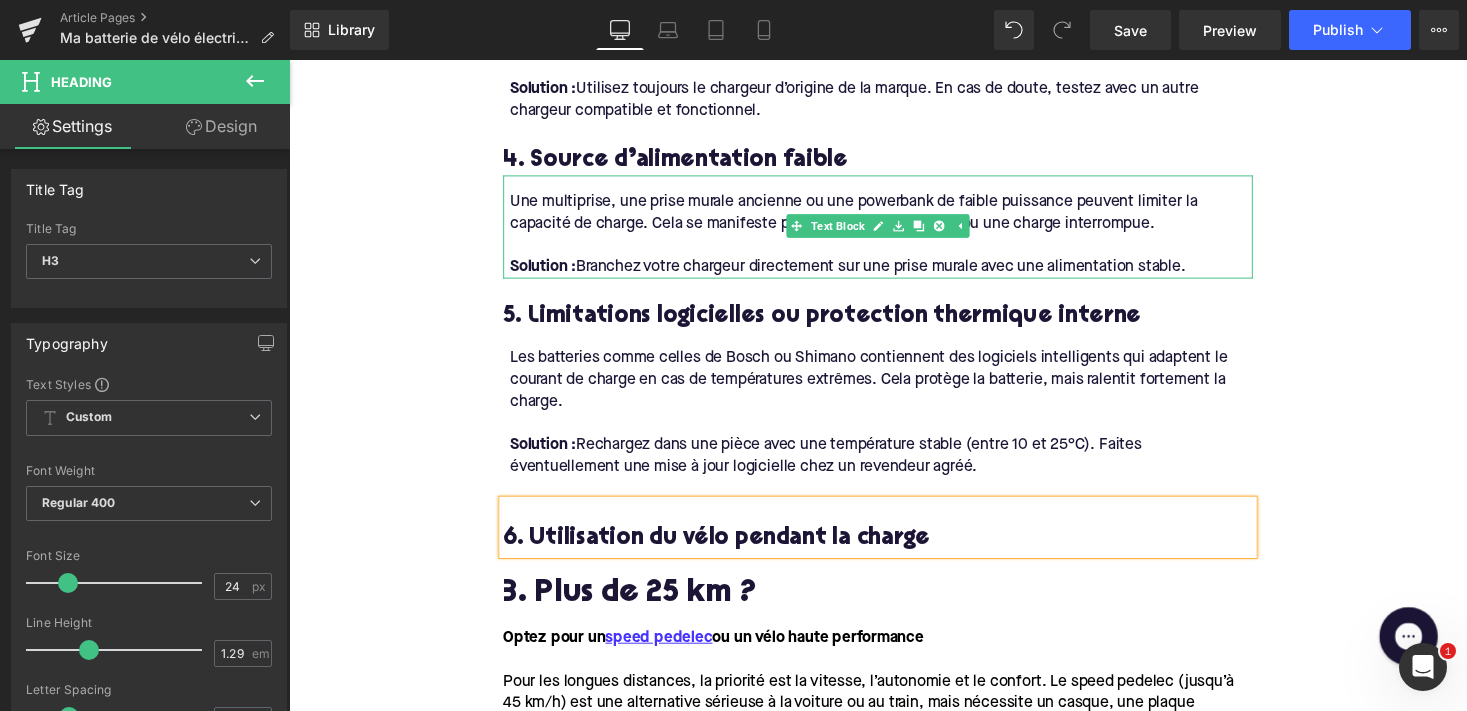 click on "Une multiprise, une prise murale ancienne ou une powerbank de faible puissance peuvent limiter la capacité de charge. Cela se manifeste par une progression lente ou une charge interrompue. Solution :  Branchez votre chargeur directement sur une prise murale avec une alimentation stable." at bounding box center (894, 232) 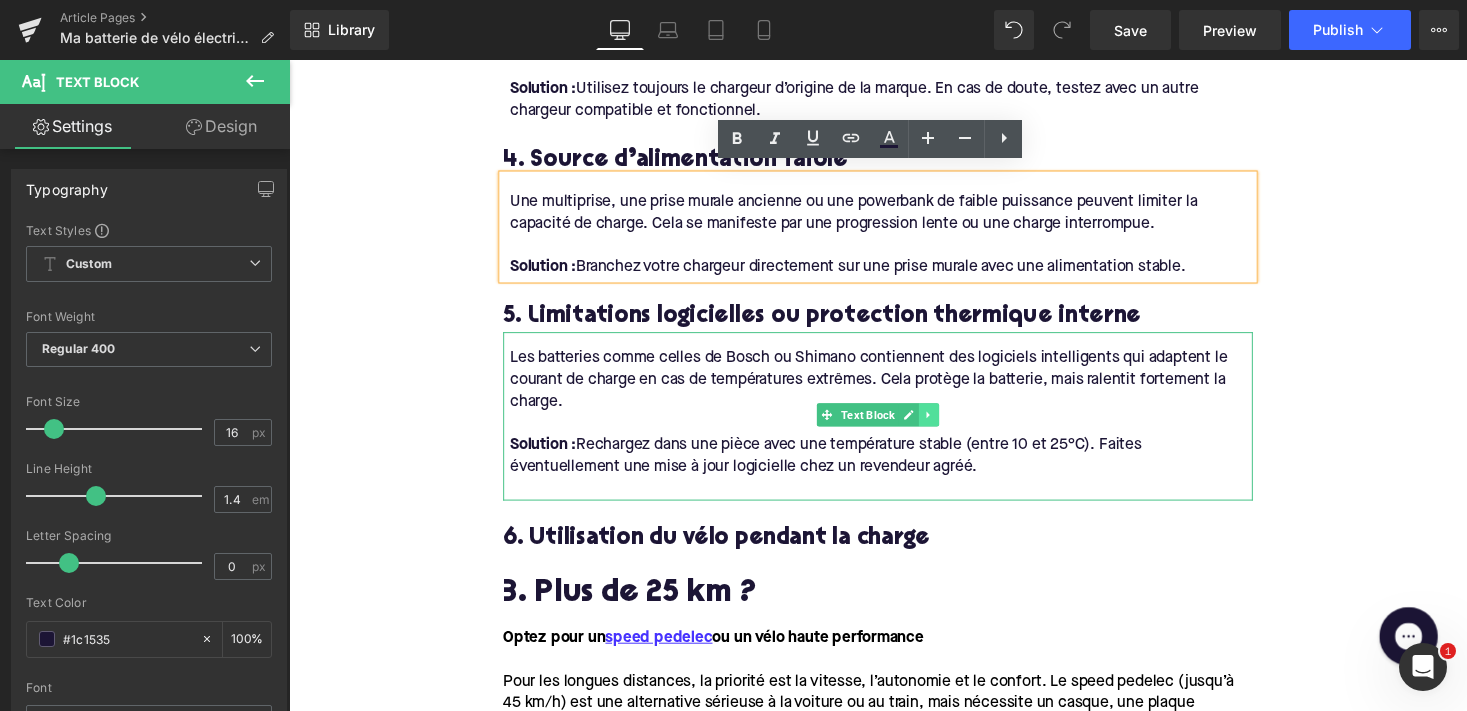 click 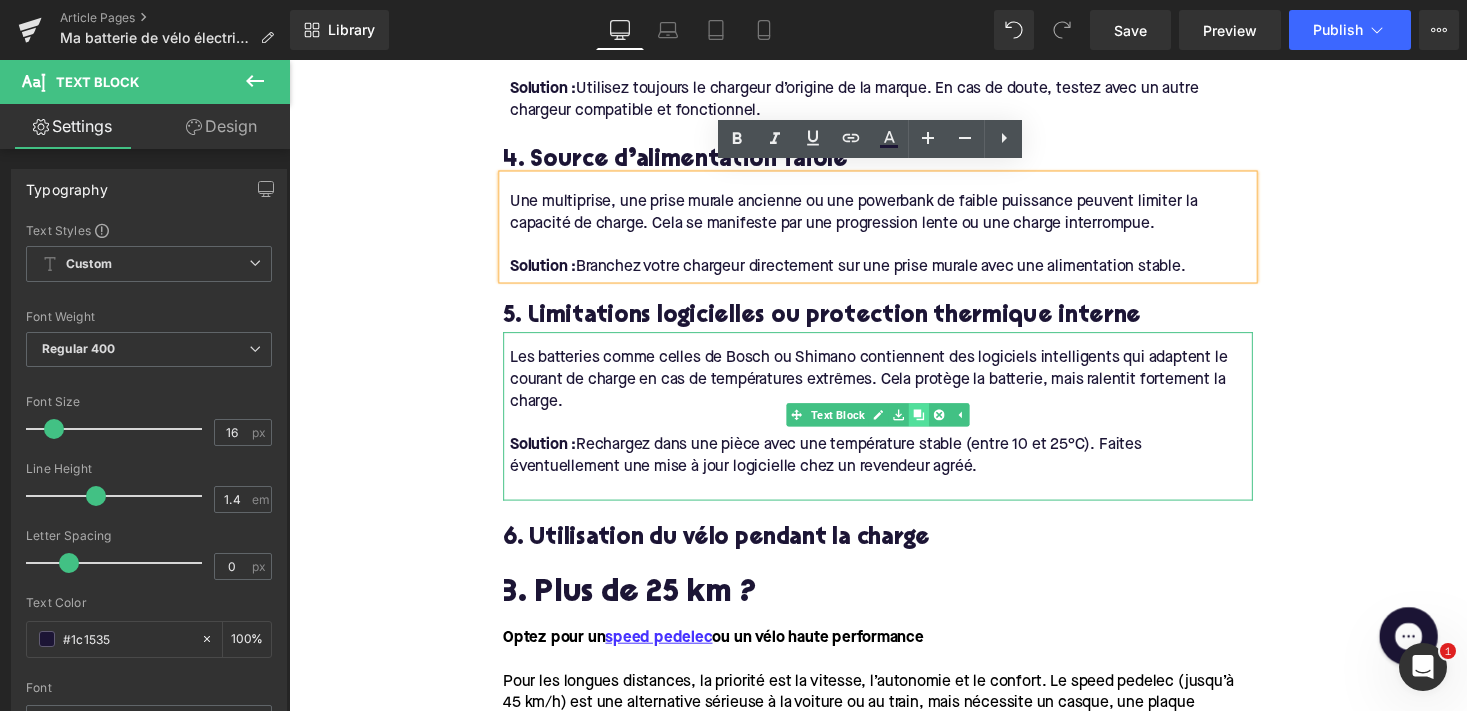 click 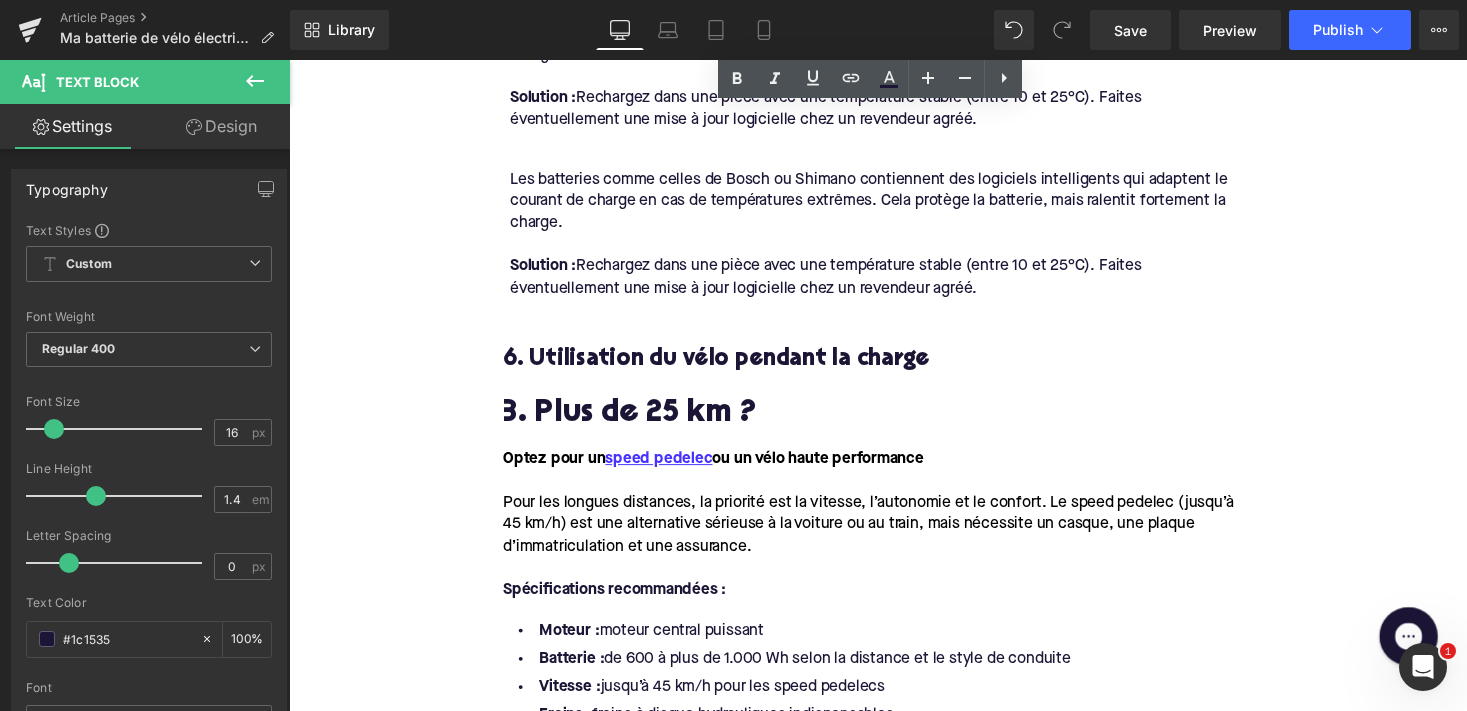 scroll, scrollTop: 2323, scrollLeft: 0, axis: vertical 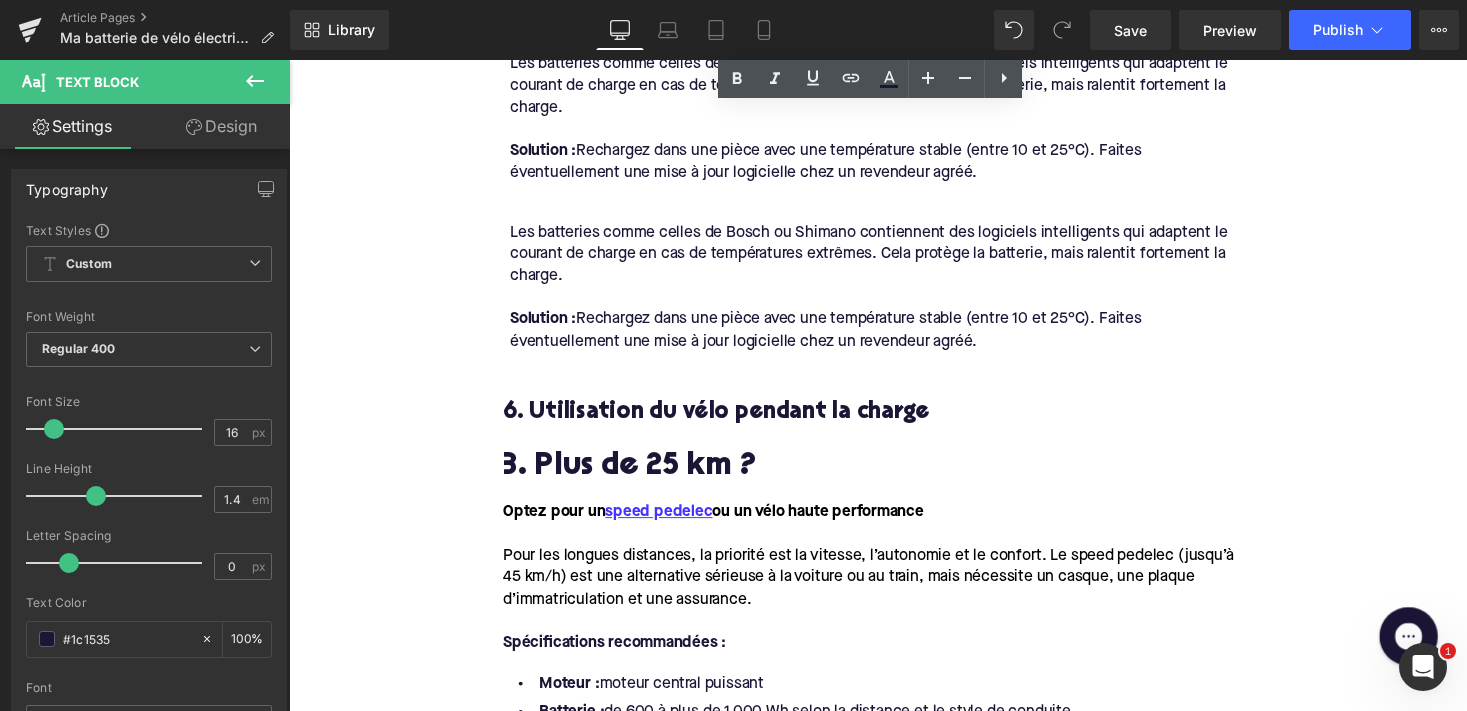 click at bounding box center [897, 305] 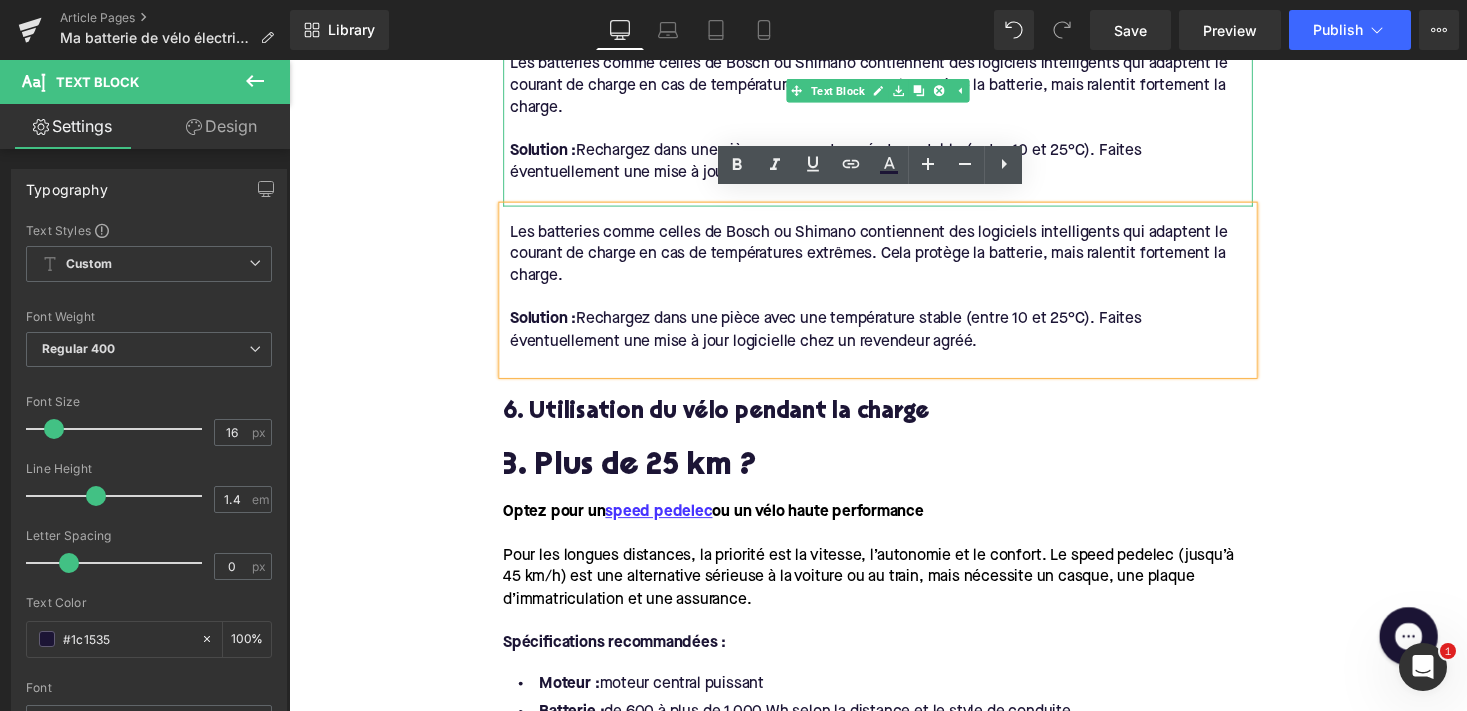 click on "Solution :" at bounding box center [550, 154] 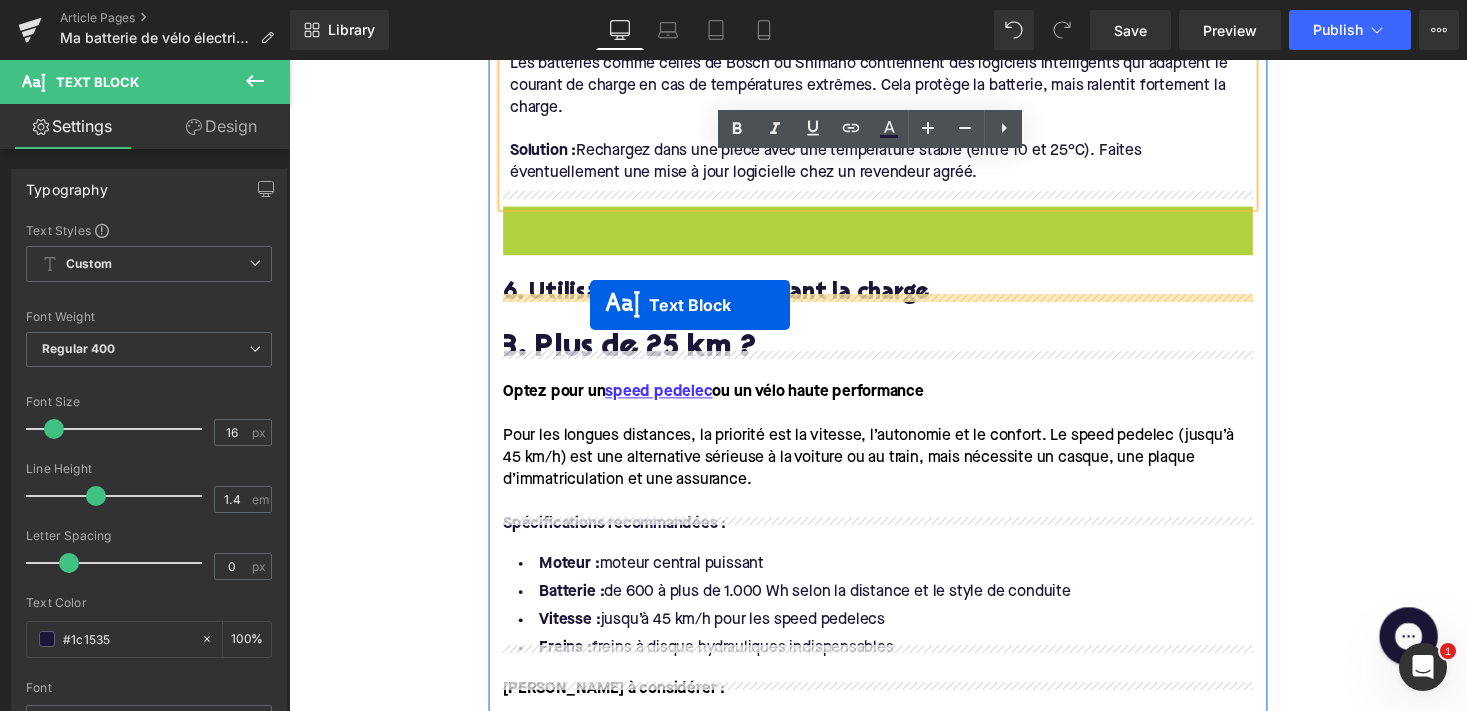 drag, startPoint x: 842, startPoint y: 278, endPoint x: 597, endPoint y: 311, distance: 247.21246 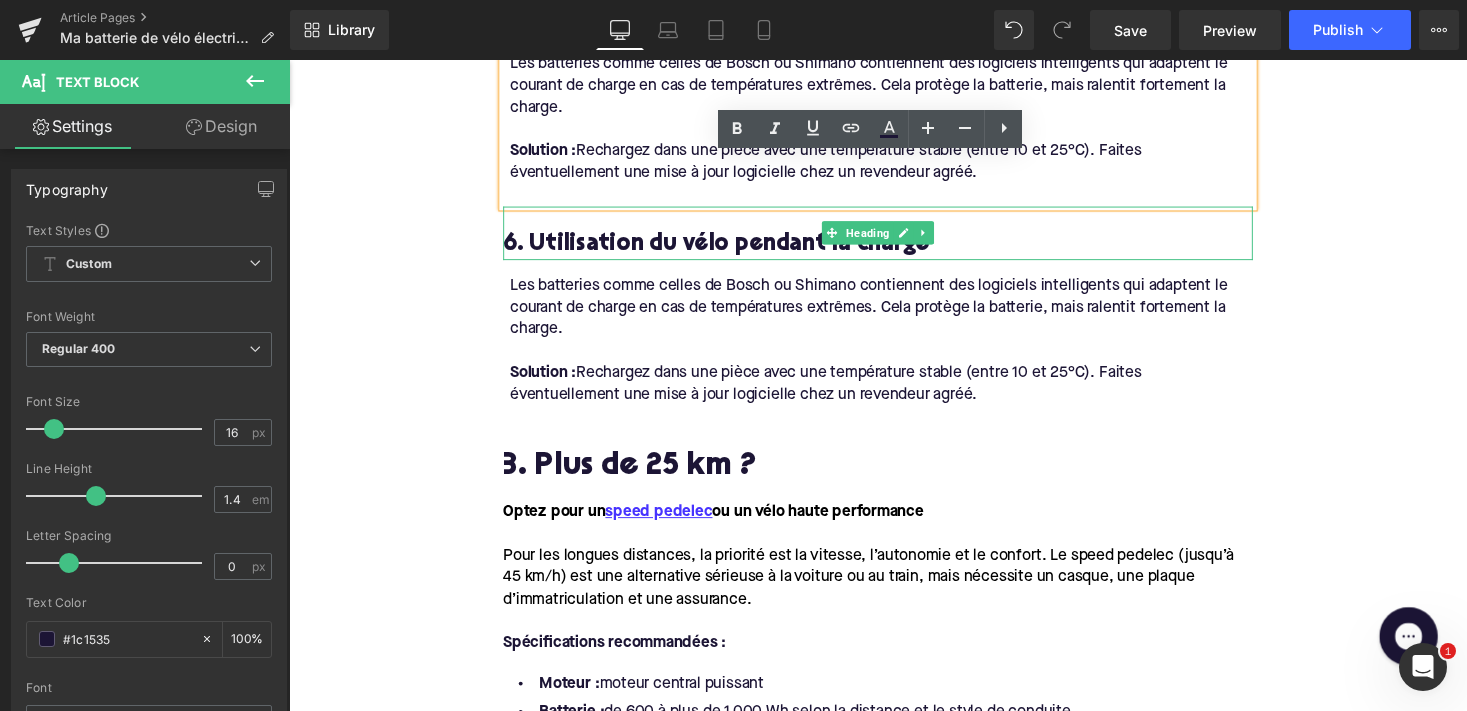 click on "Les batteries comme celles de Bosch ou Shimano contiennent des logiciels intelligents qui adaptent le courant de charge en cas de températures extrêmes. Cela protège la batterie, mais ralentit fortement la charge." at bounding box center (897, 315) 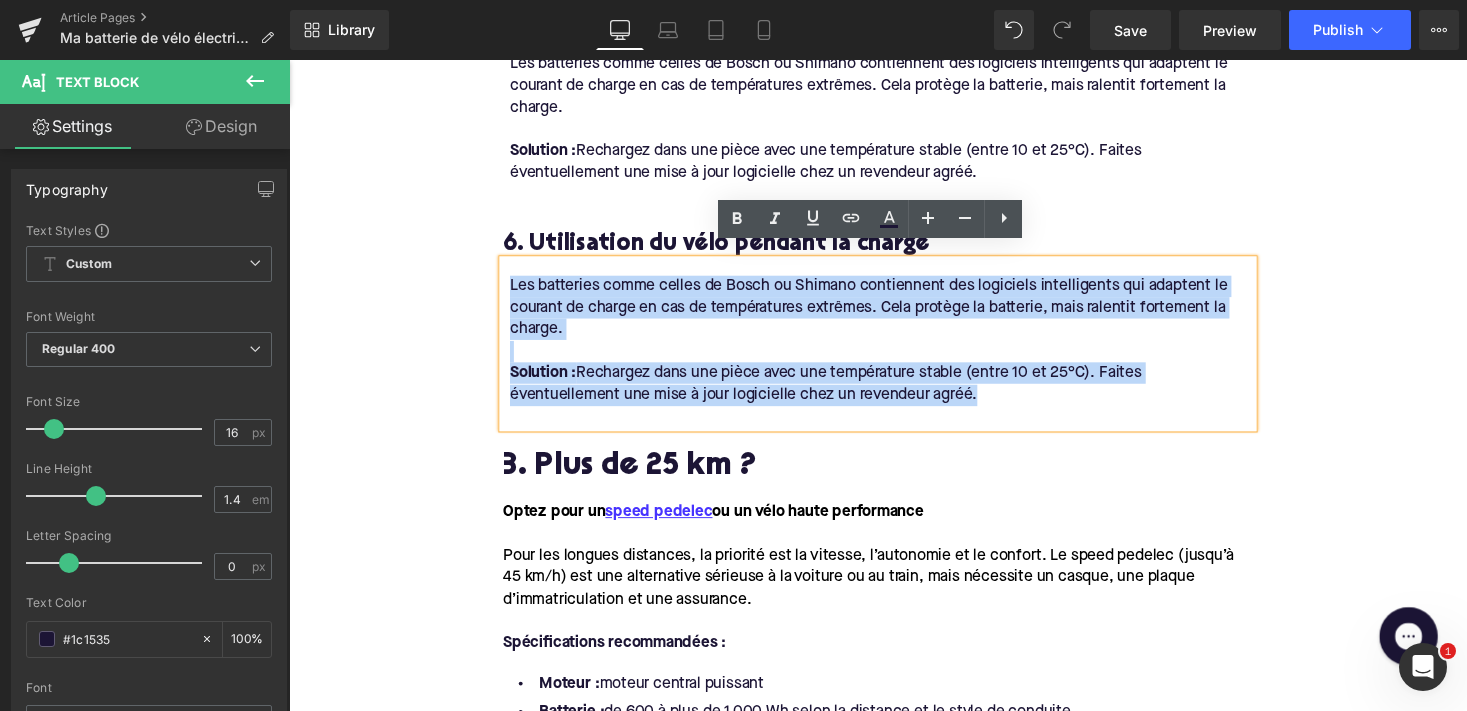 drag, startPoint x: 1015, startPoint y: 386, endPoint x: 482, endPoint y: 273, distance: 544.84674 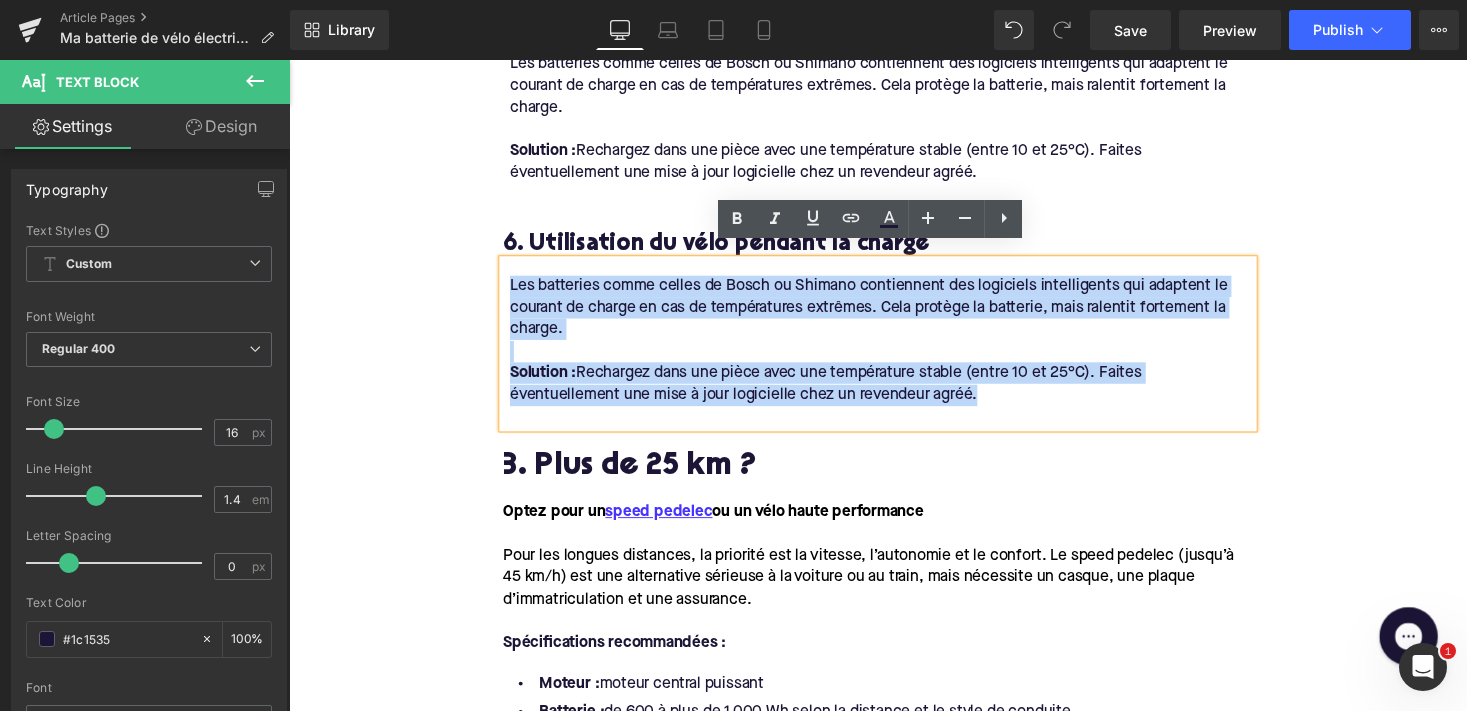 click on "Home / Ma batterie de vélo électrique se charge lentement ou pas du tout : 6 causes et solutions Breadcrumbs         Ma batterie de vélo électrique se charge lentement ou pas du tout : 6 causes et solutions Heading         Que vous utilisiez votre vélo électrique pour vos trajets quotidiens ou pour des balades le week-end, une batterie en bon état de fonctionnement est essentielle. Mais que faire si vous remarquez que votre batterie se recharge très lentement ou même plus du tout ? Dans cet article, nous passons en revue les causes les plus fréquentes et leurs solutions. [PERSON_NAME], argumenté et applicable dans la pratique, pour que vous puissiez vite reprendre la route. Text Block         Row         Image         Row         Row         Symptômes d’un problème de charge Heading         Avant d’analyser les causes : reconnaissez-vous un ou plusieurs des signes suivants indiquant un dysfonctionnement de la batterie ? Text Block         La batterie ne se charge pas du tout. Text Block" at bounding box center [894, 468] 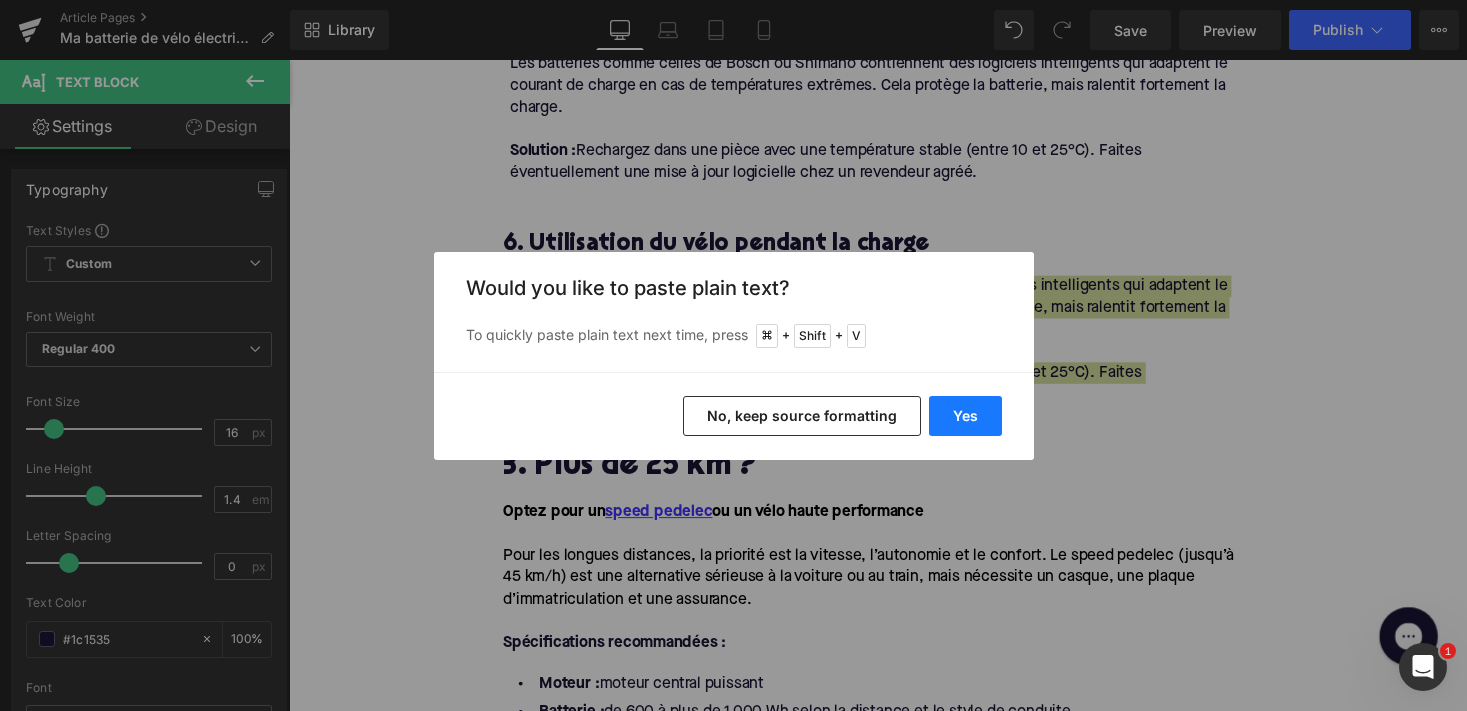 drag, startPoint x: 936, startPoint y: 419, endPoint x: 398, endPoint y: 297, distance: 551.6593 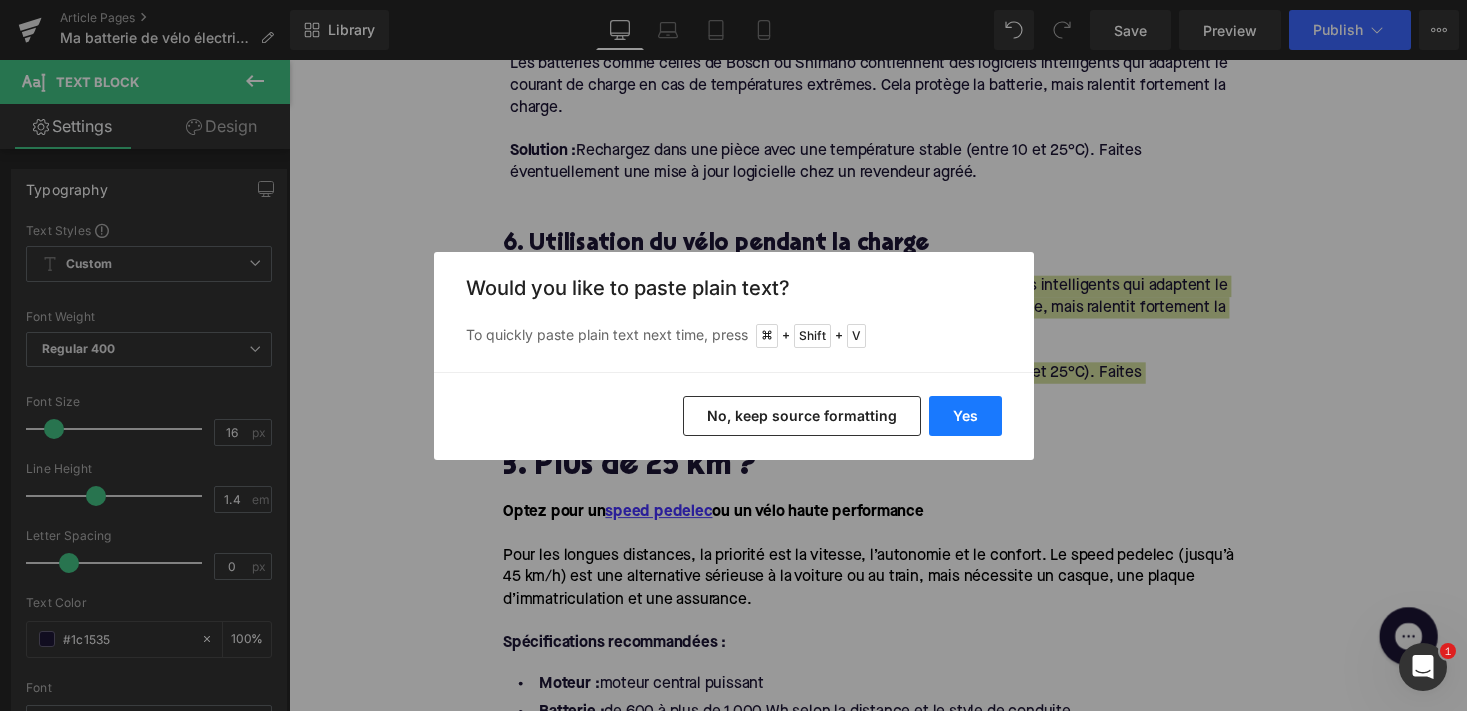 click on "Yes" at bounding box center (965, 416) 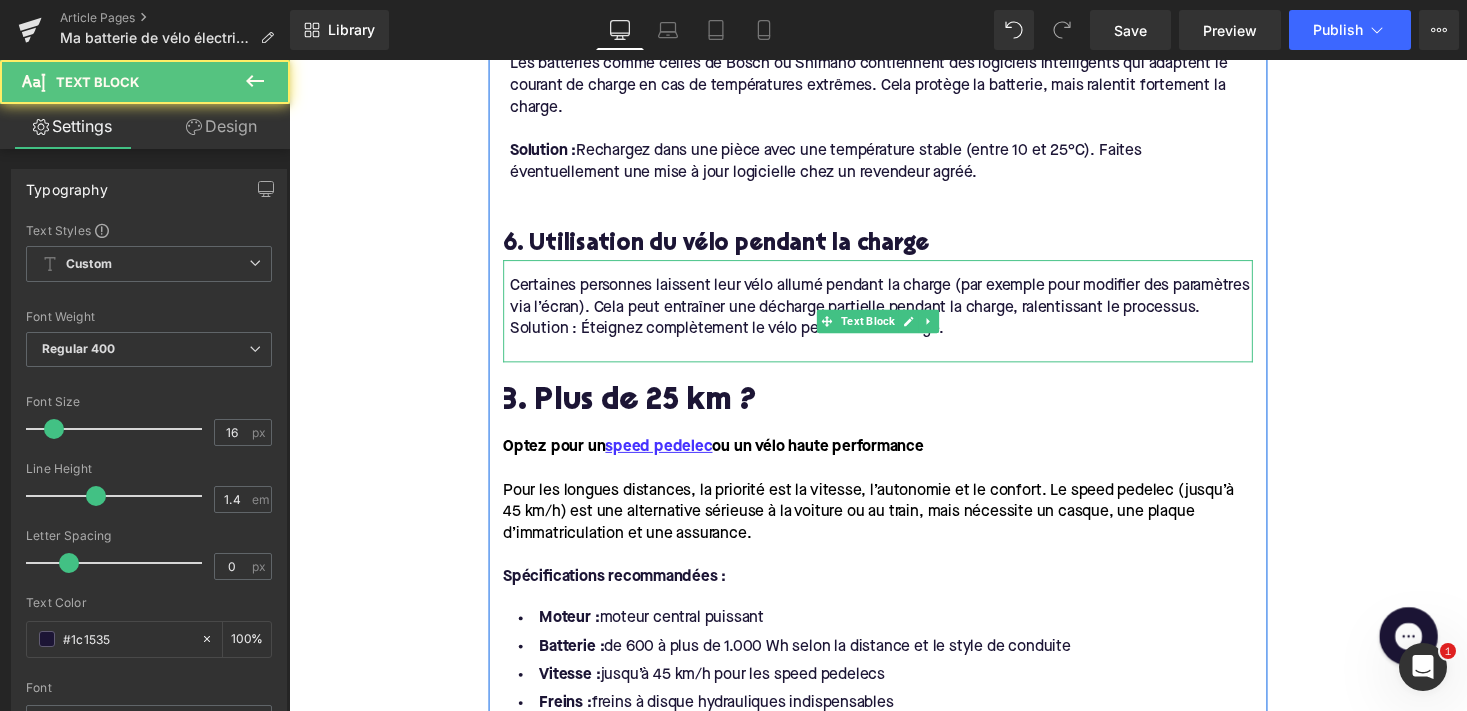 click on "Solution : Éteignez complètement le vélo pendant la recharge." at bounding box center (897, 337) 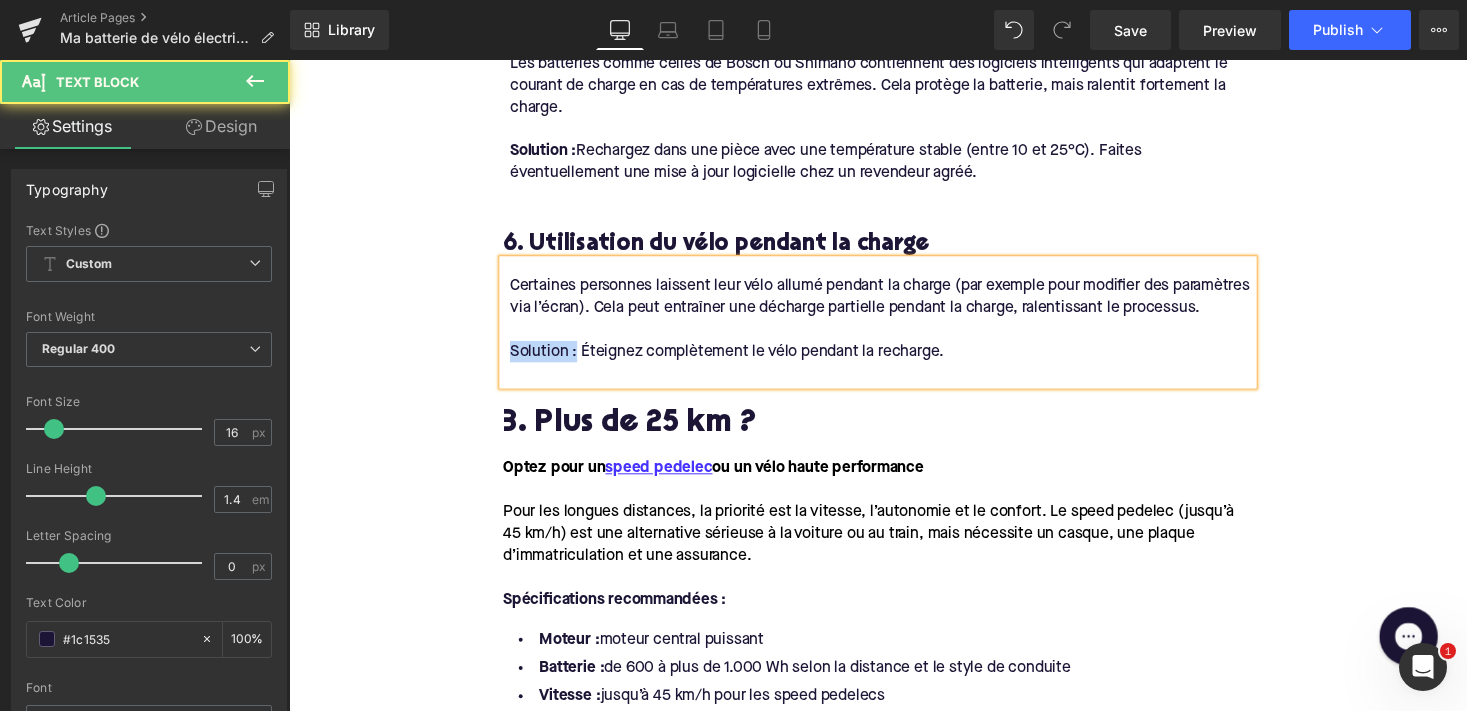 drag, startPoint x: 582, startPoint y: 367, endPoint x: 479, endPoint y: 367, distance: 103 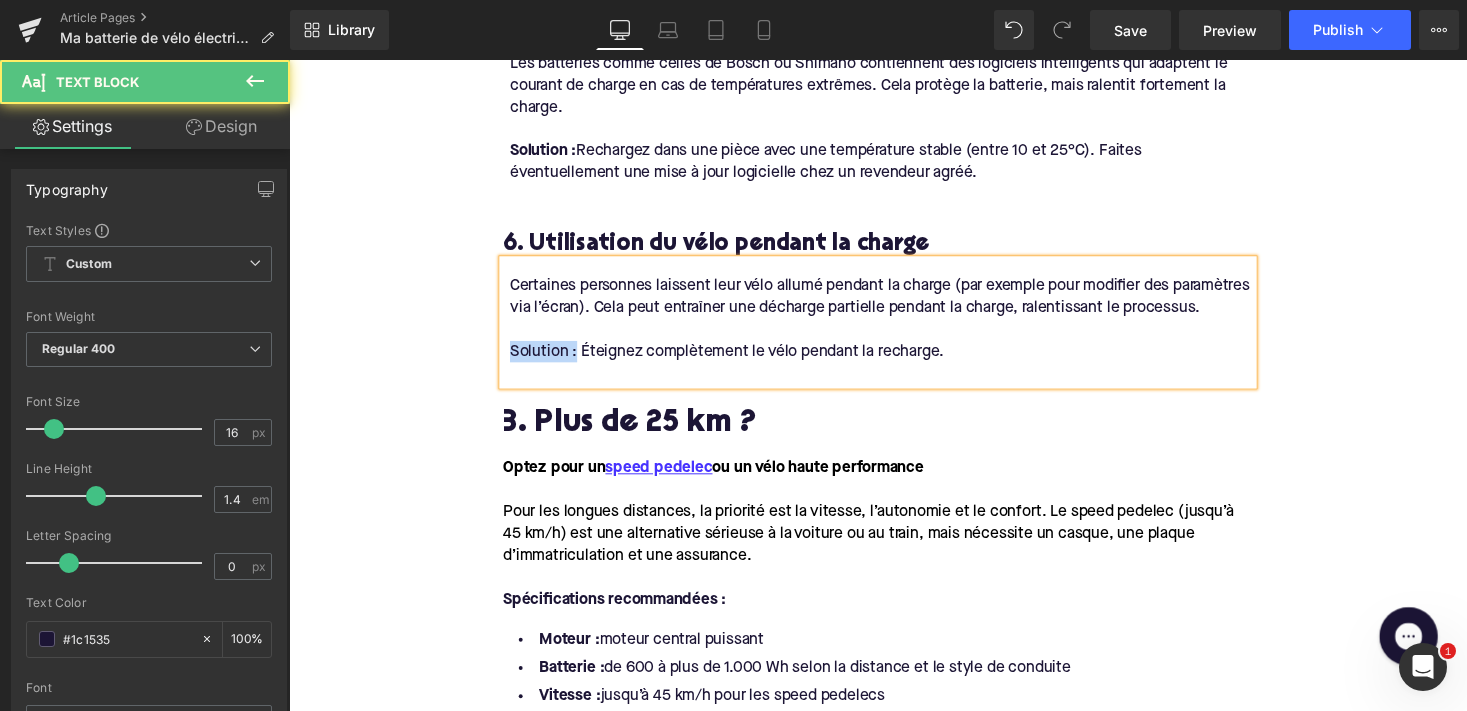 click on "Home / Ma batterie de vélo électrique se charge lentement ou pas du tout : 6 causes et solutions Breadcrumbs         Ma batterie de vélo électrique se charge lentement ou pas du tout : 6 causes et solutions Heading         Que vous utilisiez votre vélo électrique pour vos trajets quotidiens ou pour des balades le week-end, une batterie en bon état de fonctionnement est essentielle. Mais que faire si vous remarquez que votre batterie se recharge très lentement ou même plus du tout ? Dans cet article, nous passons en revue les causes les plus fréquentes et leurs solutions. [PERSON_NAME], argumenté et applicable dans la pratique, pour que vous puissiez vite reprendre la route. Text Block         Row         Image         Row         Row         Symptômes d’un problème de charge Heading         Avant d’analyser les causes : reconnaissez-vous un ou plusieurs des signes suivants indiquant un dysfonctionnement de la batterie ? Text Block         La batterie ne se charge pas du tout. Text Block" at bounding box center [894, 446] 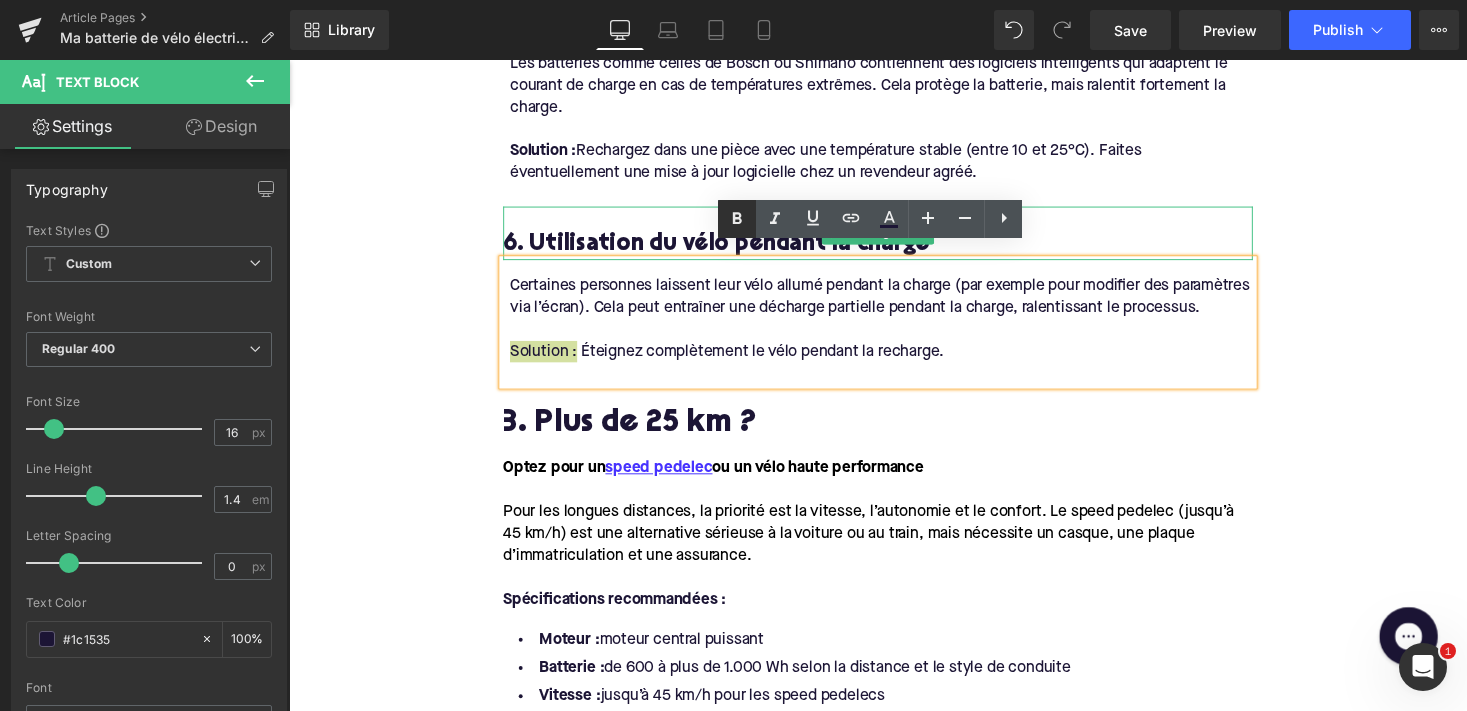drag, startPoint x: 743, startPoint y: 215, endPoint x: 399, endPoint y: 659, distance: 561.66895 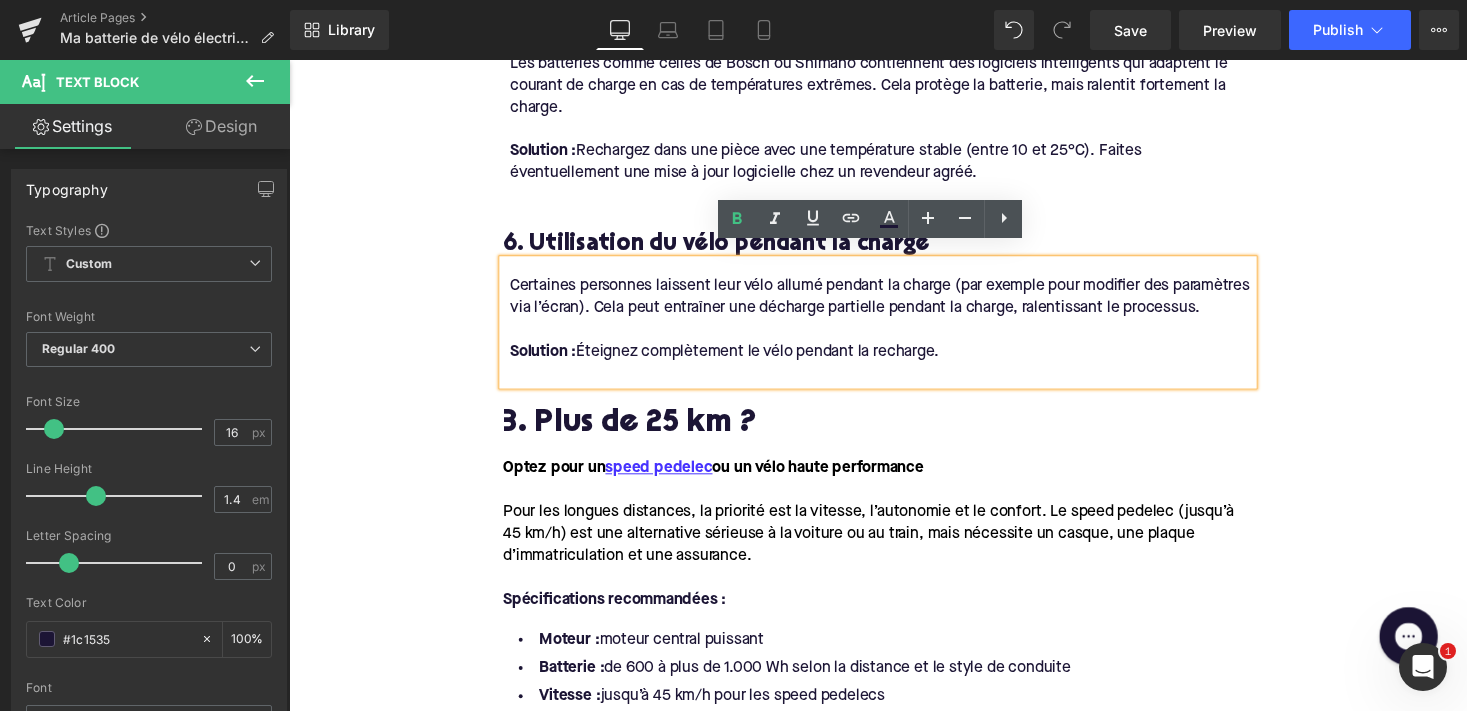 click on "3. Plus de 25 km ?" at bounding box center [894, 436] 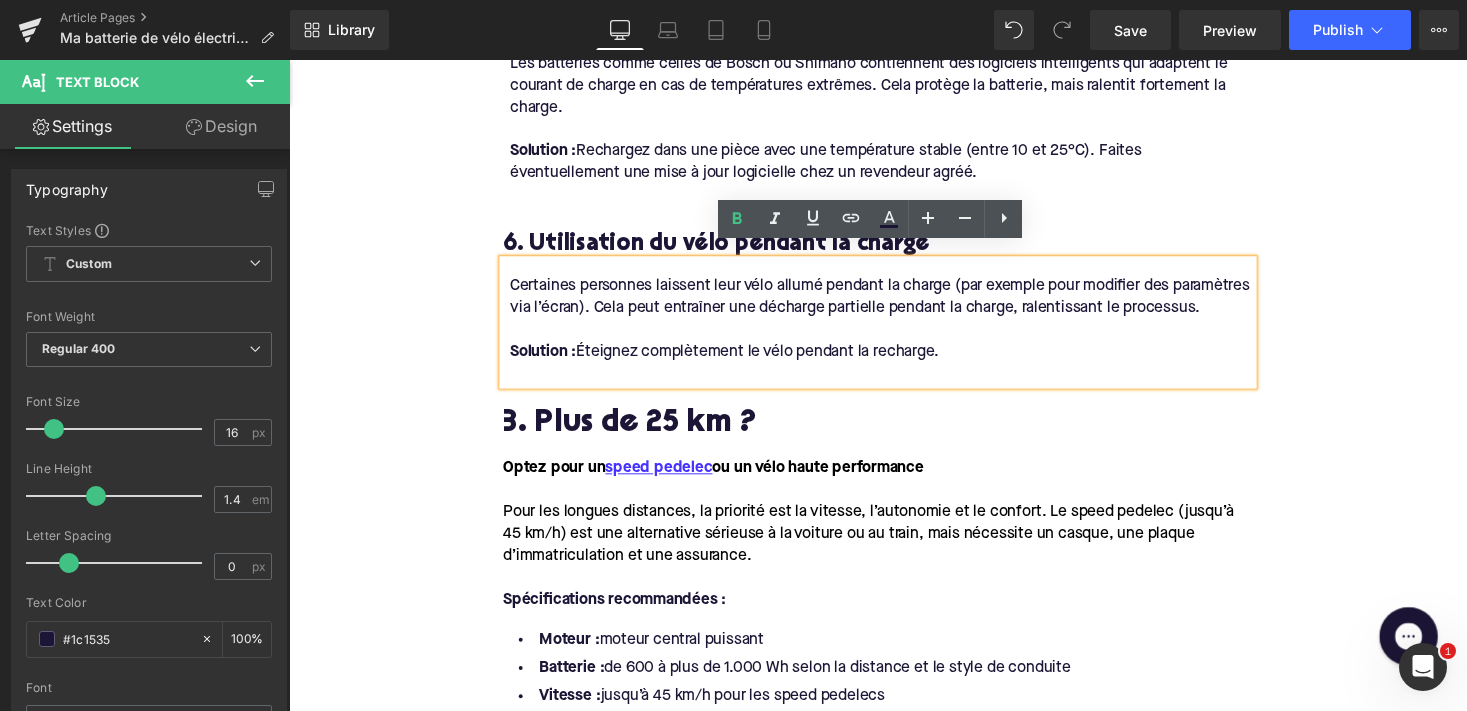 click on "3. Plus de 25 km ?" at bounding box center [894, 436] 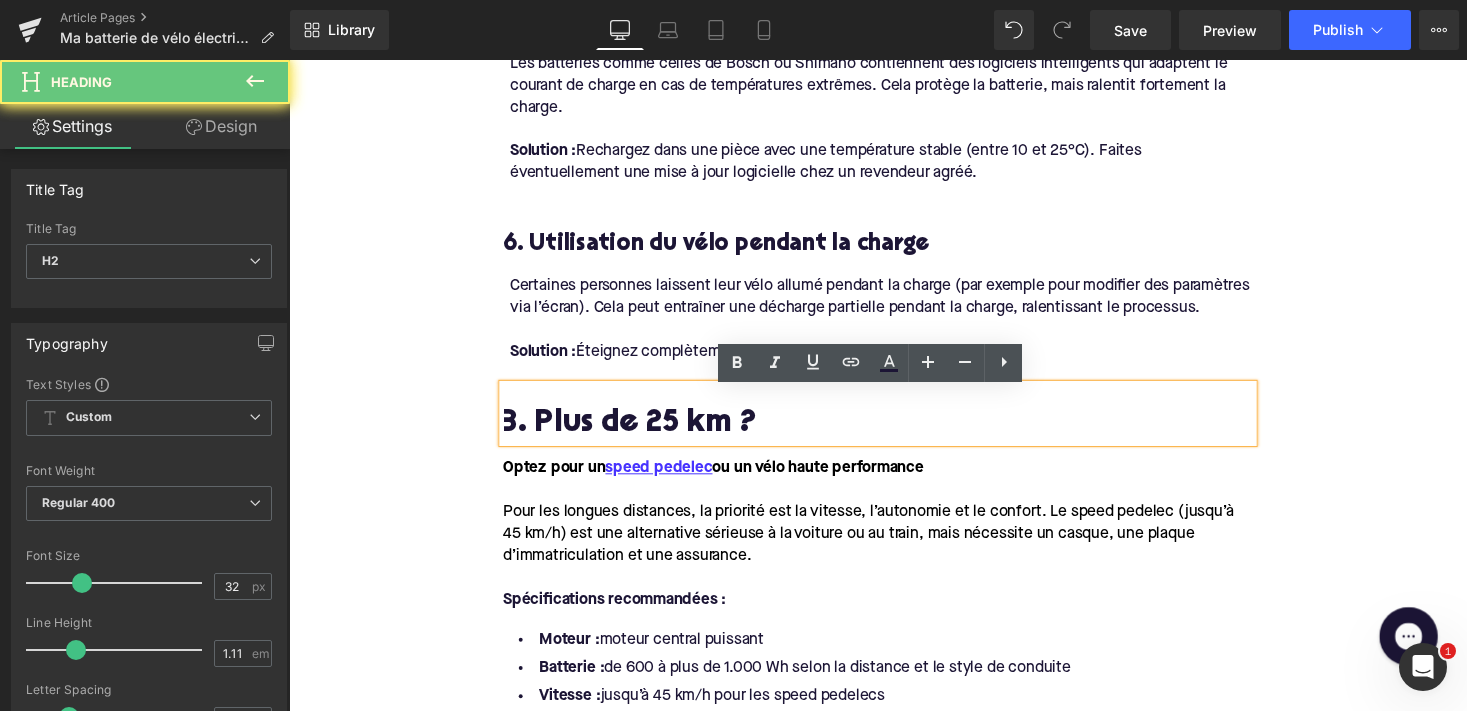 click on "3. Plus de 25 km ?" at bounding box center (894, 436) 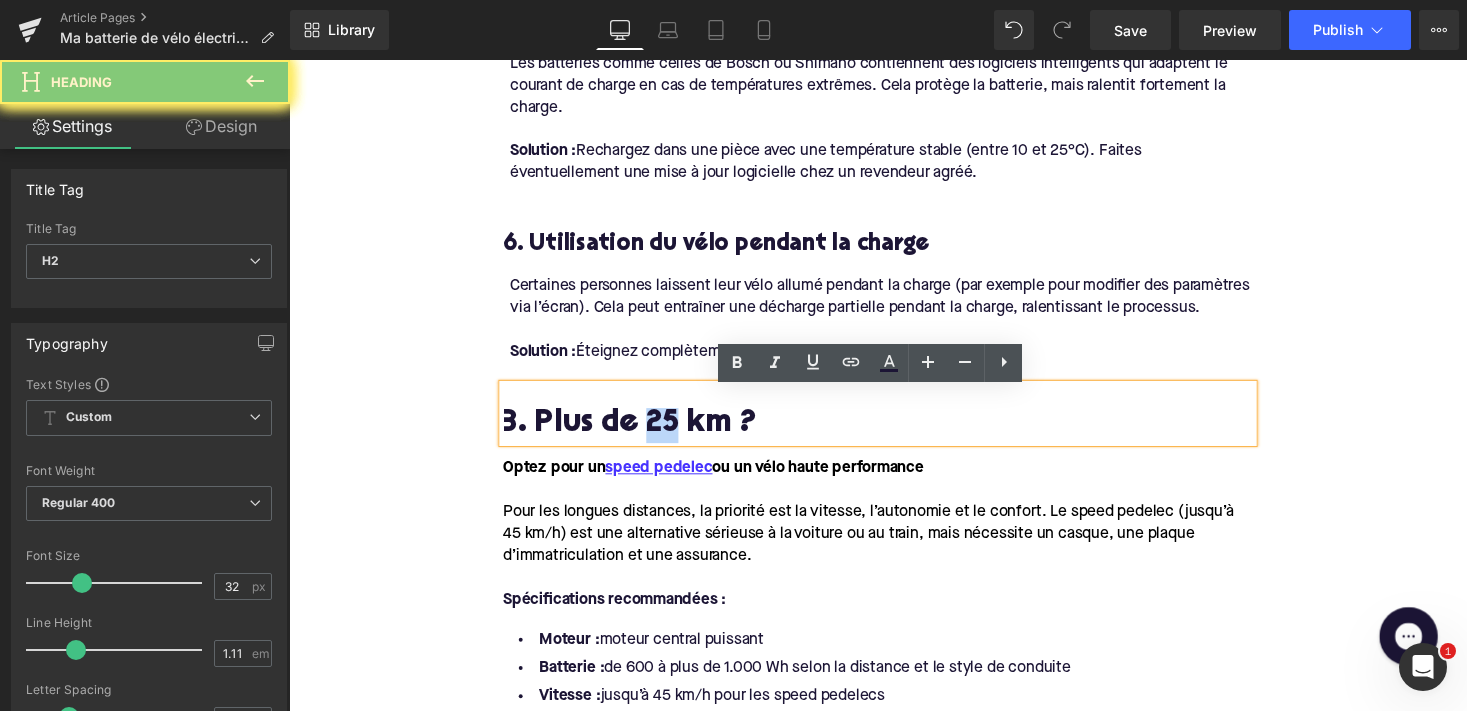 click on "3. Plus de 25 km ?" at bounding box center (894, 436) 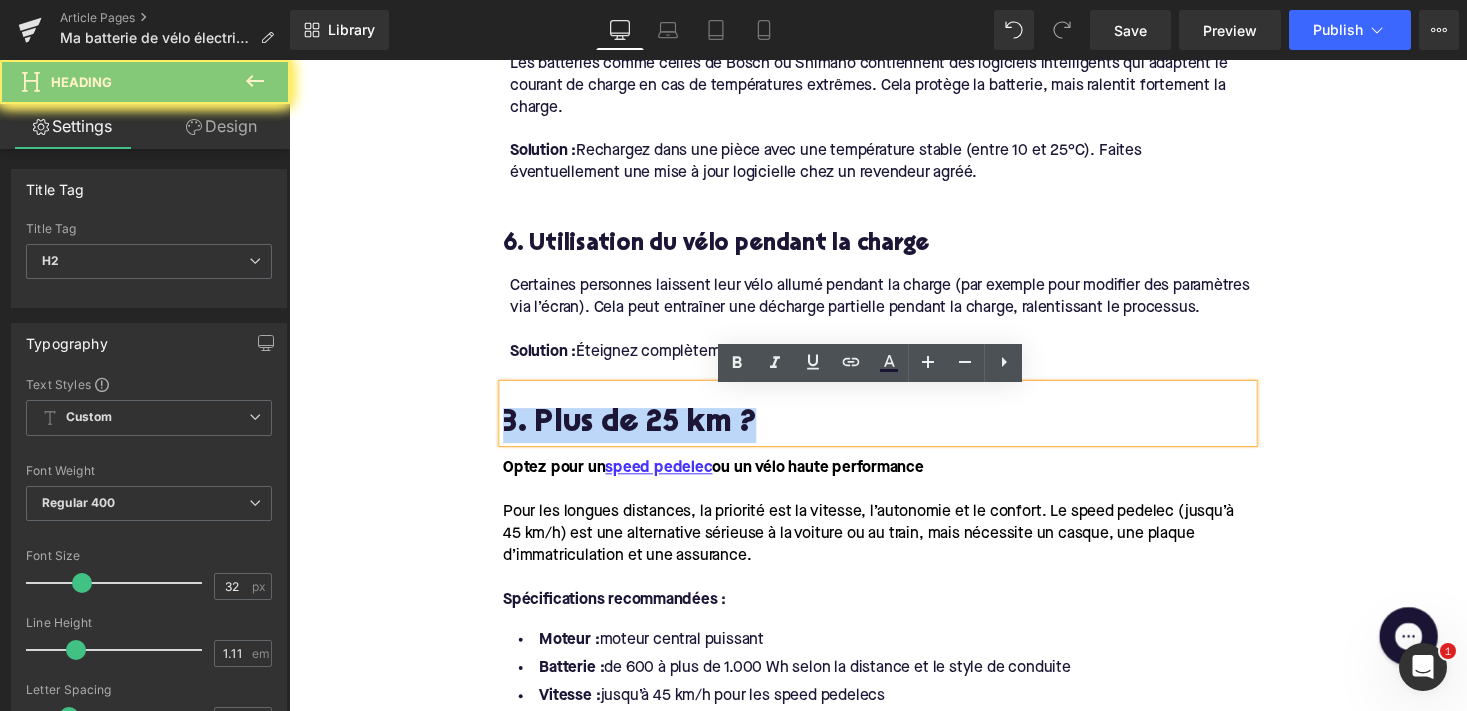 click on "3. Plus de 25 km ?" at bounding box center (894, 436) 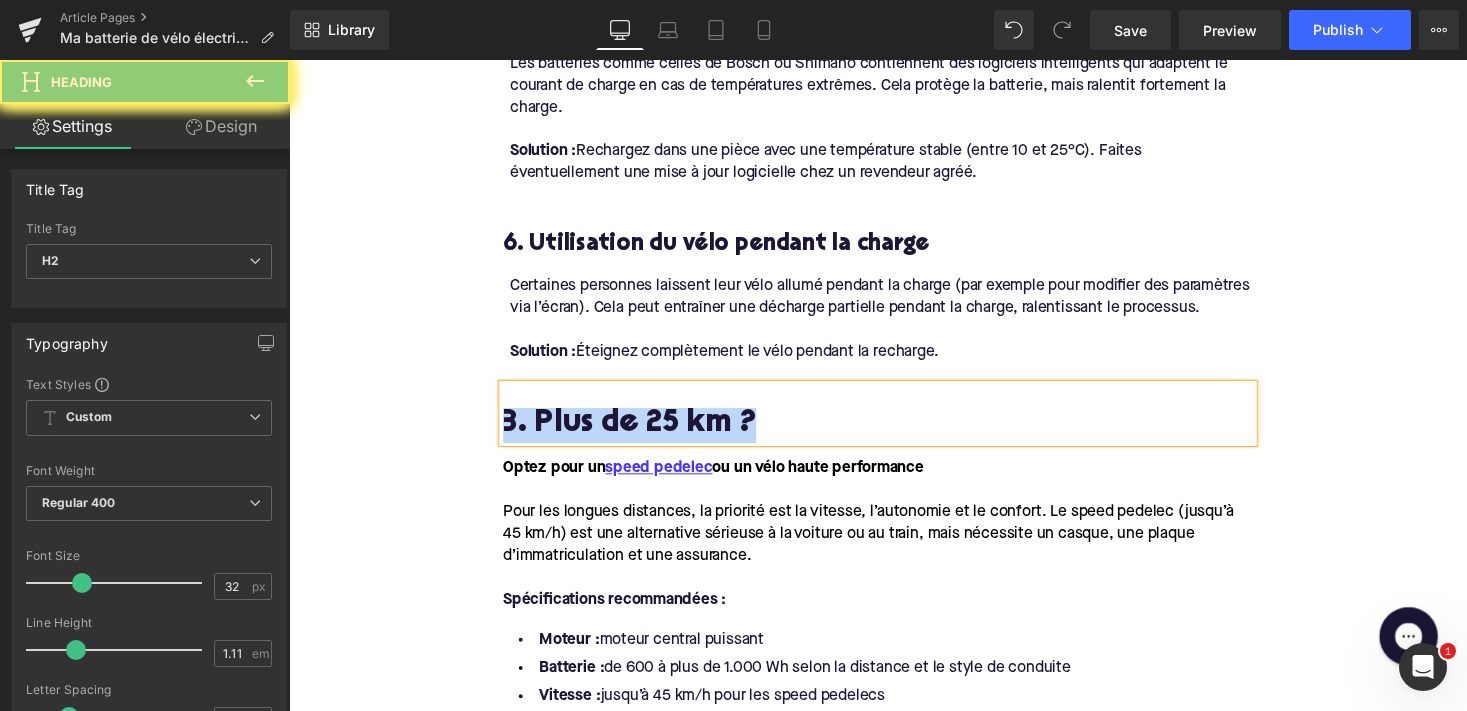 paste 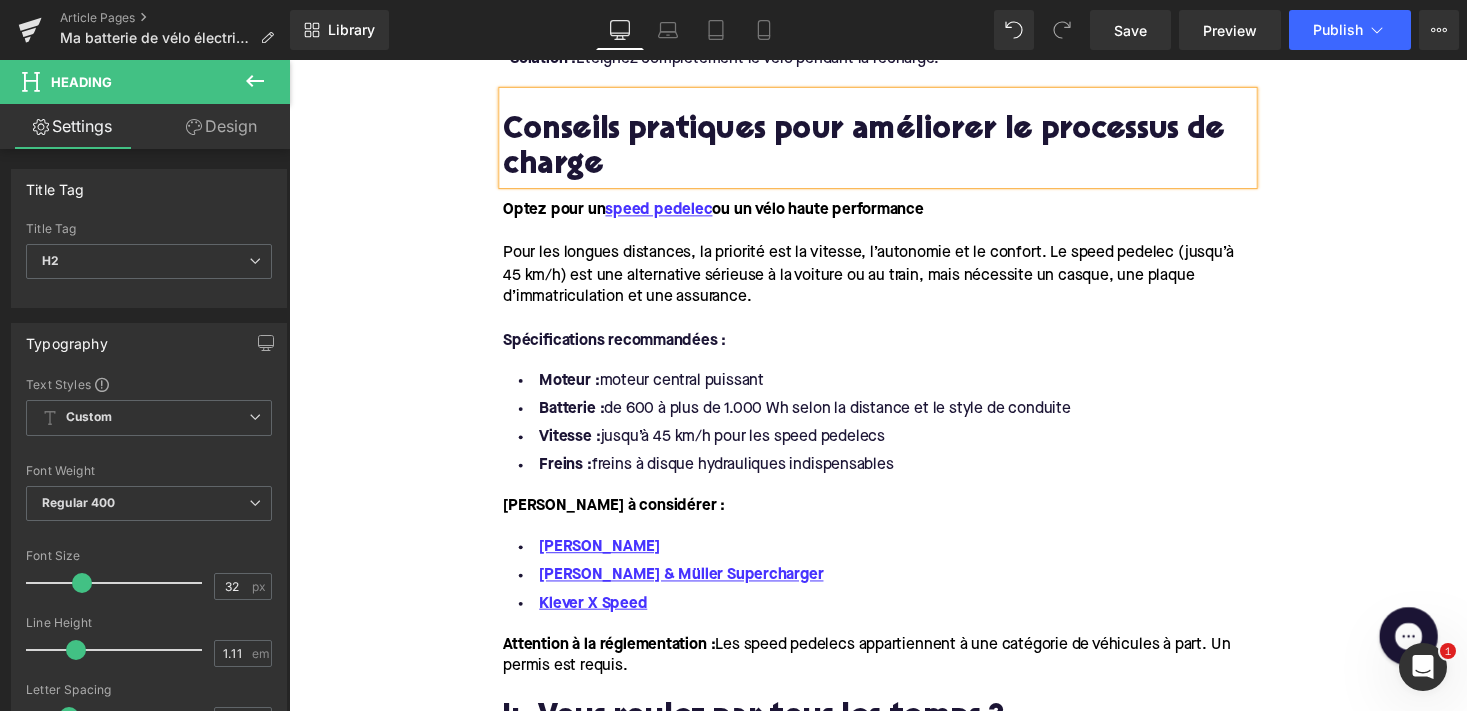 scroll, scrollTop: 2598, scrollLeft: 0, axis: vertical 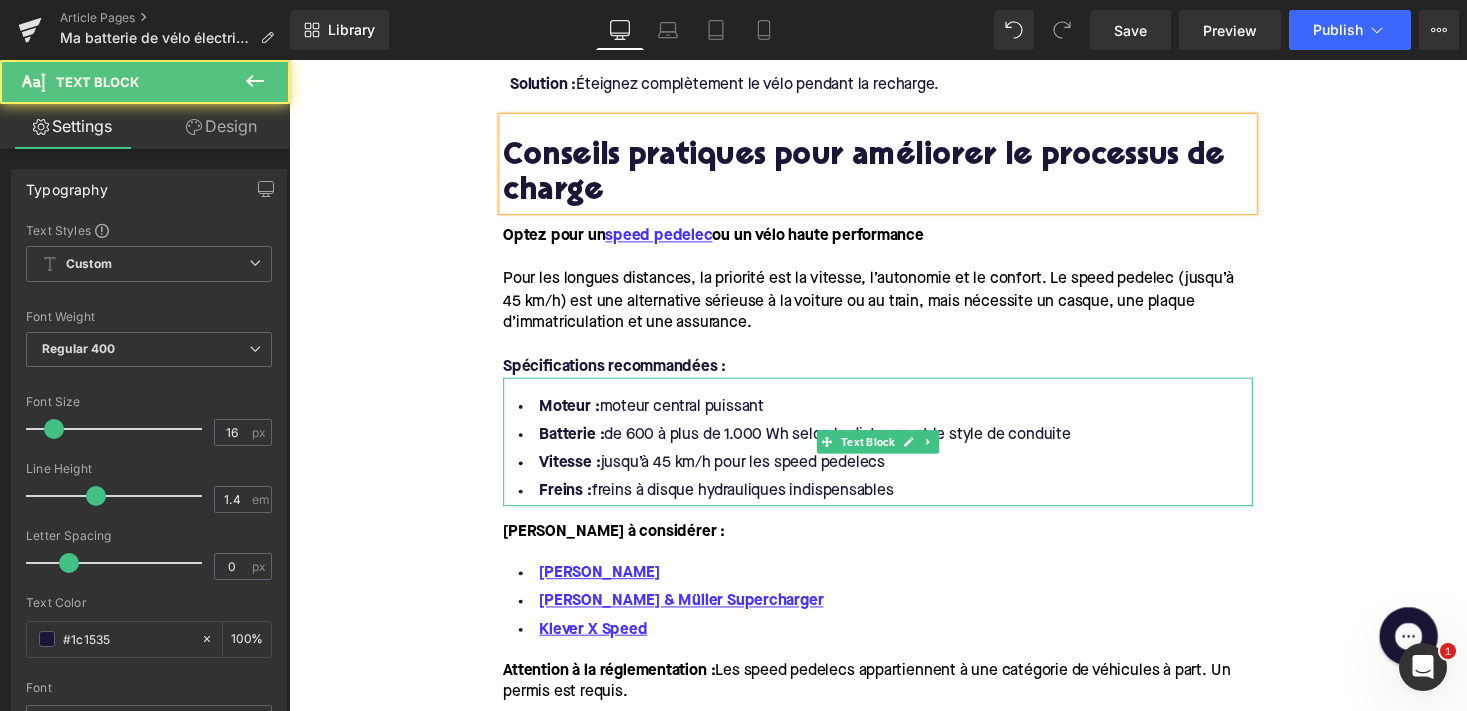 drag, startPoint x: 684, startPoint y: 421, endPoint x: 707, endPoint y: 409, distance: 25.942244 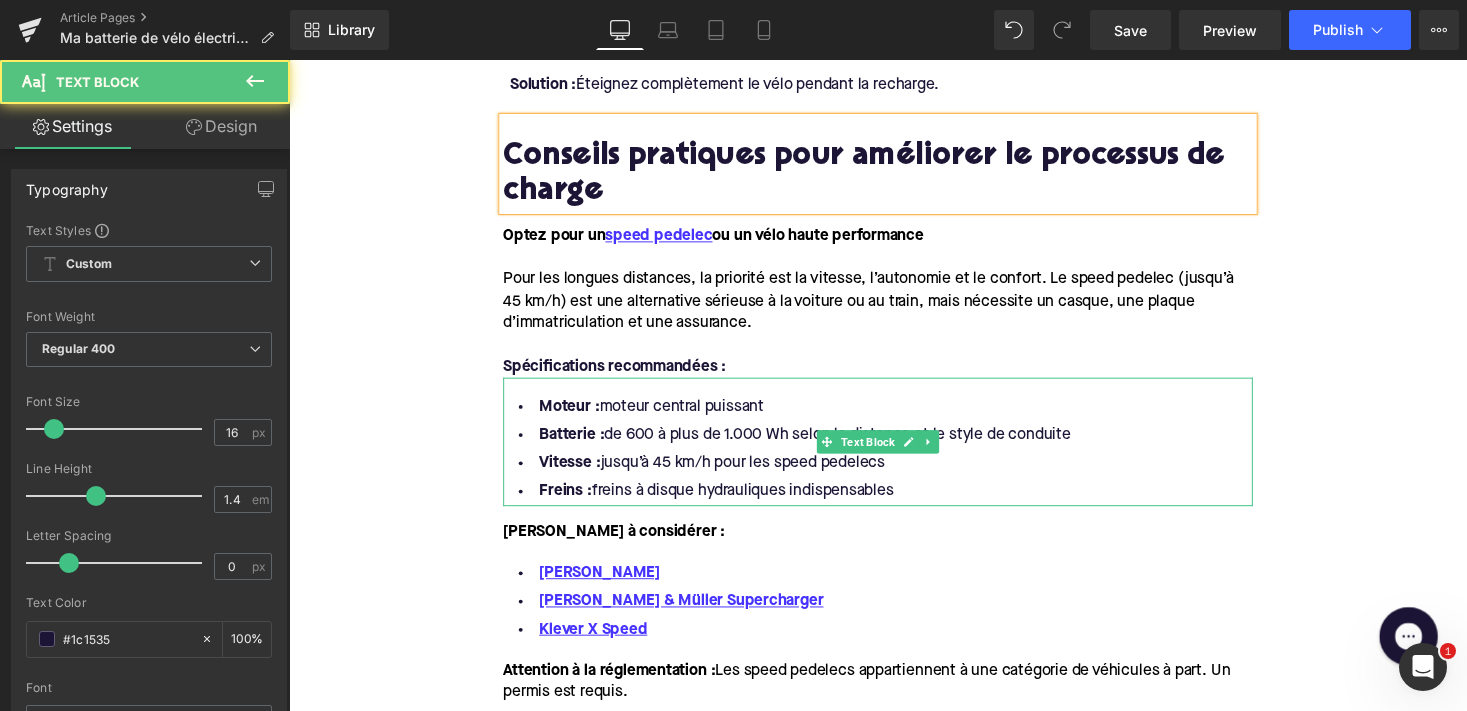 click on "Moteur :  moteur central puissant" at bounding box center (894, 416) 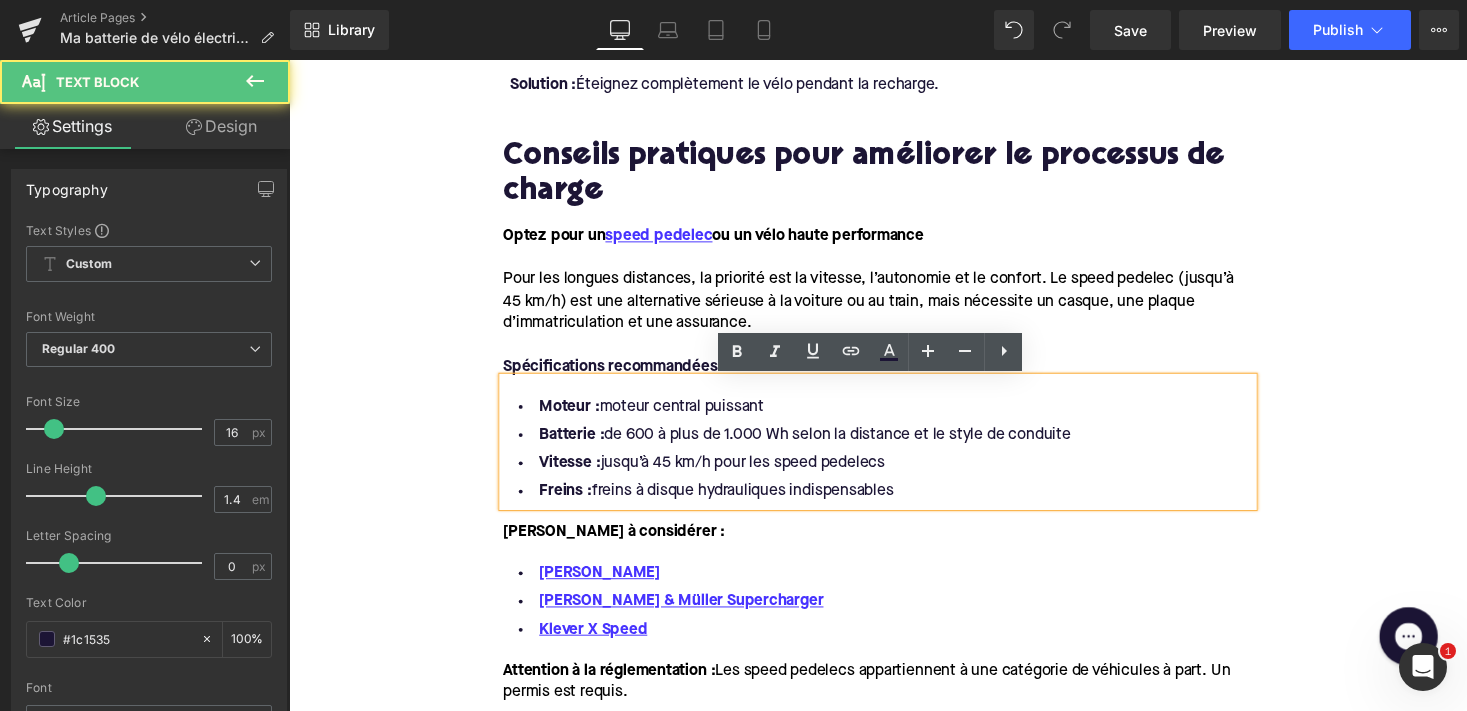 click at bounding box center [894, 263] 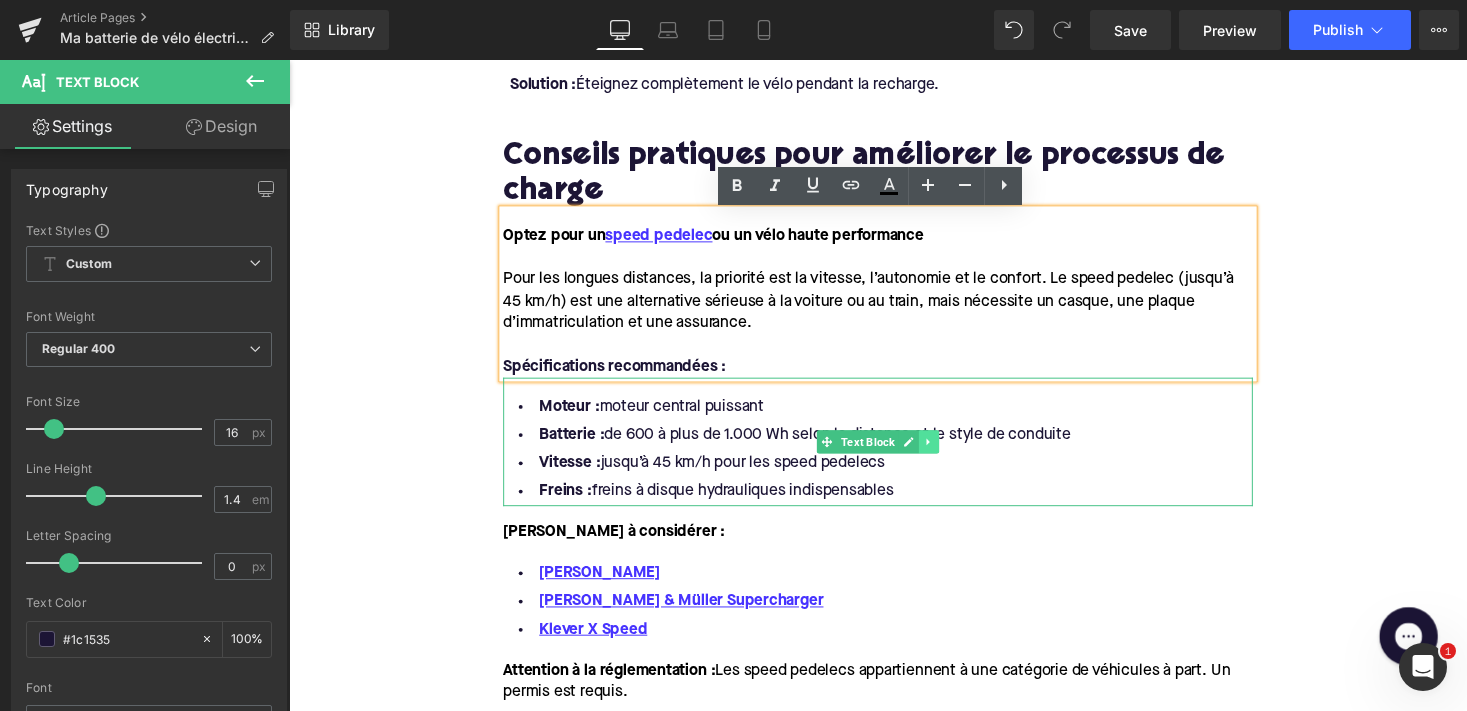click at bounding box center (946, 452) 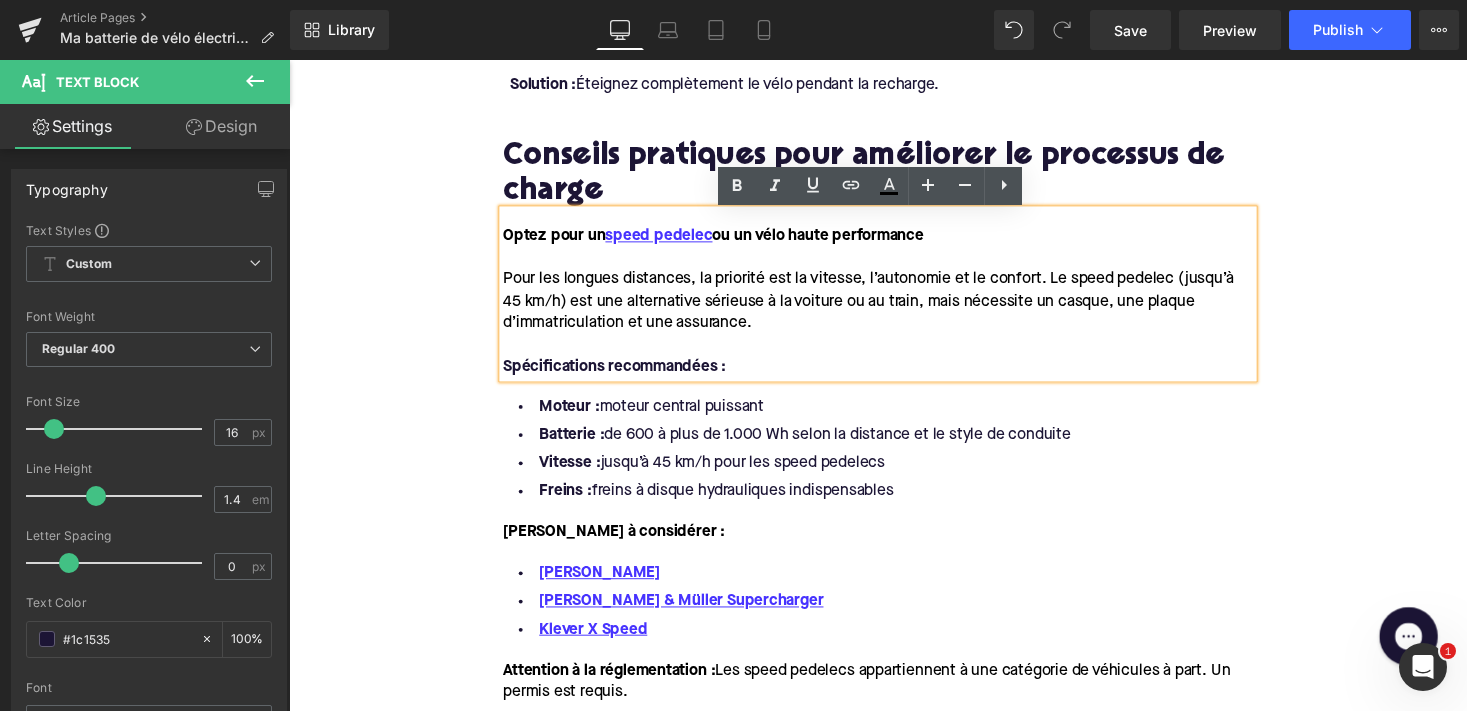 click on "Freins :  freins à disque hydrauliques indispensables" at bounding box center (894, 503) 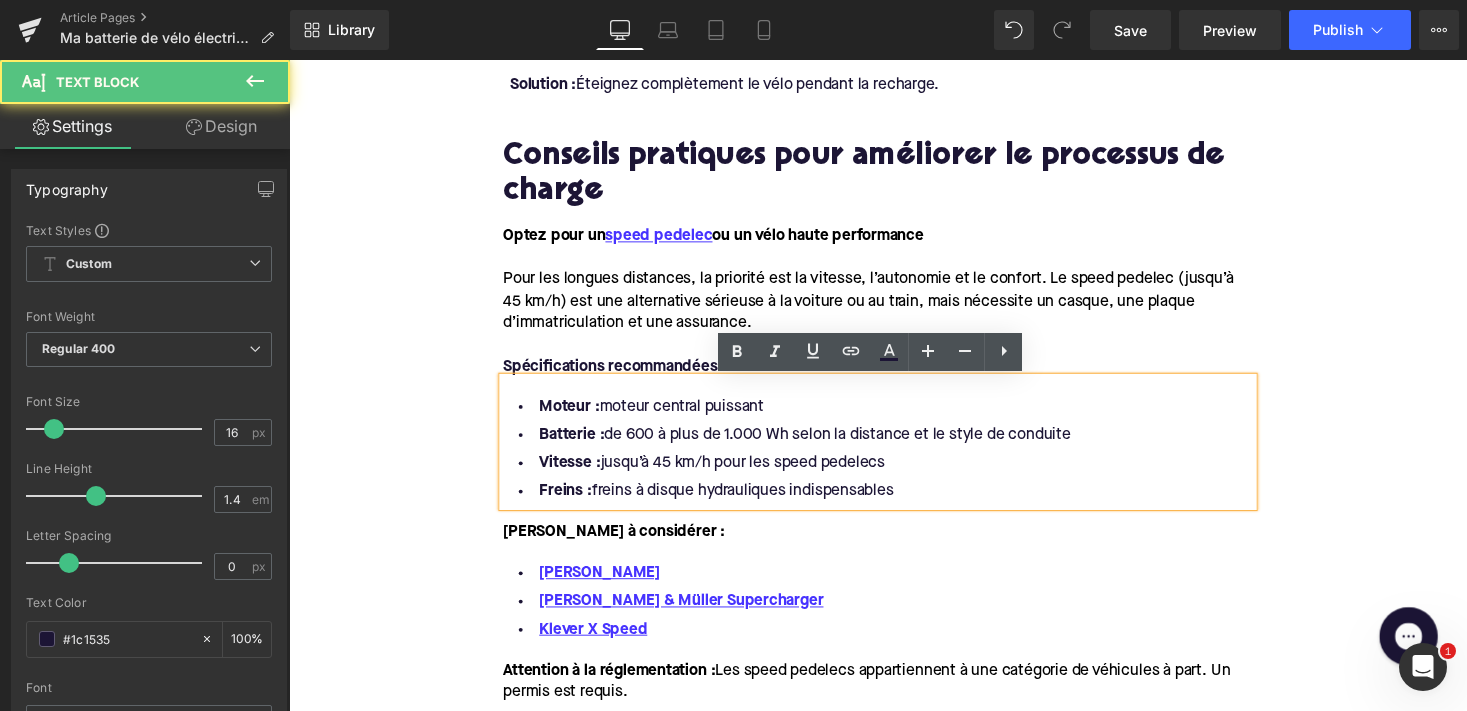 type 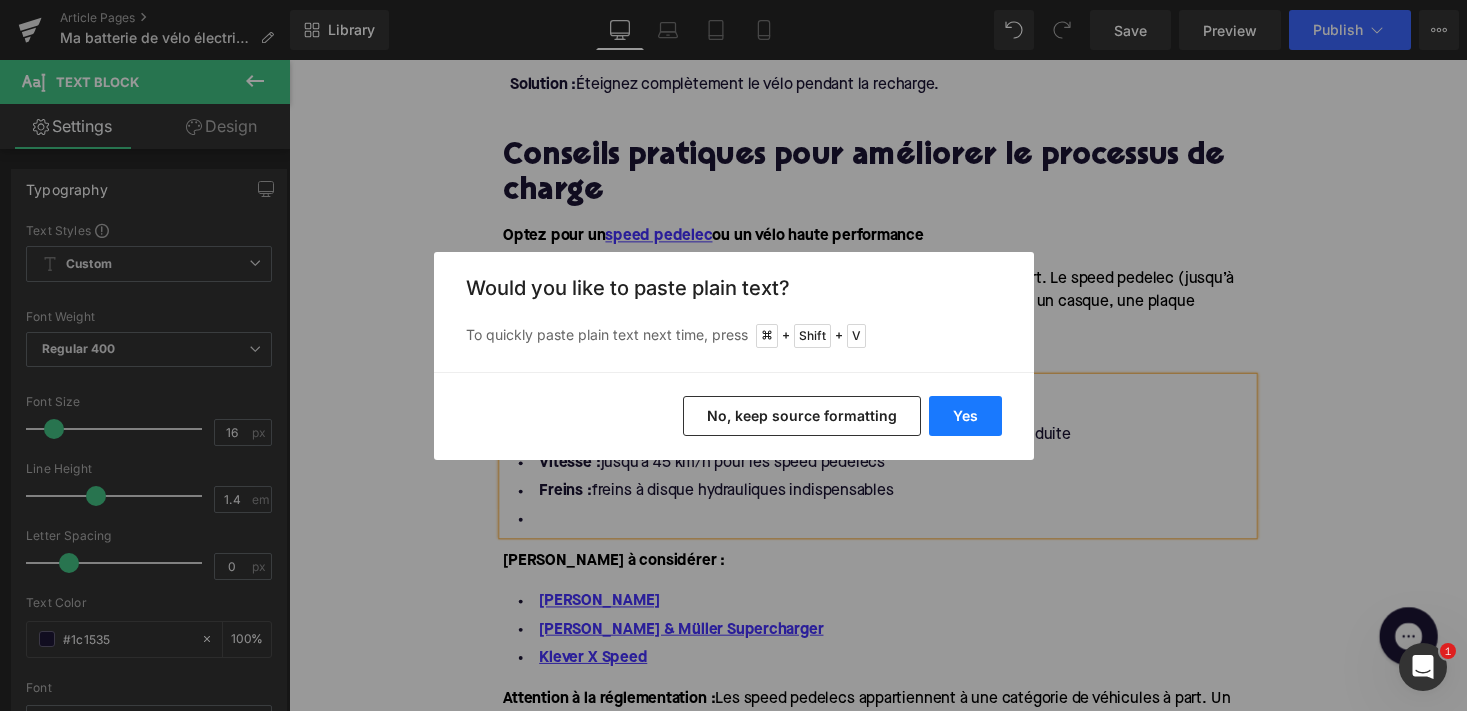 click on "Yes" at bounding box center (965, 416) 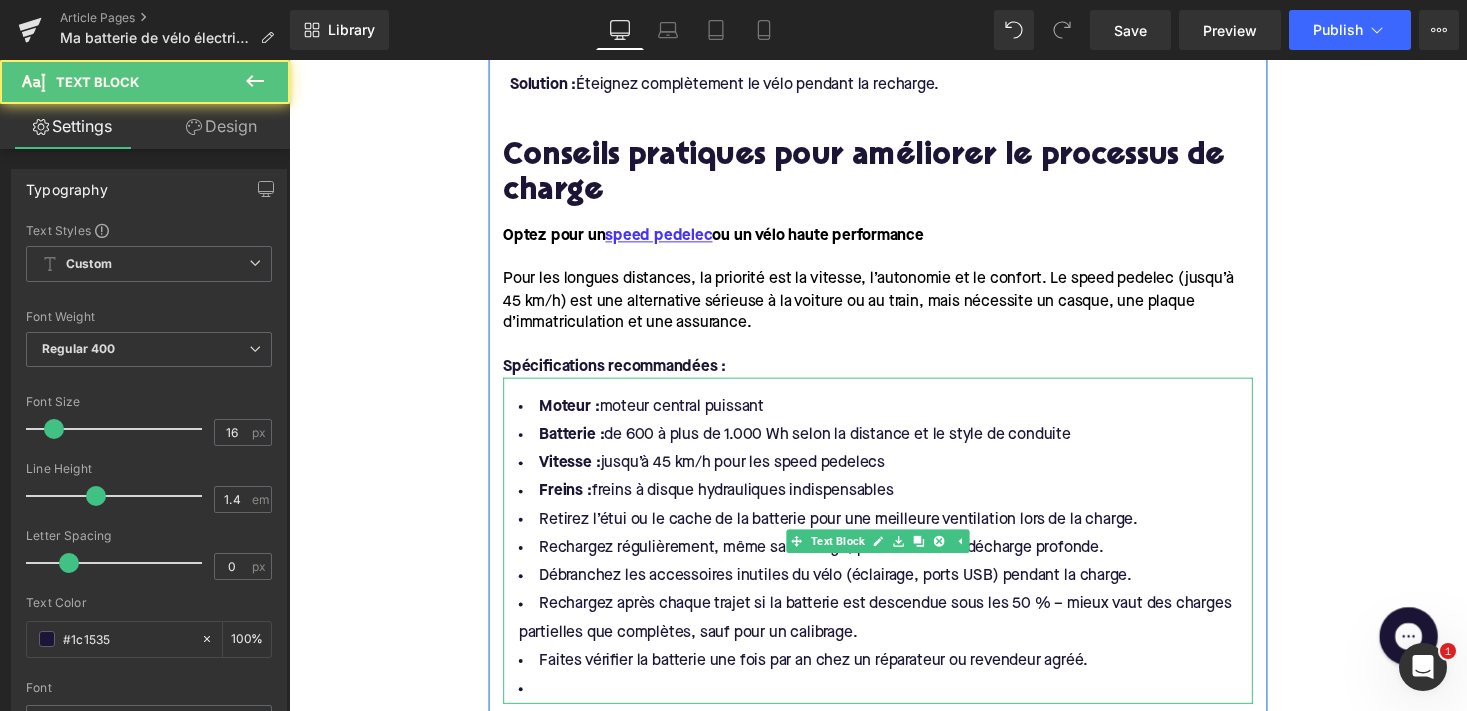 drag, startPoint x: 914, startPoint y: 506, endPoint x: 523, endPoint y: 418, distance: 400.7805 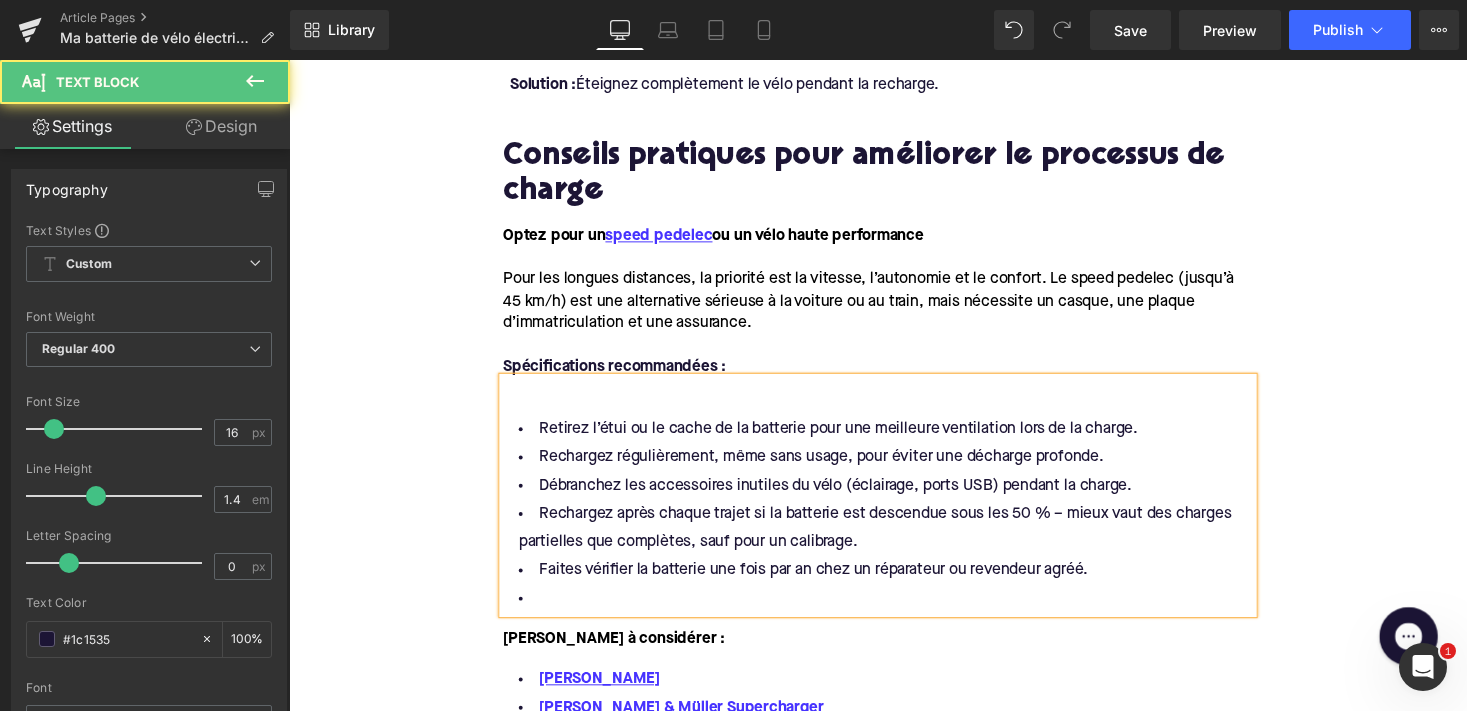 click on "Retirez l’étui ou le cache de la batterie pour une meilleure ventilation lors de la charge." at bounding box center [894, 439] 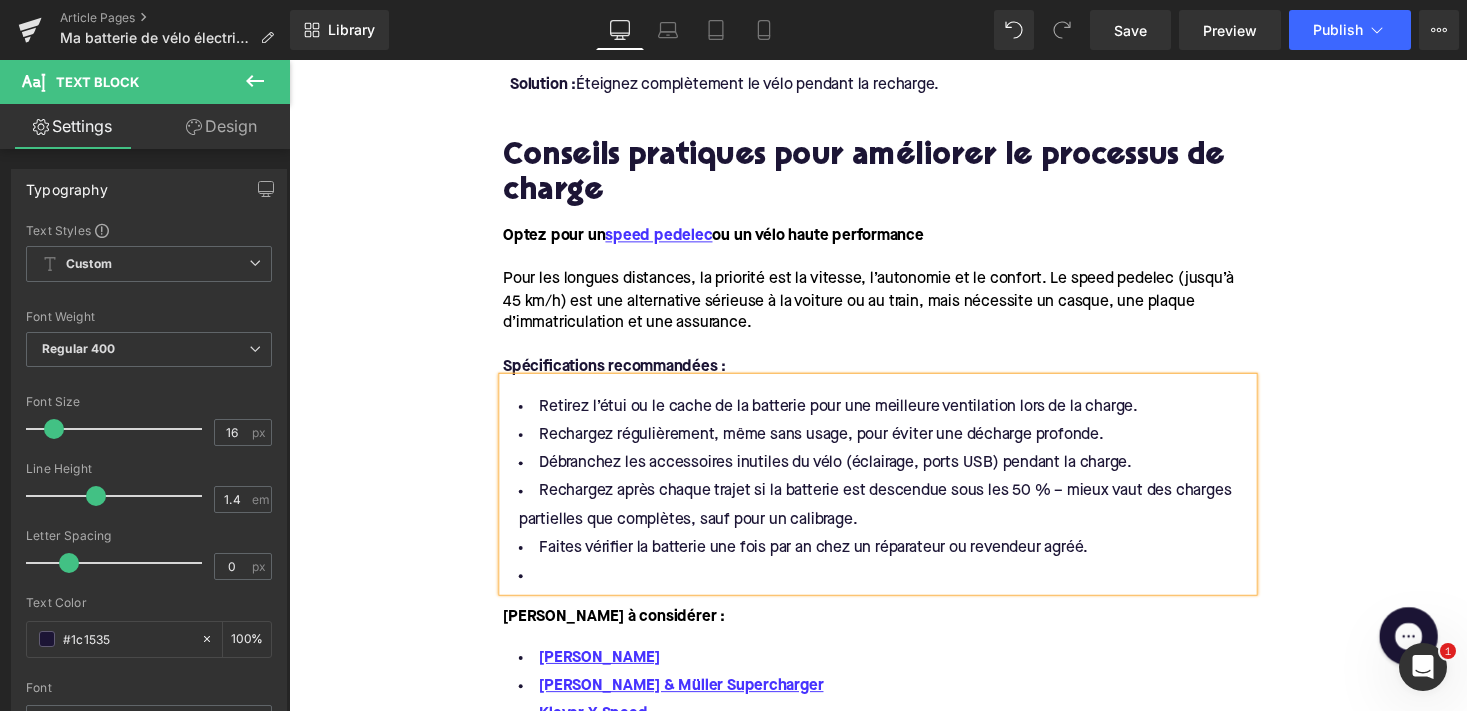 click on "Faites vérifier la batterie une fois par an chez un réparateur ou revendeur agréé." at bounding box center (894, 561) 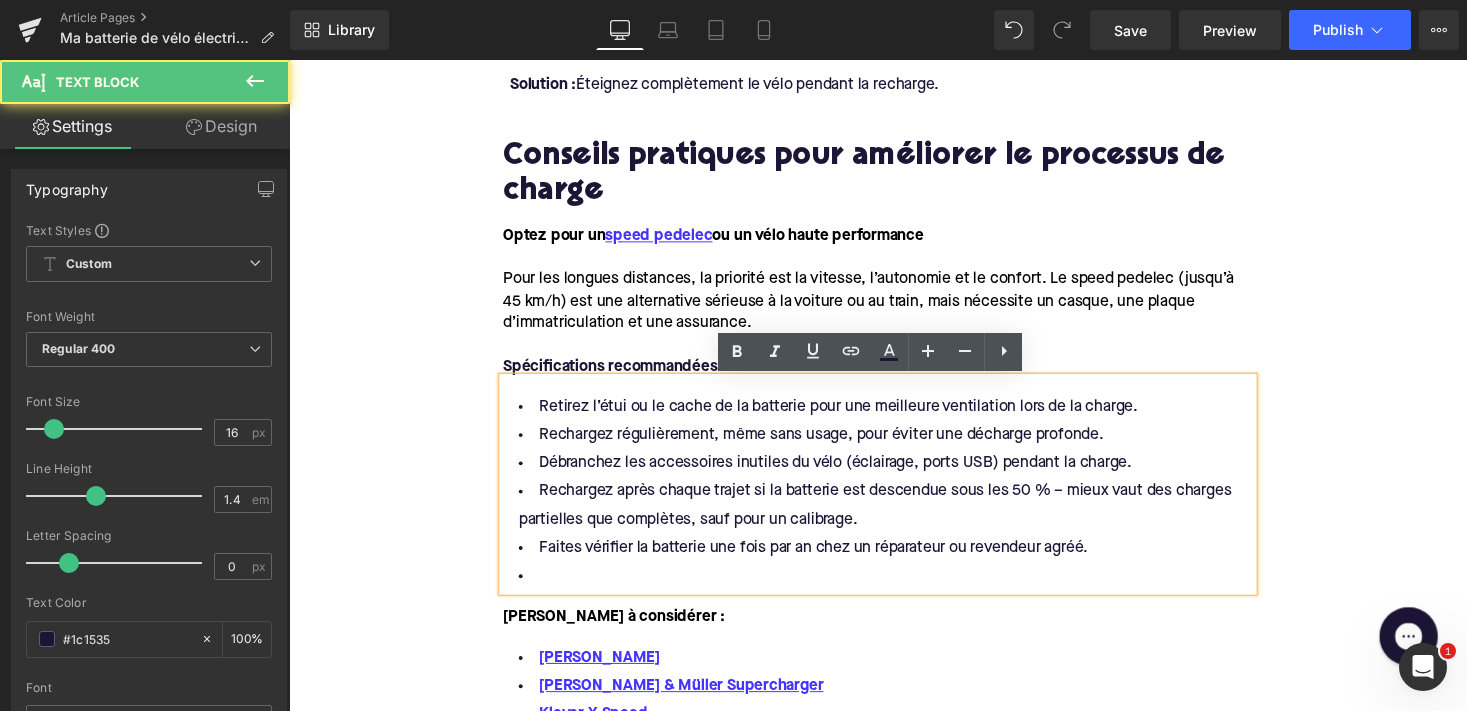 click on "Faites vérifier la batterie une fois par an chez un réparateur ou revendeur agréé." at bounding box center [894, 561] 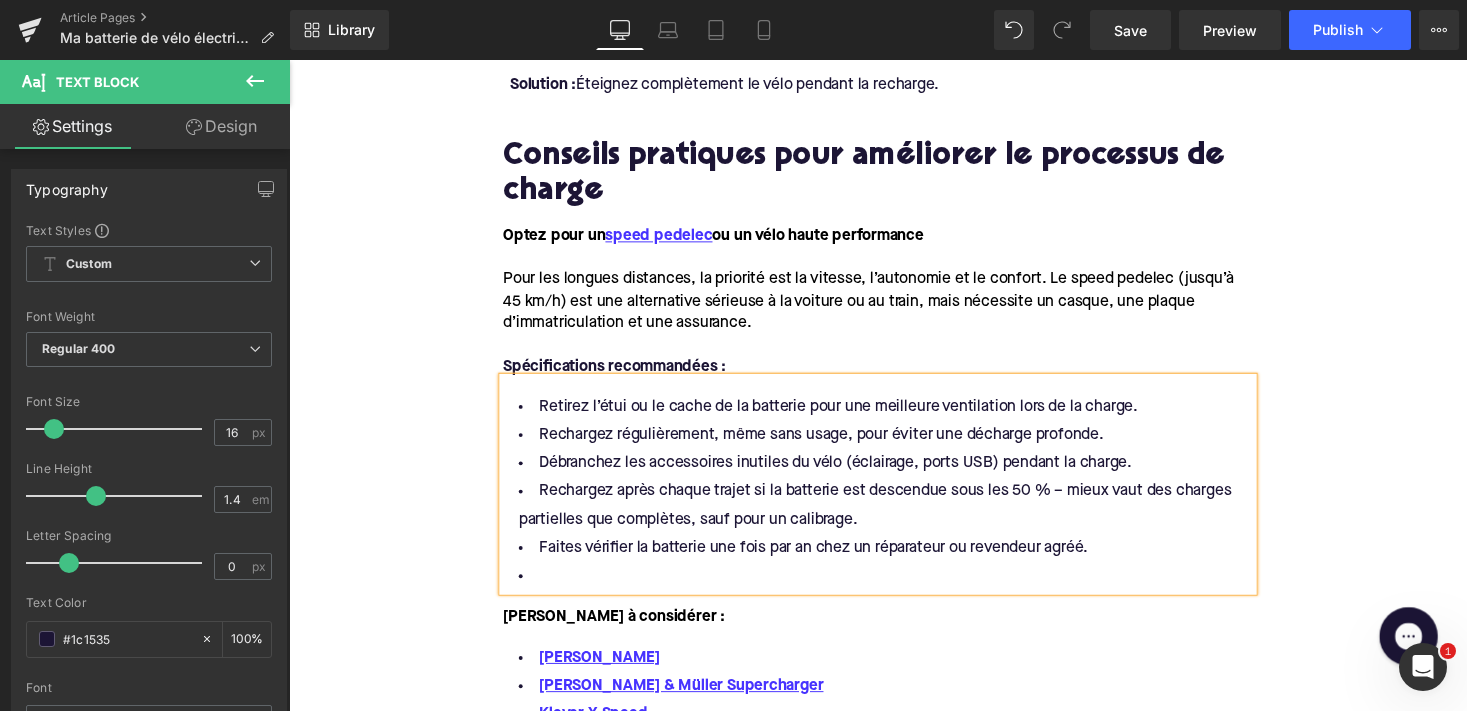 click at bounding box center [894, 590] 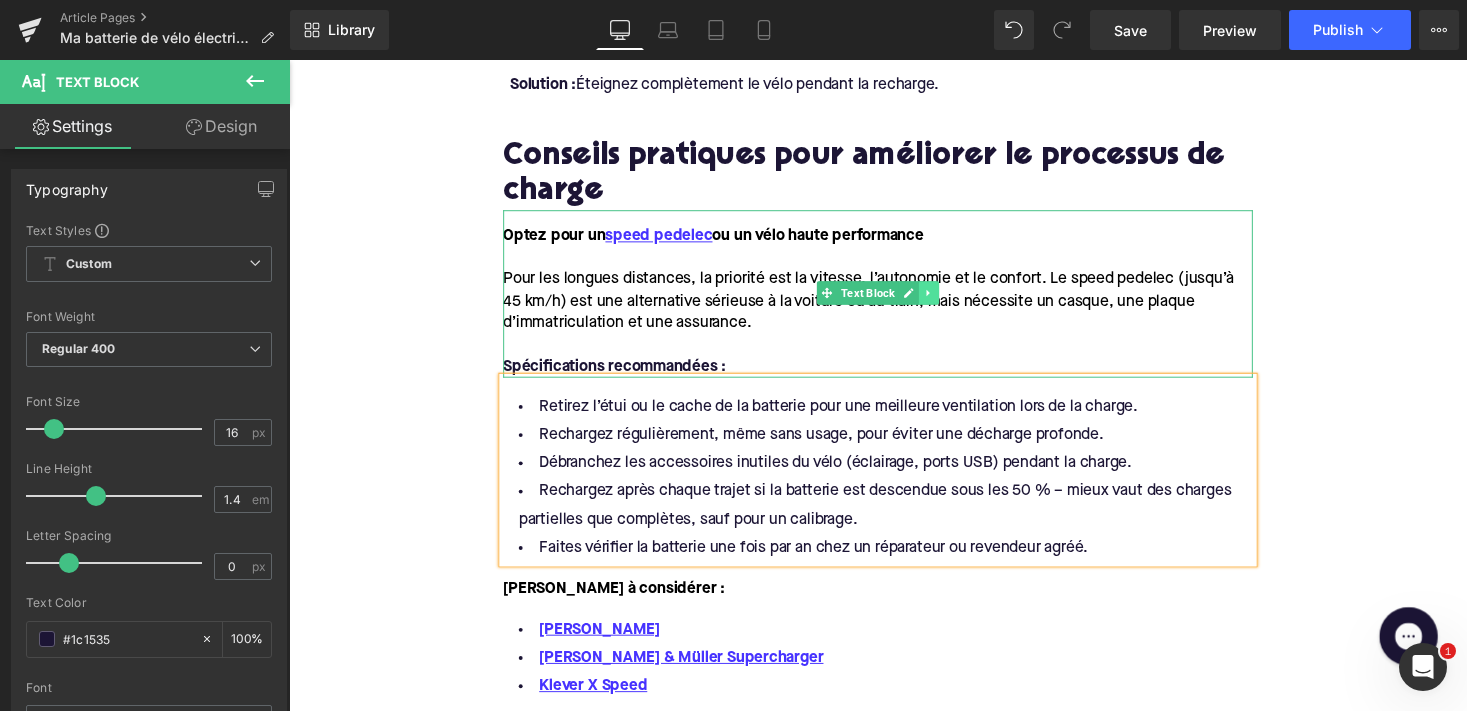 click 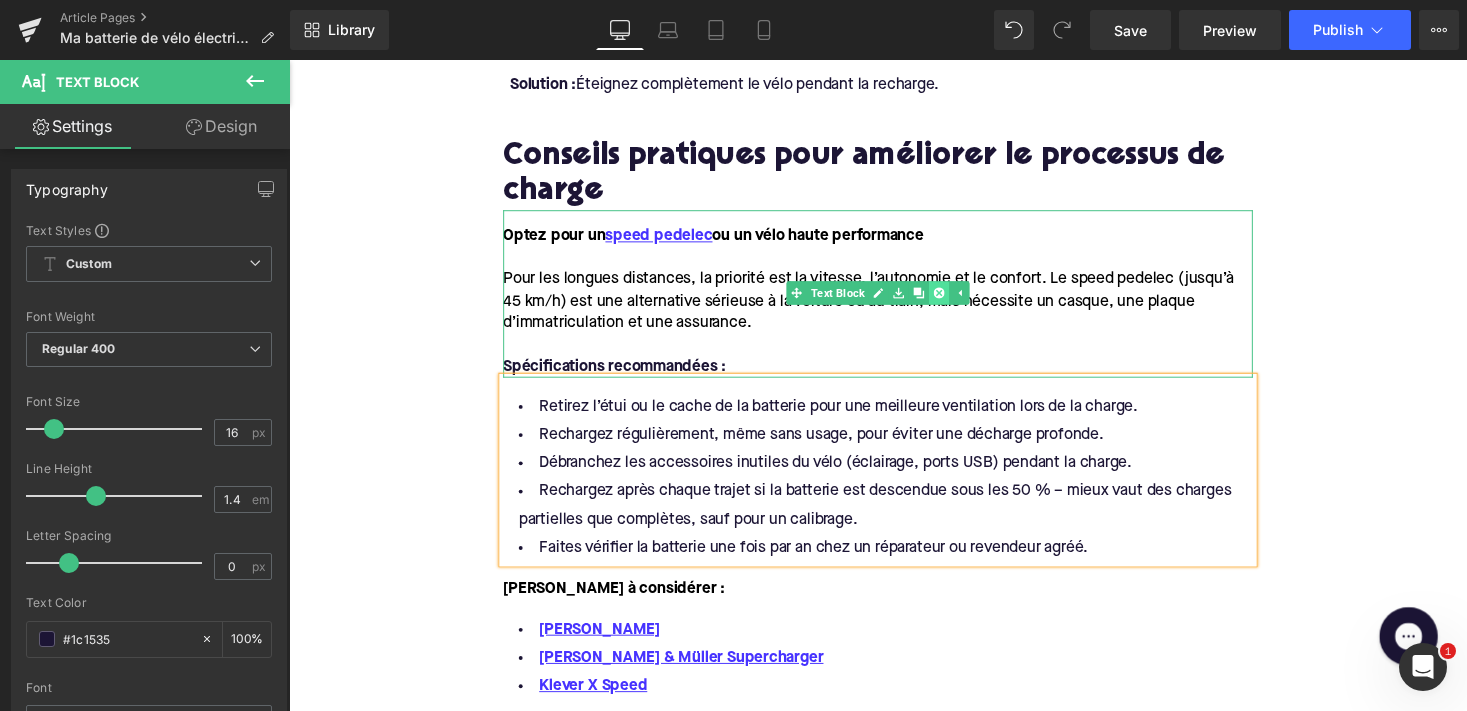 click 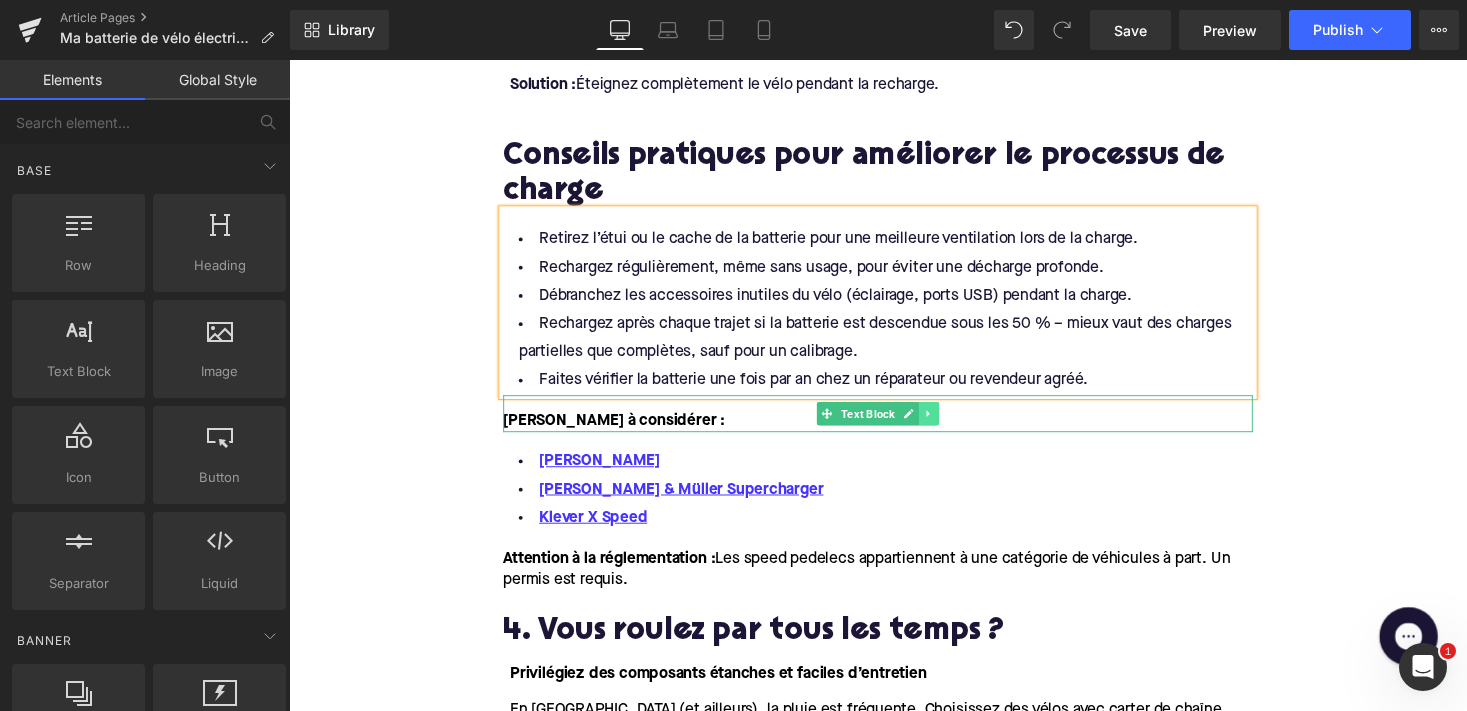 click at bounding box center (946, 423) 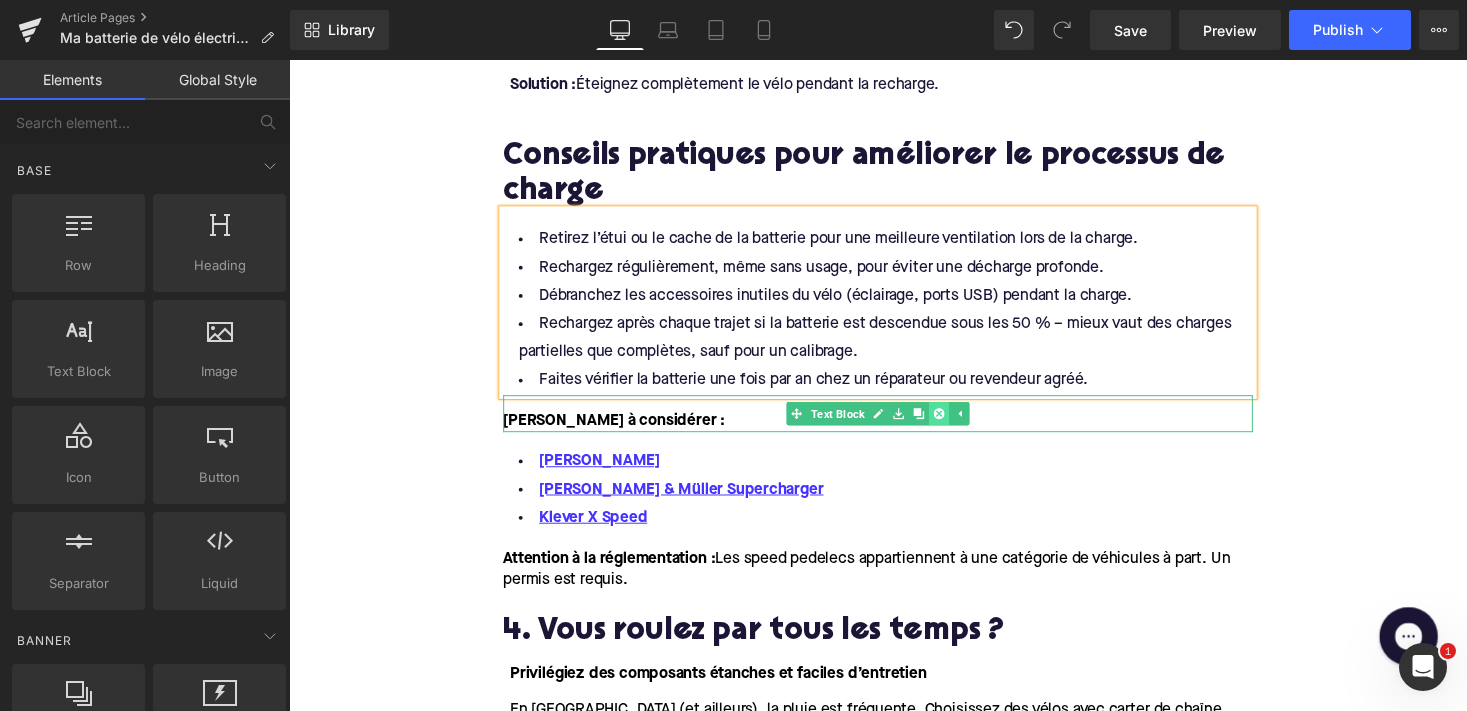 click 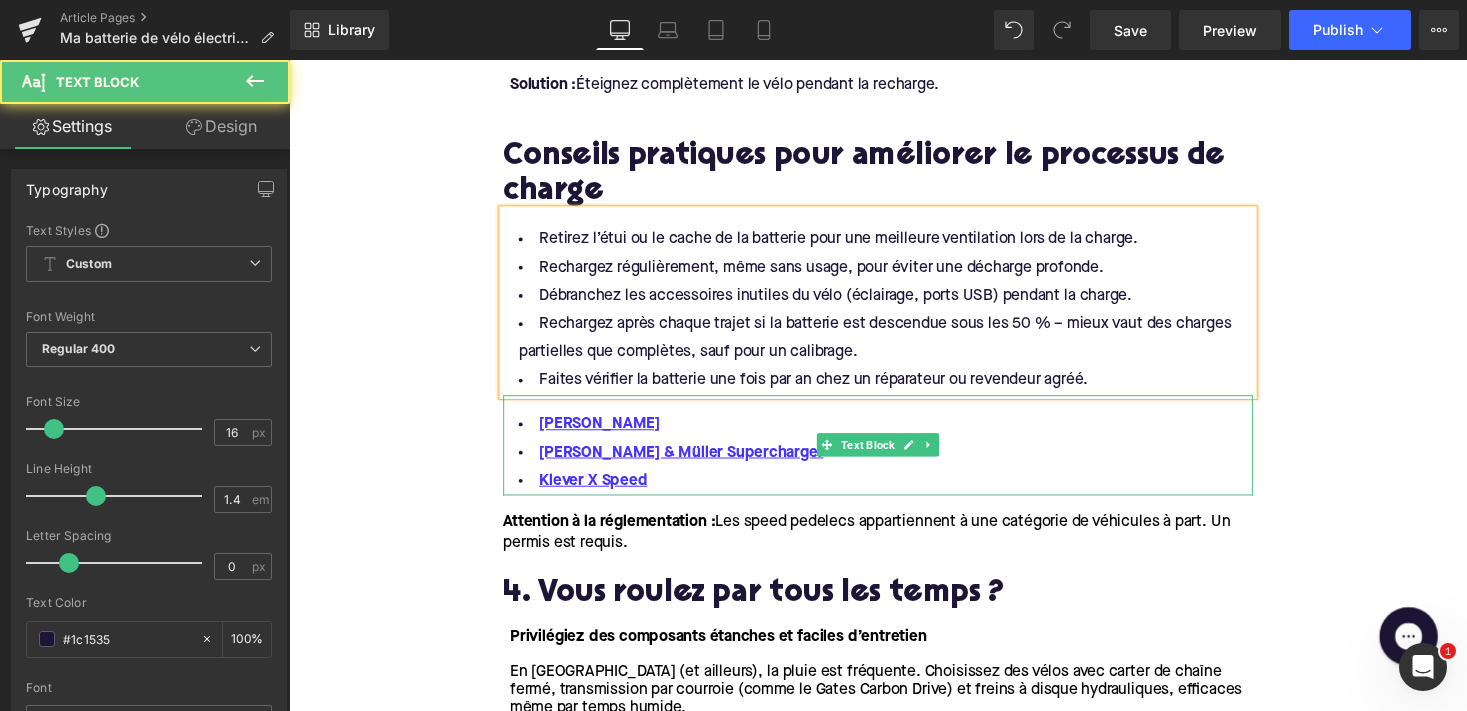 click on "[PERSON_NAME] & Müller Supercharger" at bounding box center [894, 463] 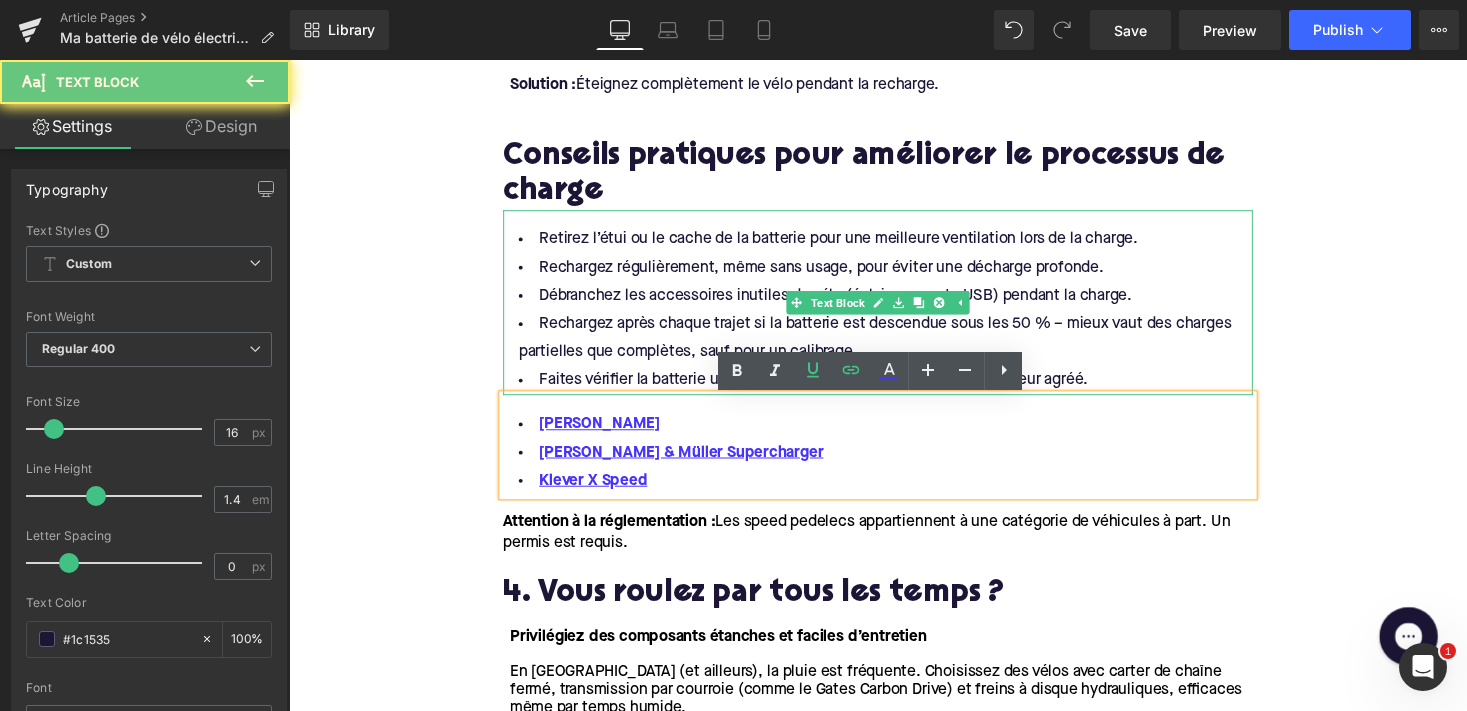 click on "Débranchez les accessoires inutiles du vélo (éclairage, ports USB) pendant la charge." at bounding box center [894, 302] 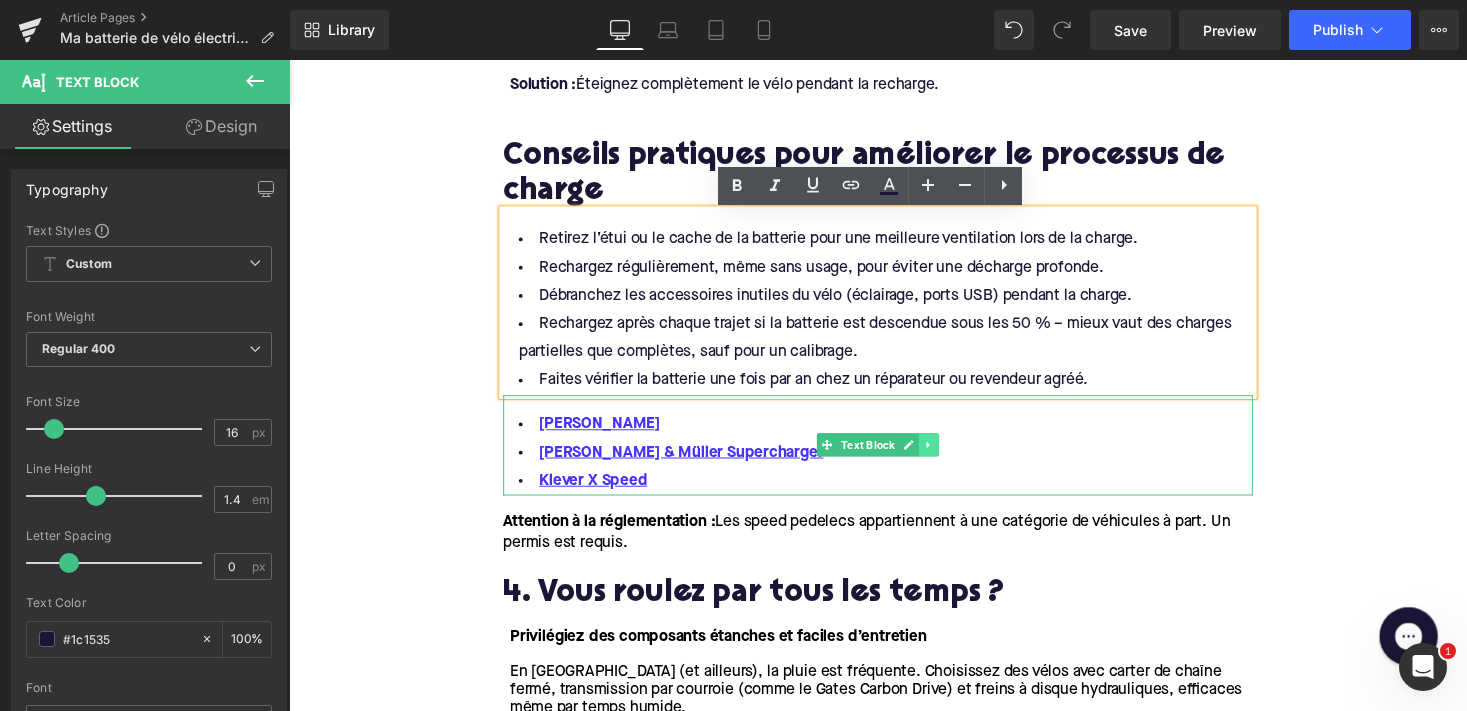 click 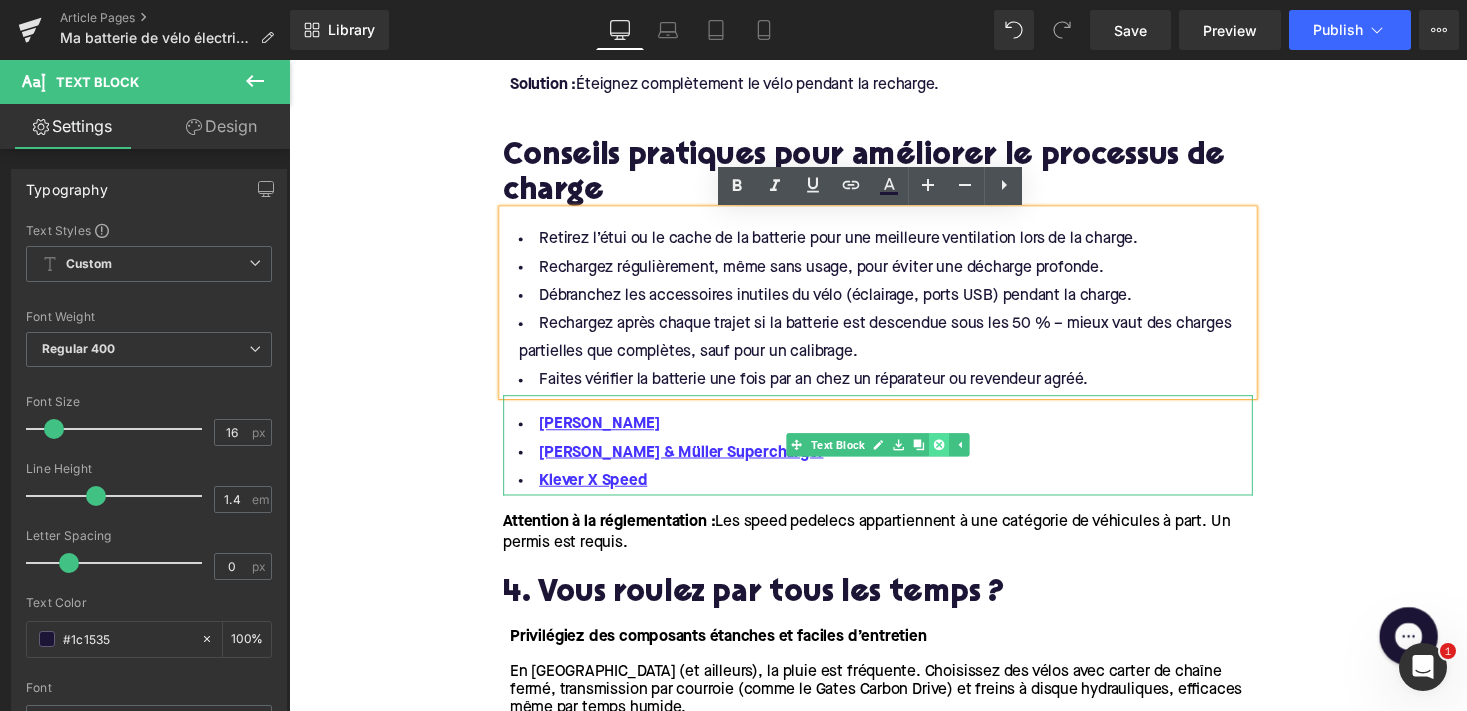click at bounding box center [956, 455] 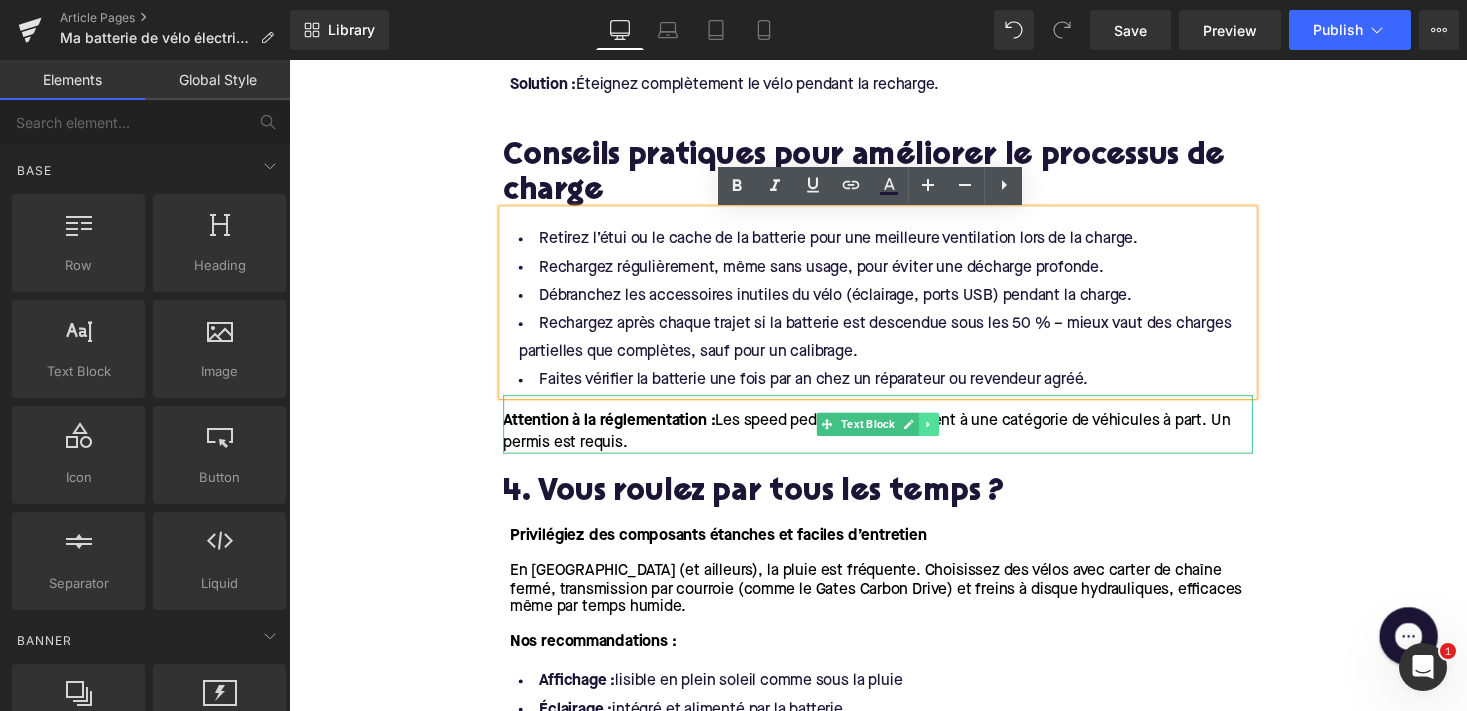 click at bounding box center (946, 434) 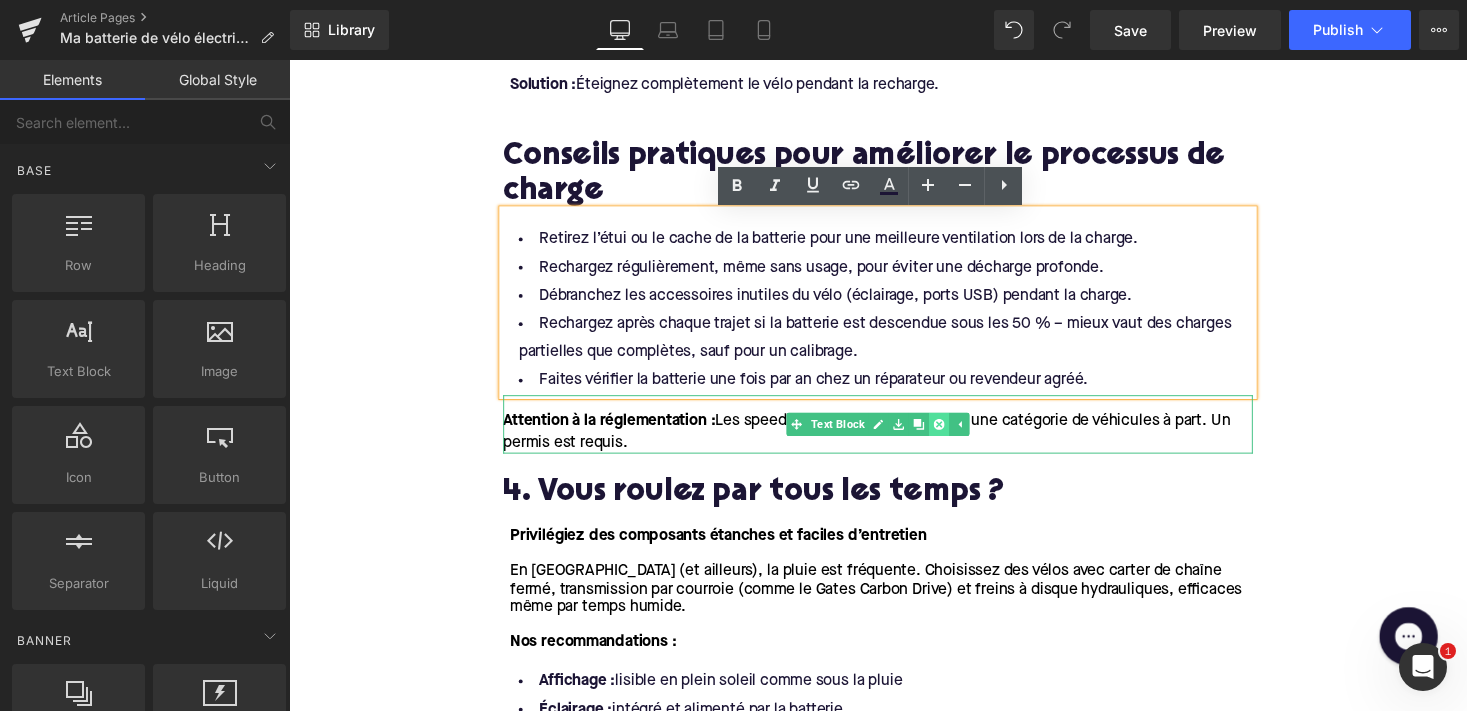 click 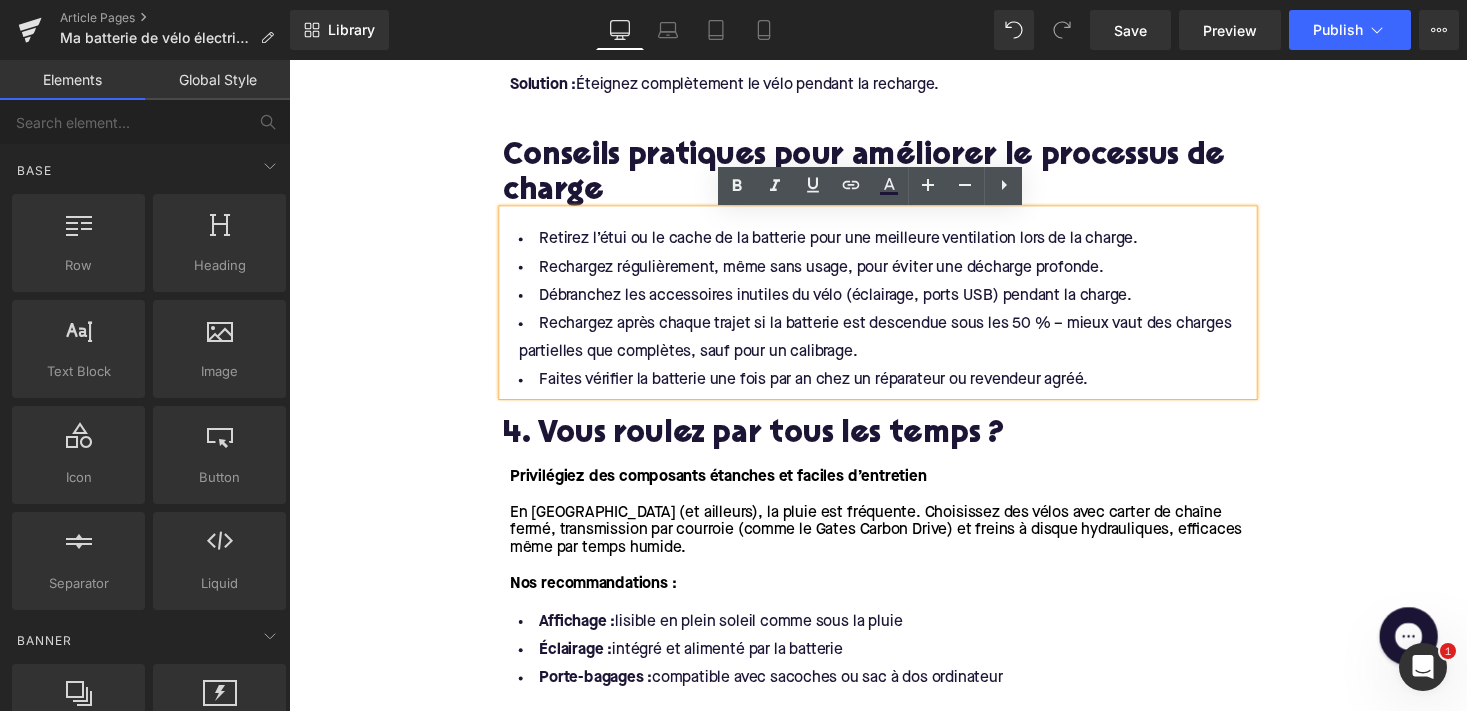 click on "4. Vous roulez par tous les temps ?" at bounding box center [894, 446] 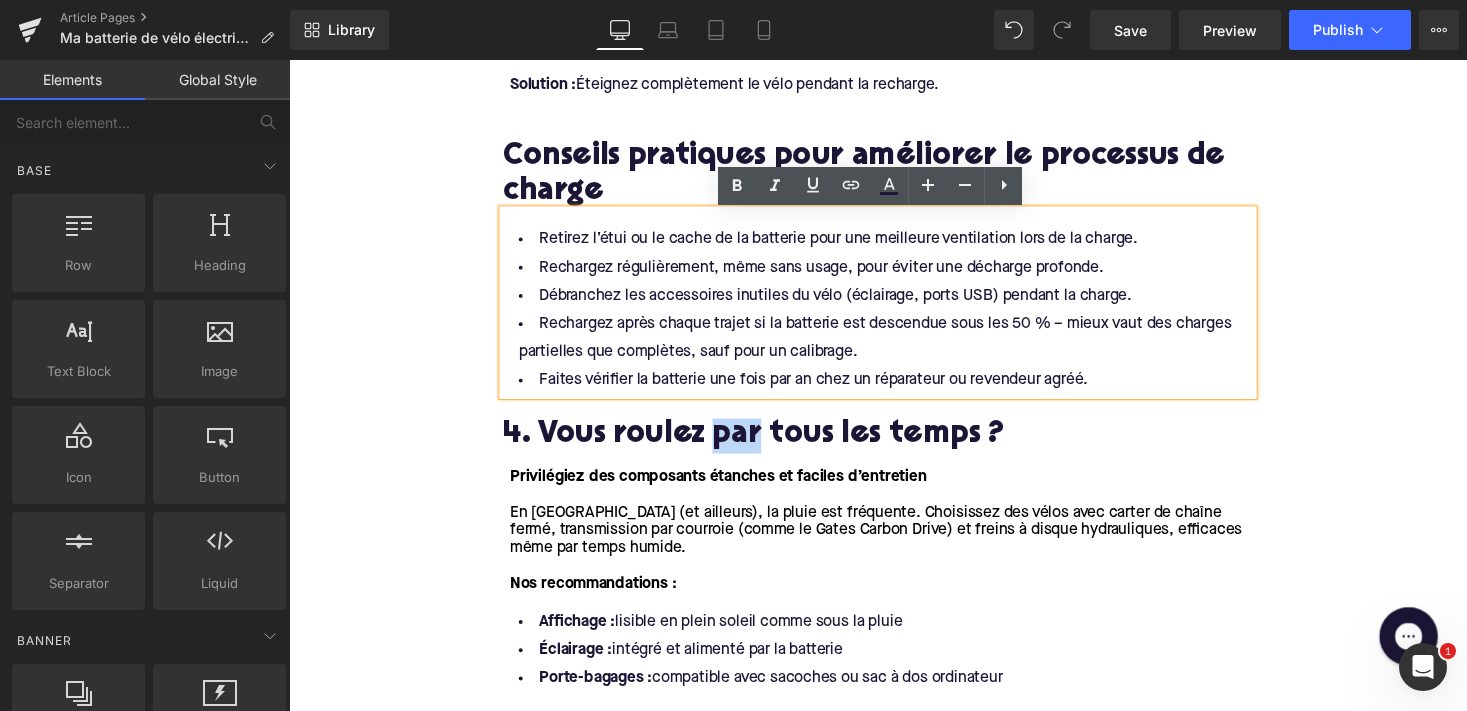 click on "4. Vous roulez par tous les temps ?" at bounding box center [894, 446] 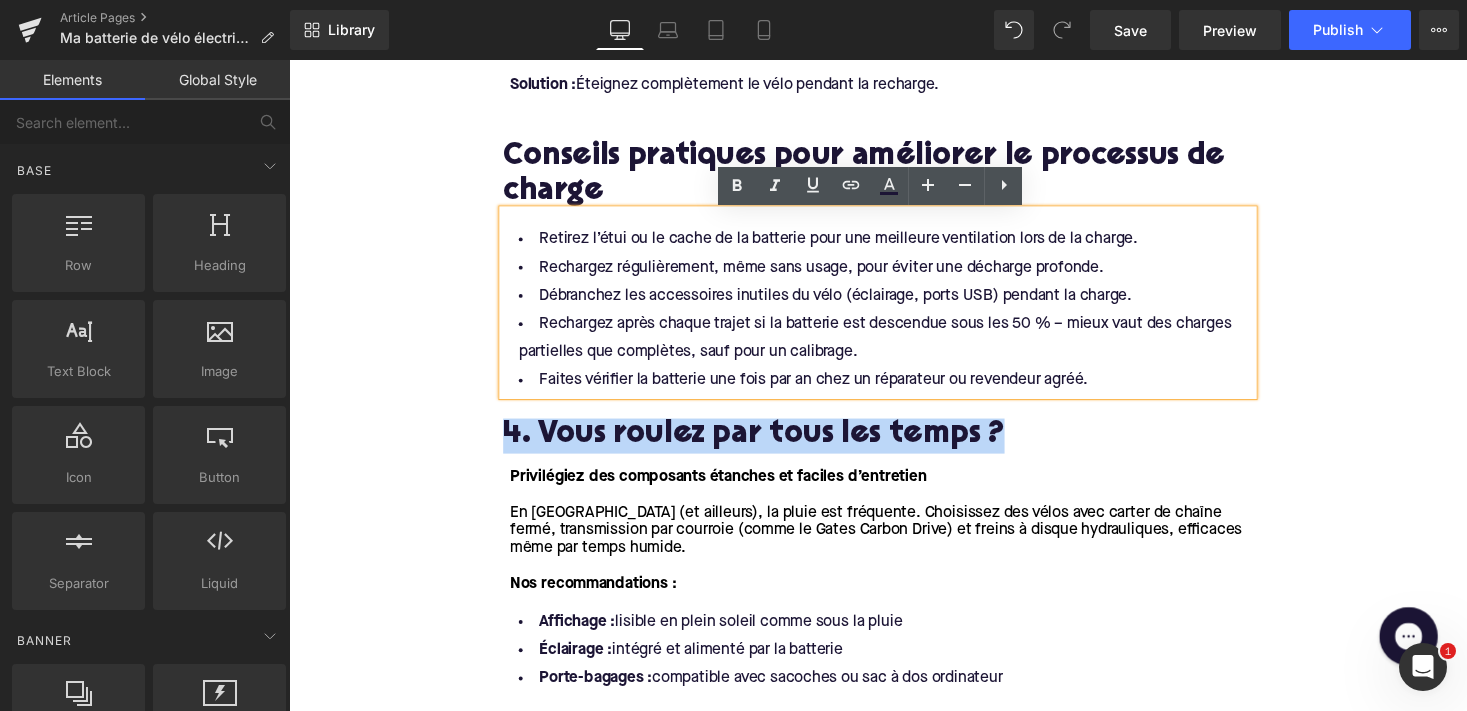 click on "4. Vous roulez par tous les temps ?" at bounding box center [894, 446] 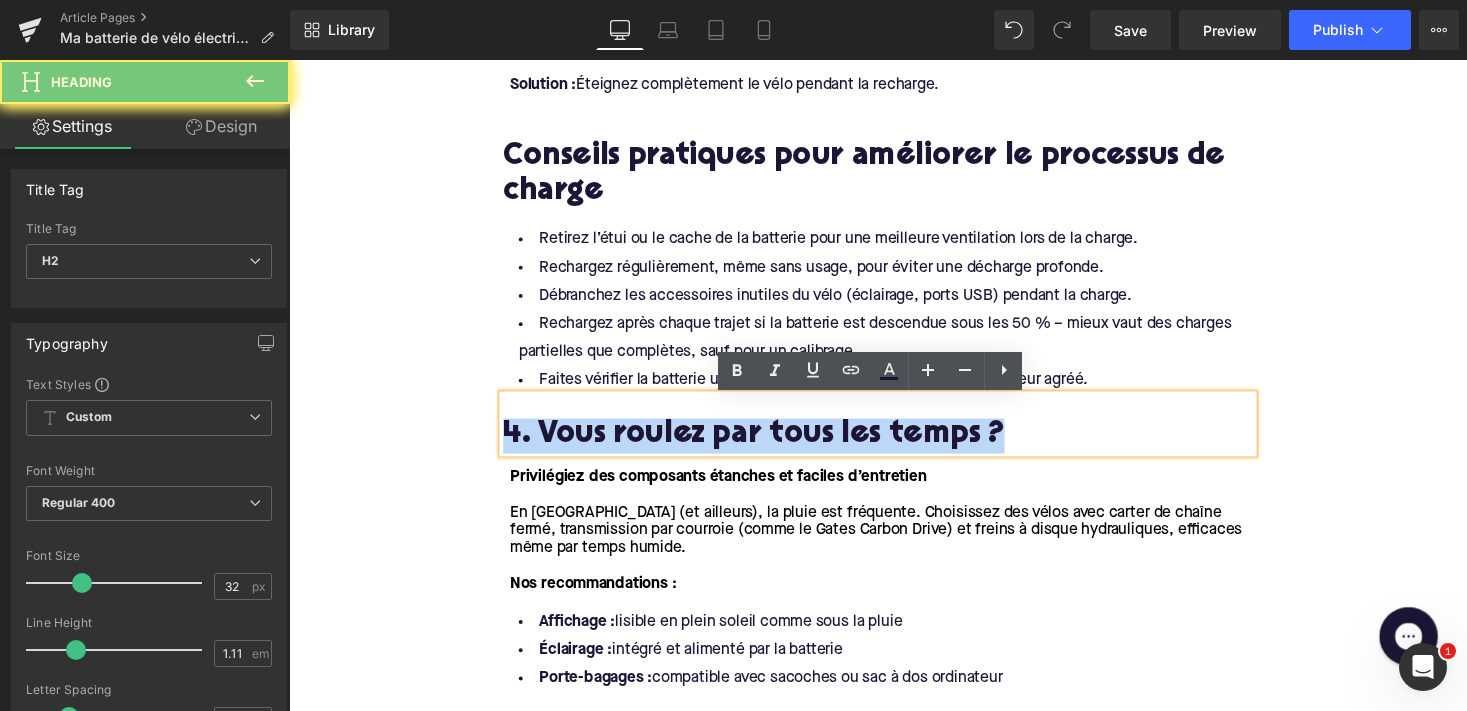 paste 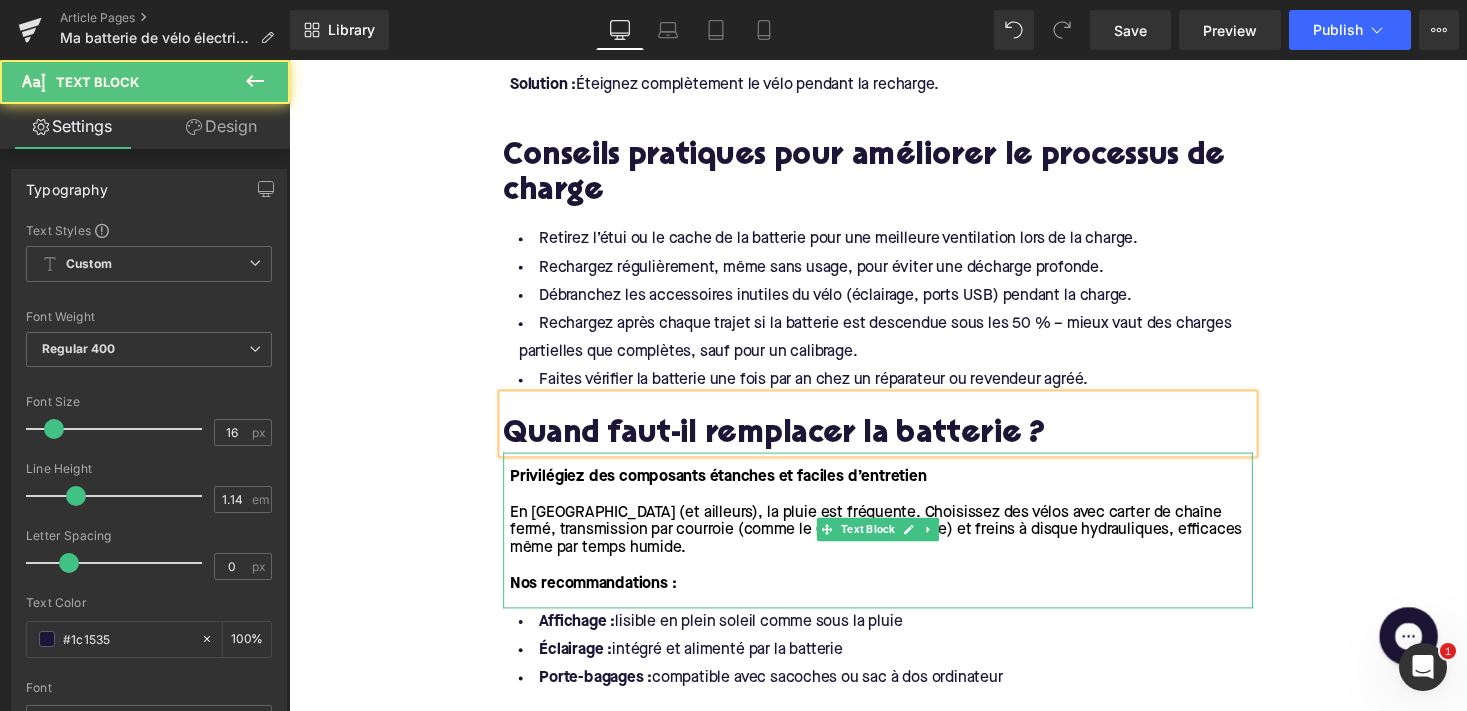click on "Nos recommandations :" at bounding box center (897, 598) 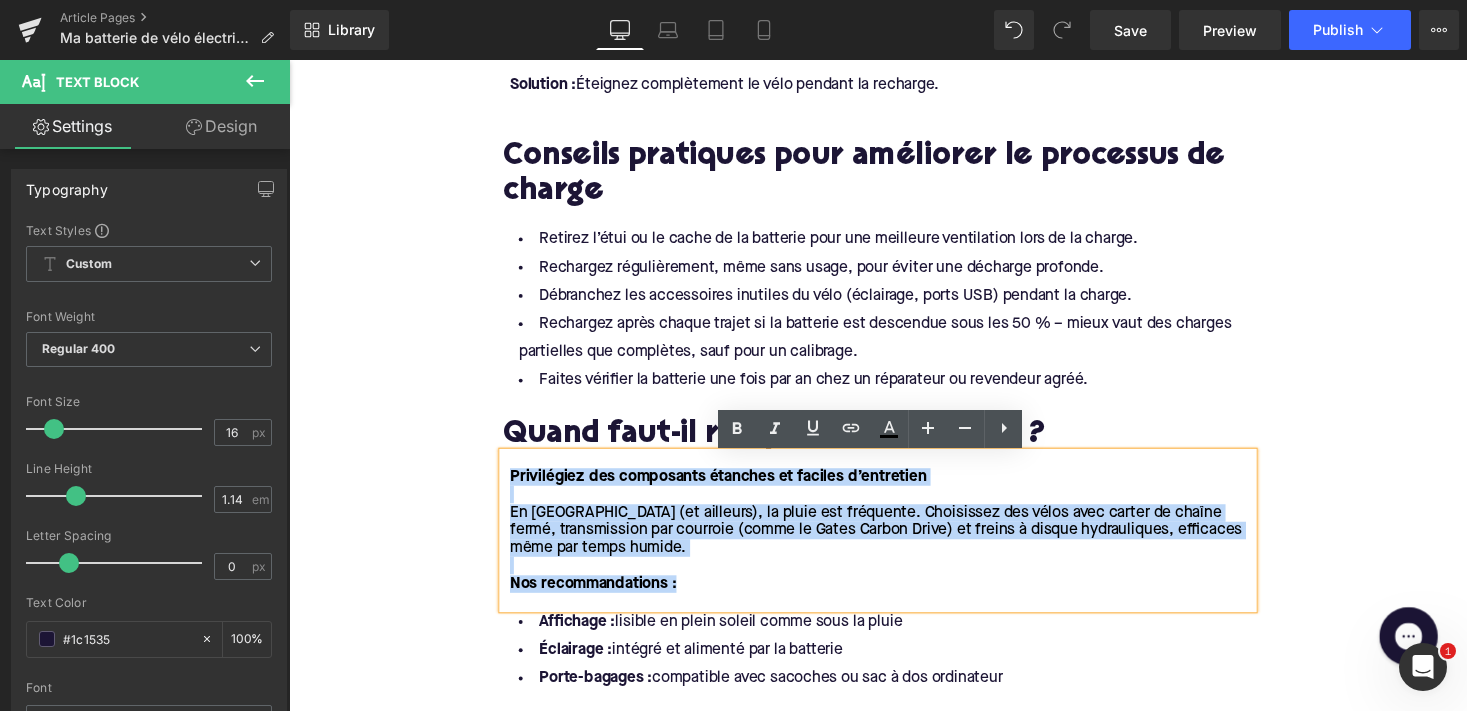 drag, startPoint x: 703, startPoint y: 591, endPoint x: 495, endPoint y: 490, distance: 231.225 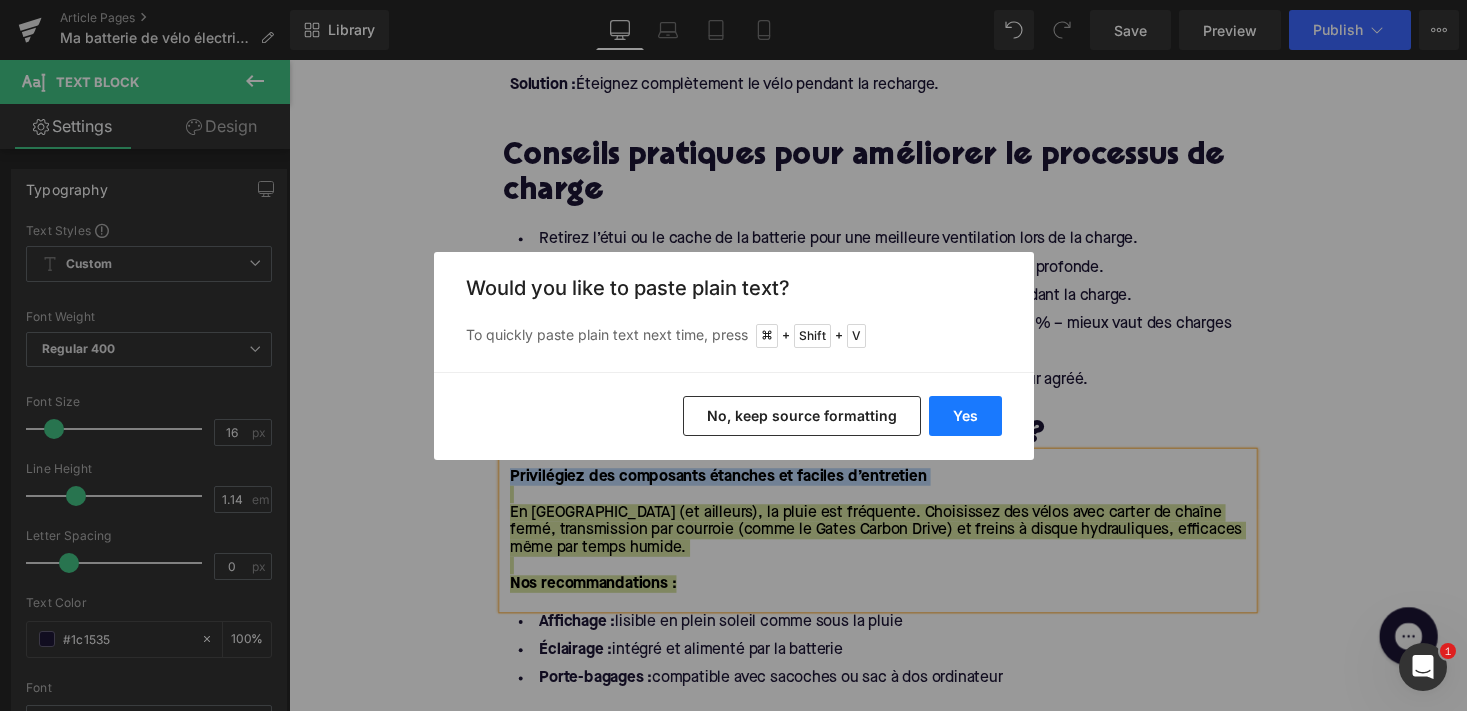 click on "Yes" at bounding box center (965, 416) 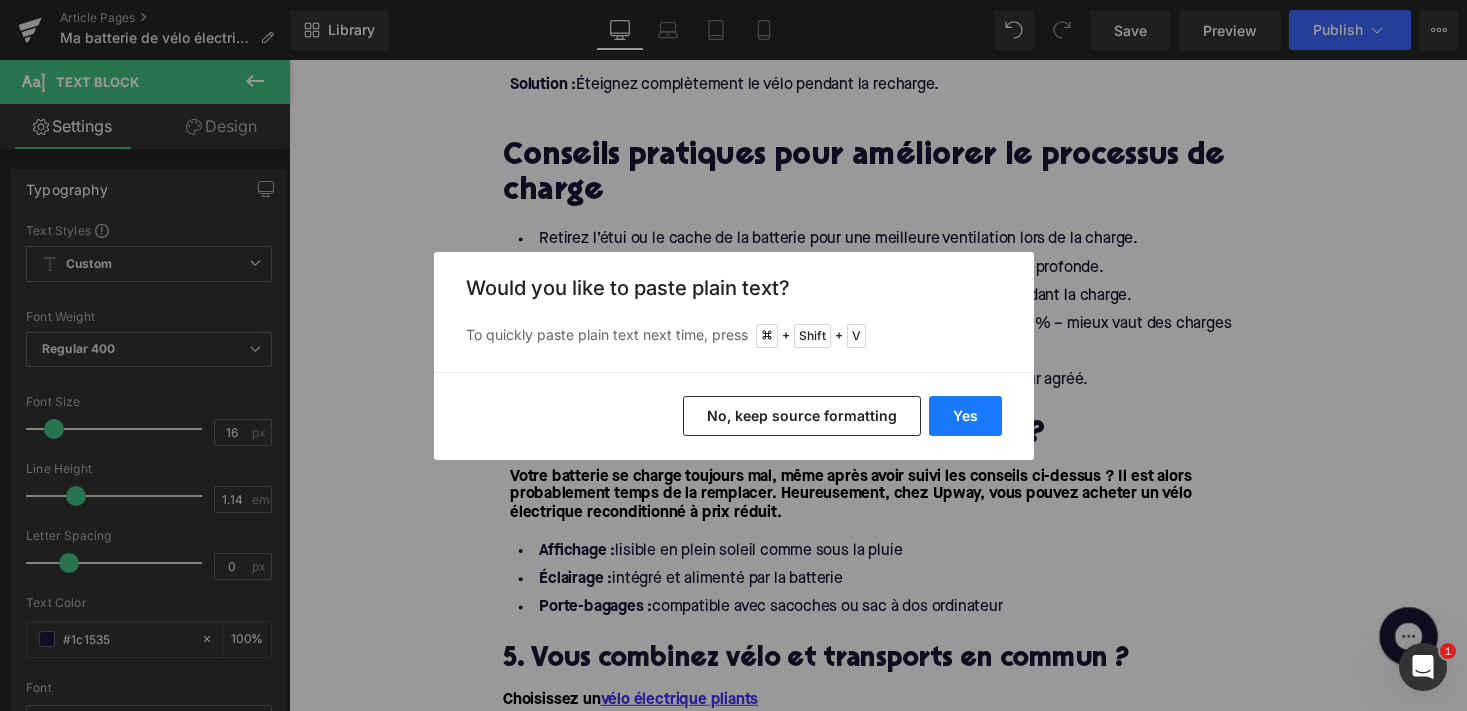 type 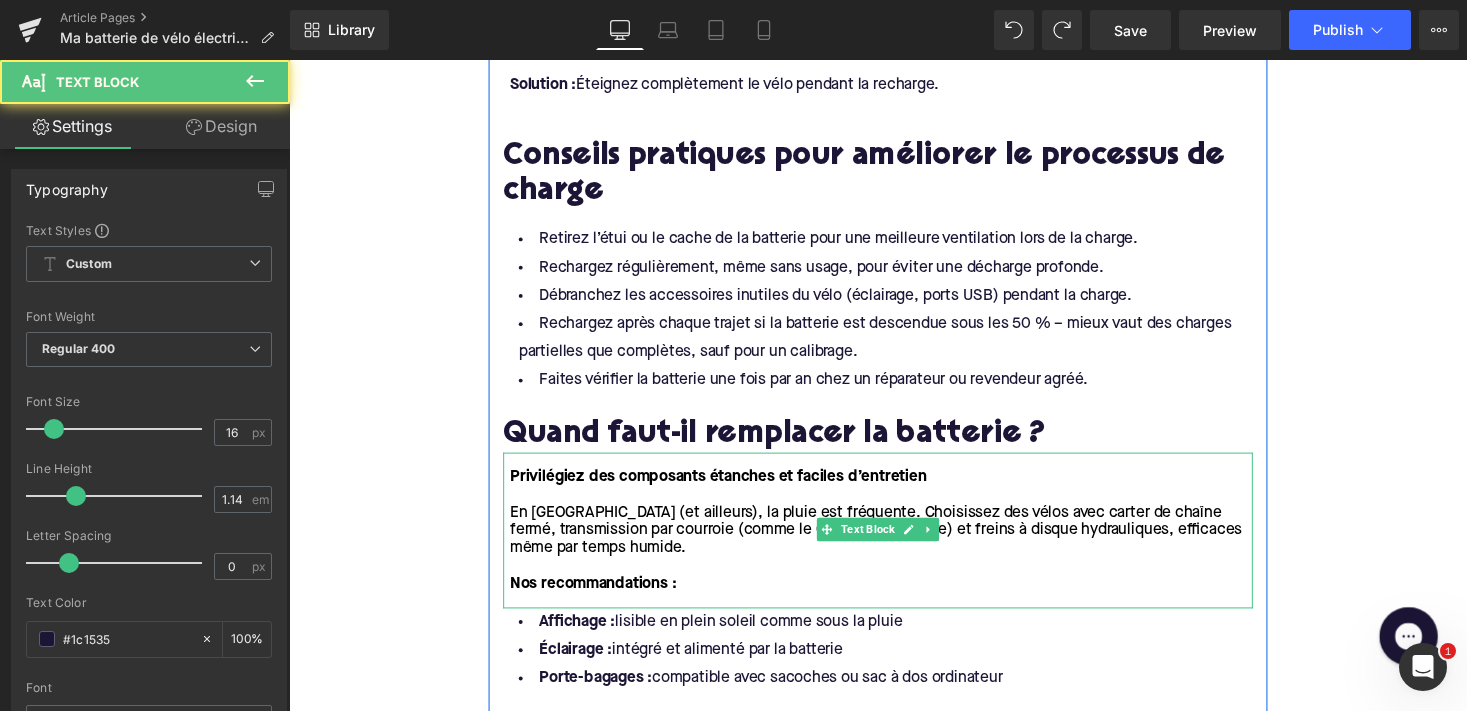 click on "En [GEOGRAPHIC_DATA] (et ailleurs), la pluie est fréquente. Choisissez des vélos avec carter de chaîne fermé, transmission par courroie (comme le Gates Carbon Drive) et freins à disque hydrauliques, efficaces même par temps humide." at bounding box center (892, 543) 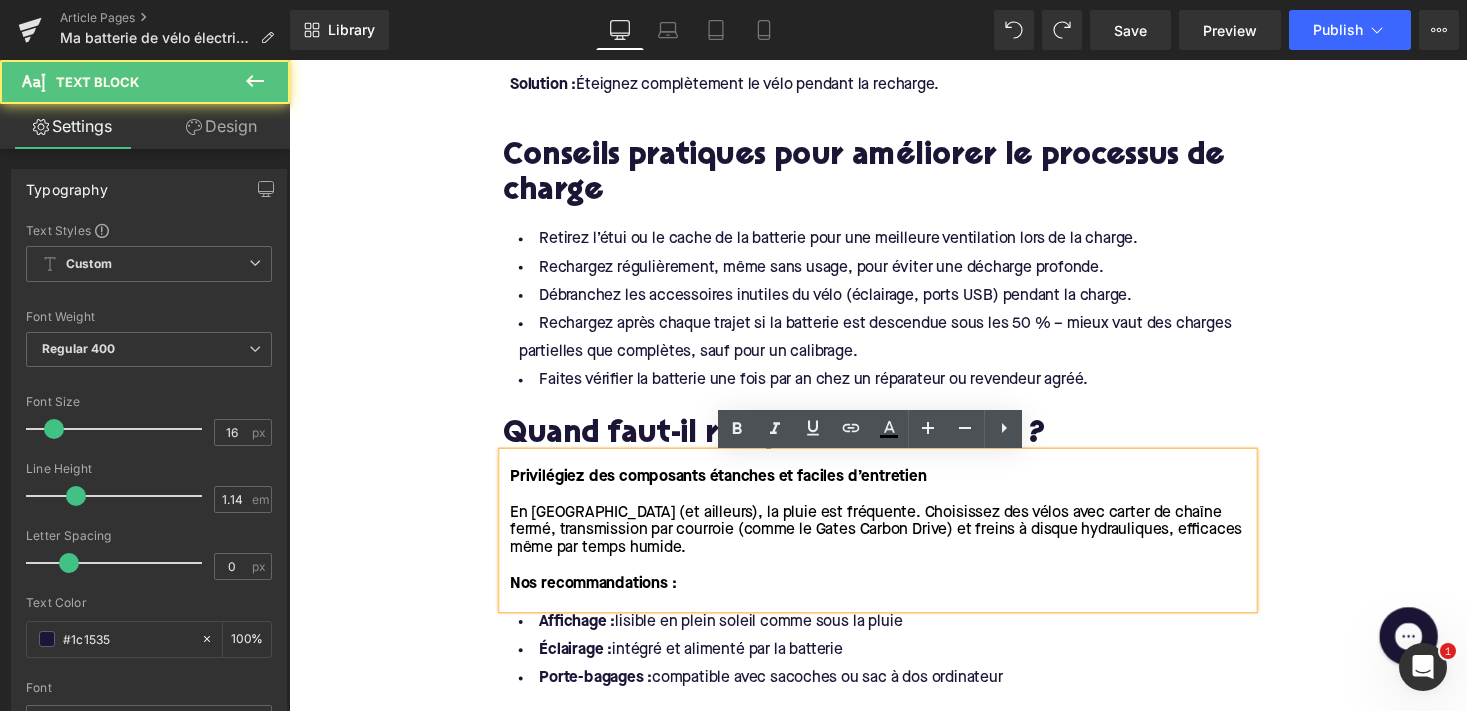click on "En [GEOGRAPHIC_DATA] (et ailleurs), la pluie est fréquente. Choisissez des vélos avec carter de chaîne fermé, transmission par courroie (comme le Gates Carbon Drive) et freins à disque hydrauliques, efficaces même par temps humide." at bounding box center [897, 543] 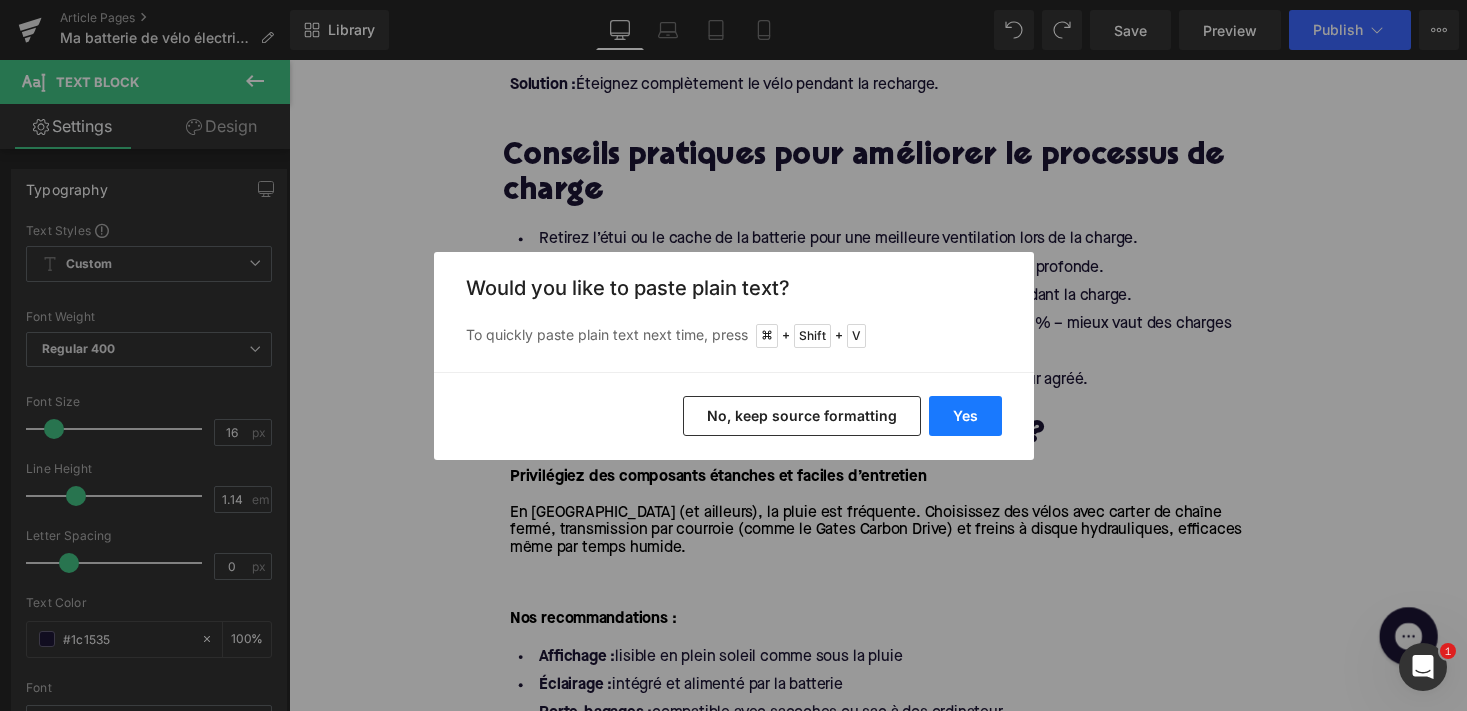 click on "Yes" at bounding box center (965, 416) 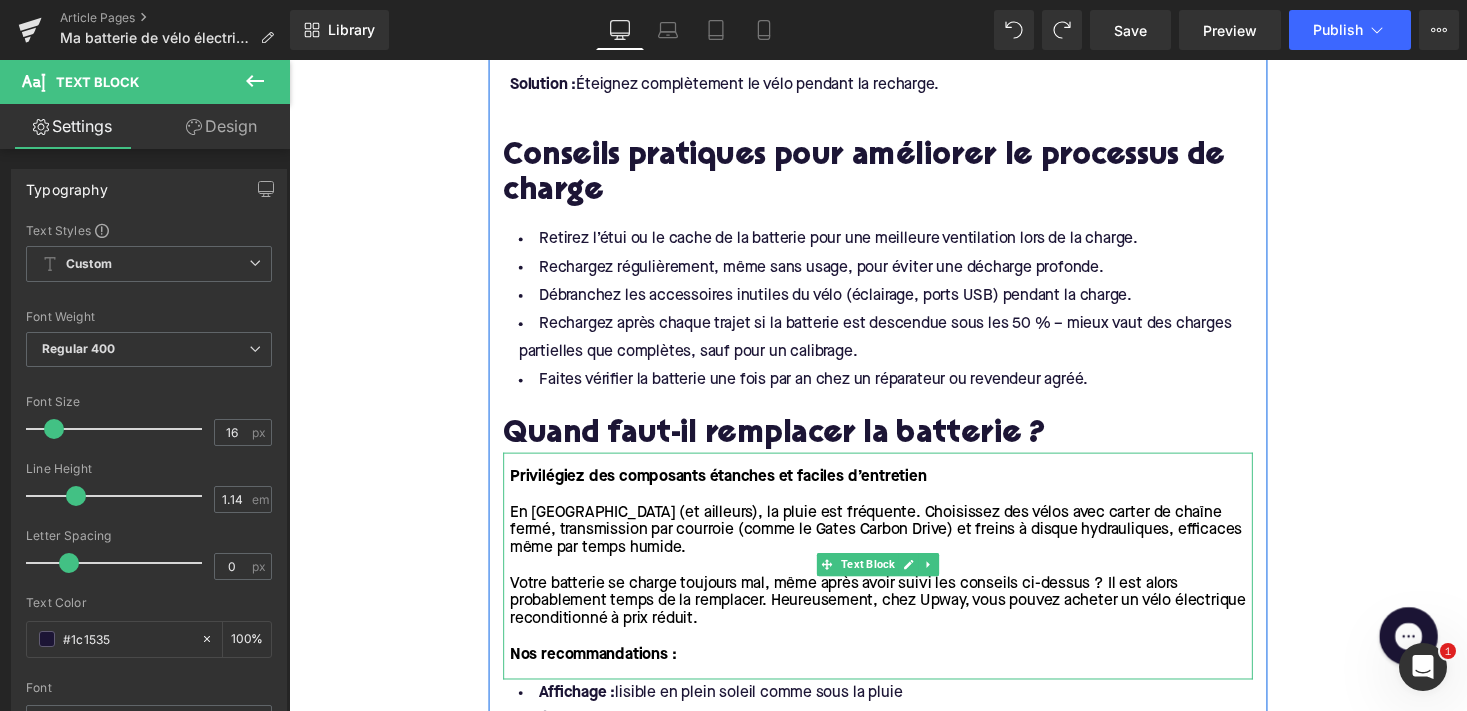 click on "Nos recommandations :" at bounding box center (897, 671) 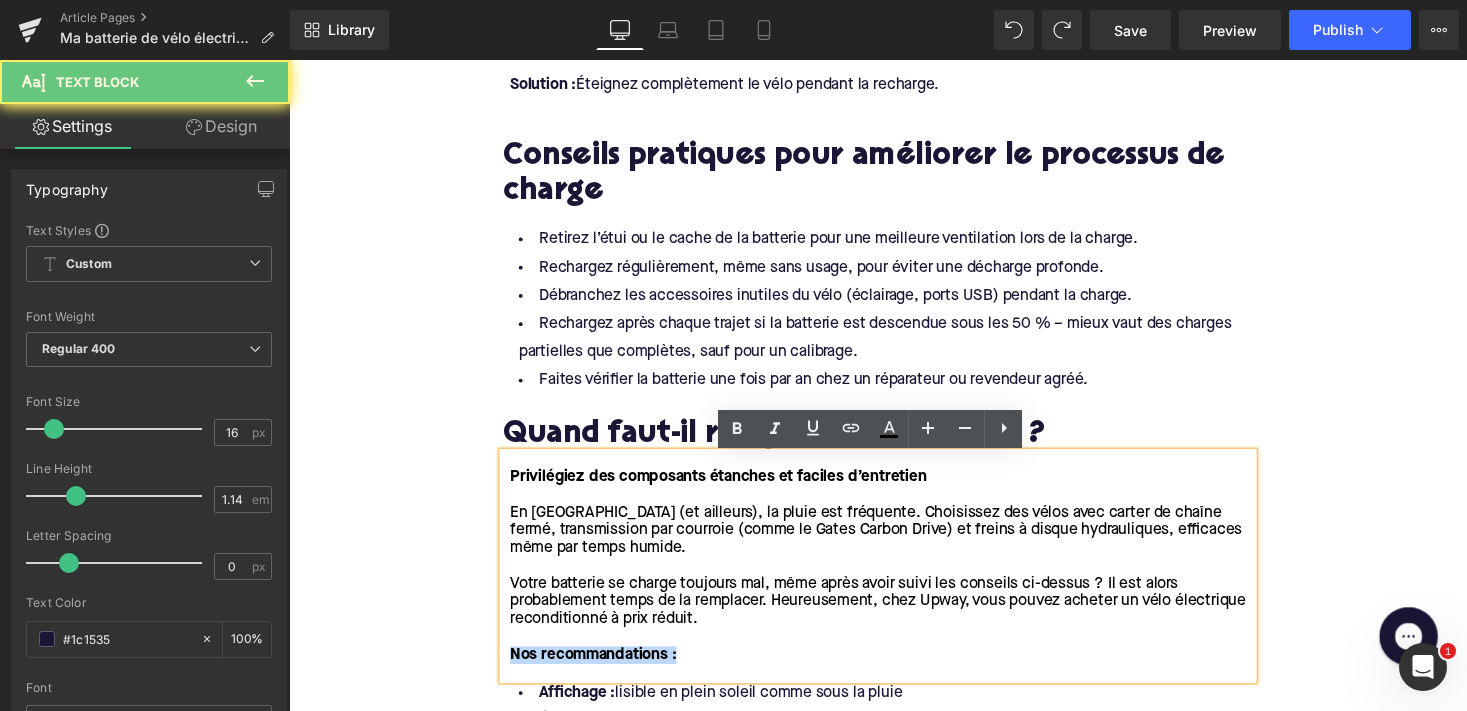 drag, startPoint x: 727, startPoint y: 670, endPoint x: 453, endPoint y: 670, distance: 274 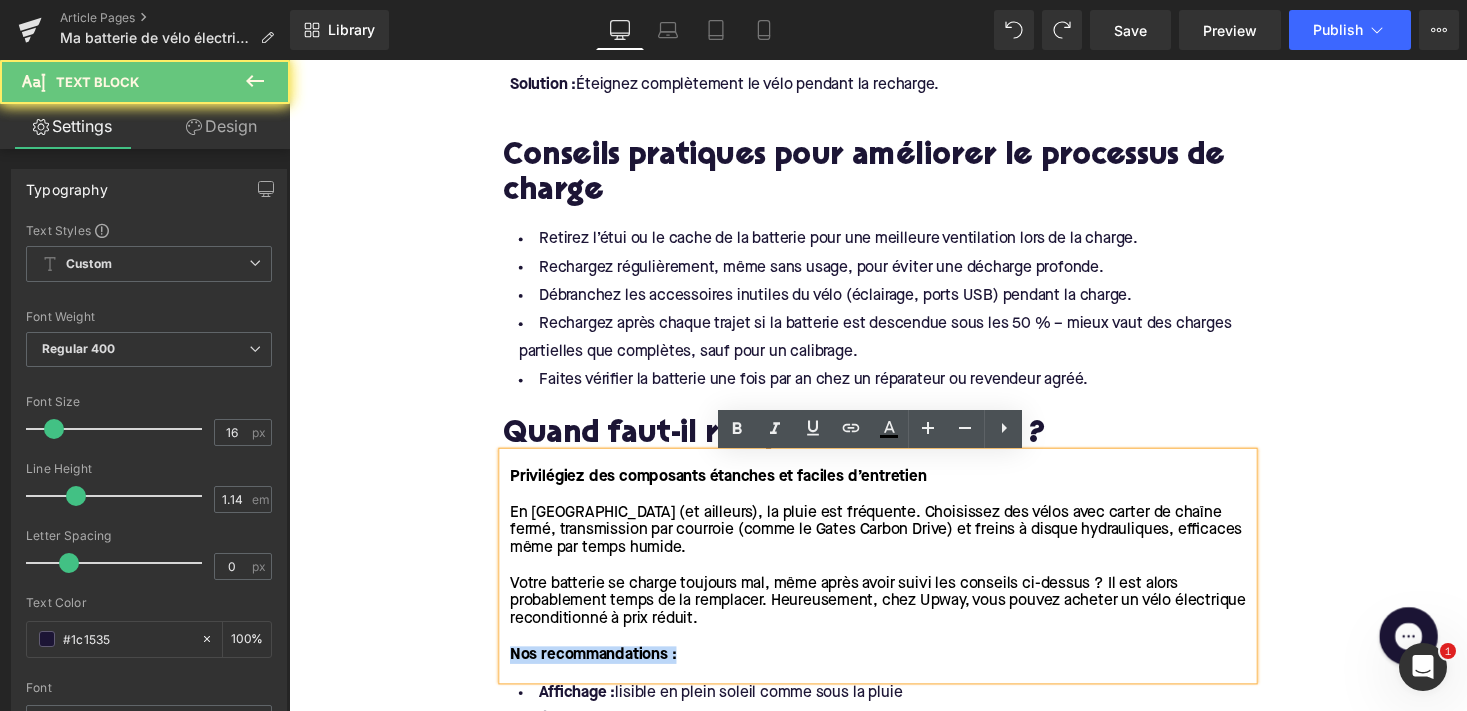 click on "Home / Ma batterie de vélo électrique se charge lentement ou pas du tout : 6 causes et solutions Breadcrumbs         Ma batterie de vélo électrique se charge lentement ou pas du tout : 6 causes et solutions Heading         Que vous utilisiez votre vélo électrique pour vos trajets quotidiens ou pour des balades le week-end, une batterie en bon état de fonctionnement est essentielle. Mais que faire si vous remarquez que votre batterie se recharge très lentement ou même plus du tout ? Dans cet article, nous passons en revue les causes les plus fréquentes et leurs solutions. [PERSON_NAME], argumenté et applicable dans la pratique, pour que vous puissiez vite reprendre la route. Text Block         Row         Image         Row         Row         Symptômes d’un problème de charge Heading         Avant d’analyser les causes : reconnaissez-vous un ou plusieurs des signes suivants indiquant un dysfonctionnement de la batterie ? Text Block         La batterie ne se charge pas du tout. Text Block" at bounding box center [894, 67] 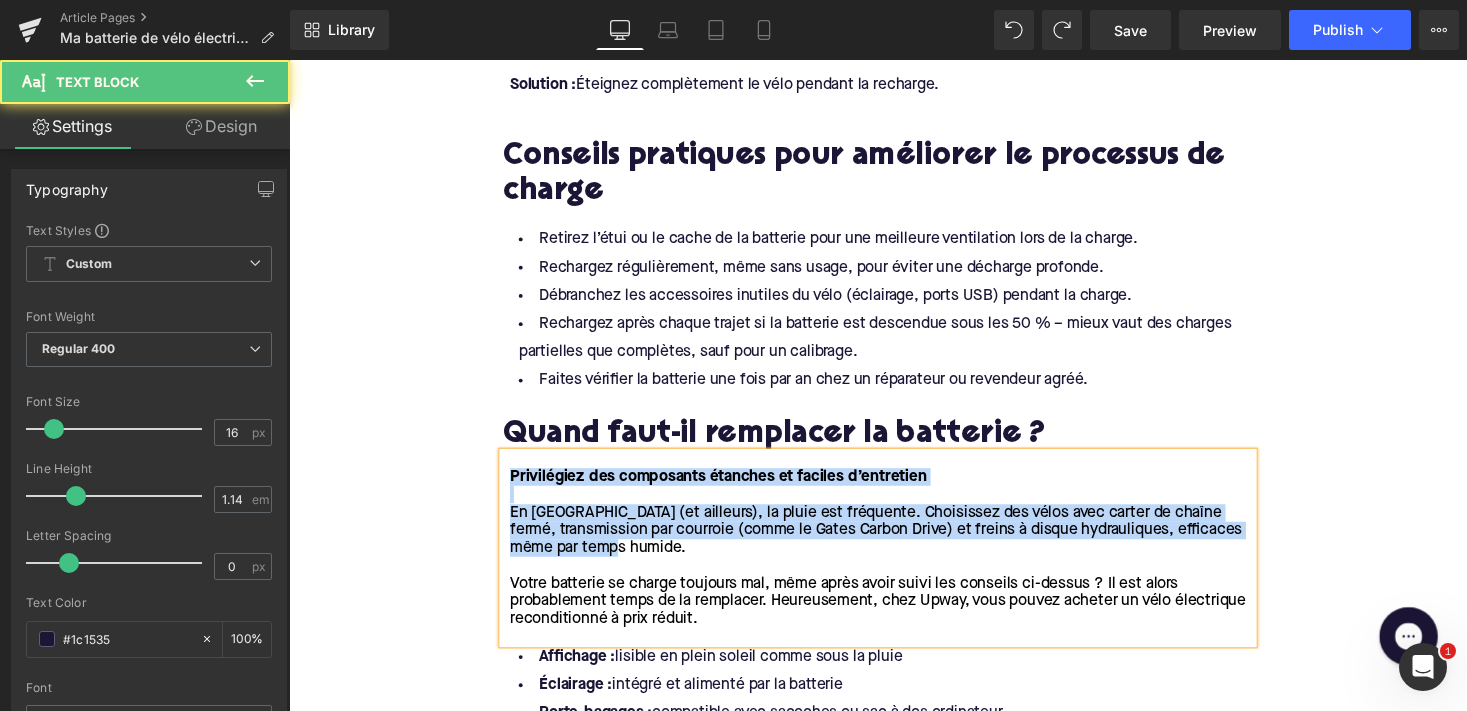 drag, startPoint x: 628, startPoint y: 565, endPoint x: 442, endPoint y: 484, distance: 202.87189 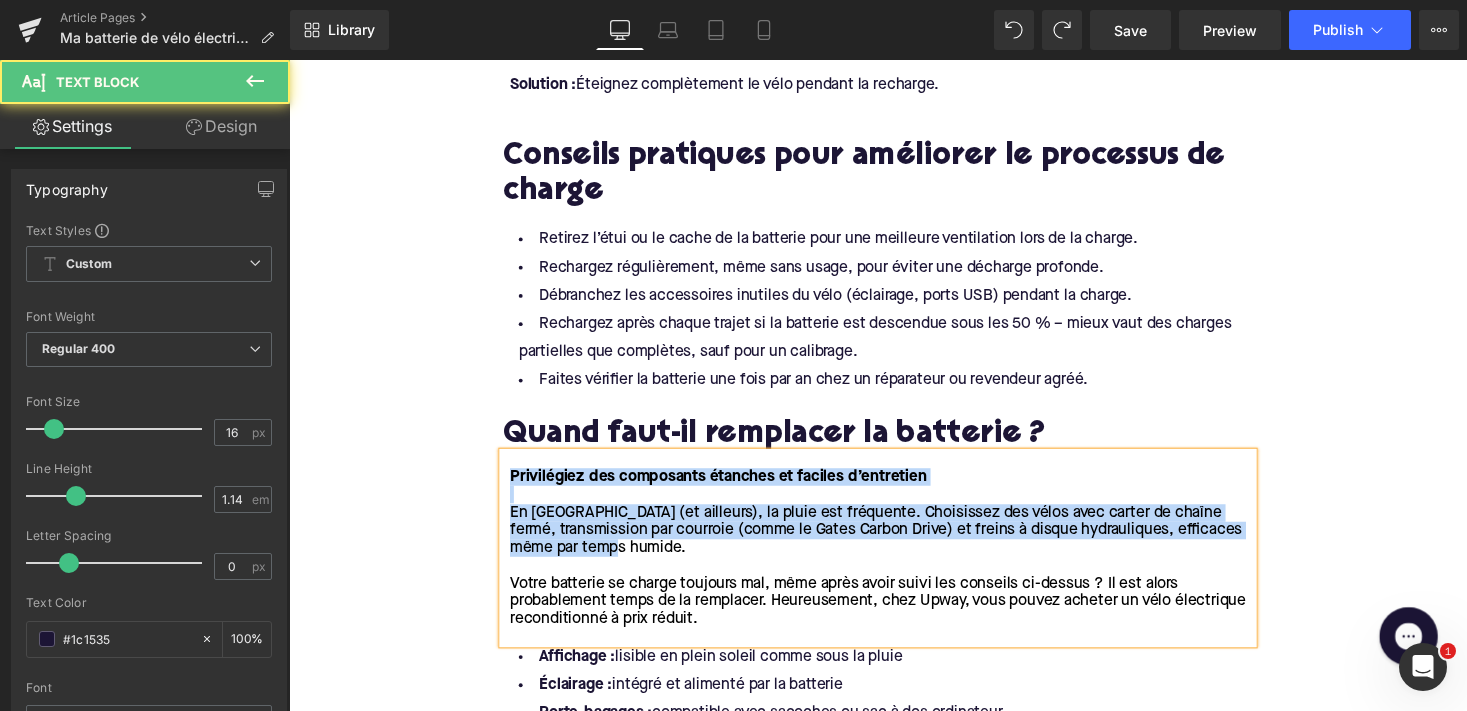 click on "Home / Ma batterie de vélo électrique se charge lentement ou pas du tout : 6 causes et solutions Breadcrumbs         Ma batterie de vélo électrique se charge lentement ou pas du tout : 6 causes et solutions Heading         Que vous utilisiez votre vélo électrique pour vos trajets quotidiens ou pour des balades le week-end, une batterie en bon état de fonctionnement est essentielle. Mais que faire si vous remarquez que votre batterie se recharge très lentement ou même plus du tout ? Dans cet article, nous passons en revue les causes les plus fréquentes et leurs solutions. [PERSON_NAME], argumenté et applicable dans la pratique, pour que vous puissiez vite reprendre la route. Text Block         Row         Image         Row         Row         Symptômes d’un problème de charge Heading         Avant d’analyser les causes : reconnaissez-vous un ou plusieurs des signes suivants indiquant un dysfonctionnement de la batterie ? Text Block         La batterie ne se charge pas du tout. Text Block" at bounding box center (894, 48) 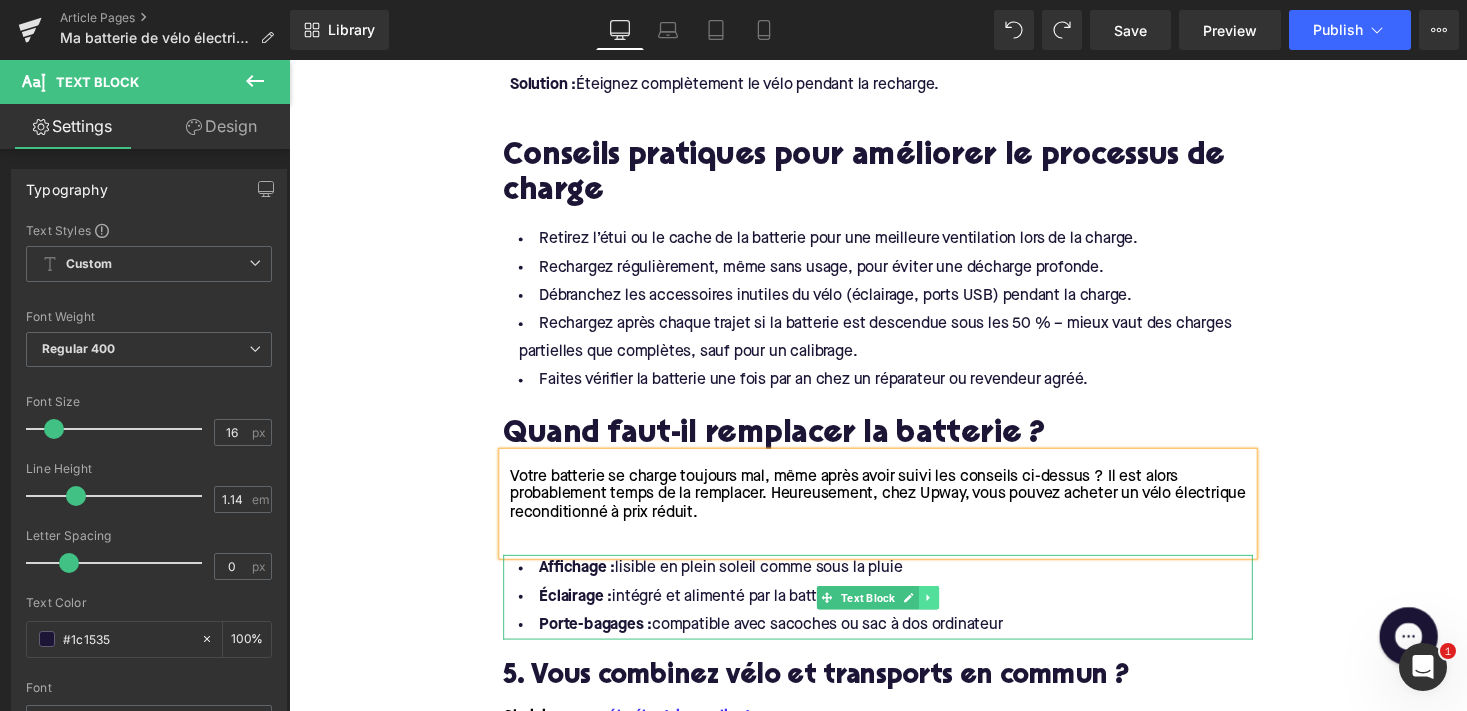 click at bounding box center [946, 612] 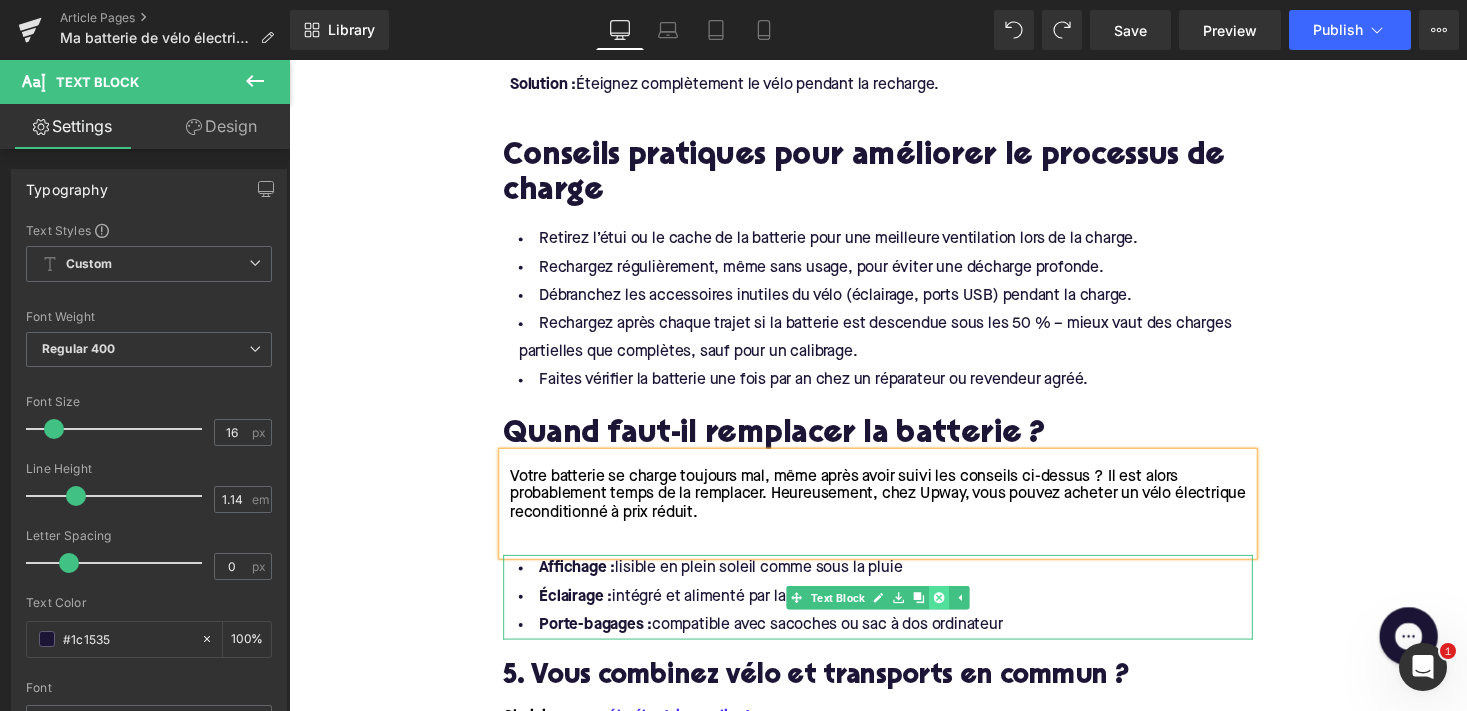 click 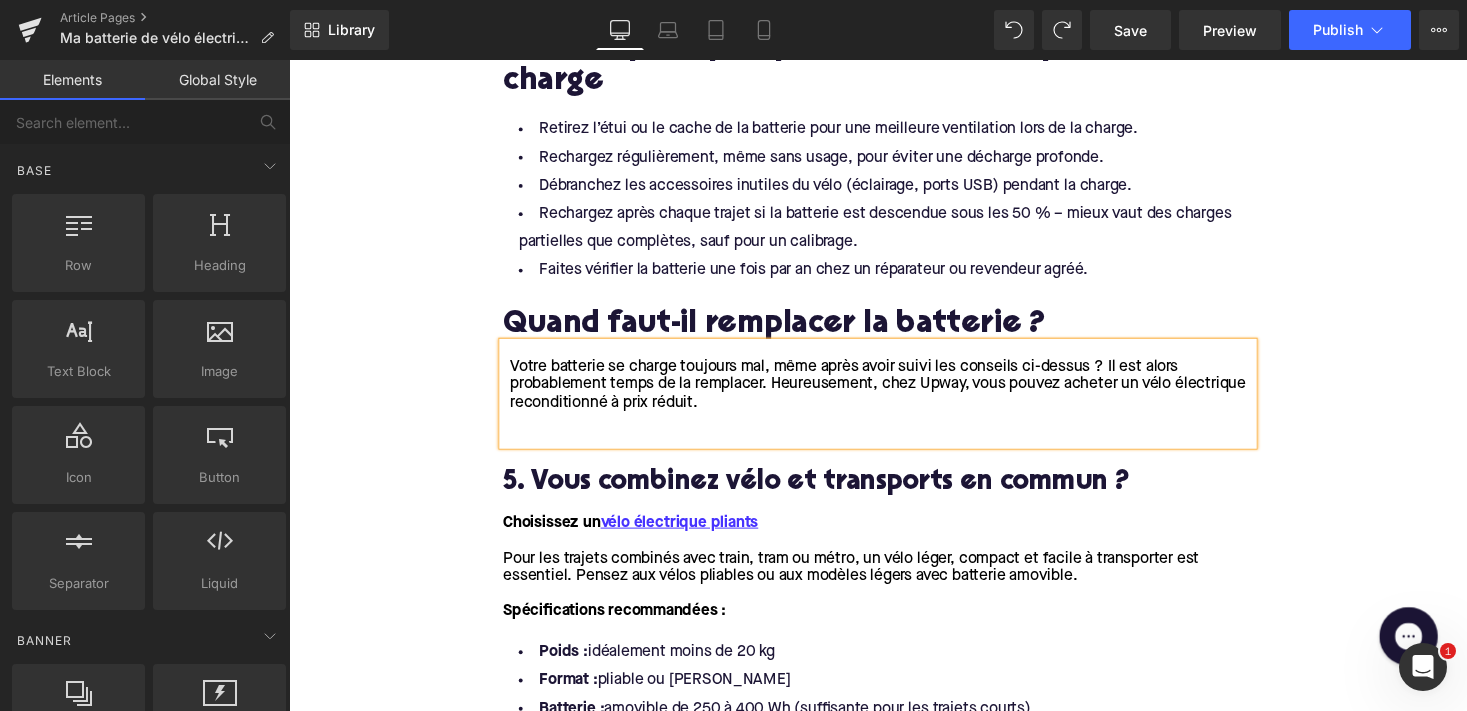 scroll, scrollTop: 2756, scrollLeft: 0, axis: vertical 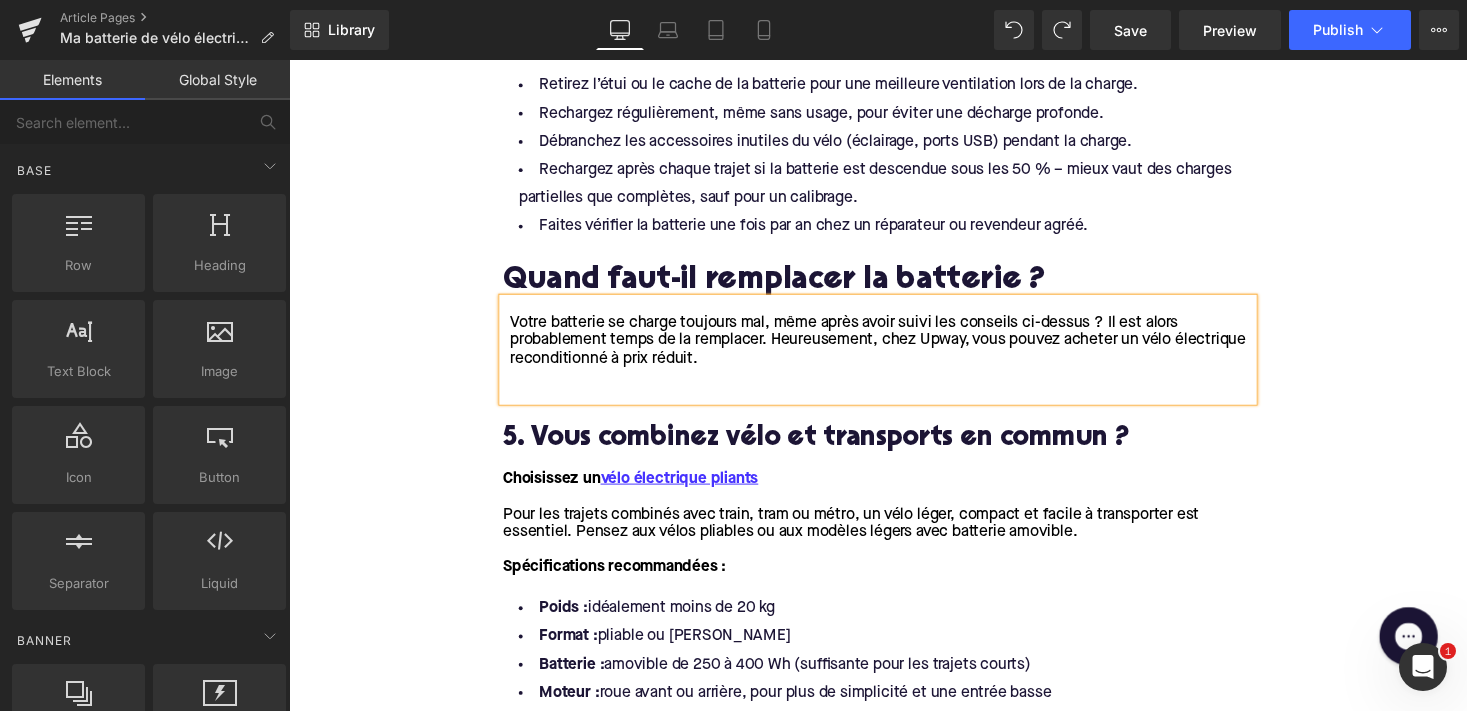 click on "5. Vous combinez vélo et transports en commun ?" at bounding box center [894, 449] 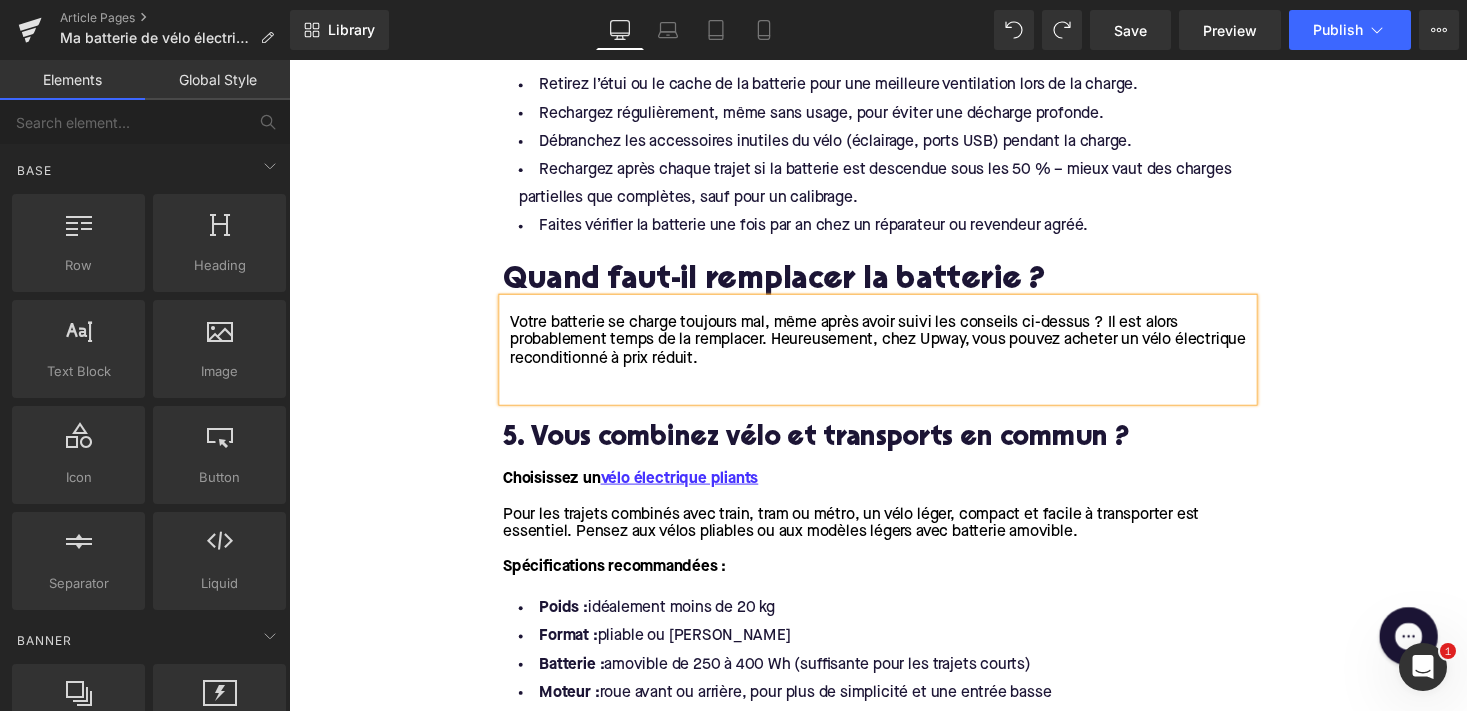 click on "5. Vous combinez vélo et transports en commun ?" at bounding box center [894, 449] 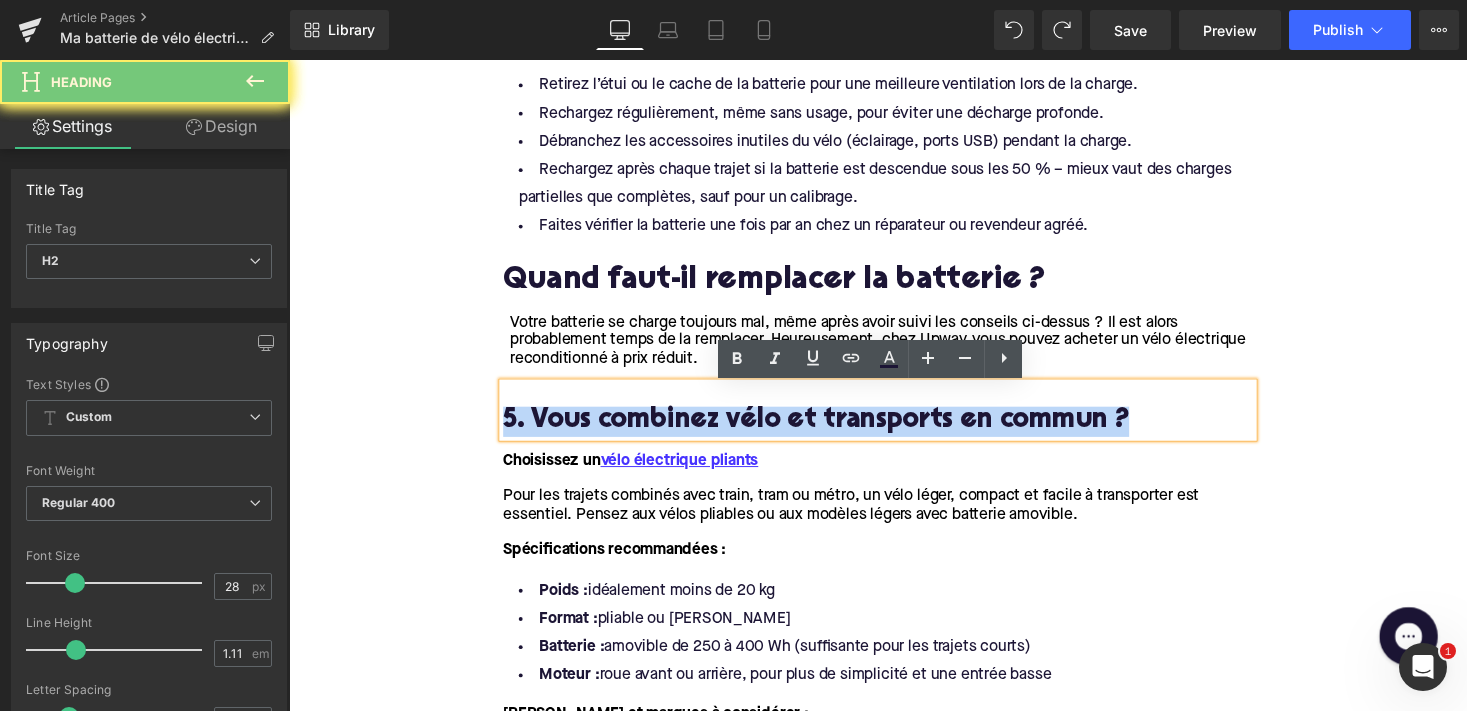 click on "5. Vous combinez vélo et transports en commun ?" at bounding box center (894, 431) 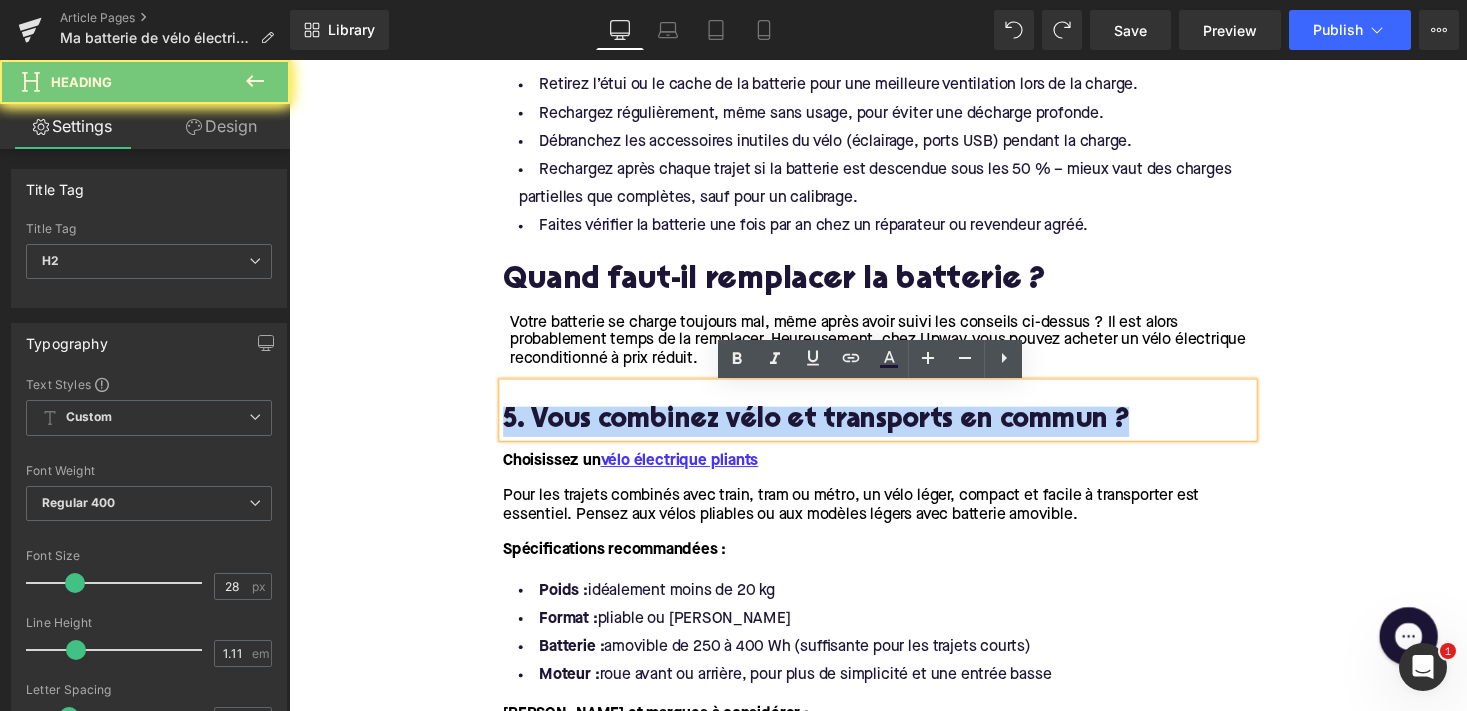 paste 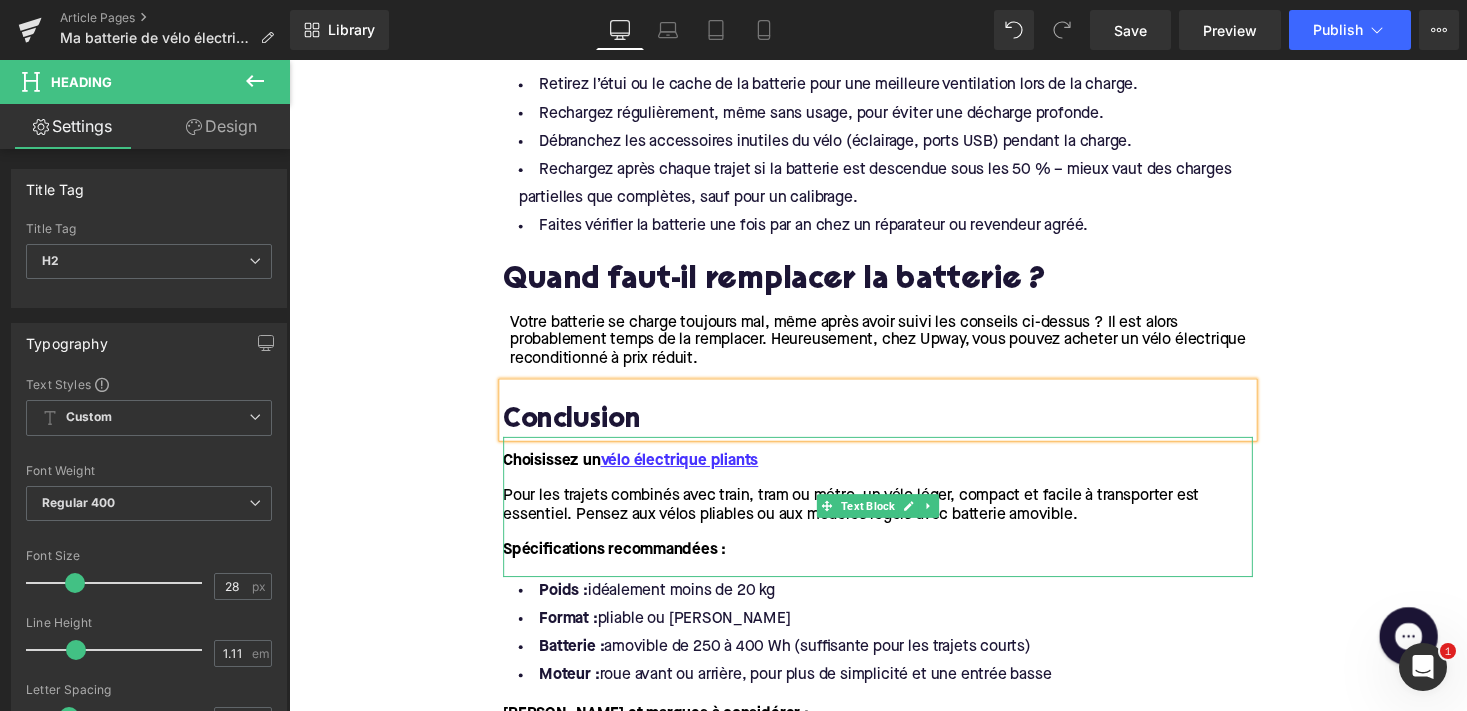 click on "Pour les trajets combinés avec train, tram ou métro, un vélo léger, compact et facile à transporter est essentiel. Pensez aux vélos pliables ou aux modèles légers avec batterie amovible." at bounding box center (866, 517) 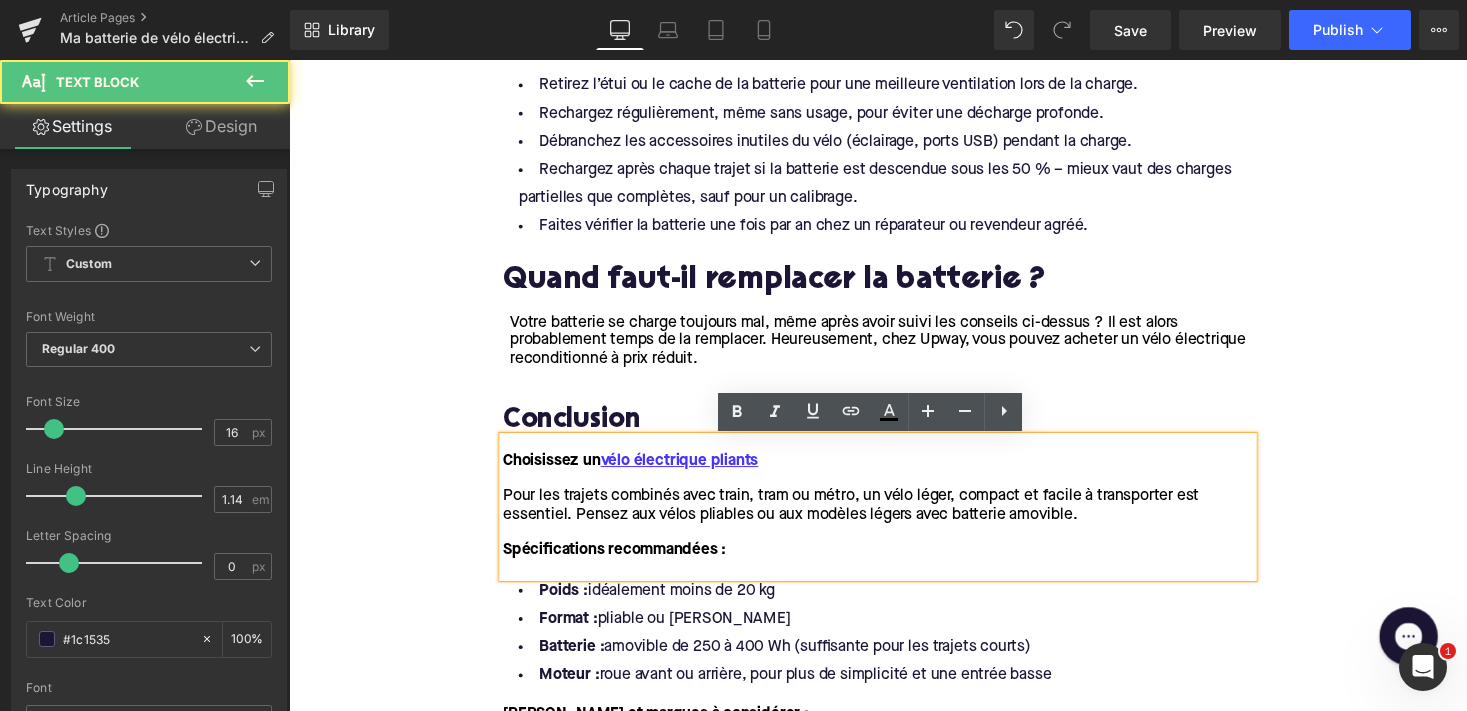 type 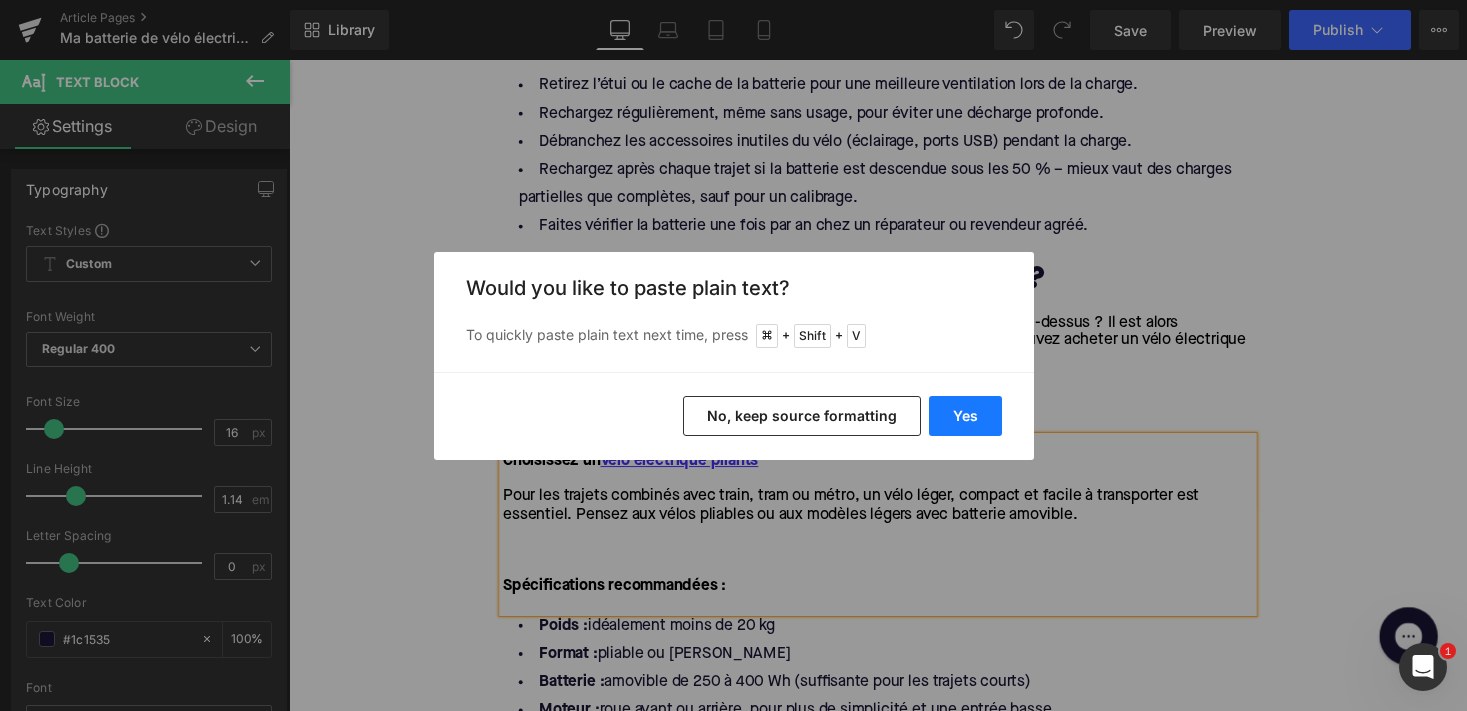click on "Yes" at bounding box center (965, 416) 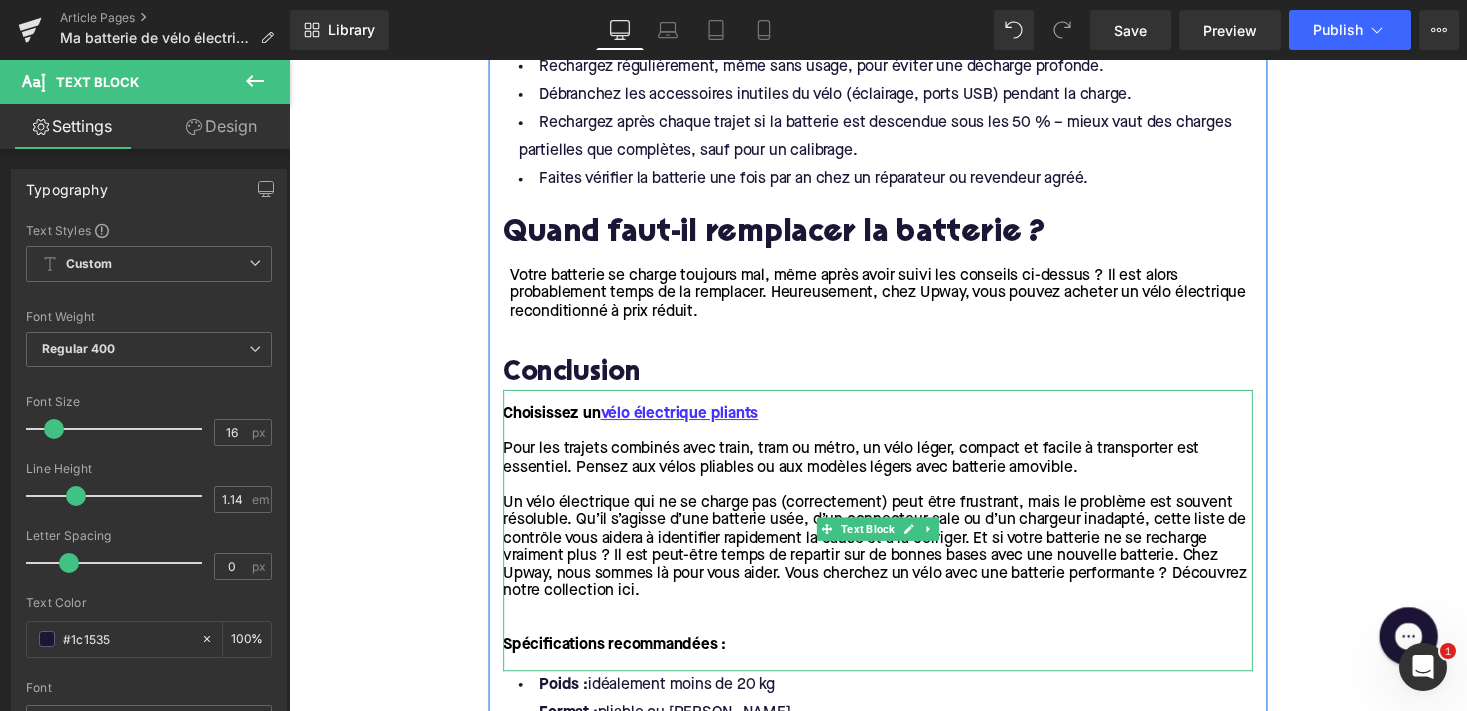 scroll, scrollTop: 2849, scrollLeft: 0, axis: vertical 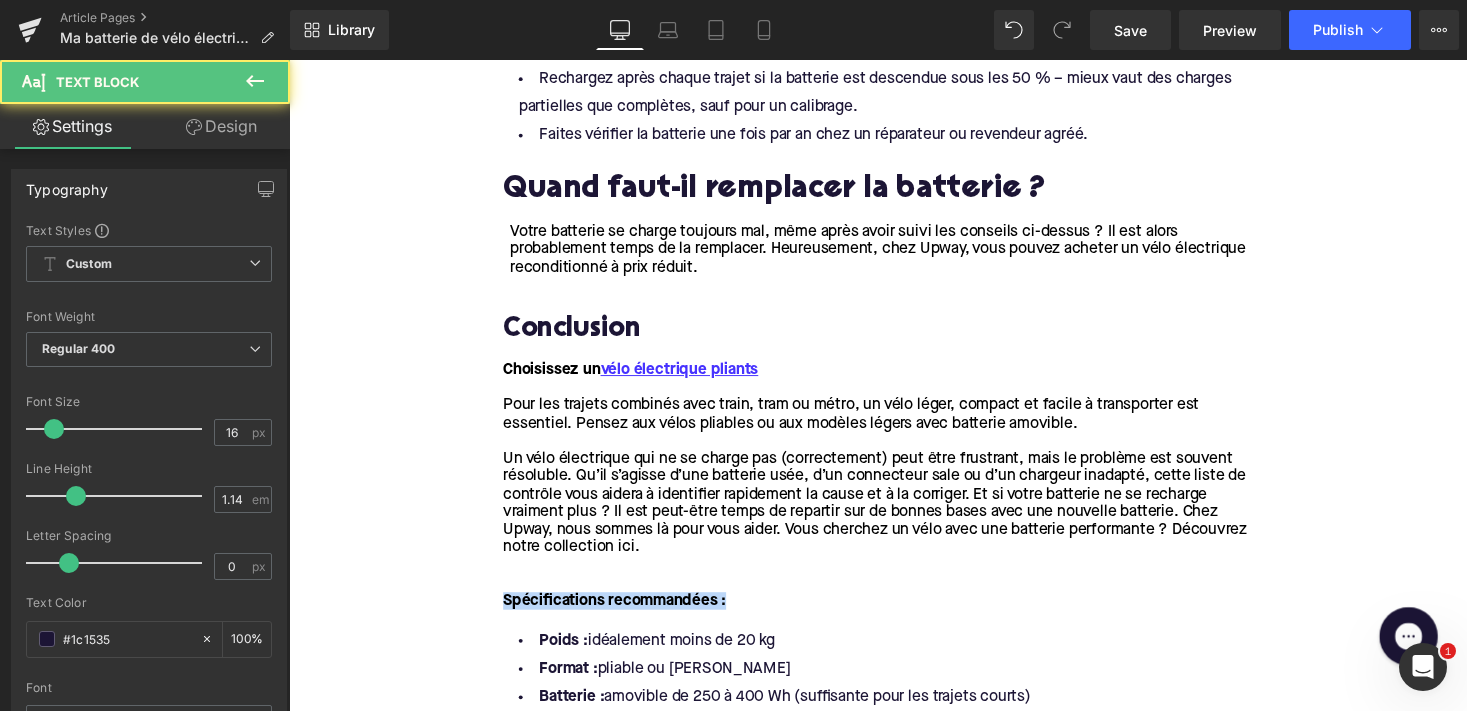 drag, startPoint x: 740, startPoint y: 614, endPoint x: 483, endPoint y: 597, distance: 257.56165 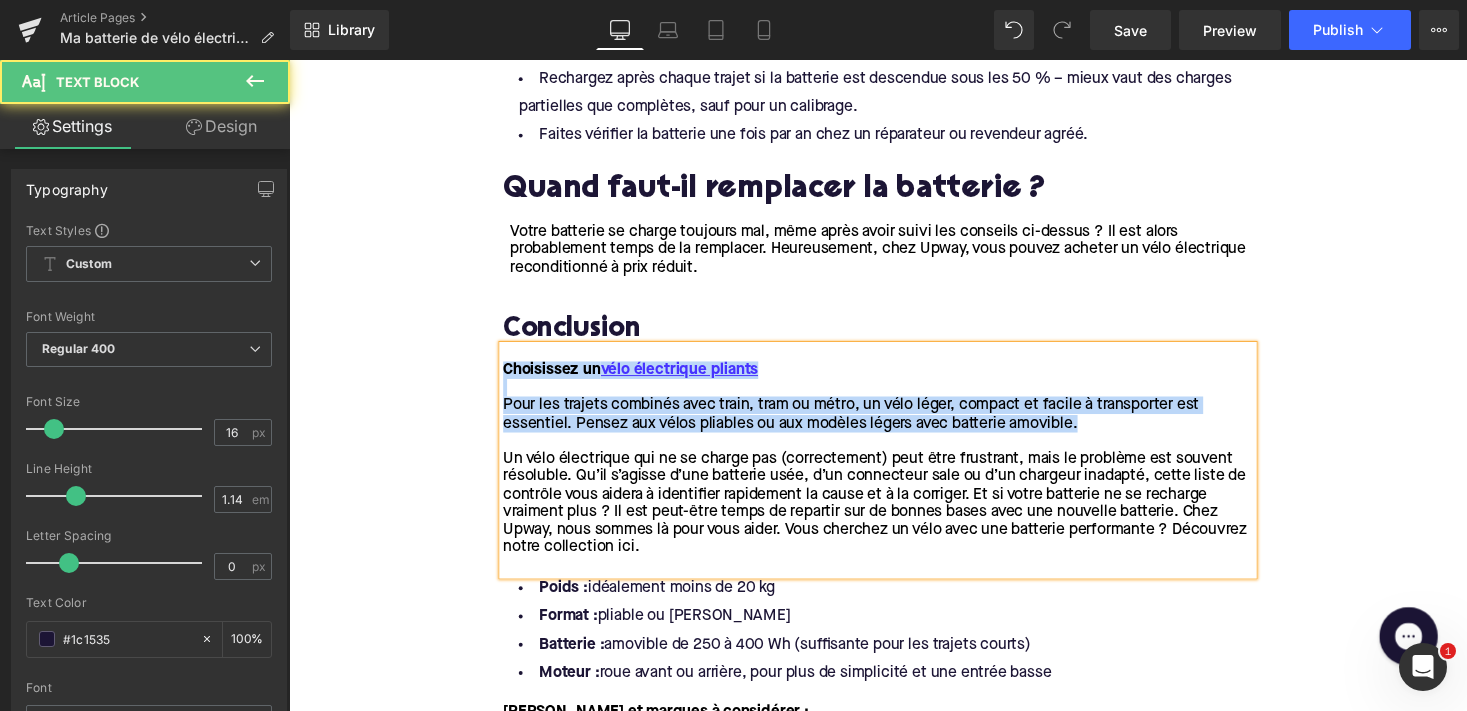 drag, startPoint x: 1138, startPoint y: 429, endPoint x: 504, endPoint y: 367, distance: 637.02435 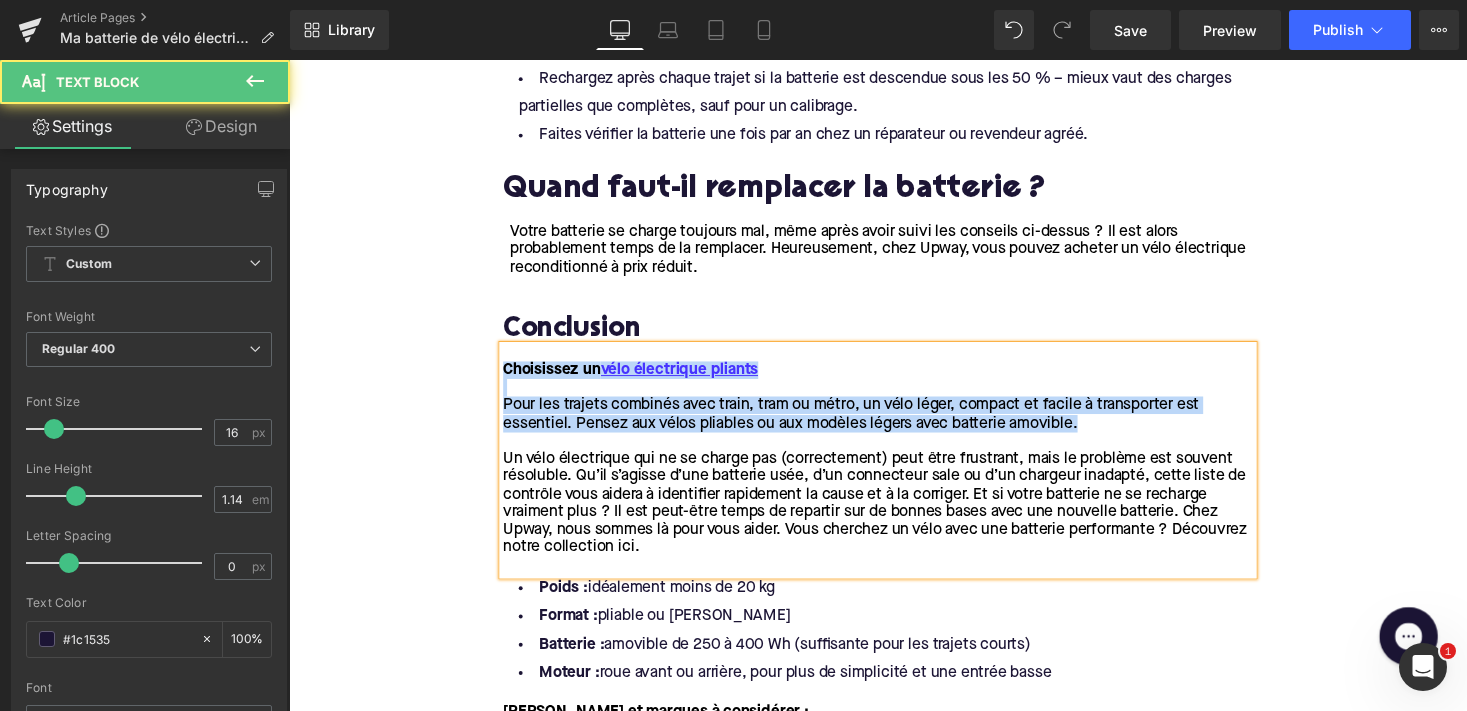 click on "Choisissez un  vélo électrique pliants Pour les trajets combinés avec train, tram ou métro, un vélo léger, compact et facile à transporter est essentiel. Pensez aux vélos pliables ou aux modèles légers avec batterie amovible. Un vélo électrique qui ne se charge pas (correctement) peut être frustrant, mais le problème est souvent résoluble. Qu’il s’agisse d’une batterie usée, d’un connecteur sale ou d’un chargeur inadapté, cette liste de contrôle vous aidera à identifier rapidement la cause et à la corriger. Et si votre batterie ne se recharge vraiment plus ? Il est peut-être temps de repartir sur de bonnes bases avec une nouvelle batterie. Chez Upway, nous sommes là pour vous aider. Vous cherchez un vélo avec une batterie performante ? Découvrez notre collection ici." at bounding box center (894, 471) 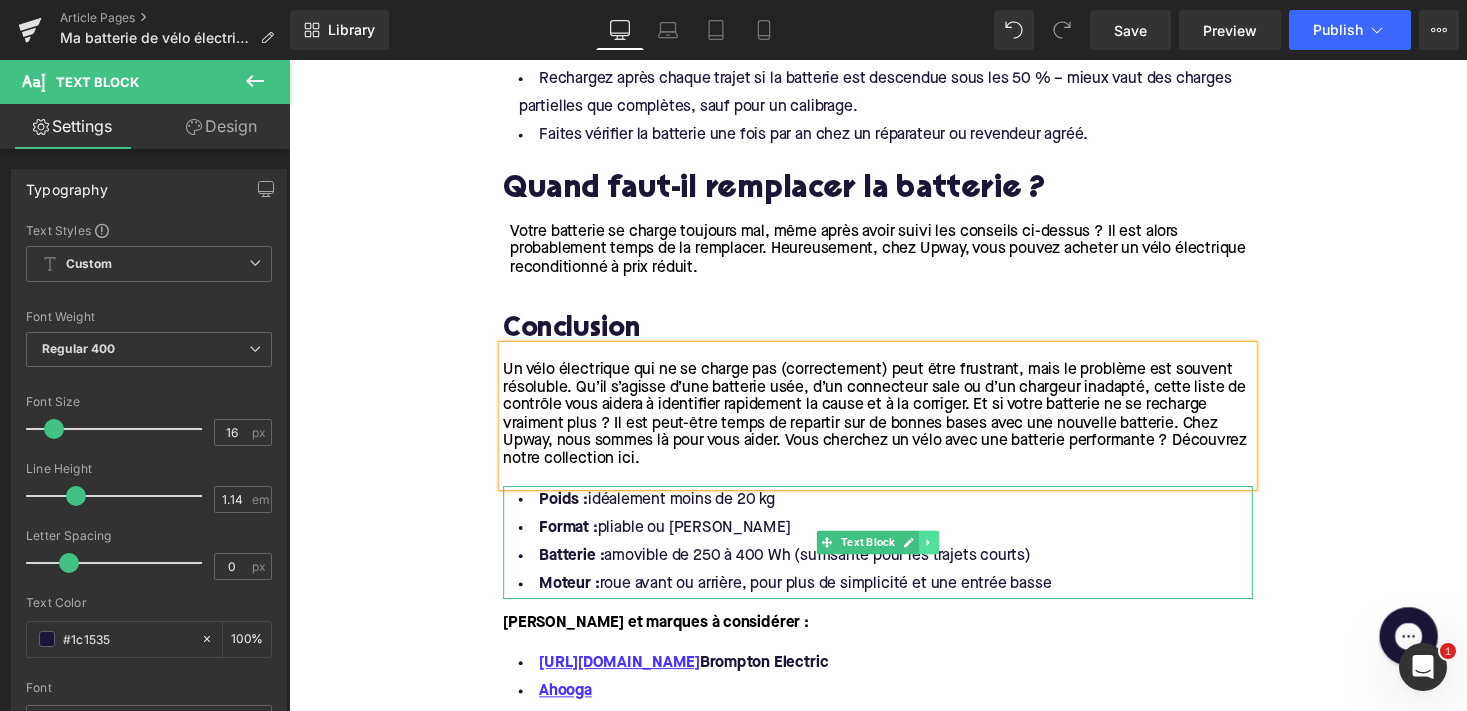 click 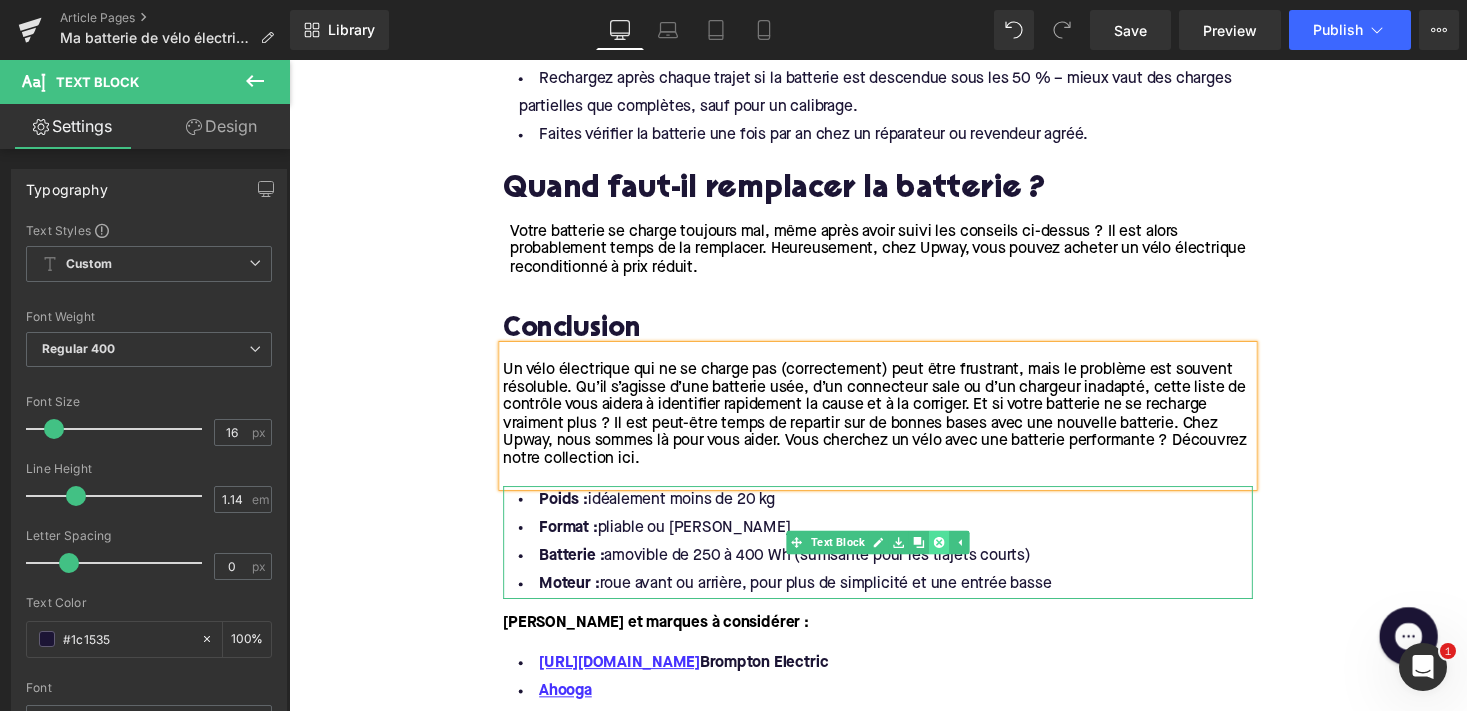 click 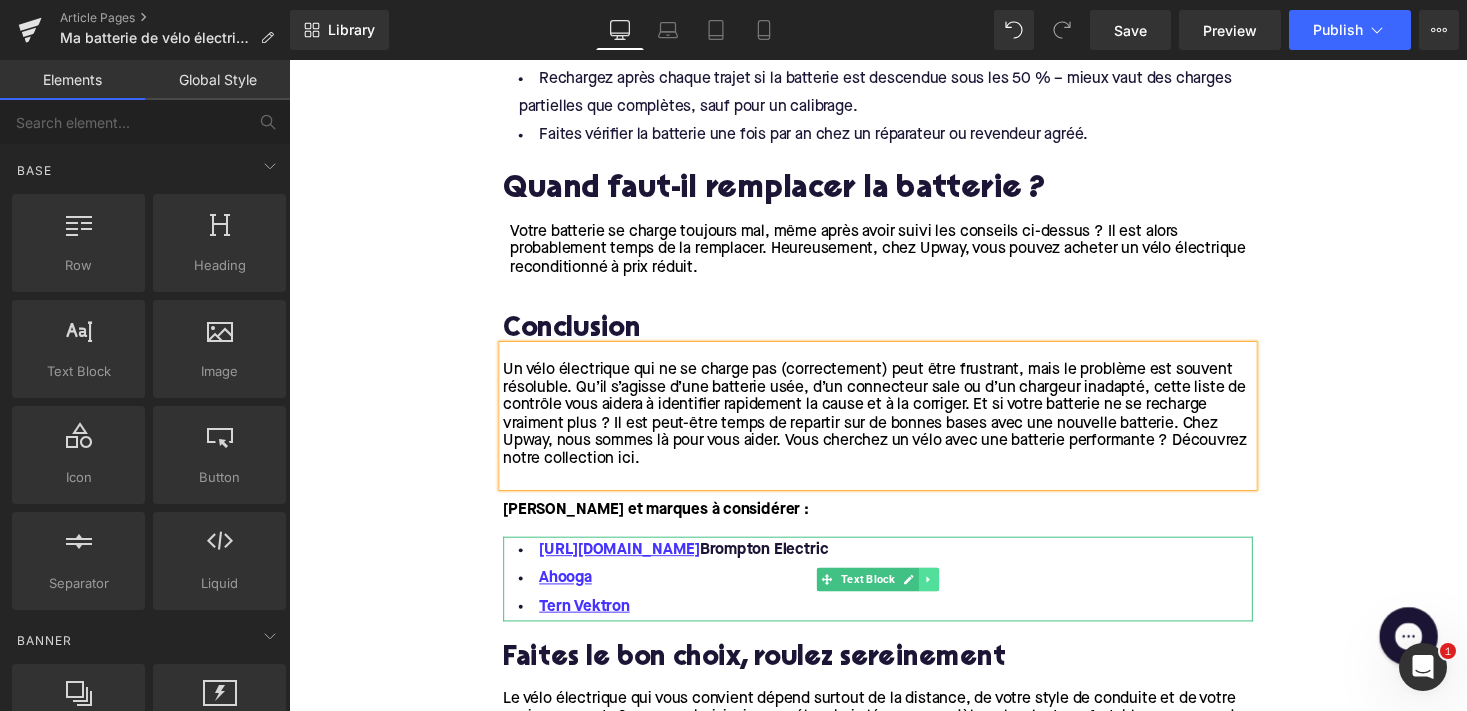 click 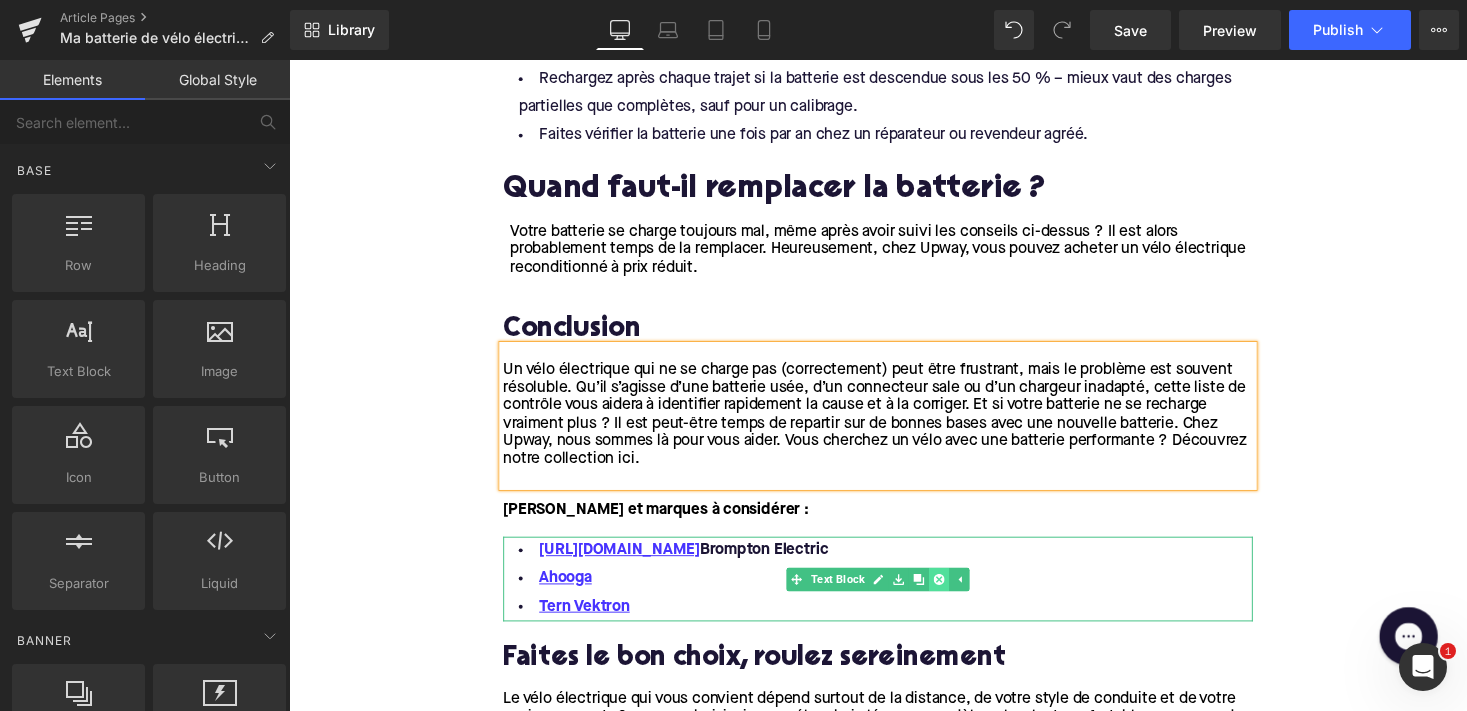 click 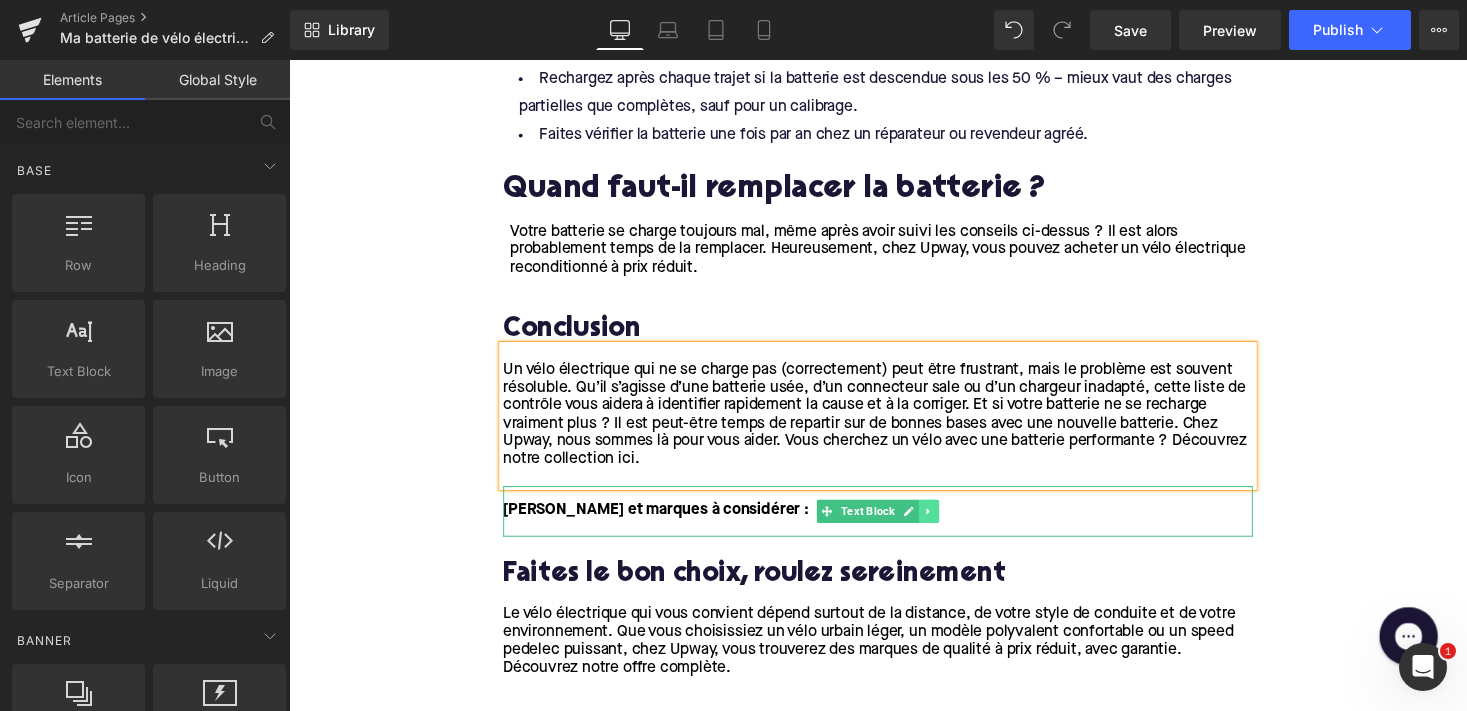 click 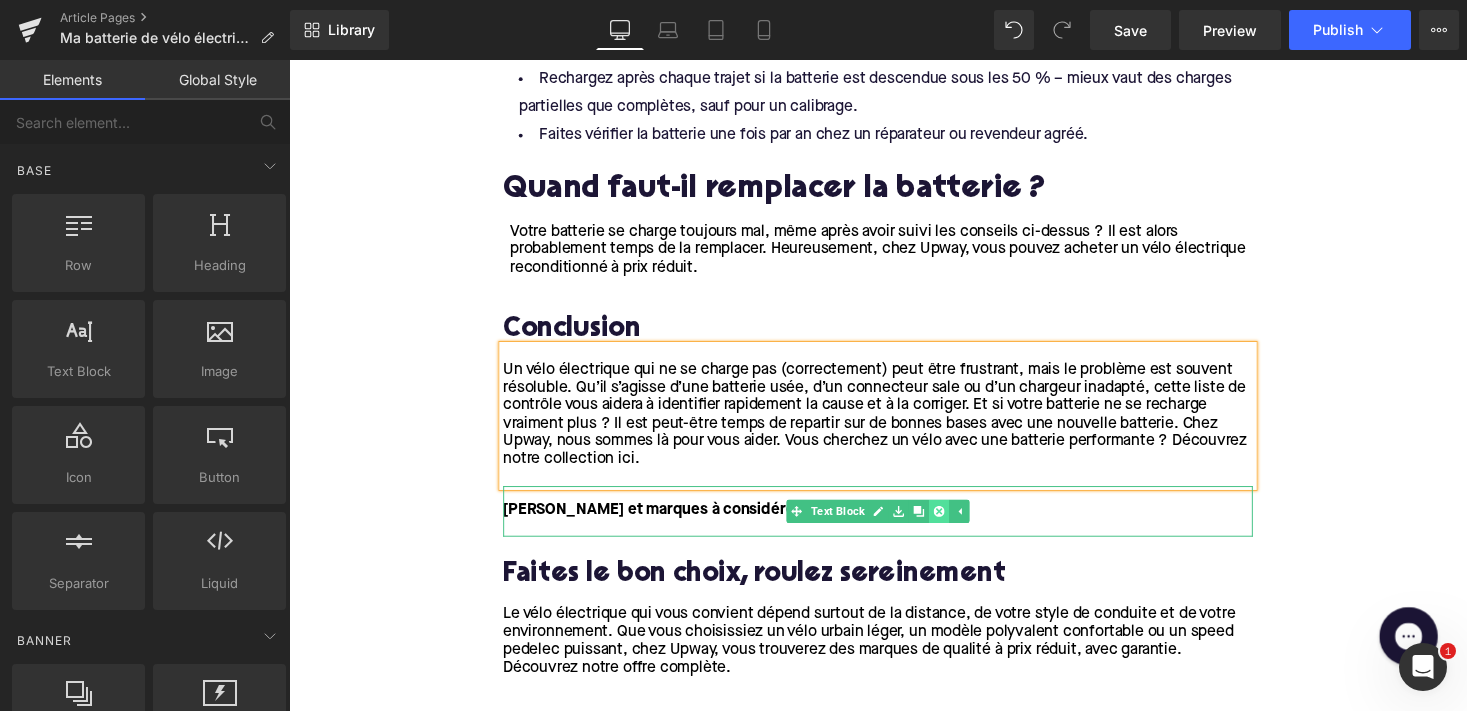 click 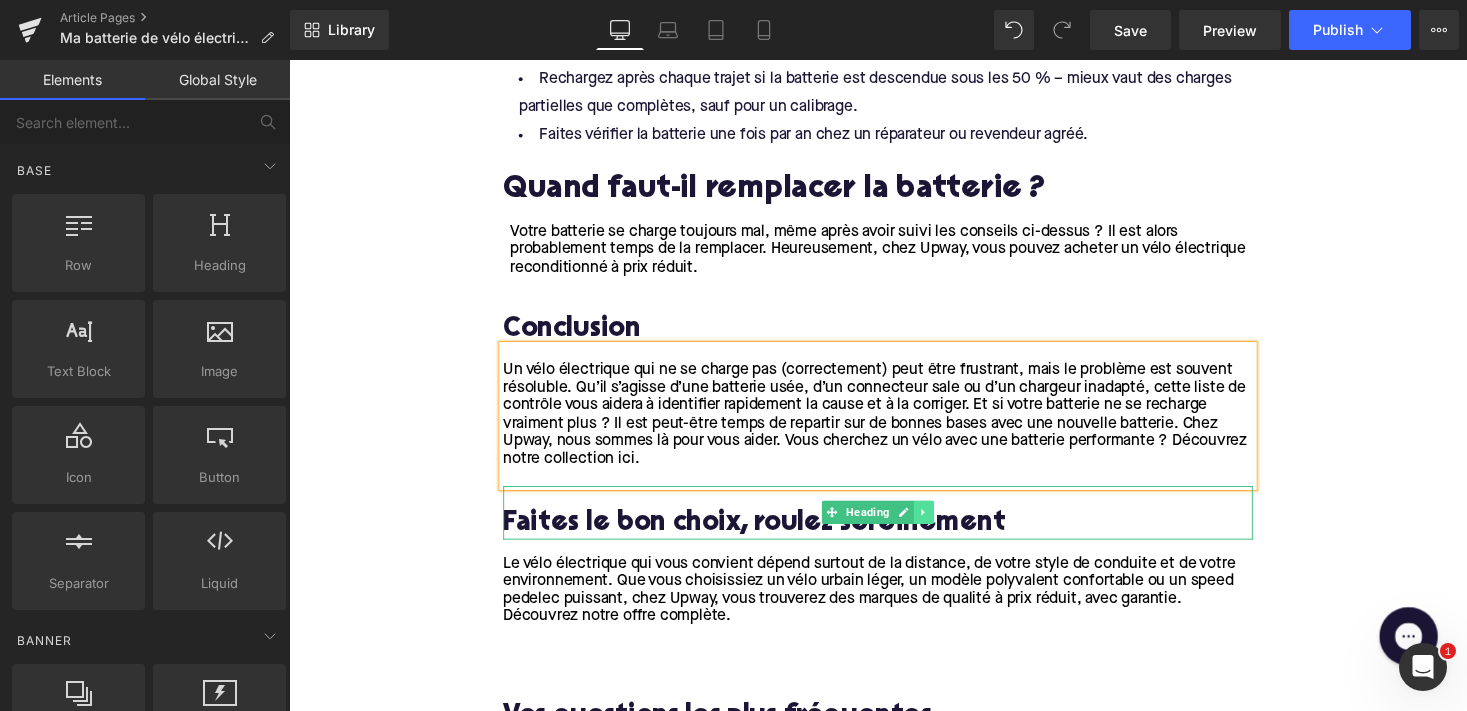 click 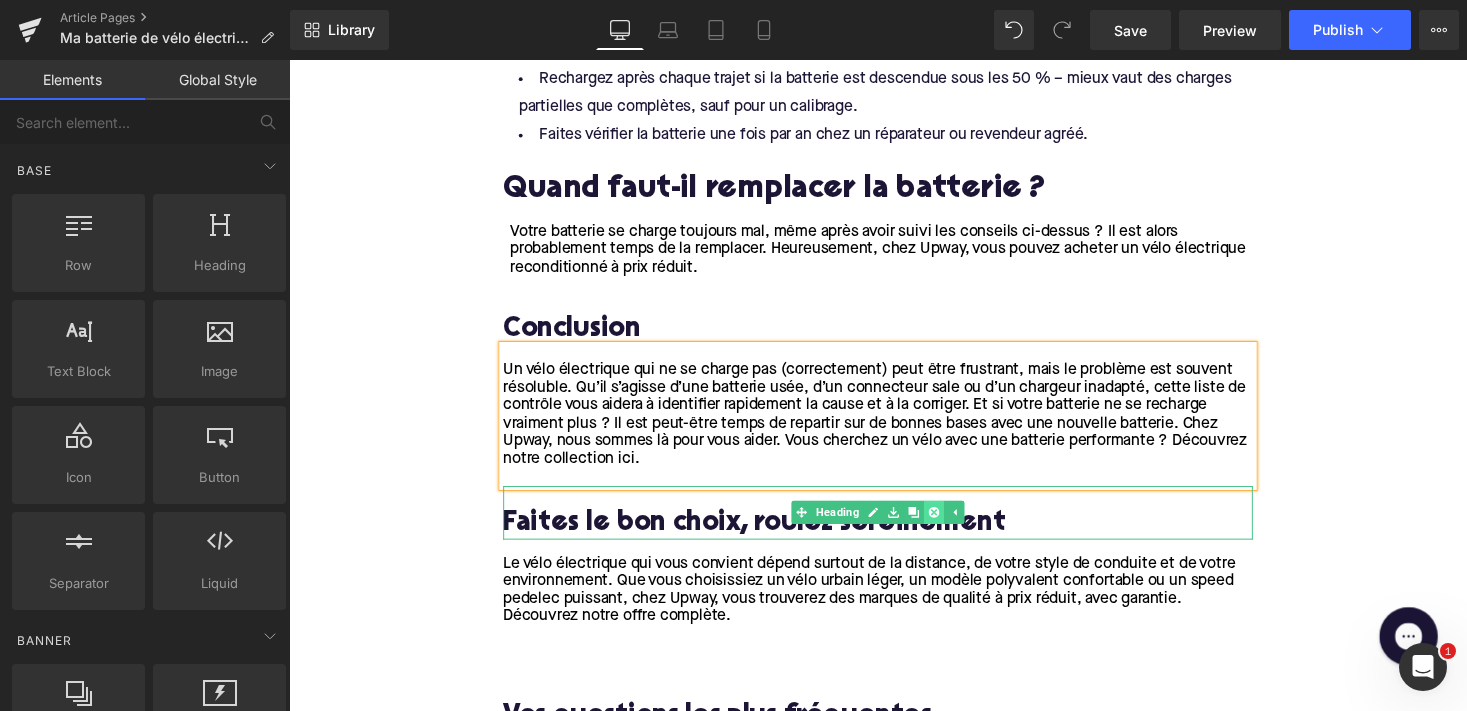 click 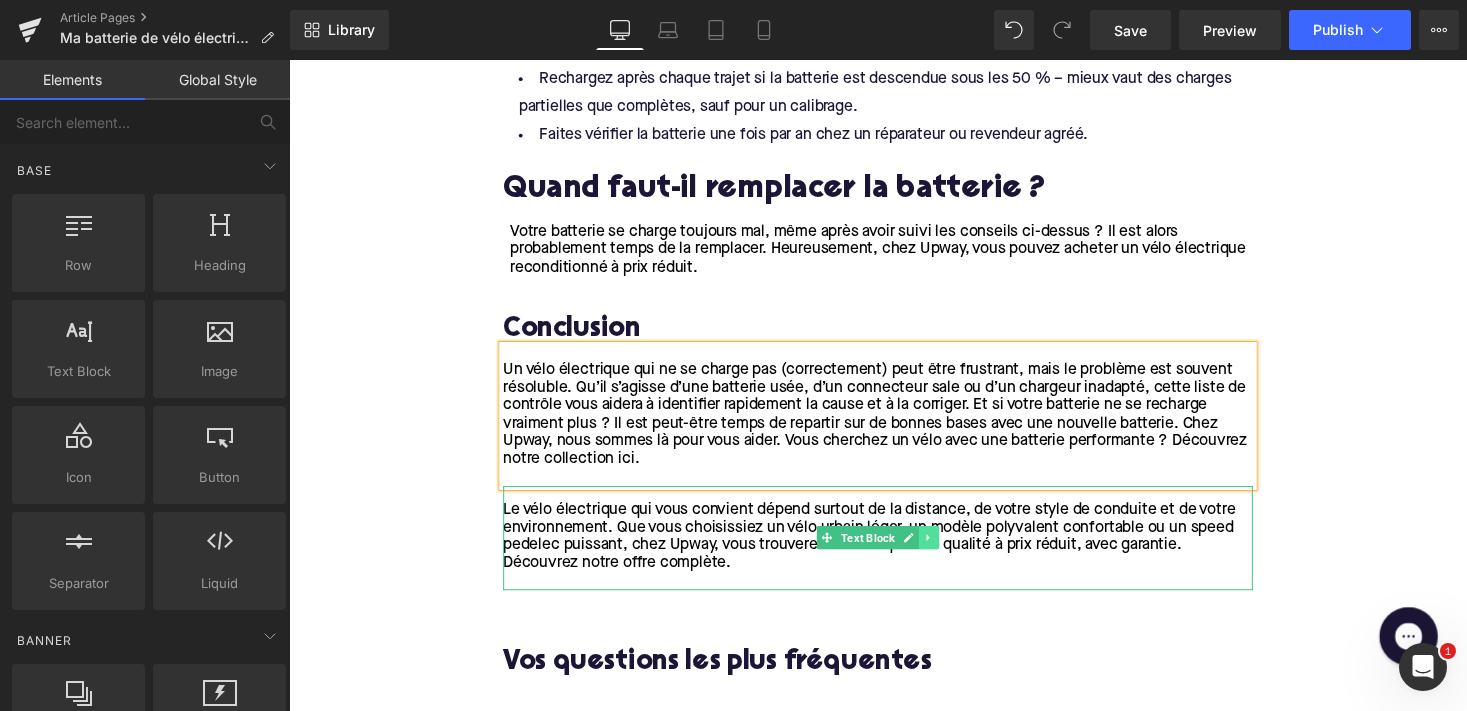 click at bounding box center (946, 551) 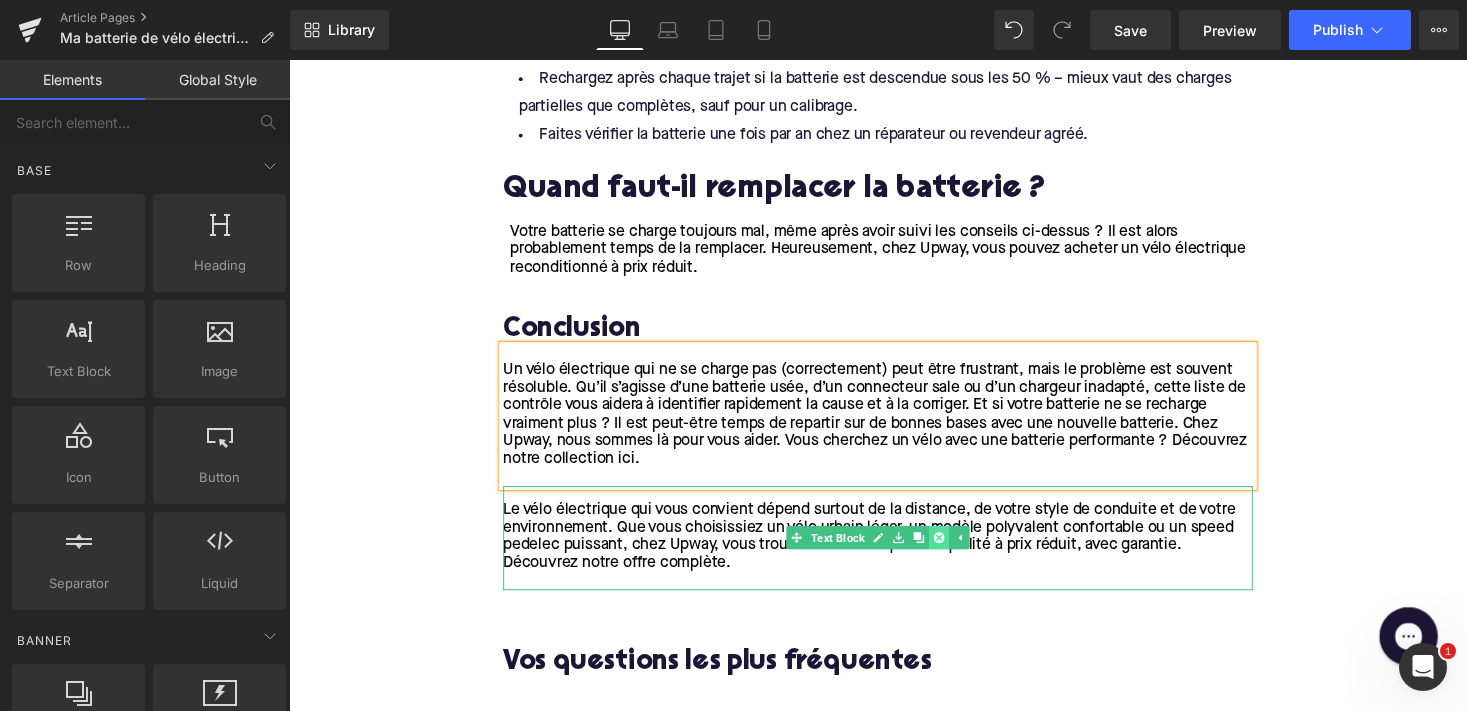 click 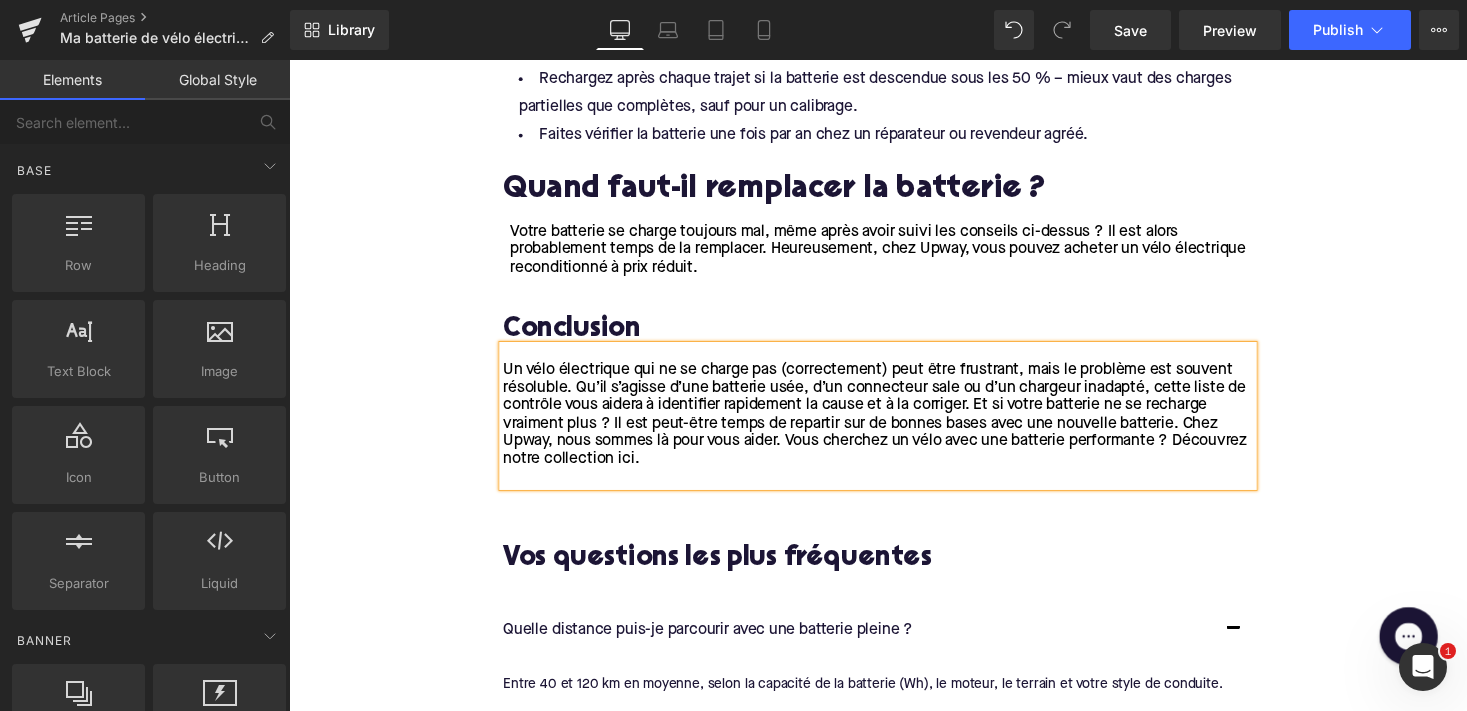 scroll, scrollTop: 3084, scrollLeft: 0, axis: vertical 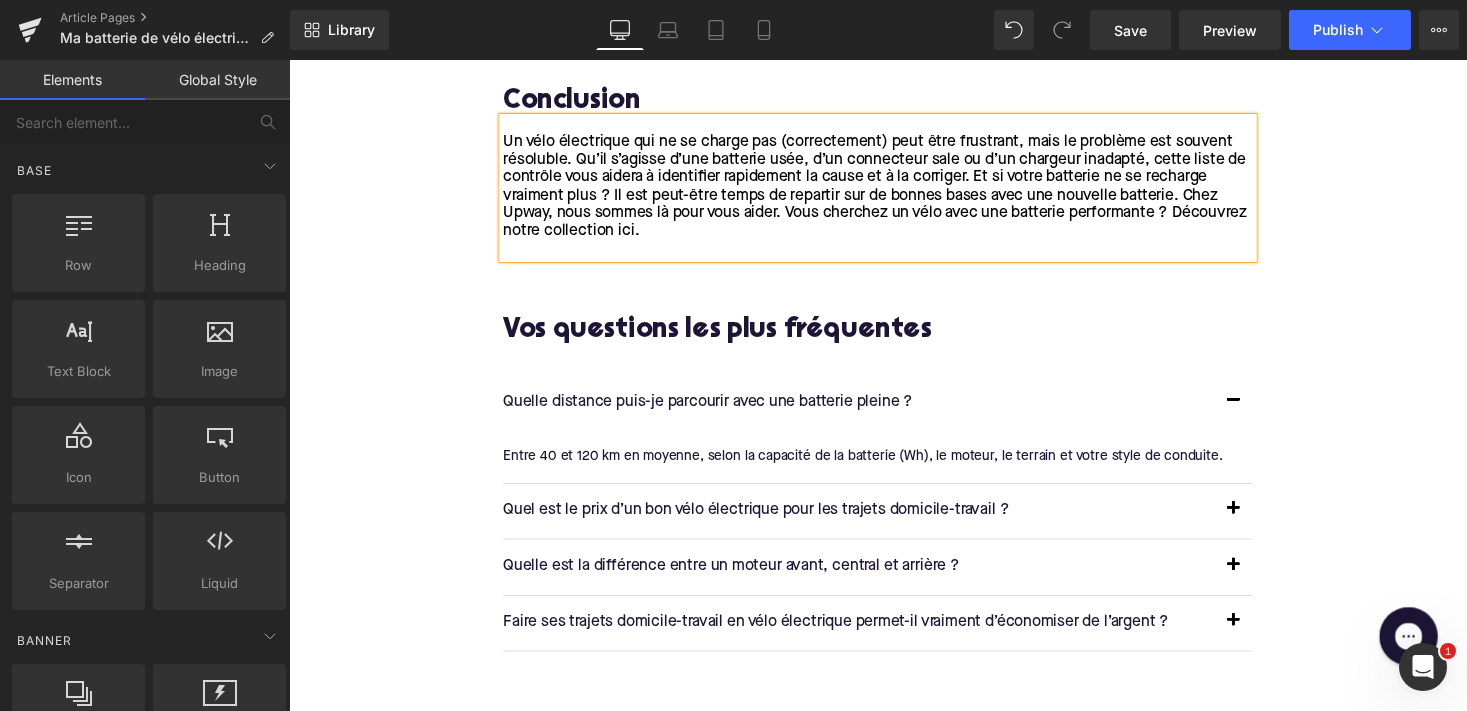 click on "Quelle distance puis-je parcourir avec une batterie pleine ?" at bounding box center [874, 412] 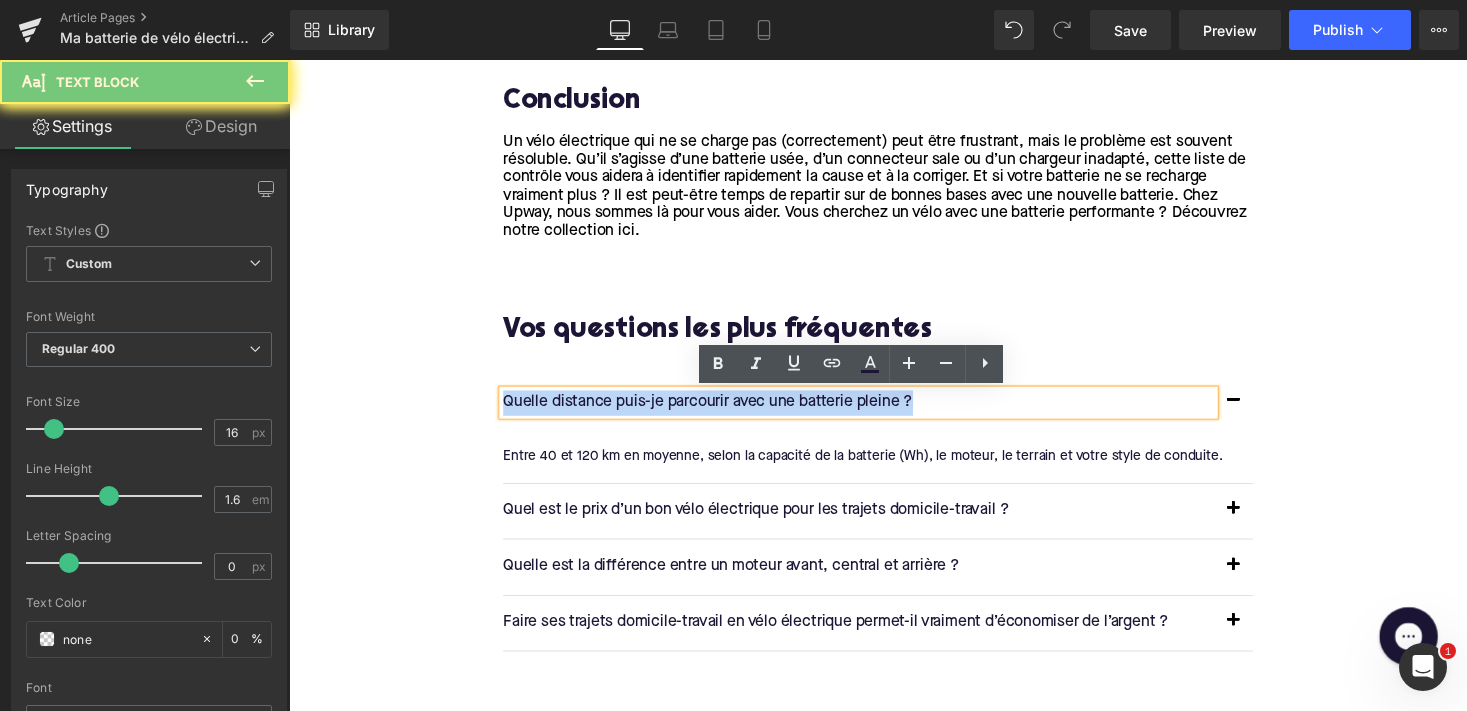 click on "Quelle distance puis-je parcourir avec une batterie pleine ?" at bounding box center (874, 412) 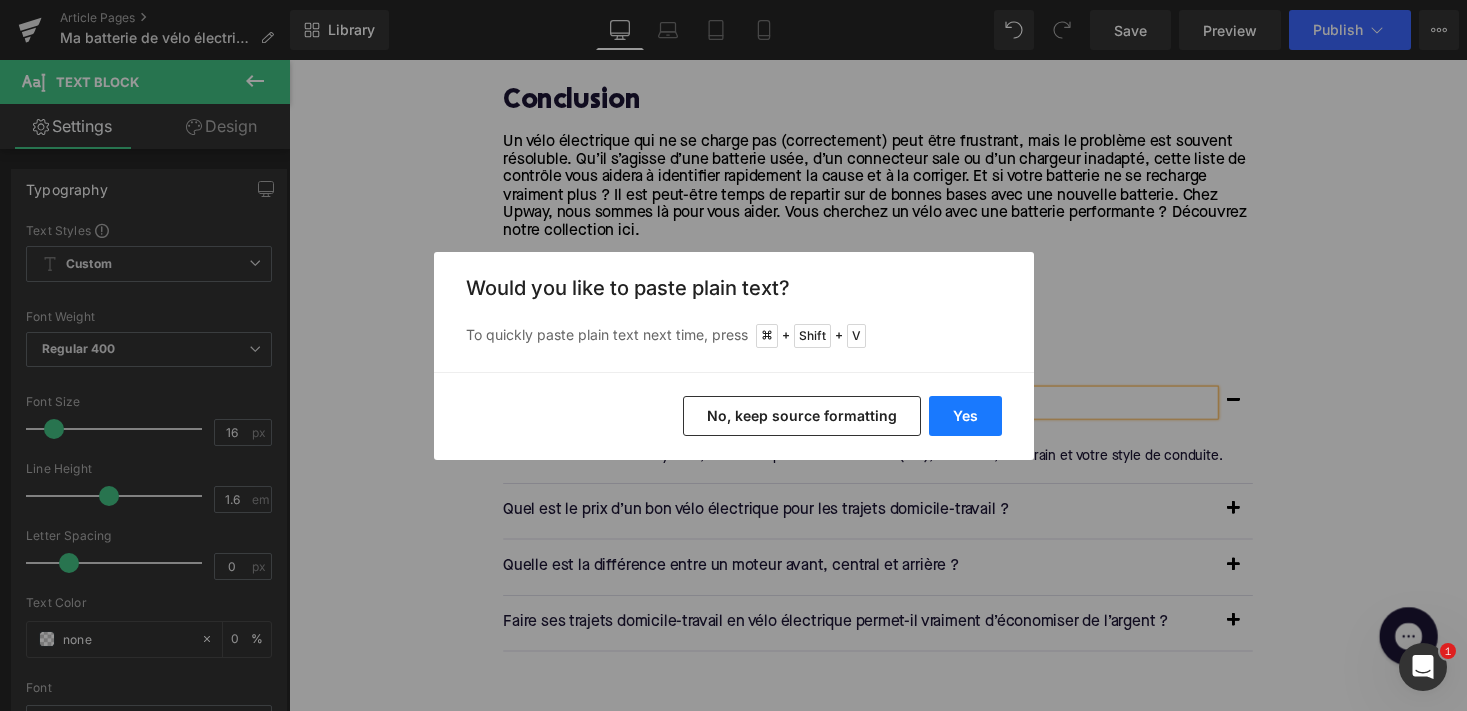 click on "Yes" at bounding box center (965, 416) 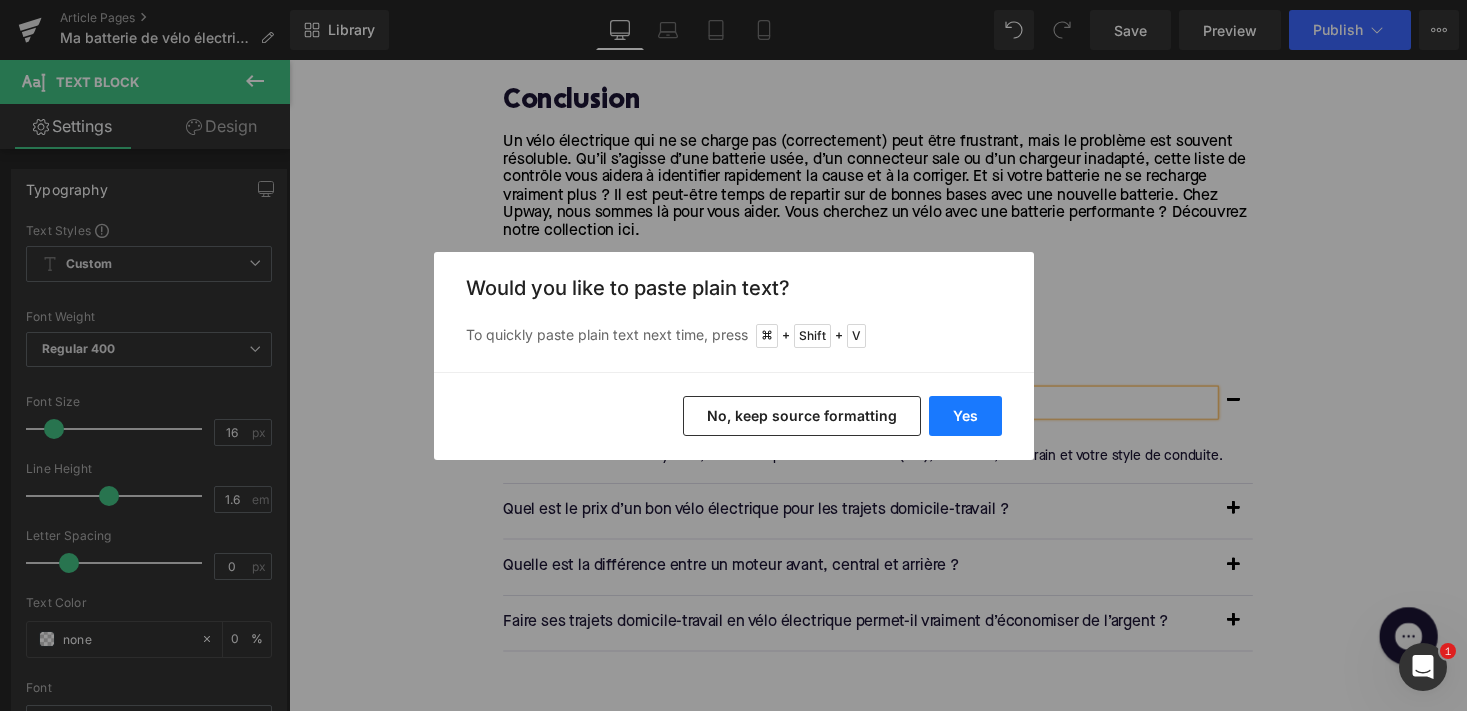type 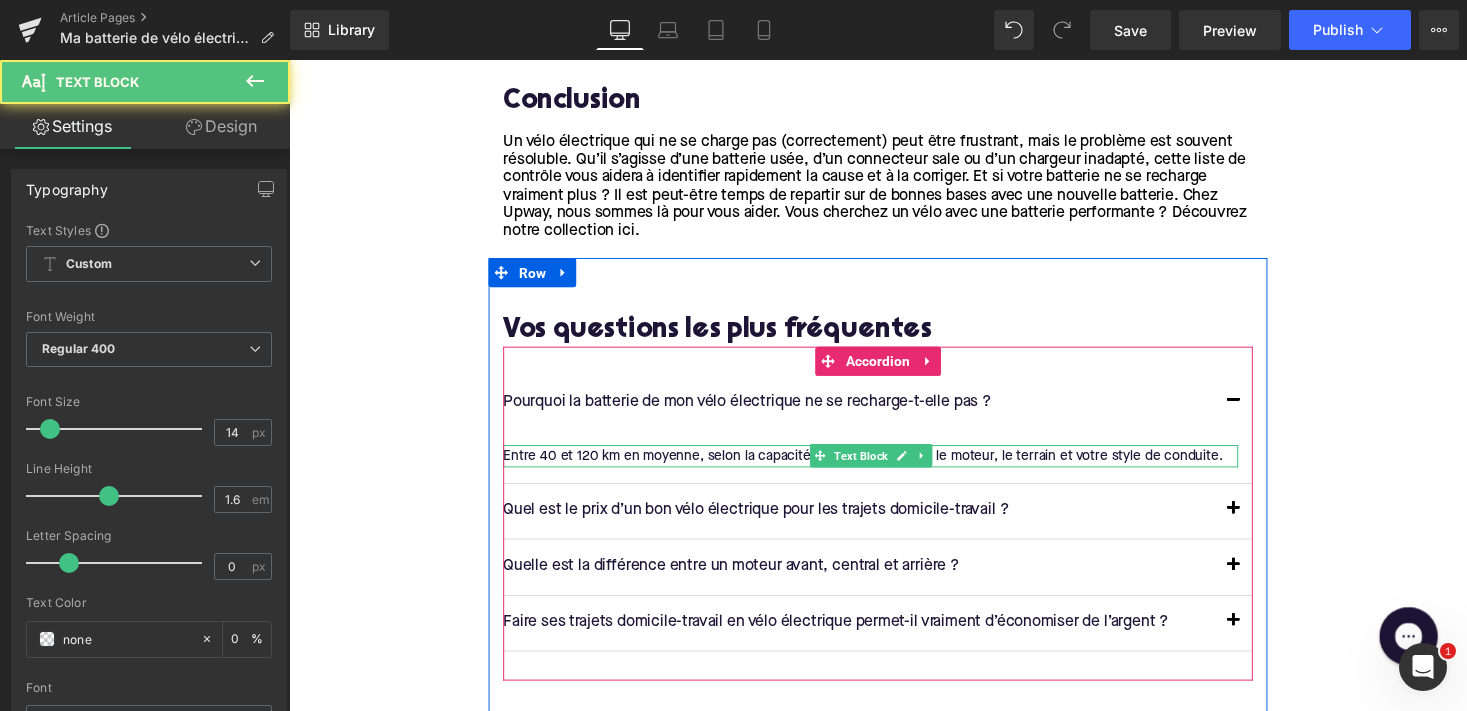 click on "Entre 40 et 120 km en moyenne, selon la capacité de la batterie (Wh), le moteur, le terrain et votre style de conduite." at bounding box center [886, 466] 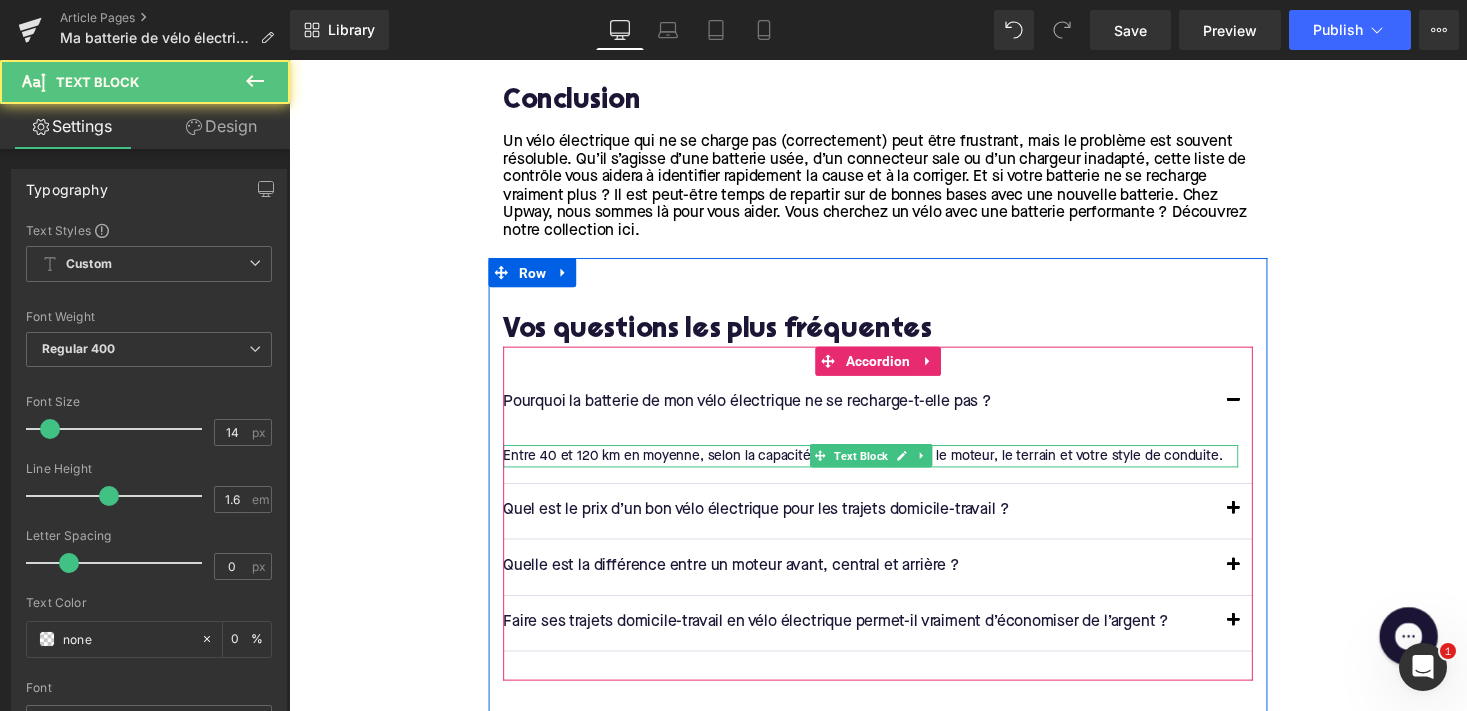 click on "Entre 40 et 120 km en moyenne, selon la capacité de la batterie (Wh), le moteur, le terrain et votre style de conduite." at bounding box center (886, 466) 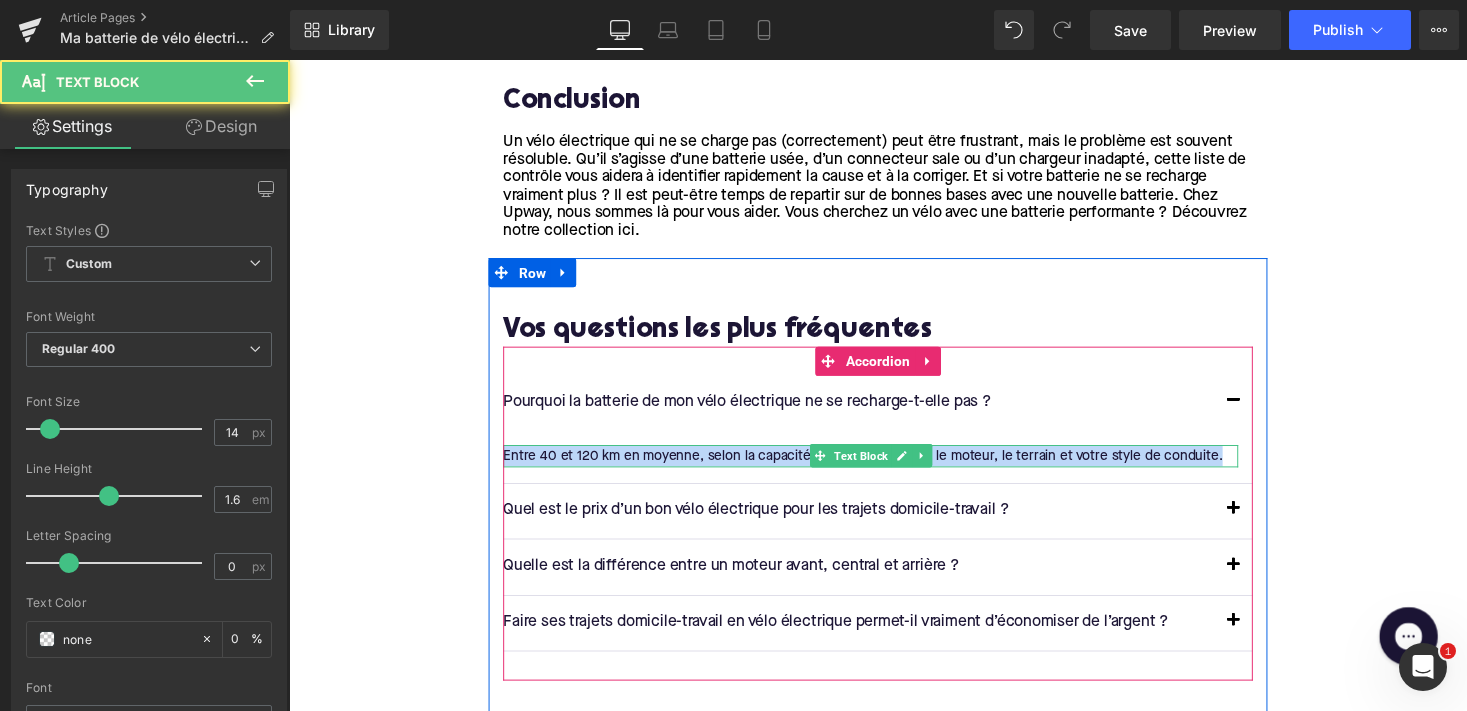 click on "Entre 40 et 120 km en moyenne, selon la capacité de la batterie (Wh), le moteur, le terrain et votre style de conduite." at bounding box center [886, 466] 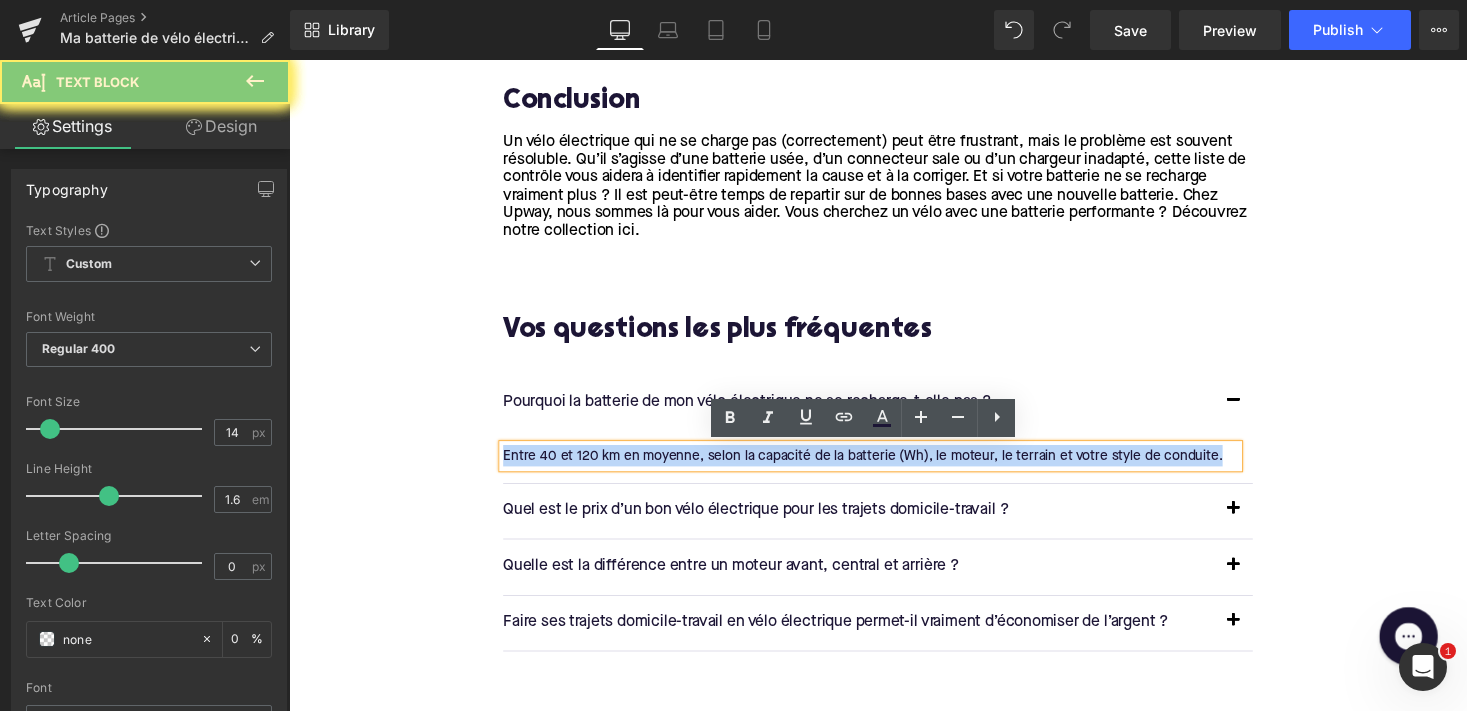 click on "Entre 40 et 120 km en moyenne, selon la capacité de la batterie (Wh), le moteur, le terrain et votre style de conduite." at bounding box center (886, 466) 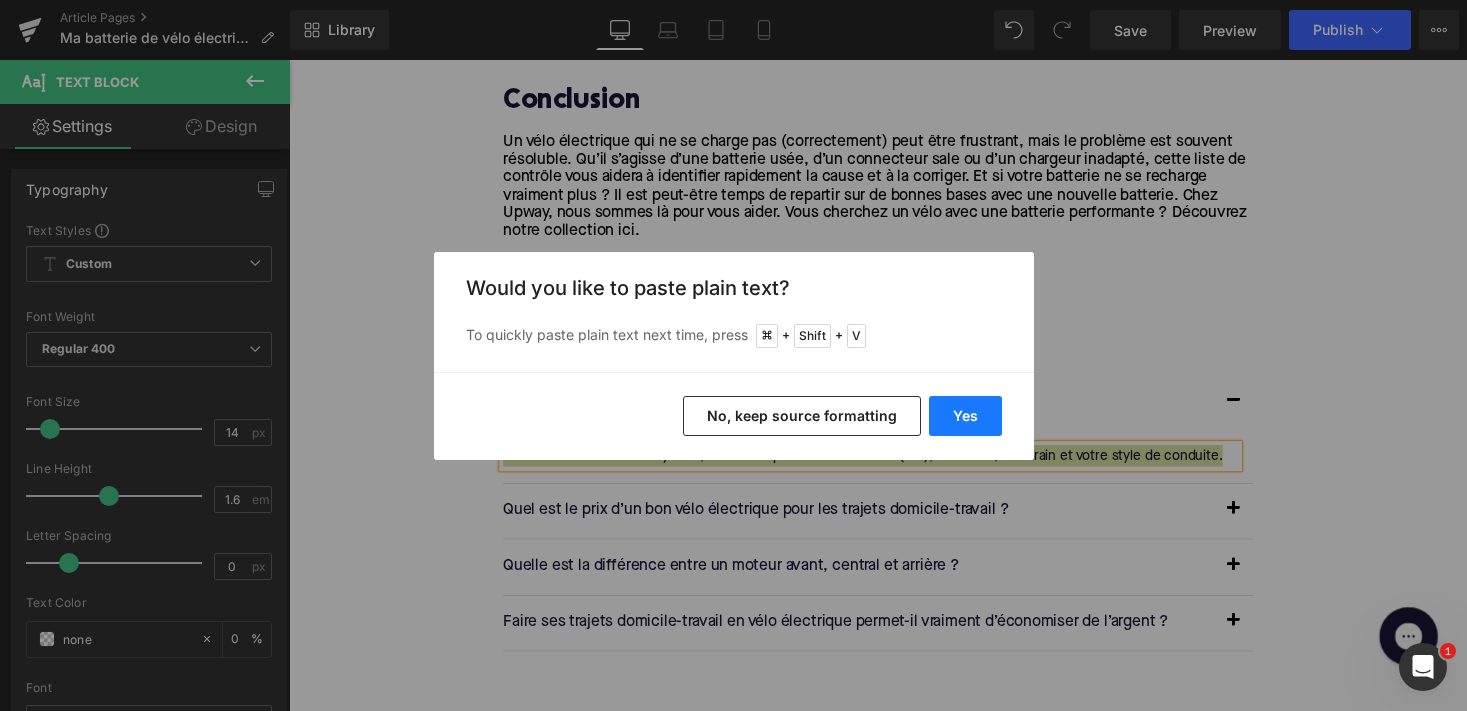 click on "Yes" at bounding box center [965, 416] 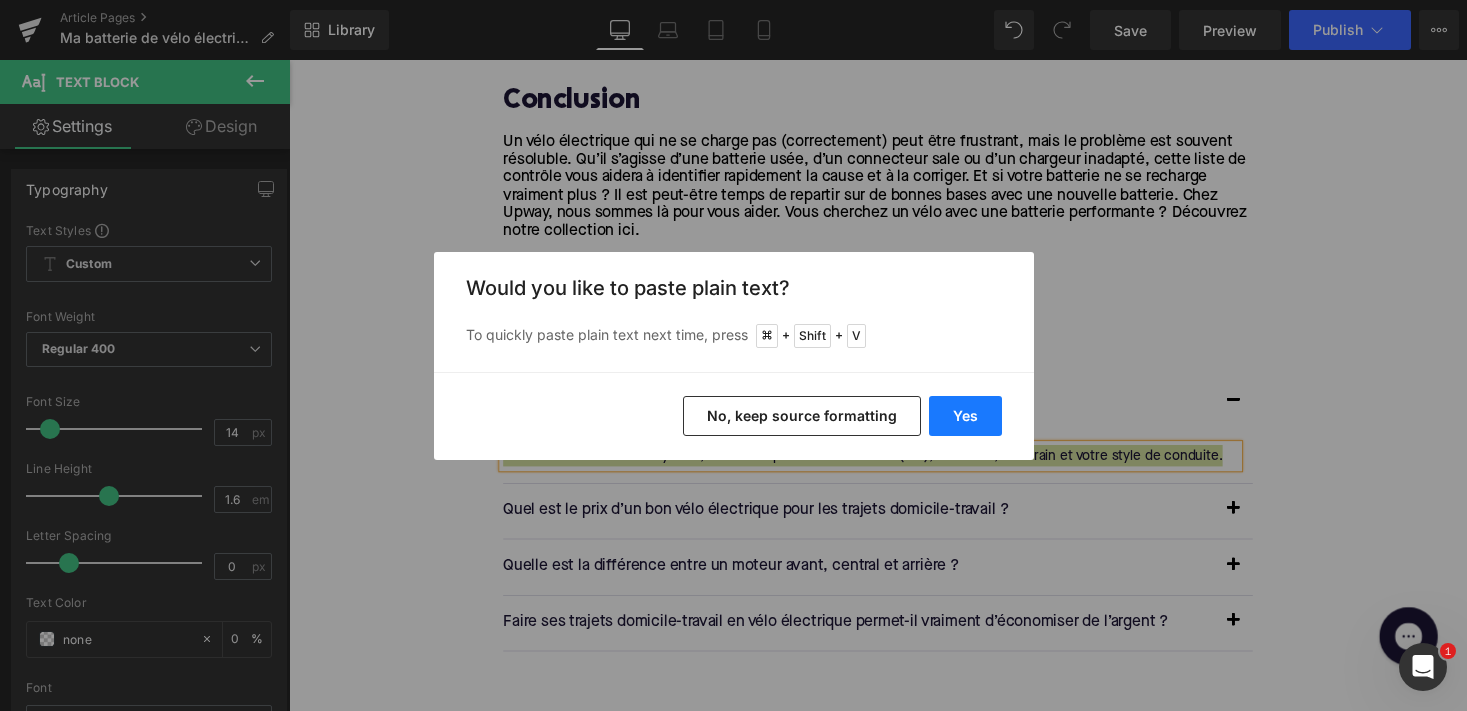 type 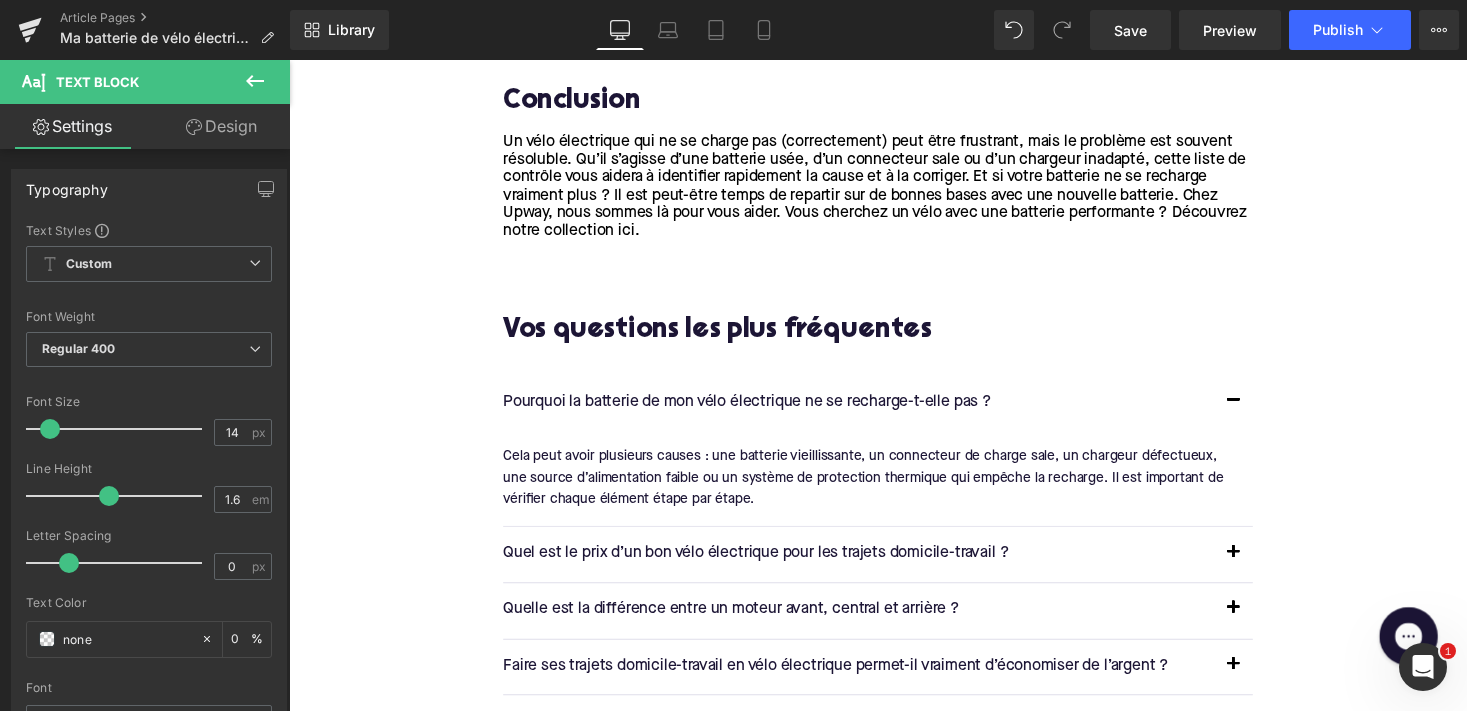 click on "Quel est le prix d’un bon vélo électrique pour les trajets domicile-travail ?" at bounding box center (874, 567) 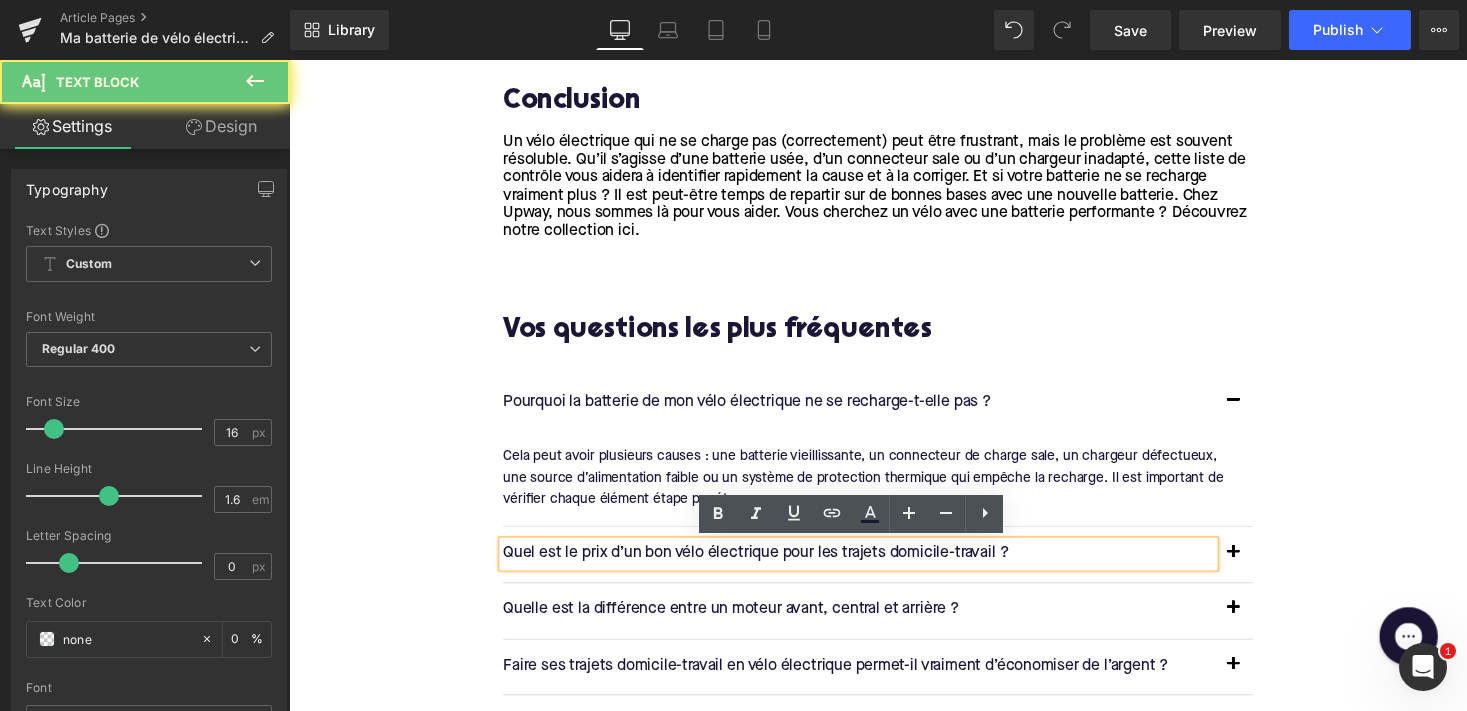 click on "Quel est le prix d’un bon vélo électrique pour les trajets domicile-travail ?" at bounding box center (874, 567) 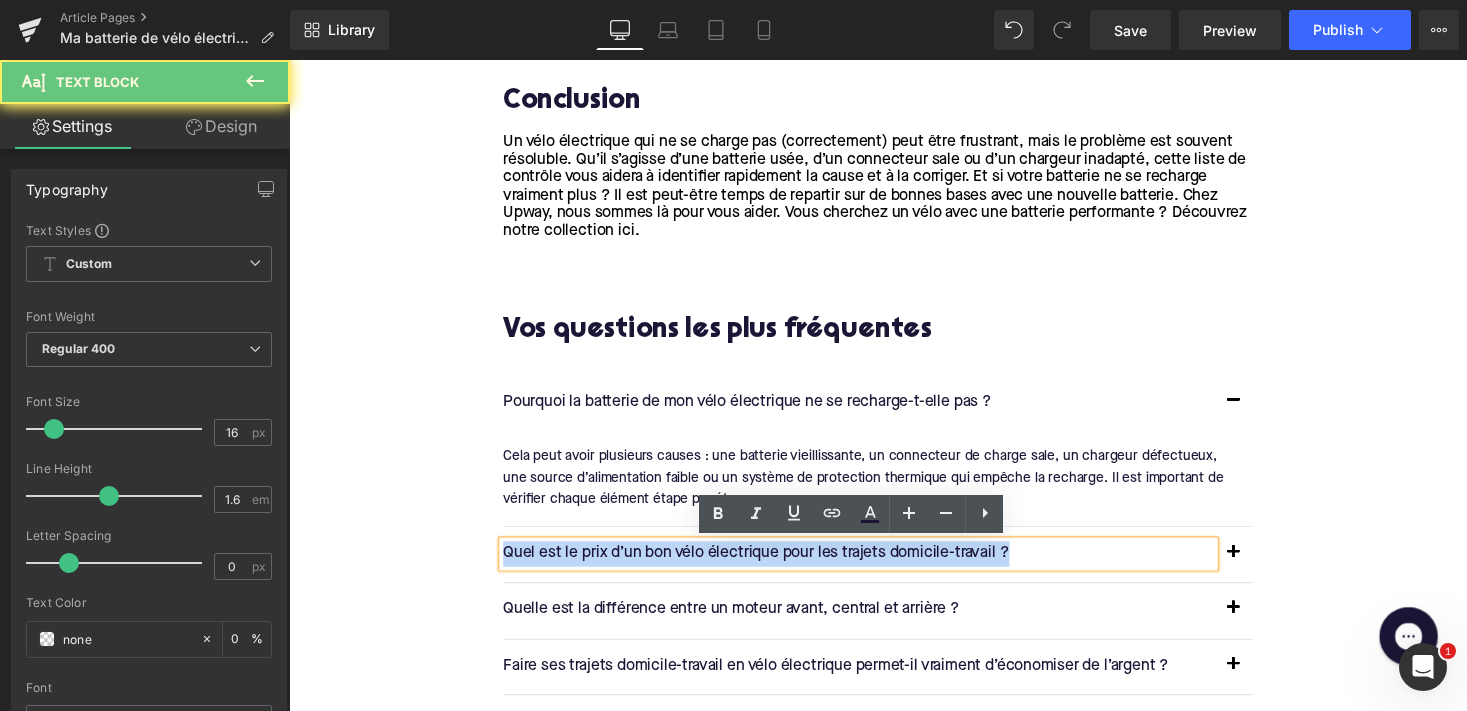 click on "Quel est le prix d’un bon vélo électrique pour les trajets domicile-travail ?" at bounding box center [874, 567] 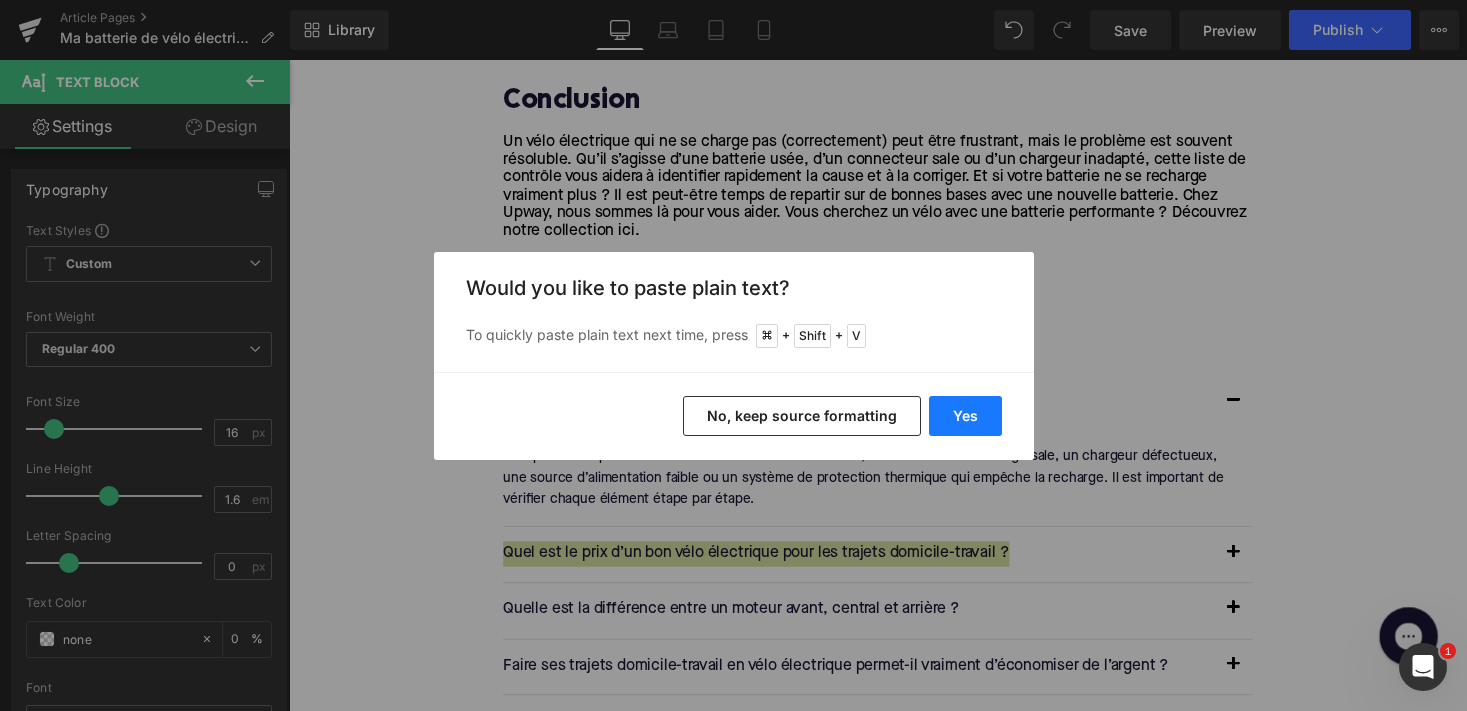 click on "Yes" at bounding box center (965, 416) 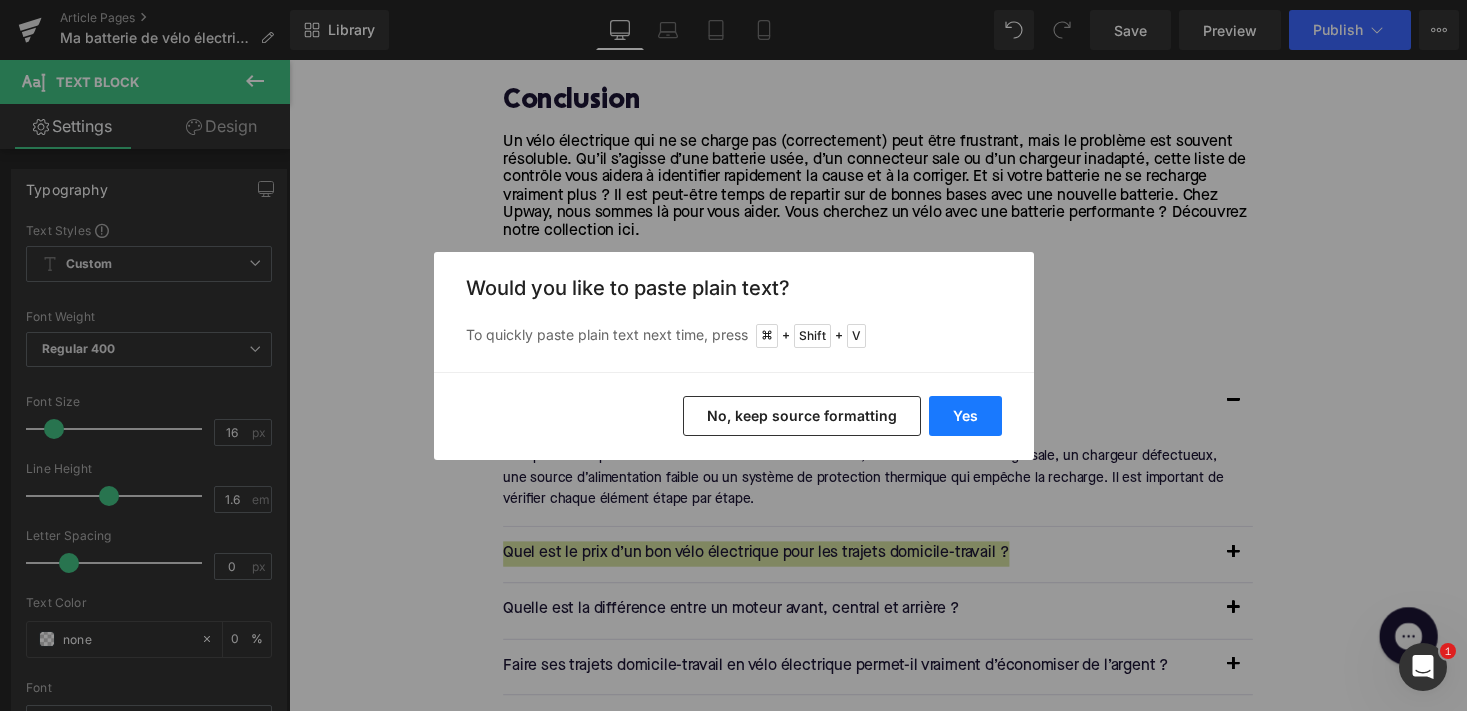 type 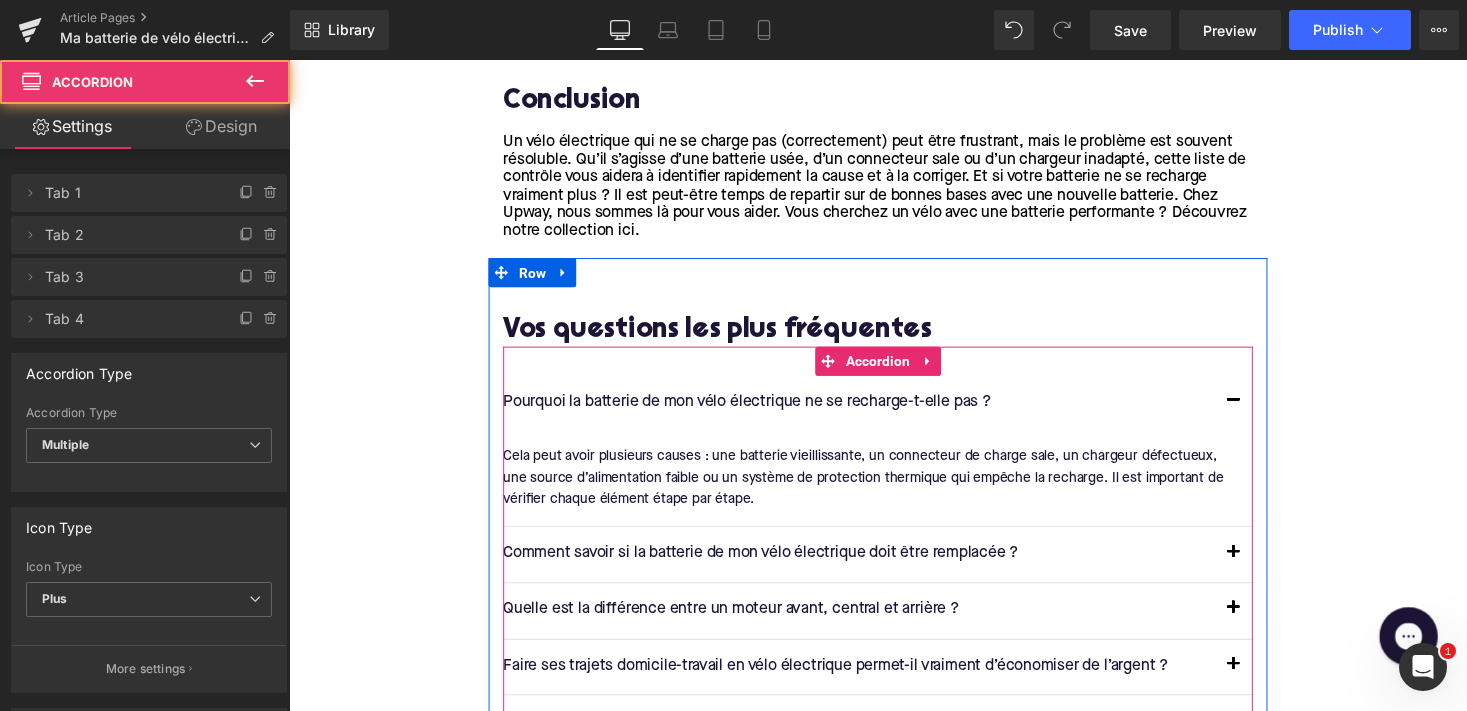 click at bounding box center [1259, 567] 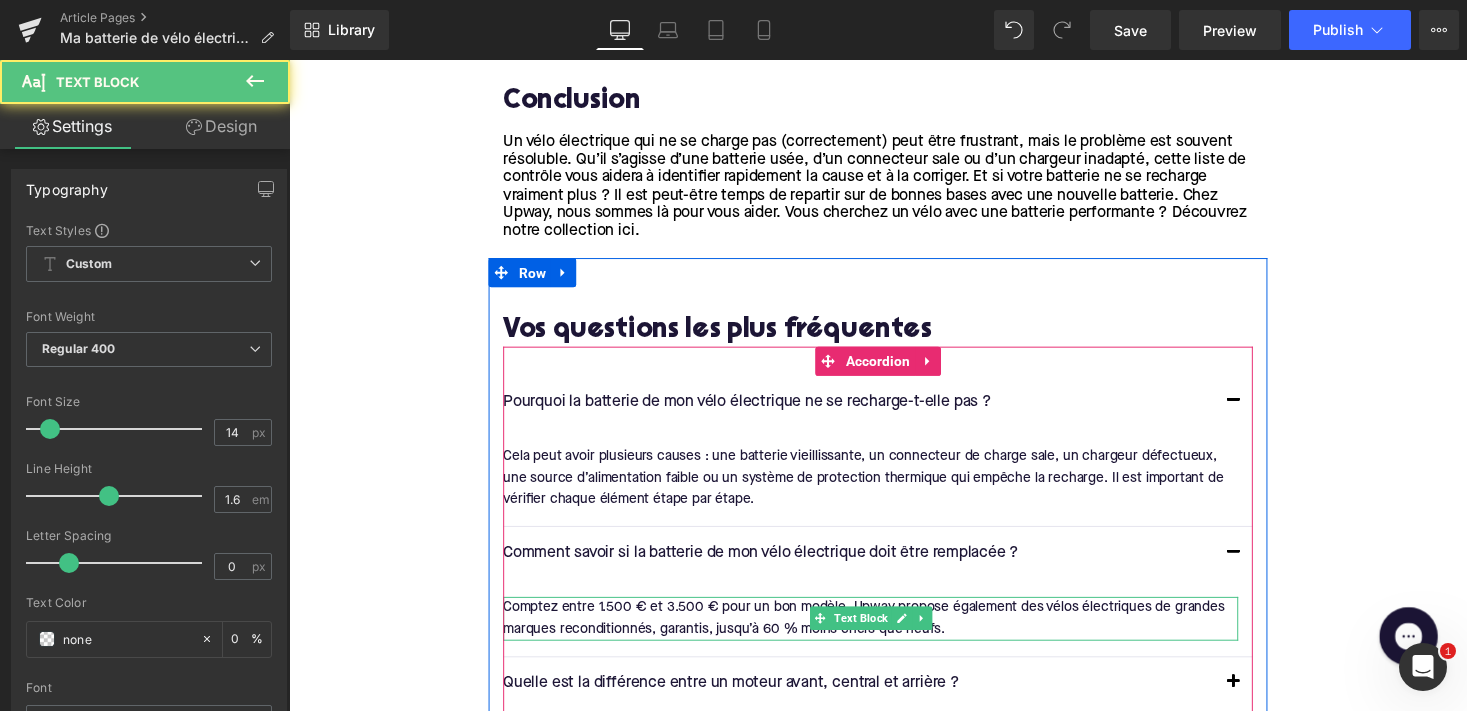 click on "Comptez entre 1.500 € et 3.500 € pour un bon modèle. Upway propose également des vélos électriques de grandes marques reconditionnés, garantis, jusqu’à 60 % moins chers que neufs." at bounding box center [886, 633] 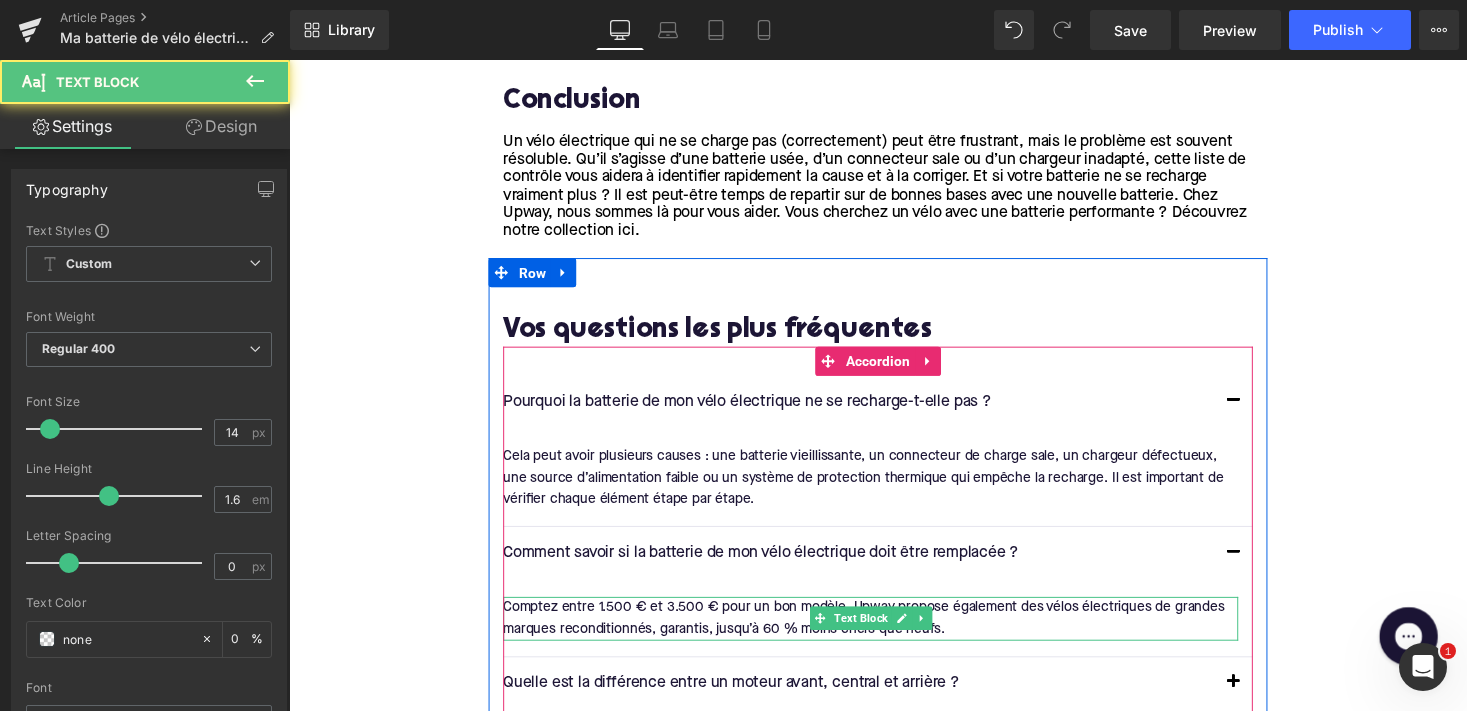 click on "Comptez entre 1.500 € et 3.500 € pour un bon modèle. Upway propose également des vélos électriques de grandes marques reconditionnés, garantis, jusqu’à 60 % moins chers que neufs." at bounding box center [886, 633] 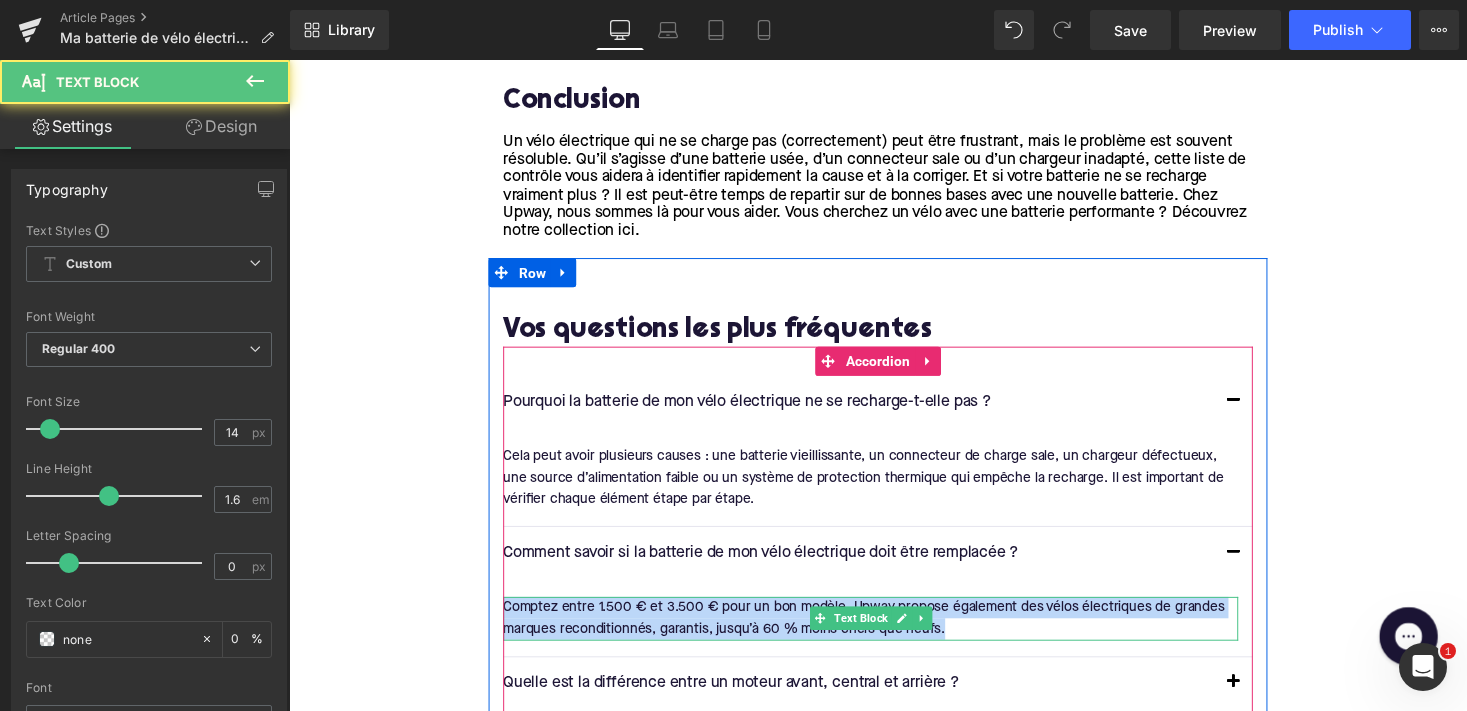 click on "Comptez entre 1.500 € et 3.500 € pour un bon modèle. Upway propose également des vélos électriques de grandes marques reconditionnés, garantis, jusqu’à 60 % moins chers que neufs." at bounding box center (886, 633) 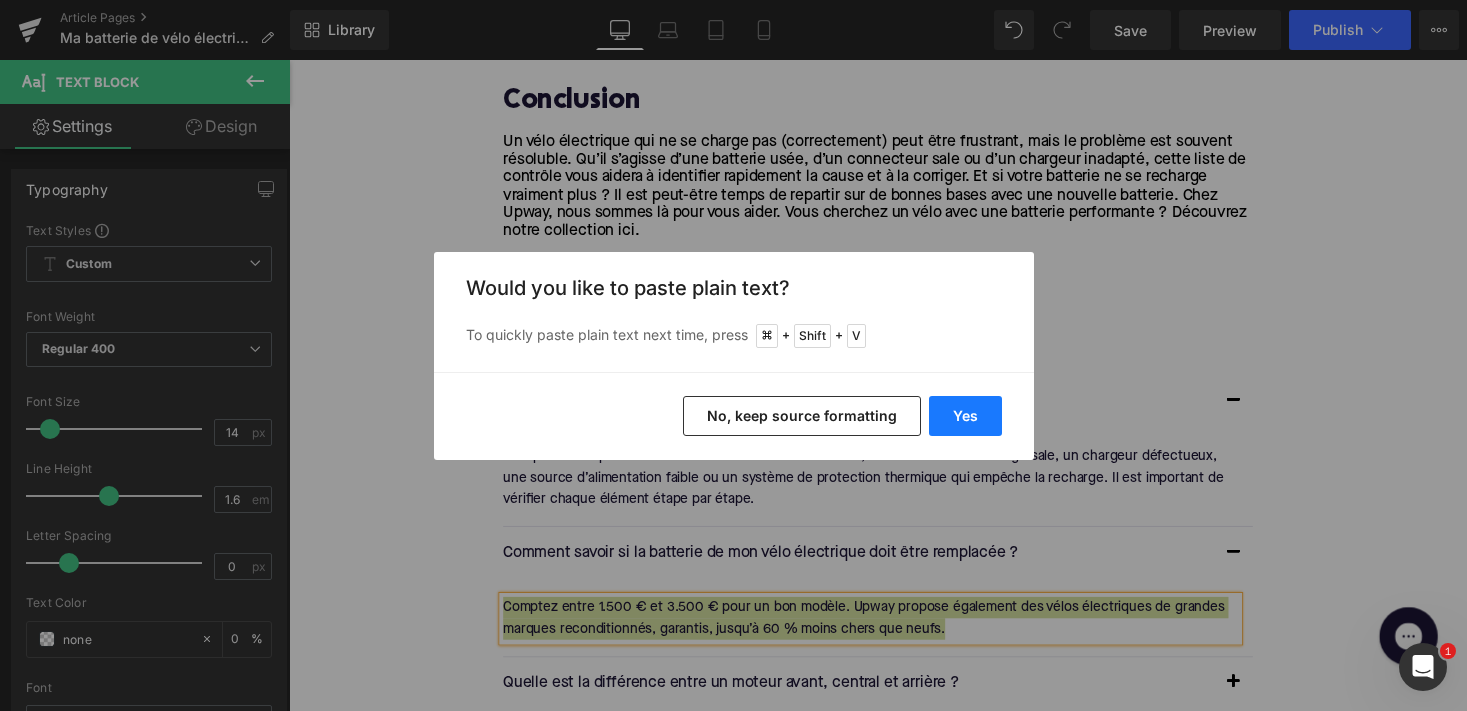 click on "Yes" at bounding box center [965, 416] 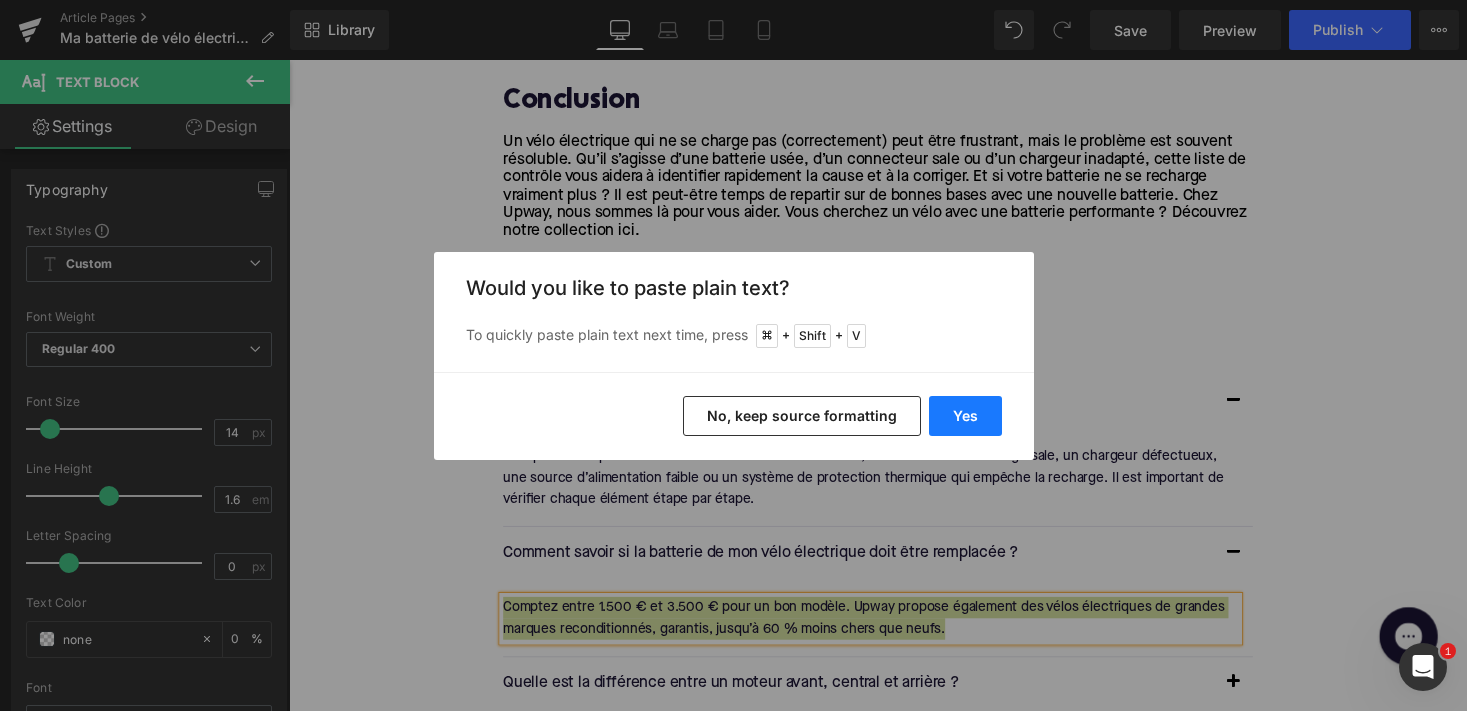 type 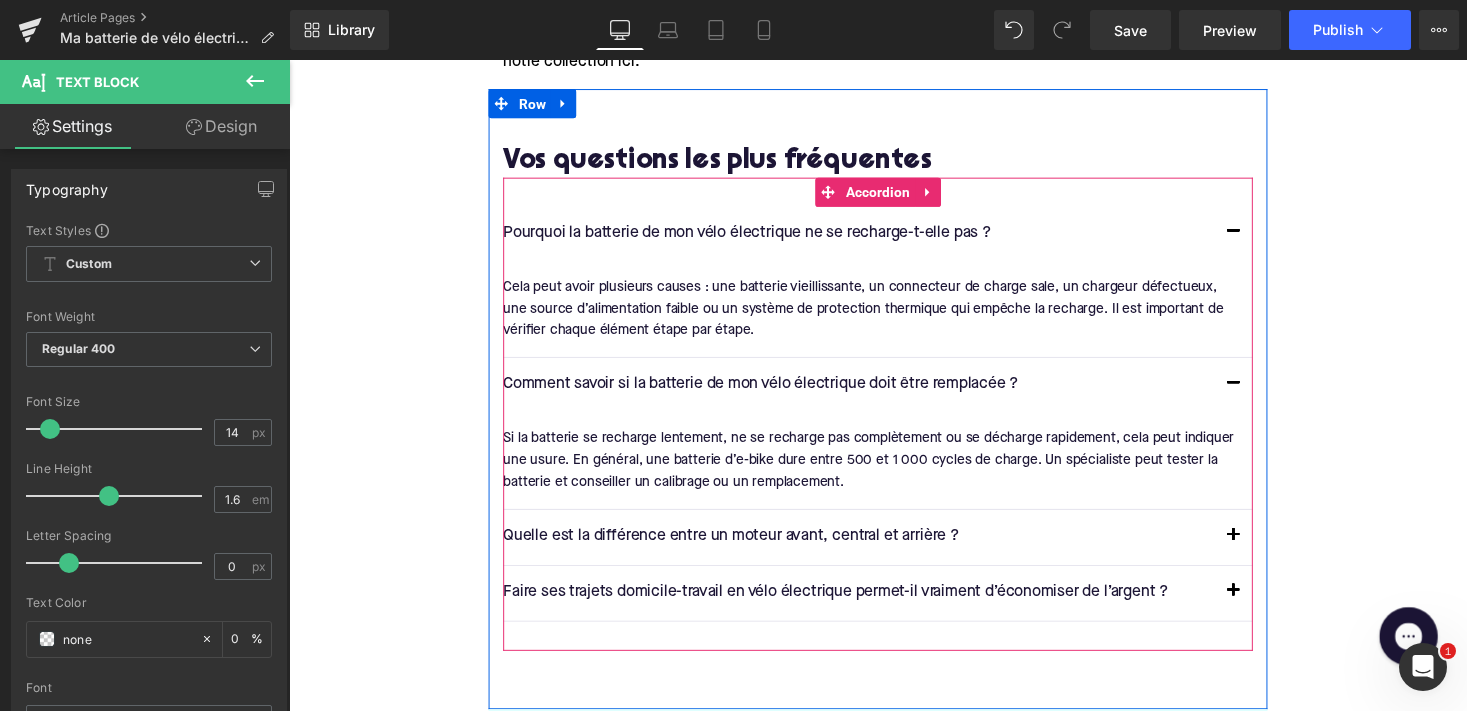 scroll, scrollTop: 3258, scrollLeft: 0, axis: vertical 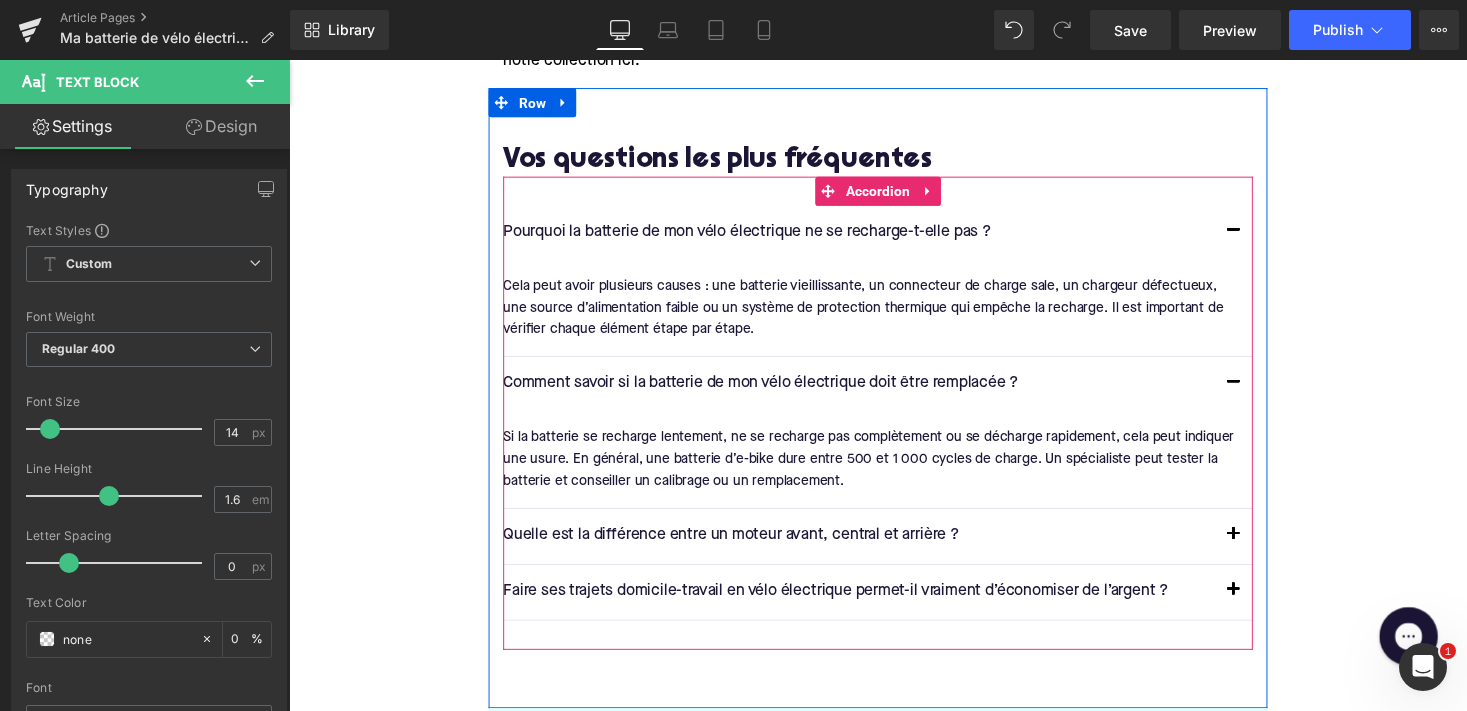 click at bounding box center [1259, 238] 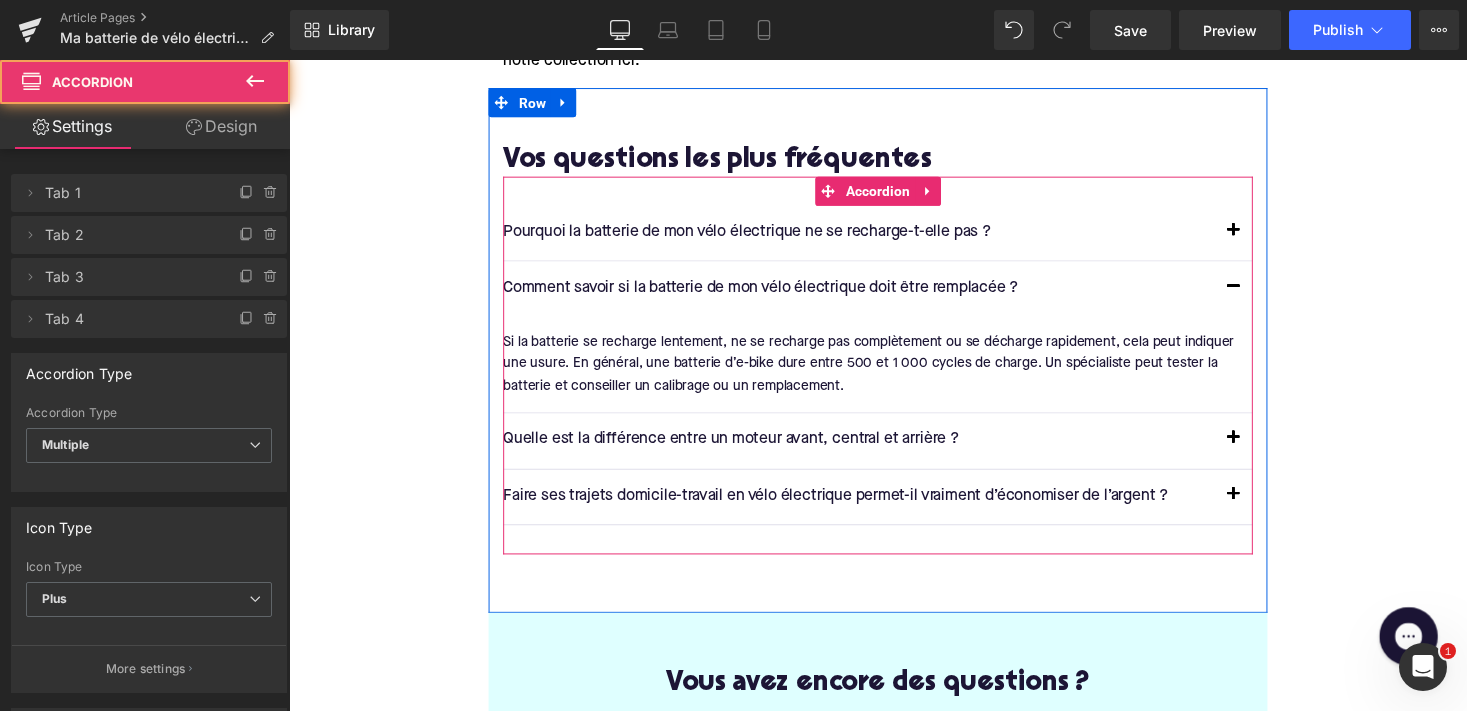 click at bounding box center (1259, 295) 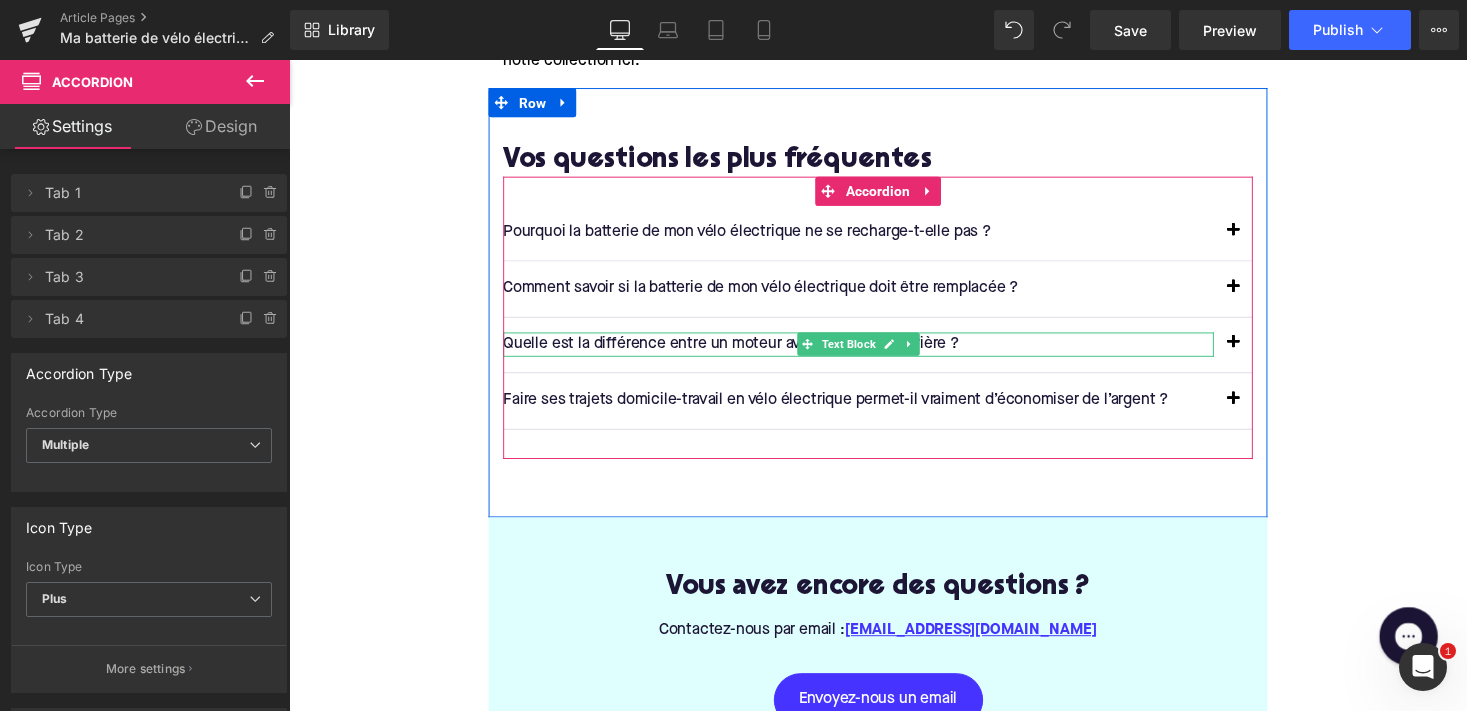 click on "Quelle est la différence entre un moteur avant, central et arrière ?" at bounding box center [874, 353] 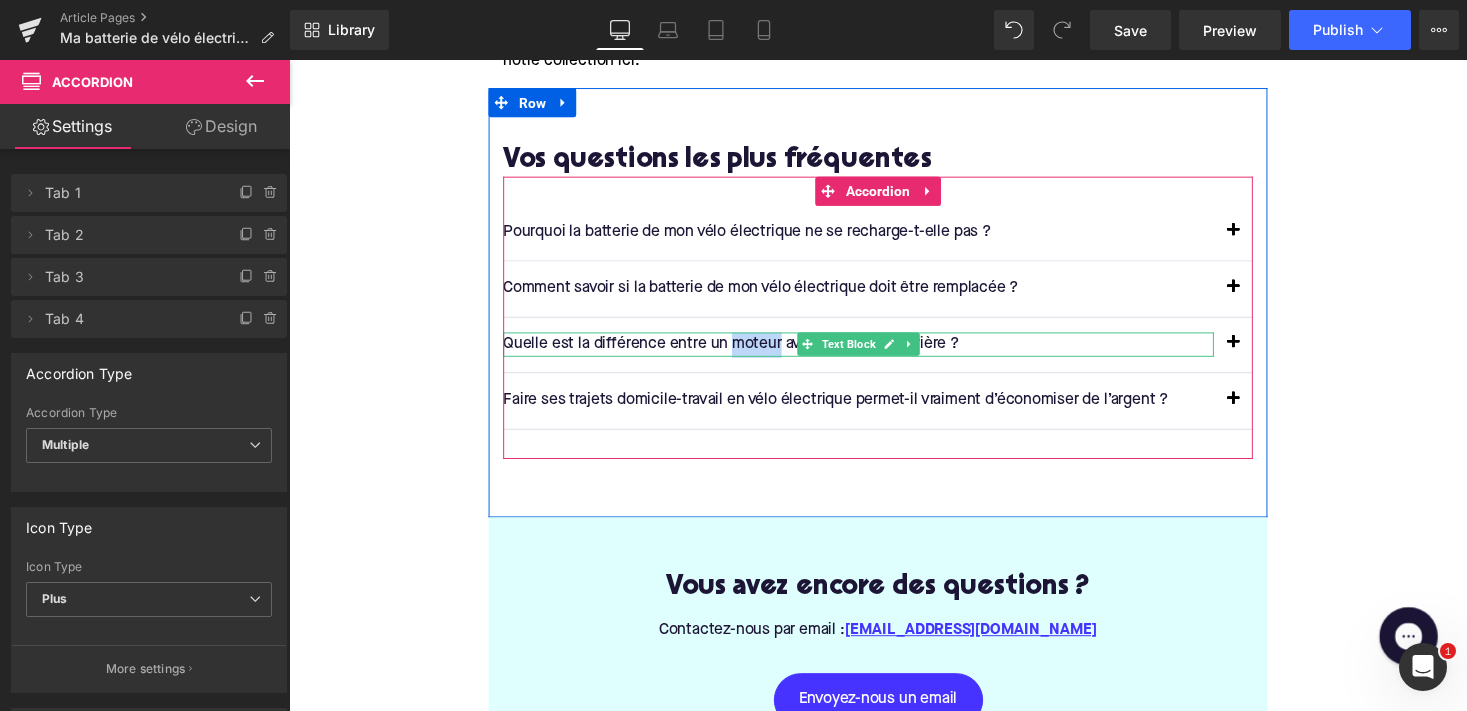 click on "Quelle est la différence entre un moteur avant, central et arrière ?" at bounding box center [874, 353] 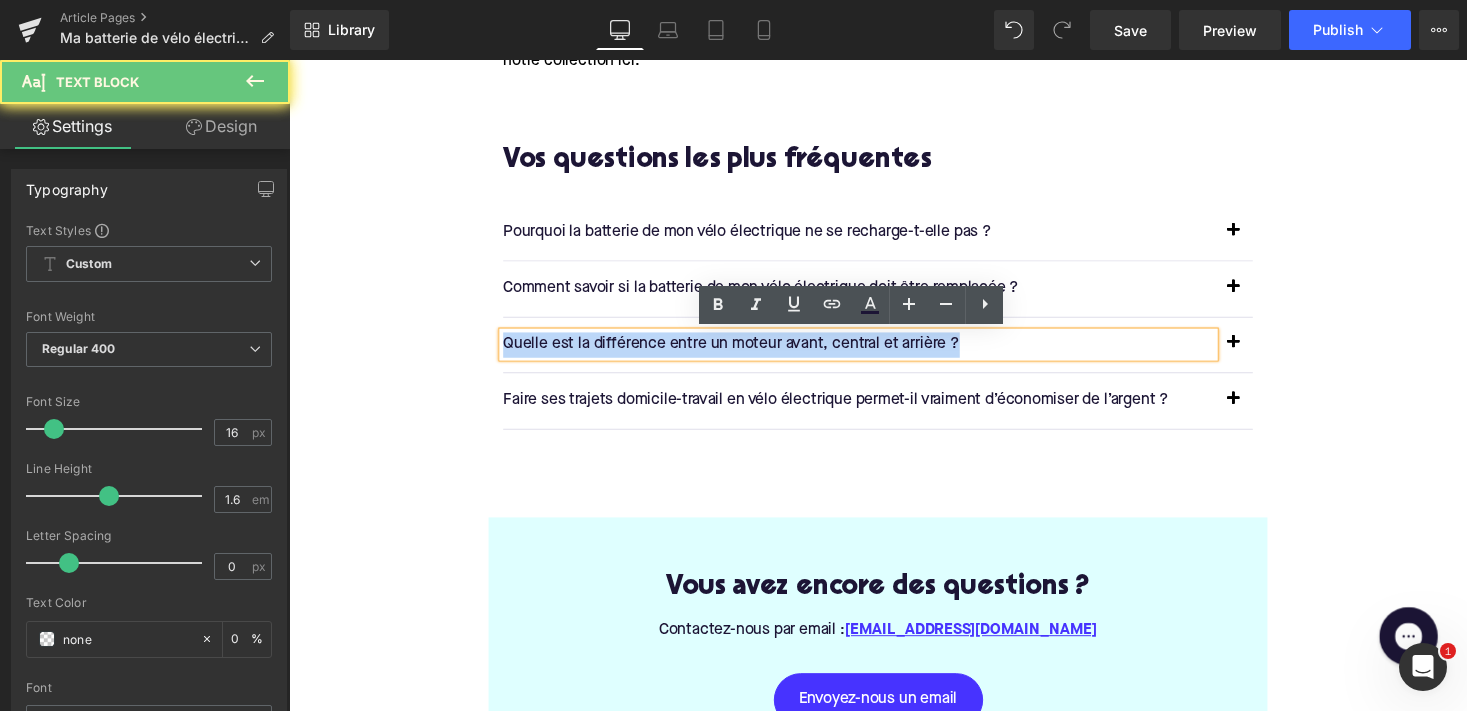 click on "Quelle est la différence entre un moteur avant, central et arrière ?" at bounding box center (874, 353) 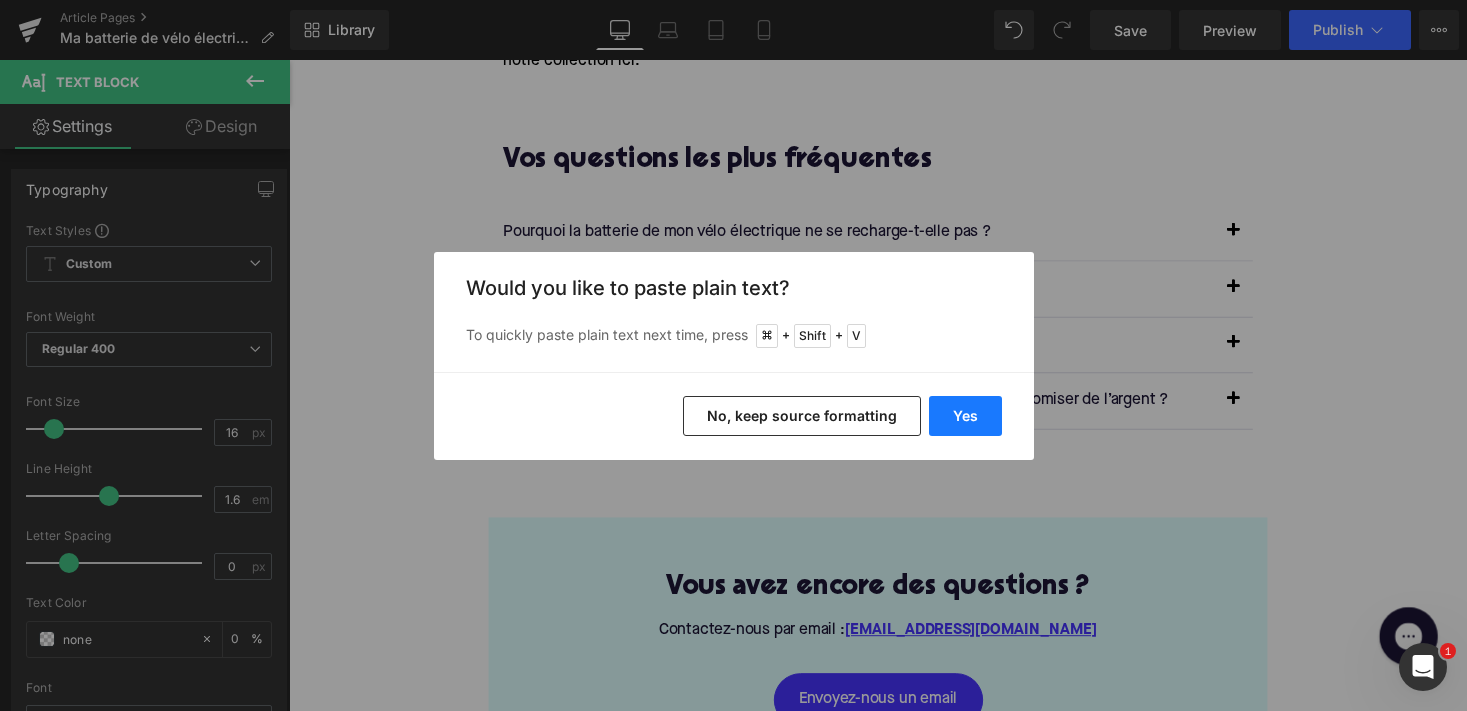 click on "Yes" at bounding box center [965, 416] 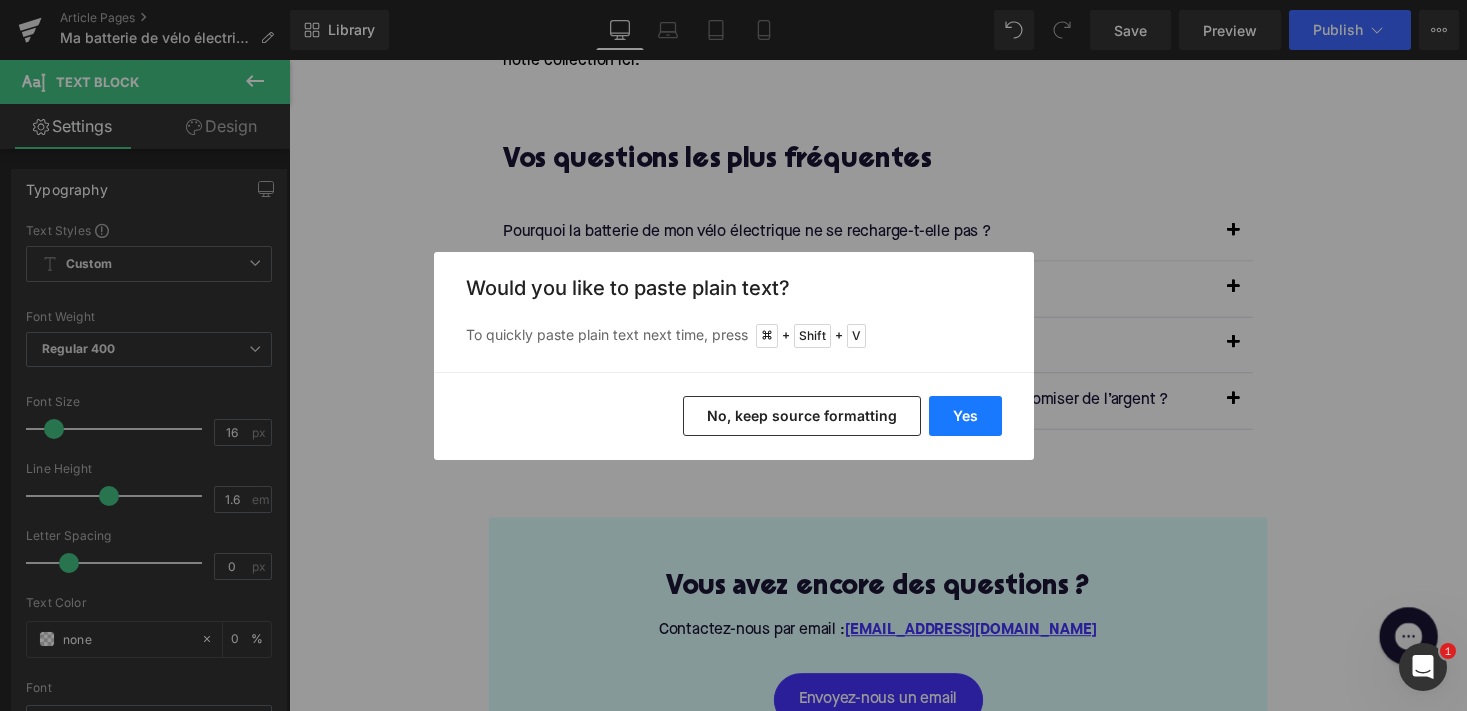 type 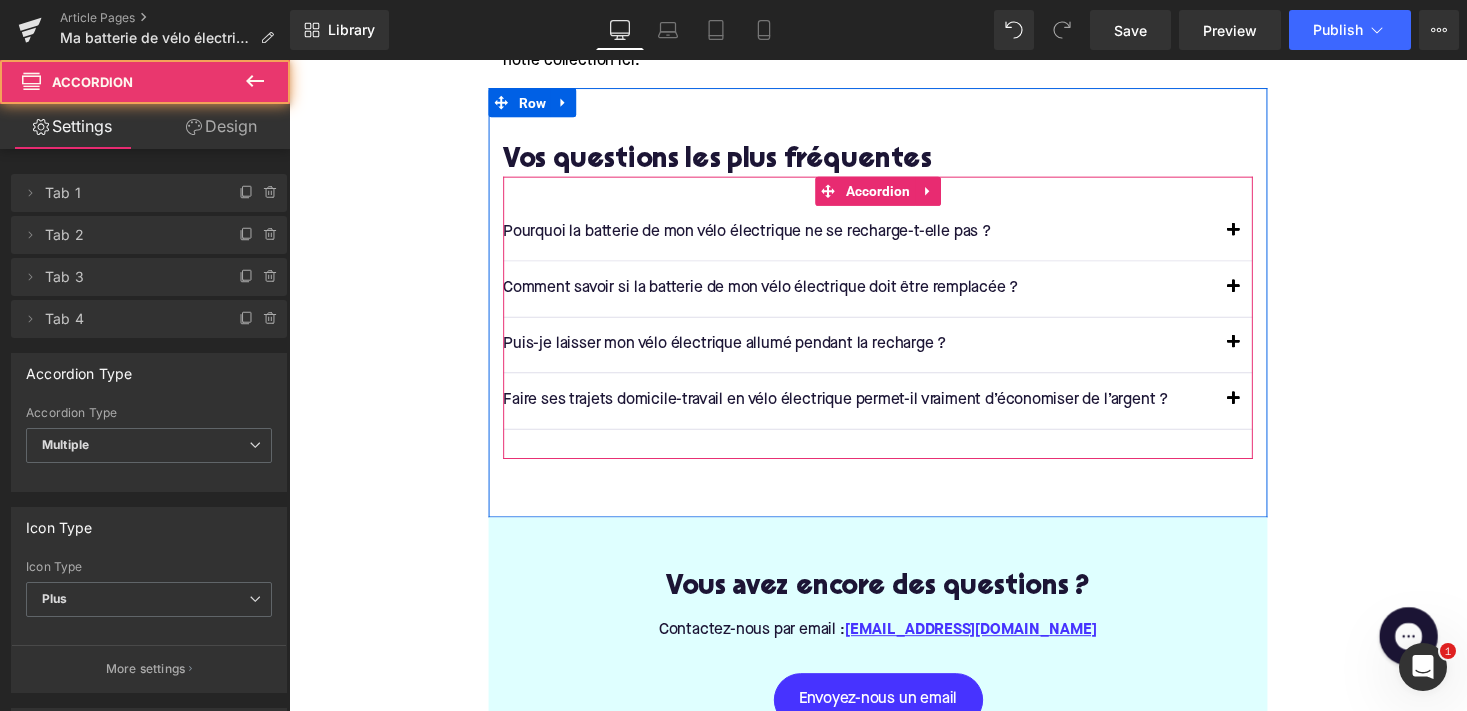 click at bounding box center (1259, 353) 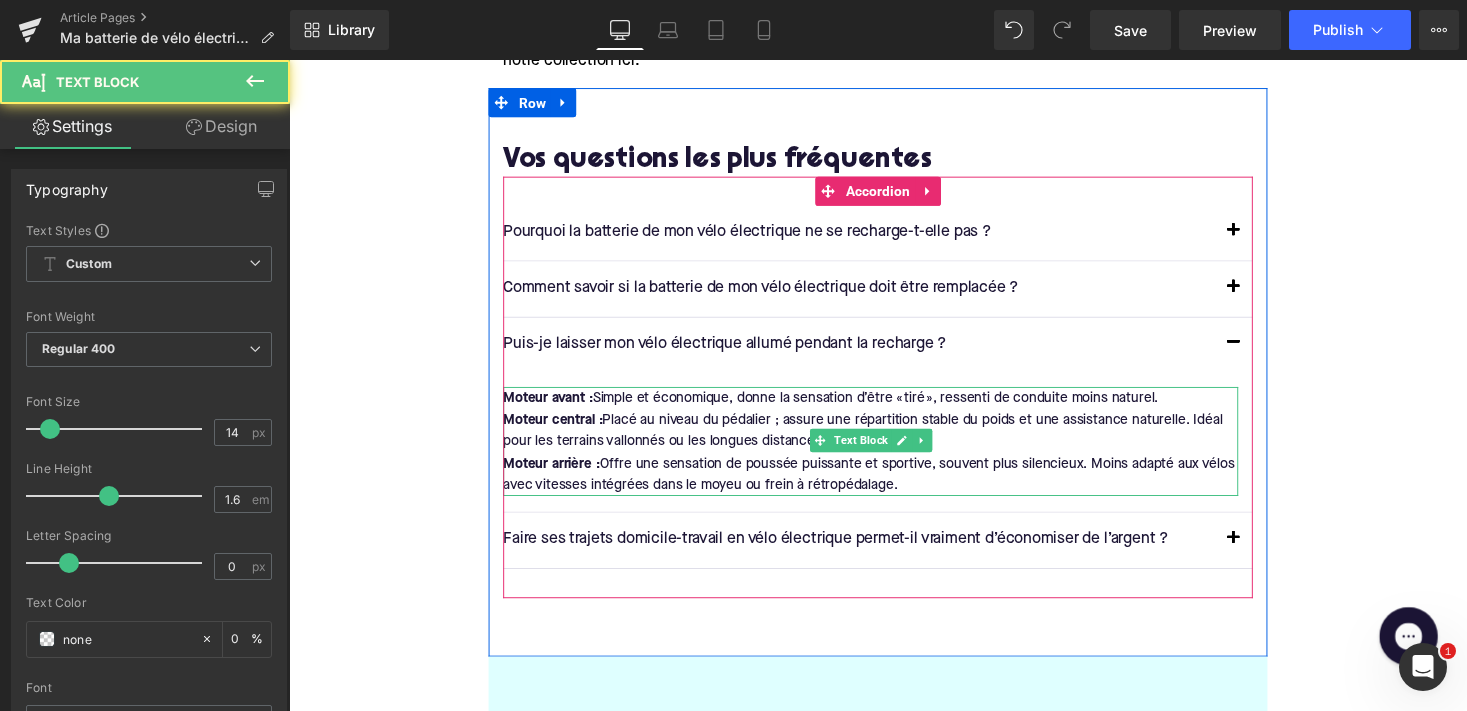 click on "Moteur arrière :  Offre une sensation de poussée puissante et sportive, souvent plus silencieux. Moins adapté aux vélos avec vitesses intégrées dans le moyeu ou frein à rétropédalage." at bounding box center (886, 486) 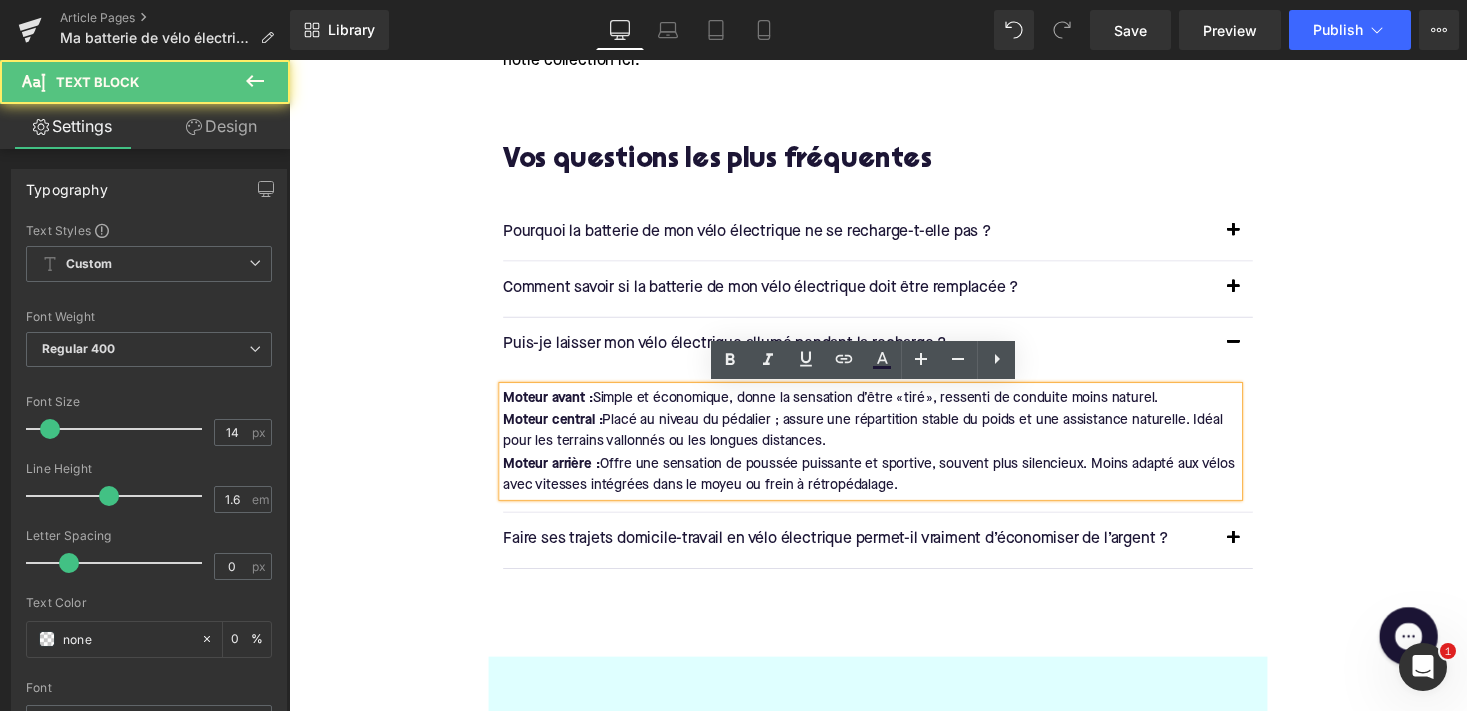 click on "Moteur arrière :  Offre une sensation de poussée puissante et sportive, souvent plus silencieux. Moins adapté aux vélos avec vitesses intégrées dans le moyeu ou frein à rétropédalage." at bounding box center [886, 486] 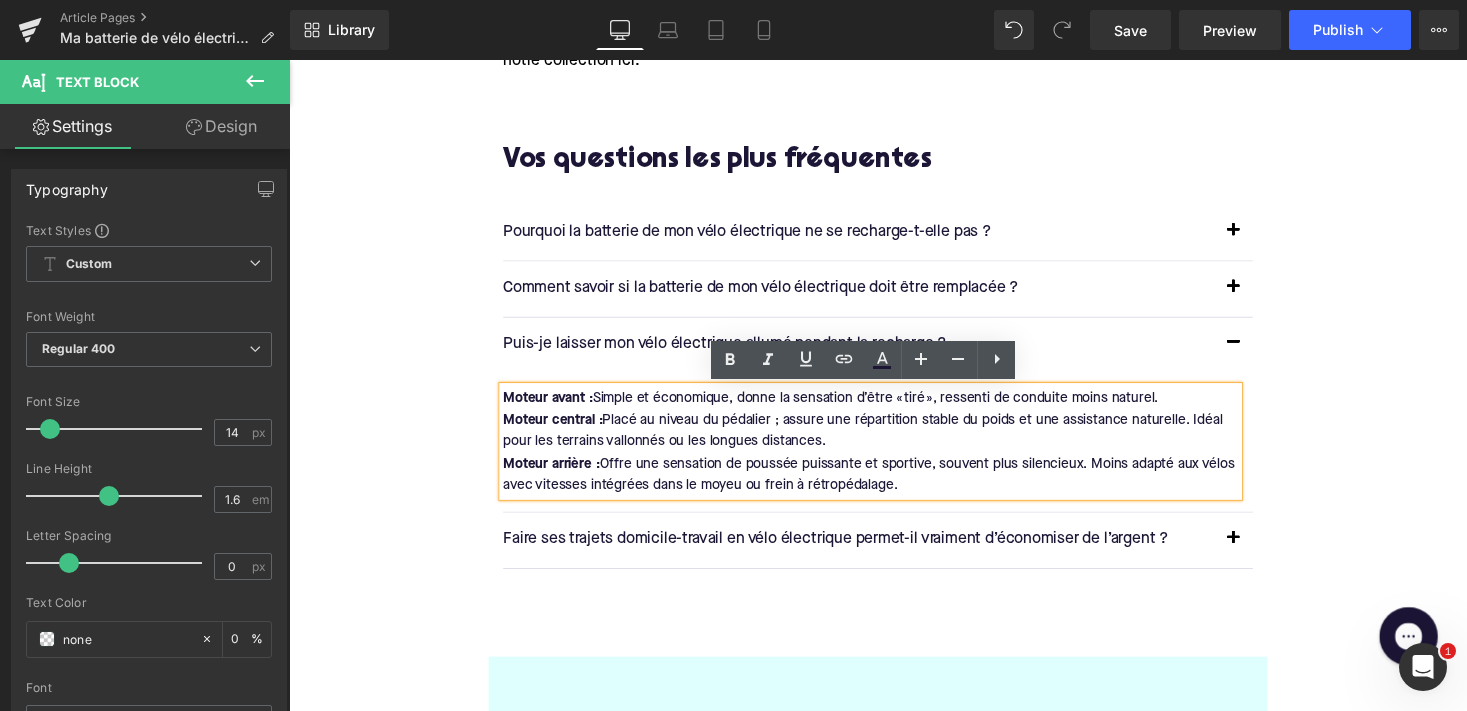 drag, startPoint x: 908, startPoint y: 494, endPoint x: 486, endPoint y: 347, distance: 446.87024 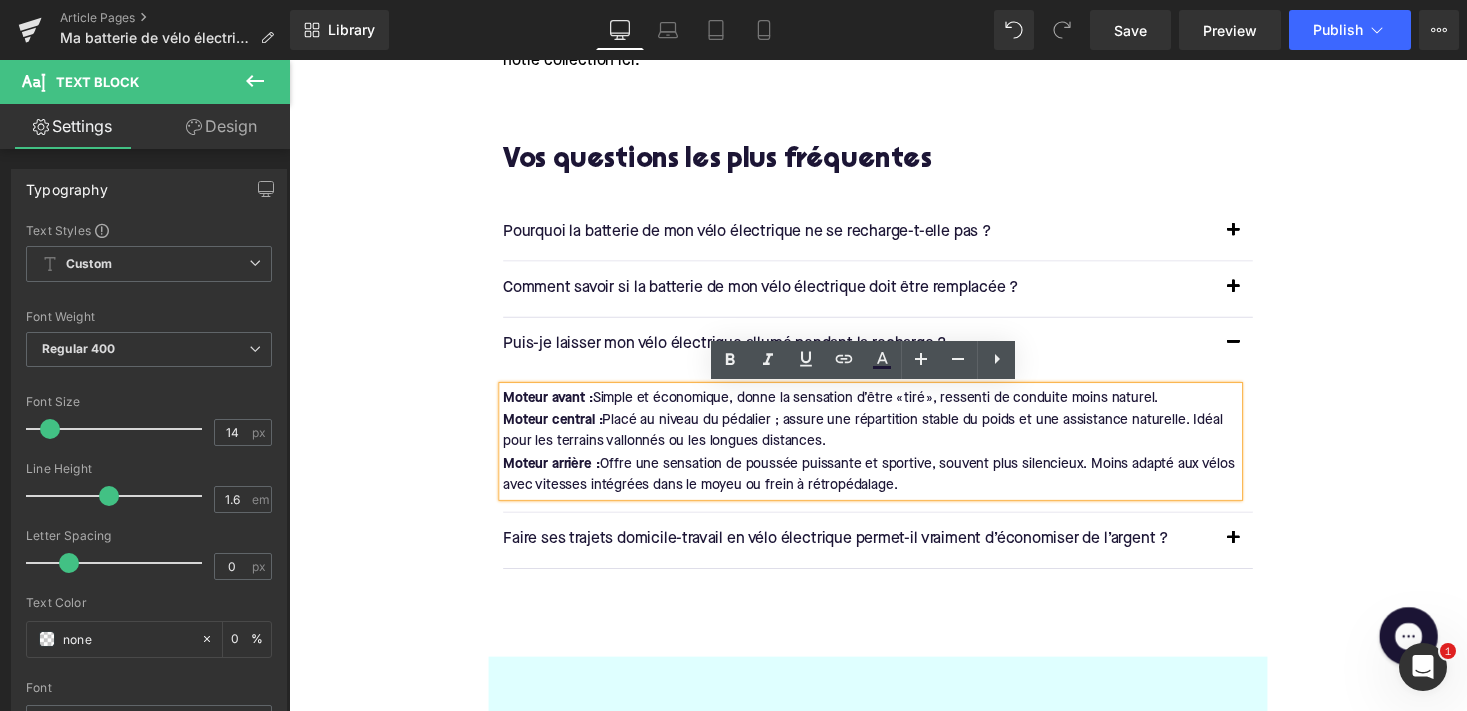 click on "Home / Ma batterie de vélo électrique se charge lentement ou pas du tout : 6 causes et solutions Breadcrumbs         Ma batterie de vélo électrique se charge lentement ou pas du tout : 6 causes et solutions Heading         Que vous utilisiez votre vélo électrique pour vos trajets quotidiens ou pour des balades le week-end, une batterie en bon état de fonctionnement est essentielle. Mais que faire si vous remarquez que votre batterie se recharge très lentement ou même plus du tout ? Dans cet article, nous passons en revue les causes les plus fréquentes et leurs solutions. [PERSON_NAME], argumenté et applicable dans la pratique, pour que vous puissiez vite reprendre la route. Text Block         Row         Image         Row         Row         Symptômes d’un problème de charge Heading         Avant d’analyser les causes : reconnaissez-vous un ou plusieurs des signes suivants indiquant un dysfonctionnement de la batterie ? Text Block         La batterie ne se charge pas du tout. Text Block" at bounding box center [894, -874] 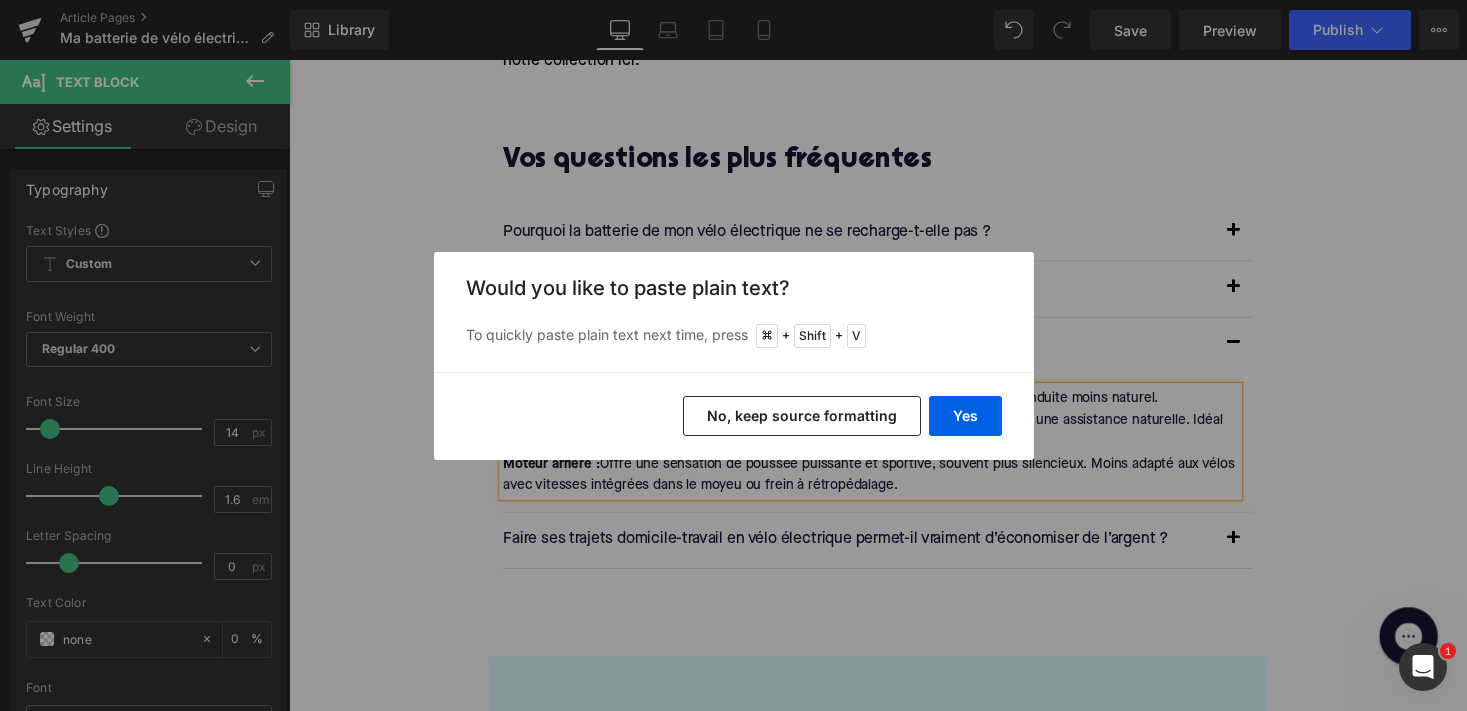 click on "Yes No, keep source formatting" at bounding box center [734, 416] 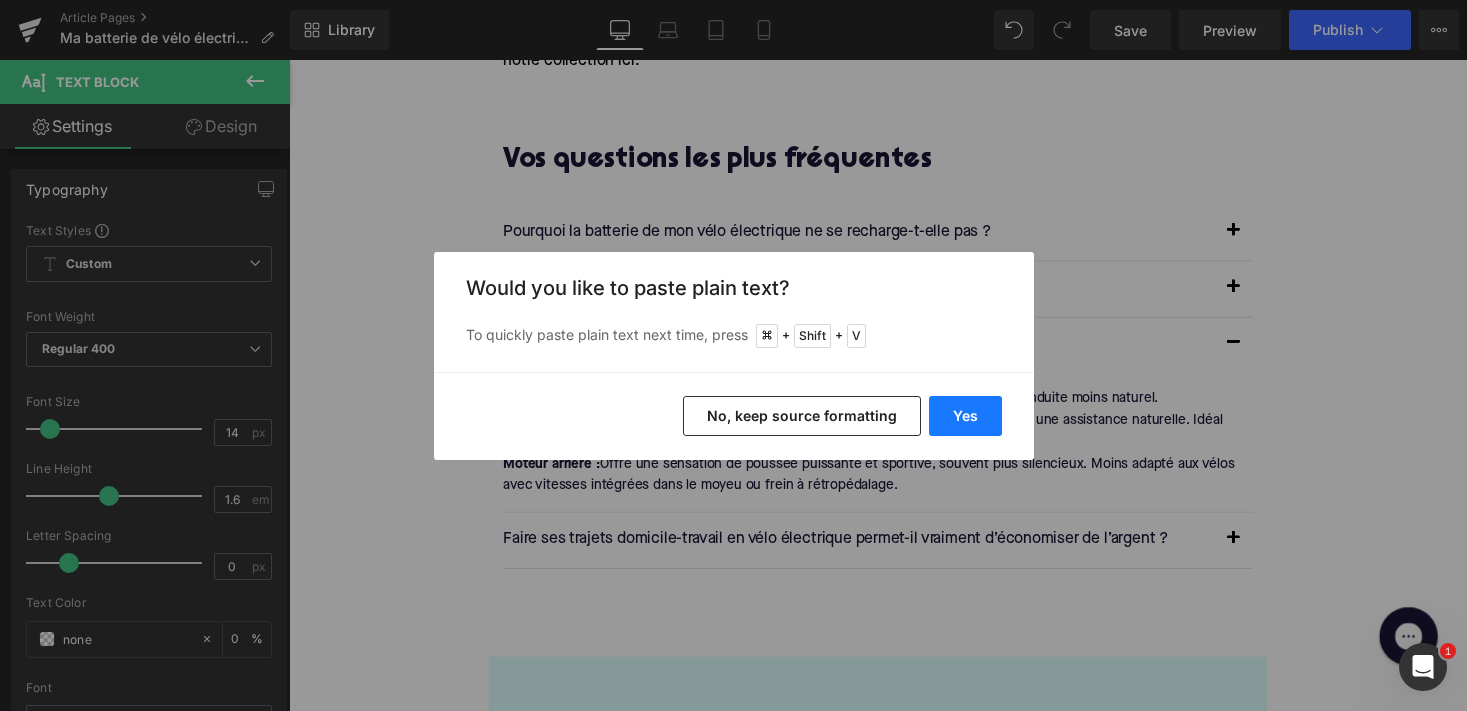 click on "Yes" at bounding box center (965, 416) 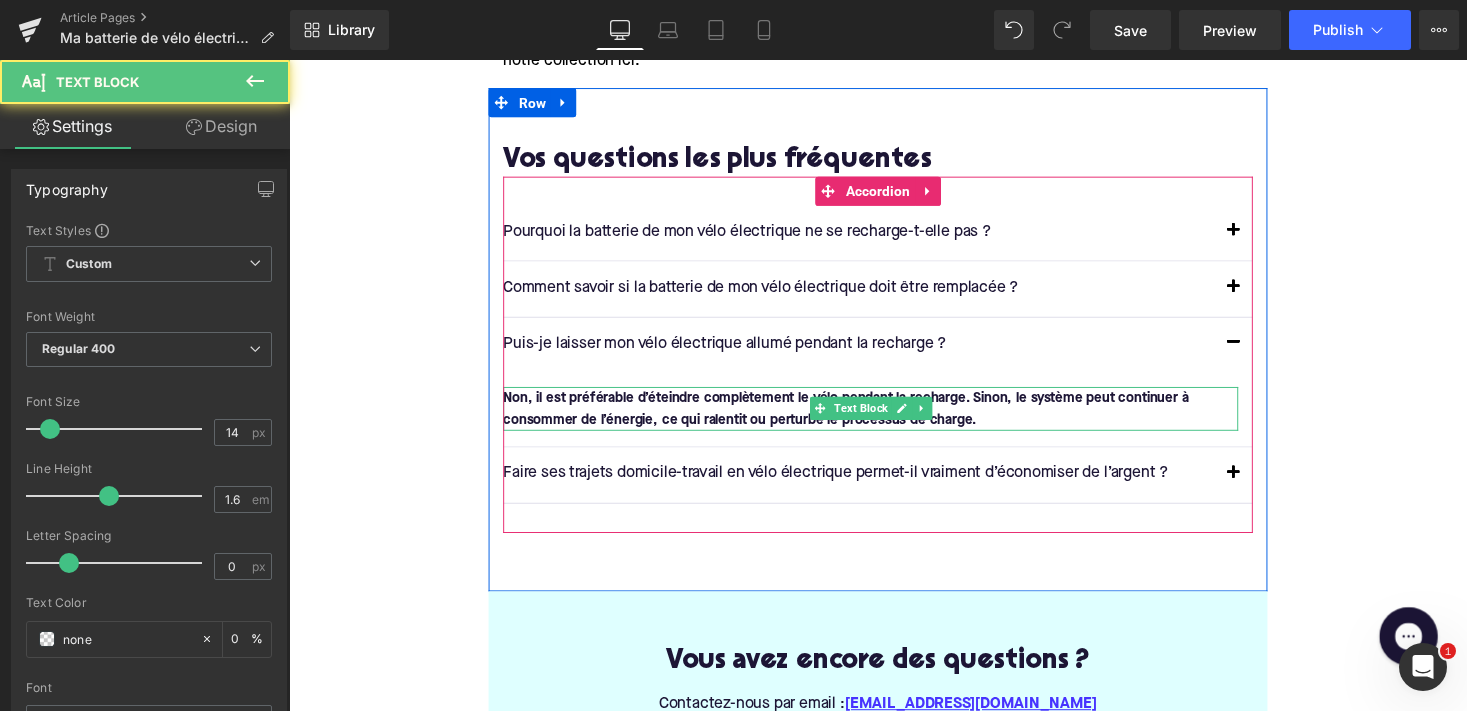 click on "Non, il est préférable d’éteindre complètement le vélo pendant la recharge. Sinon, le système peut continuer à consommer de l’énergie, ce qui ralentit ou perturbe le processus de charge." at bounding box center (886, 418) 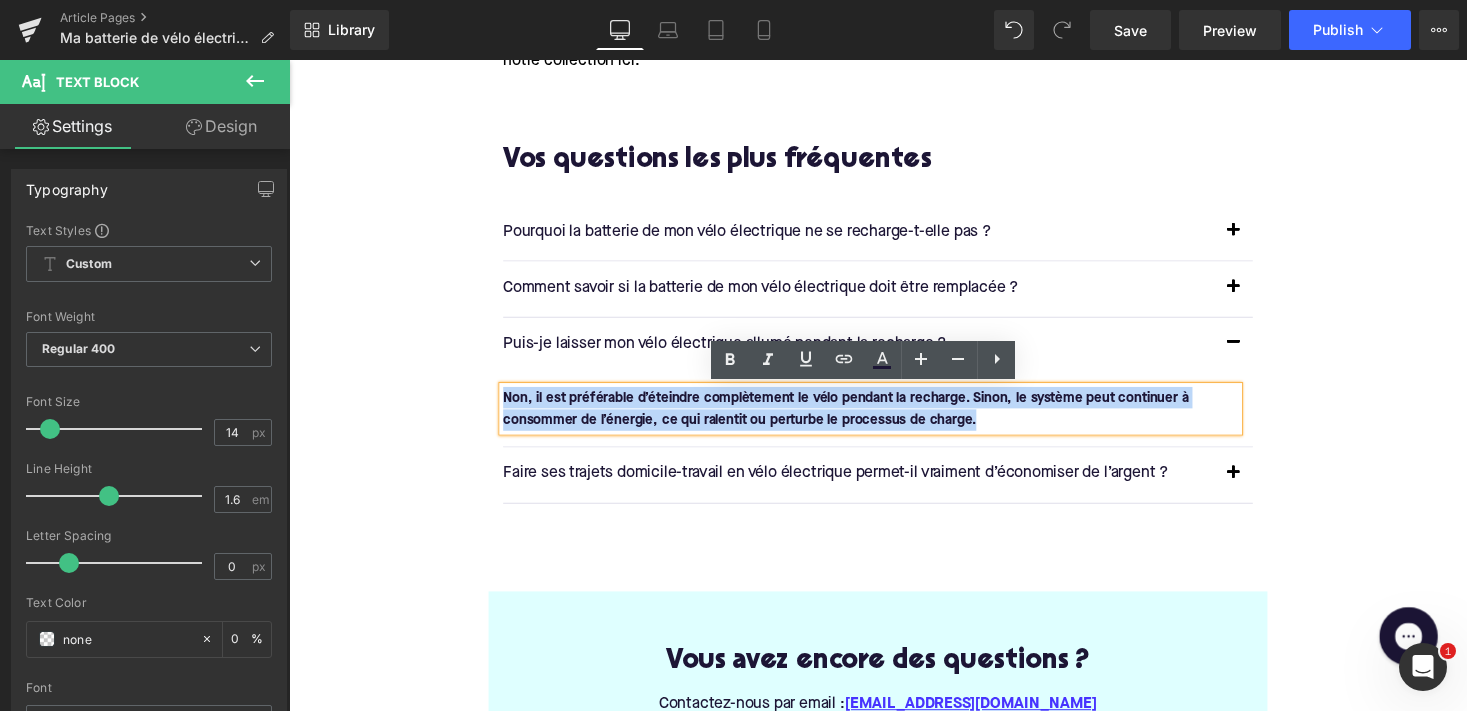drag, startPoint x: 990, startPoint y: 427, endPoint x: 499, endPoint y: 410, distance: 491.29422 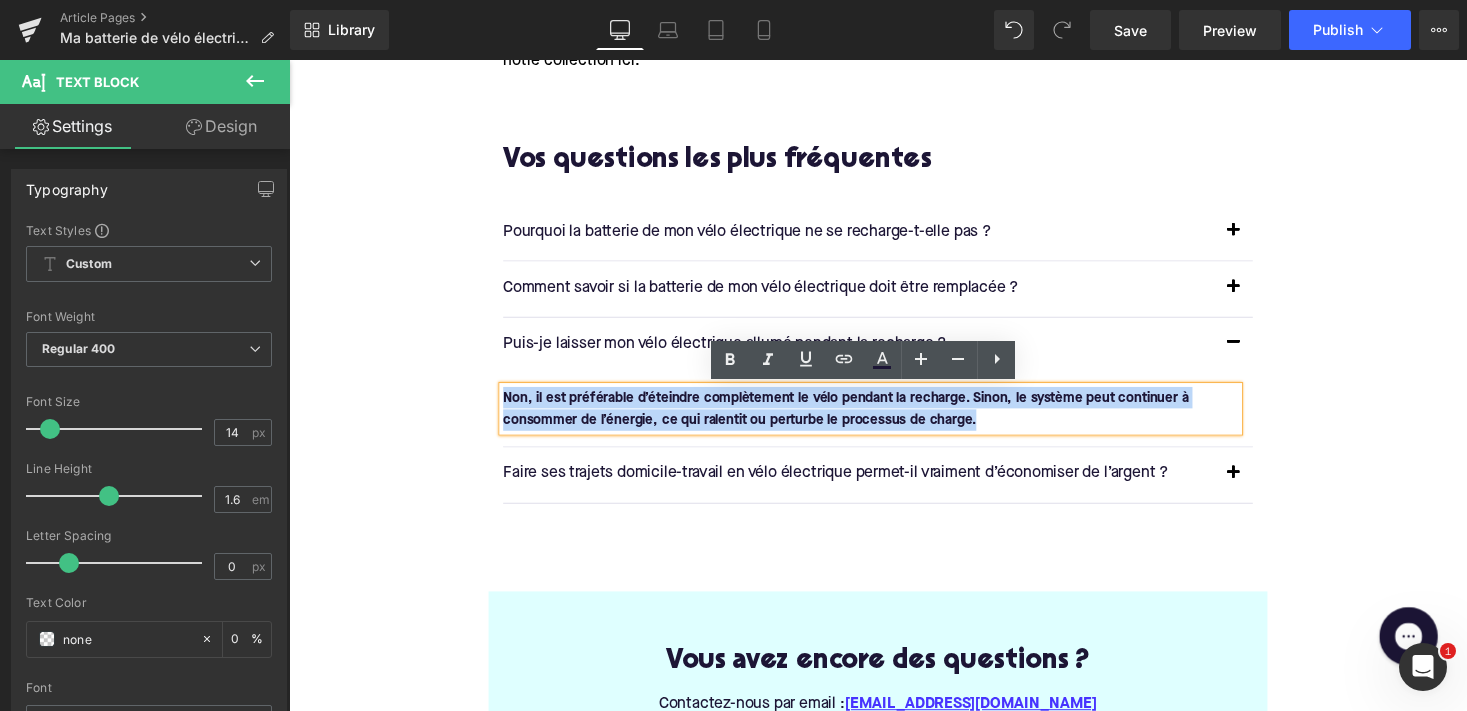click on "Vos questions les plus fréquentes Heading
Pourquoi la batterie de mon vélo électrique ne se recharge-t-elle pas ?
Text Block
Cela peut avoir plusieurs causes : une batterie vieillissante, un connecteur de charge sale, un chargeur défectueux, une source d’alimentation faible ou un système de protection thermique qui empêche la recharge. Il est important de vérifier chaque élément étape par étape.
Text Block" at bounding box center (894, 347) 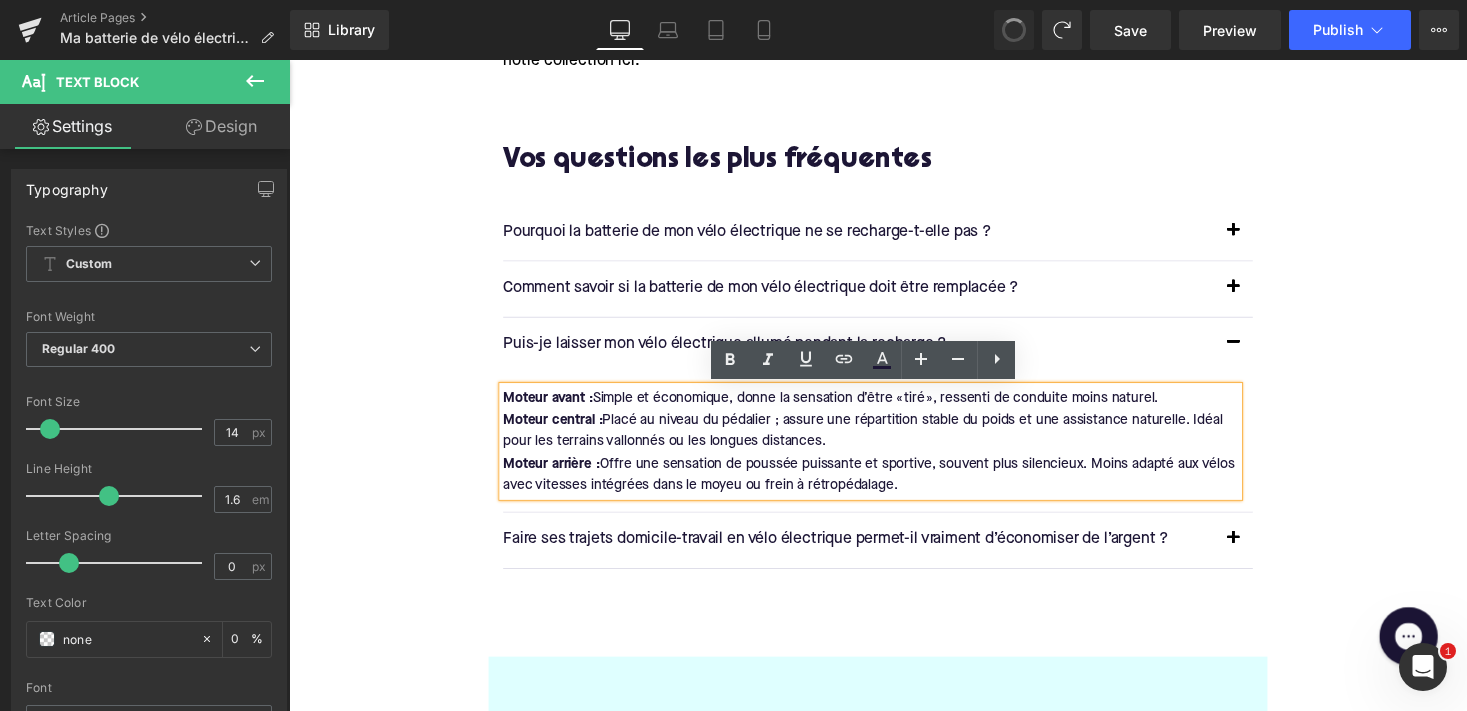 drag, startPoint x: 1026, startPoint y: 32, endPoint x: 735, endPoint y: 39, distance: 291.08417 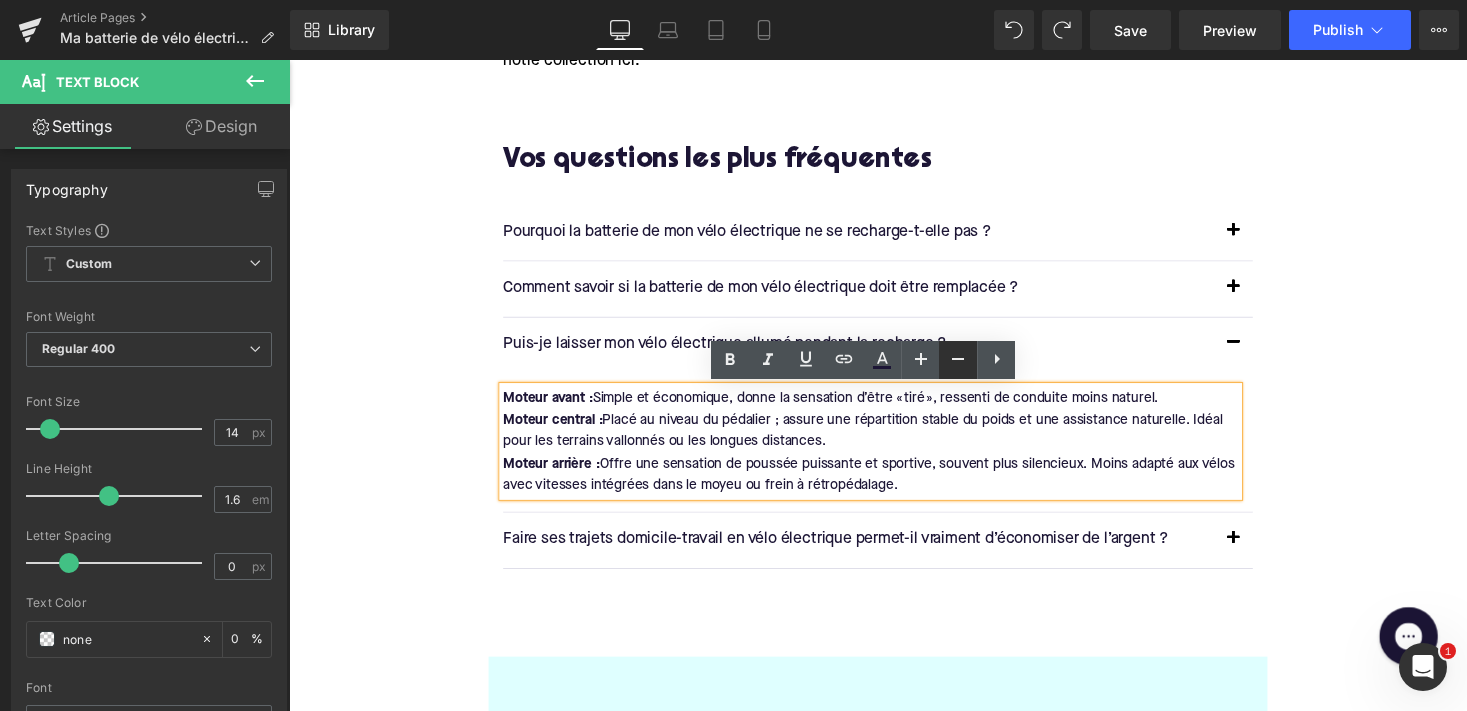 click on "Moteur arrière :  Offre une sensation de poussée puissante et sportive, souvent plus silencieux. Moins adapté aux vélos avec vitesses intégrées dans le moyeu ou frein à rétropédalage." at bounding box center (886, 486) 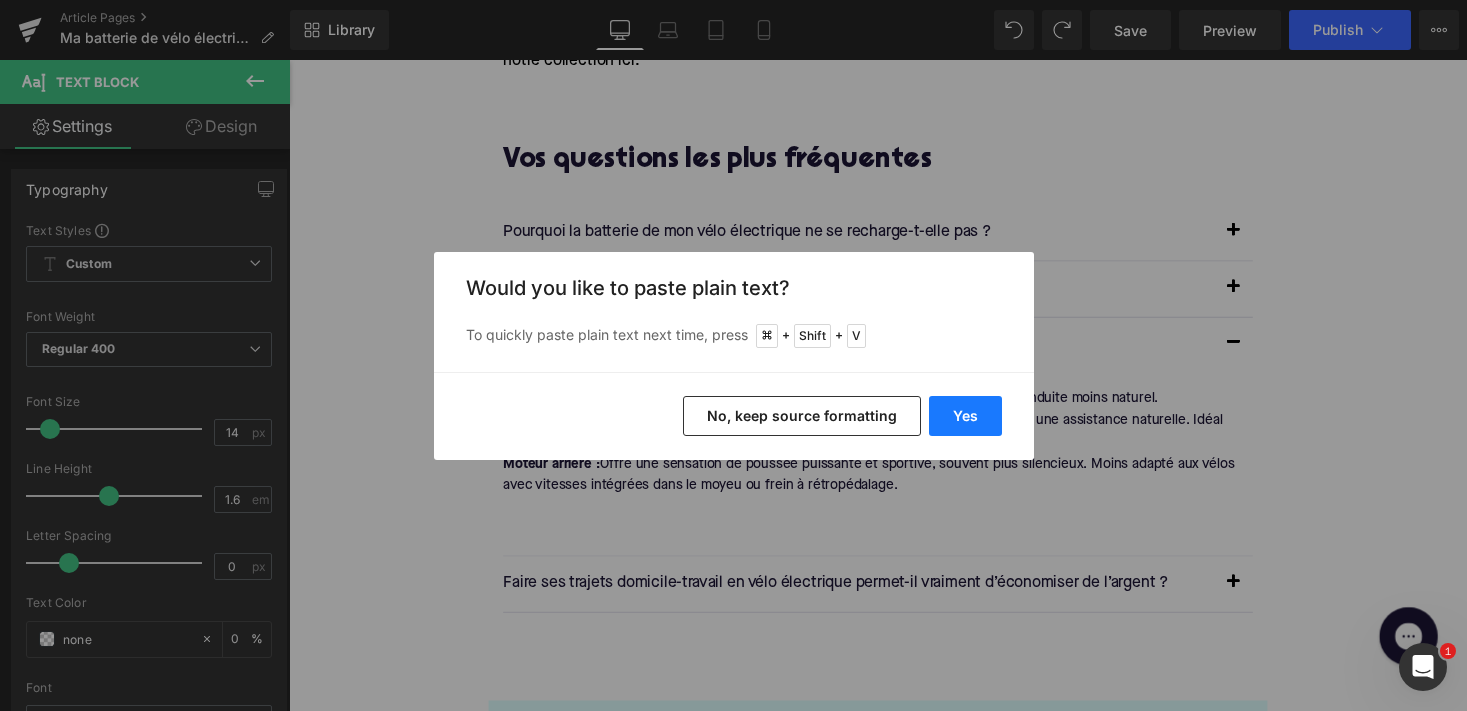 drag, startPoint x: 980, startPoint y: 412, endPoint x: 698, endPoint y: 365, distance: 285.88983 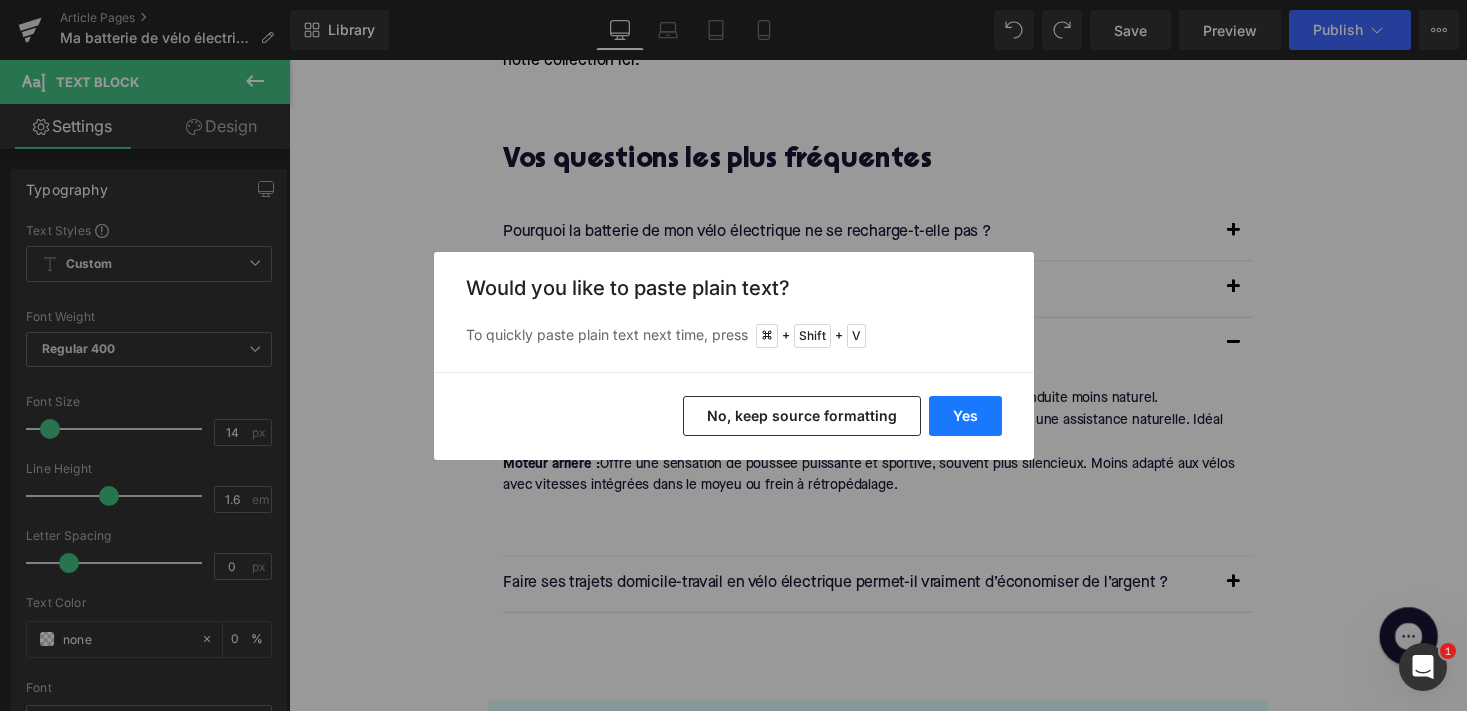 click on "Yes" at bounding box center (965, 416) 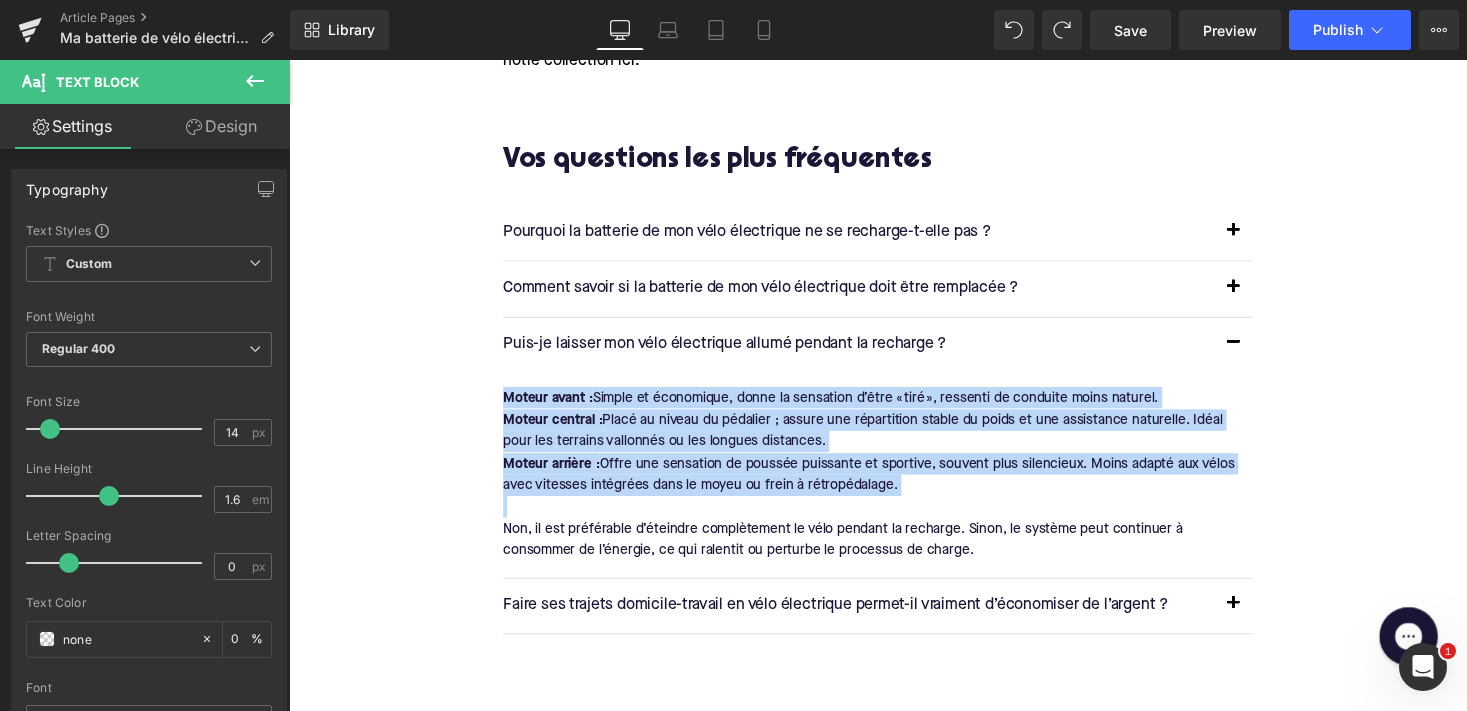 drag, startPoint x: 888, startPoint y: 513, endPoint x: 483, endPoint y: 404, distance: 419.4115 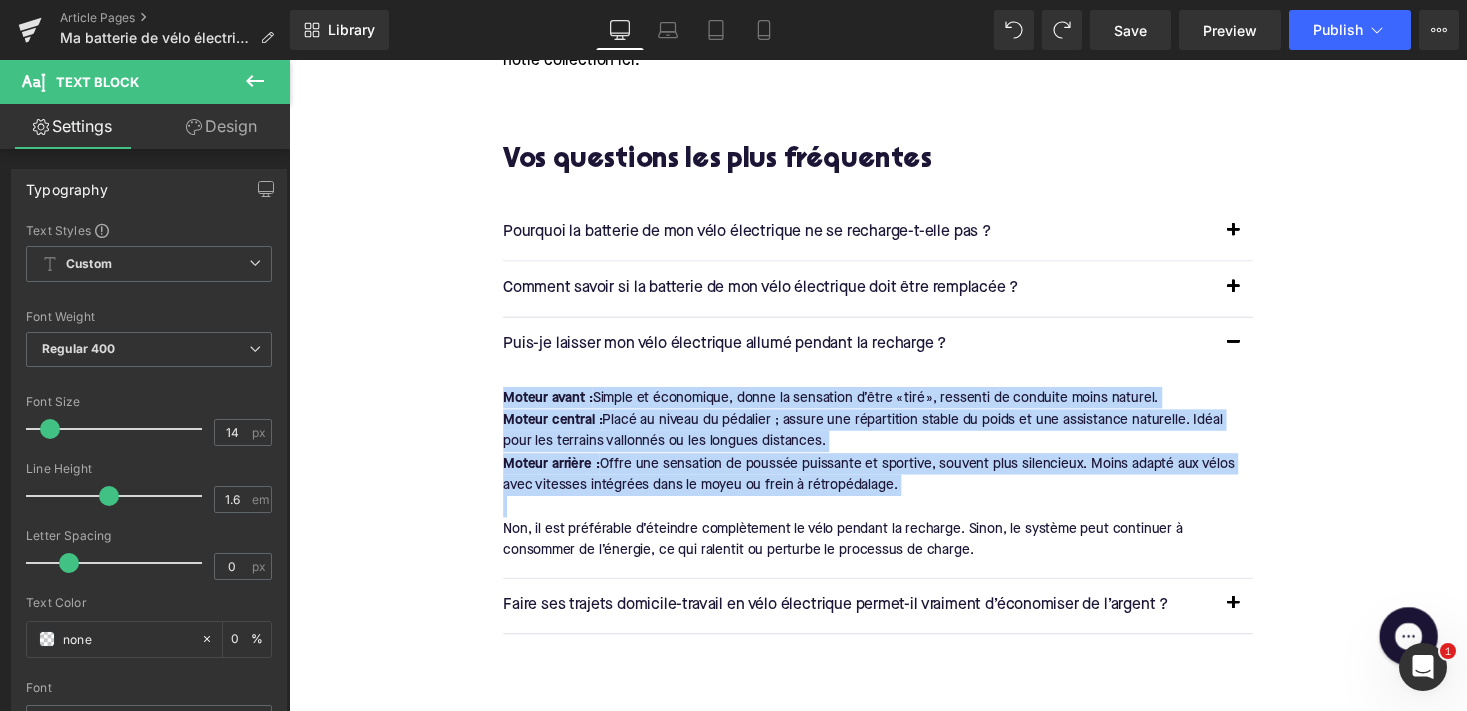 click on "Home / Ma batterie de vélo électrique se charge lentement ou pas du tout : 6 causes et solutions Breadcrumbs         Ma batterie de vélo électrique se charge lentement ou pas du tout : 6 causes et solutions Heading         Que vous utilisiez votre vélo électrique pour vos trajets quotidiens ou pour des balades le week-end, une batterie en bon état de fonctionnement est essentielle. Mais que faire si vous remarquez que votre batterie se recharge très lentement ou même plus du tout ? Dans cet article, nous passons en revue les causes les plus fréquentes et leurs solutions. [PERSON_NAME], argumenté et applicable dans la pratique, pour que vous puissiez vite reprendre la route. Text Block         Row         Image         Row         Row         Symptômes d’un problème de charge Heading         Avant d’analyser les causes : reconnaissez-vous un ou plusieurs des signes suivants indiquant un dysfonctionnement de la batterie ? Text Block         La batterie ne se charge pas du tout. Text Block" at bounding box center [894, -840] 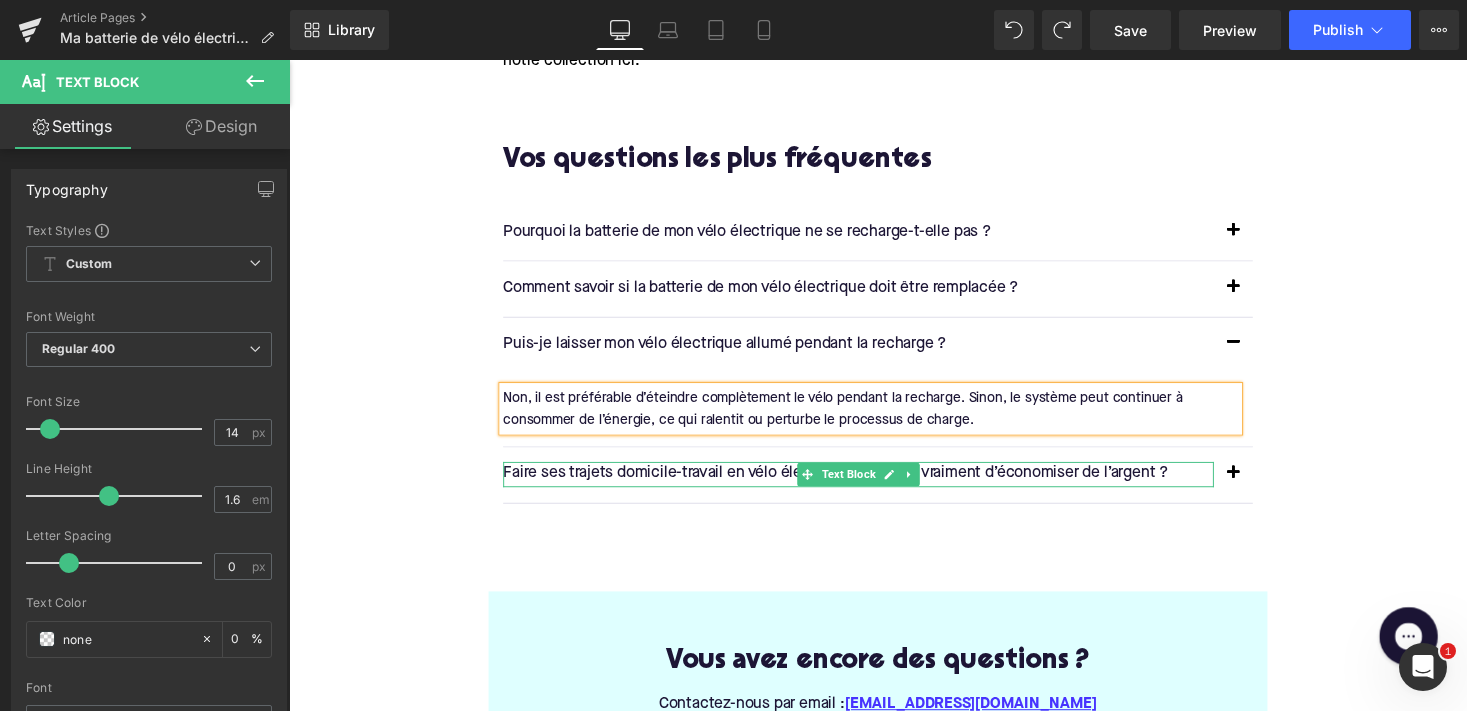 click on "Faire ses trajets domicile-travail en vélo électrique permet-il vraiment d’économiser de l’argent ?" at bounding box center (874, 486) 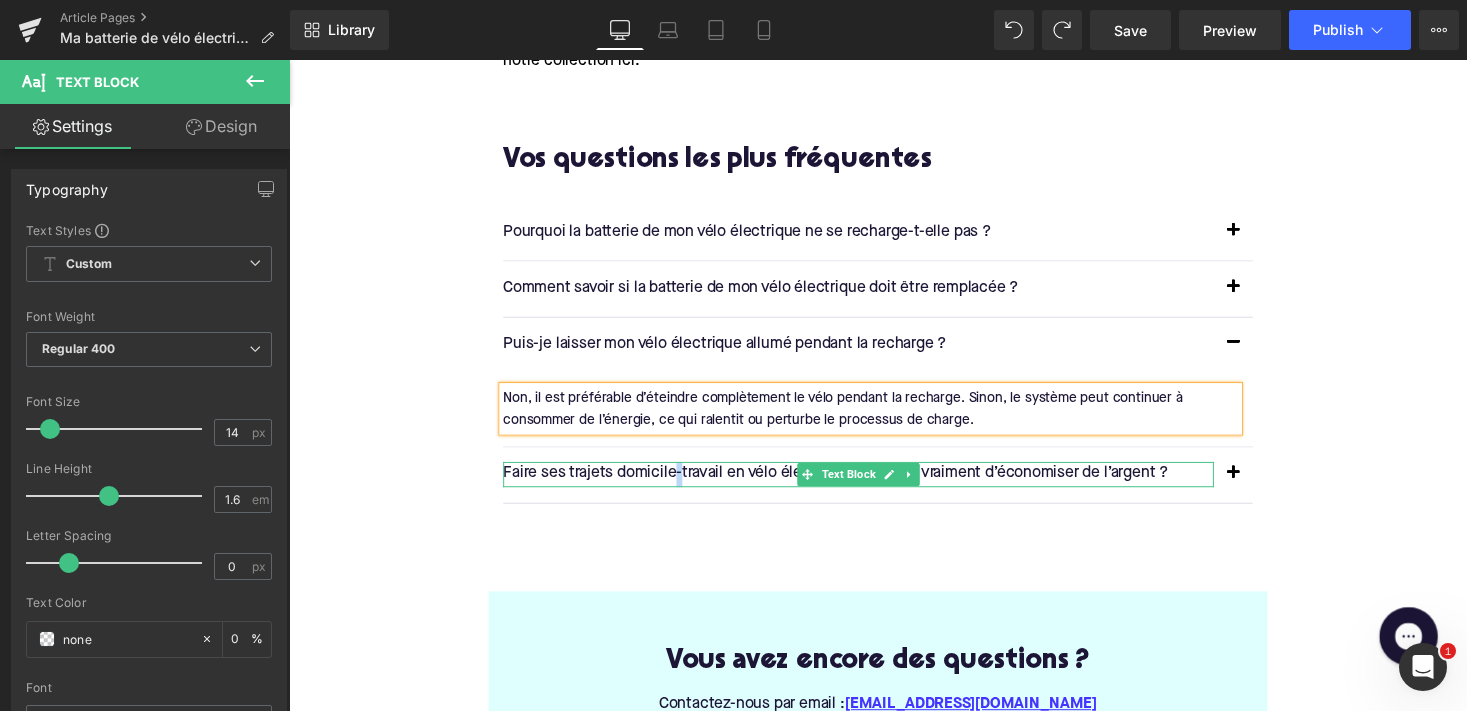 click on "Faire ses trajets domicile-travail en vélo électrique permet-il vraiment d’économiser de l’argent ?" at bounding box center [874, 486] 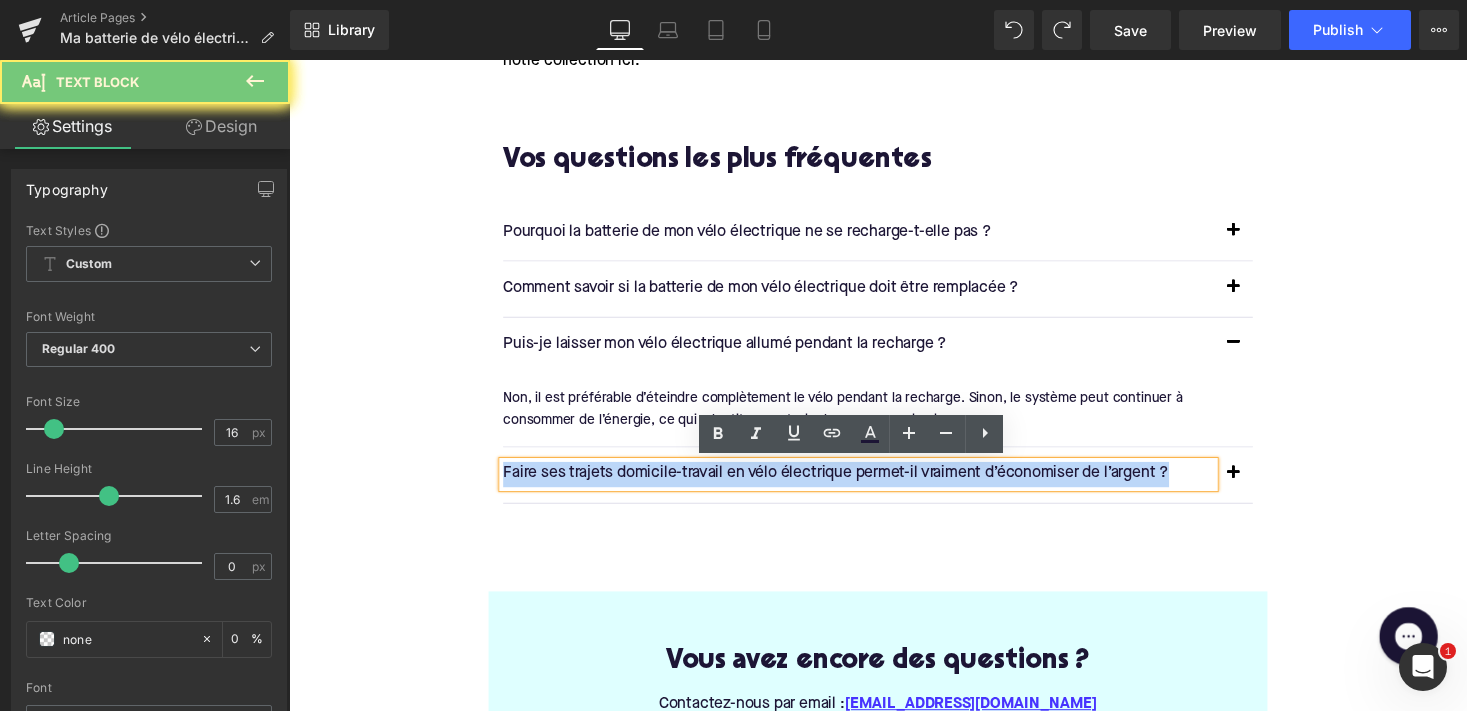 click on "Faire ses trajets domicile-travail en vélo électrique permet-il vraiment d’économiser de l’argent ?" at bounding box center (874, 486) 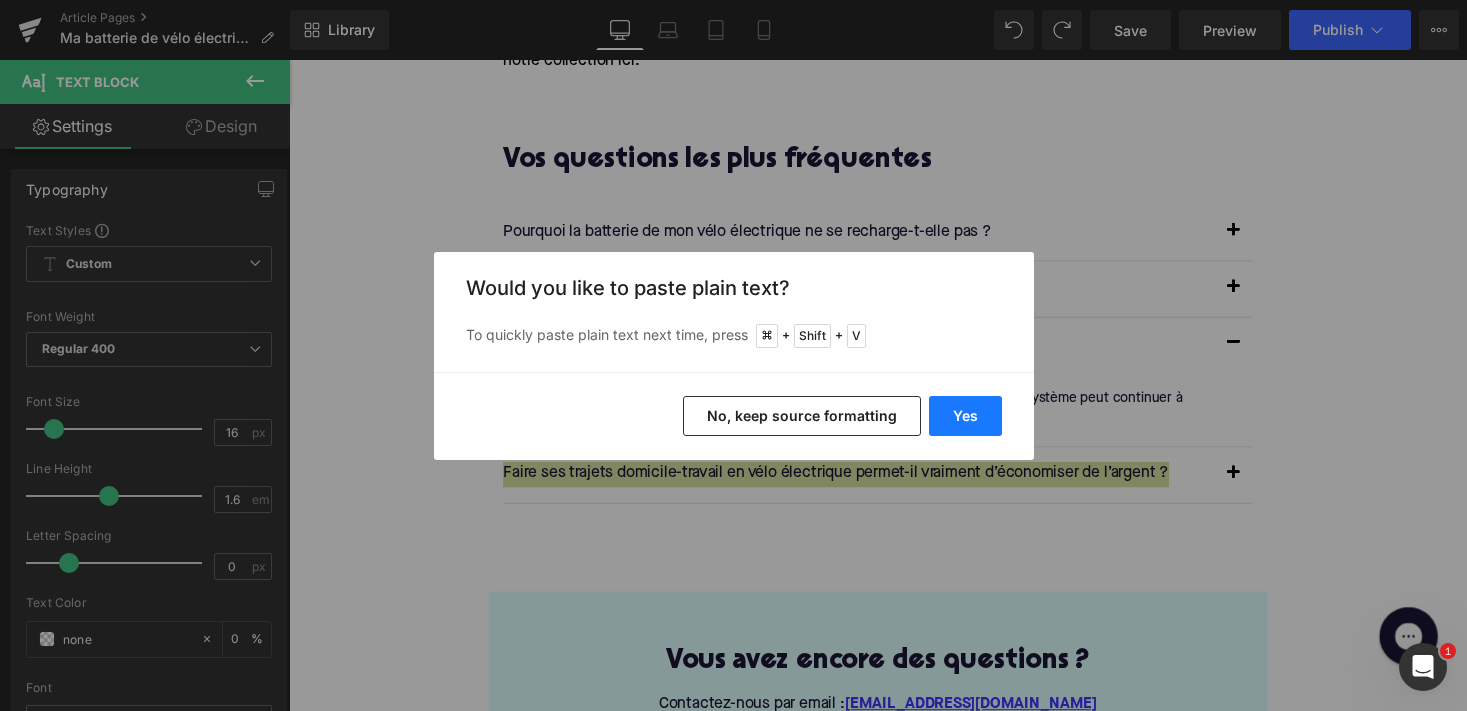 drag, startPoint x: 962, startPoint y: 419, endPoint x: 680, endPoint y: 390, distance: 283.4872 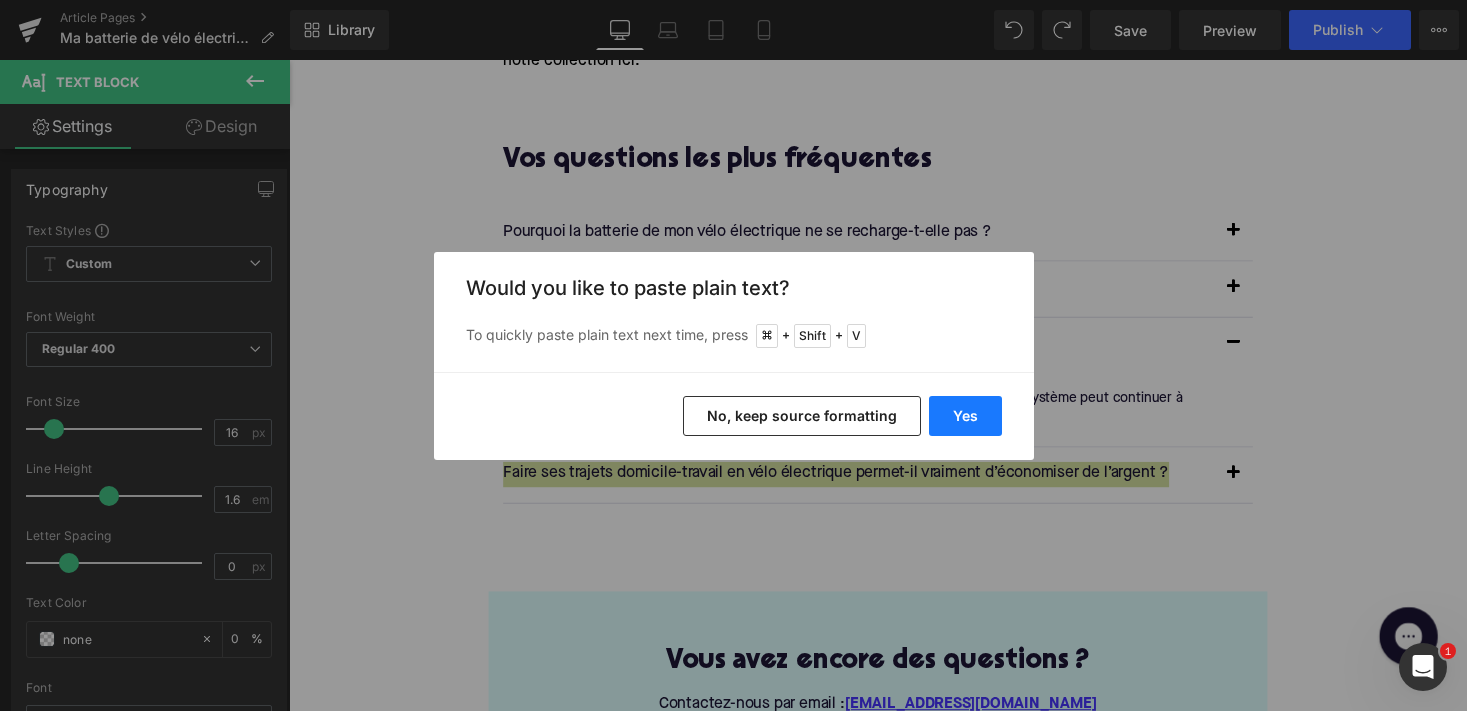 click on "Yes" at bounding box center (965, 416) 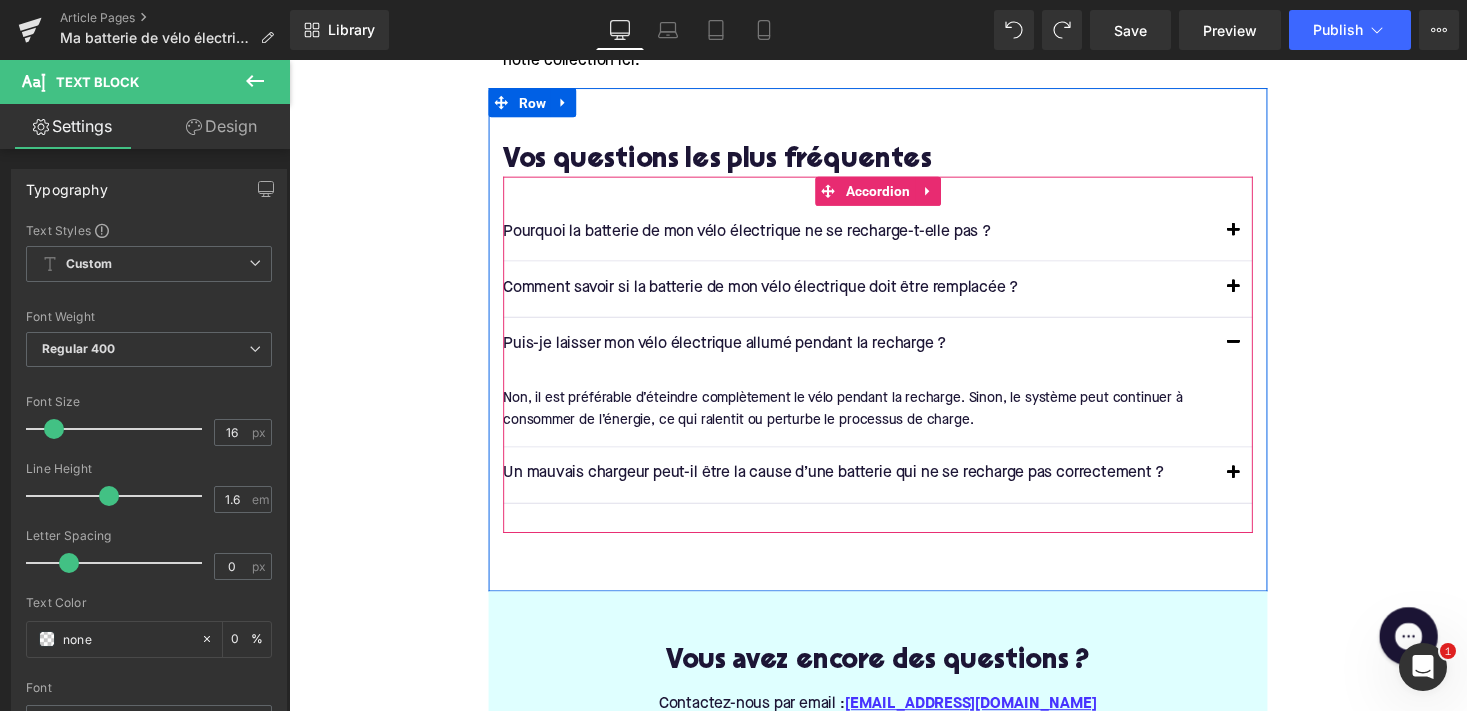 click at bounding box center [1259, 486] 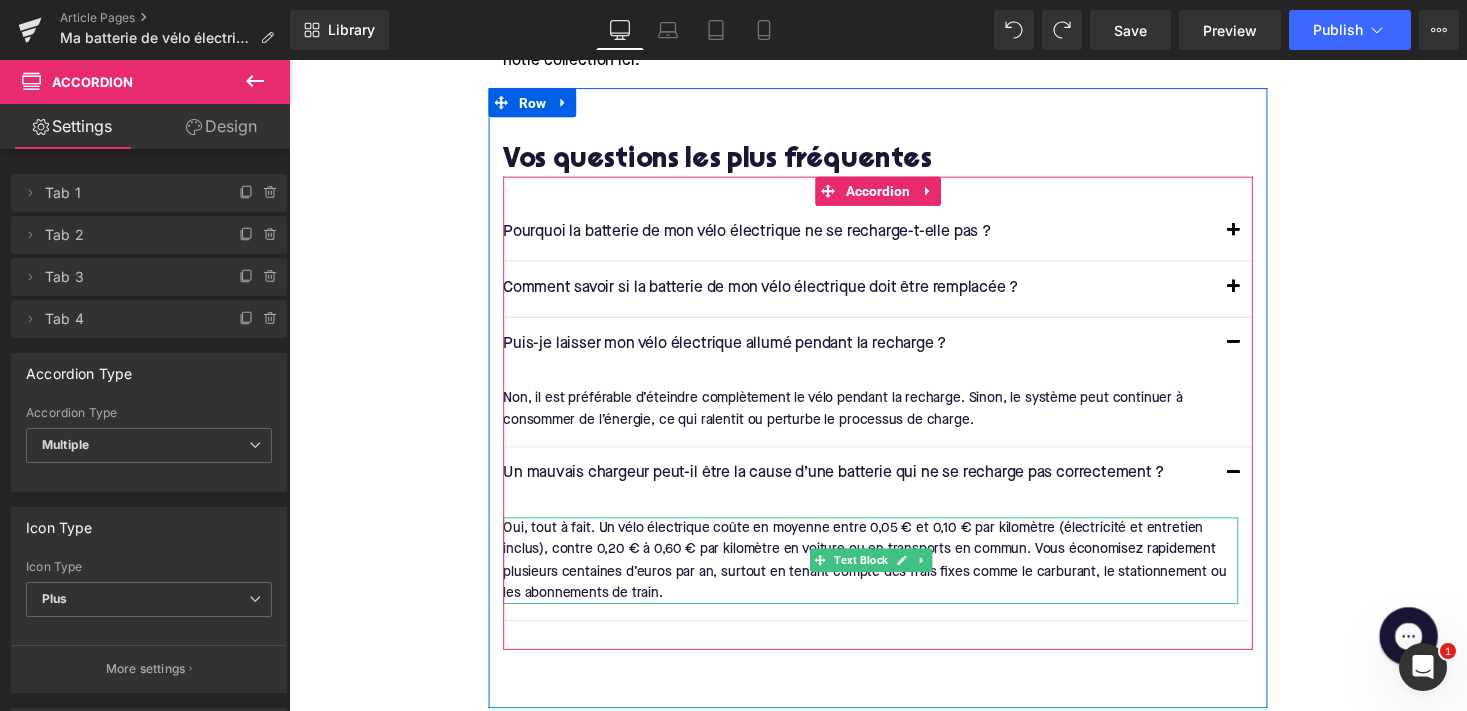 click on "Oui, tout à fait. Un vélo électrique coûte en moyenne entre 0,05 € et 0,10 € par kilomètre (électricité et entretien inclus), contre 0,20 € à 0,60 € par kilomètre en voiture ou en transports en commun. Vous économisez rapidement plusieurs centaines d’euros par an, surtout en tenant compte des frais fixes comme le carburant, le stationnement ou les abonnements de train." at bounding box center [886, 575] 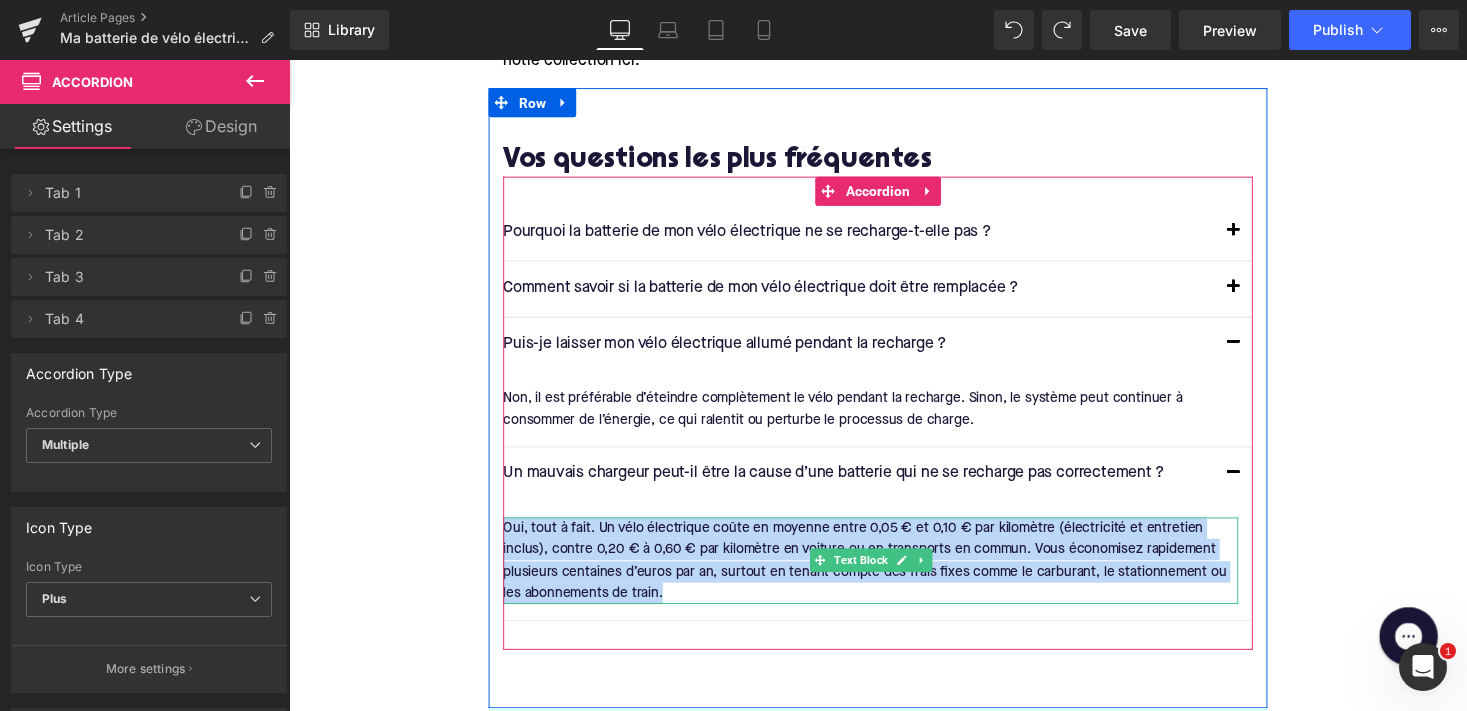 click on "Oui, tout à fait. Un vélo électrique coûte en moyenne entre 0,05 € et 0,10 € par kilomètre (électricité et entretien inclus), contre 0,20 € à 0,60 € par kilomètre en voiture ou en transports en commun. Vous économisez rapidement plusieurs centaines d’euros par an, surtout en tenant compte des frais fixes comme le carburant, le stationnement ou les abonnements de train." at bounding box center (886, 575) 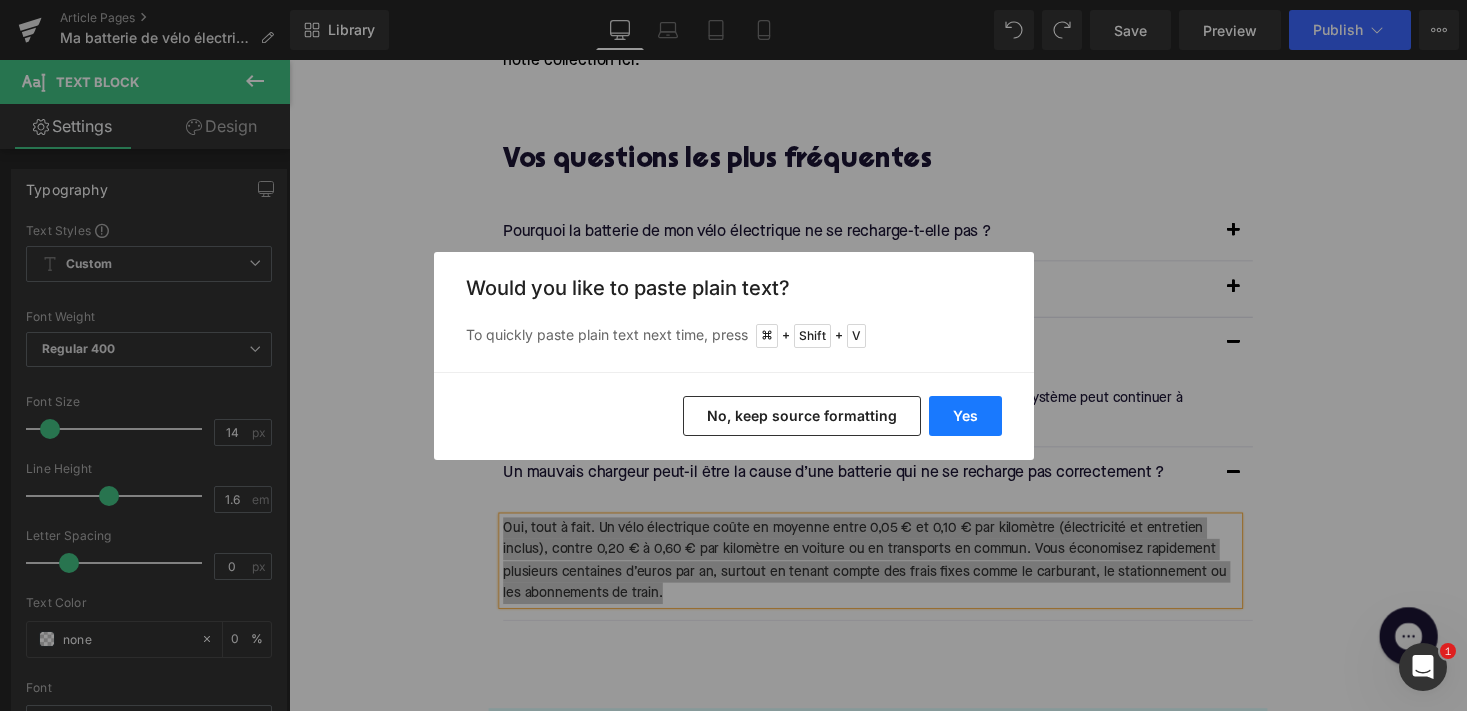 click on "Yes" at bounding box center [965, 416] 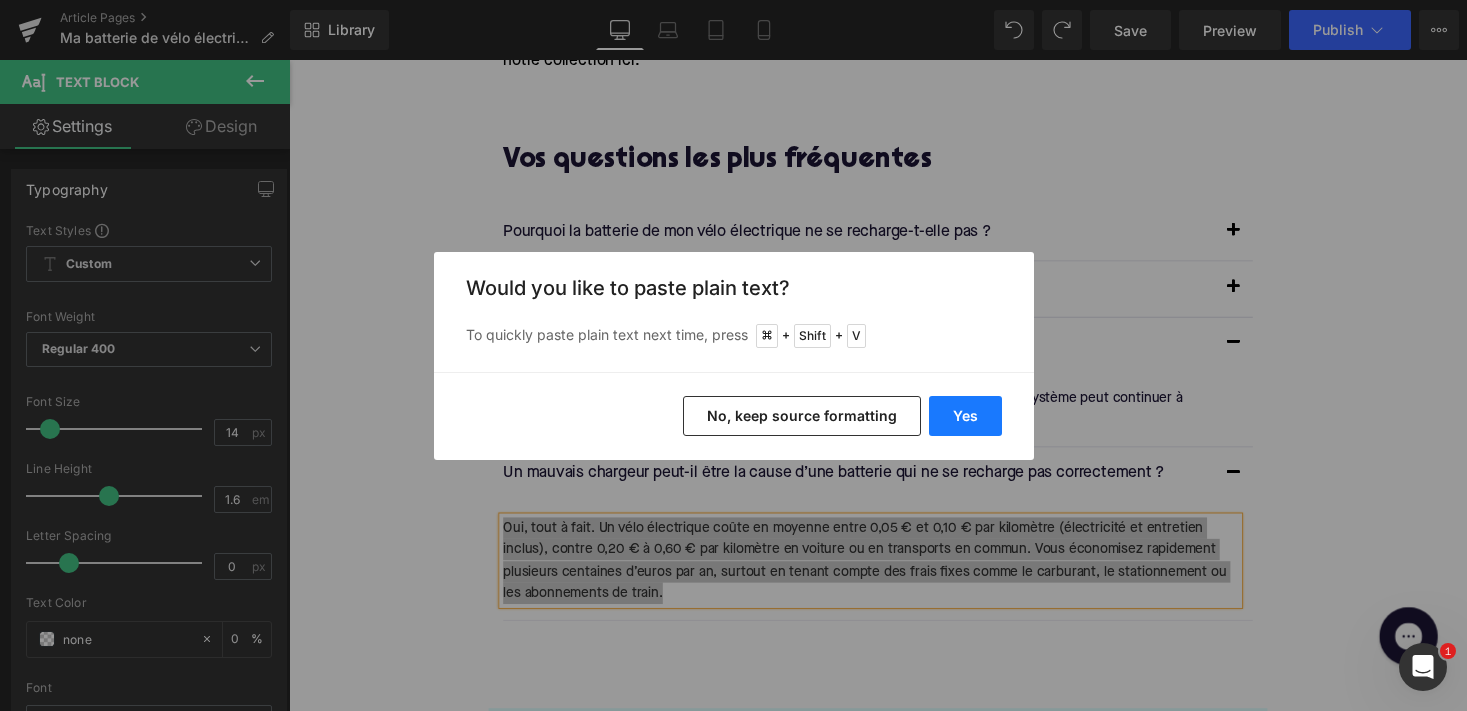 type 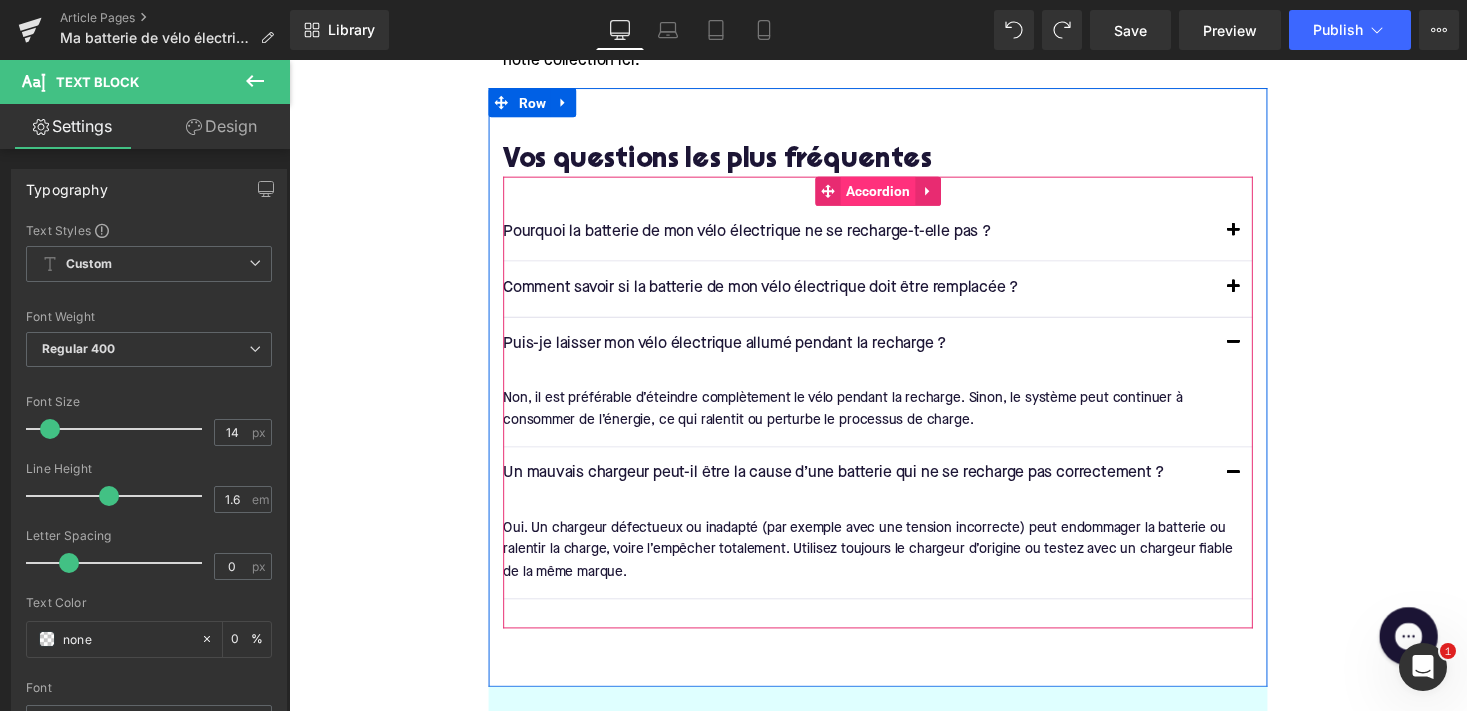 click on "Accordion" at bounding box center (894, 195) 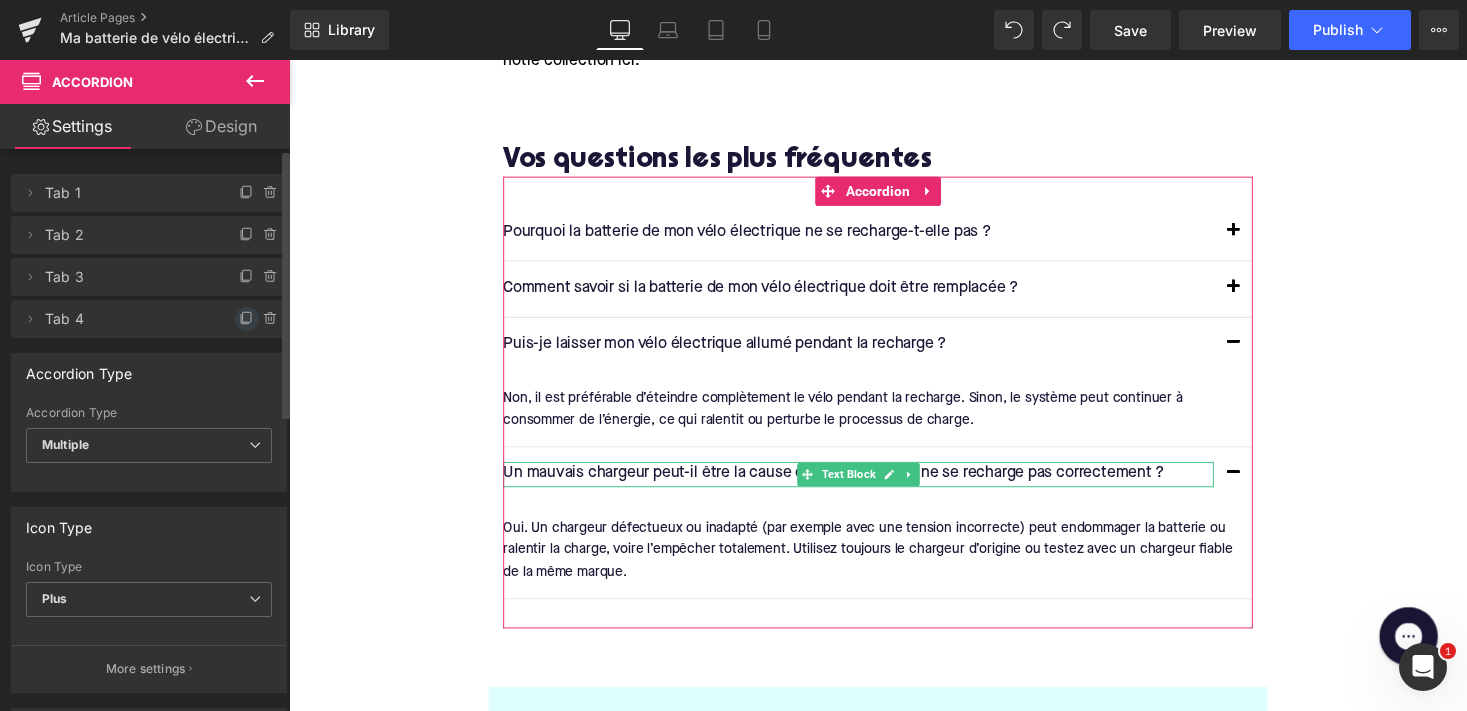 click 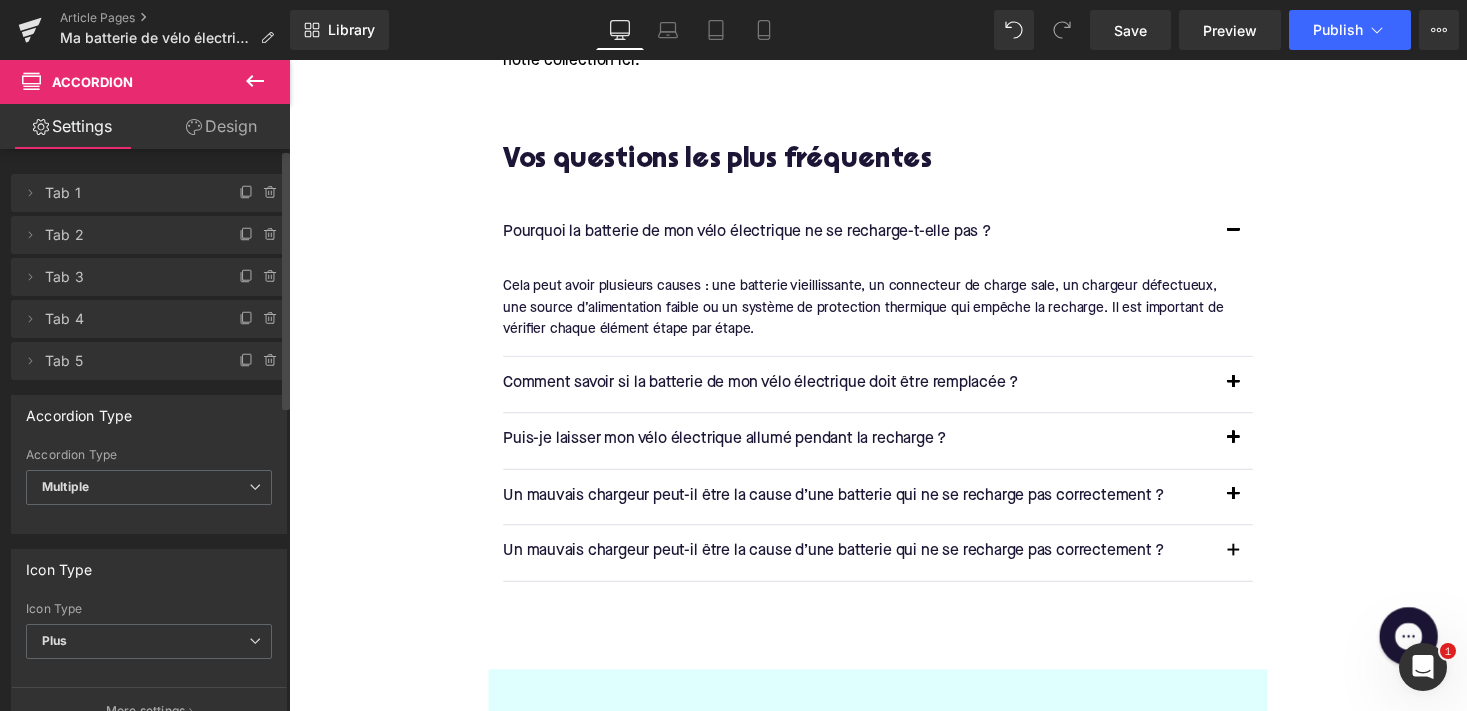 click on "Un mauvais chargeur peut-il être la cause d’une batterie qui ne se recharge pas correctement ?" at bounding box center (874, 566) 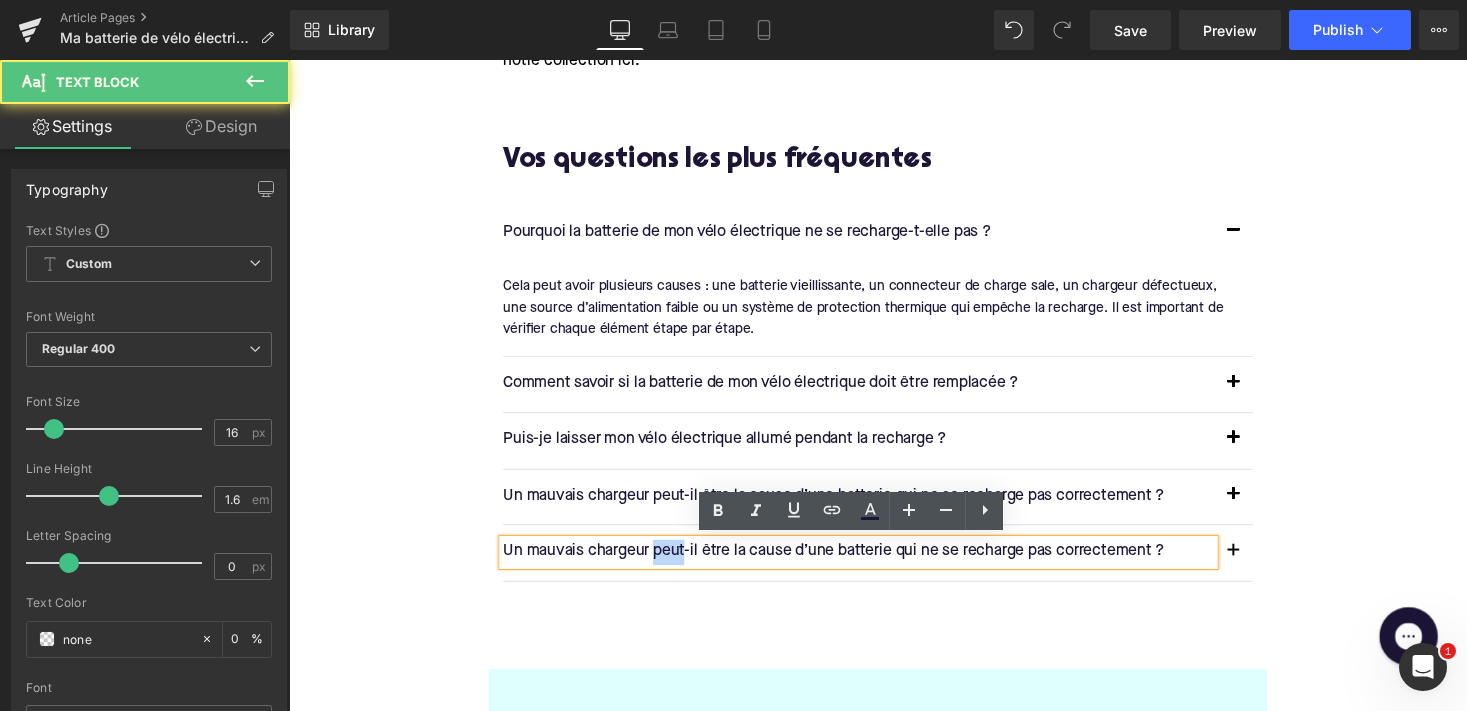 click on "Un mauvais chargeur peut-il être la cause d’une batterie qui ne se recharge pas correctement ?" at bounding box center [874, 566] 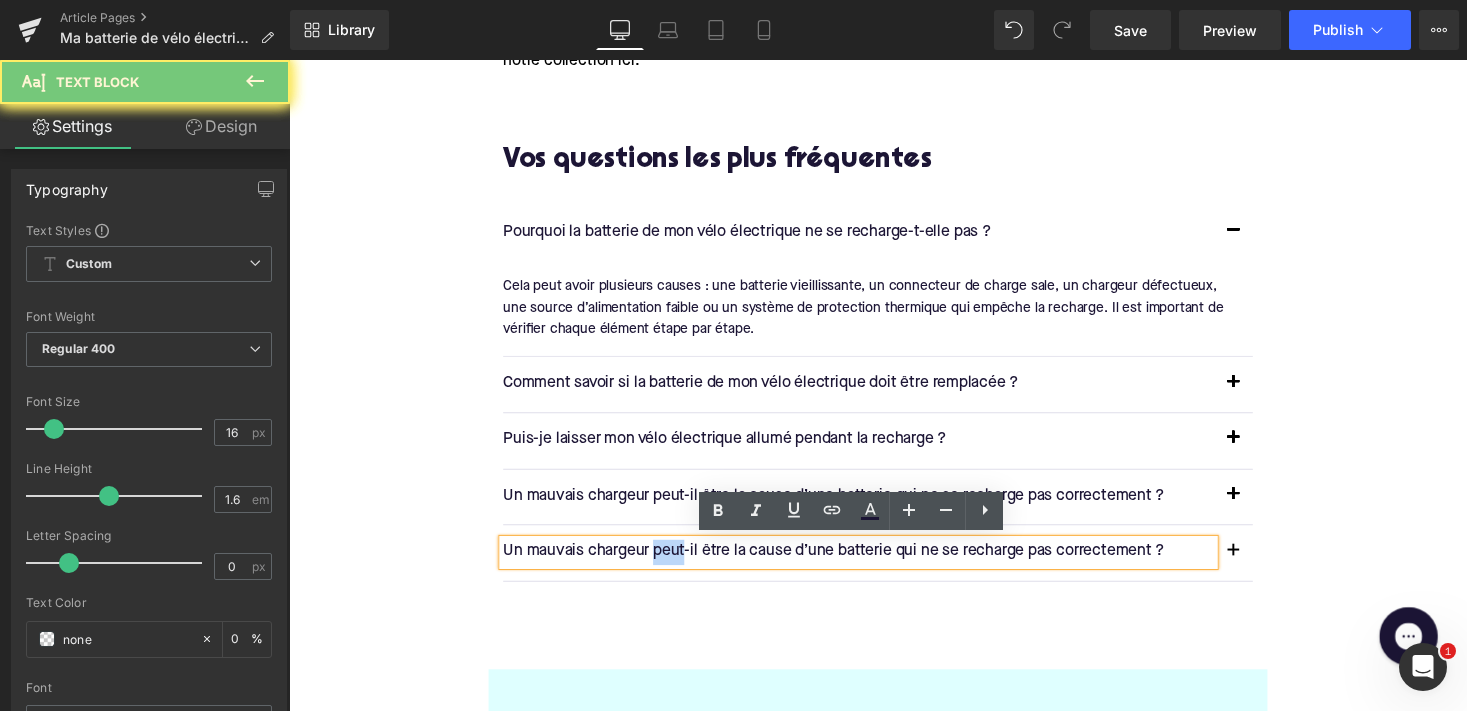 click on "Un mauvais chargeur peut-il être la cause d’une batterie qui ne se recharge pas correctement ?" at bounding box center (874, 566) 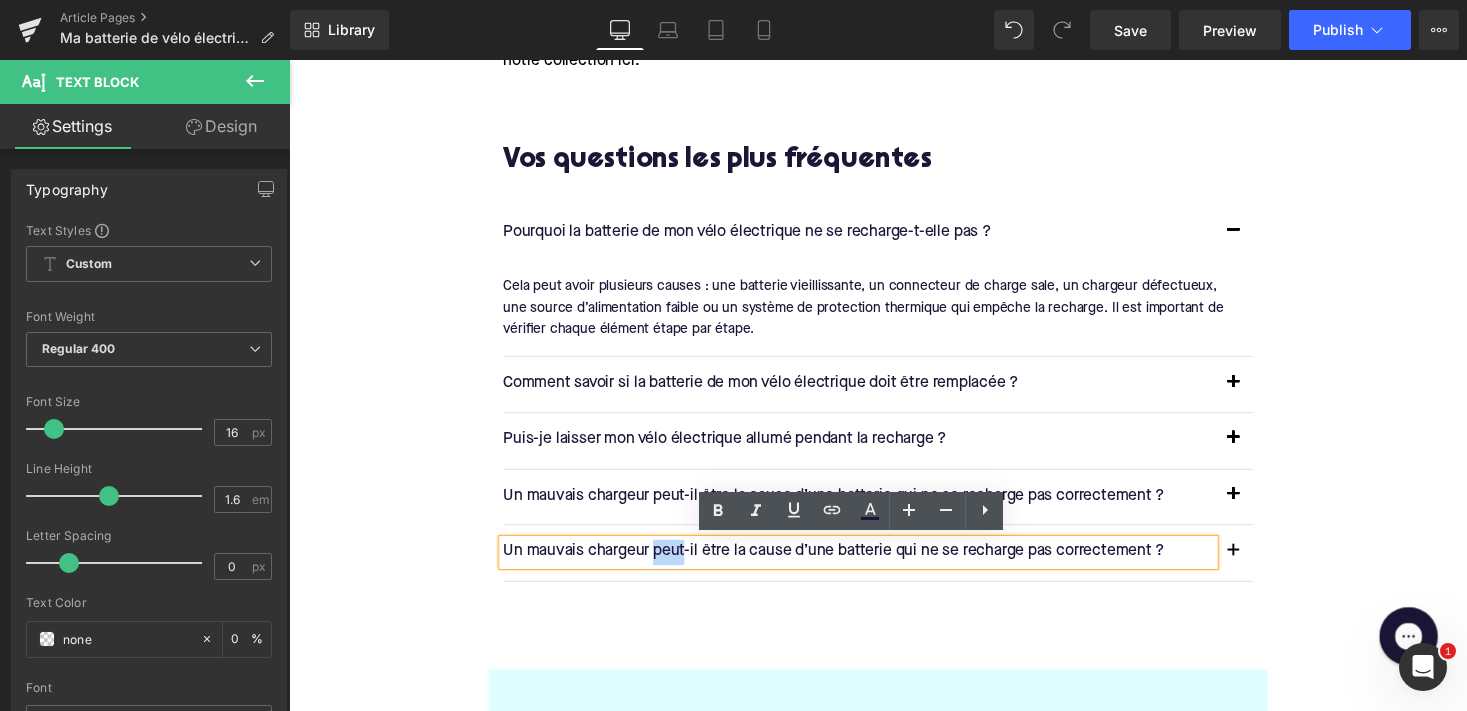 click on "Un mauvais chargeur peut-il être la cause d’une batterie qui ne se recharge pas correctement ?" at bounding box center [874, 566] 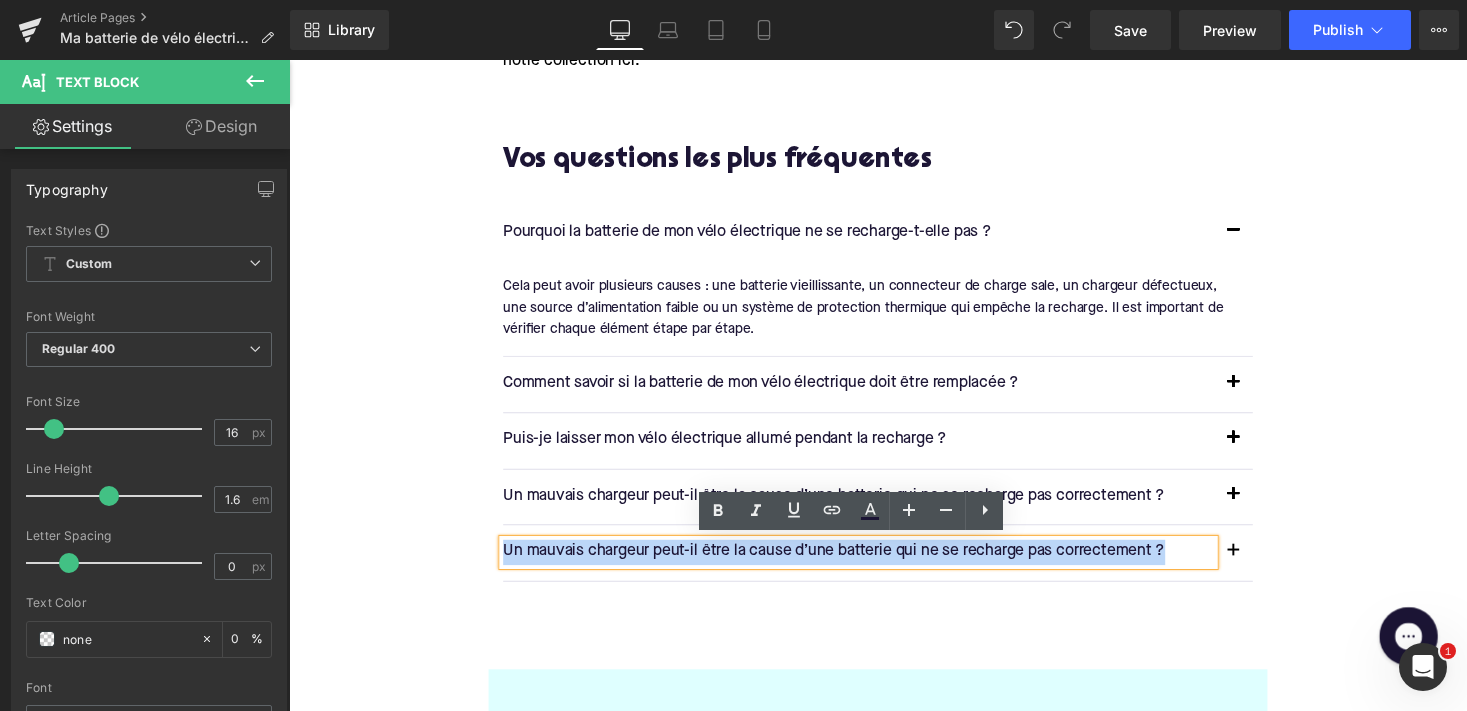 click on "Un mauvais chargeur peut-il être la cause d’une batterie qui ne se recharge pas correctement ?" at bounding box center [874, 566] 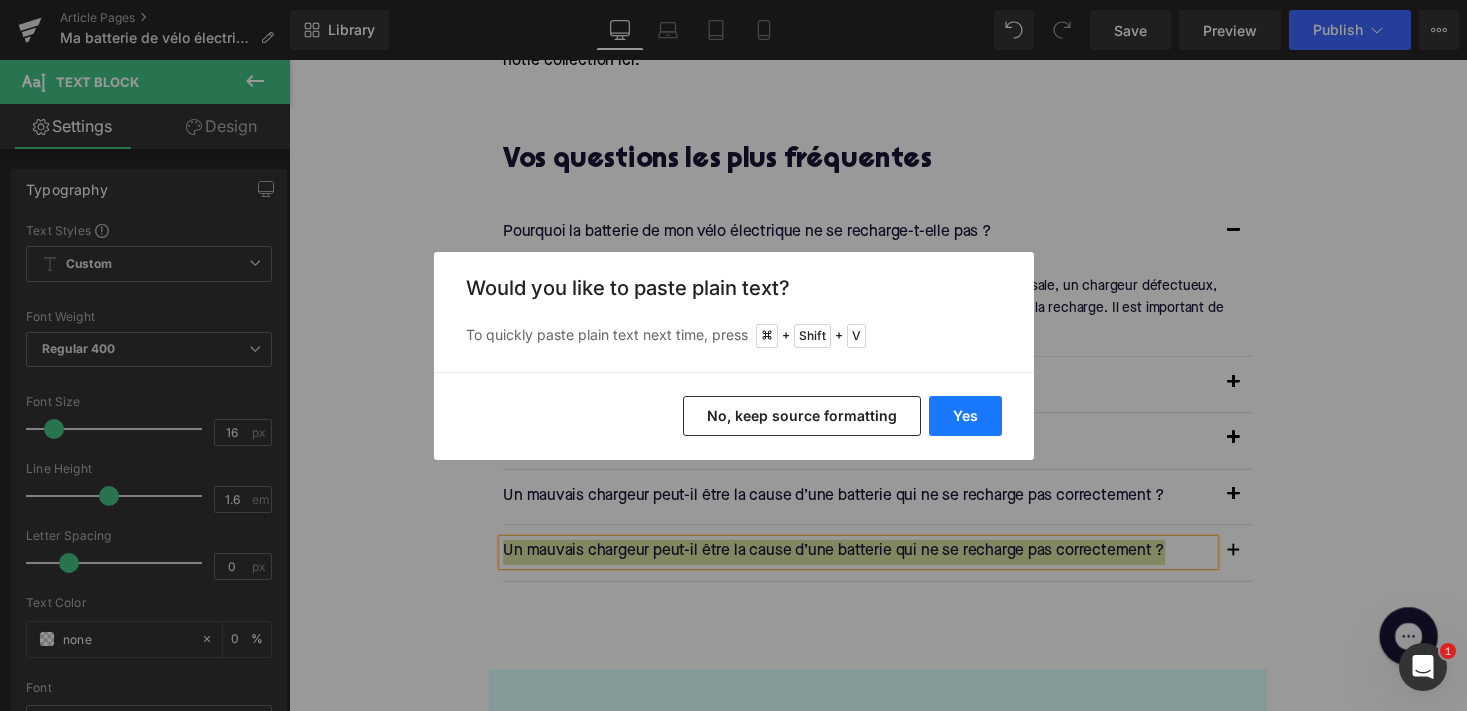 click on "Yes" at bounding box center (965, 416) 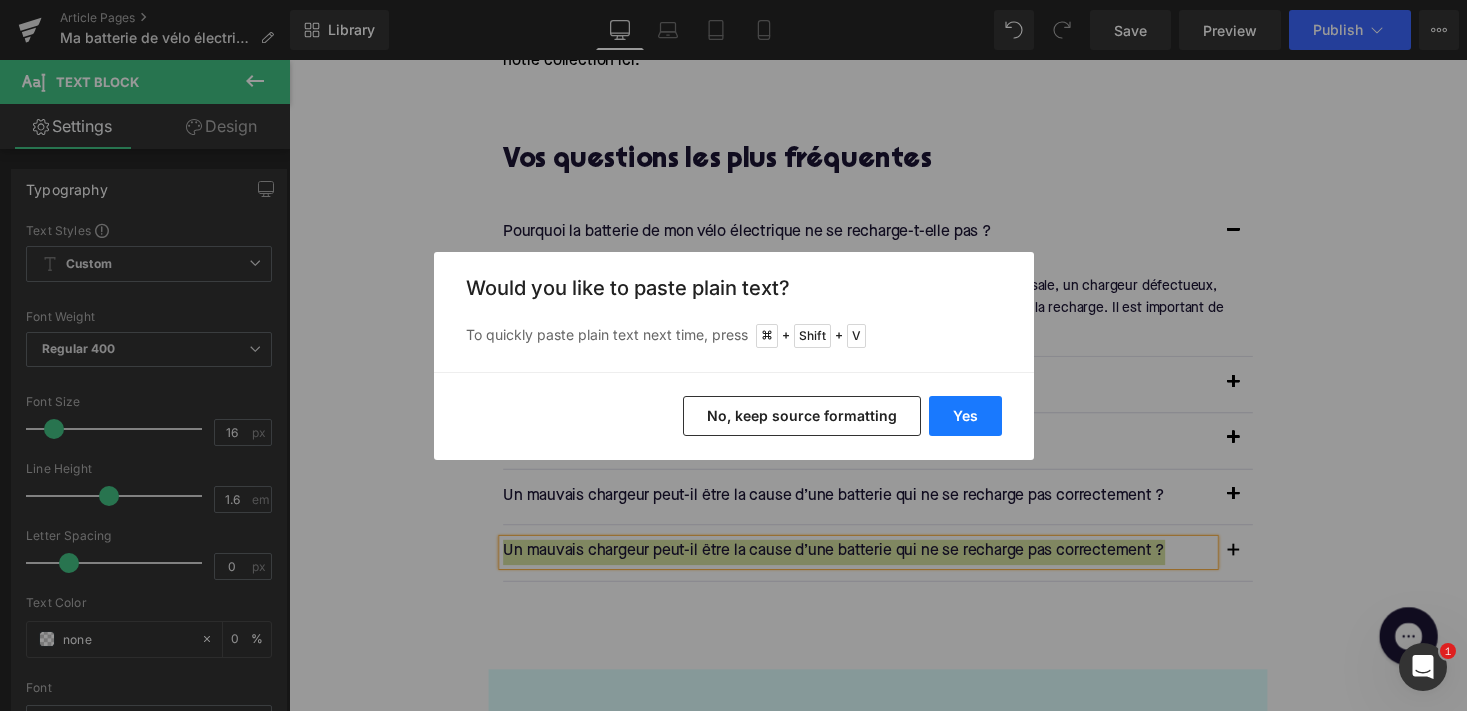type 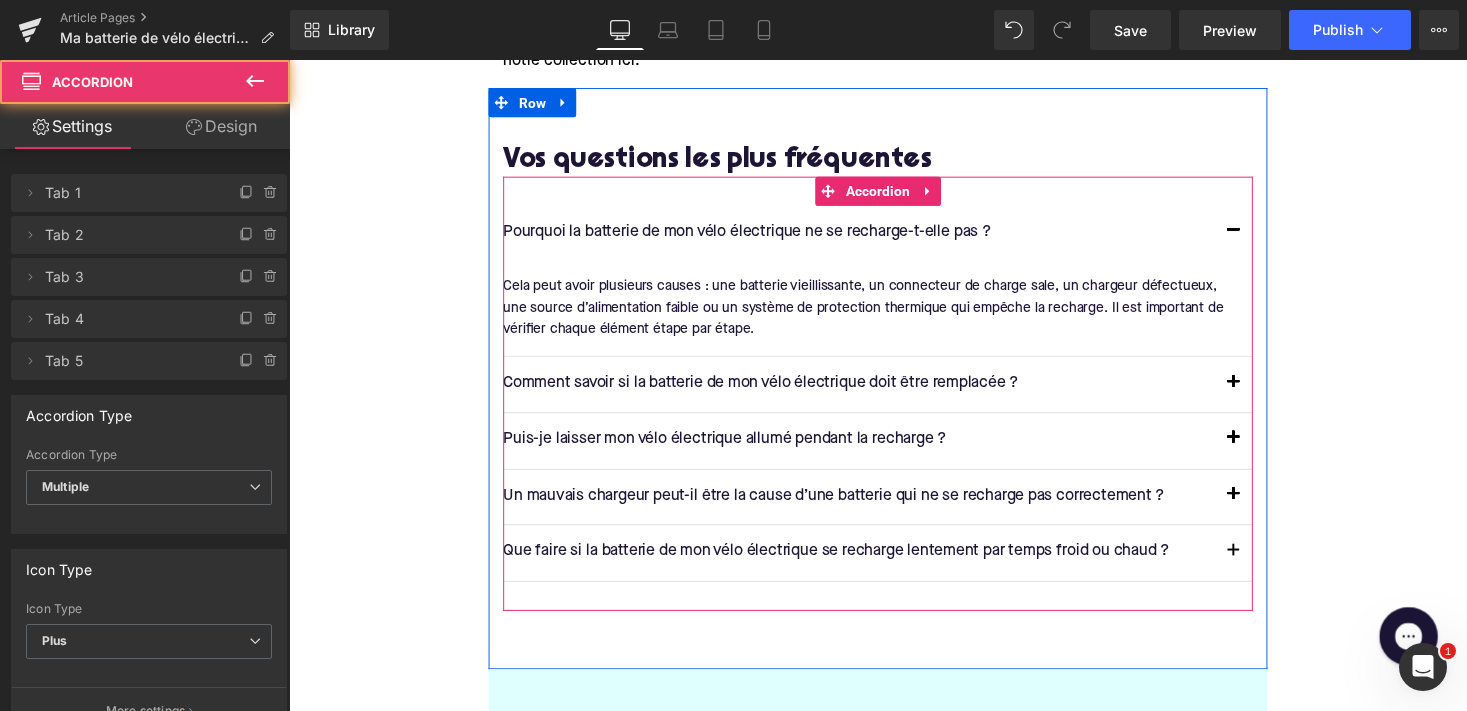 click at bounding box center [1259, 566] 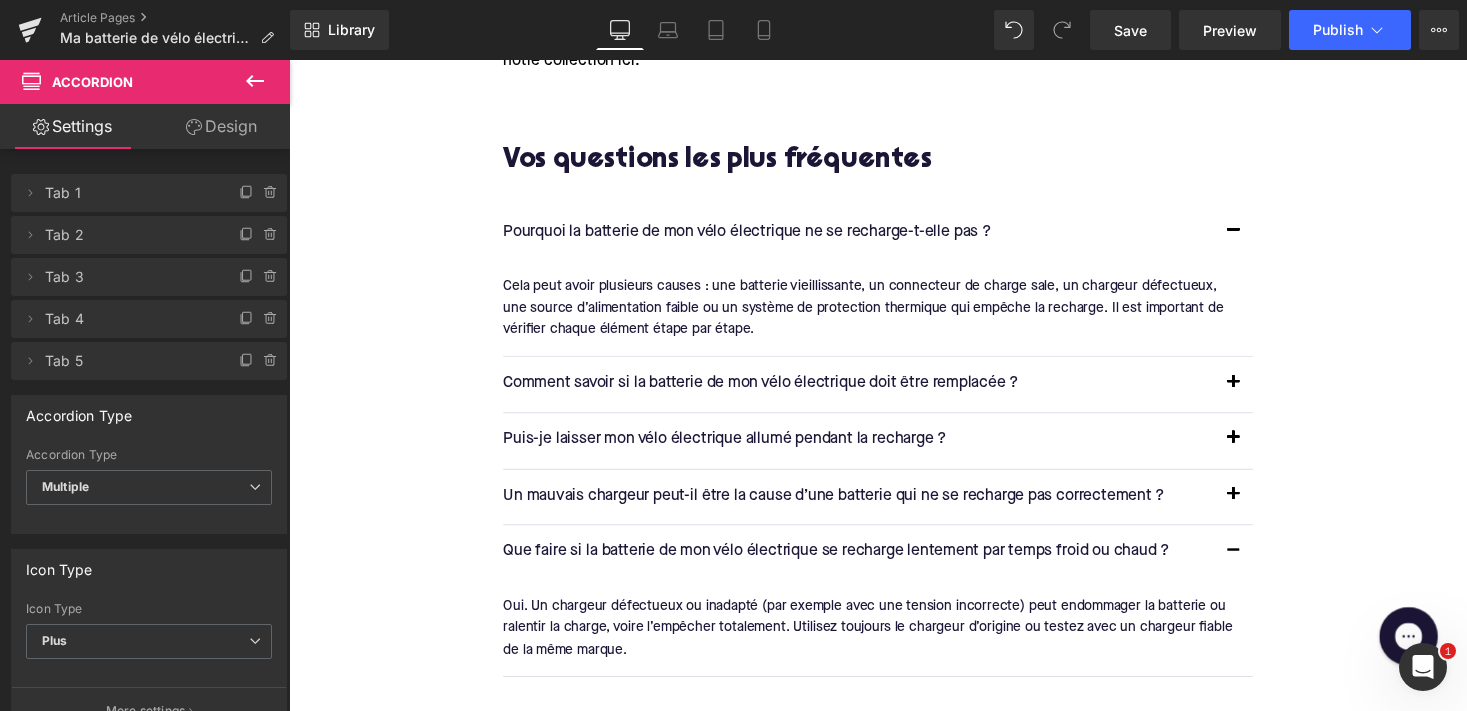 click on "Oui. Un chargeur défectueux ou inadapté (par exemple avec une tension incorrecte) peut endommager la batterie ou ralentir la charge, voire l’empêcher totalement. Utilisez toujours le chargeur d’origine ou testez avec un chargeur fiable de la même marque." at bounding box center (886, 643) 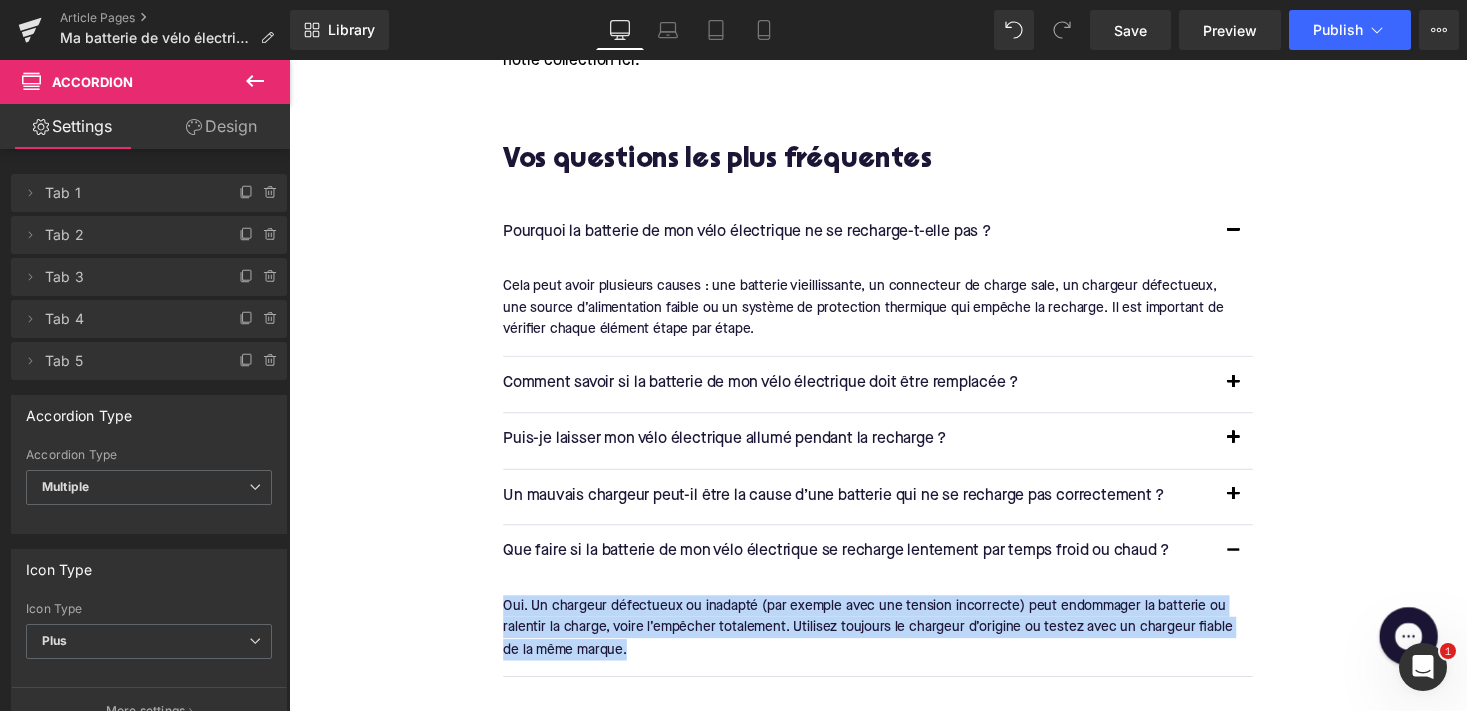 click on "Oui. Un chargeur défectueux ou inadapté (par exemple avec une tension incorrecte) peut endommager la batterie ou ralentir la charge, voire l’empêcher totalement. Utilisez toujours le chargeur d’origine ou testez avec un chargeur fiable de la même marque." at bounding box center [886, 643] 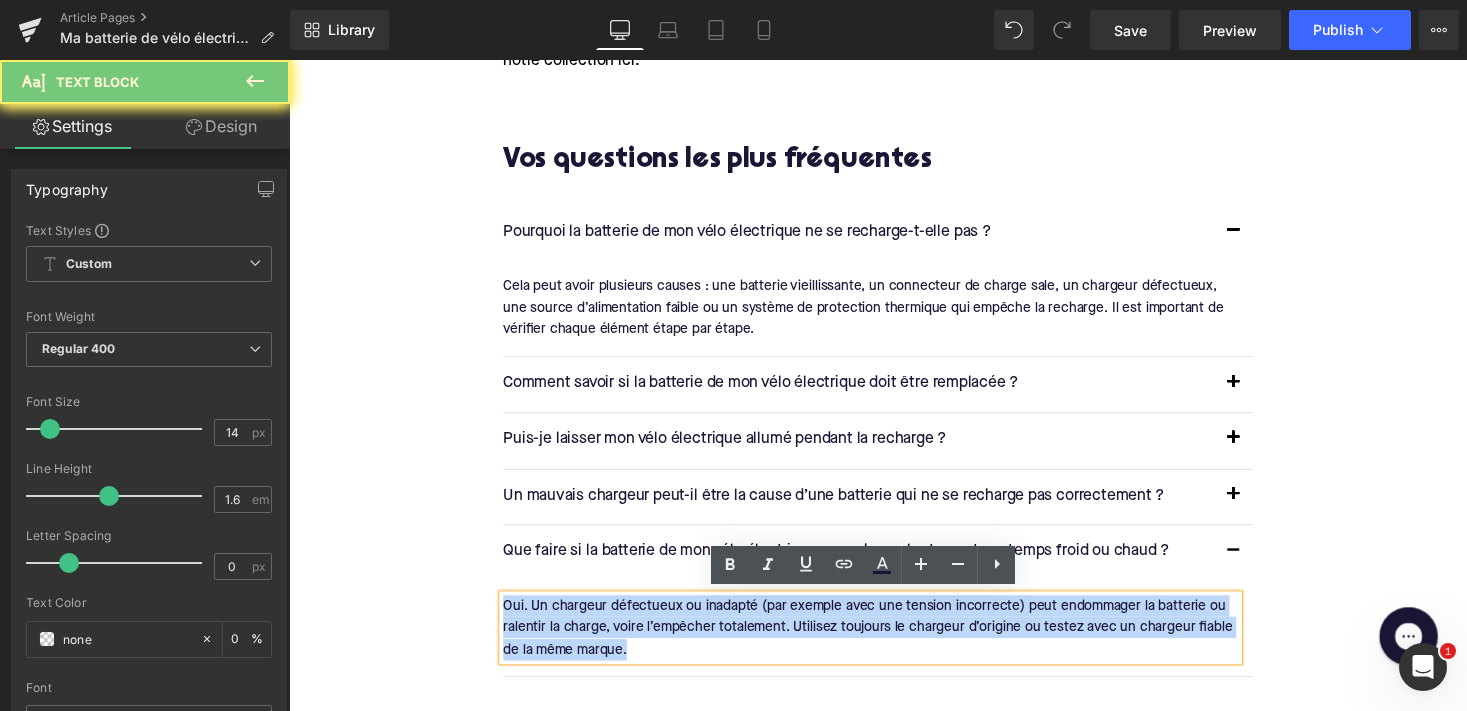click on "Oui. Un chargeur défectueux ou inadapté (par exemple avec une tension incorrecte) peut endommager la batterie ou ralentir la charge, voire l’empêcher totalement. Utilisez toujours le chargeur d’origine ou testez avec un chargeur fiable de la même marque." at bounding box center [886, 643] 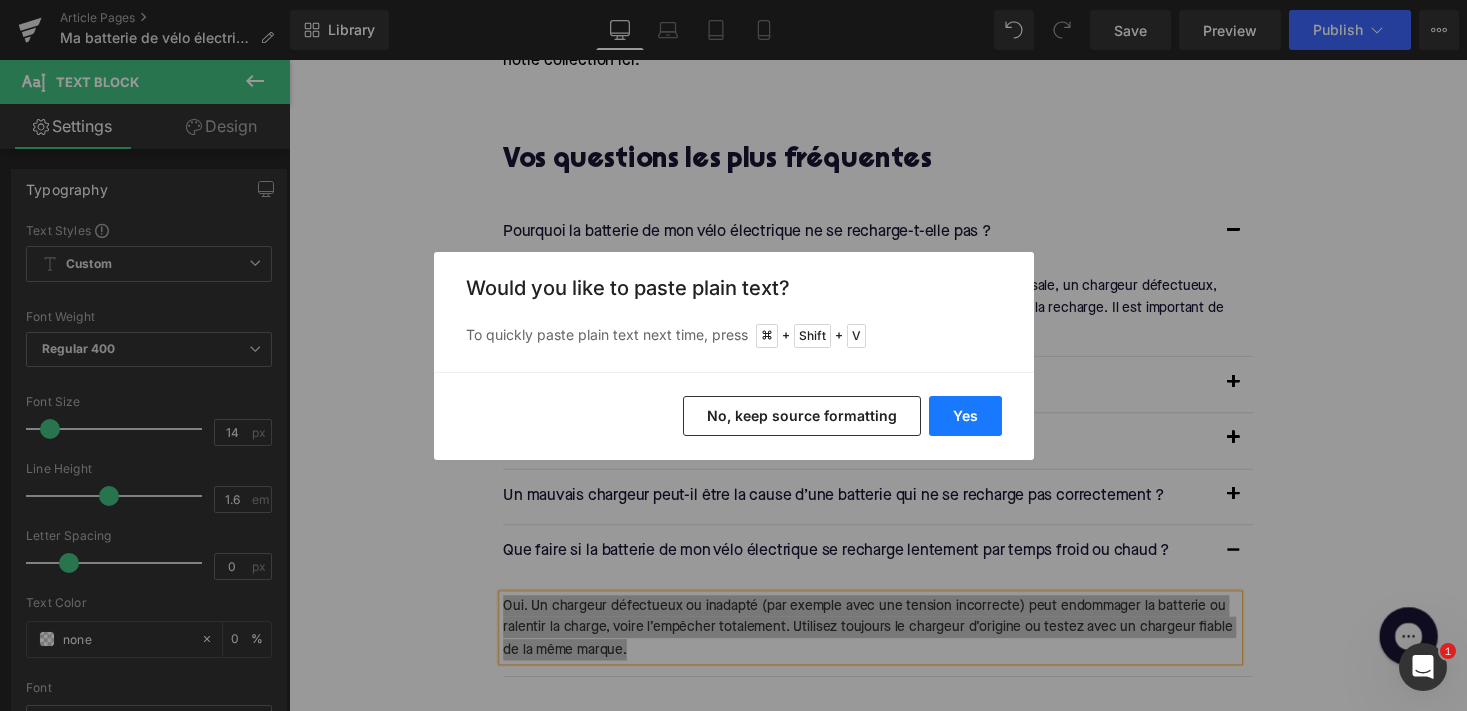 click on "Yes" at bounding box center (965, 416) 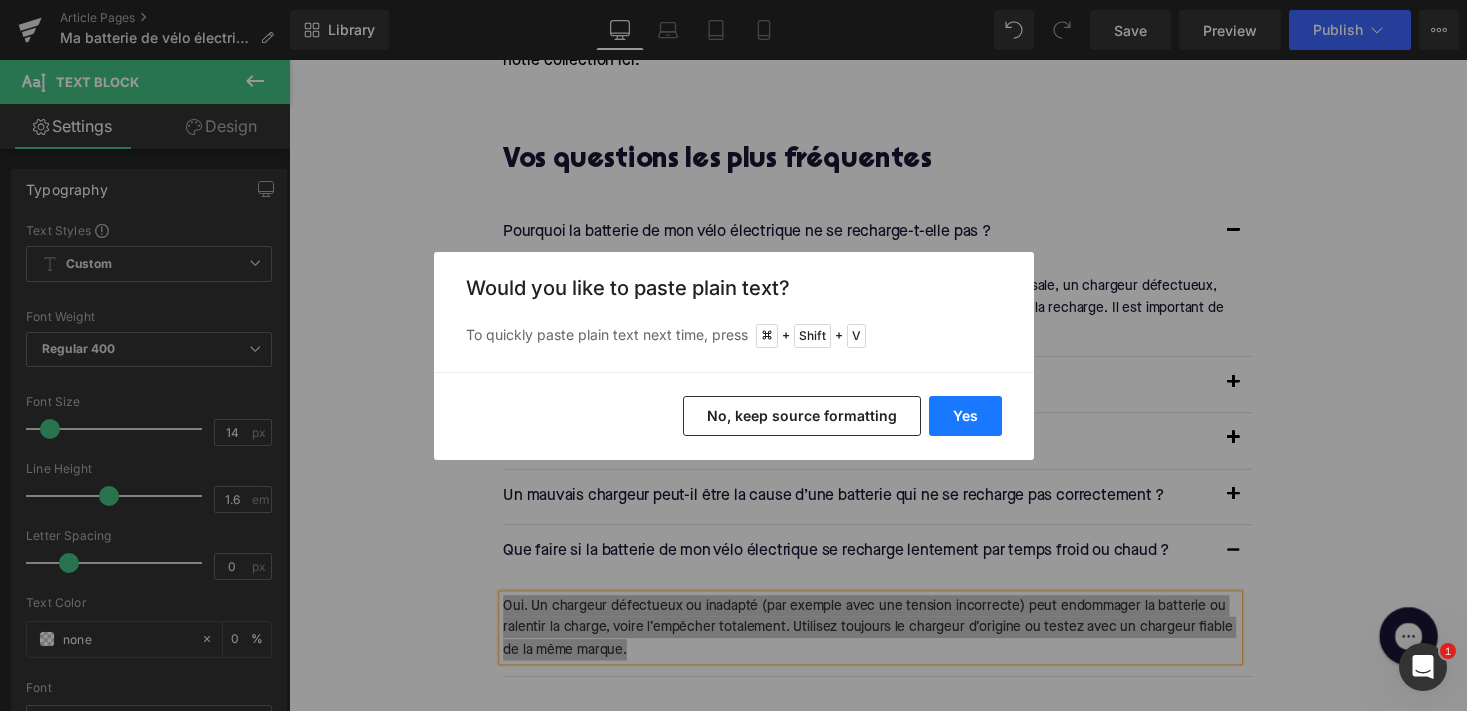 type 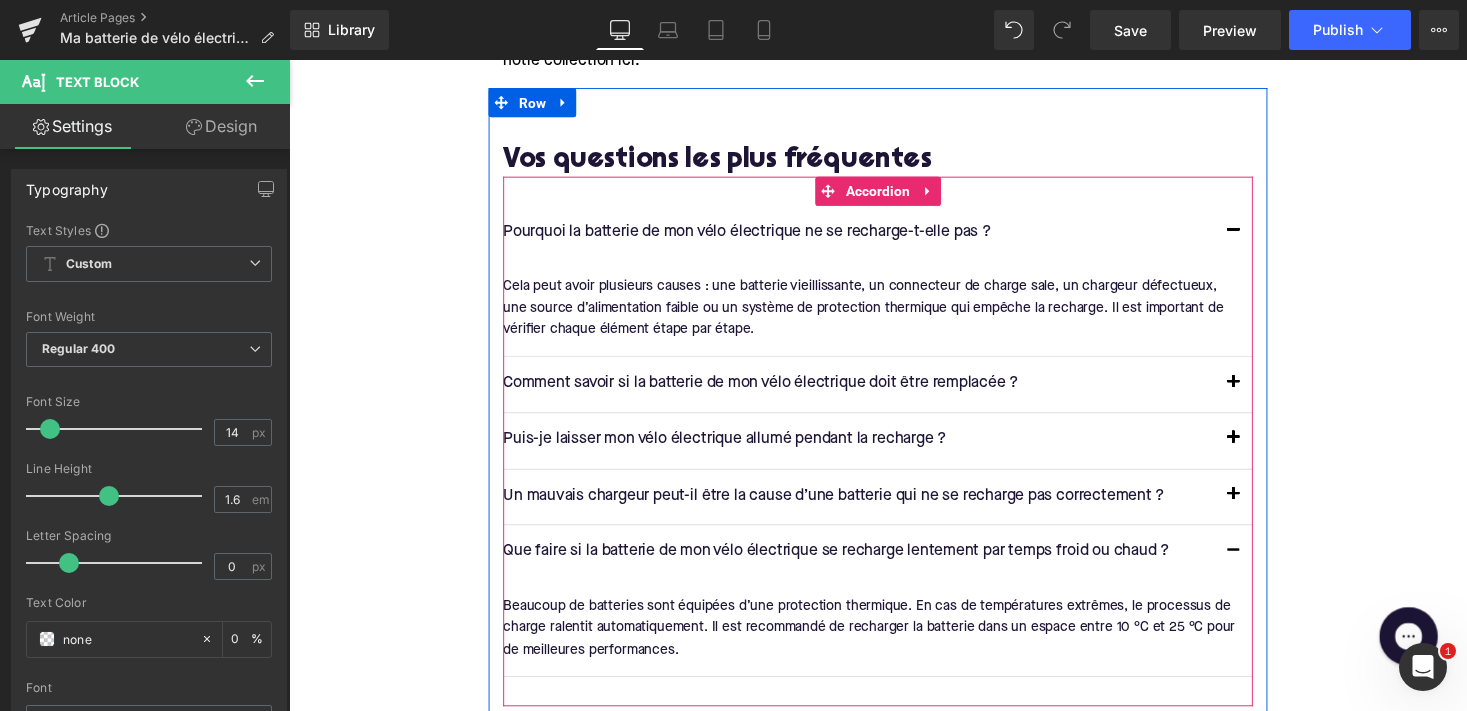 click at bounding box center (1259, 566) 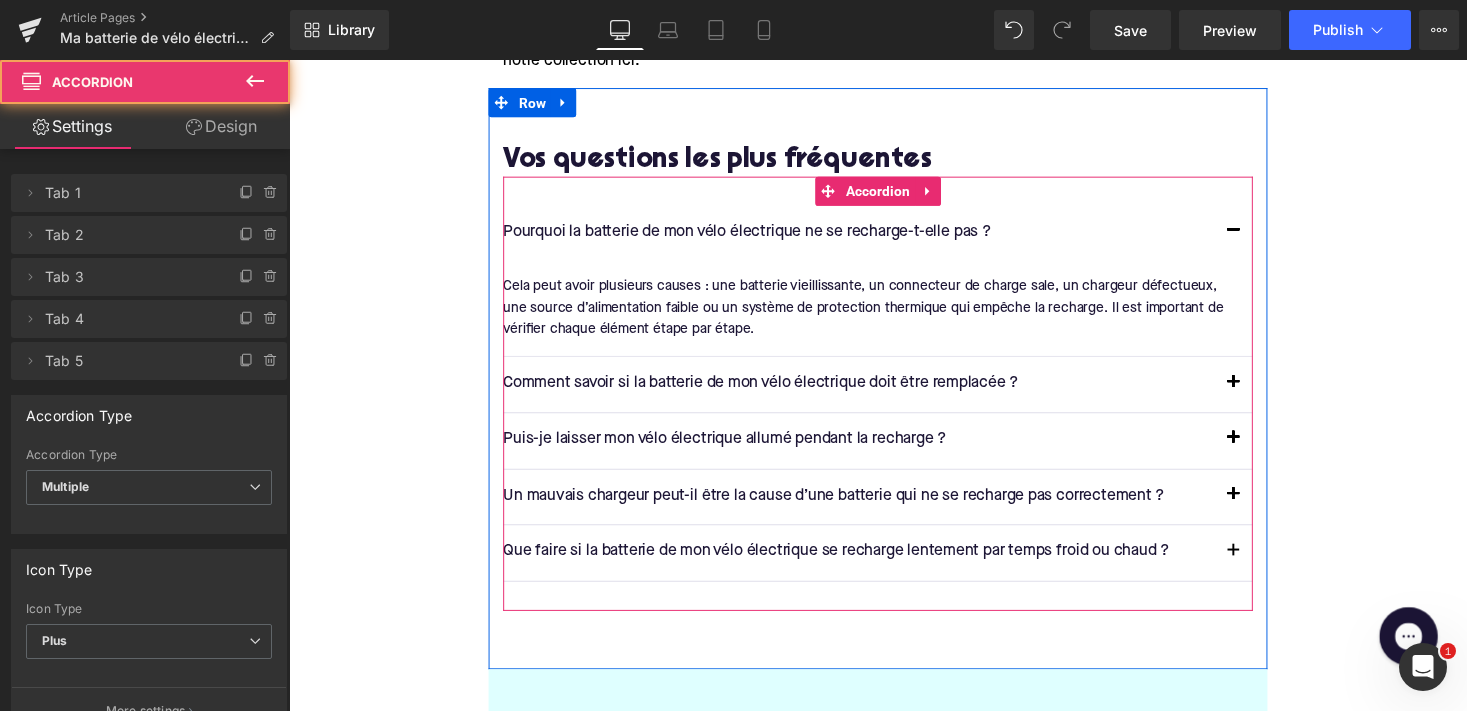 click at bounding box center [1259, 238] 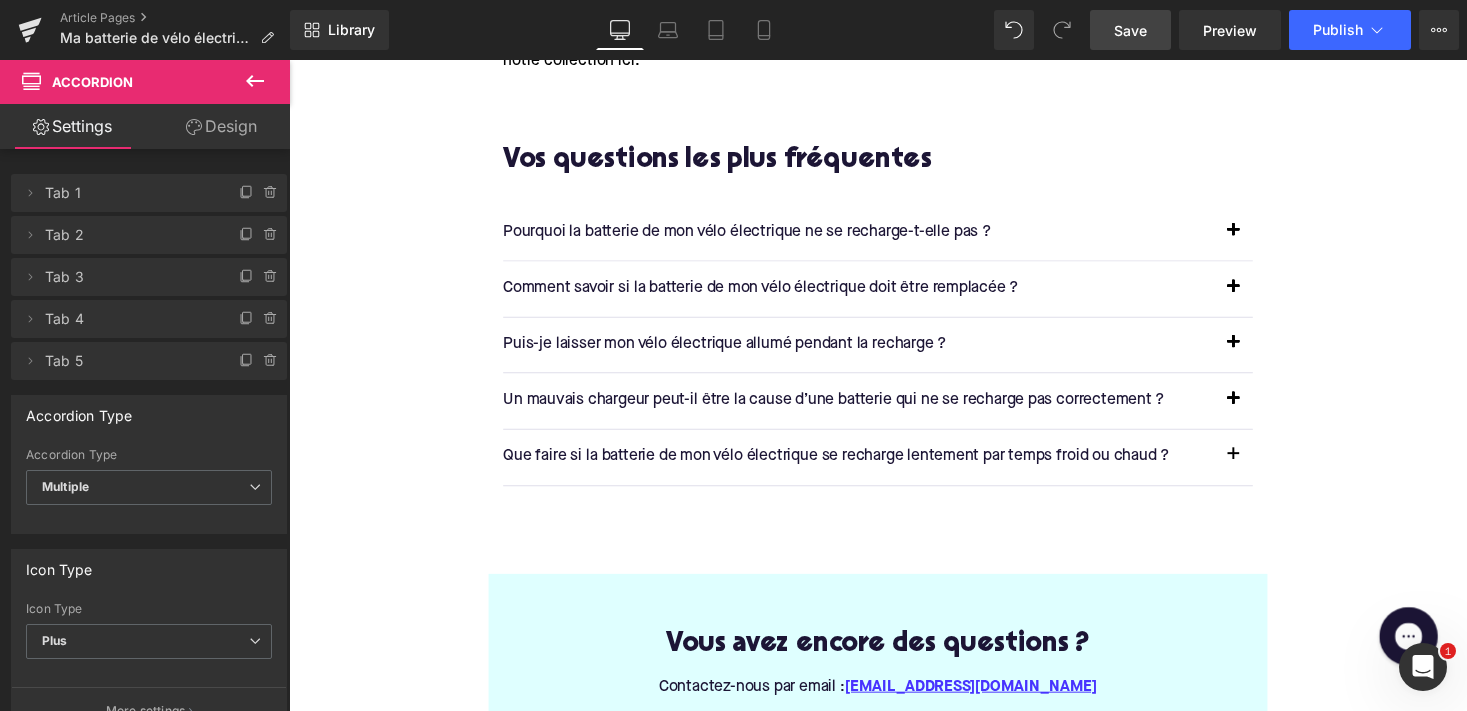 click on "Save" at bounding box center (1130, 30) 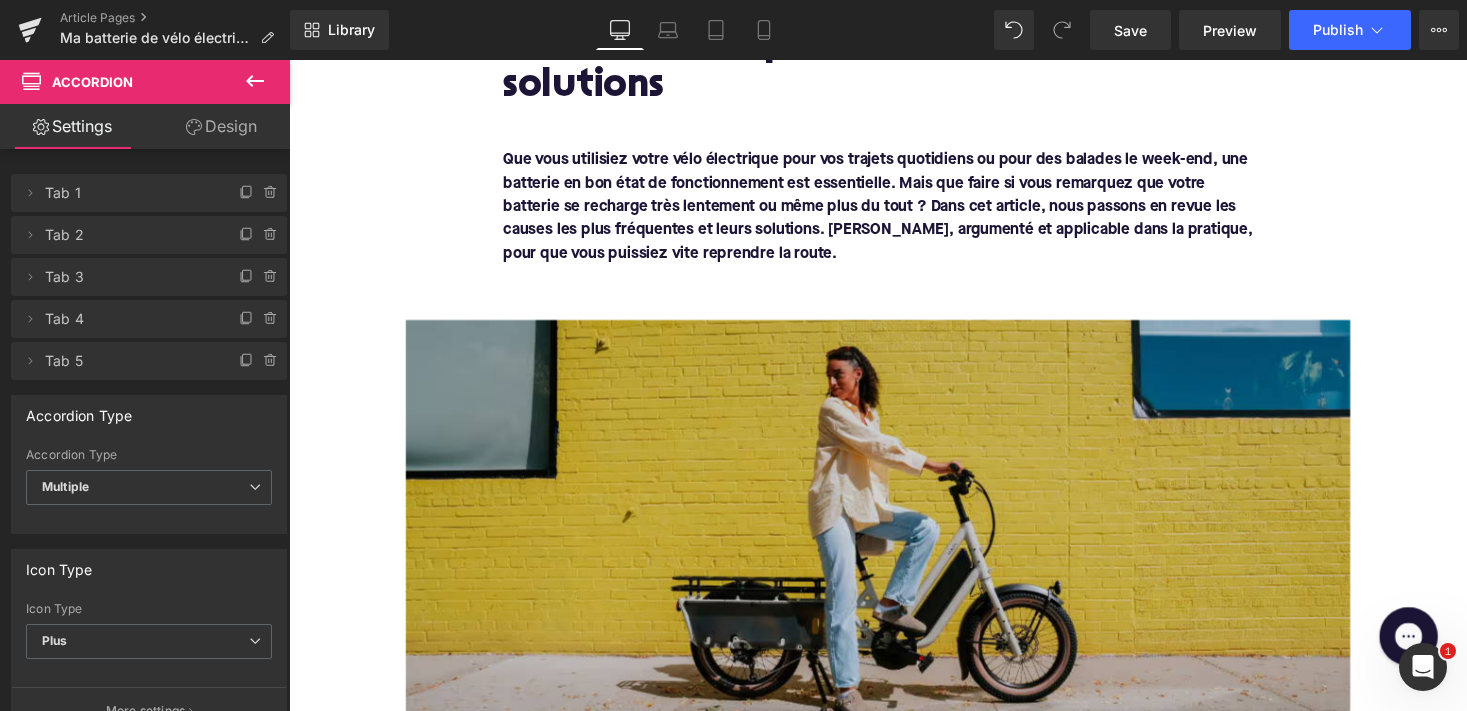 scroll, scrollTop: 443, scrollLeft: 0, axis: vertical 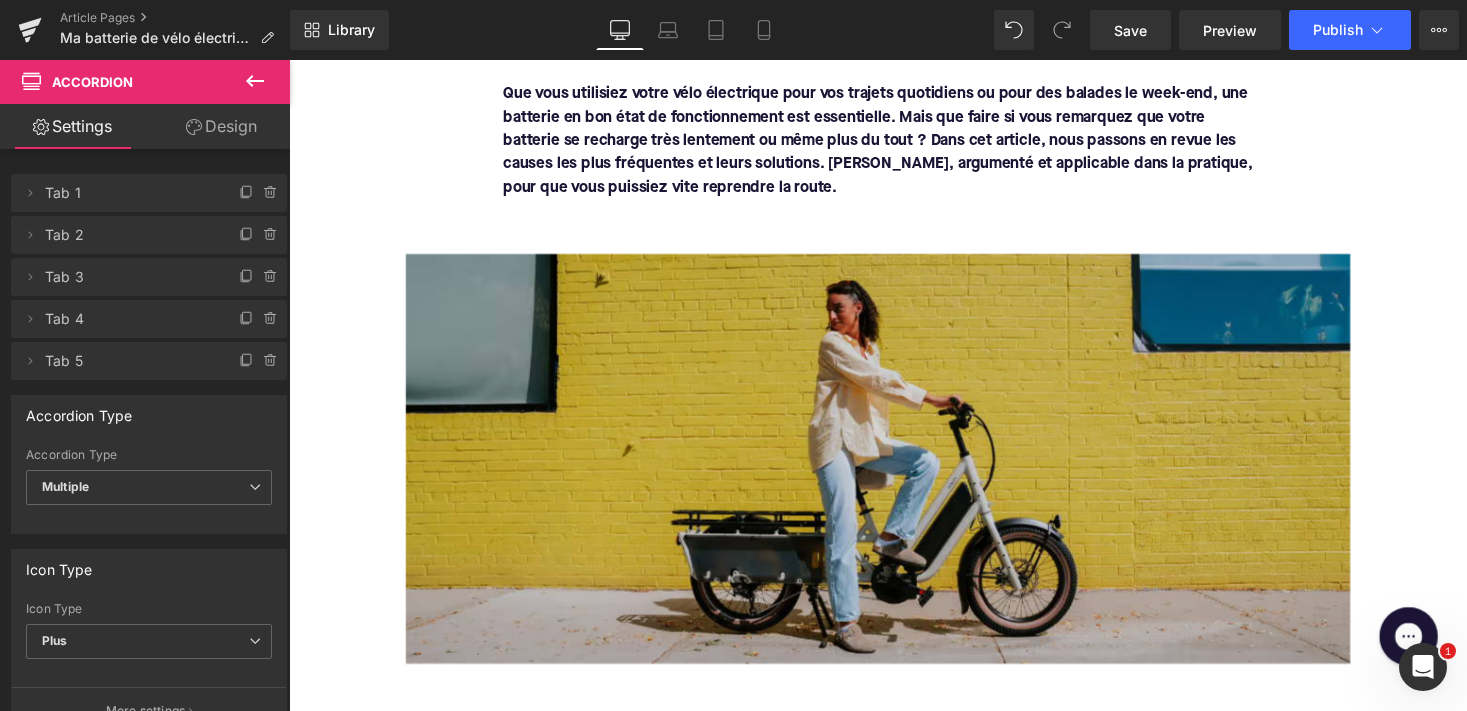 click on "Image" at bounding box center [893, 469] 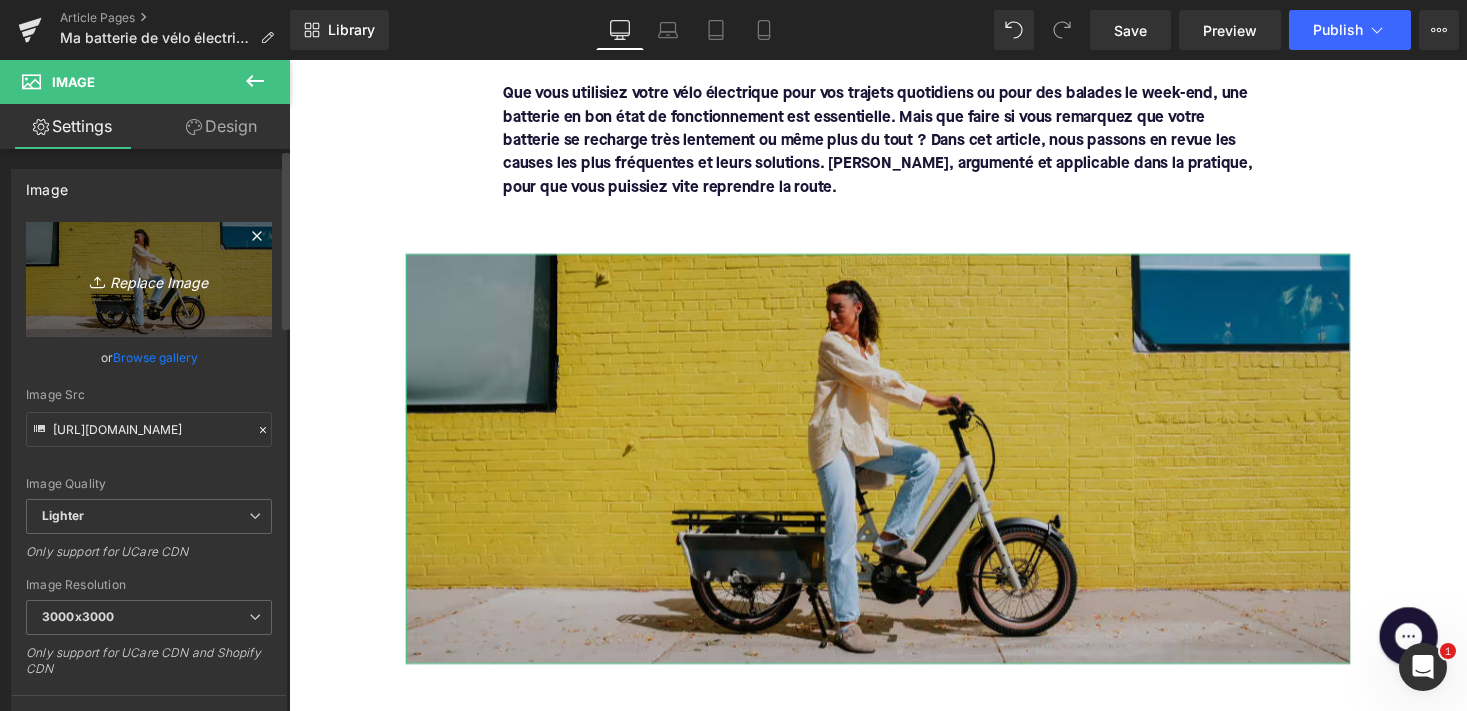 scroll, scrollTop: 0, scrollLeft: 0, axis: both 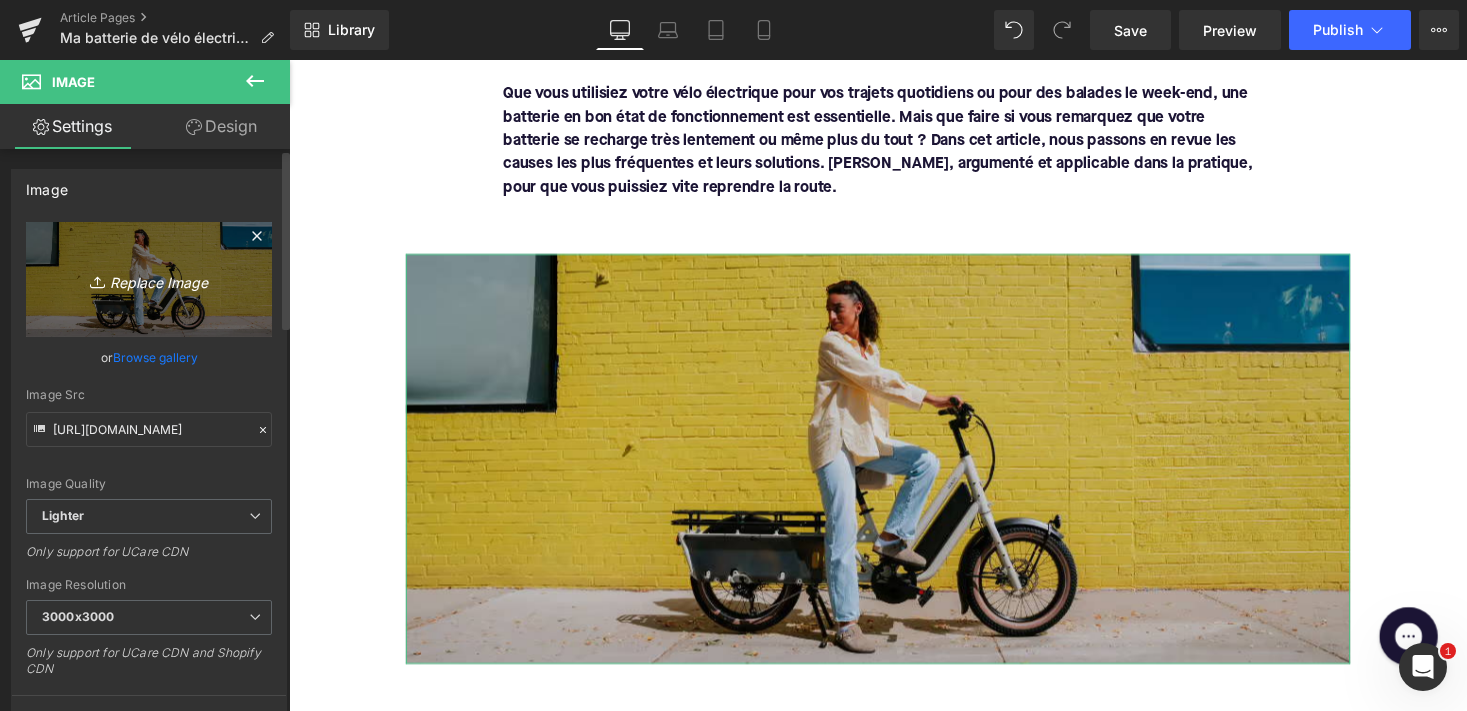 type on "C:\fakepath\1.png" 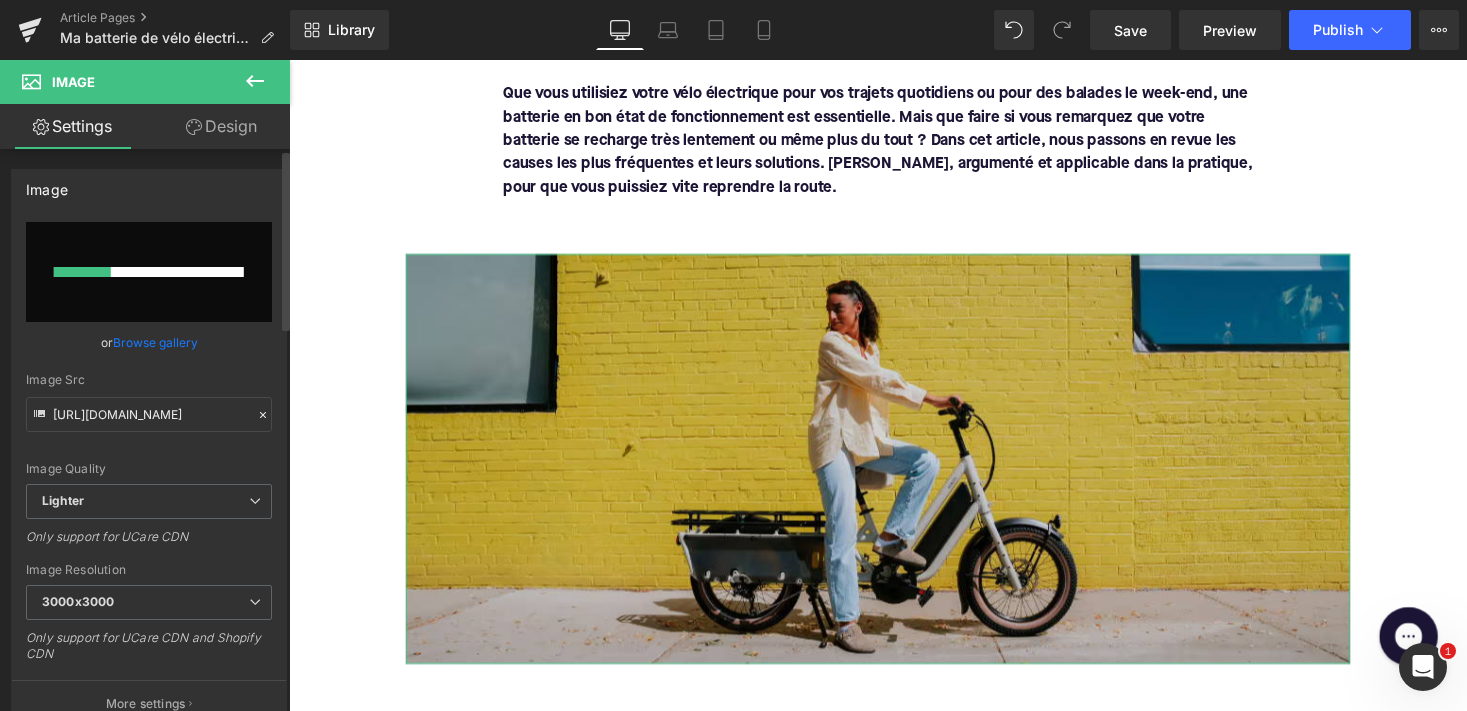 type 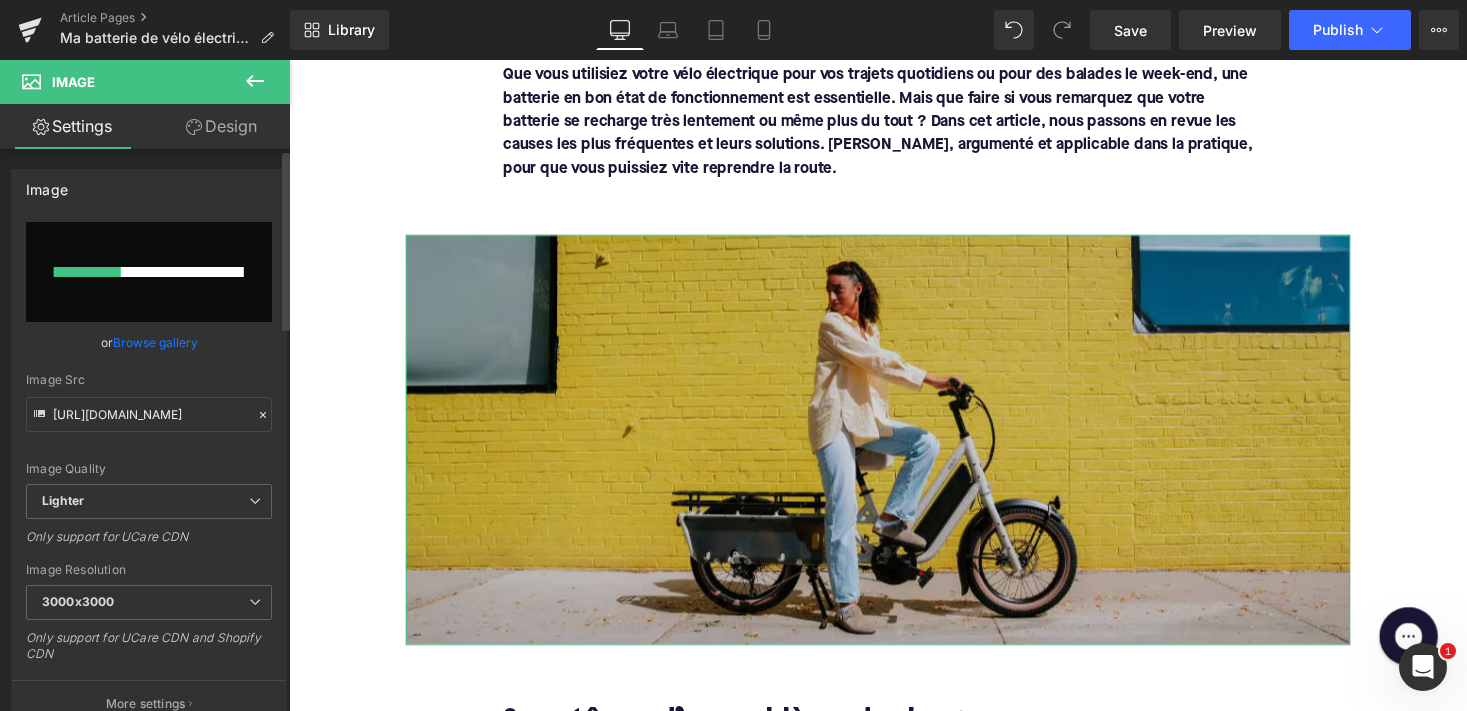 scroll, scrollTop: 471, scrollLeft: 0, axis: vertical 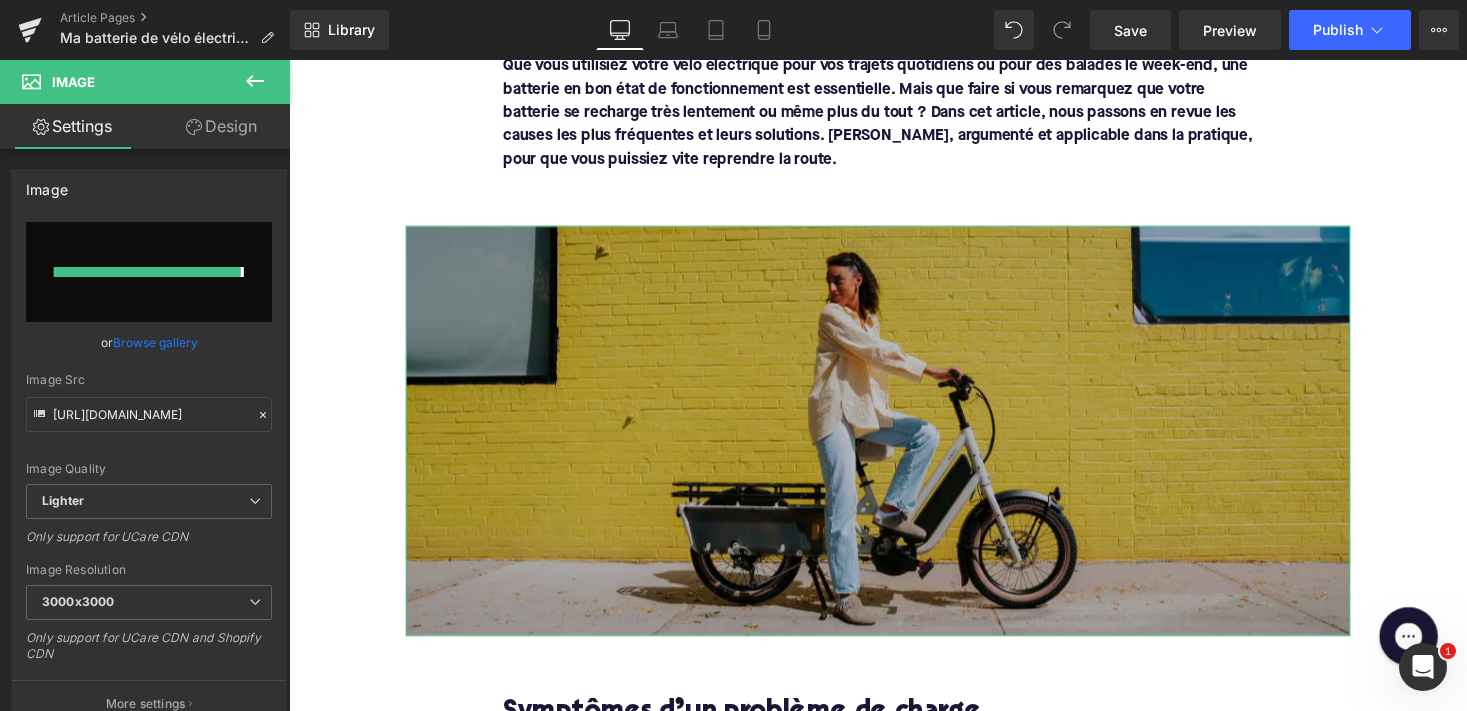 type on "[URL][DOMAIN_NAME]" 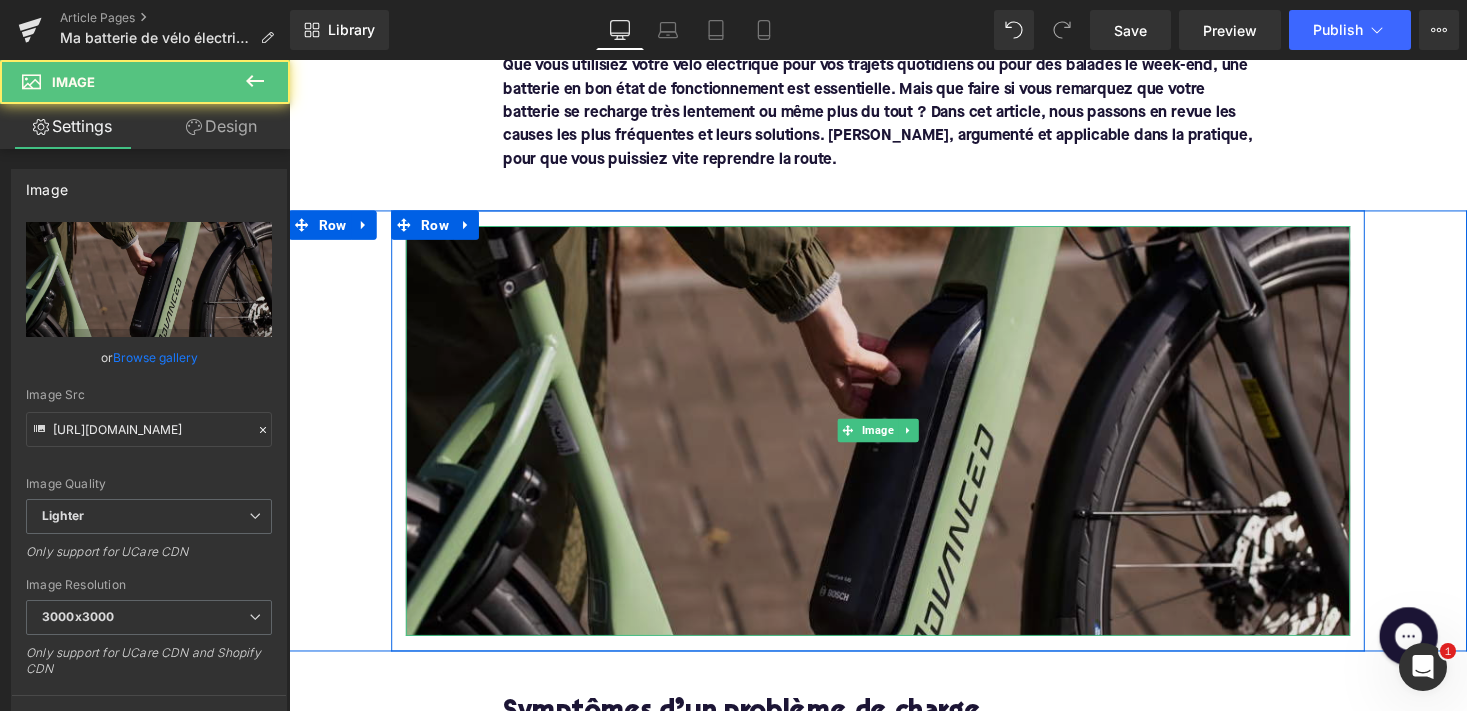 click at bounding box center (894, 441) 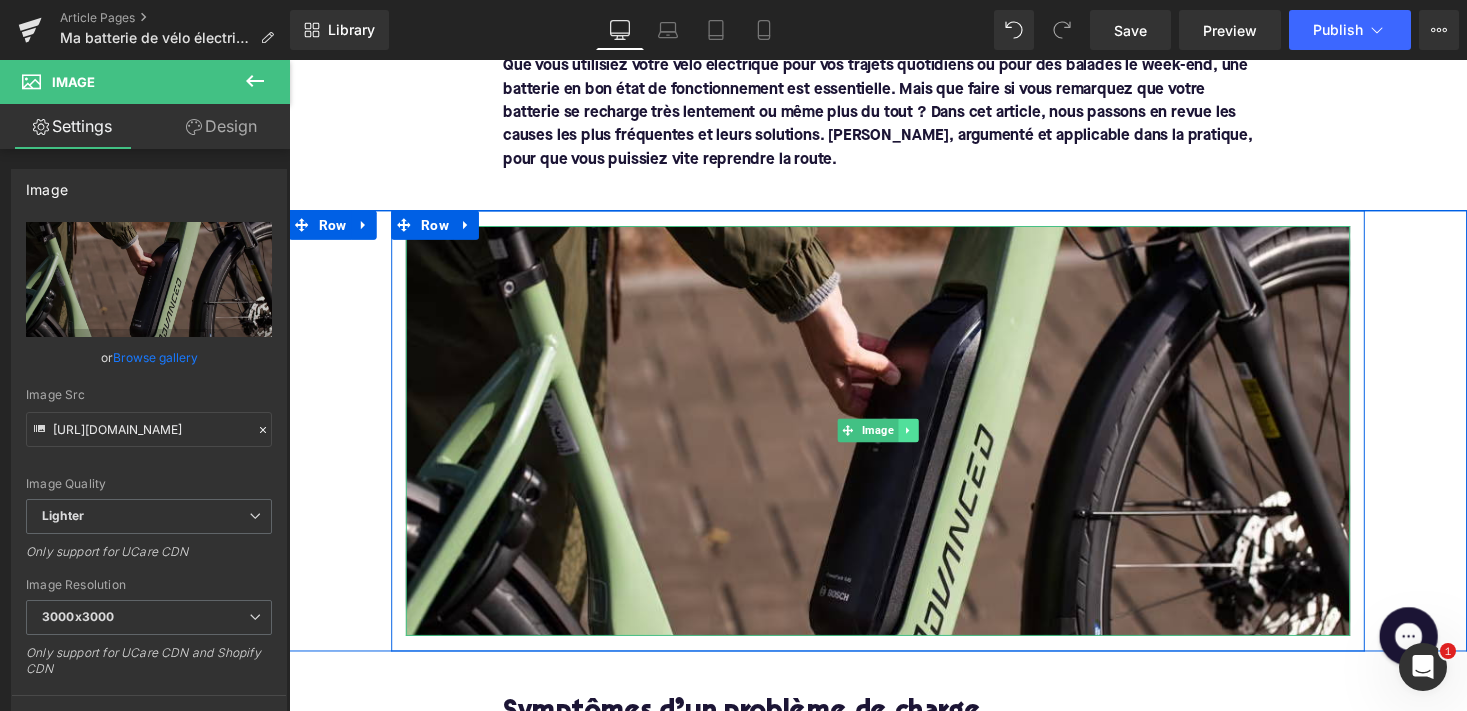 click at bounding box center (925, 441) 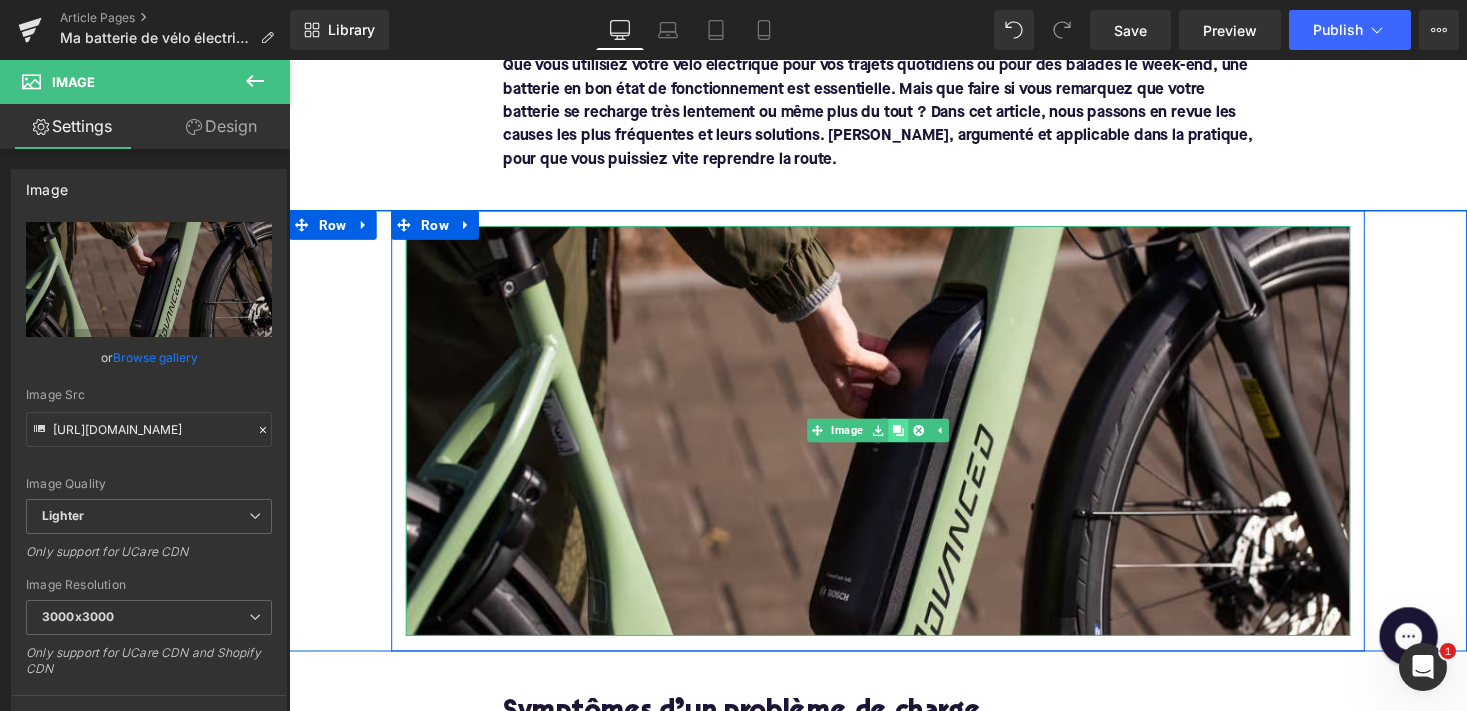click 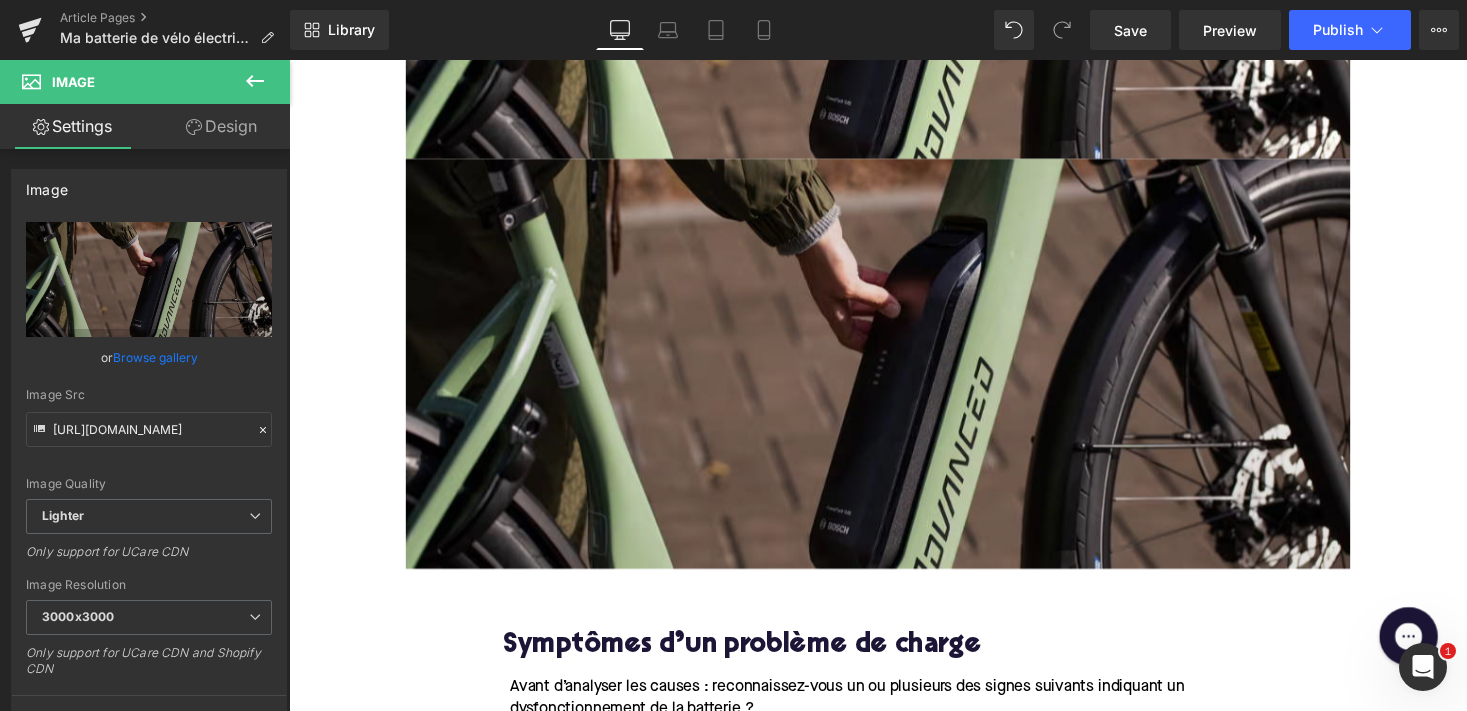 scroll, scrollTop: 946, scrollLeft: 0, axis: vertical 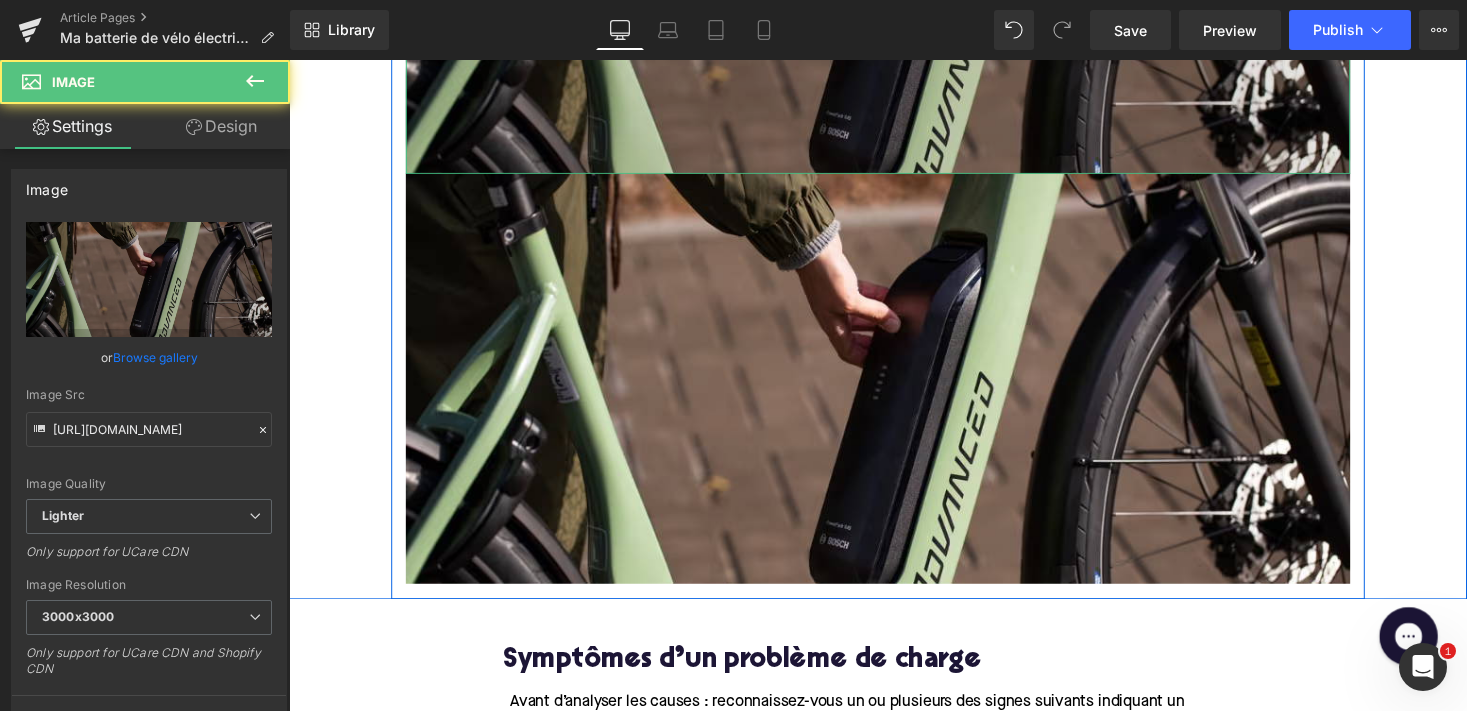 click at bounding box center (894, -34) 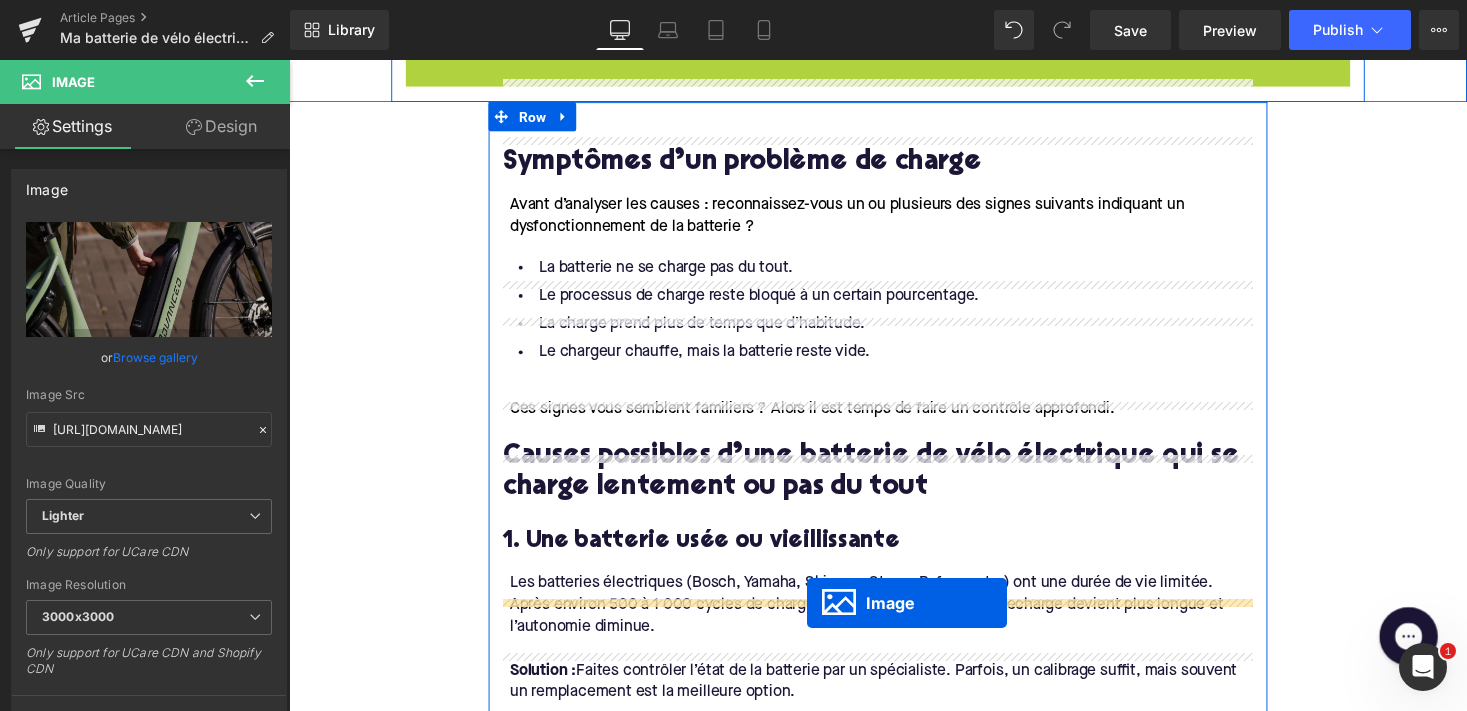 scroll, scrollTop: 1186, scrollLeft: 0, axis: vertical 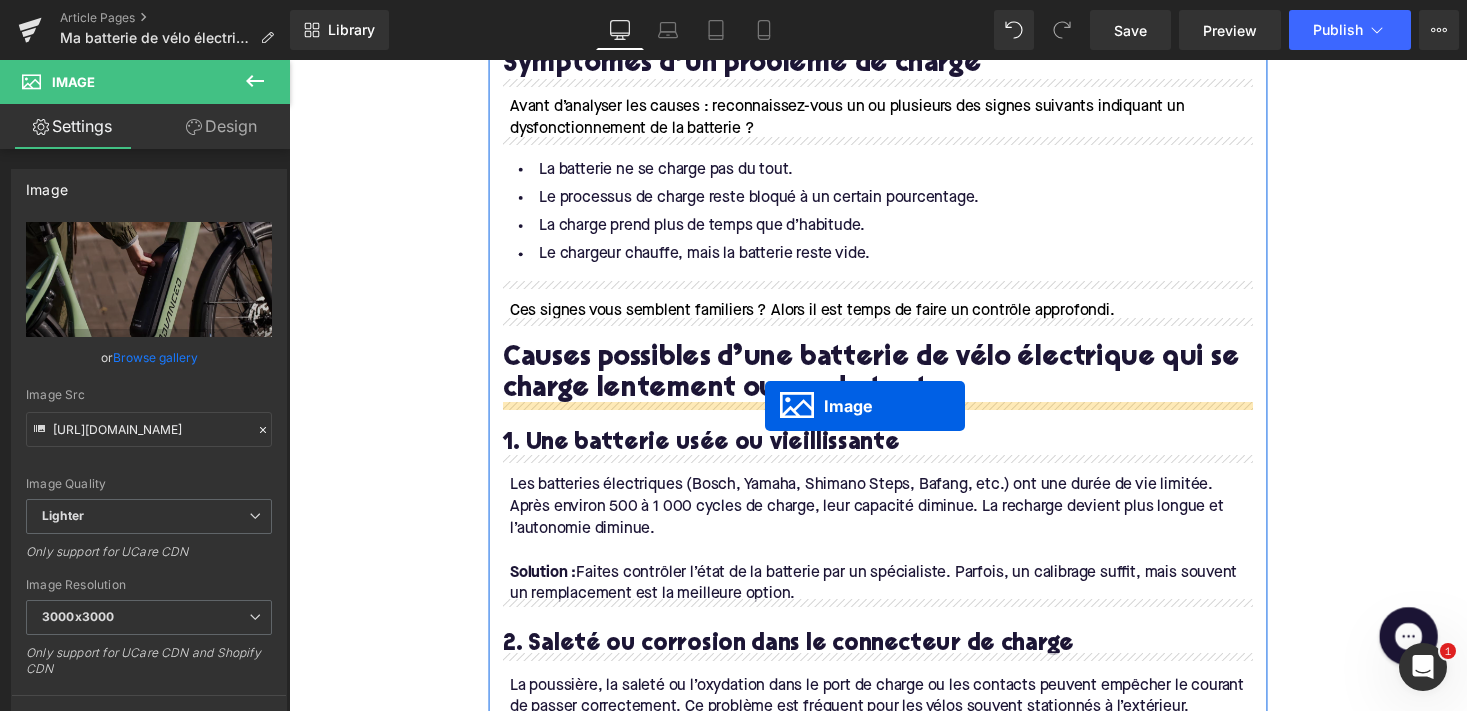 drag, startPoint x: 860, startPoint y: 387, endPoint x: 778, endPoint y: 415, distance: 86.64872 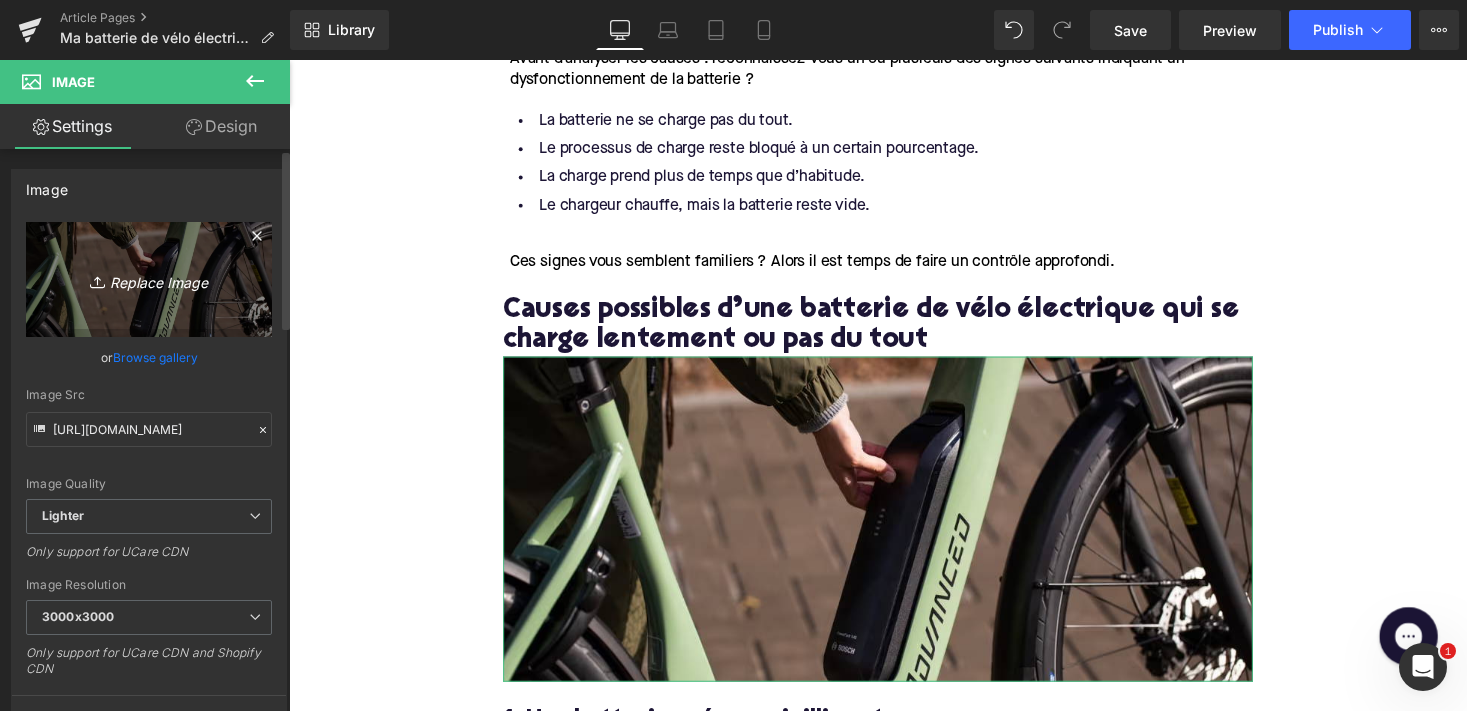 click on "Replace Image" at bounding box center (149, 279) 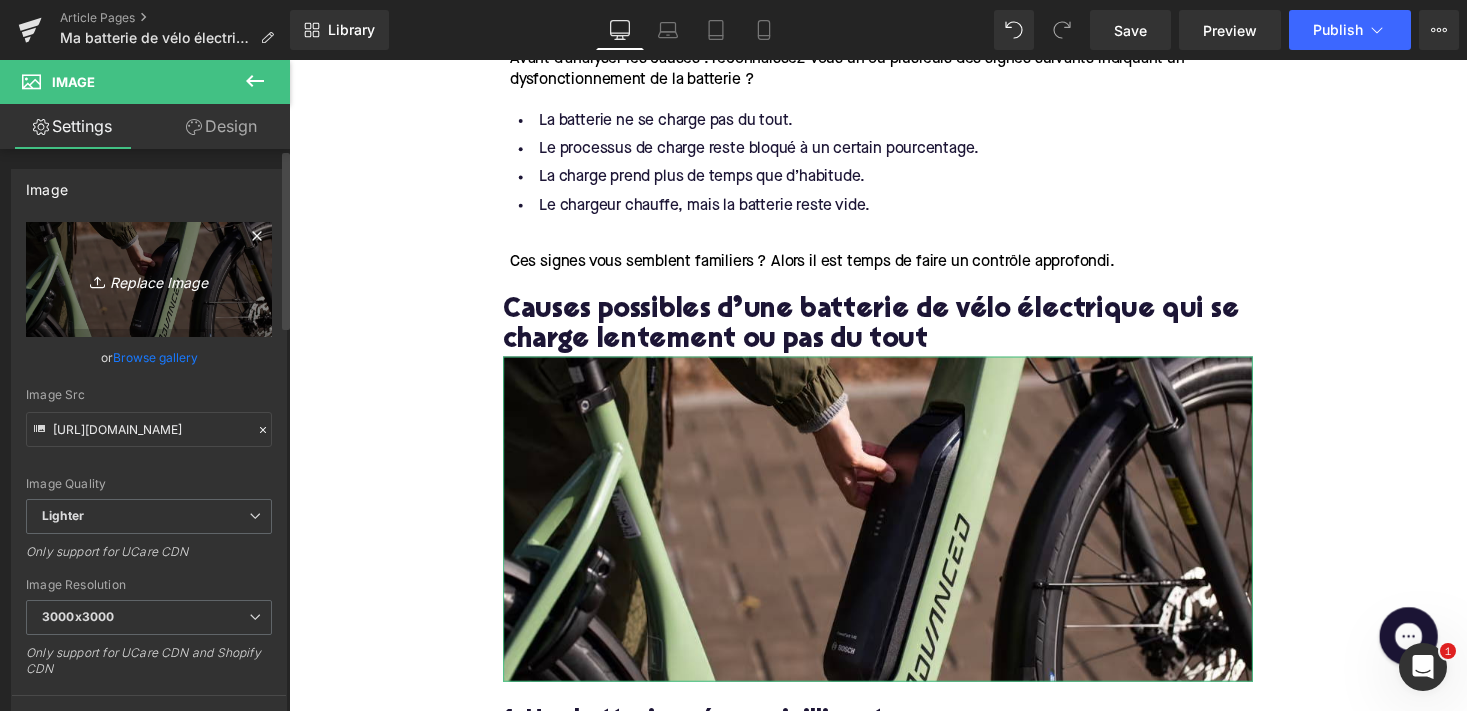 type on "C:\fakepath\Batterie-de-velo-electrique.webp" 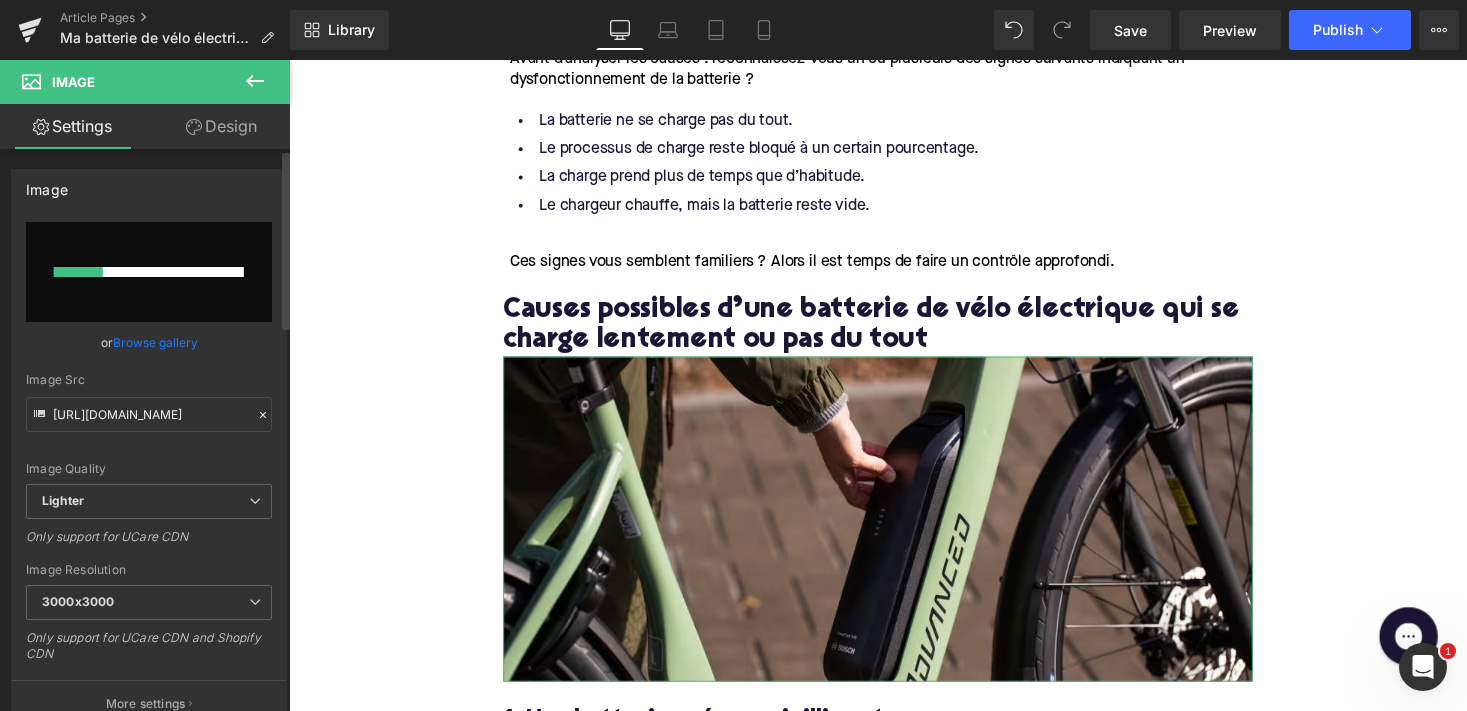 type 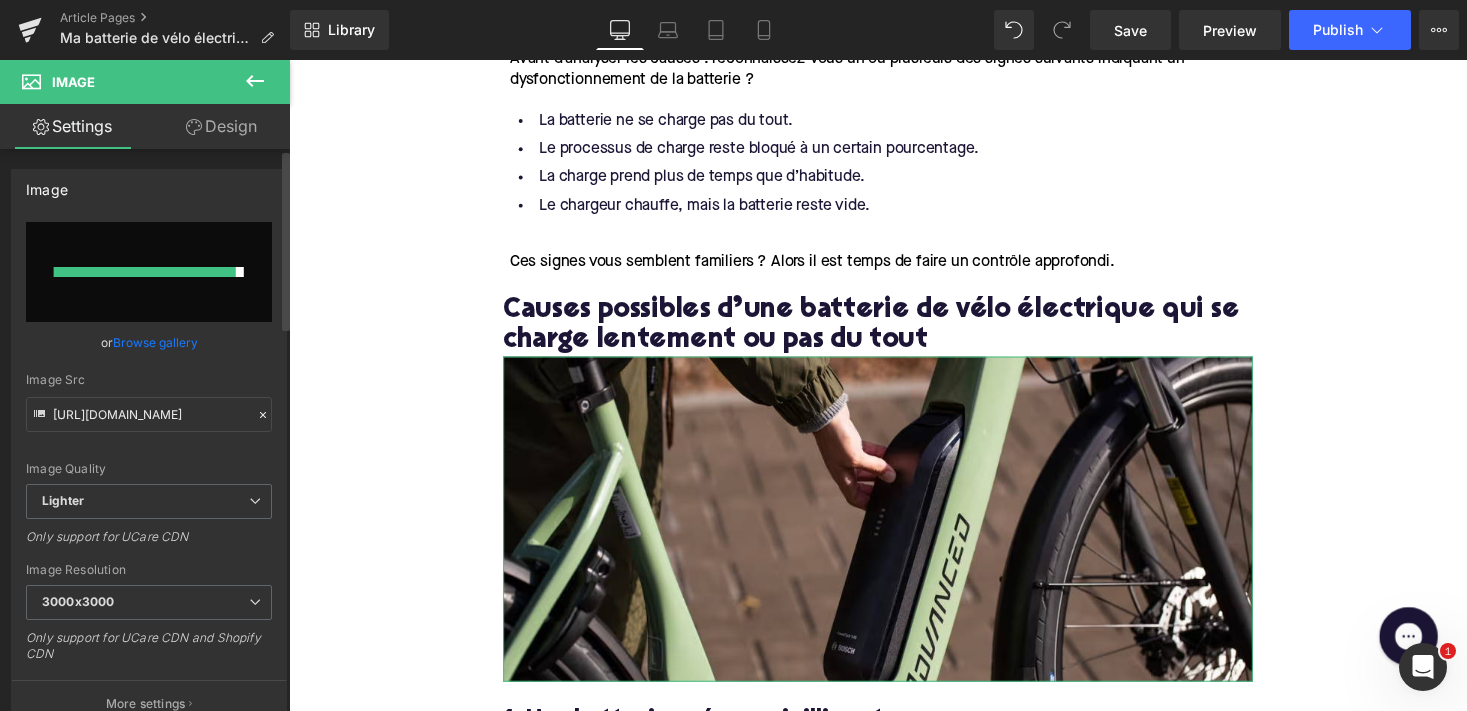 type on "[URL][DOMAIN_NAME]" 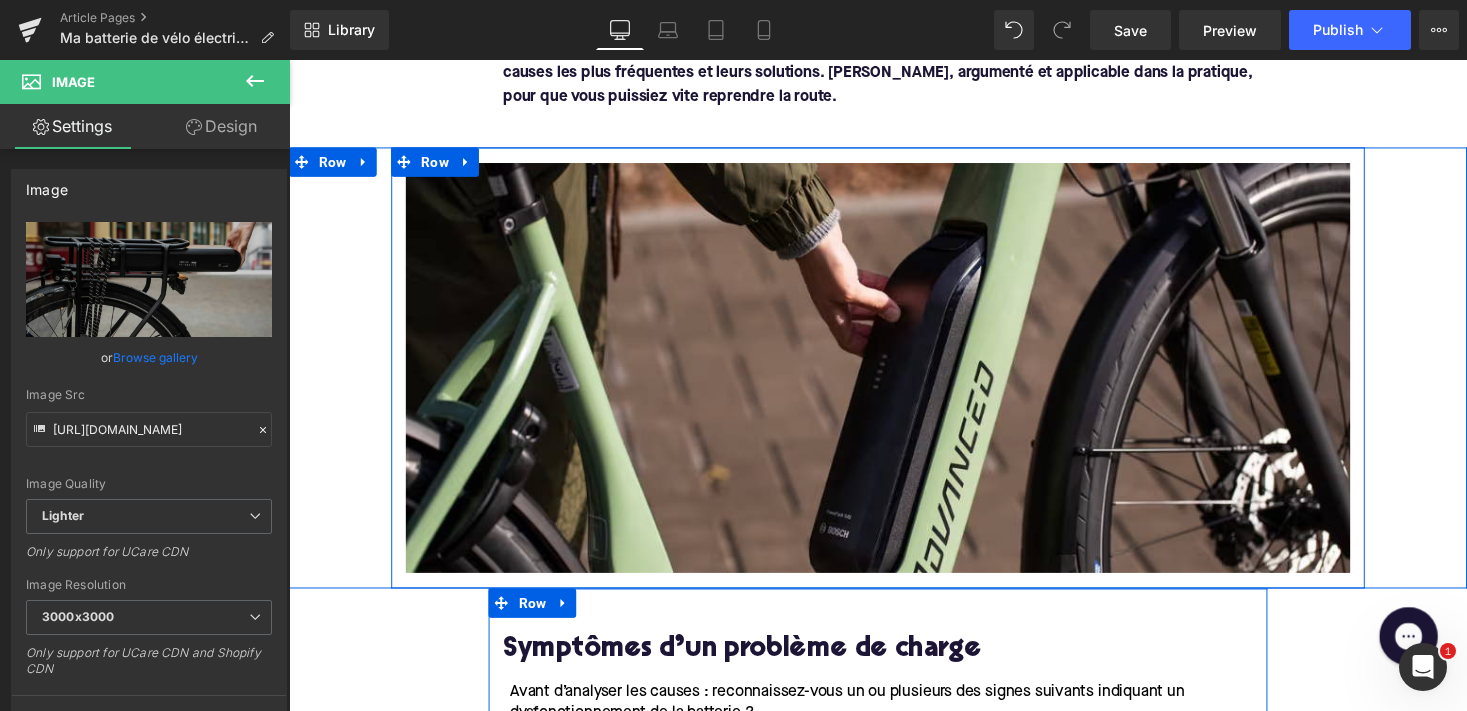 scroll, scrollTop: 530, scrollLeft: 0, axis: vertical 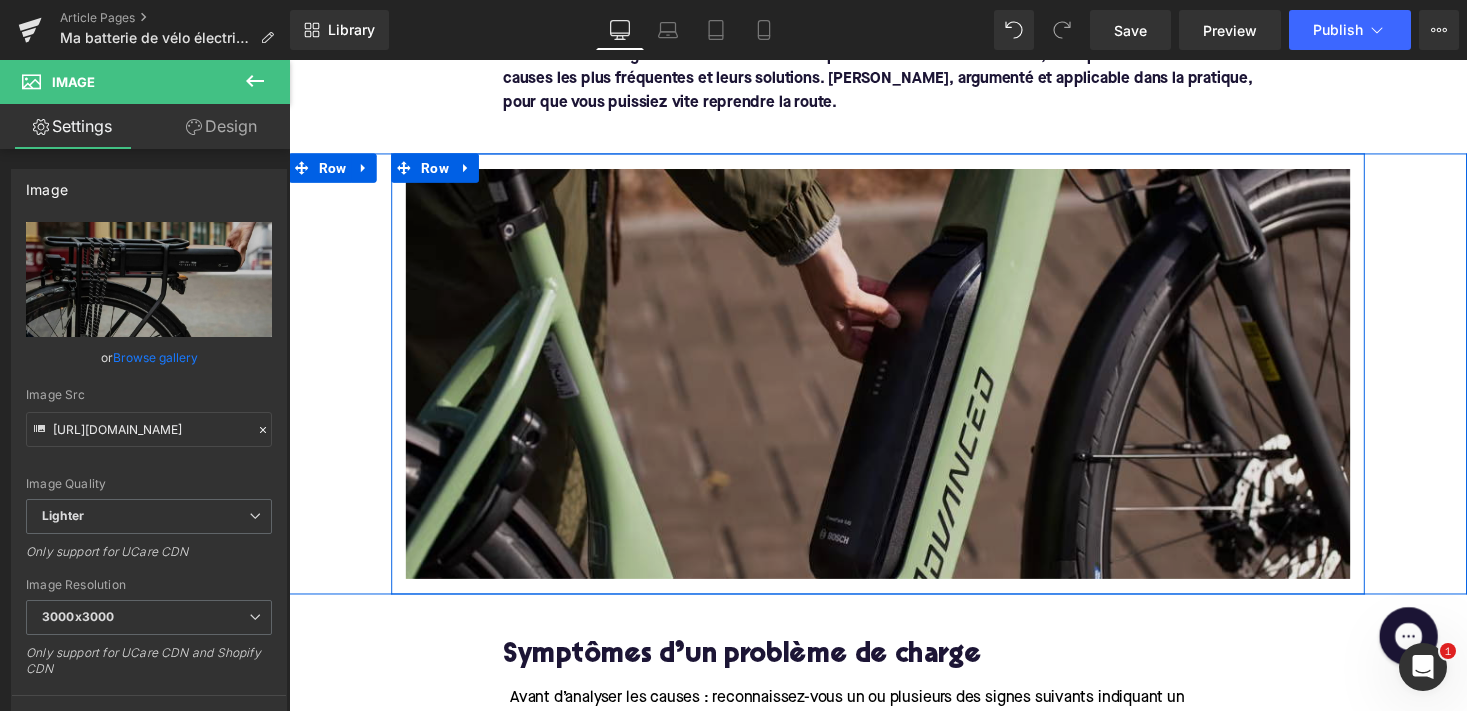 click at bounding box center (894, 382) 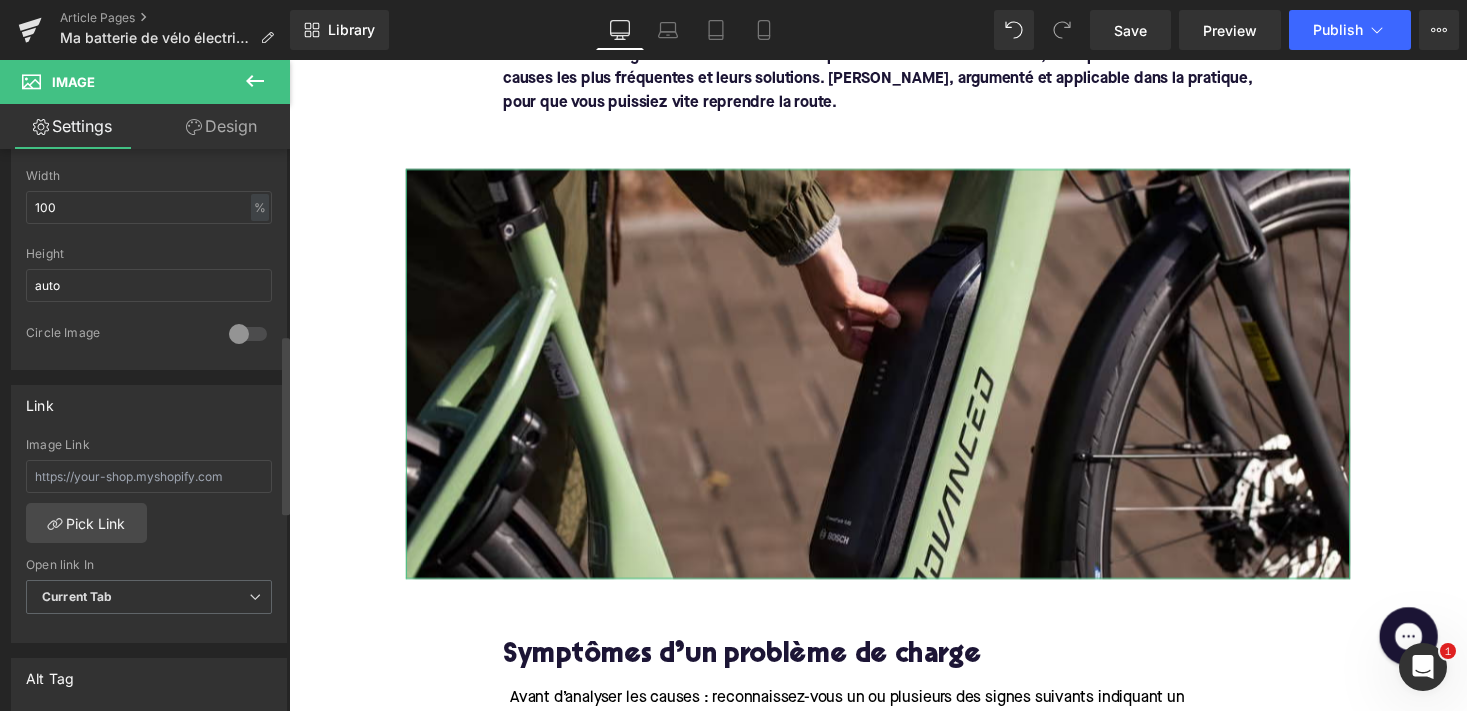scroll, scrollTop: 795, scrollLeft: 0, axis: vertical 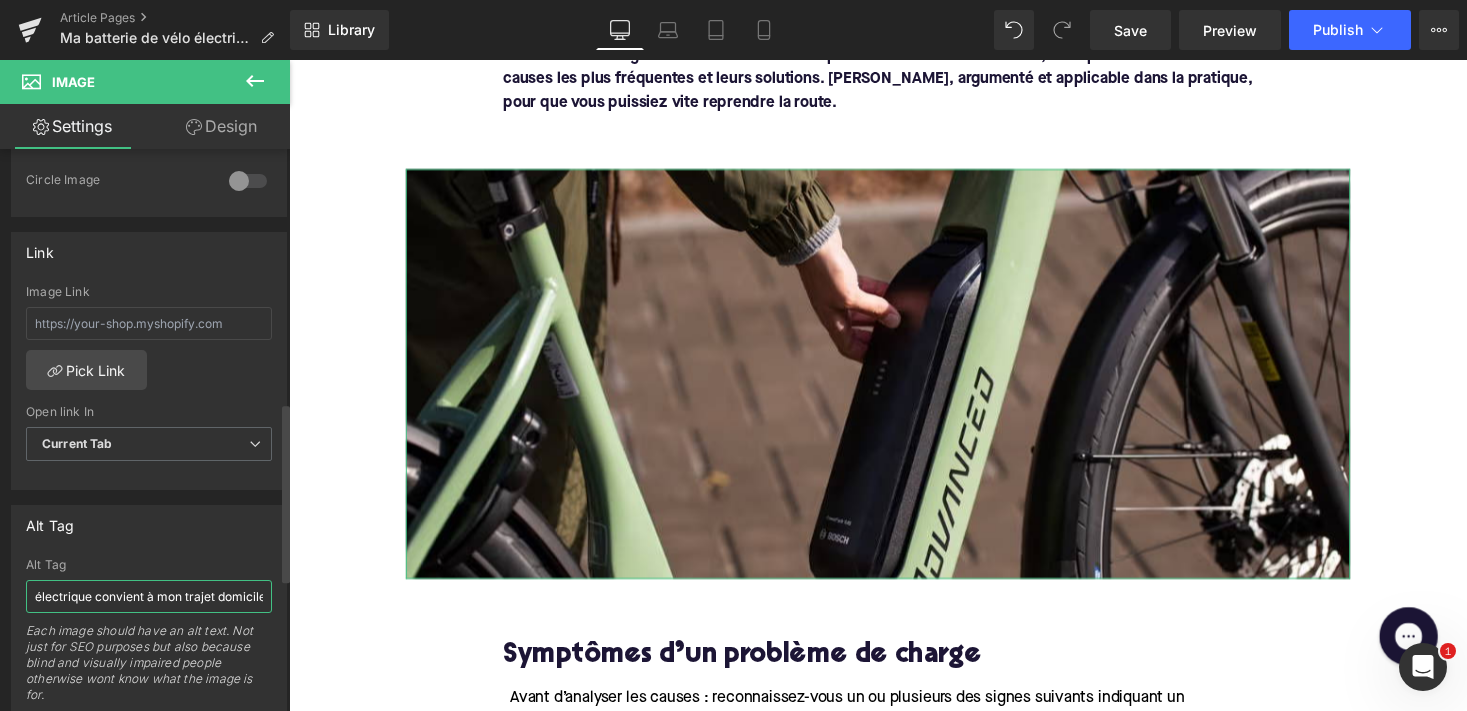 click on "électrique convient à mon trajet domicile-travail" at bounding box center [149, 596] 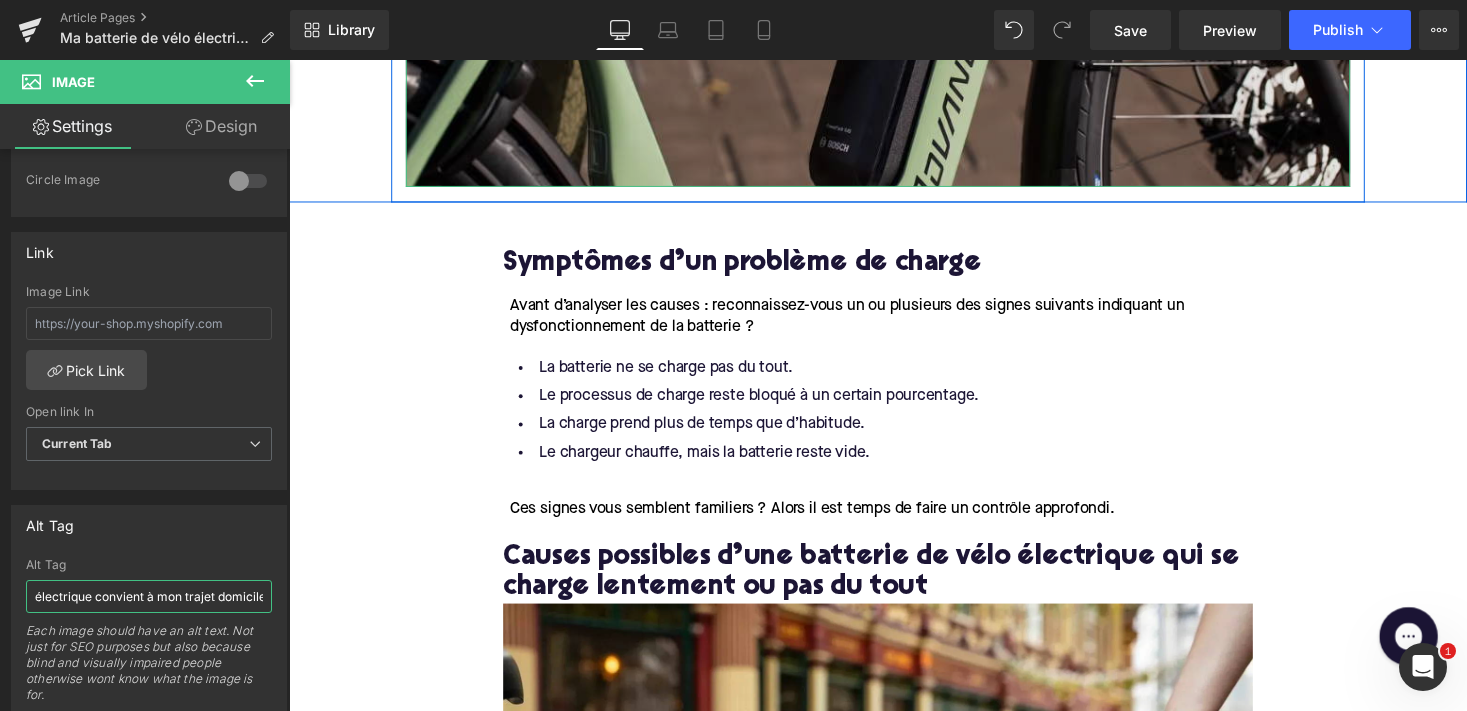 scroll, scrollTop: 971, scrollLeft: 0, axis: vertical 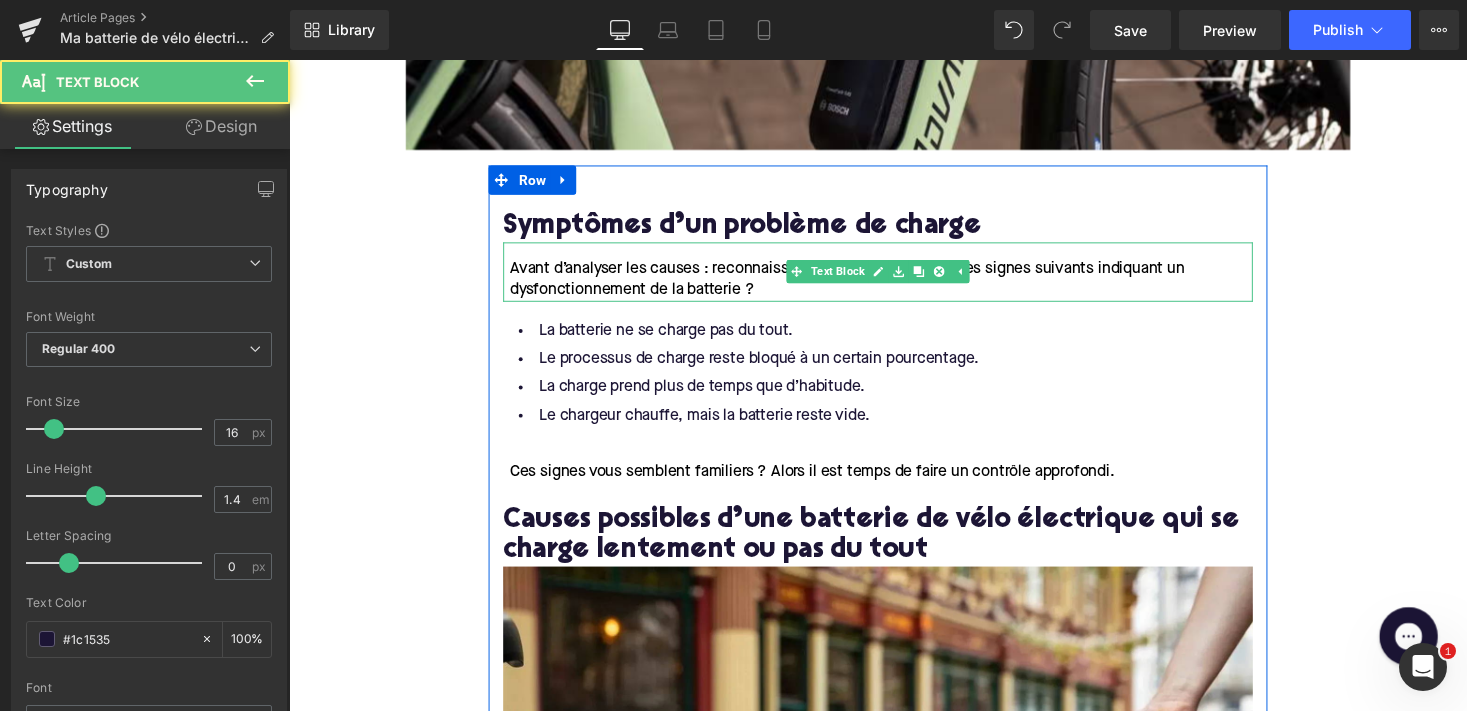 click on "Avant d’analyser les causes : reconnaissez-vous un ou plusieurs des signes suivants indiquant un dysfonctionnement de la batterie ?" at bounding box center (894, 277) 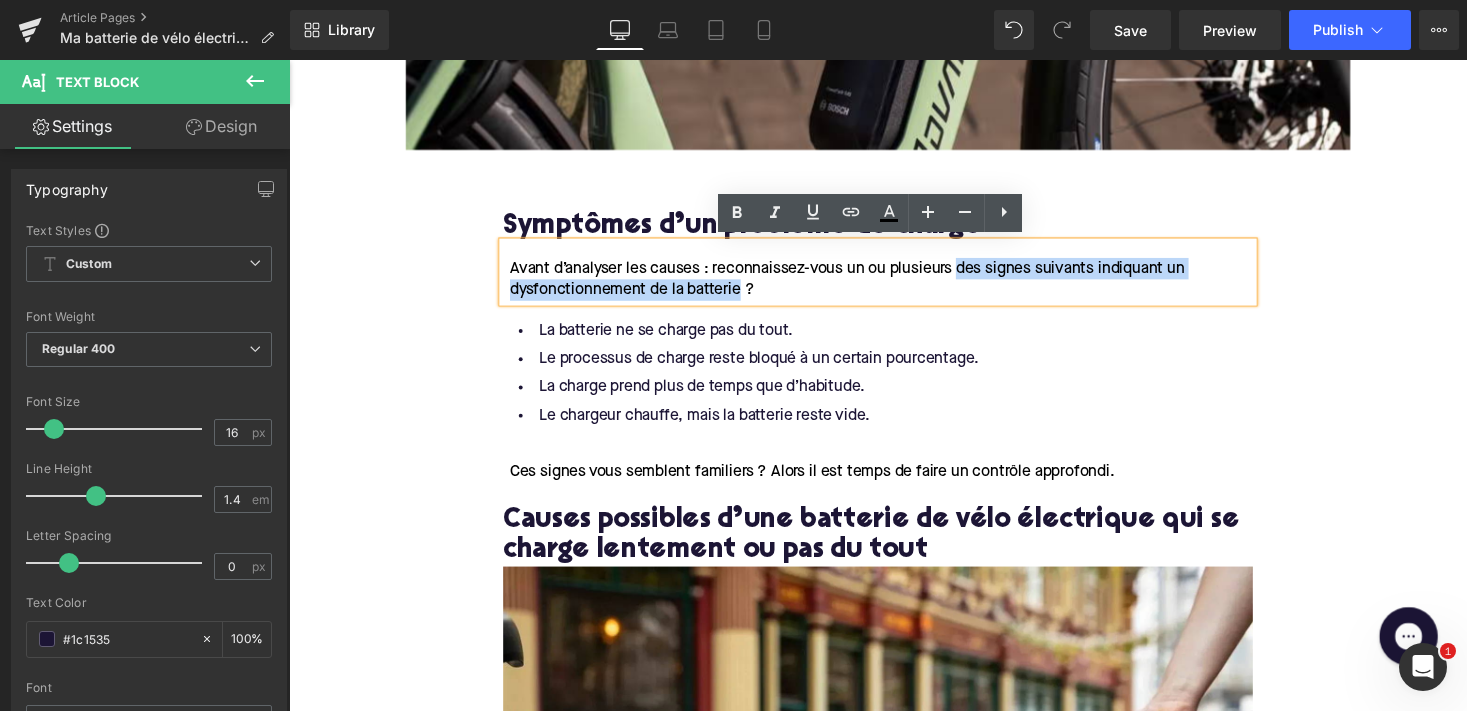 drag, startPoint x: 684, startPoint y: 210, endPoint x: 461, endPoint y: 235, distance: 224.39697 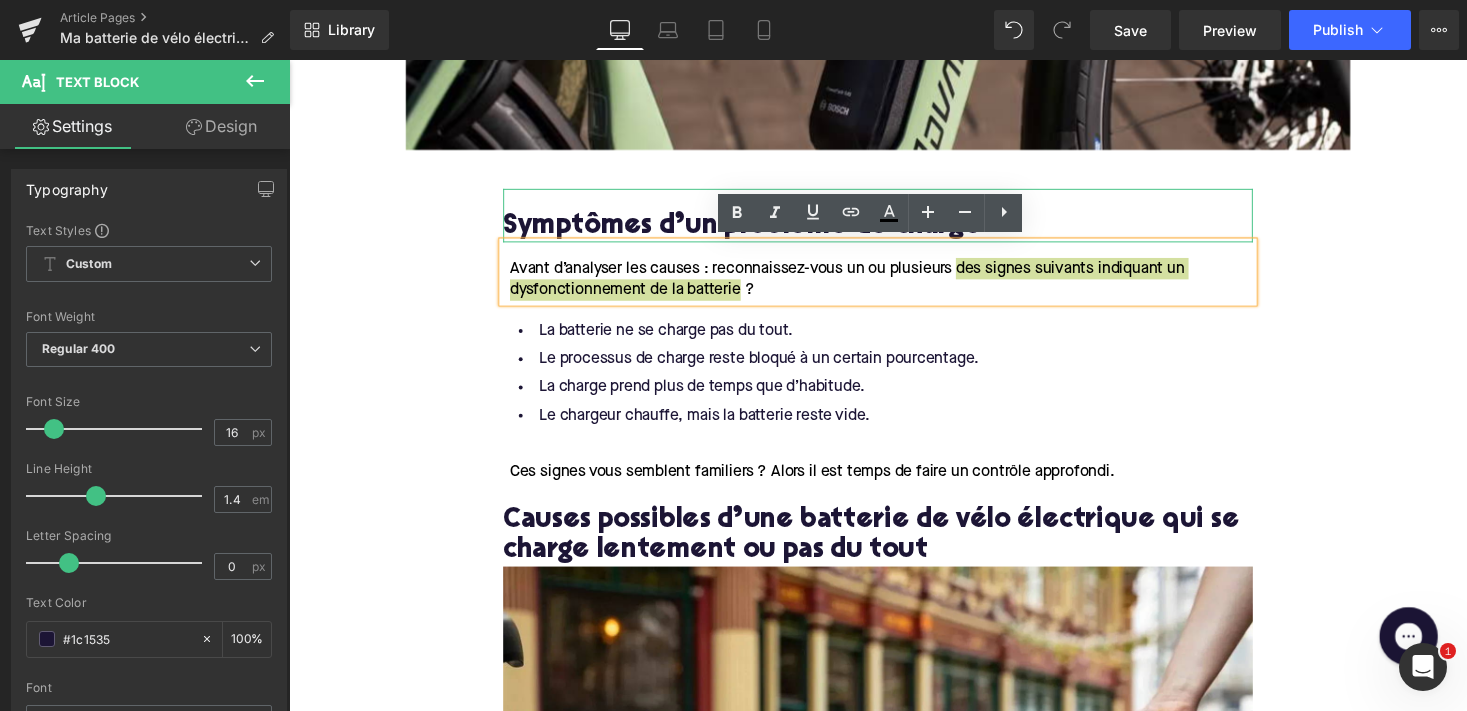 click 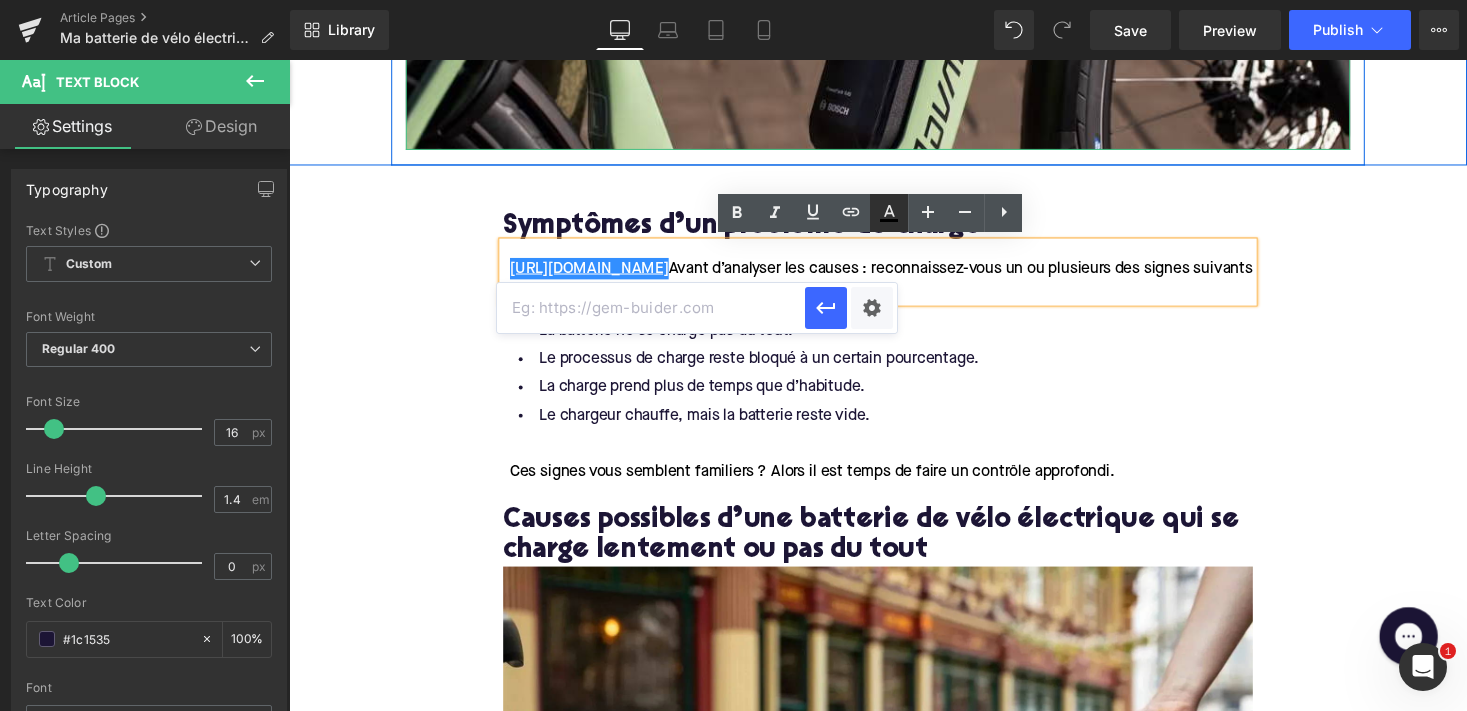 click at bounding box center (894, -59) 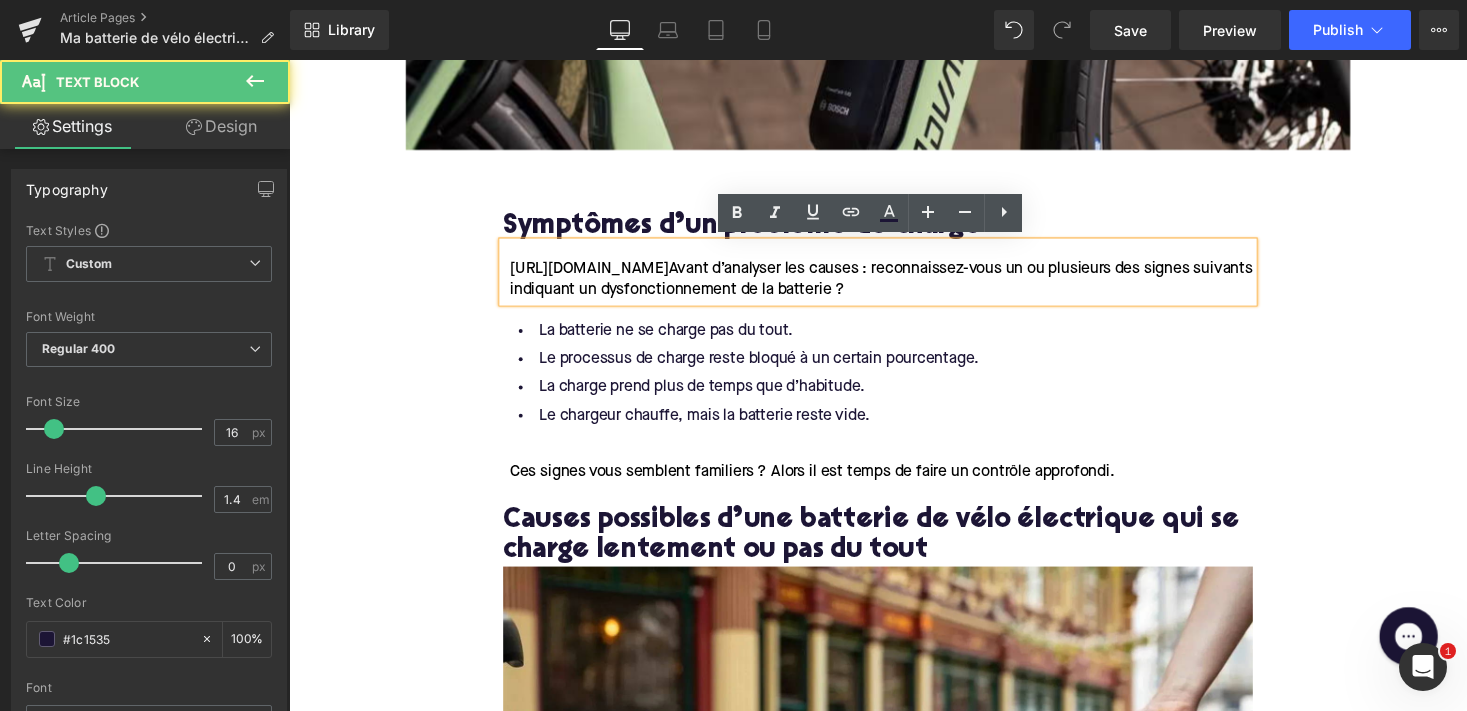 drag, startPoint x: 691, startPoint y: 275, endPoint x: 506, endPoint y: 271, distance: 185.04324 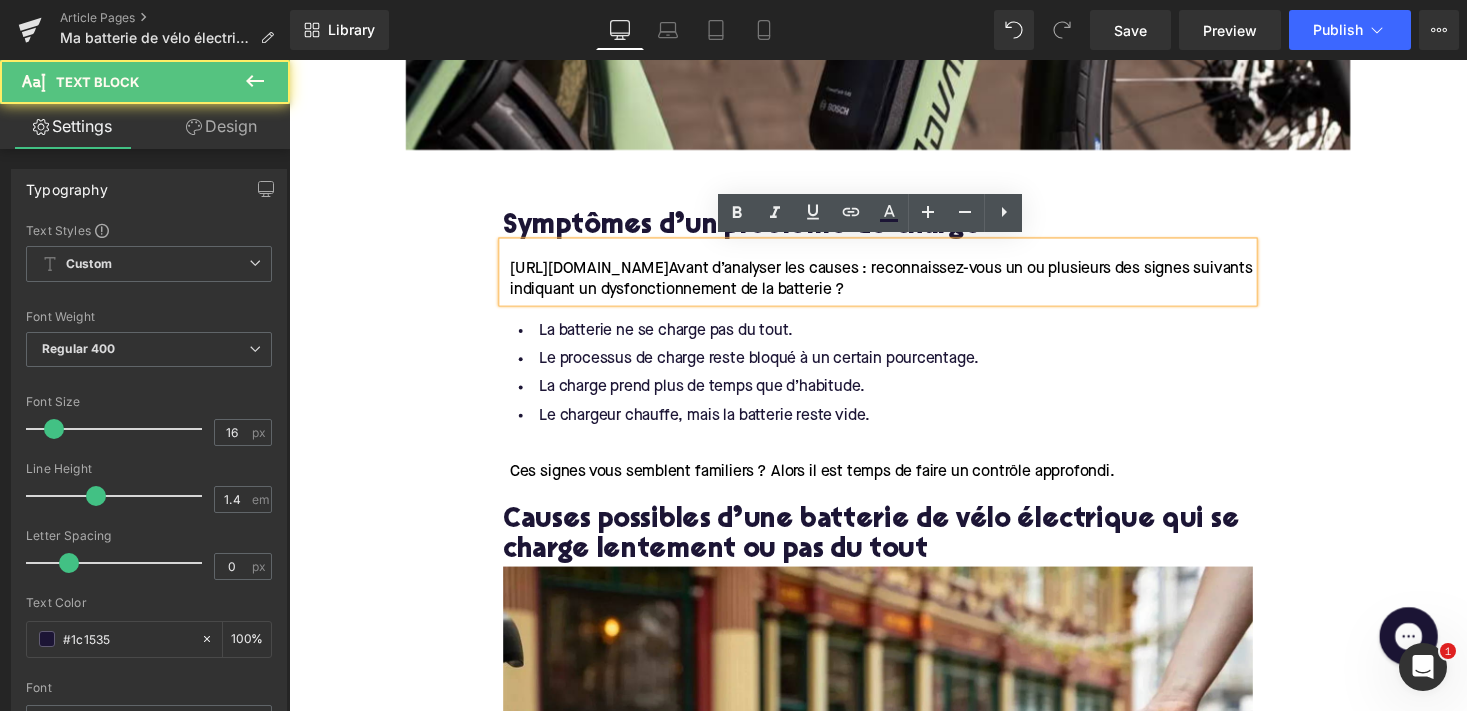 click on "[URL][DOMAIN_NAME] Avant d’analyser les causes : reconnaissez-vous un ou plusieurs des signes suivants indiquant un dysfonctionnement de la batterie ?" at bounding box center (894, 277) 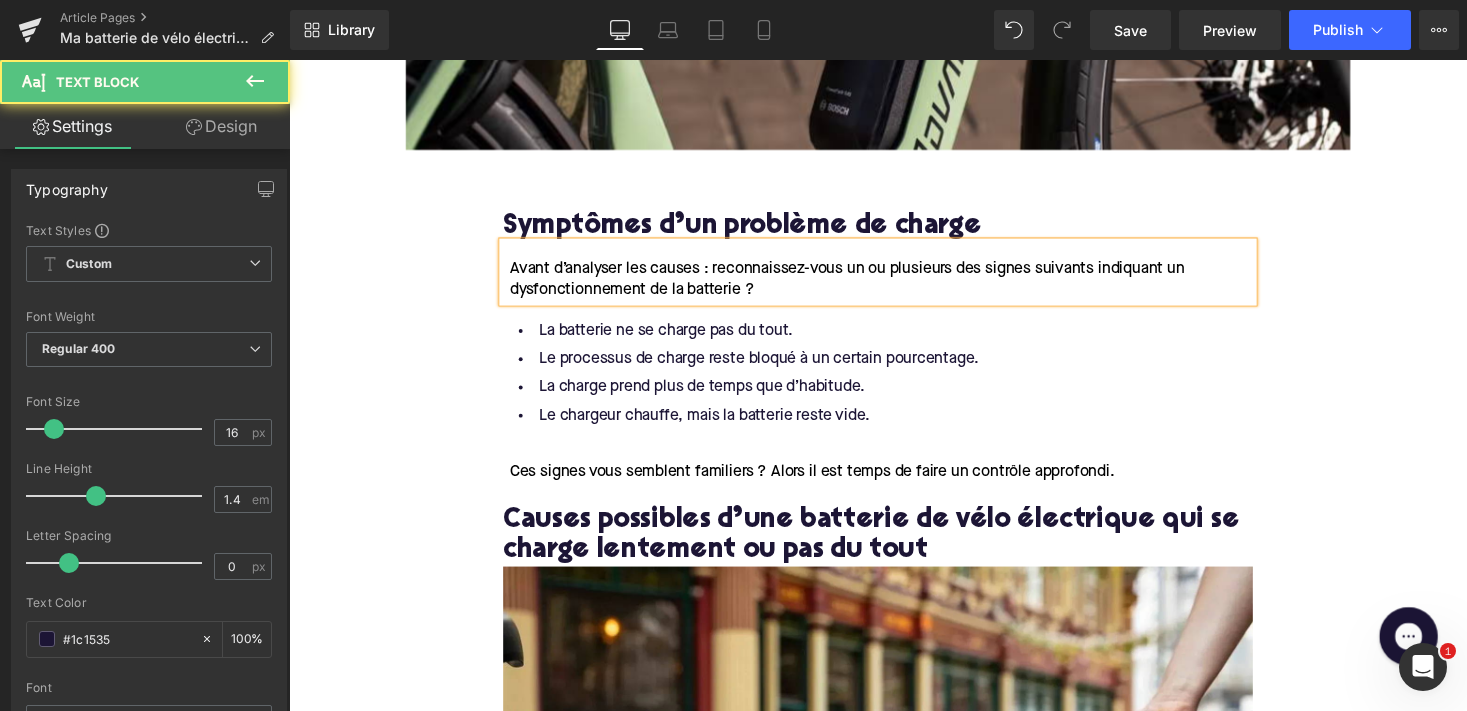 click on "Avant d’analyser les causes : reconnaissez-vous un ou plusieurs des signes suivants indiquant un dysfonctionnement de la batterie ?" at bounding box center (862, 285) 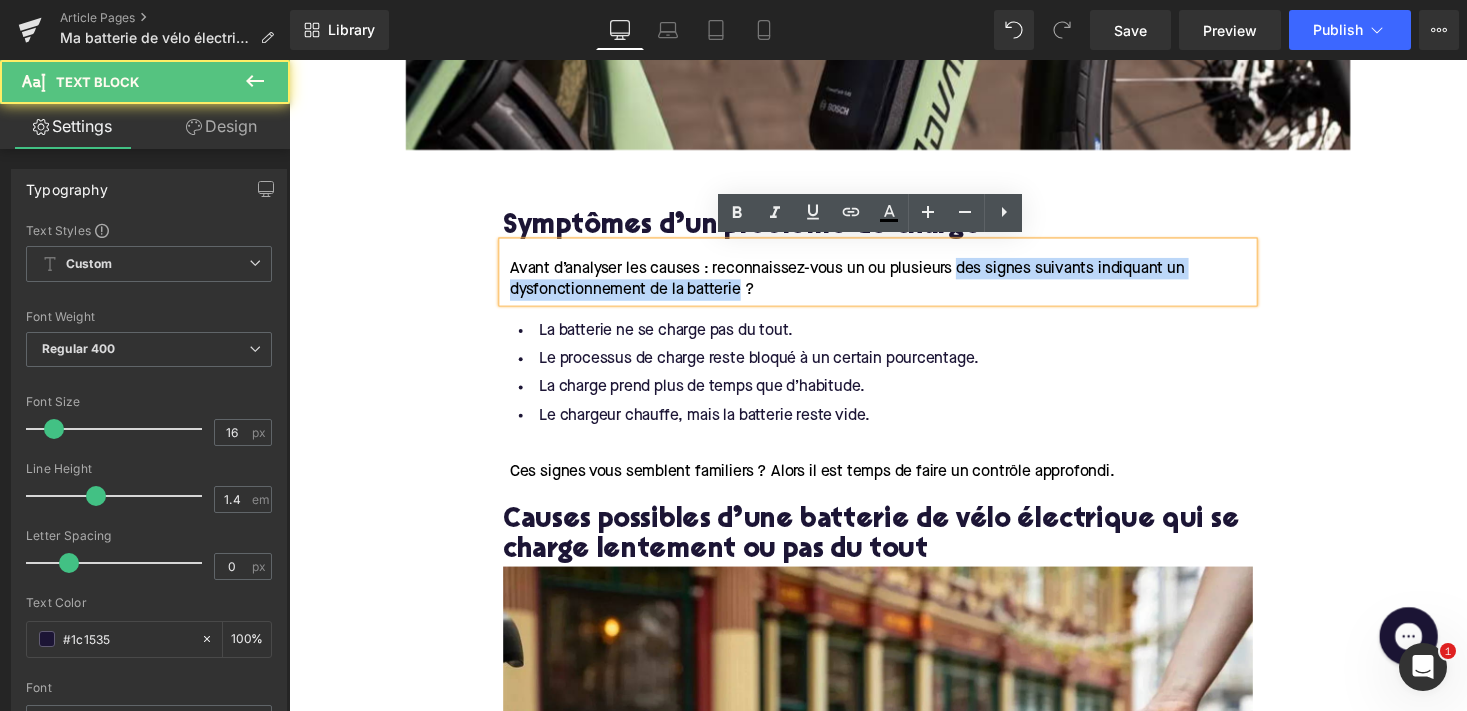drag, startPoint x: 975, startPoint y: 271, endPoint x: 750, endPoint y: 293, distance: 226.073 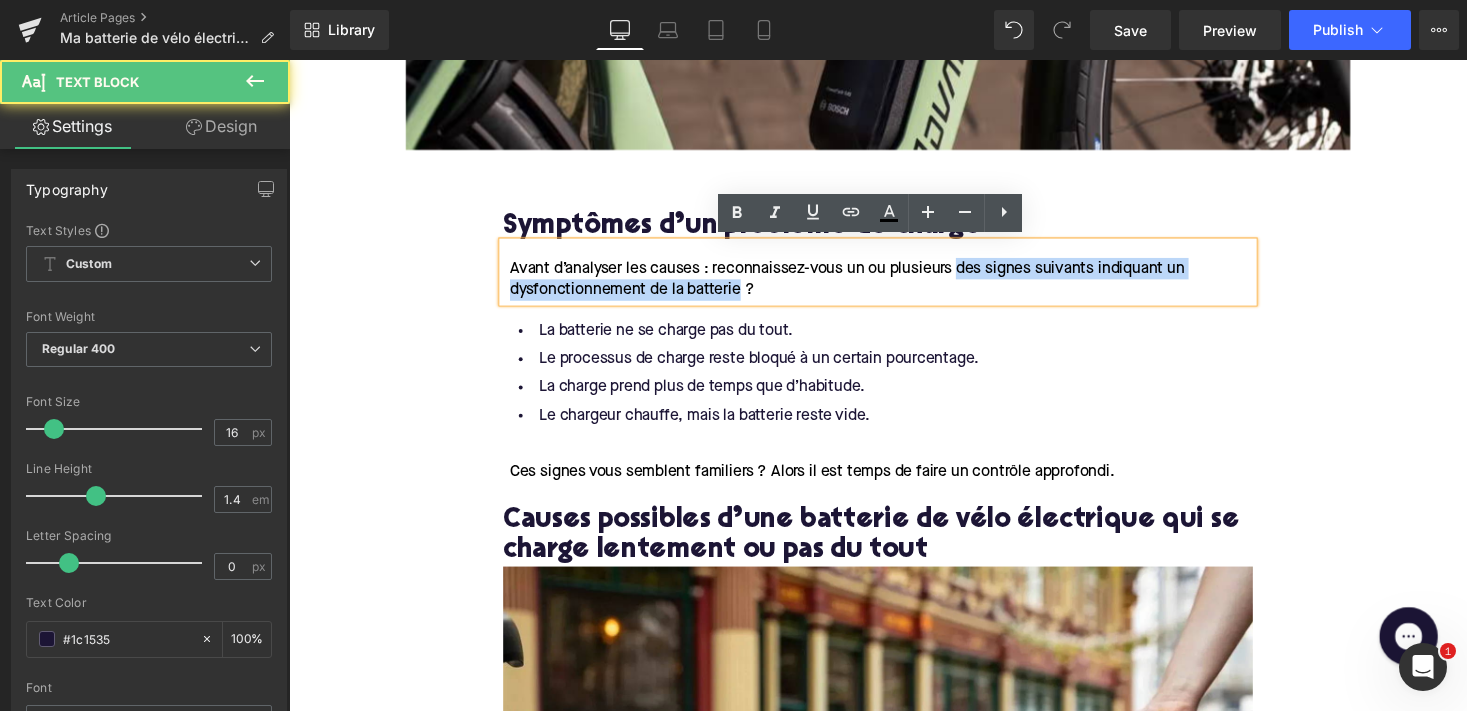 click on "Avant d’analyser les causes : reconnaissez-vous un ou plusieurs des signes suivants indiquant un dysfonctionnement de la batterie ?" at bounding box center (862, 285) 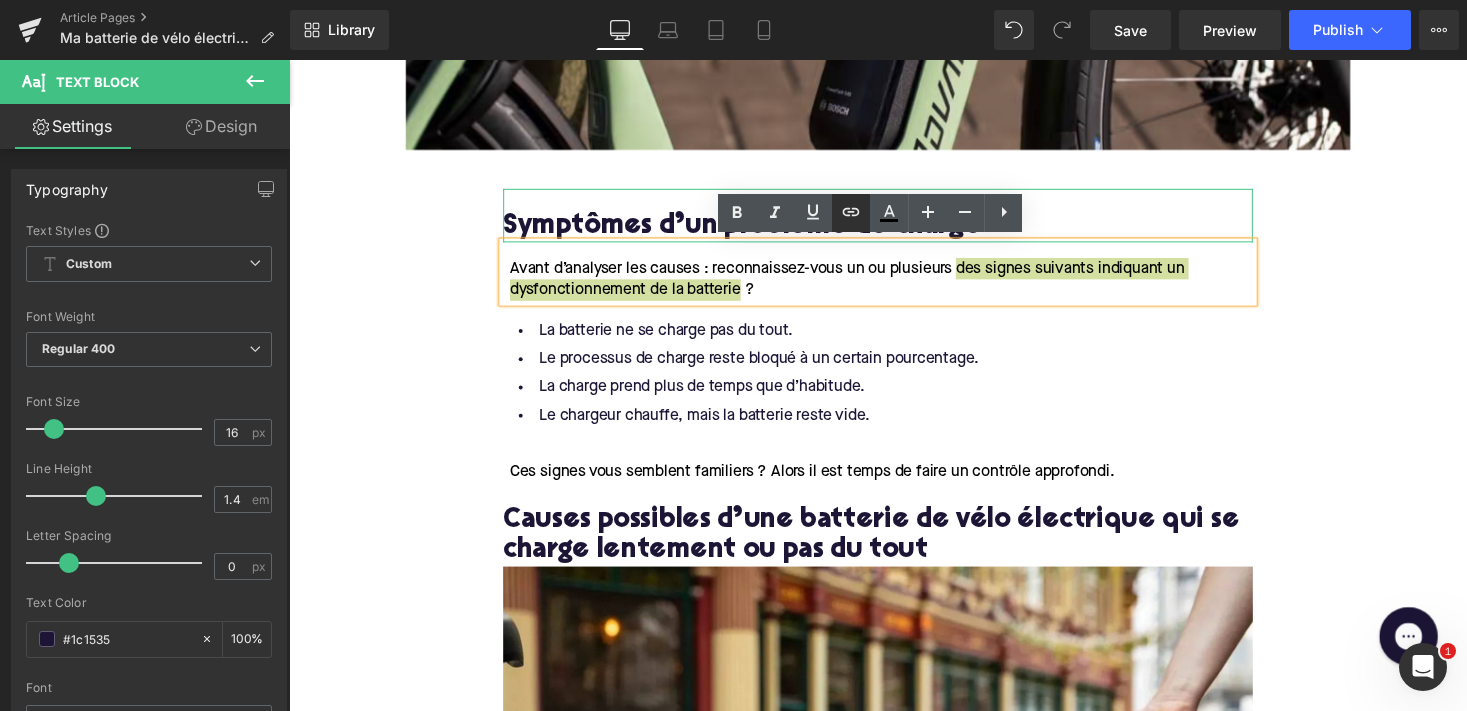 click 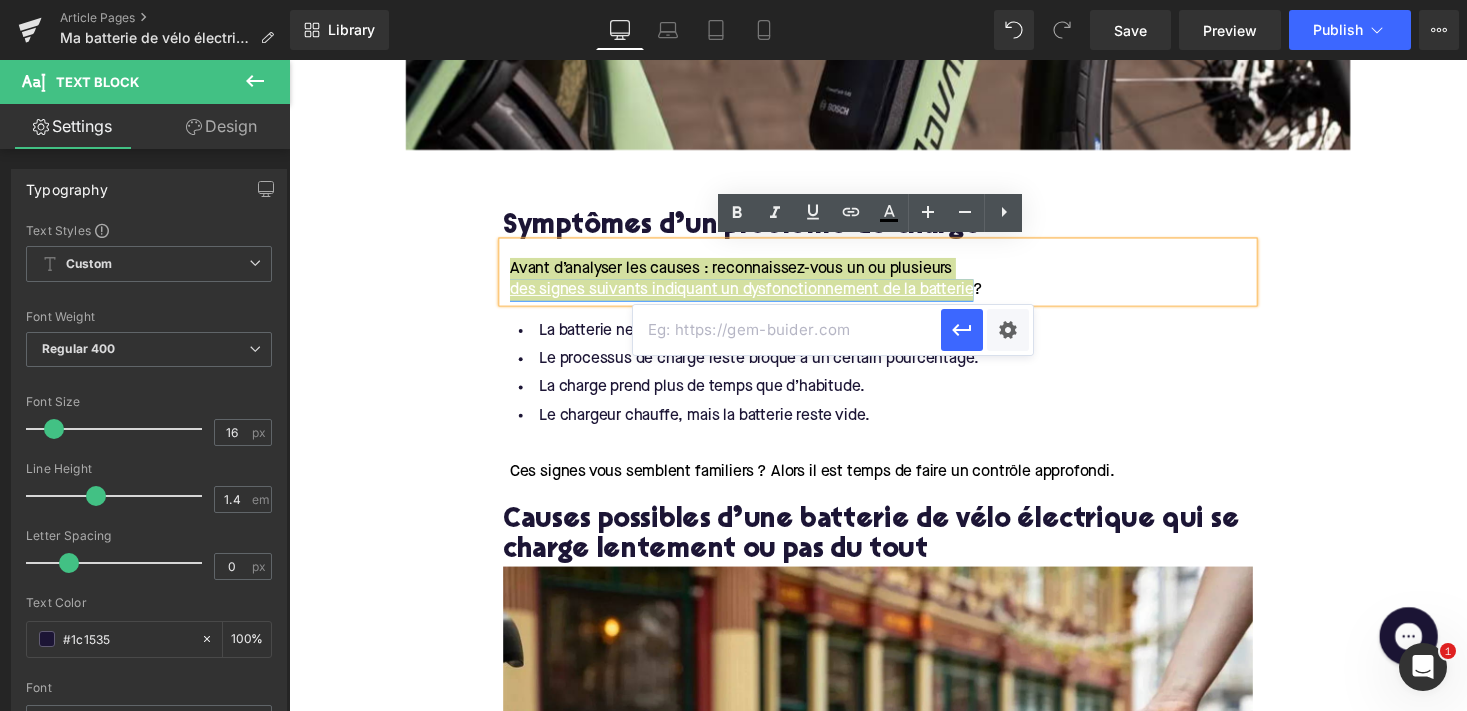 click at bounding box center [787, 330] 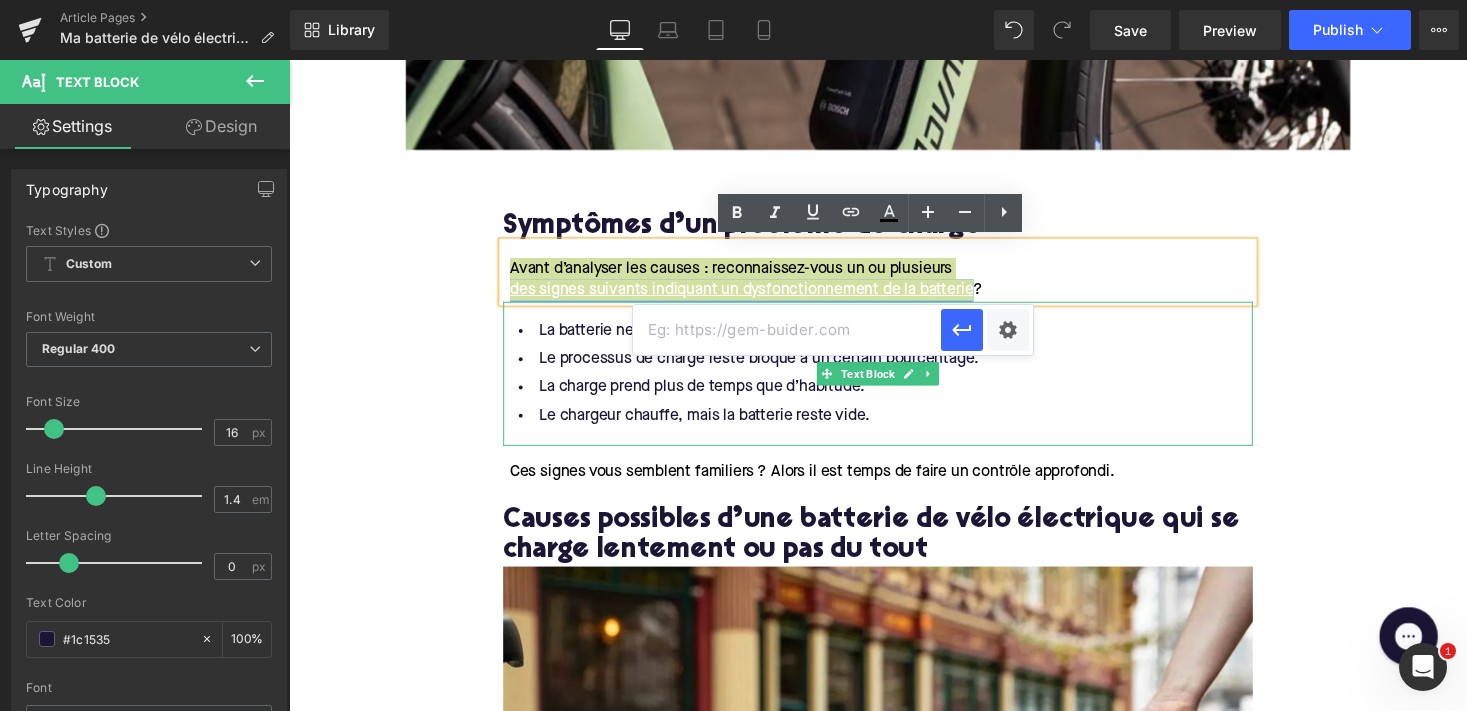 paste on "[URL][DOMAIN_NAME]" 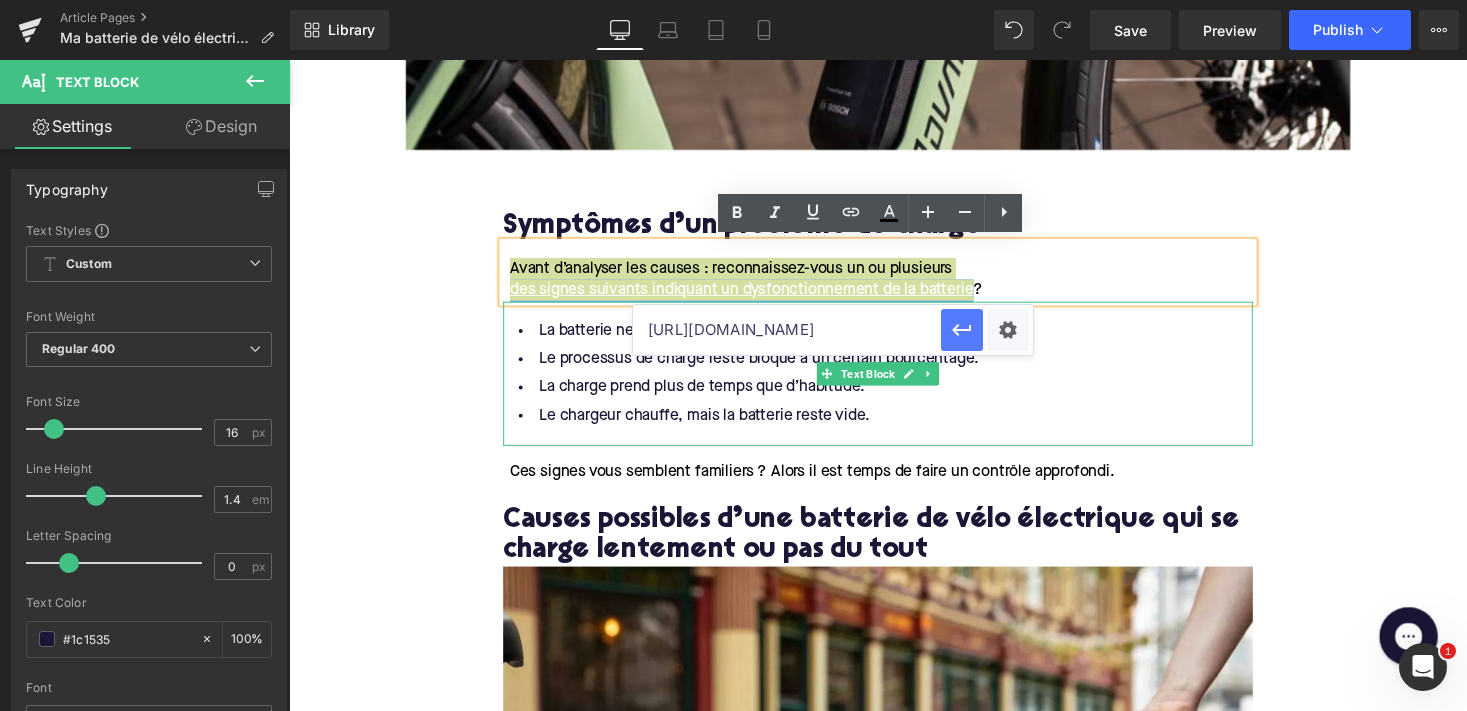 type on "[URL][DOMAIN_NAME]" 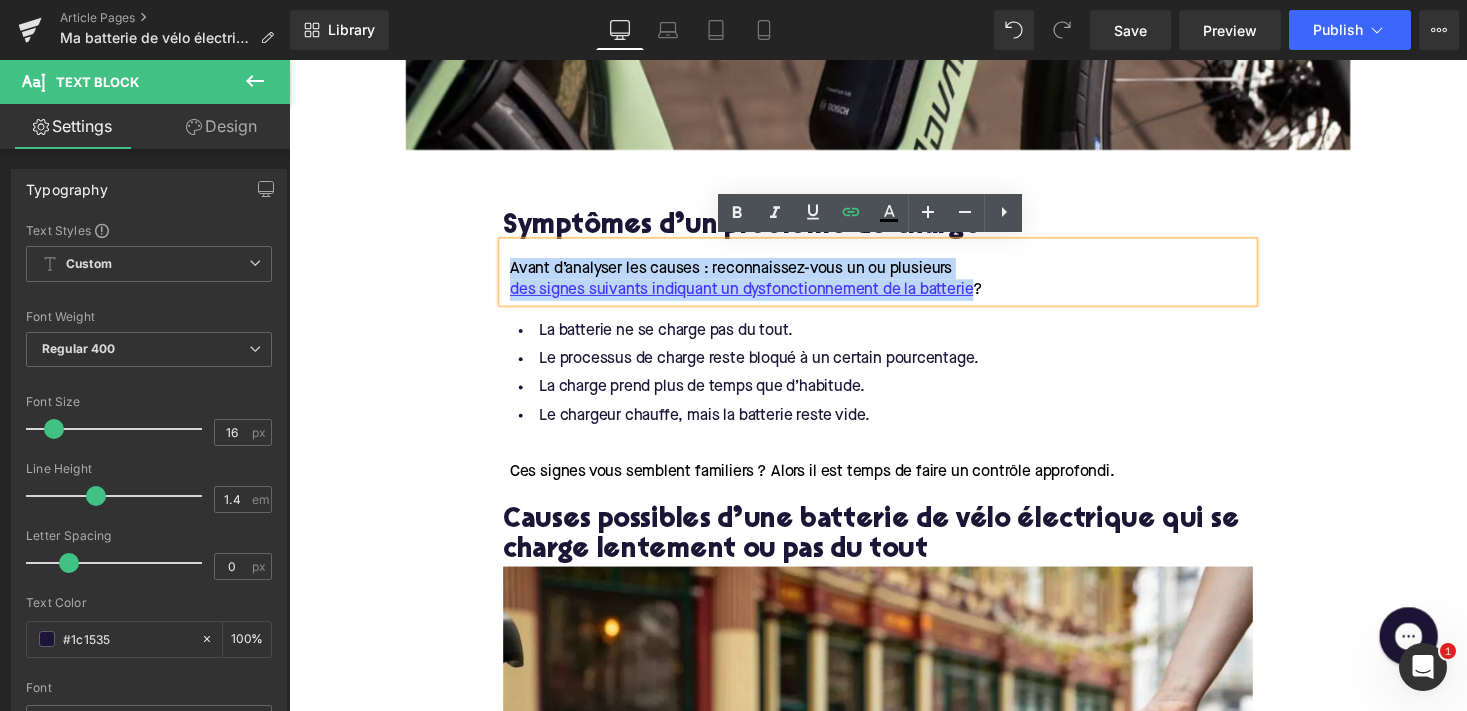 click on "La batterie ne se charge pas du tout. Le processus de charge reste bloqué à un certain pourcentage. La charge prend plus de temps que d’habitude. Le chargeur chauffe, mais la batterie reste vide. Text Block" at bounding box center (894, 382) 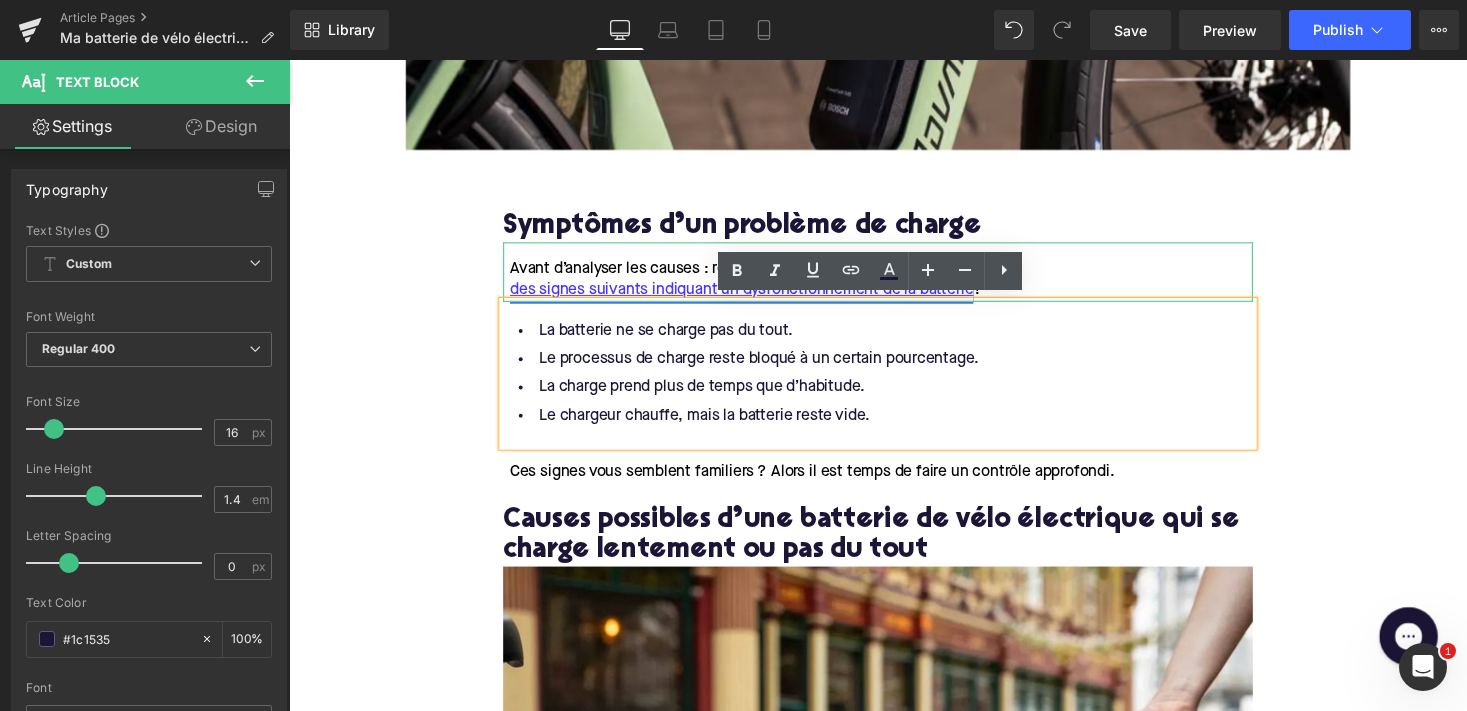 click on "des signes suivants indiquant un dysfonctionnement de la batterie" at bounding box center (754, 296) 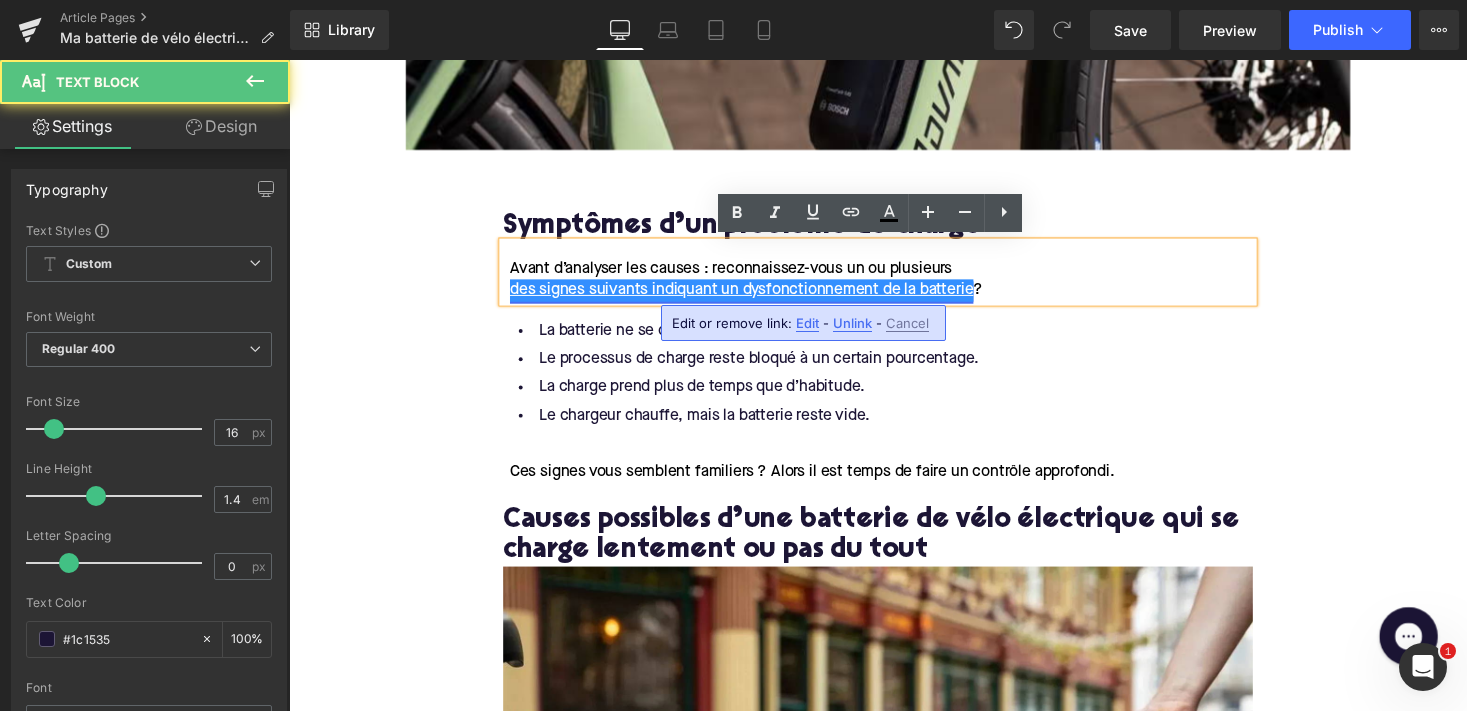 click on "des signes suivants indiquant un dysfonctionnement de la batterie" at bounding box center (754, 296) 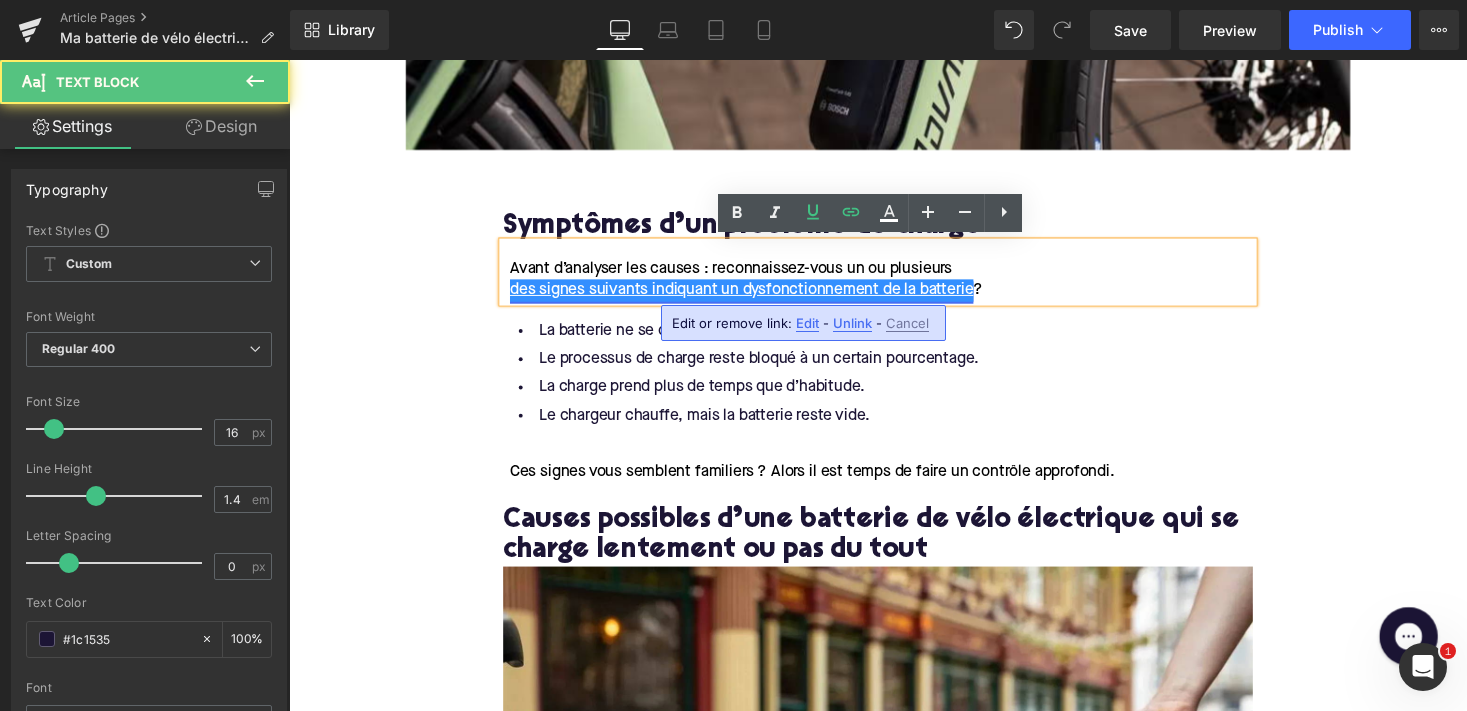 click on "des signes suivants indiquant un dysfonctionnement de la batterie" at bounding box center [754, 296] 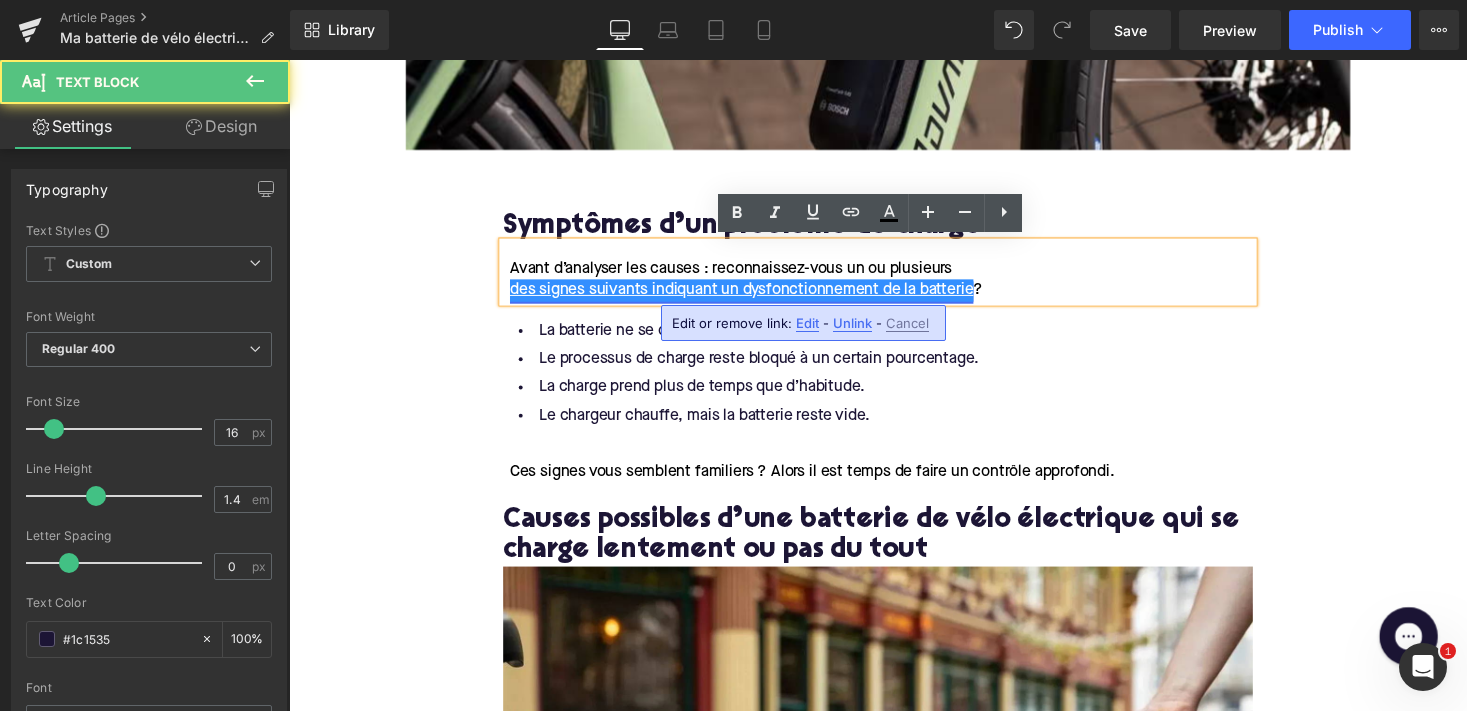 click on "des signes suivants indiquant un dysfonctionnement de la batterie" at bounding box center [754, 296] 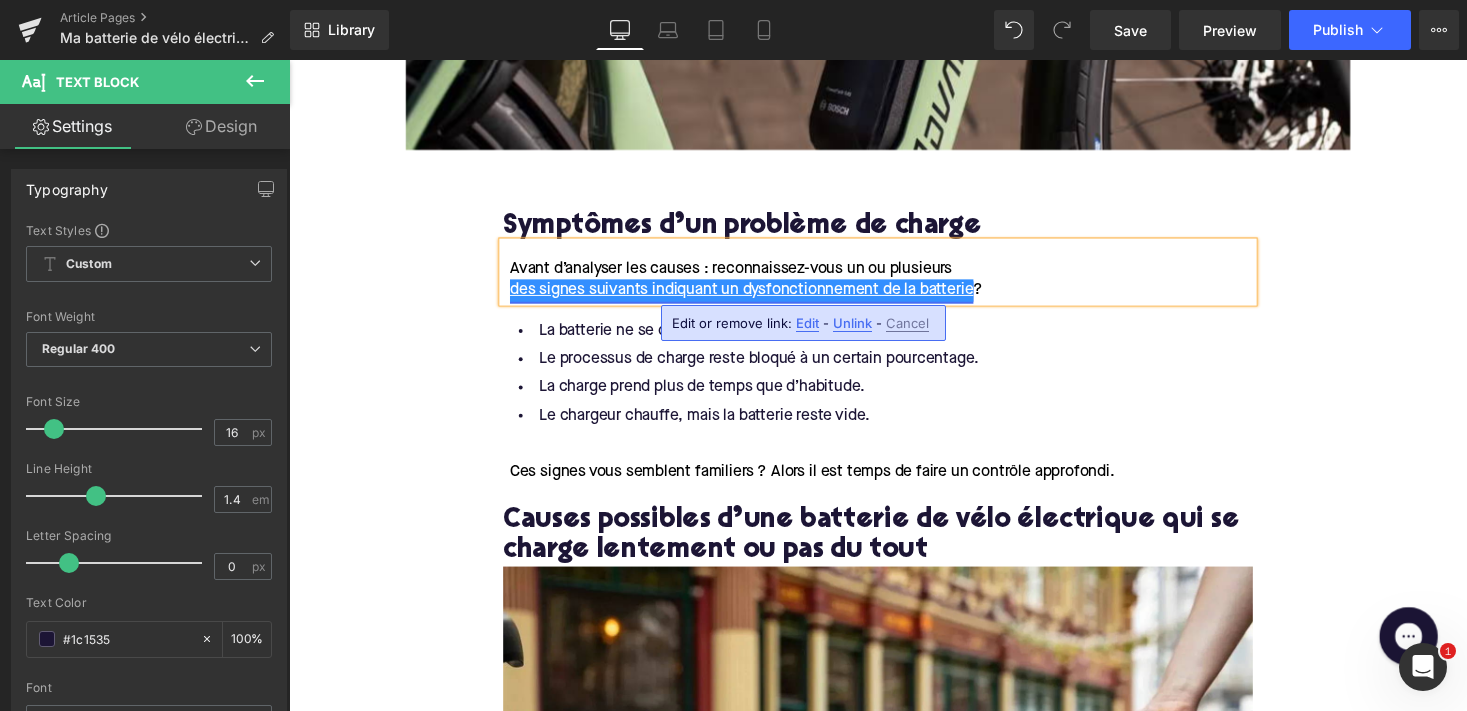 click on "des signes suivants indiquant un dysfonctionnement de la batterie" at bounding box center [754, 296] 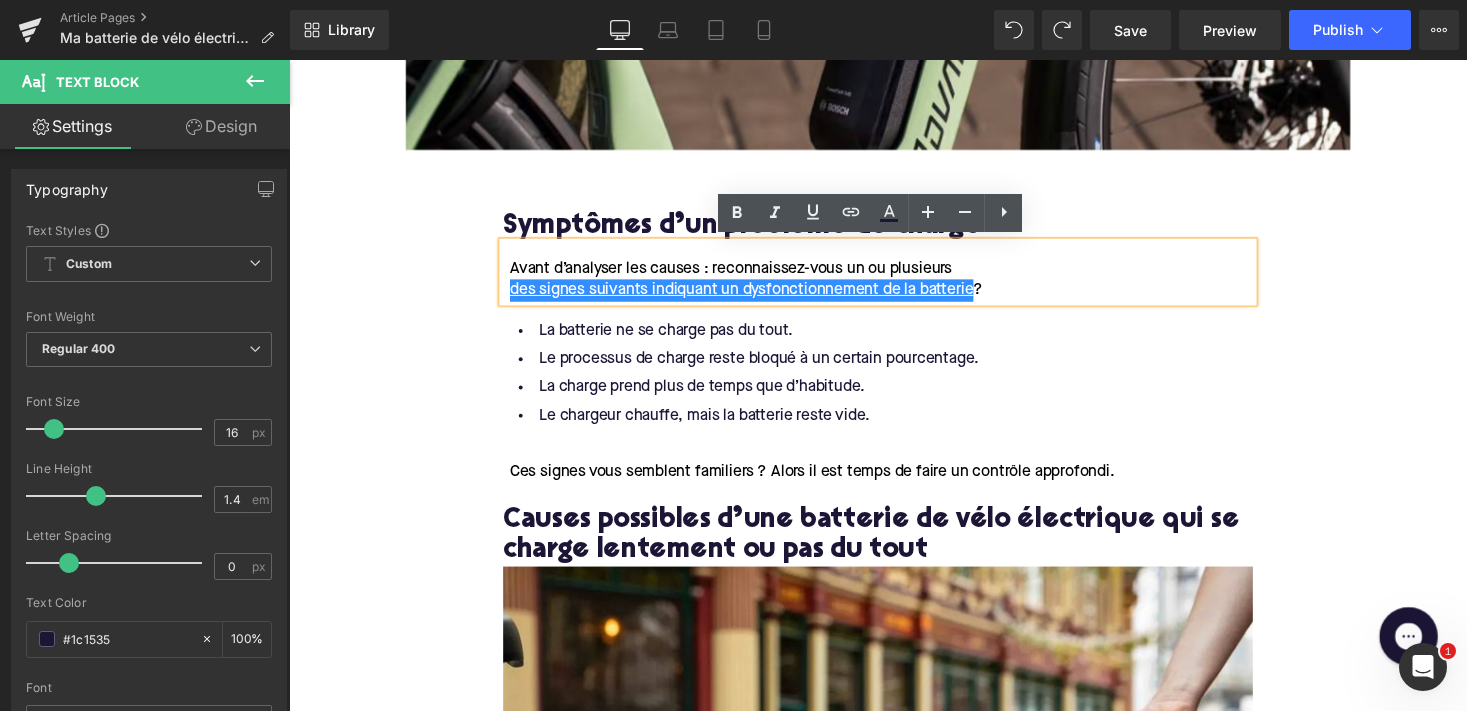 click on "Avant d’analyser les causes : reconnaissez-vous un ou plusieurs  des signes suivants indiquant un dysfonctionnement de la batterie  ?" at bounding box center (894, 277) 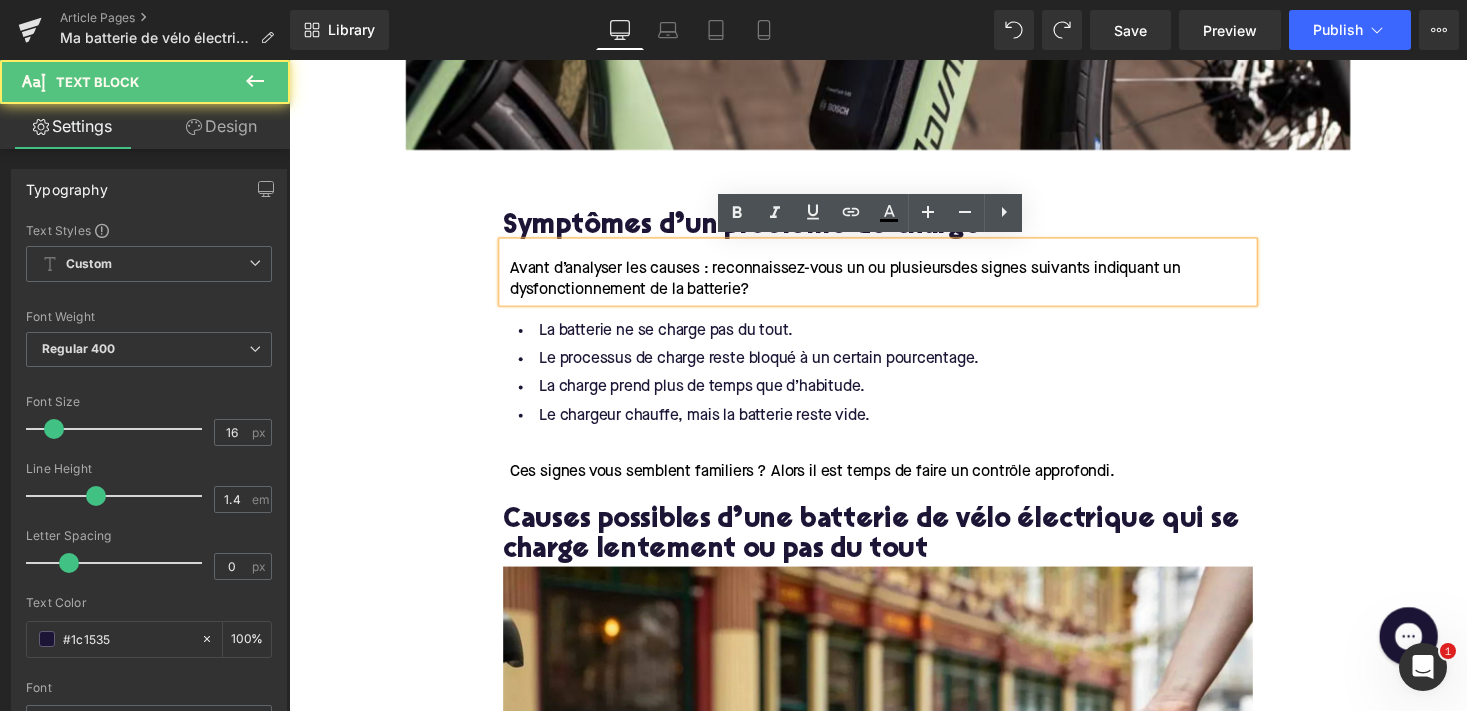click on "Avant d’analyser les causes : reconnaissez-vous un ou plusieurs  des signes suivants indiquant un dysfonctionnement de la batterie  ?" at bounding box center [860, 285] 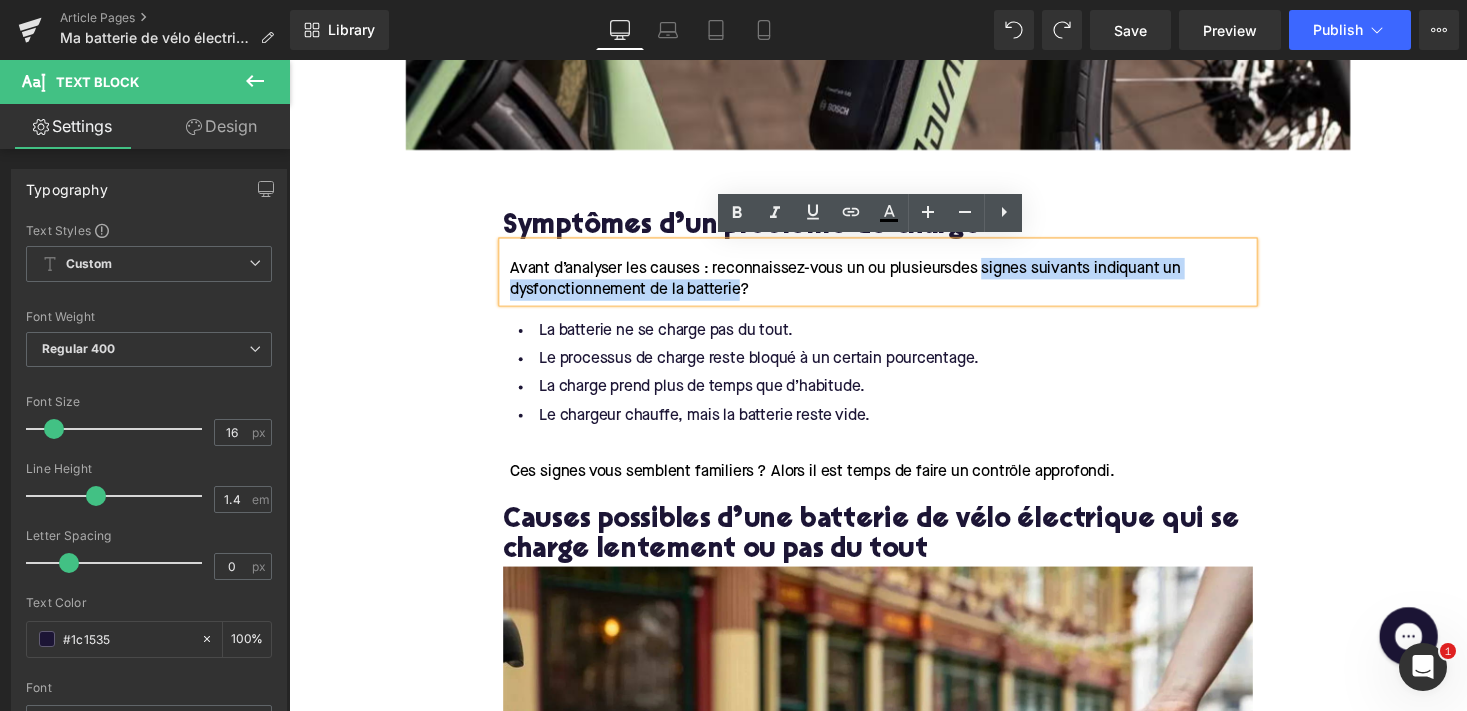 drag, startPoint x: 1006, startPoint y: 273, endPoint x: 749, endPoint y: 292, distance: 257.7014 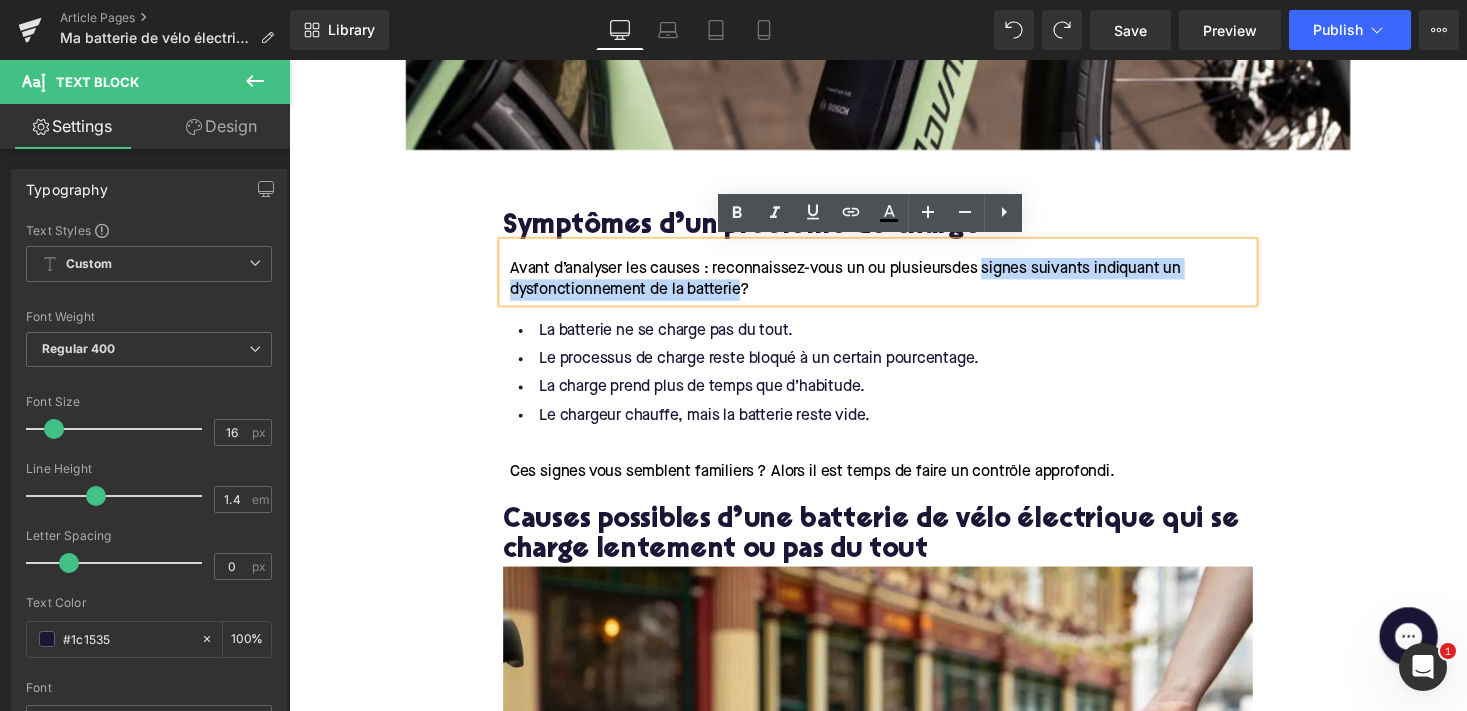 click on "Avant d’analyser les causes : reconnaissez-vous un ou plusieurs  des signes suivants indiquant un dysfonctionnement de la batterie  ?" at bounding box center [860, 285] 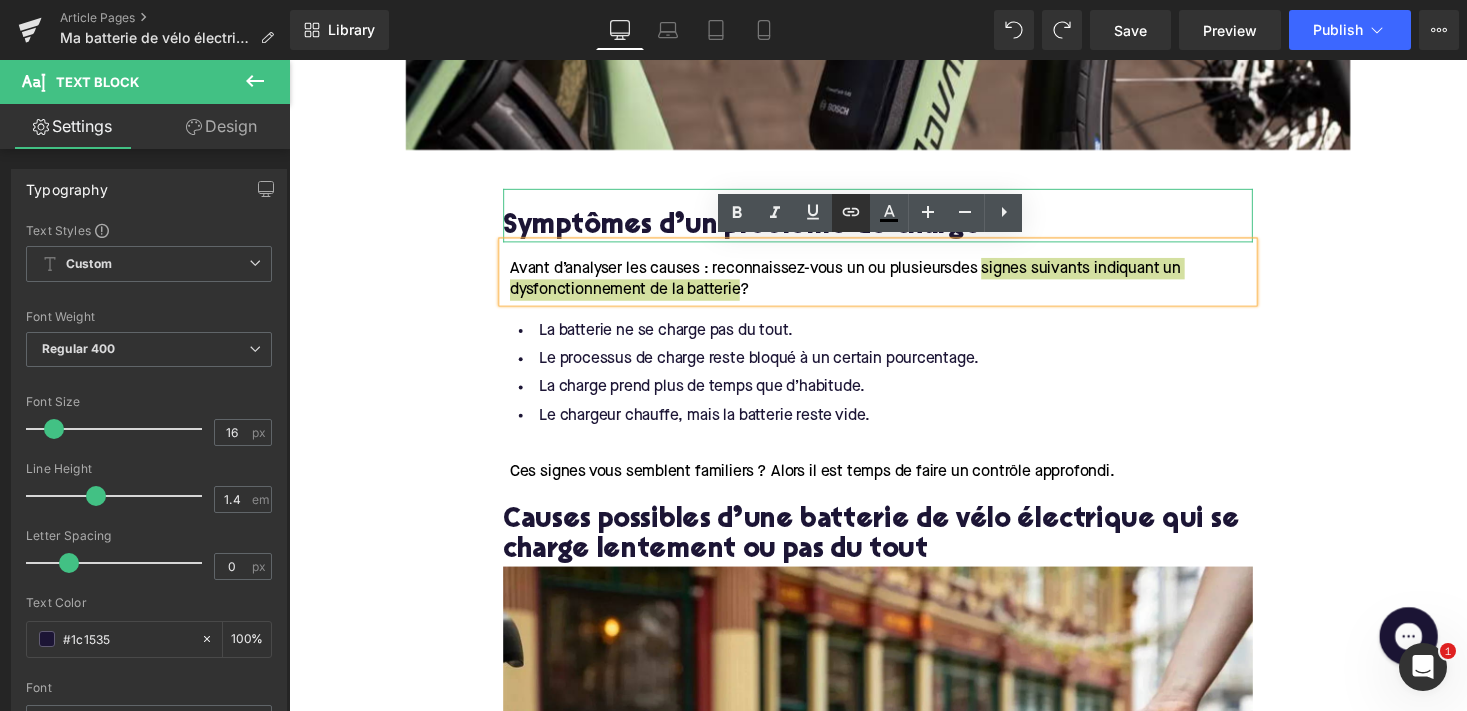 click 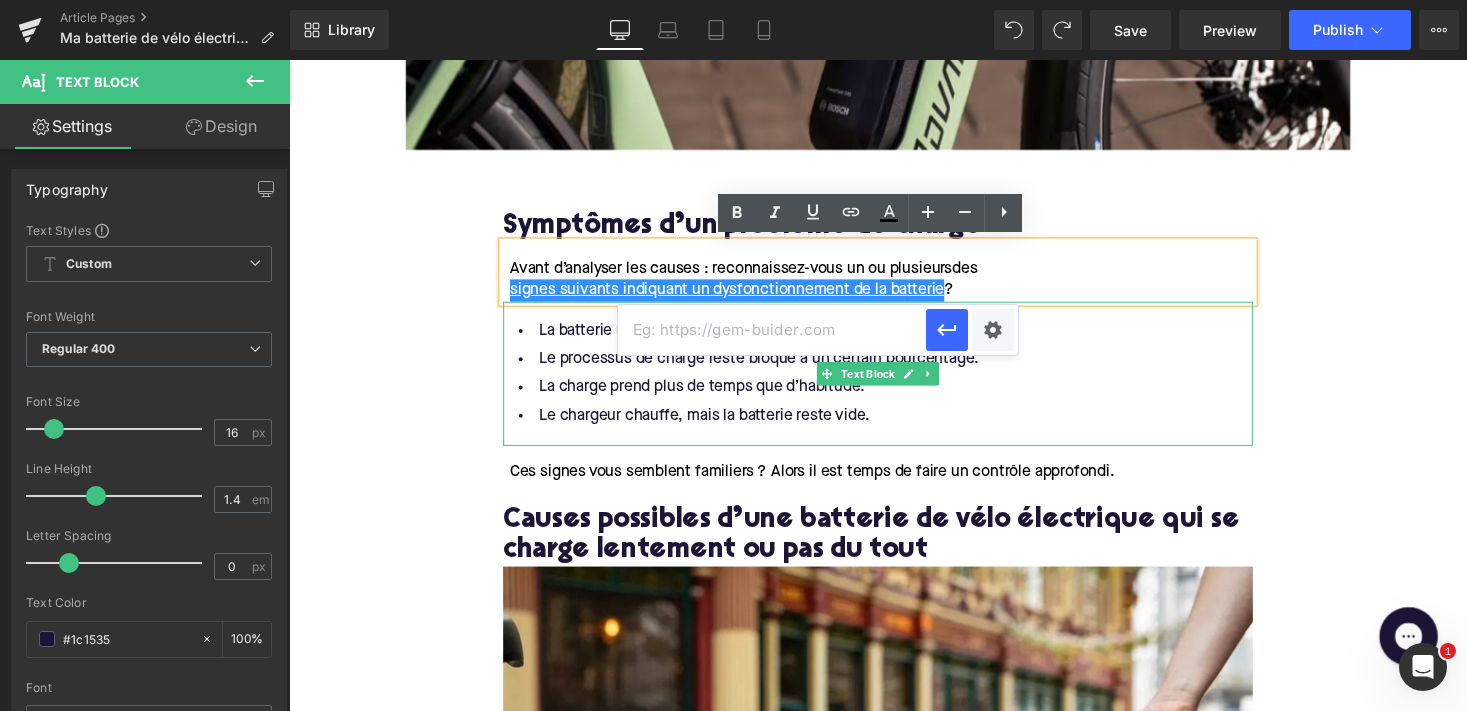 click at bounding box center [772, 330] 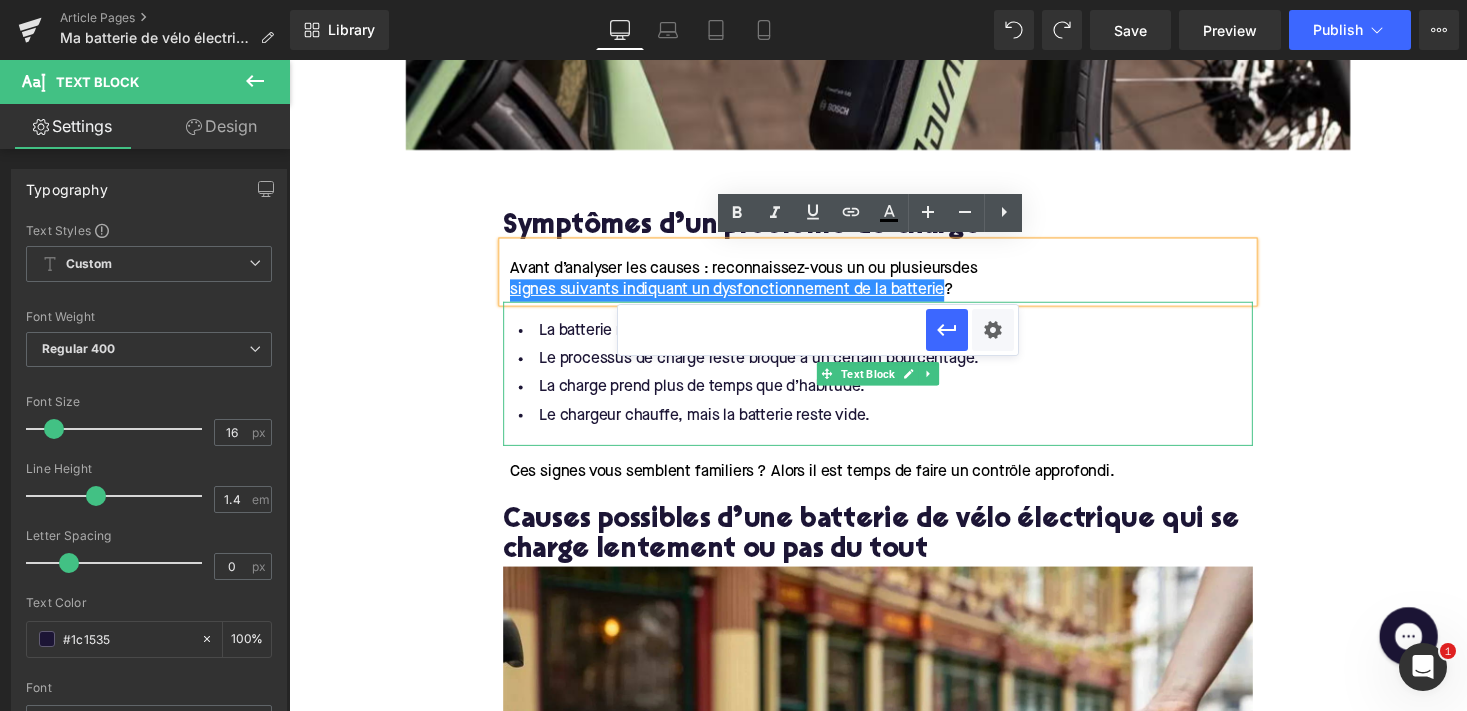 type on "b" 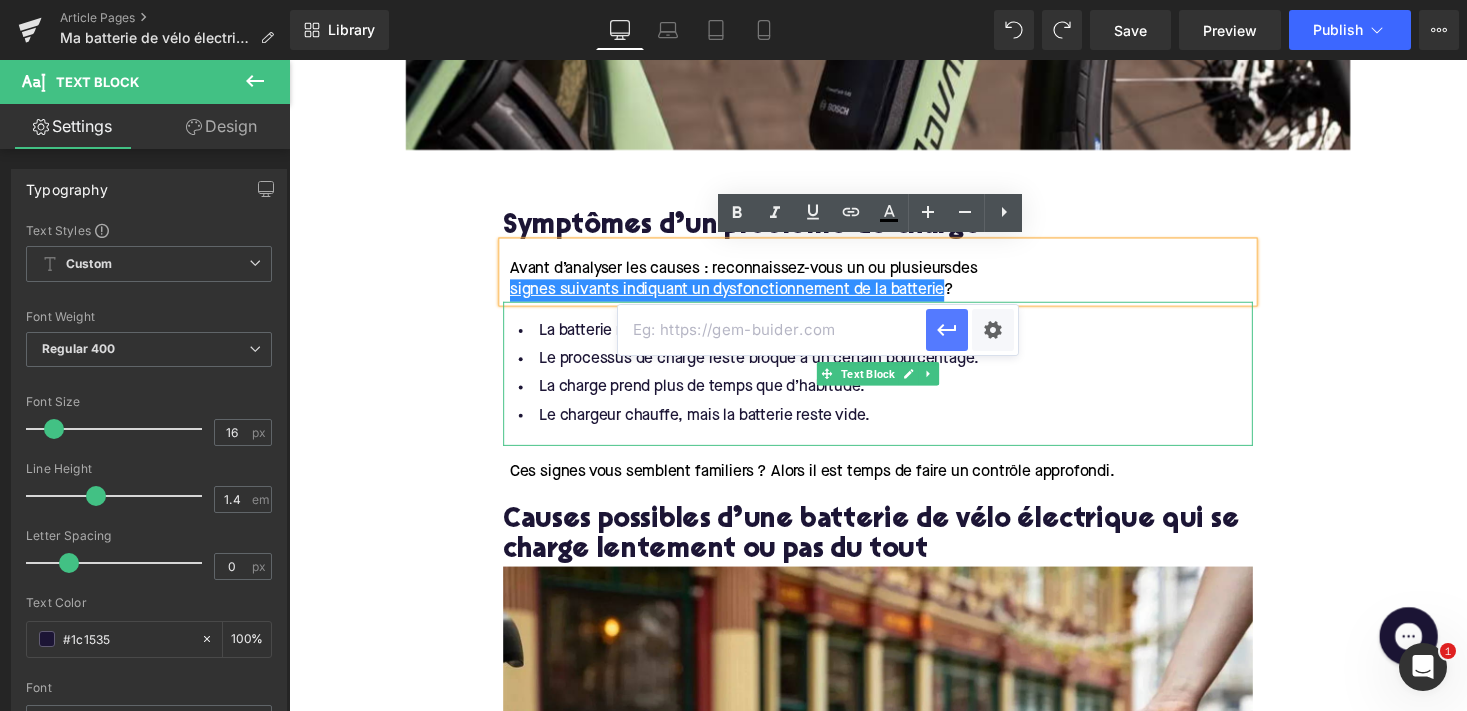 paste on "[URL][DOMAIN_NAME]" 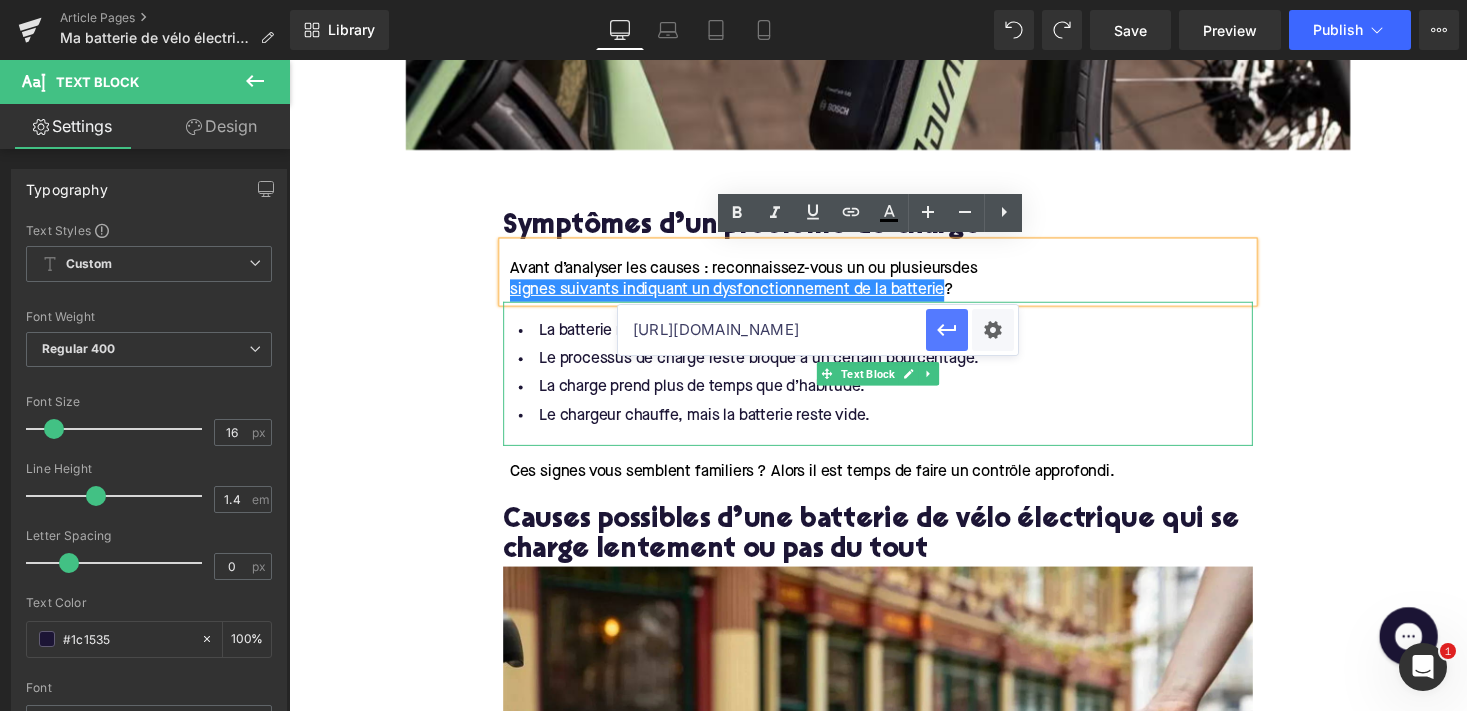 type on "[URL][DOMAIN_NAME]" 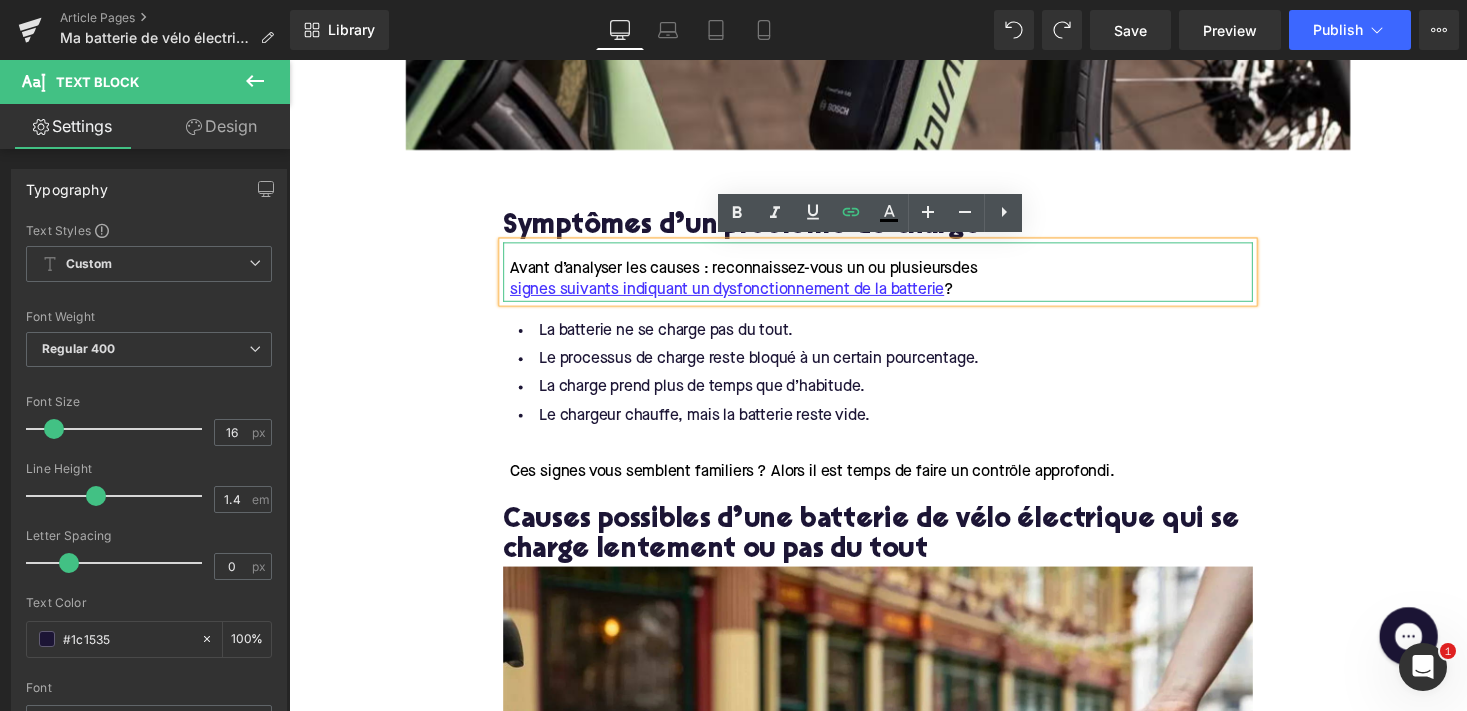click on "Avant d’analyser les causes : reconnaissez-vous un ou plusieurs  des  signes suivants indiquant un dysfonctionnement de la batterie  ?" at bounding box center [756, 285] 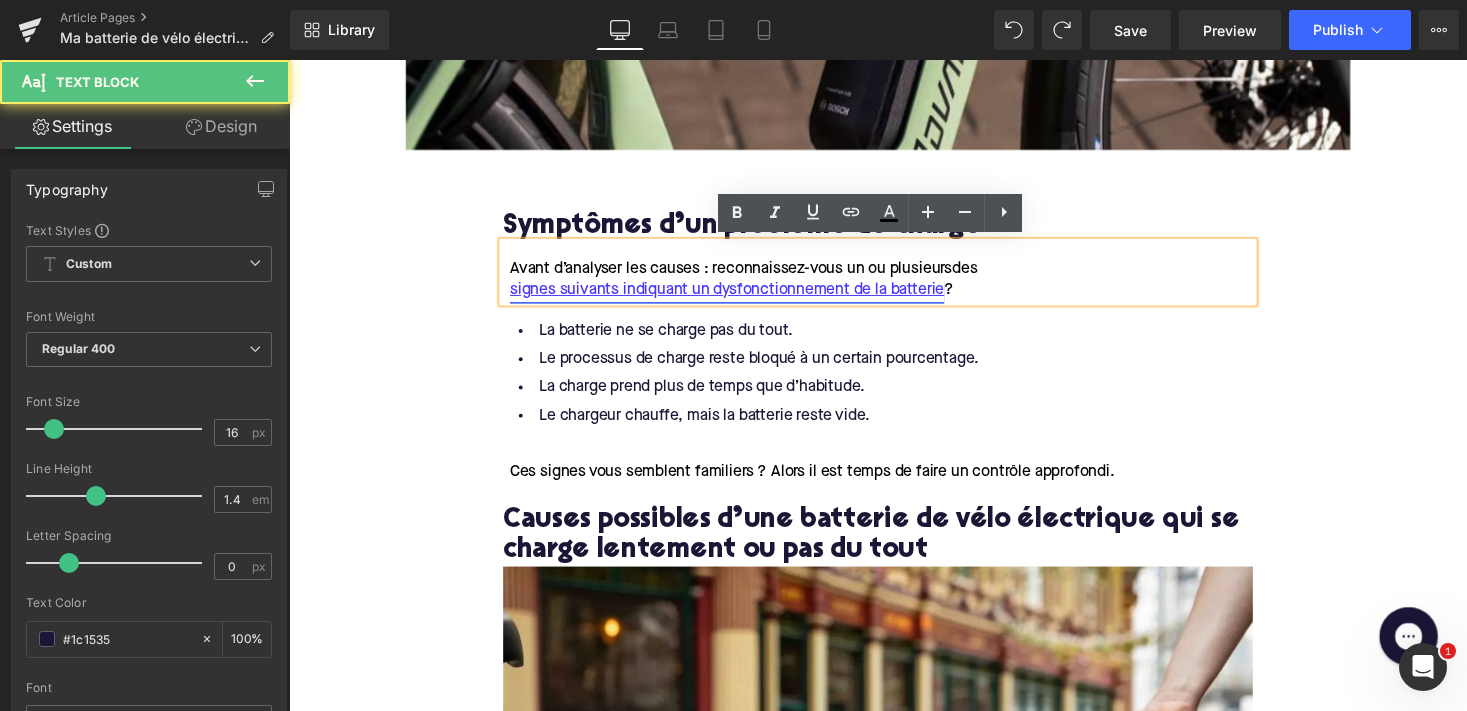 click on "signes suivants indiquant un dysfonctionnement de la batterie" at bounding box center (739, 296) 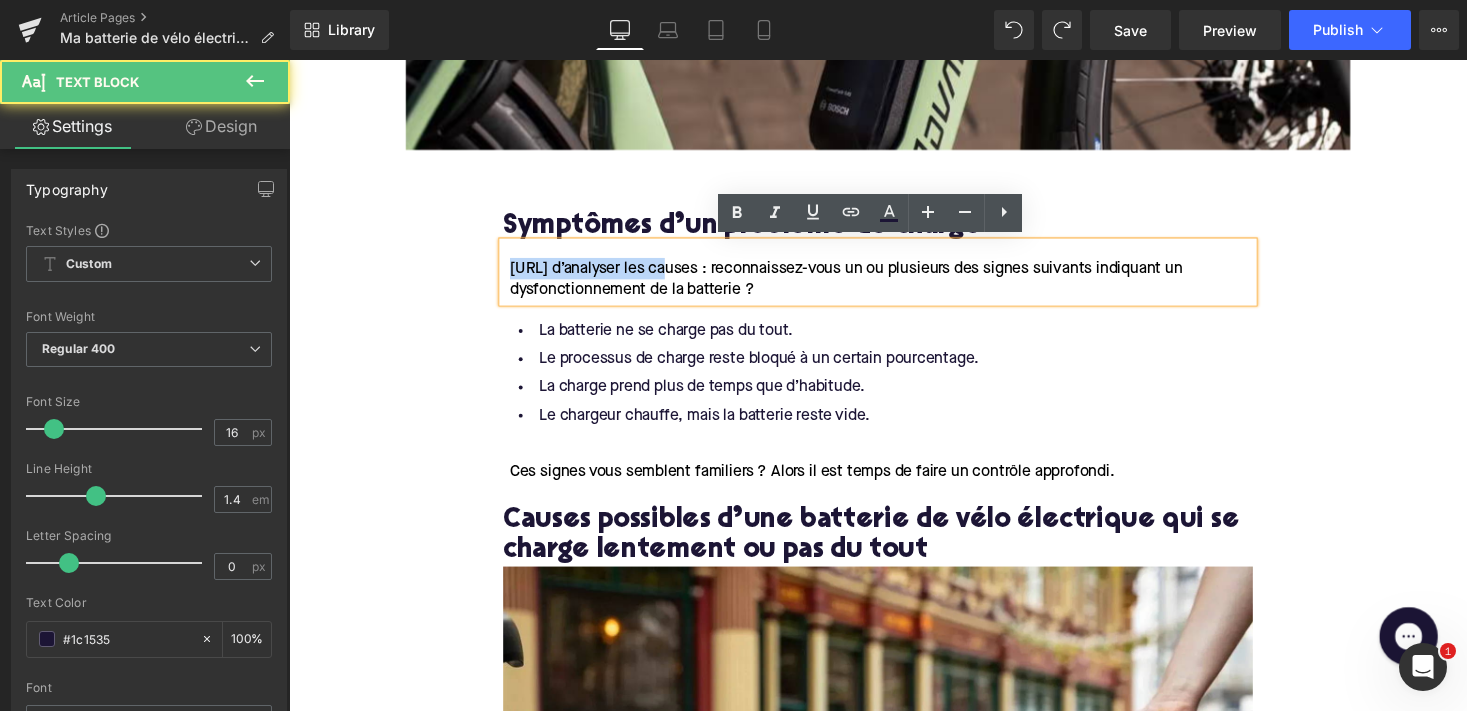 drag, startPoint x: 665, startPoint y: 275, endPoint x: 510, endPoint y: 275, distance: 155 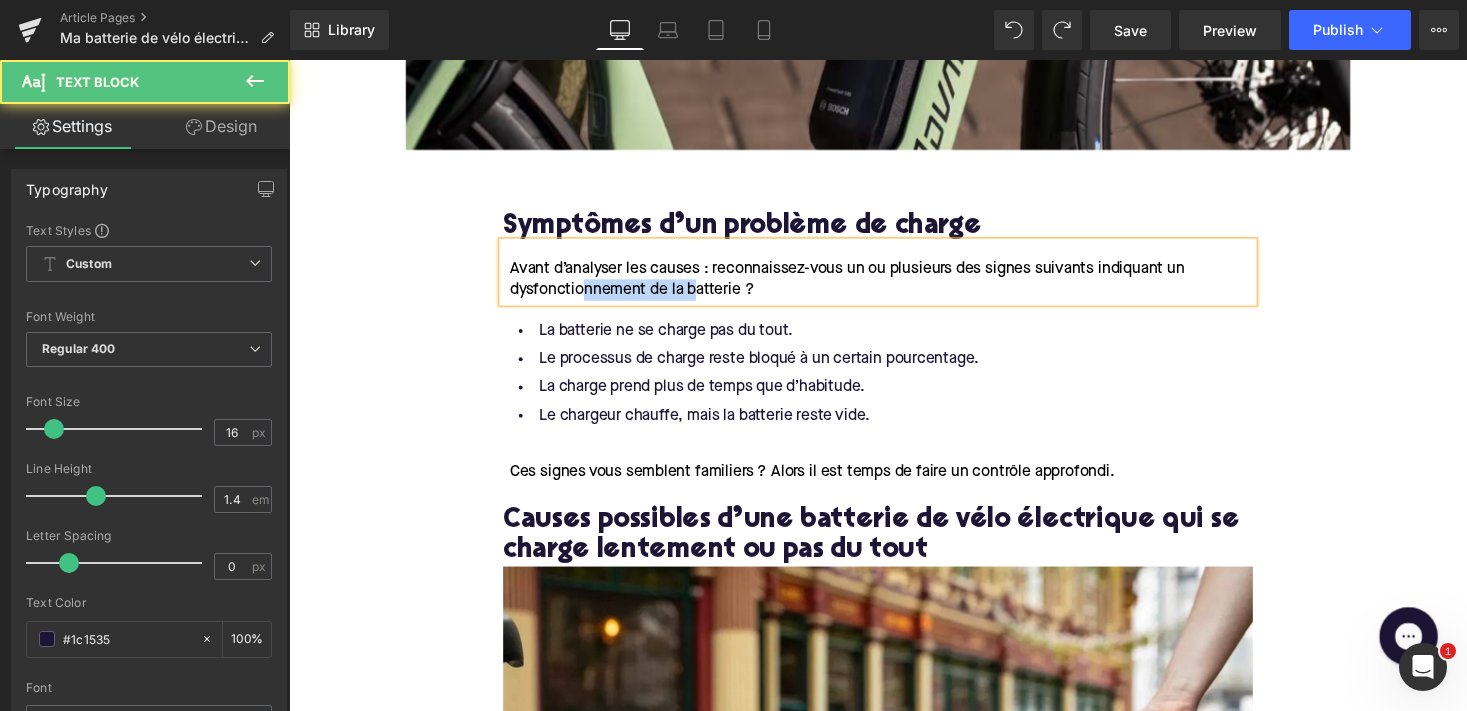 drag, startPoint x: 666, startPoint y: 292, endPoint x: 700, endPoint y: 292, distance: 34 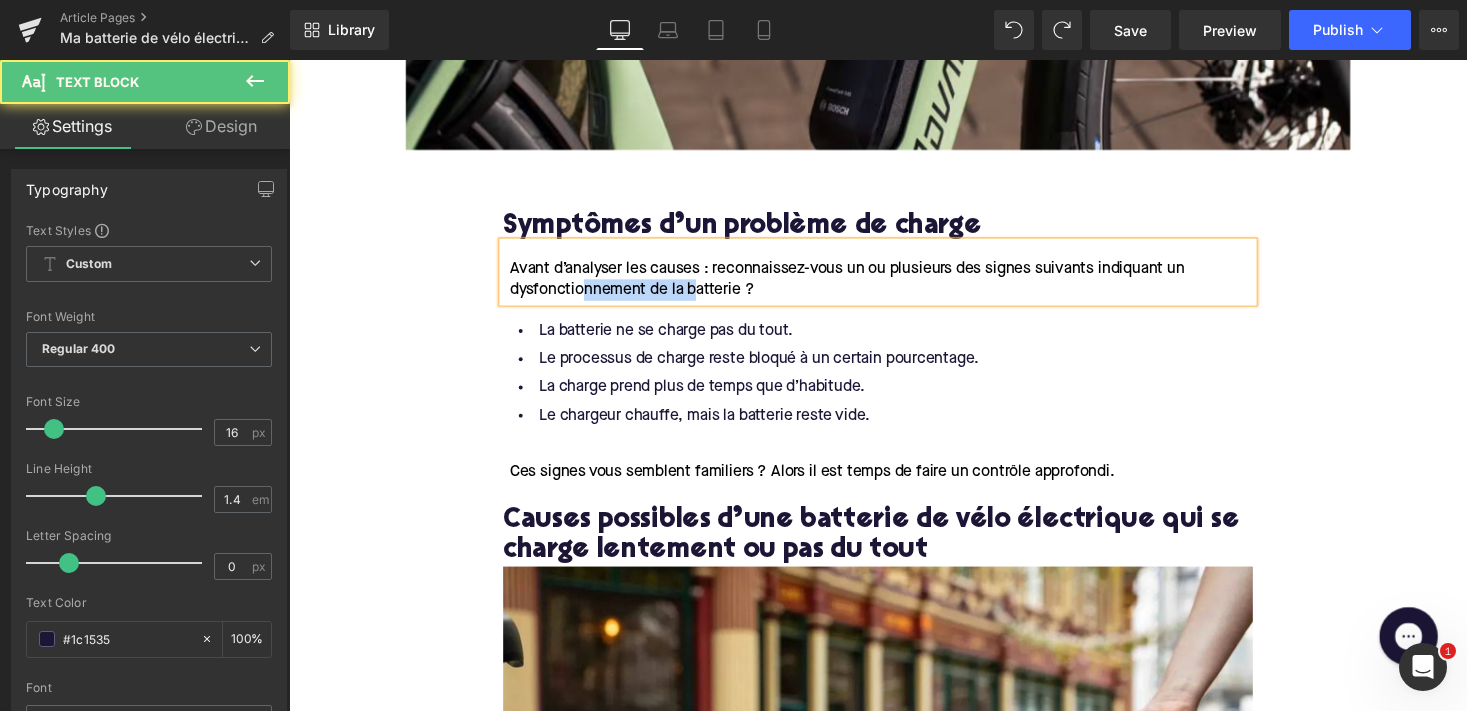 click on "Avant d’analyser les causes : reconnaissez-vous un ou plusieurs des signes suivants indiquant un dysfonctionnement de la batterie ?" at bounding box center [862, 285] 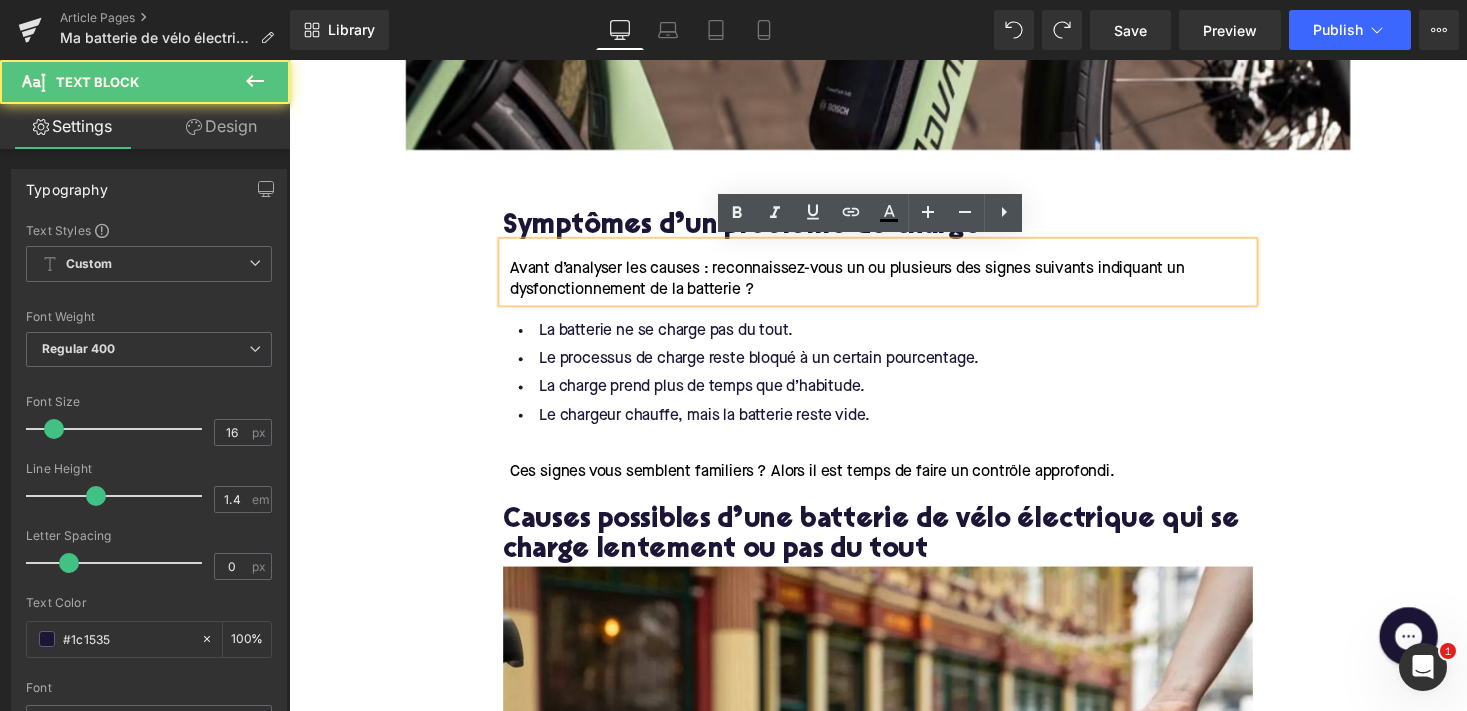 click on "Avant d’analyser les causes : reconnaissez-vous un ou plusieurs des signes suivants indiquant un dysfonctionnement de la batterie ?" at bounding box center [862, 285] 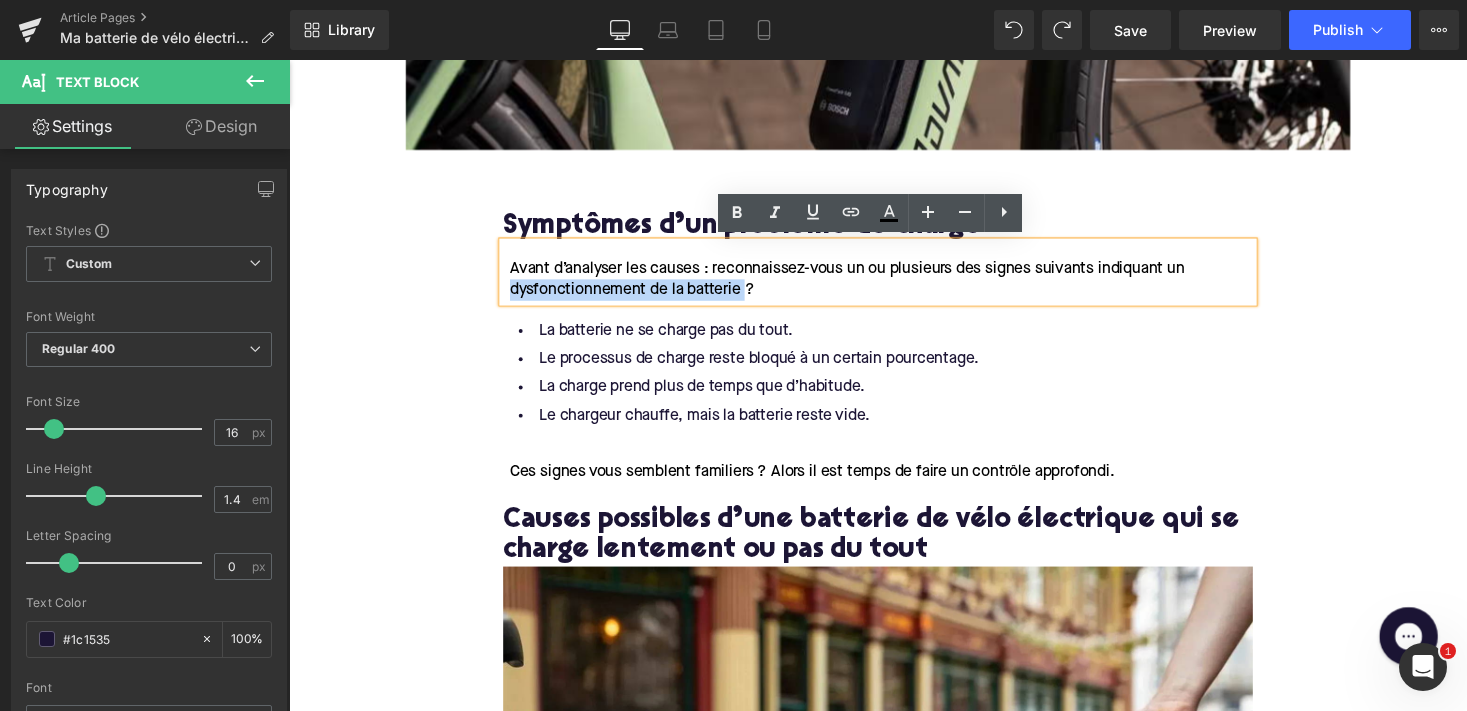 drag, startPoint x: 750, startPoint y: 294, endPoint x: 509, endPoint y: 295, distance: 241.00208 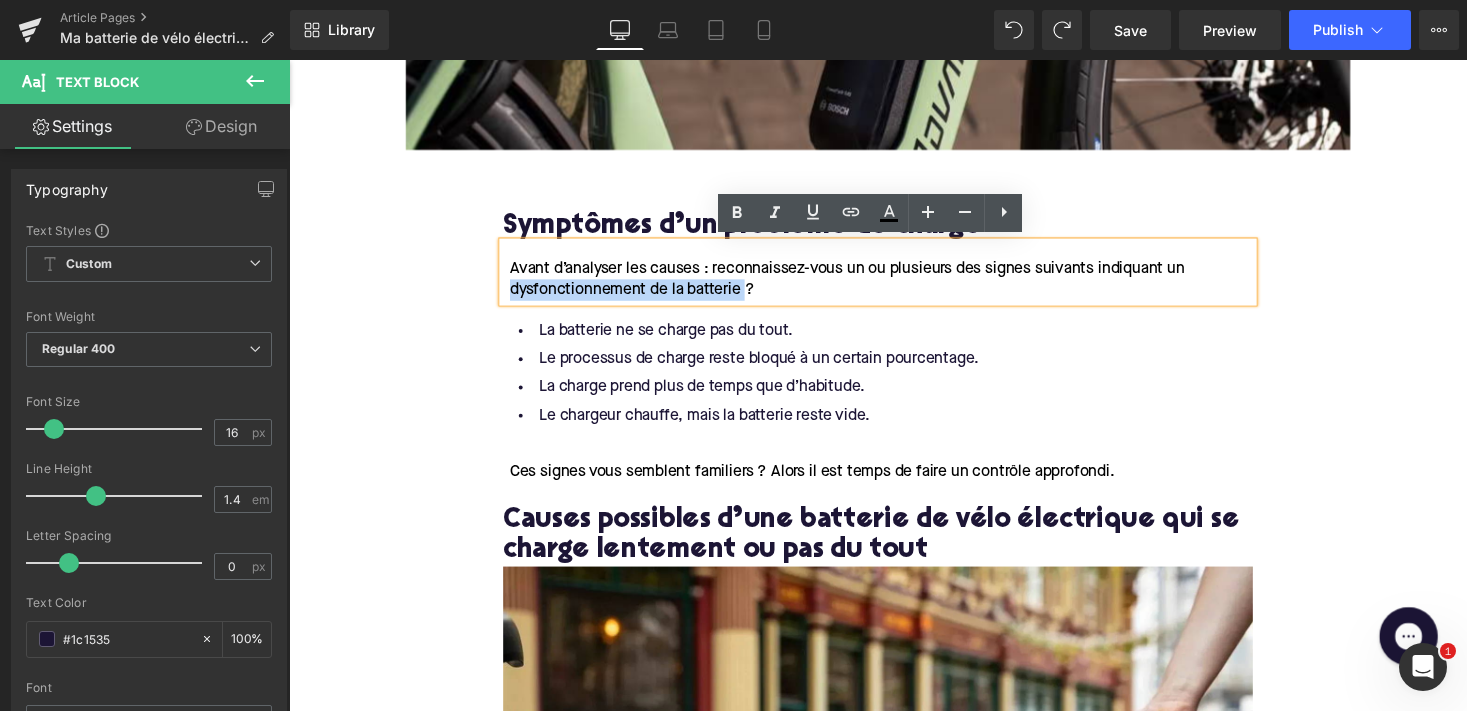 click on "Avant d’analyser les causes : reconnaissez-vous un ou plusieurs des signes suivants indiquant un dysfonctionnement de la batterie ?" at bounding box center (894, 277) 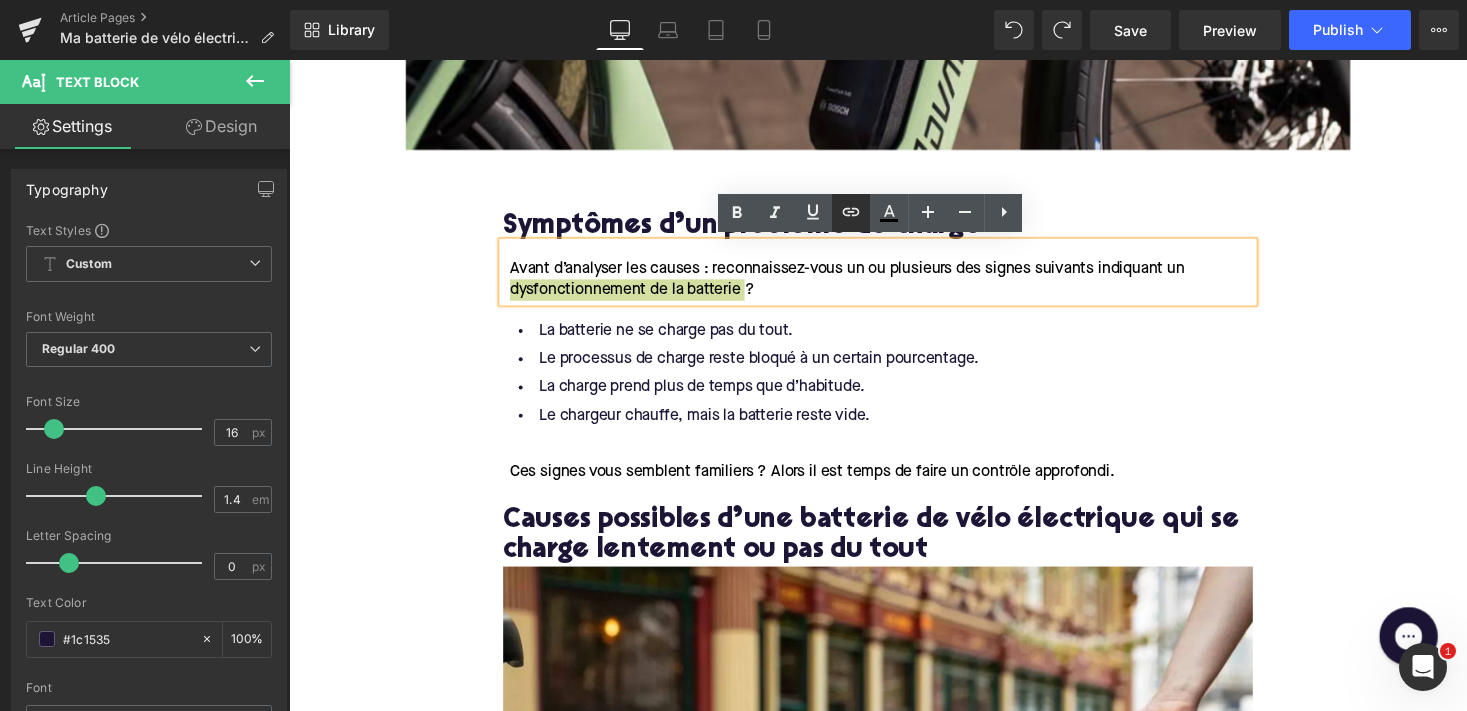 click at bounding box center [851, 213] 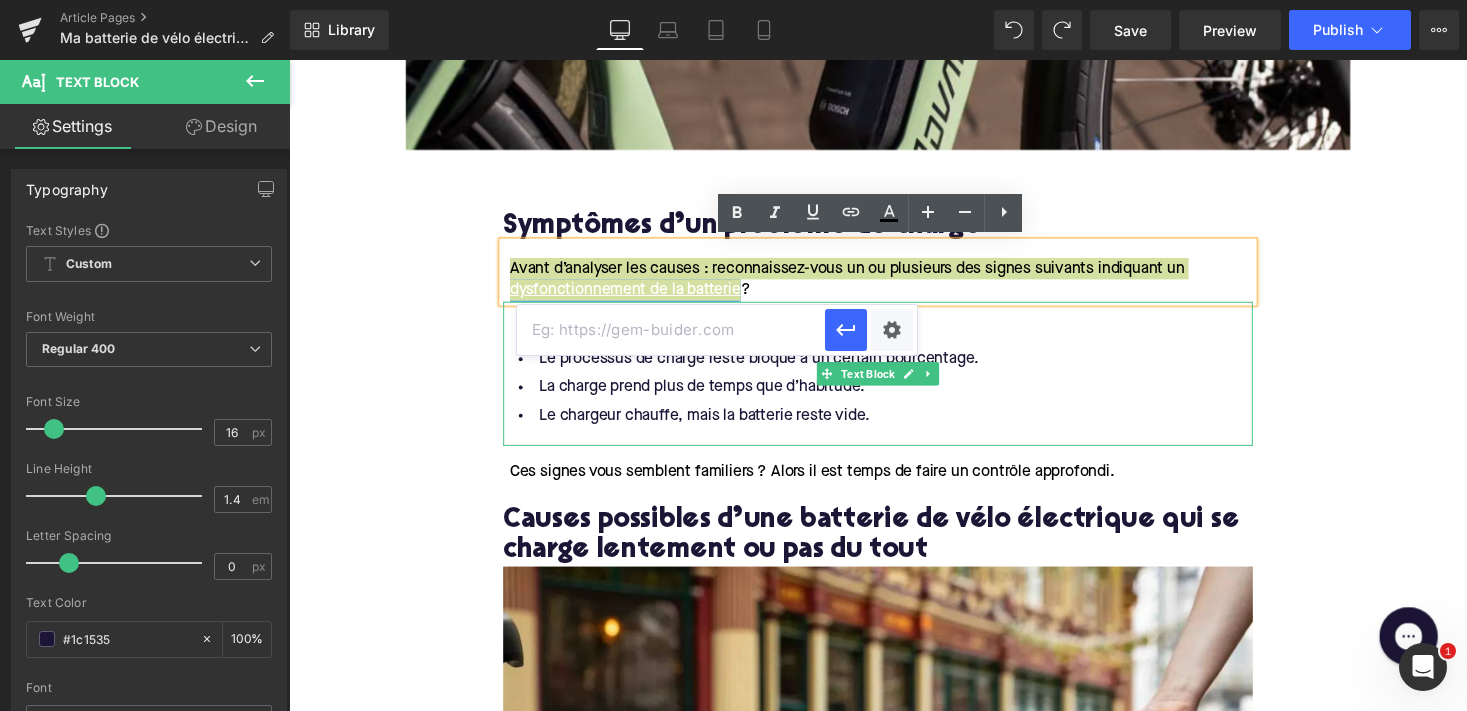 click at bounding box center (671, 330) 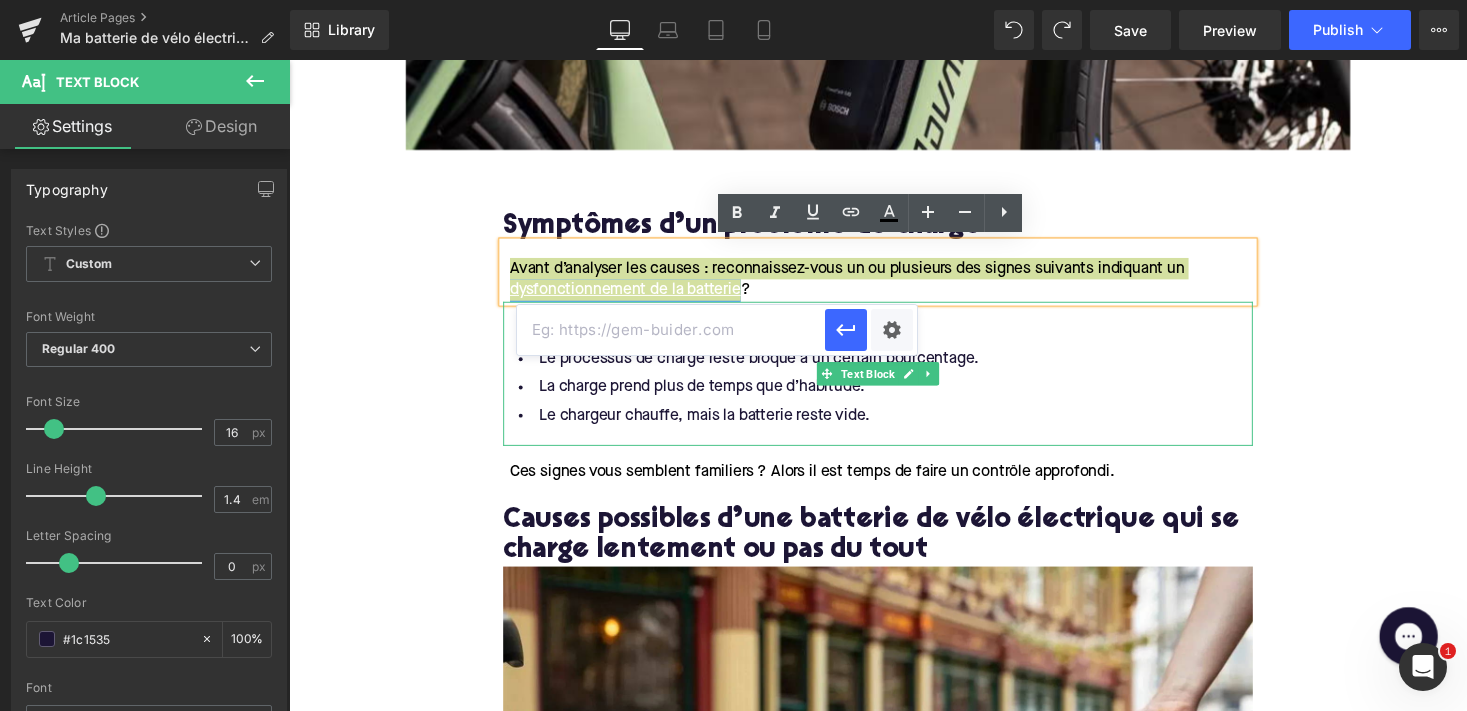 paste on "[URL][DOMAIN_NAME]" 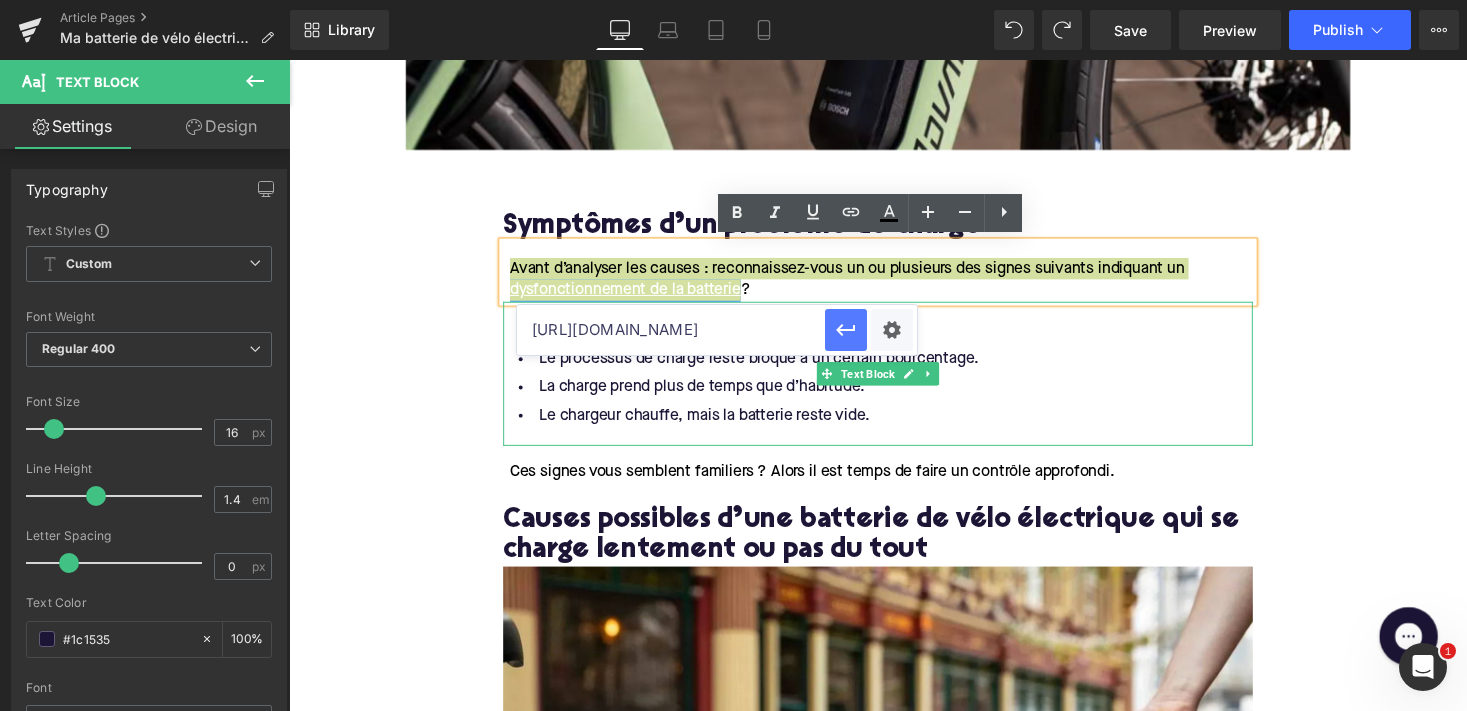 click 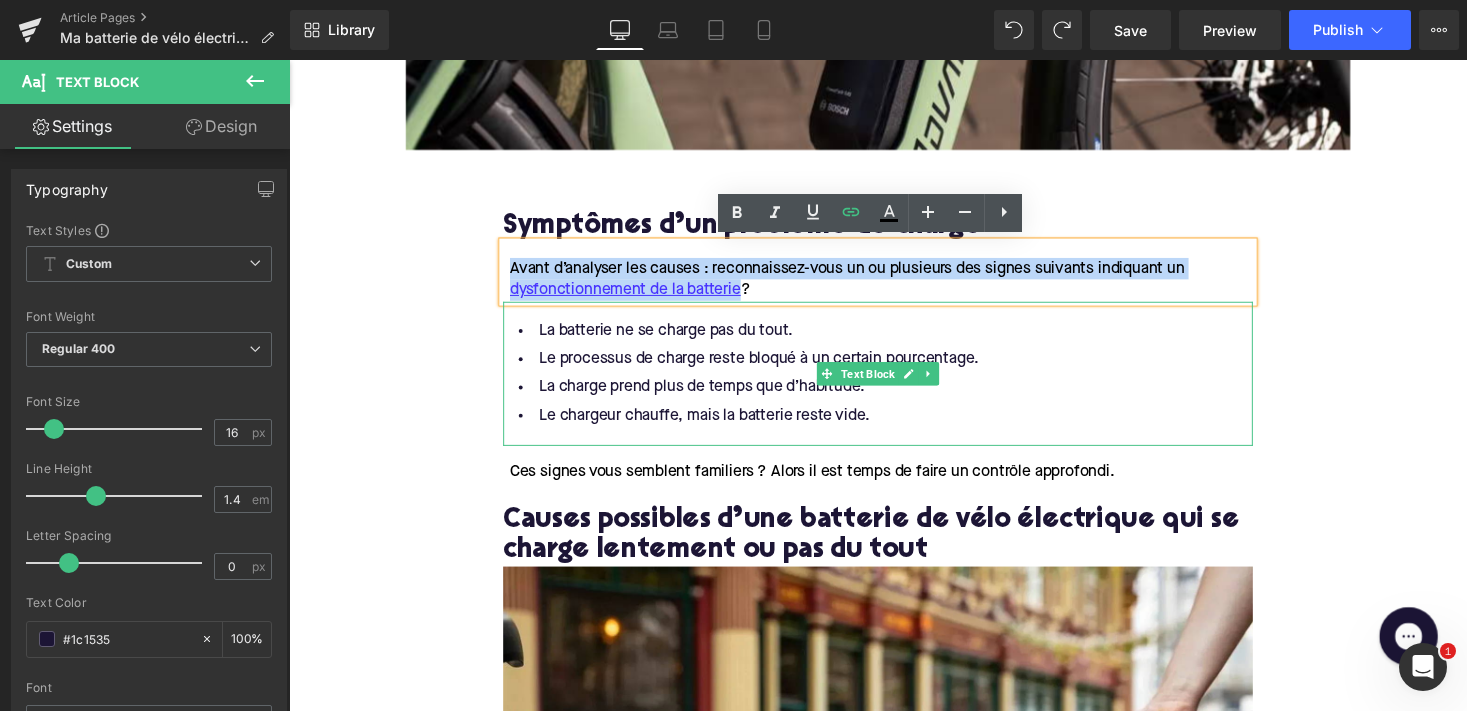 click on "La batterie ne se charge pas du tout. Le processus de charge reste bloqué à un certain pourcentage. La charge prend plus de temps que d’habitude. Le chargeur chauffe, mais la batterie reste vide." at bounding box center [894, 382] 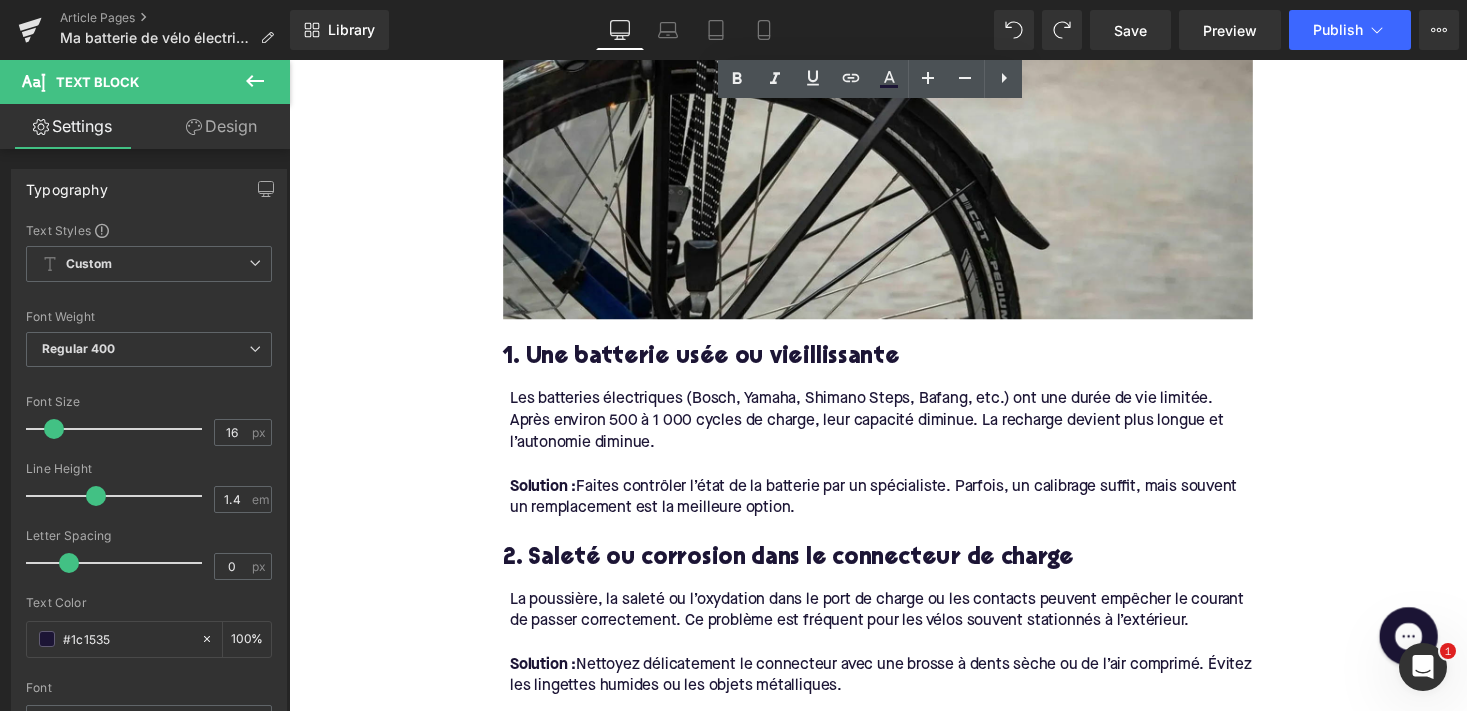 scroll, scrollTop: 1843, scrollLeft: 0, axis: vertical 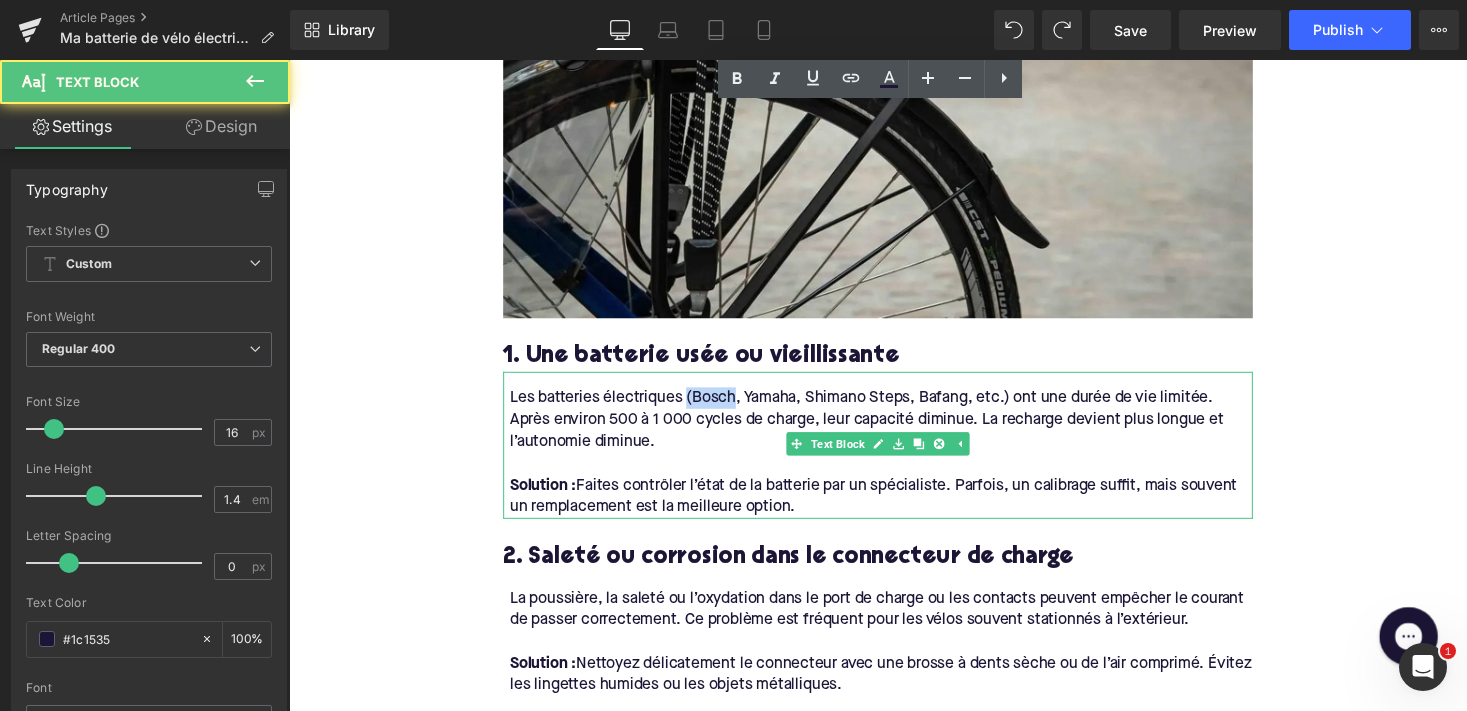 drag, startPoint x: 744, startPoint y: 403, endPoint x: 696, endPoint y: 403, distance: 48 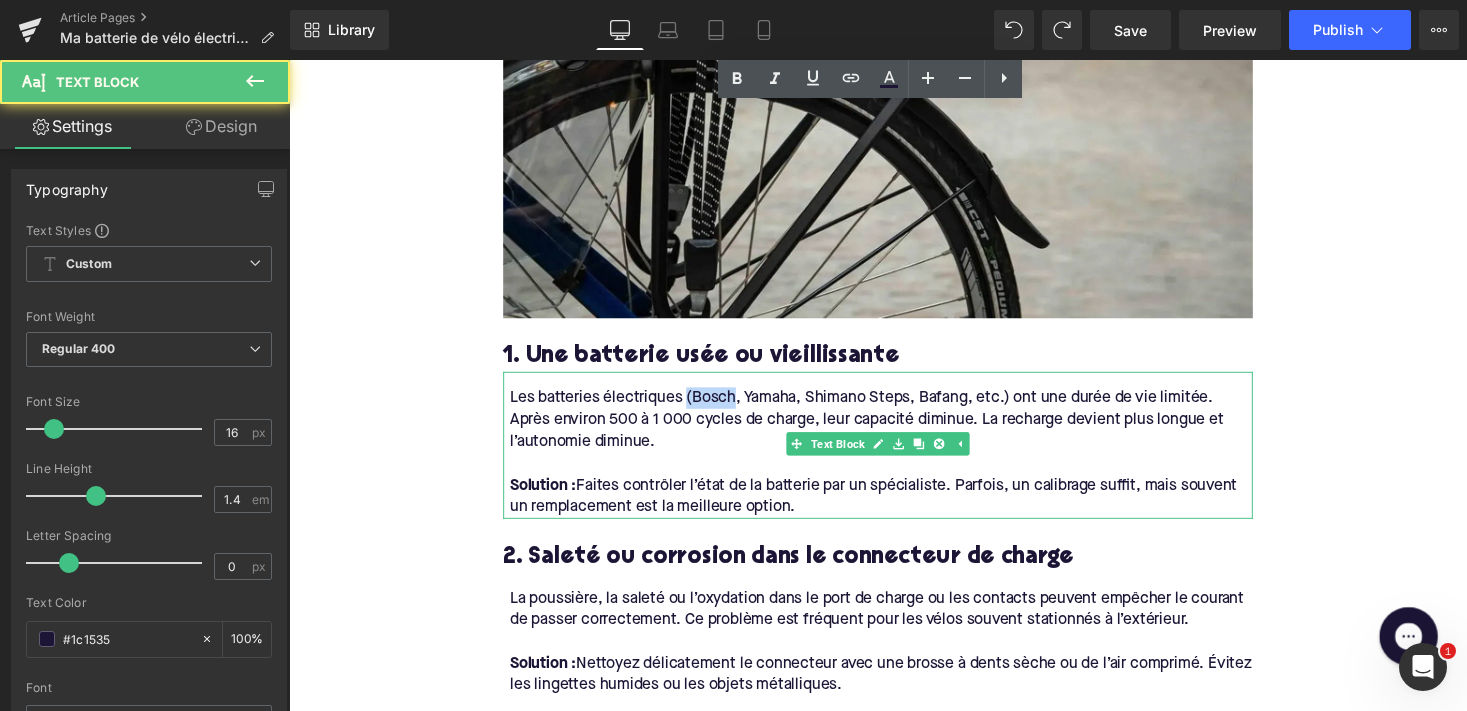 click on "Les batteries électriques (Bosch, Yamaha, Shimano Steps, Bafang, etc.) ont une durée de vie limitée. Après environ 500 à 1 000 cycles de charge, leur capacité diminue. La recharge devient plus longue et l’autonomie diminue." at bounding box center (882, 429) 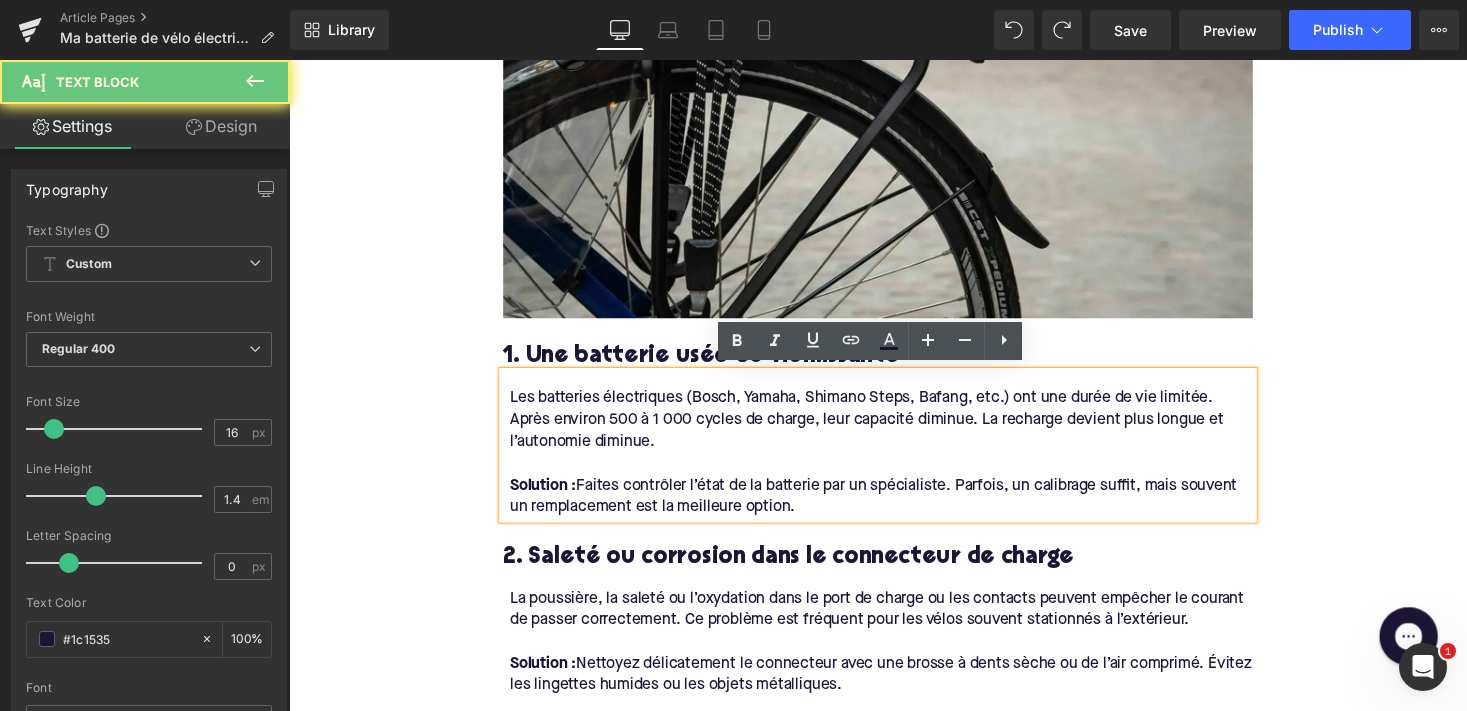 click on "Les batteries électriques (Bosch, Yamaha, Shimano Steps, Bafang, etc.) ont une durée de vie limitée. Après environ 500 à 1 000 cycles de charge, leur capacité diminue. La recharge devient plus longue et l’autonomie diminue." at bounding box center (882, 429) 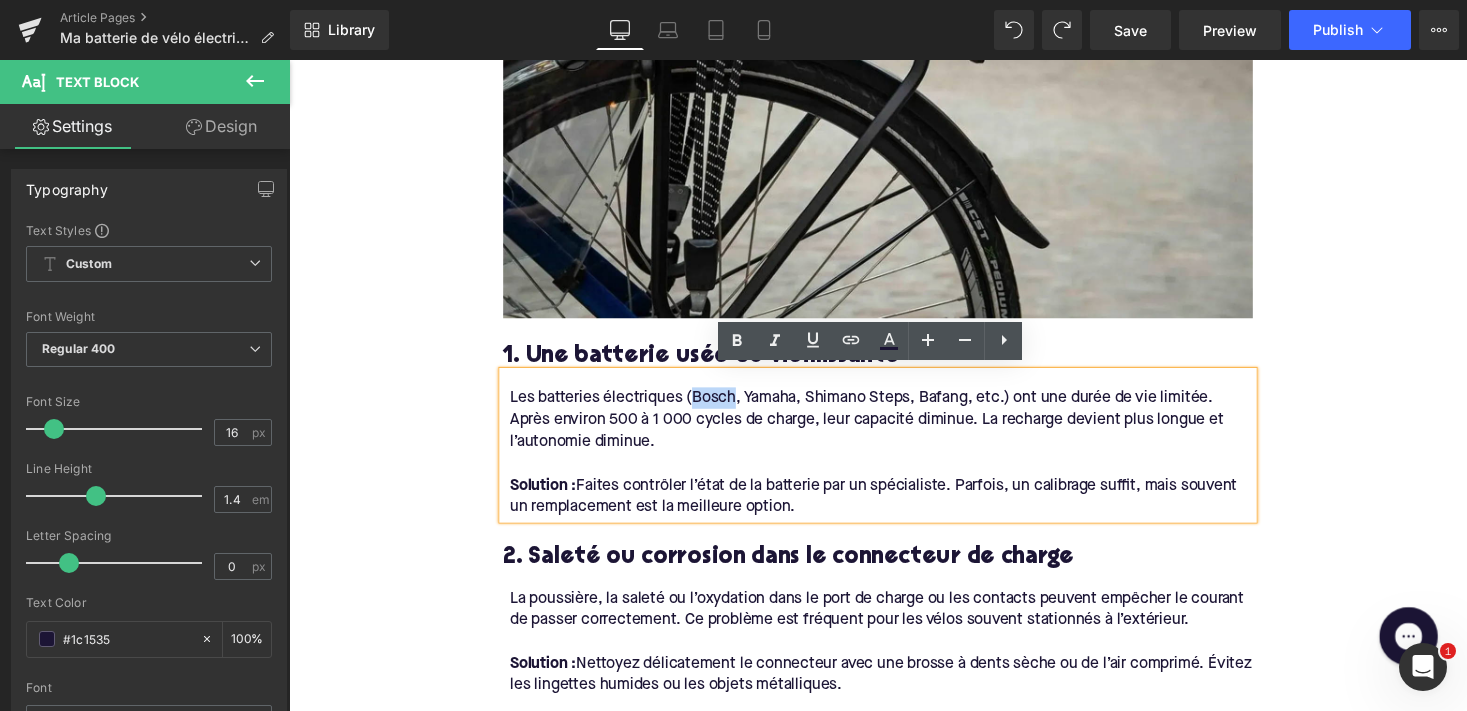 drag, startPoint x: 699, startPoint y: 403, endPoint x: 745, endPoint y: 405, distance: 46.043457 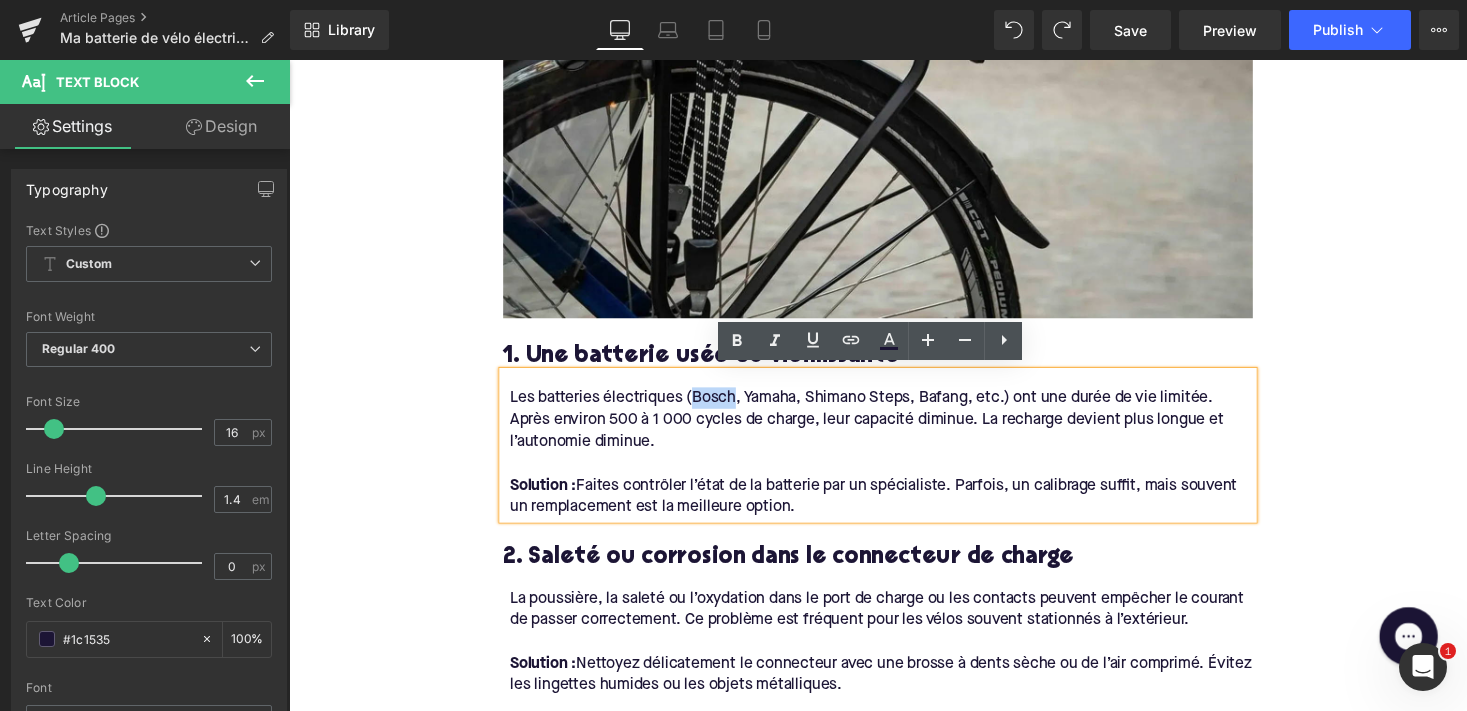 click on "Les batteries électriques (Bosch, Yamaha, Shimano Steps, Bafang, etc.) ont une durée de vie limitée. Après environ 500 à 1 000 cycles de charge, leur capacité diminue. La recharge devient plus longue et l’autonomie diminue." at bounding box center [882, 429] 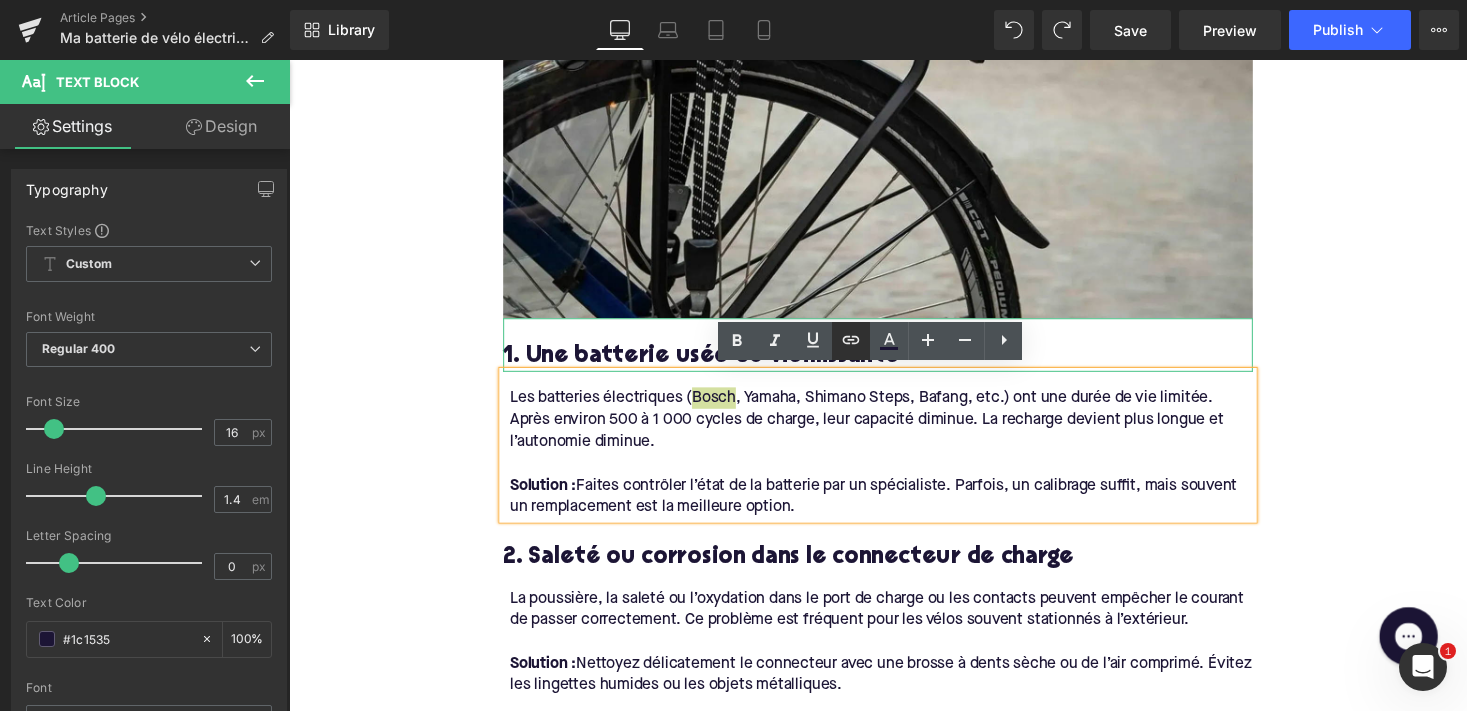 click 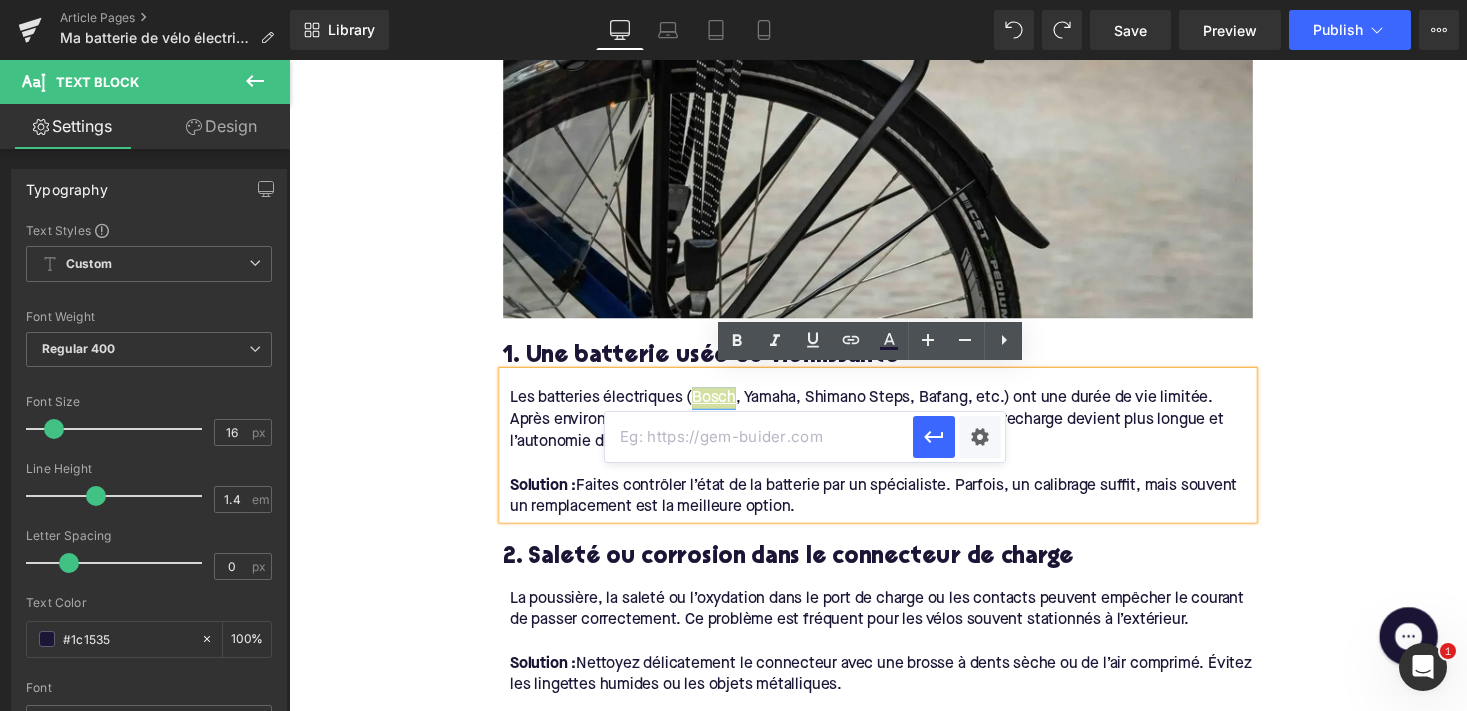 click at bounding box center [759, 437] 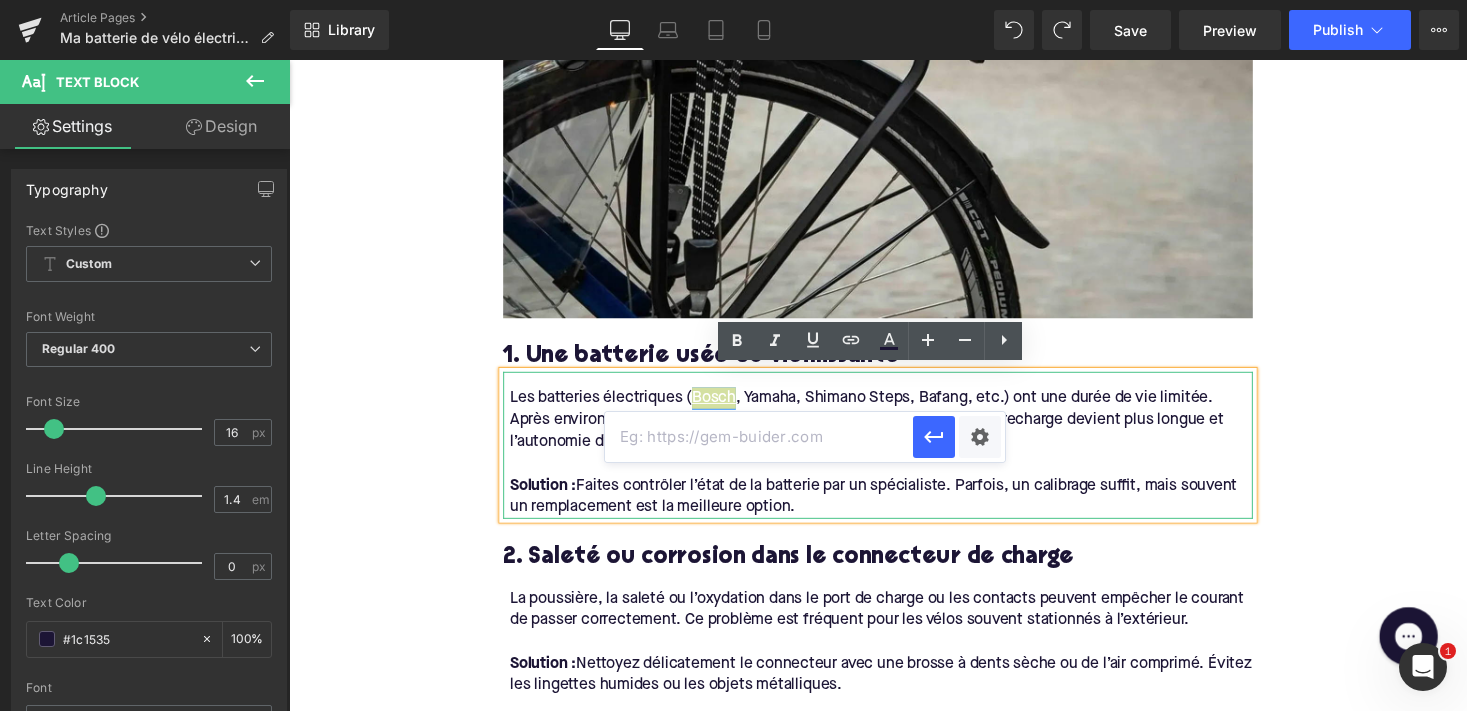 paste on "[URL][DOMAIN_NAME]" 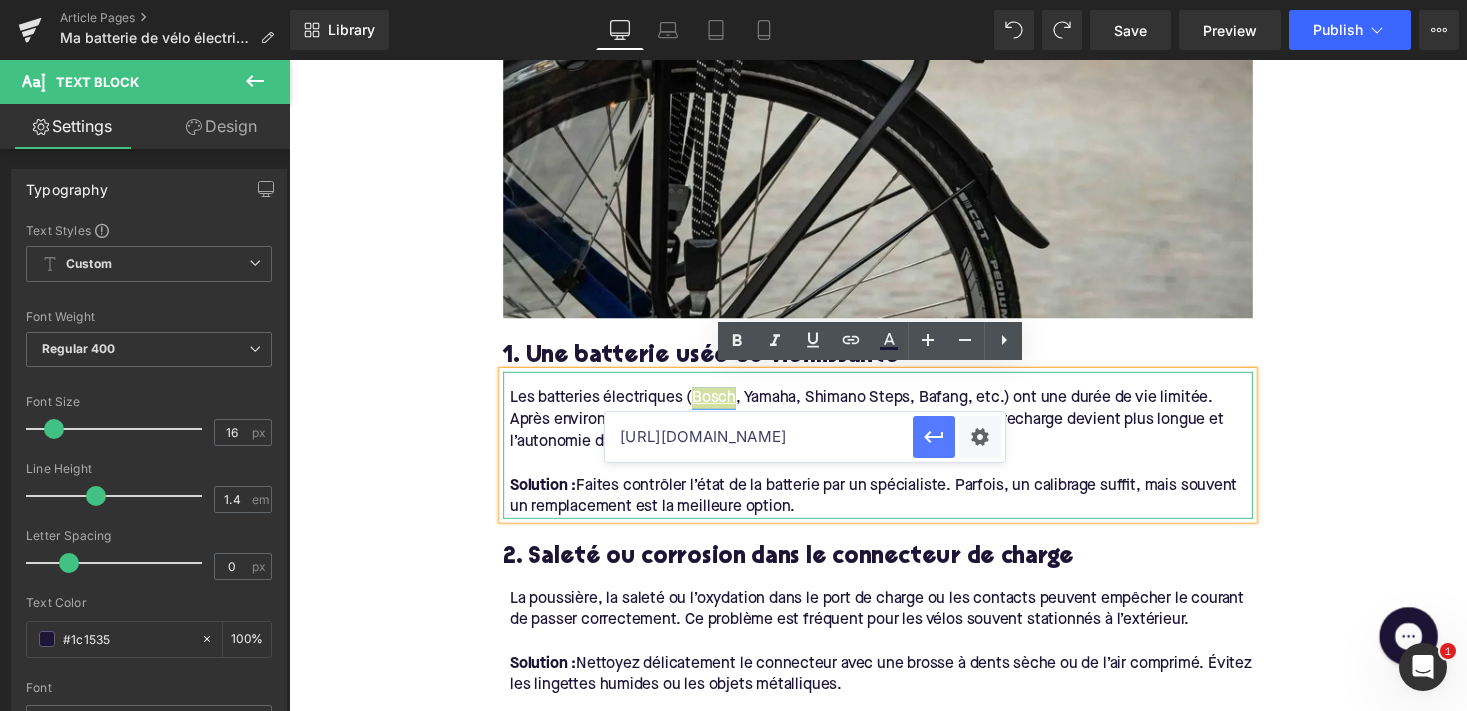 type on "[URL][DOMAIN_NAME]" 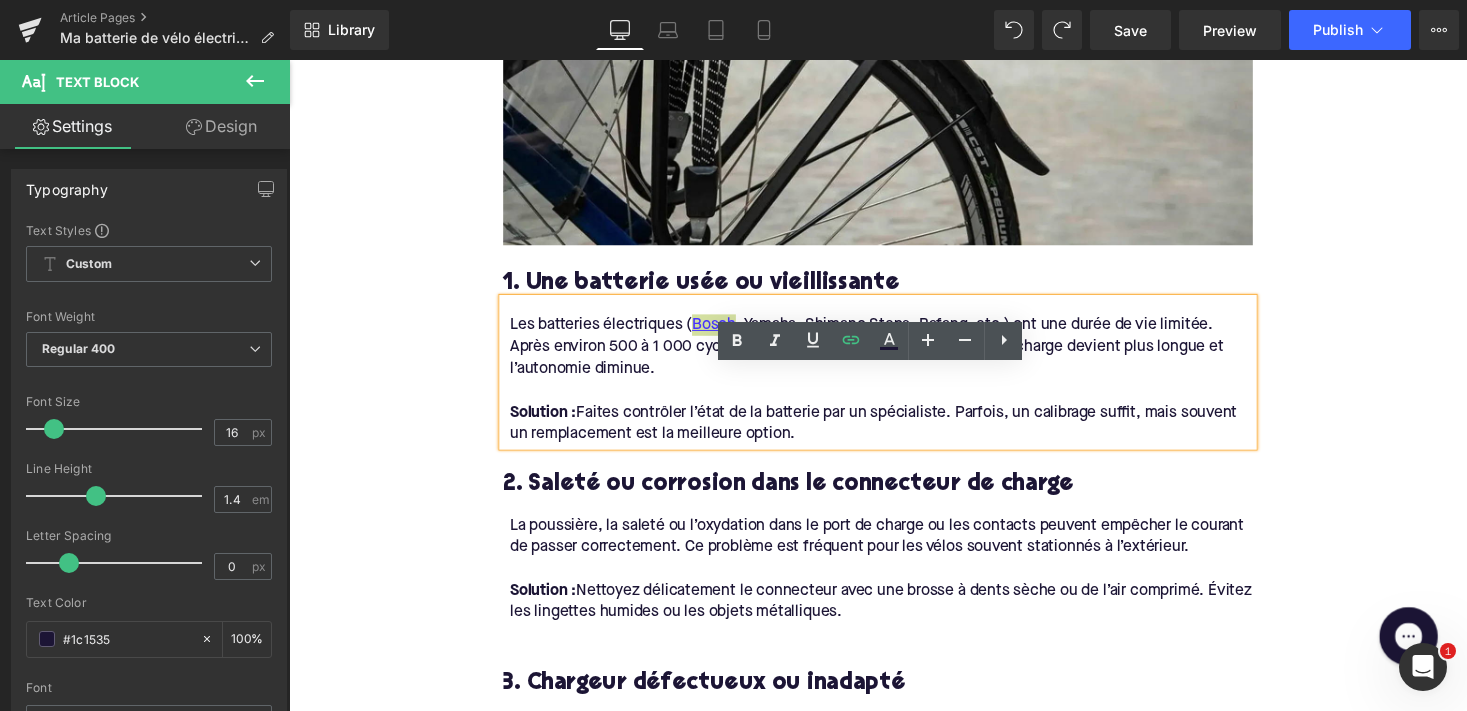 scroll, scrollTop: 2008, scrollLeft: 0, axis: vertical 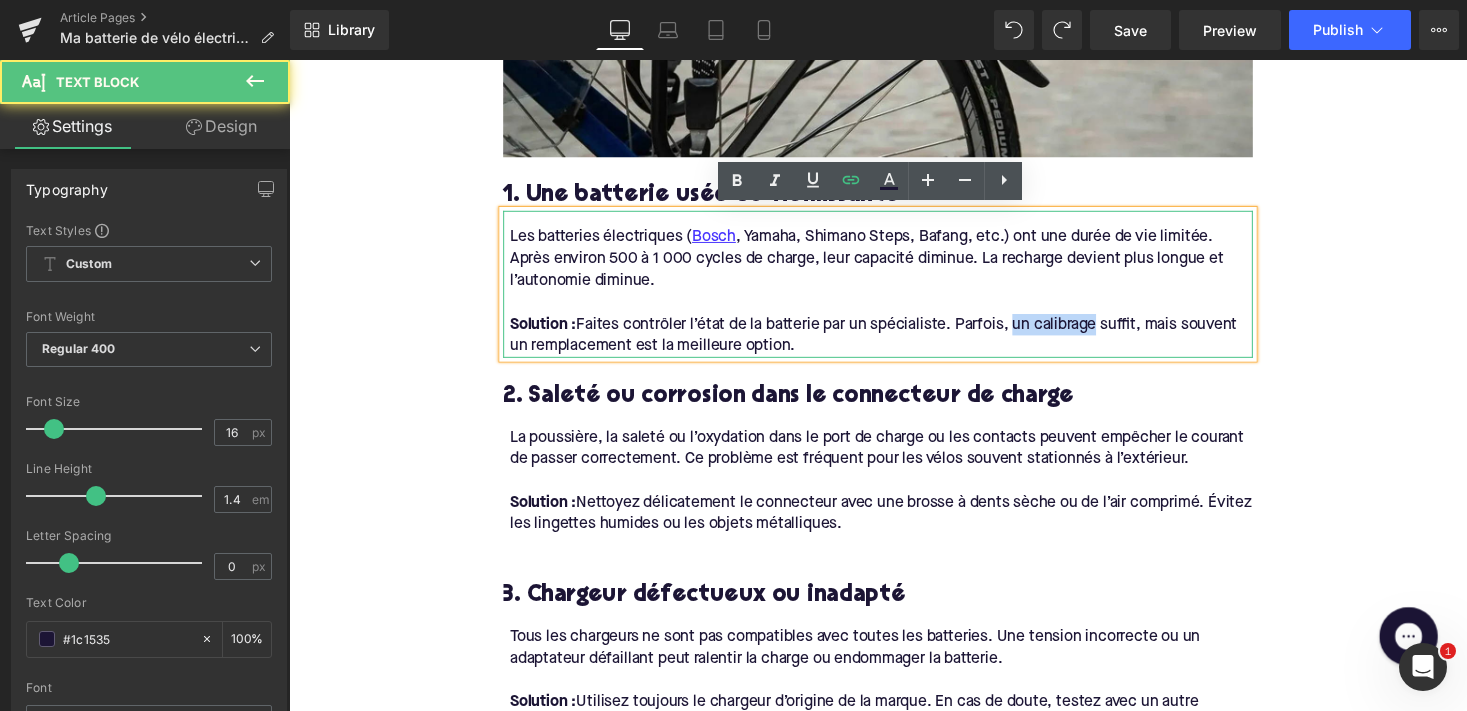 drag, startPoint x: 1034, startPoint y: 326, endPoint x: 1118, endPoint y: 326, distance: 84 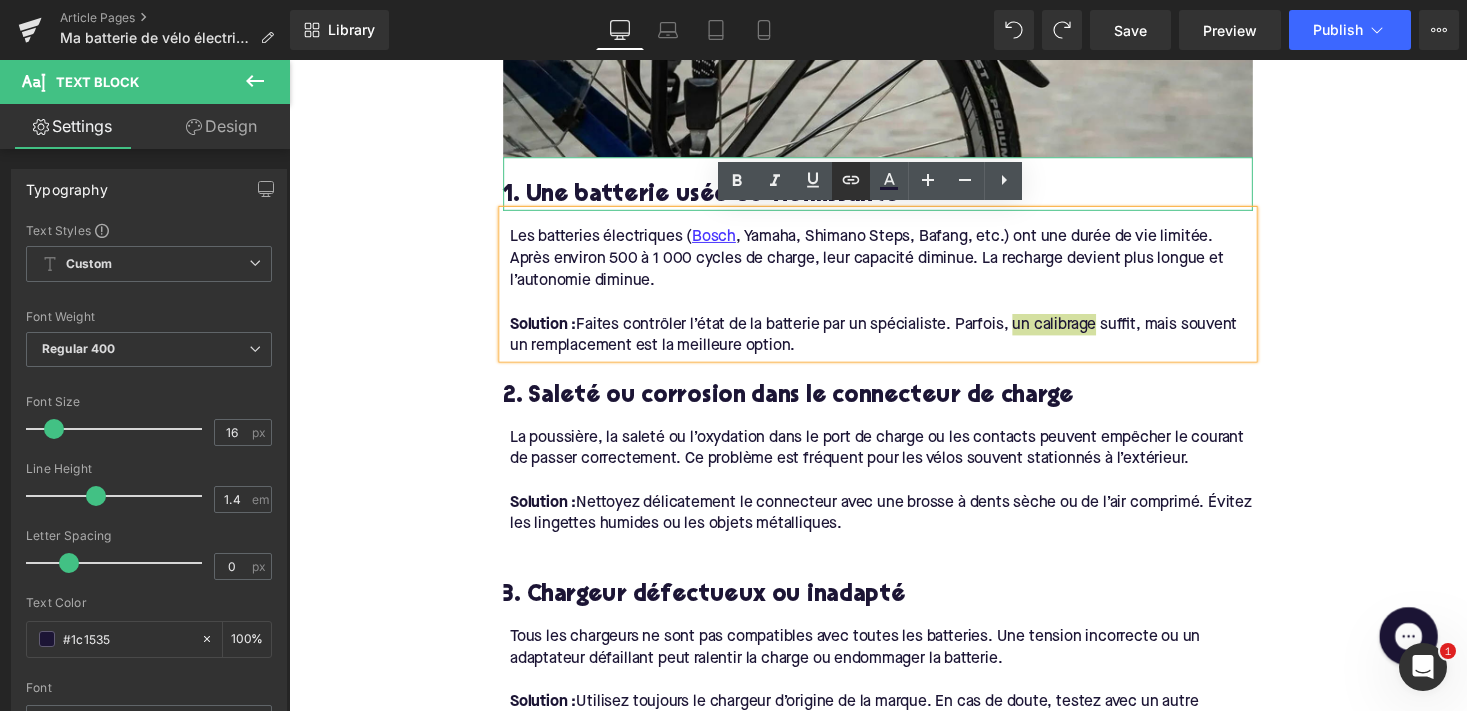 drag, startPoint x: 864, startPoint y: 172, endPoint x: 579, endPoint y: 179, distance: 285.08594 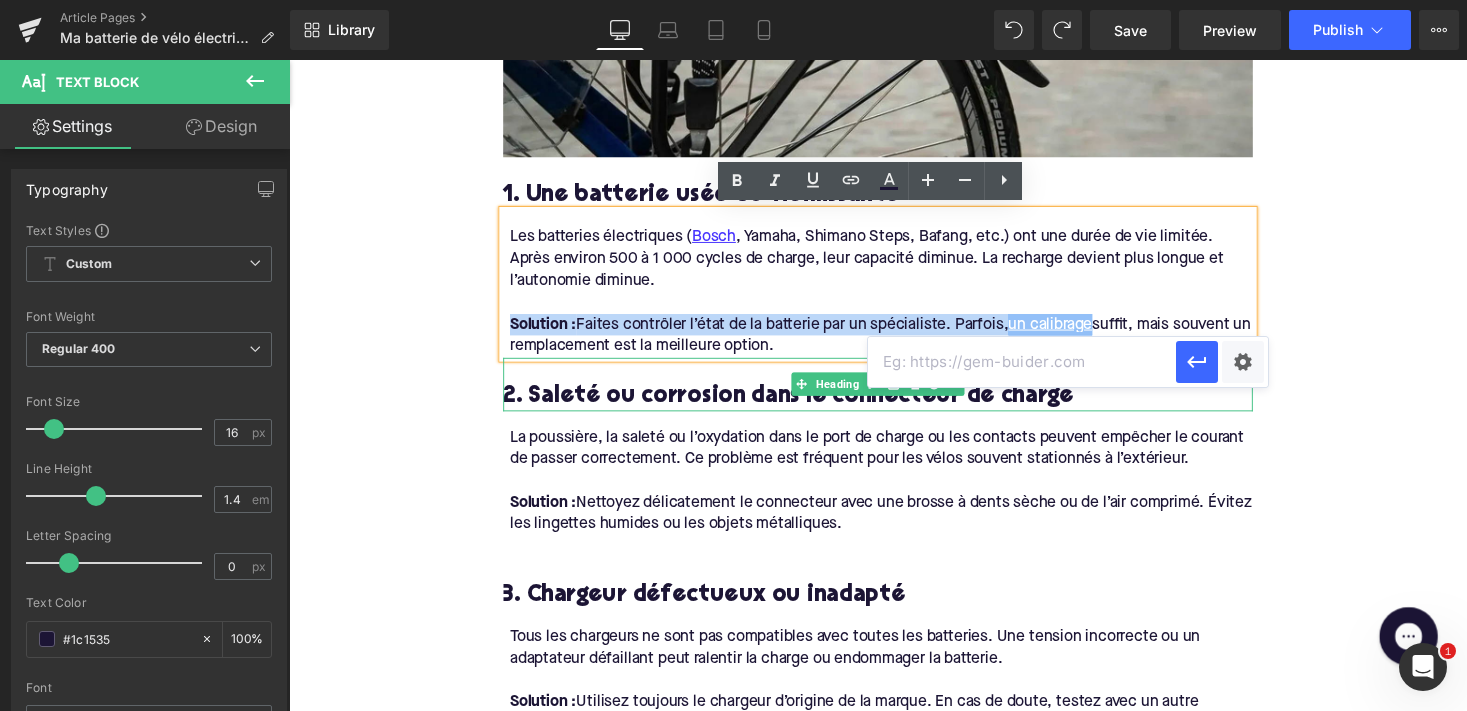 click on "2. Saleté ou corrosion dans le connecteur de charge" at bounding box center (894, 405) 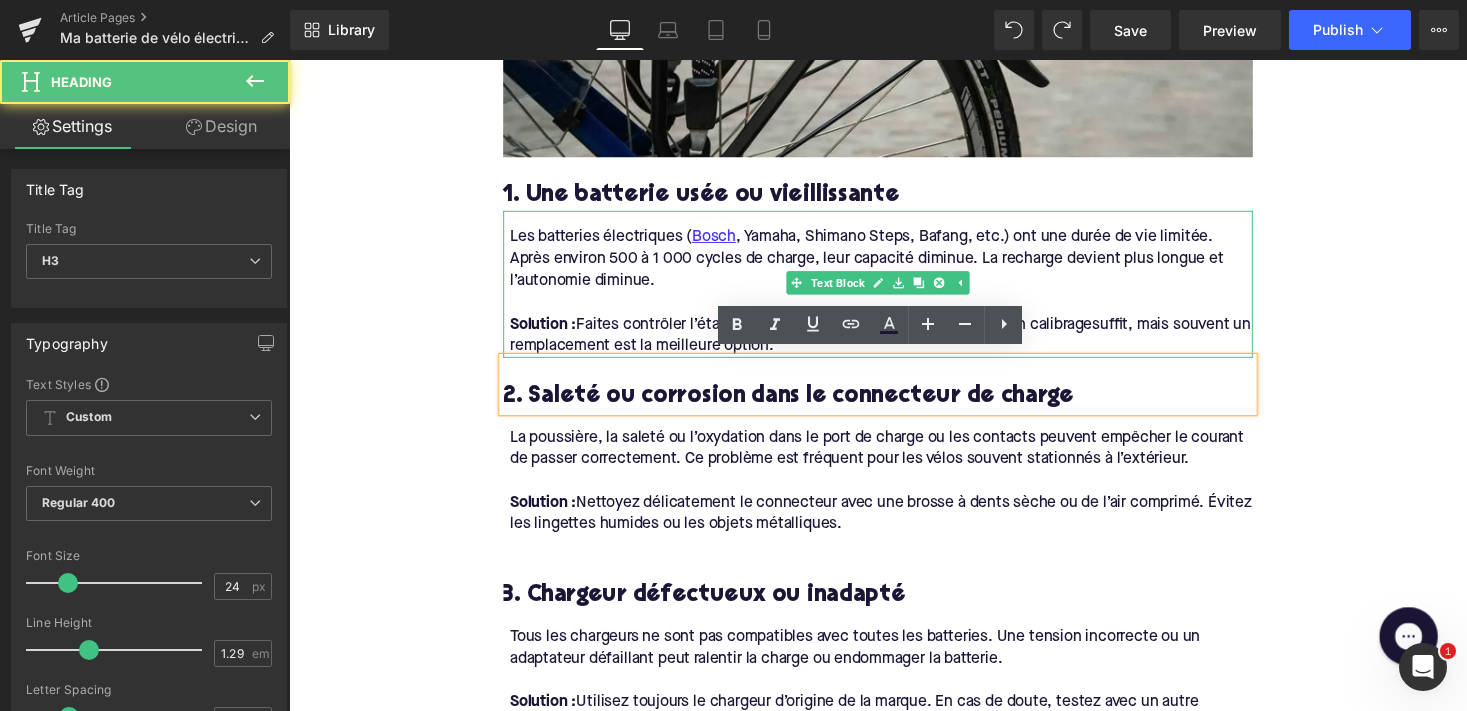 click on "Solution :  Faites contrôler l’état de la batterie par un spécialiste. Parfois,  un calibrage  suffit, mais souvent un remplacement est la meilleure option." at bounding box center [897, 343] 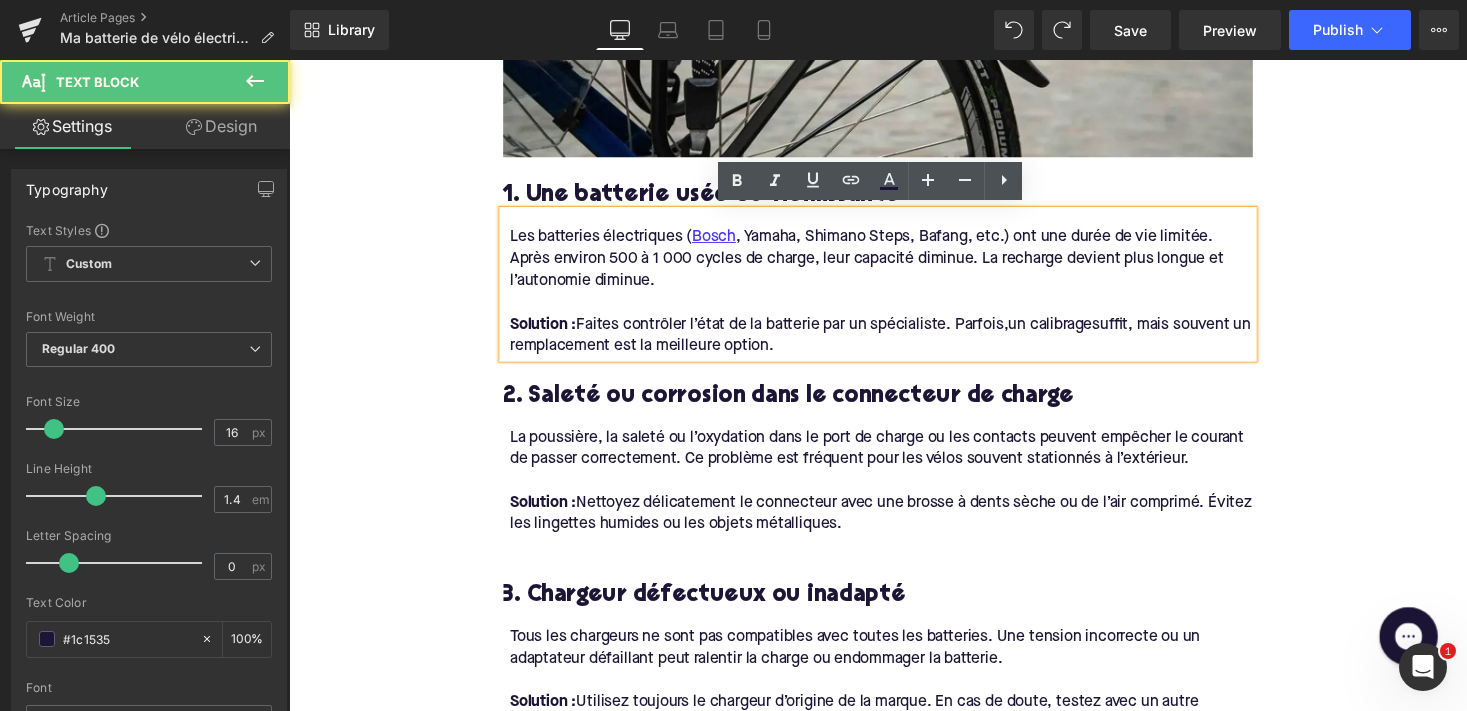 drag, startPoint x: 1117, startPoint y: 330, endPoint x: 1035, endPoint y: 330, distance: 82 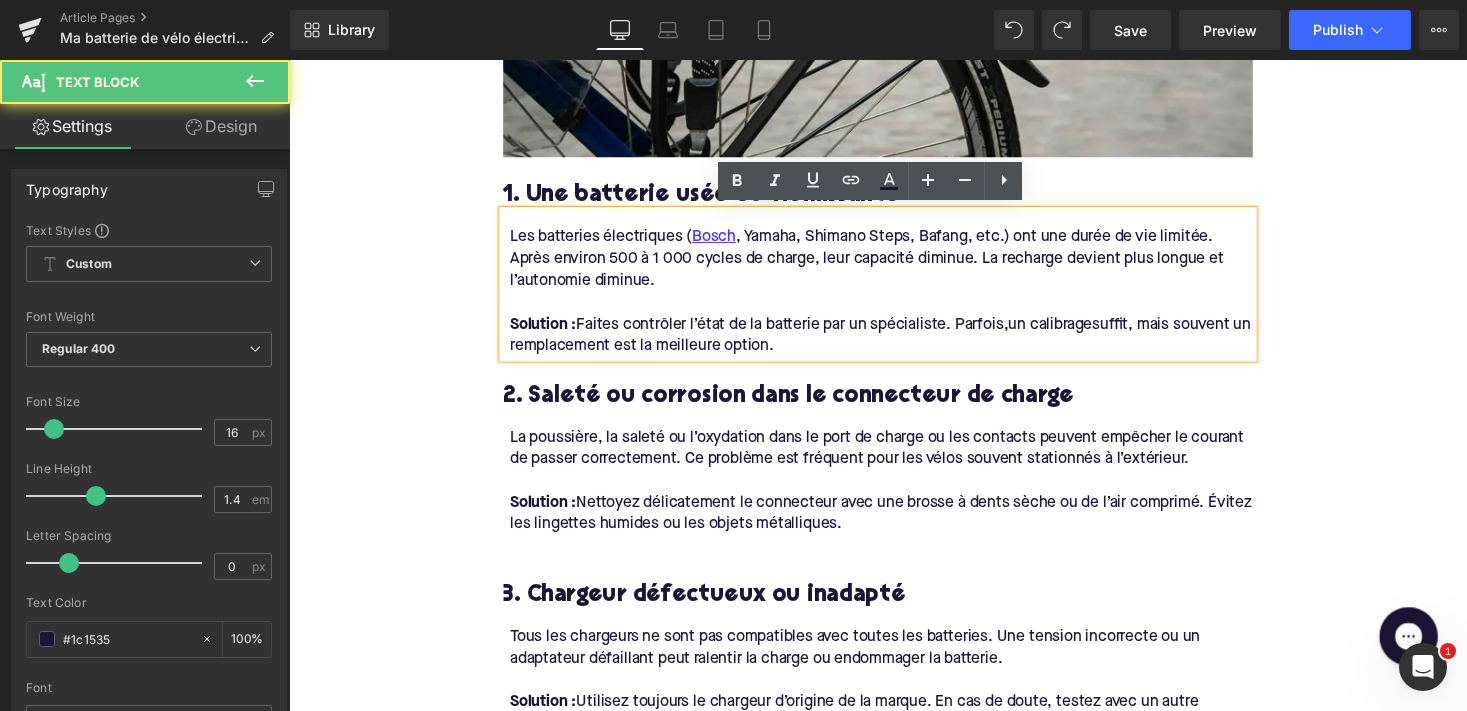 click on "Solution :  Faites contrôler l’état de la batterie par un spécialiste. Parfois,  un calibrage  suffit, mais souvent un remplacement est la meilleure option." at bounding box center [897, 343] 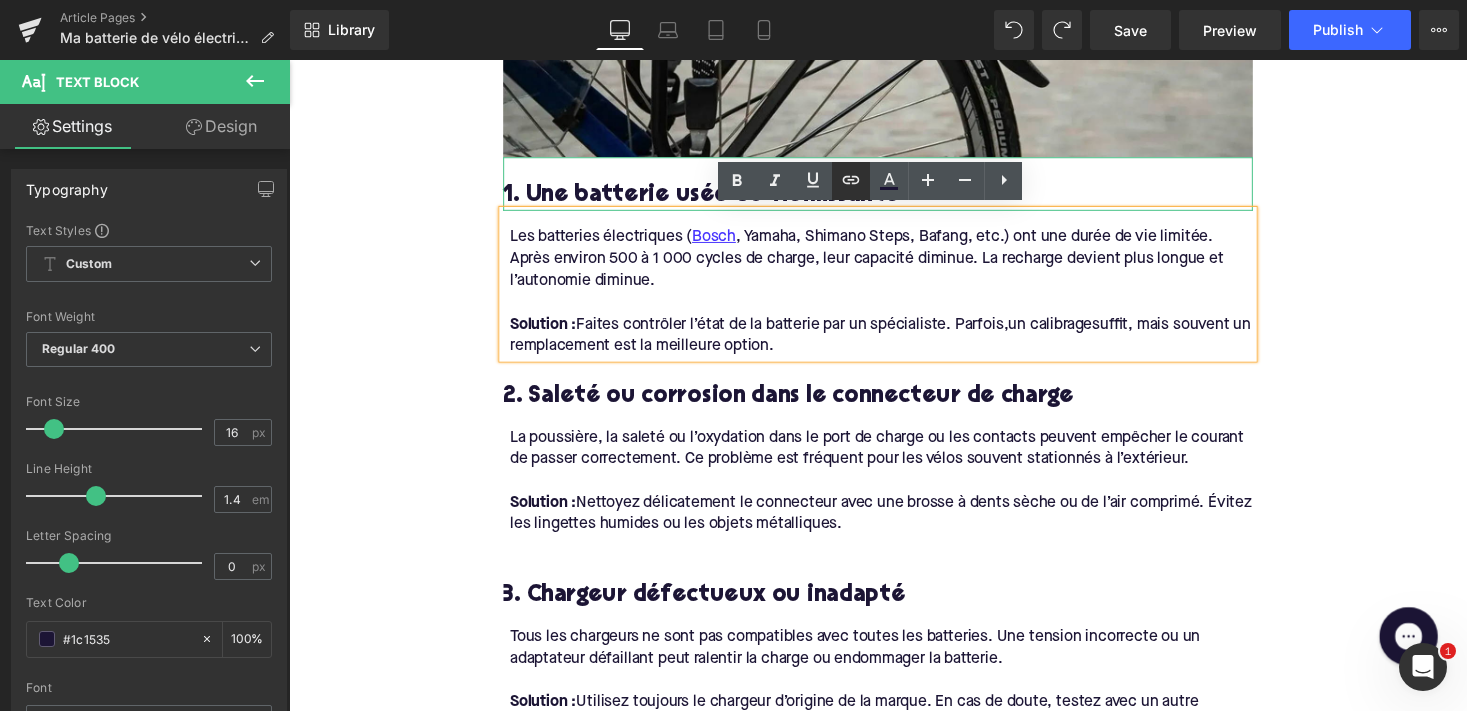 drag, startPoint x: 854, startPoint y: 170, endPoint x: 580, endPoint y: 148, distance: 274.8818 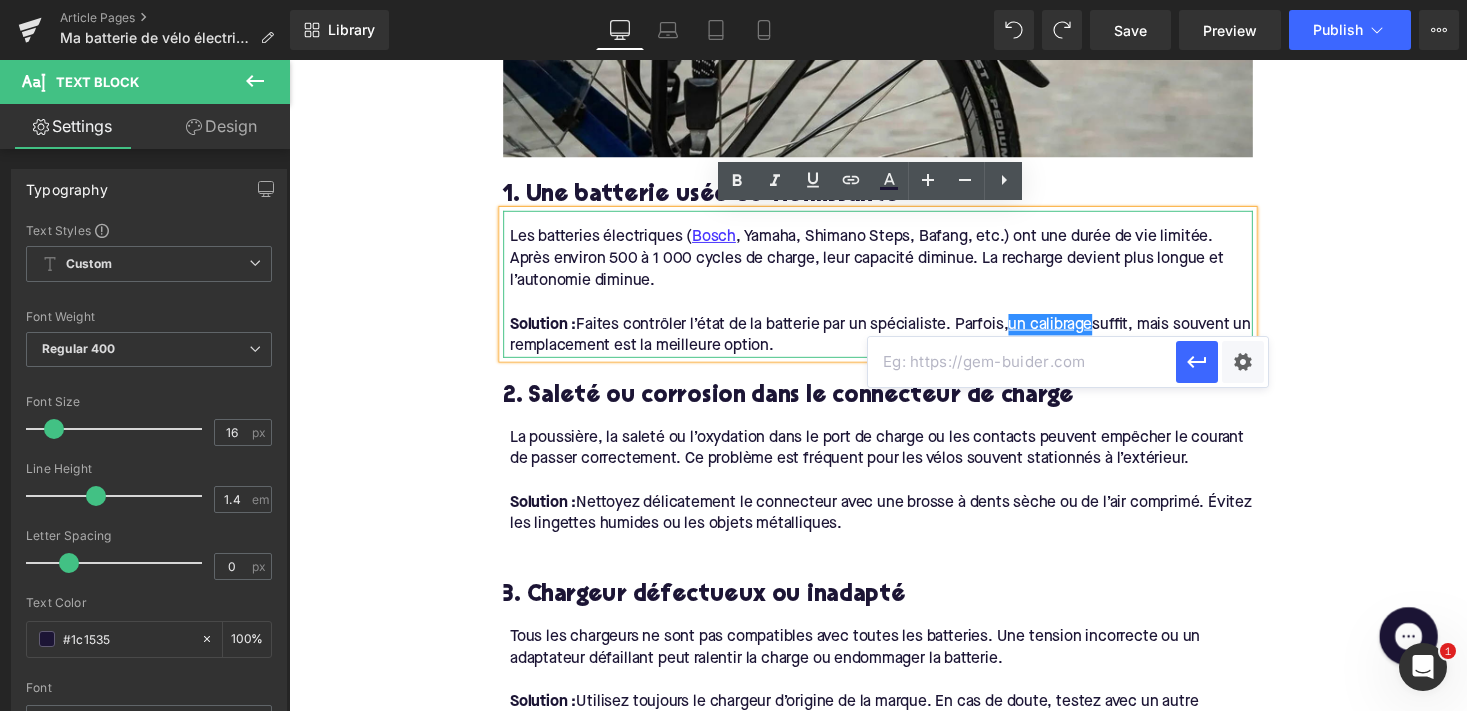 click at bounding box center (1022, 362) 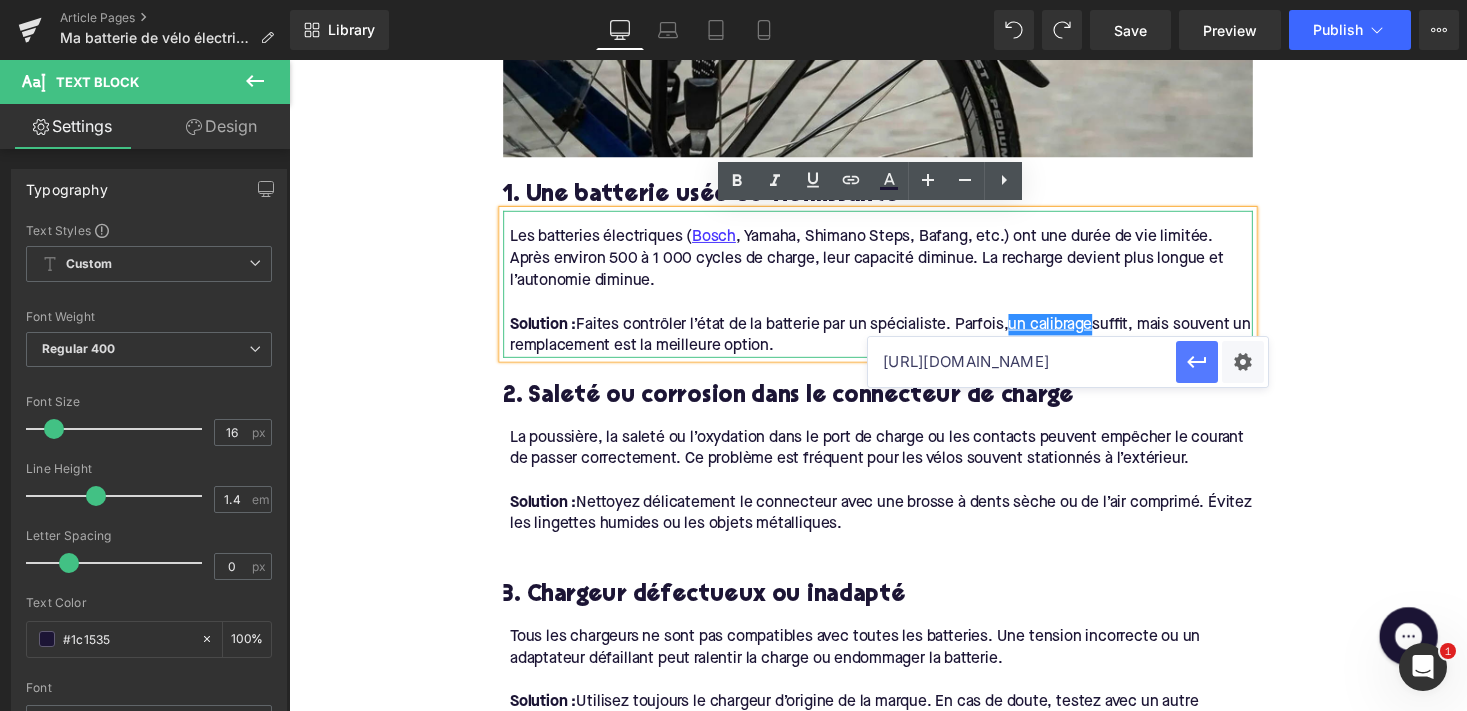 click 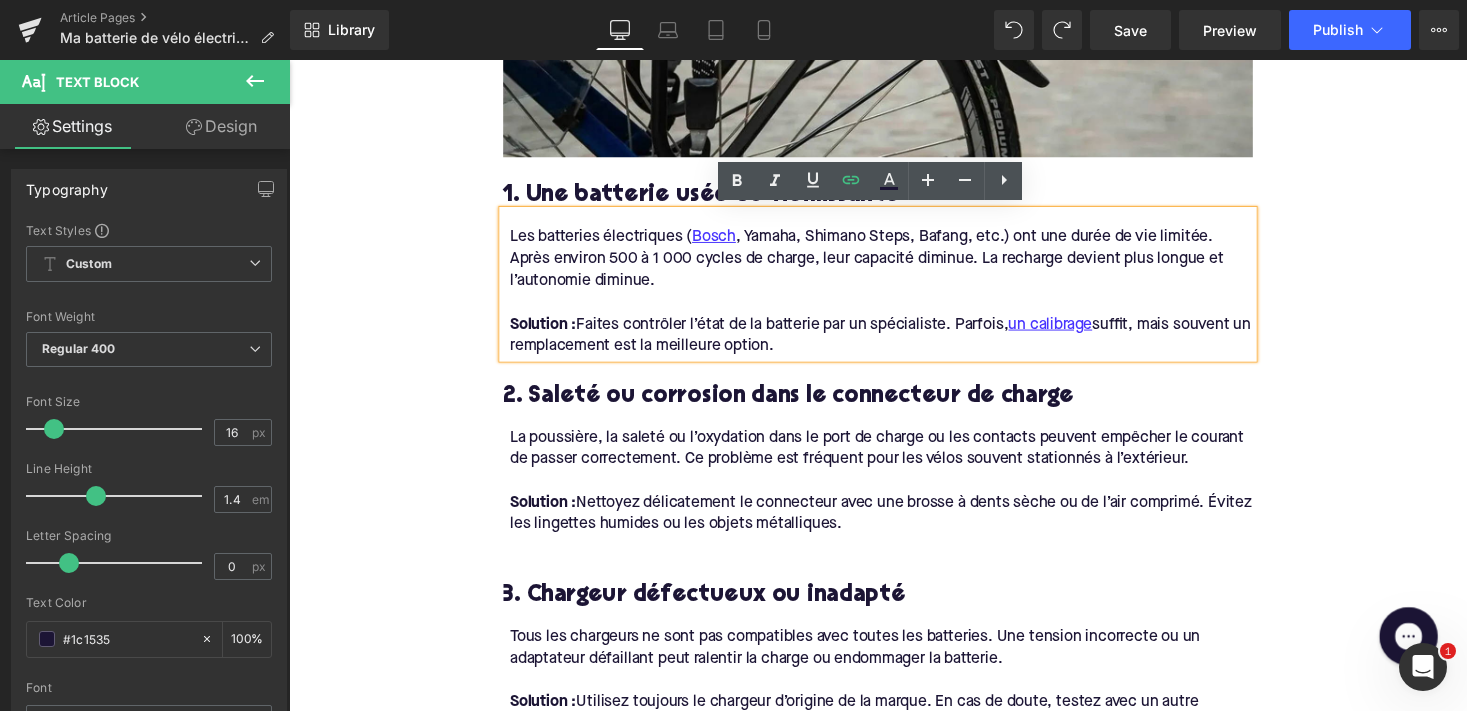 click on "La poussière, la saleté ou l’oxydation dans le port de charge ou les contacts peuvent empêcher le courant de passer correctement. Ce problème est fréquent pour les vélos souvent stationnés à l’extérieur. Solution :  Nettoyez délicatement le connecteur avec une brosse à dents sèche ou de l’air comprimé. Évitez les lingettes humides ou les objets métalliques. Text Block" at bounding box center (894, 496) 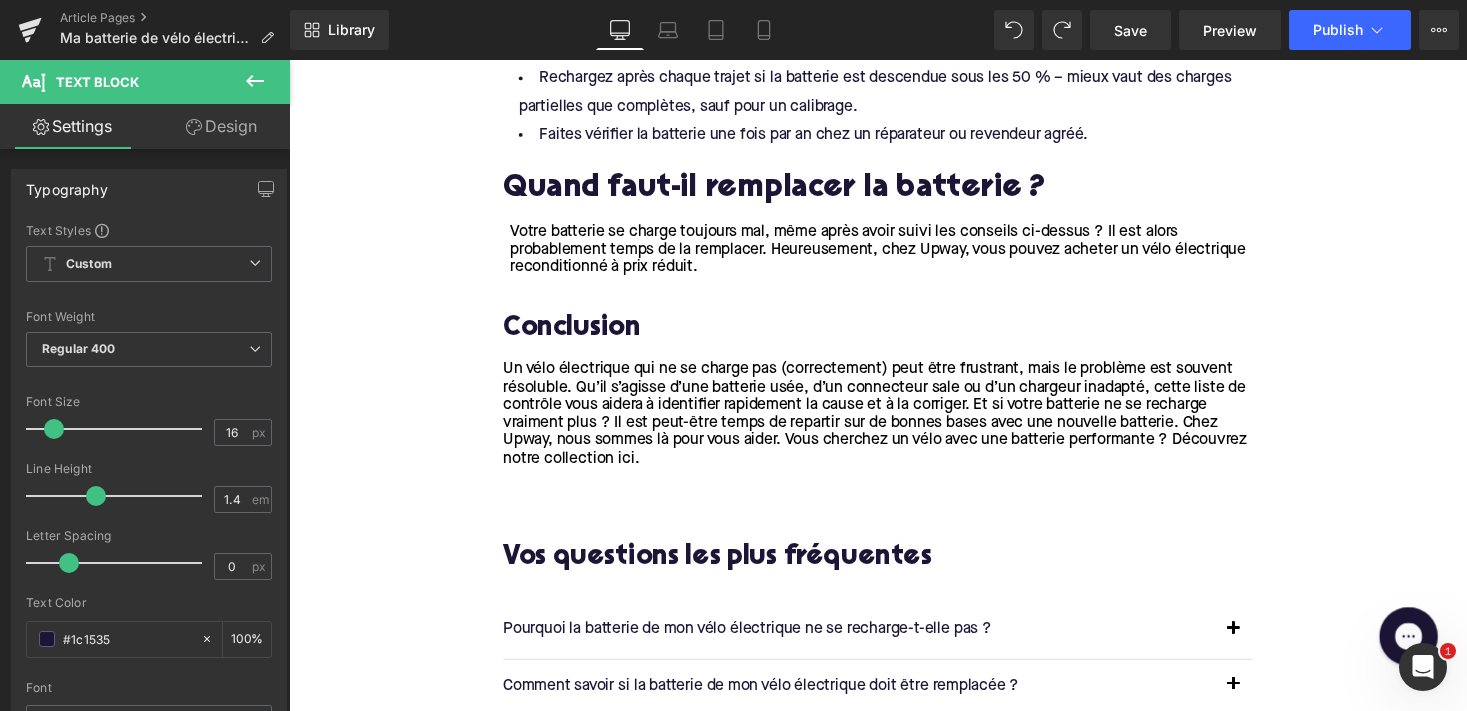 scroll, scrollTop: 3521, scrollLeft: 0, axis: vertical 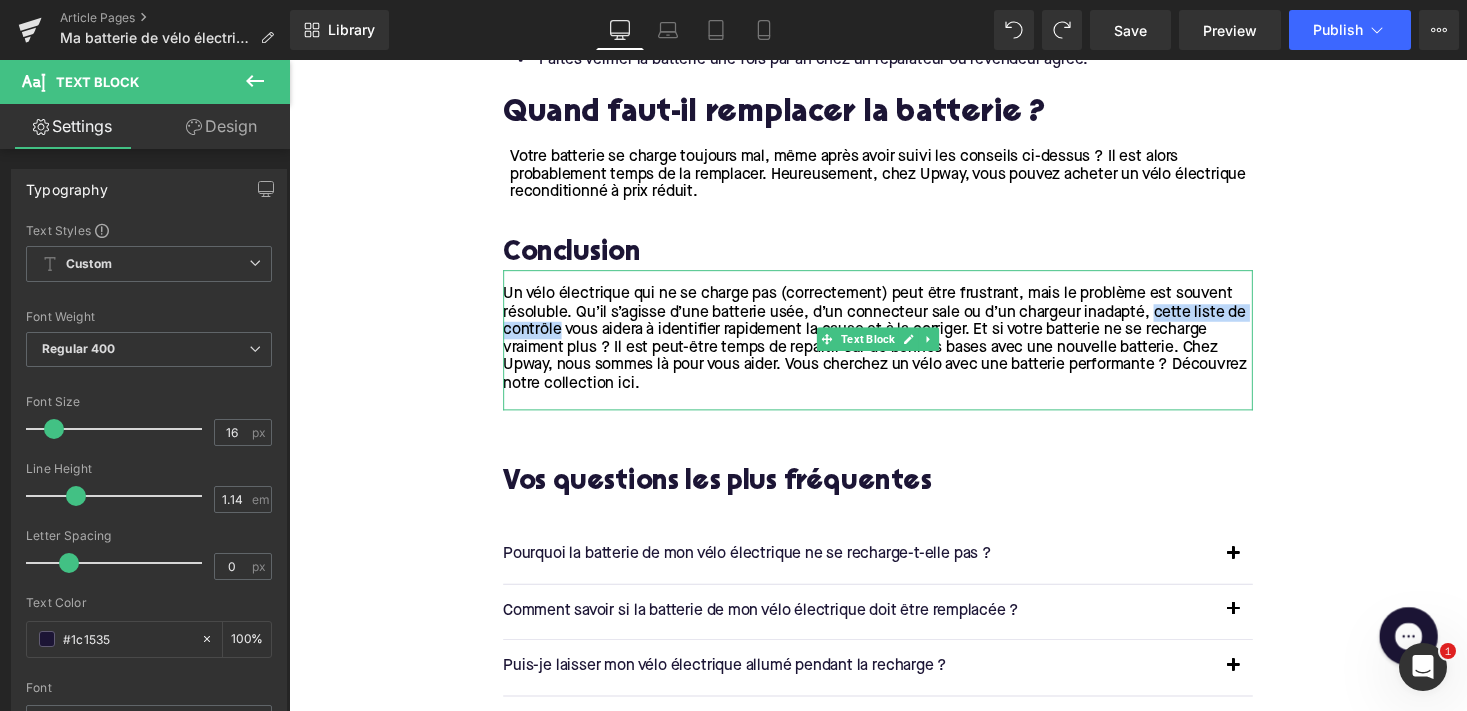 drag, startPoint x: 1176, startPoint y: 325, endPoint x: 563, endPoint y: 340, distance: 613.1835 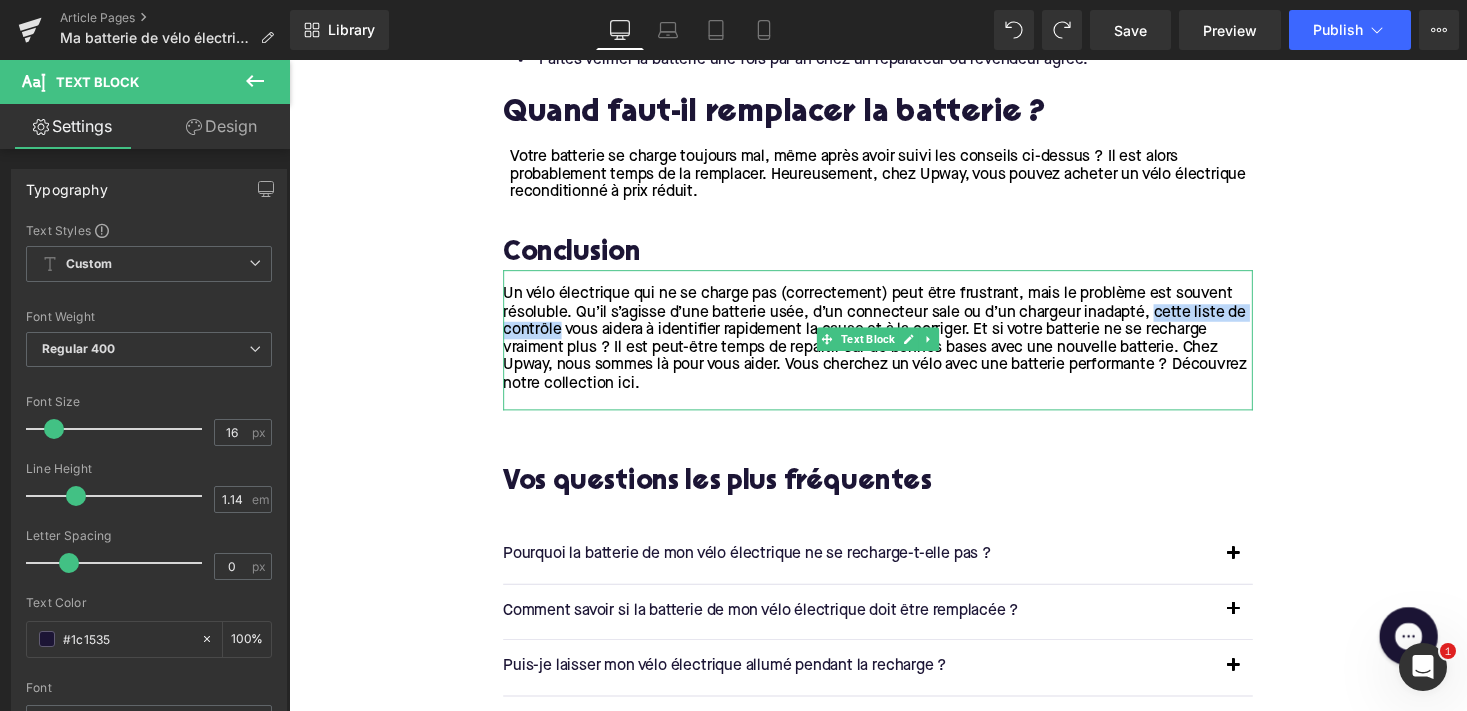 click on "Un vélo électrique qui ne se charge pas (correctement) peut être frustrant, mais le problème est souvent résoluble. Qu’il s’agisse d’une batterie usée, d’un connecteur sale ou d’un chargeur inadapté, cette liste de contrôle vous aidera à identifier rapidement la cause et à la corriger. Et si votre batterie ne se recharge vraiment plus ? Il est peut-être temps de repartir sur de bonnes bases avec une nouvelle batterie. Chez Upway, nous sommes là pour vous aider. Vous cherchez un vélo avec une batterie performante ? Découvrez notre collection ici." at bounding box center [891, 346] 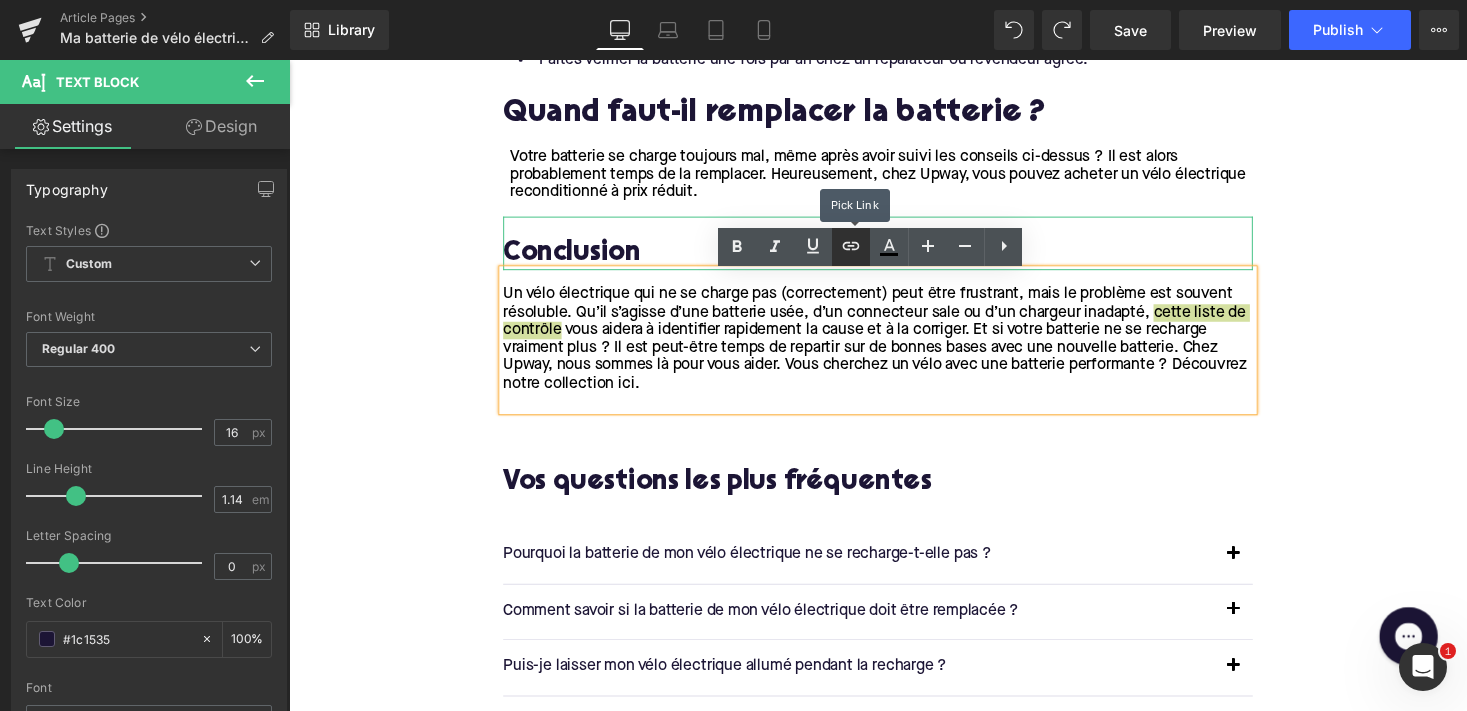 click 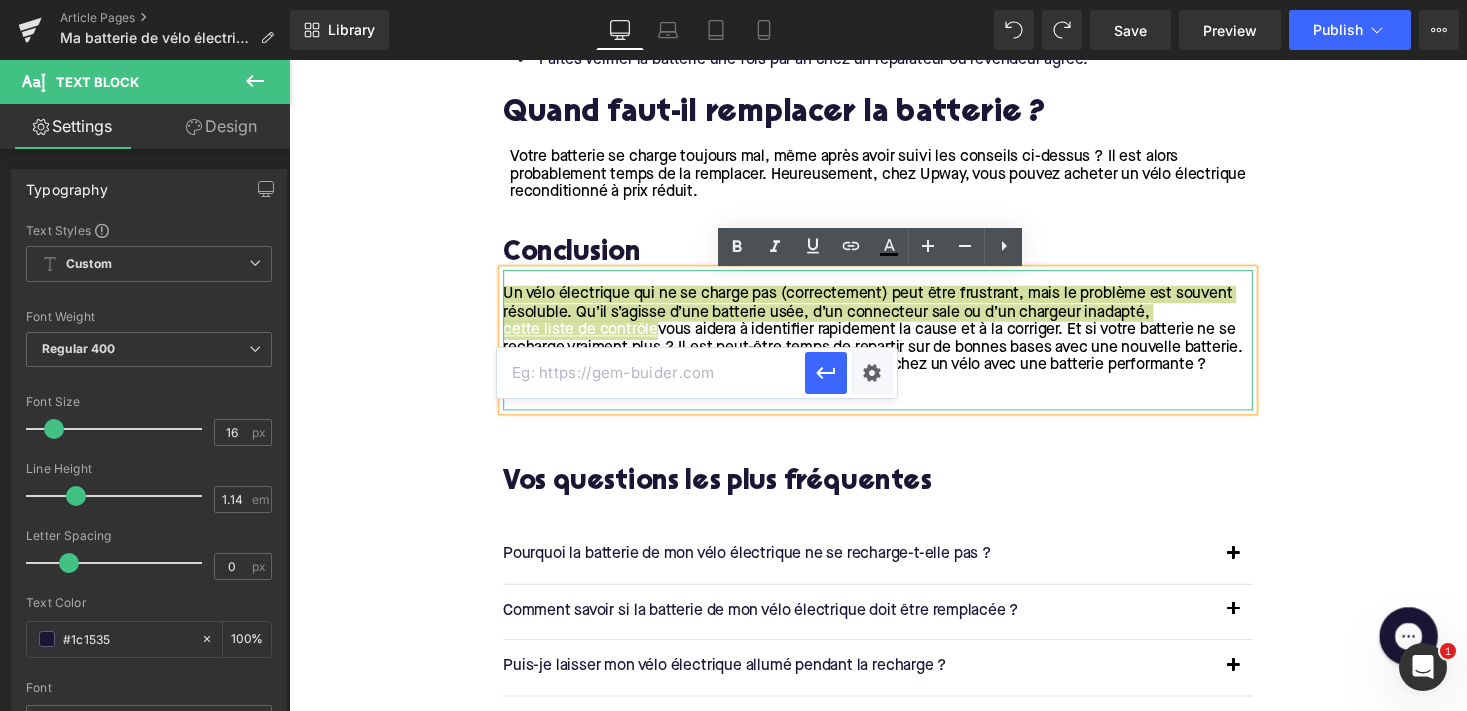 click at bounding box center [651, 373] 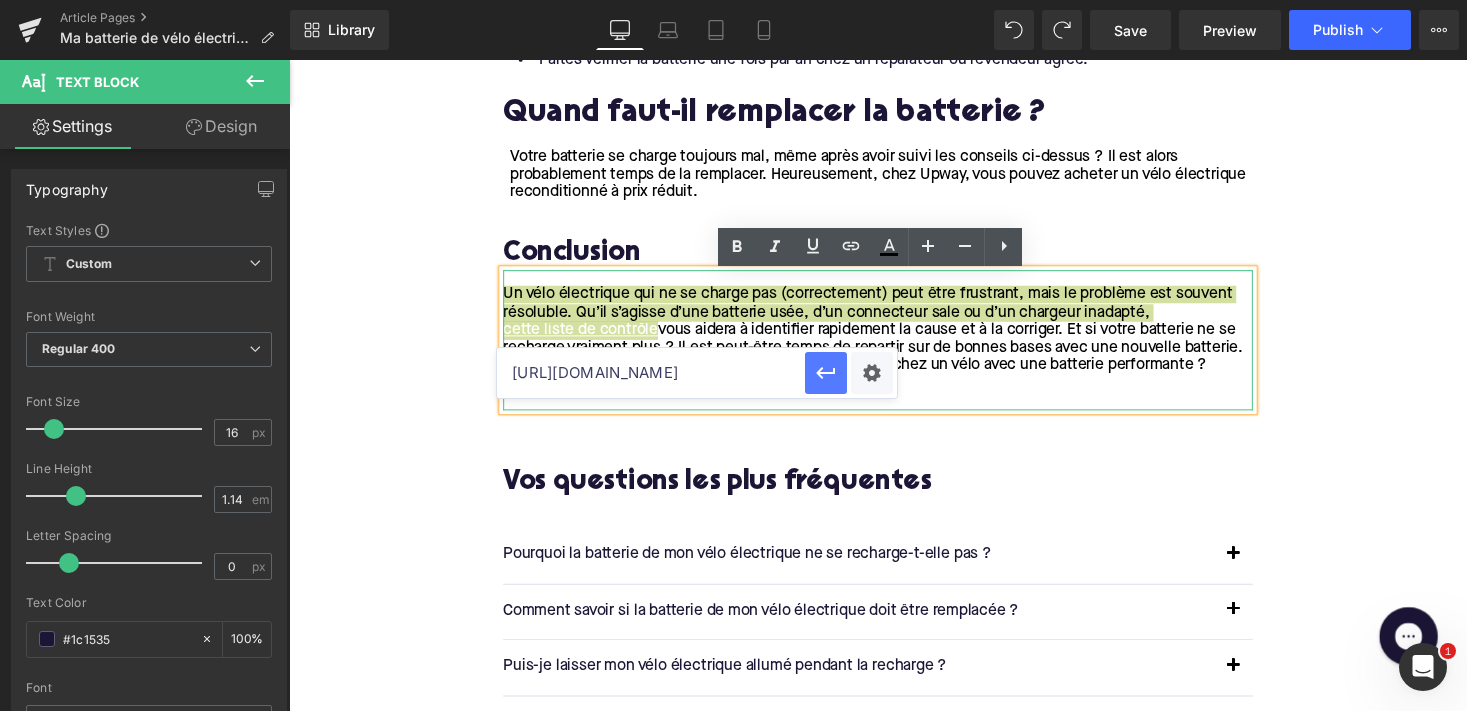 click 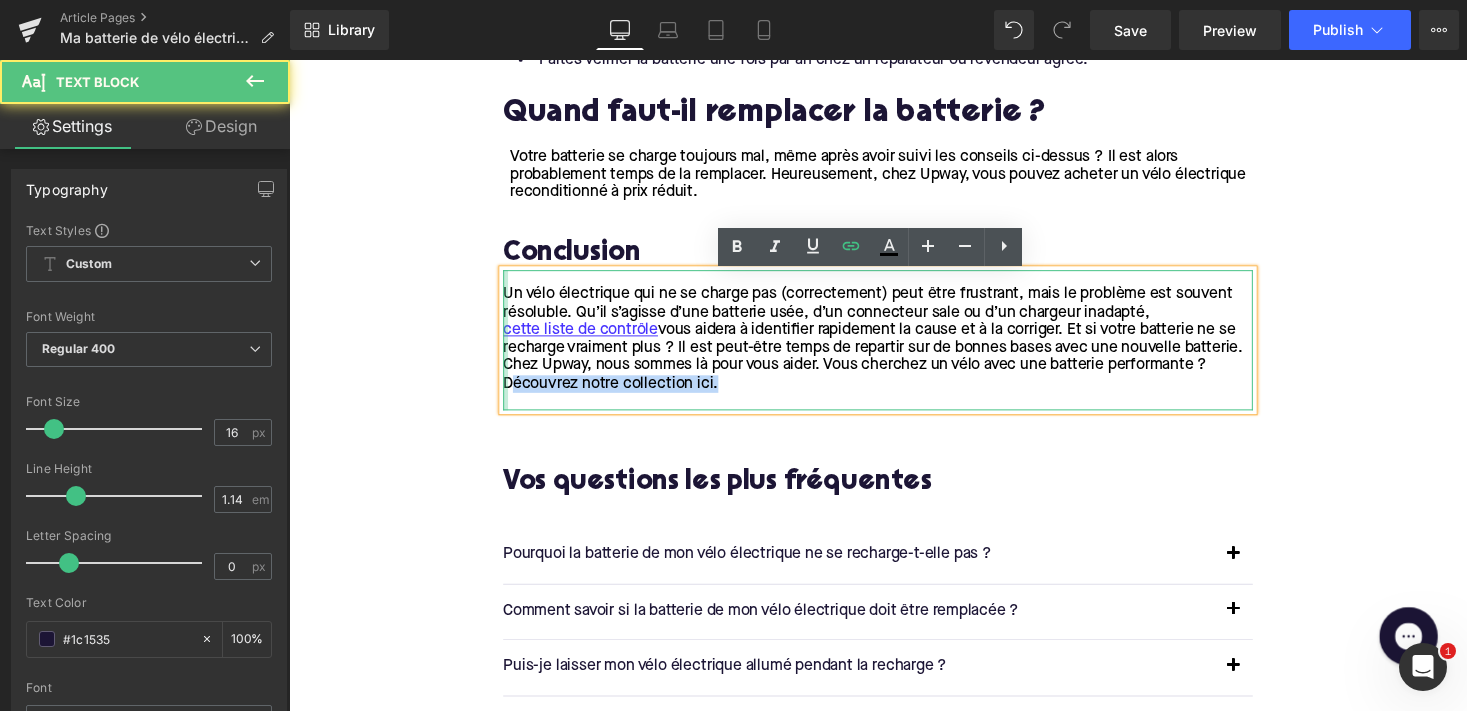drag, startPoint x: 721, startPoint y: 394, endPoint x: 507, endPoint y: 401, distance: 214.11446 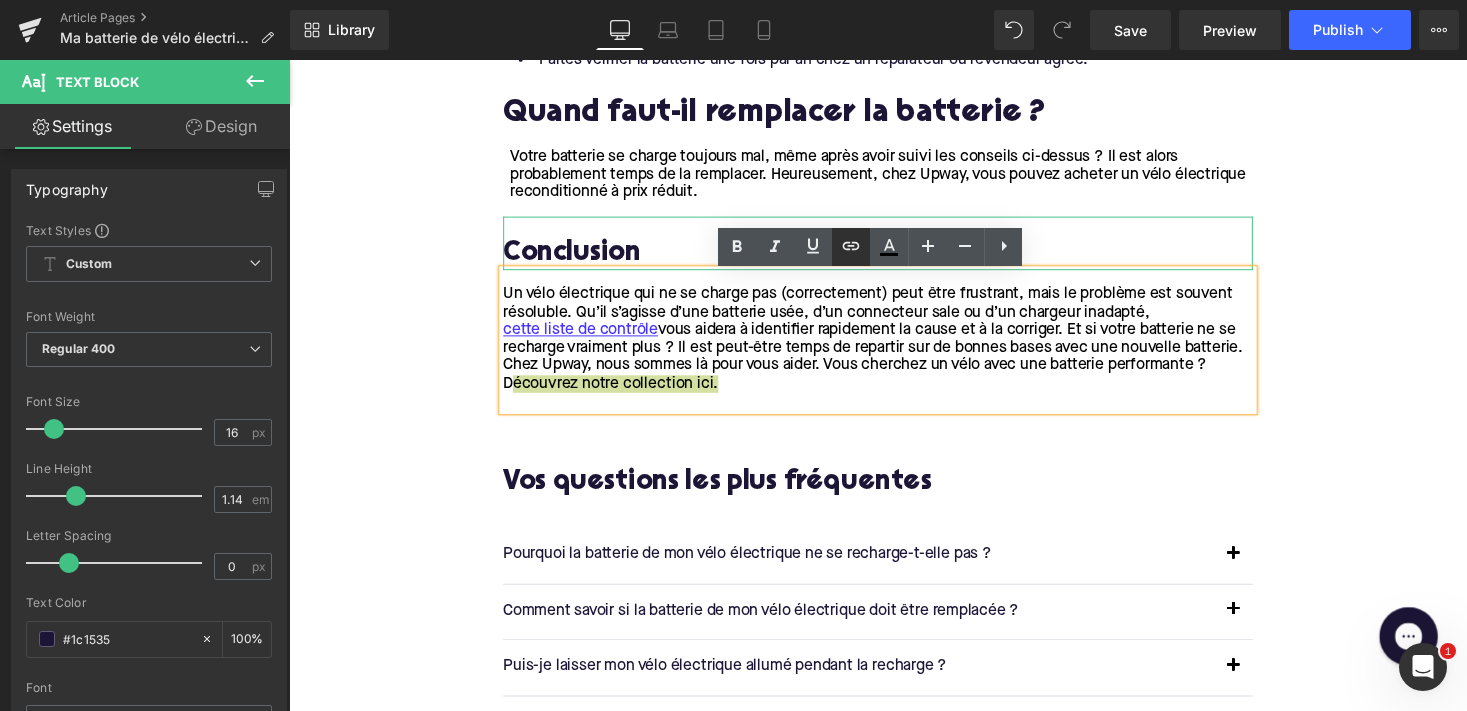 click 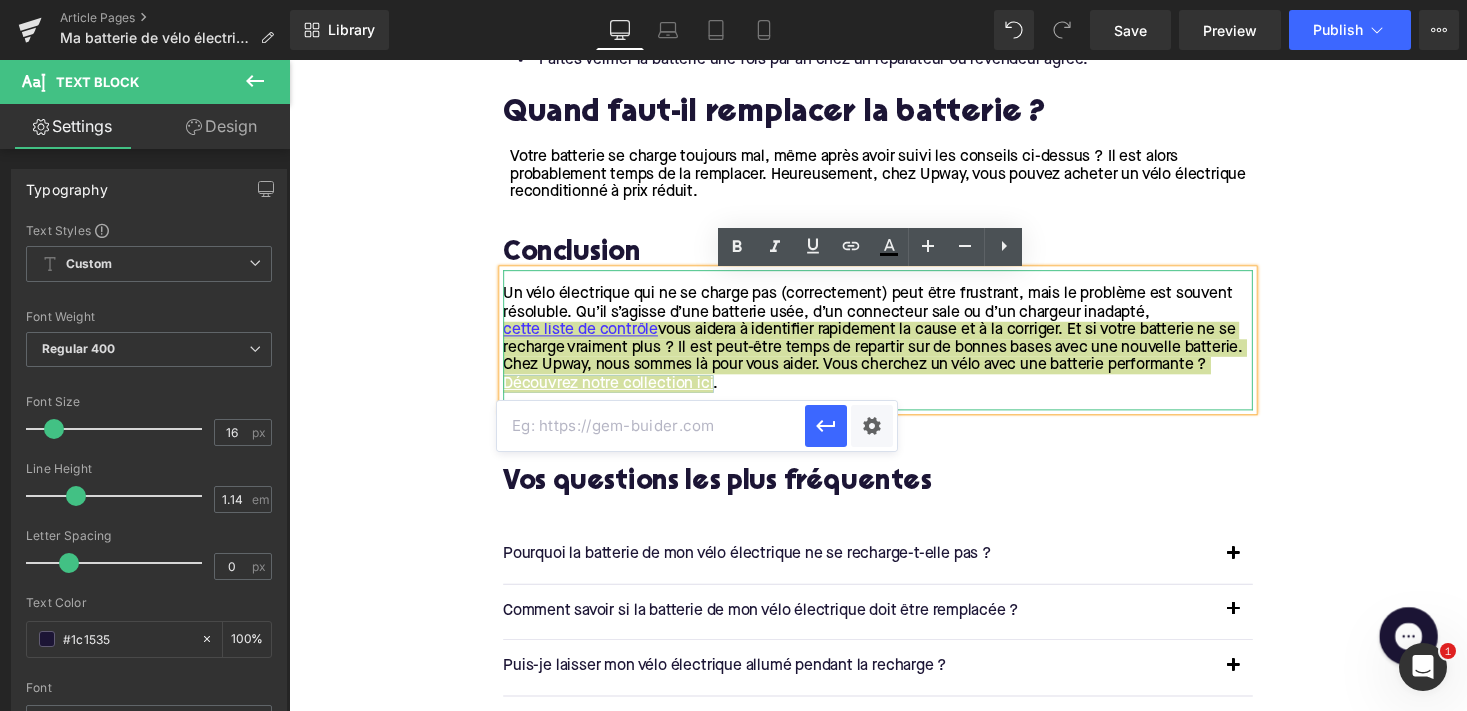click at bounding box center [651, 426] 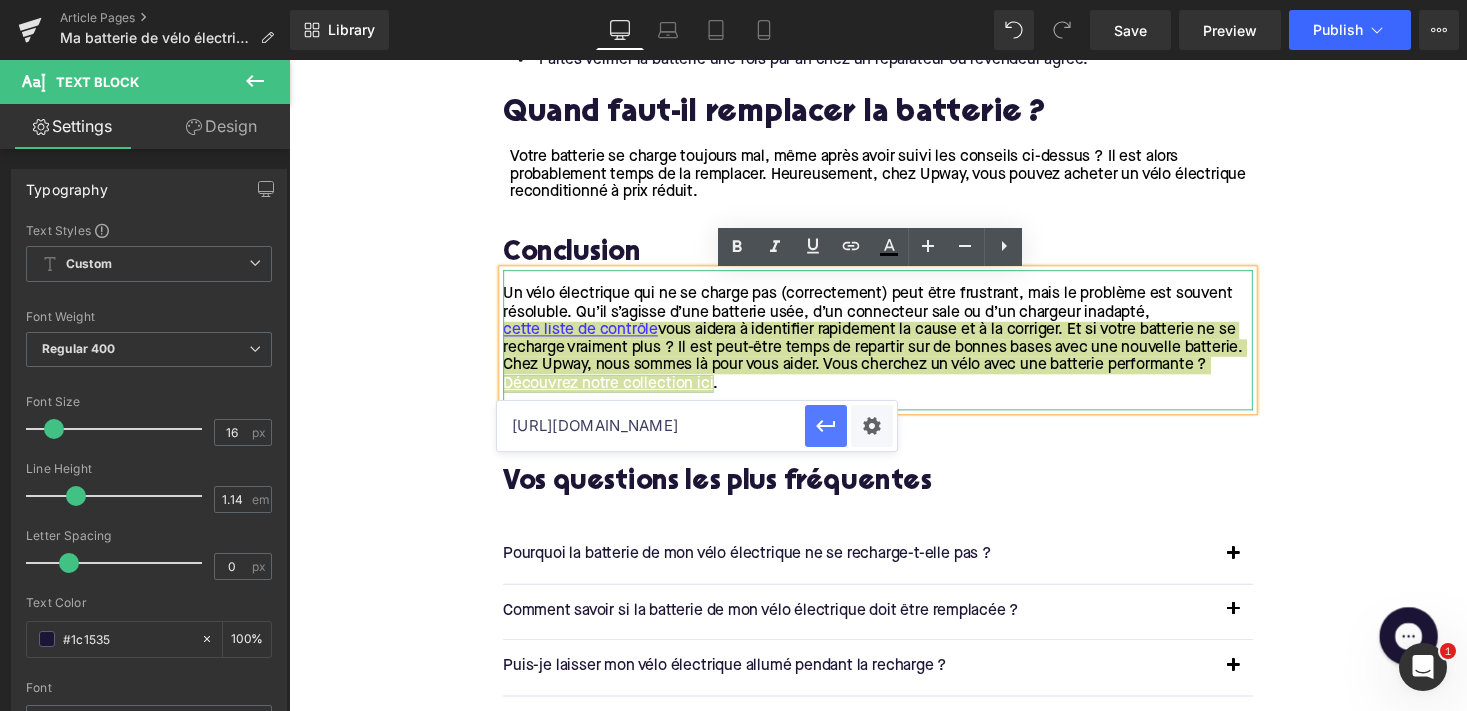 type on "[URL][DOMAIN_NAME]" 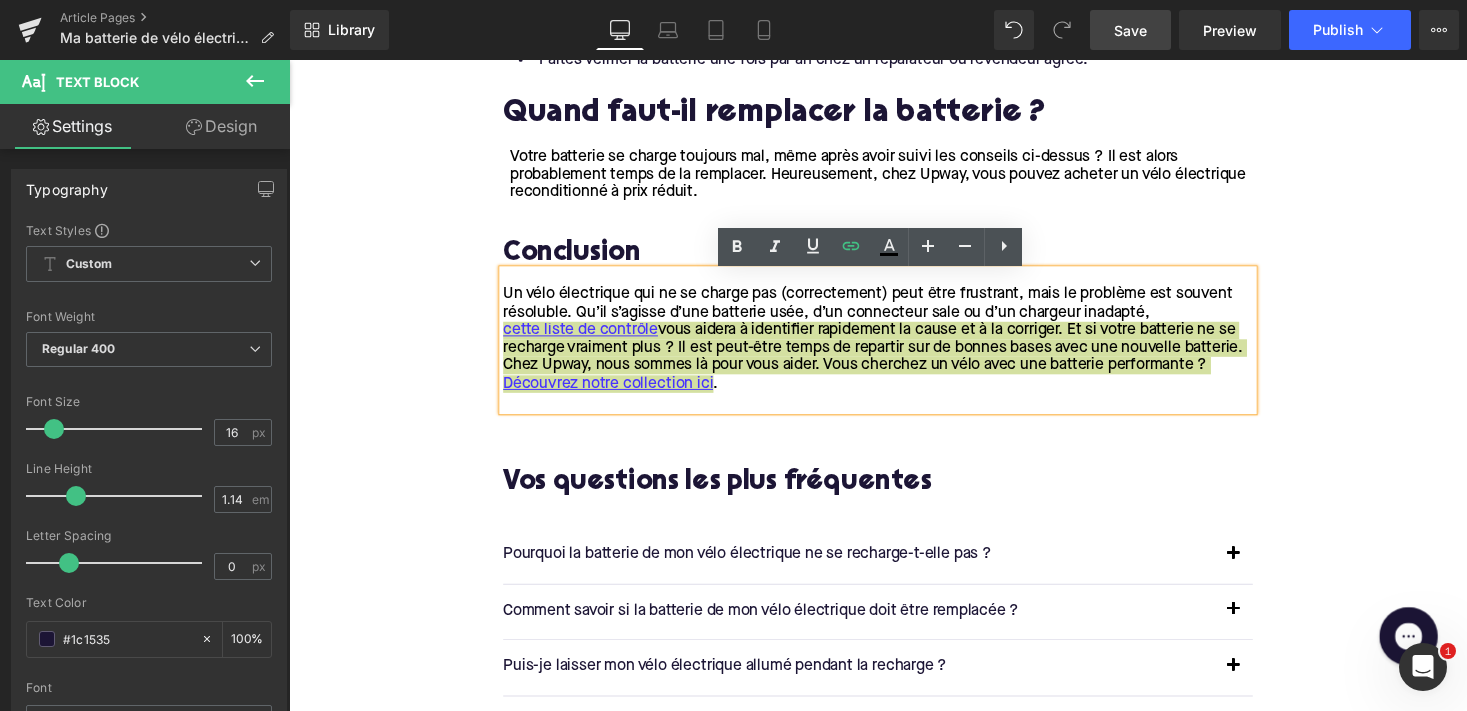 click on "Save" at bounding box center (1130, 30) 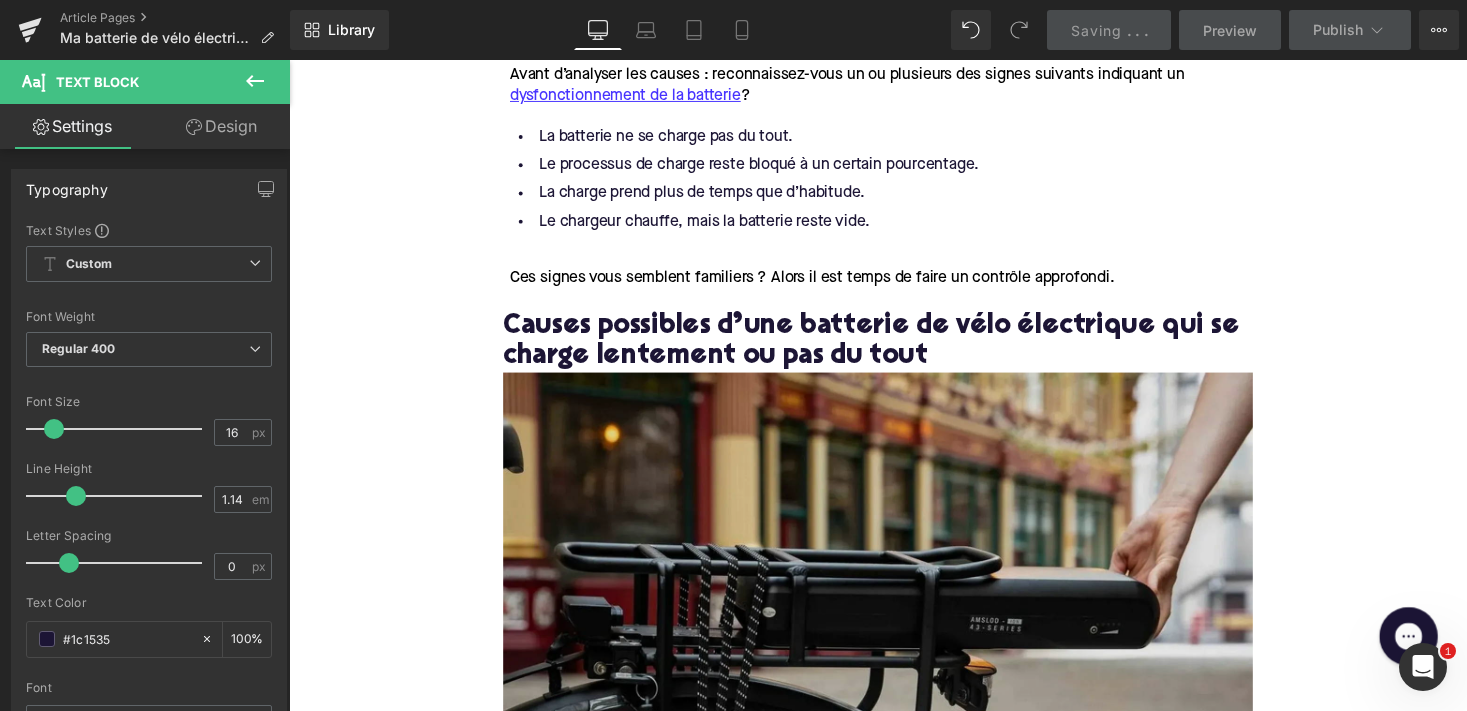 scroll, scrollTop: 1544, scrollLeft: 0, axis: vertical 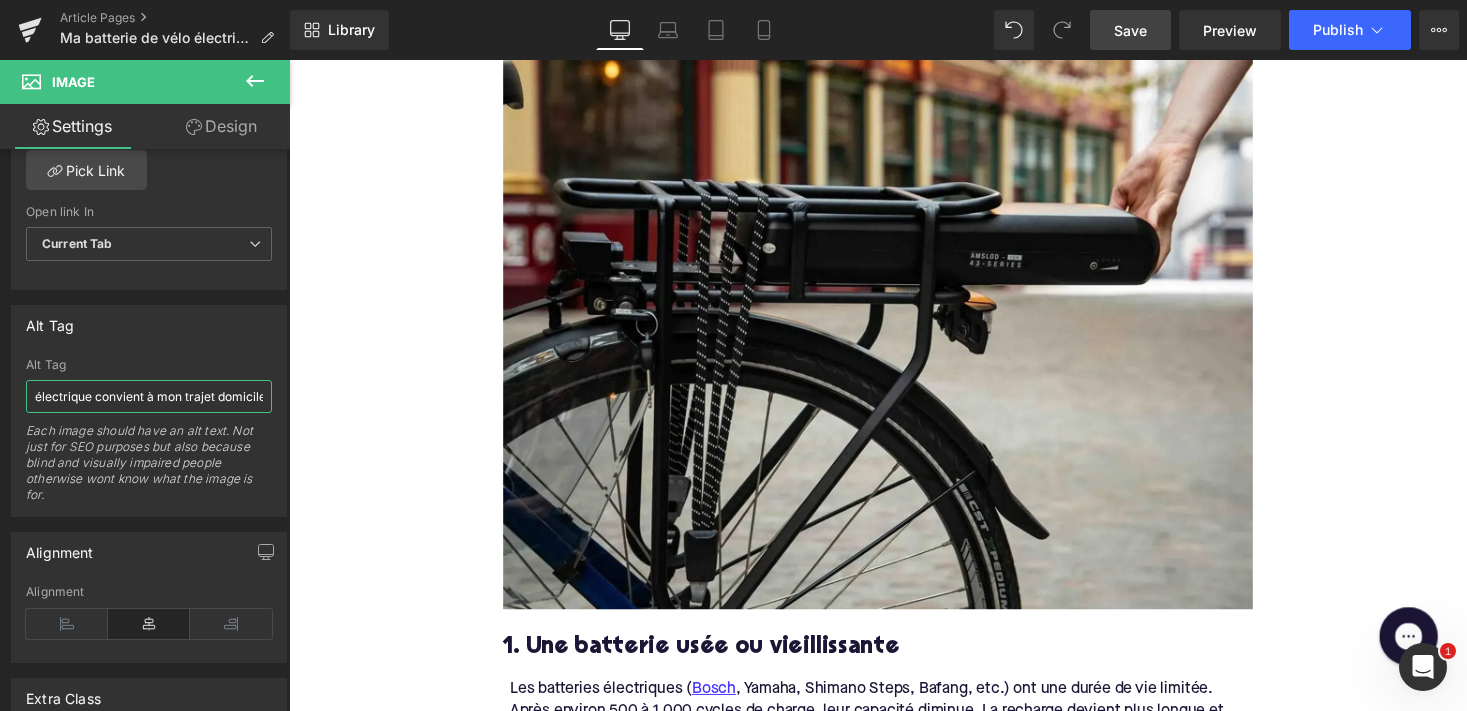 click on "électrique convient à mon trajet domicile-travail" at bounding box center [149, 396] 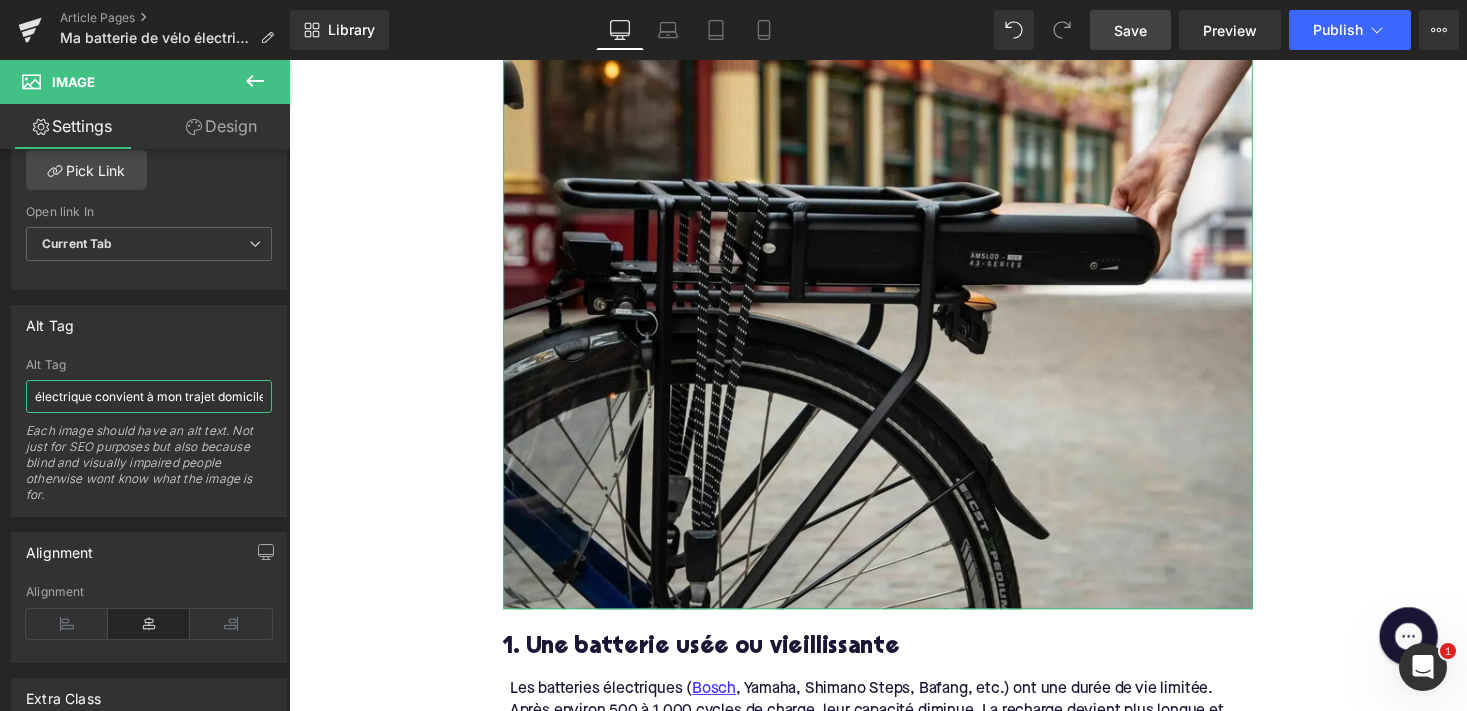click on "électrique convient à mon trajet domicile-travail" at bounding box center [149, 396] 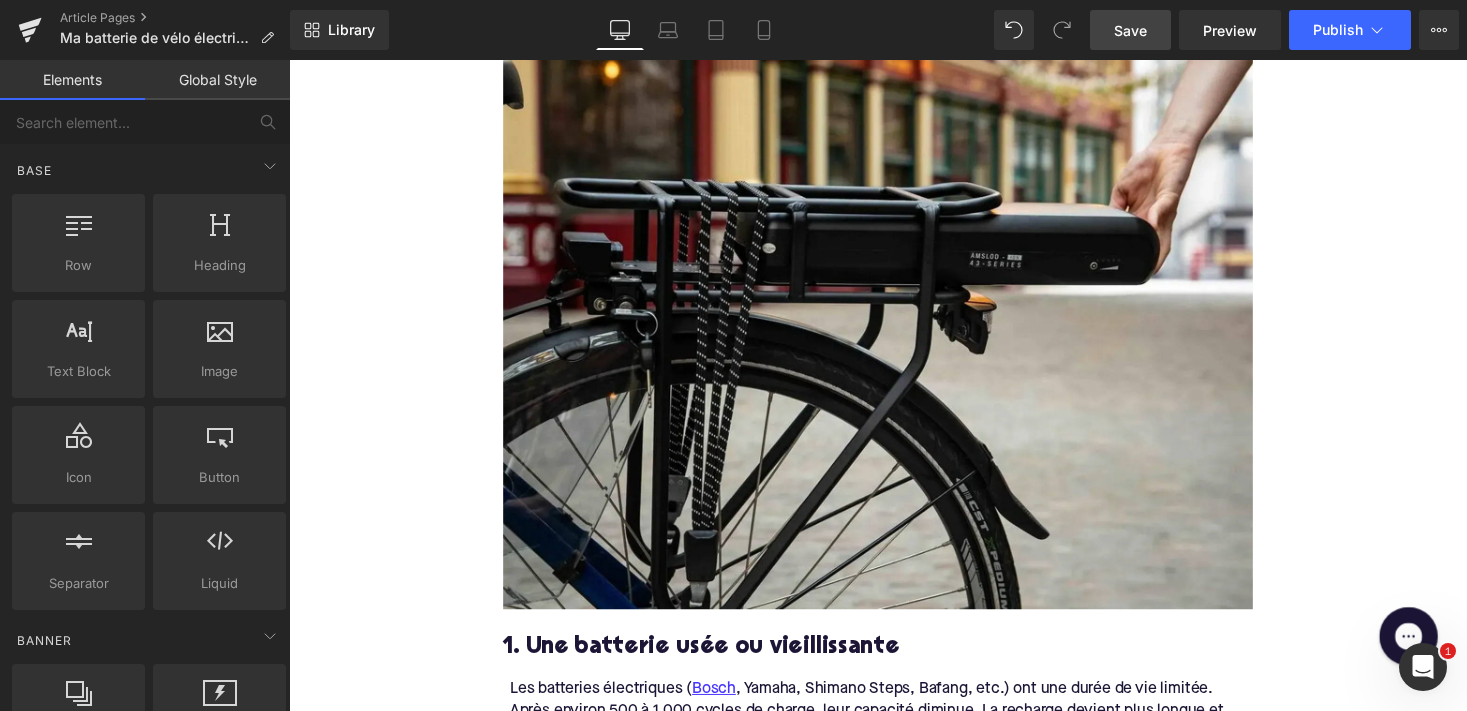 click on "Home / Ma batterie de vélo électrique se charge lentement ou pas du tout : 6 causes et solutions Breadcrumbs         Ma batterie de vélo électrique se charge lentement ou pas du tout : 6 causes et solutions Heading         Que vous utilisiez votre vélo électrique pour vos trajets quotidiens ou pour des balades le week-end, une batterie en bon état de fonctionnement est essentielle. Mais que faire si vous remarquez que votre batterie se recharge très lentement ou même plus du tout ? Dans cet article, nous passons en revue les causes les plus fréquentes et leurs solutions. [PERSON_NAME], argumenté et applicable dans la pratique, pour que vous puissiez vite reprendre la route. Text Block         Row         Image         Row         Row         Symptômes d’un problème de charge Heading         Avant d’analyser les causes : reconnaissez-vous un ou plusieurs des signes suivants indiquant un  dysfonctionnement de la batterie  ? Text Block         La batterie ne se charge pas du tout. Text Block" at bounding box center [894, 1095] 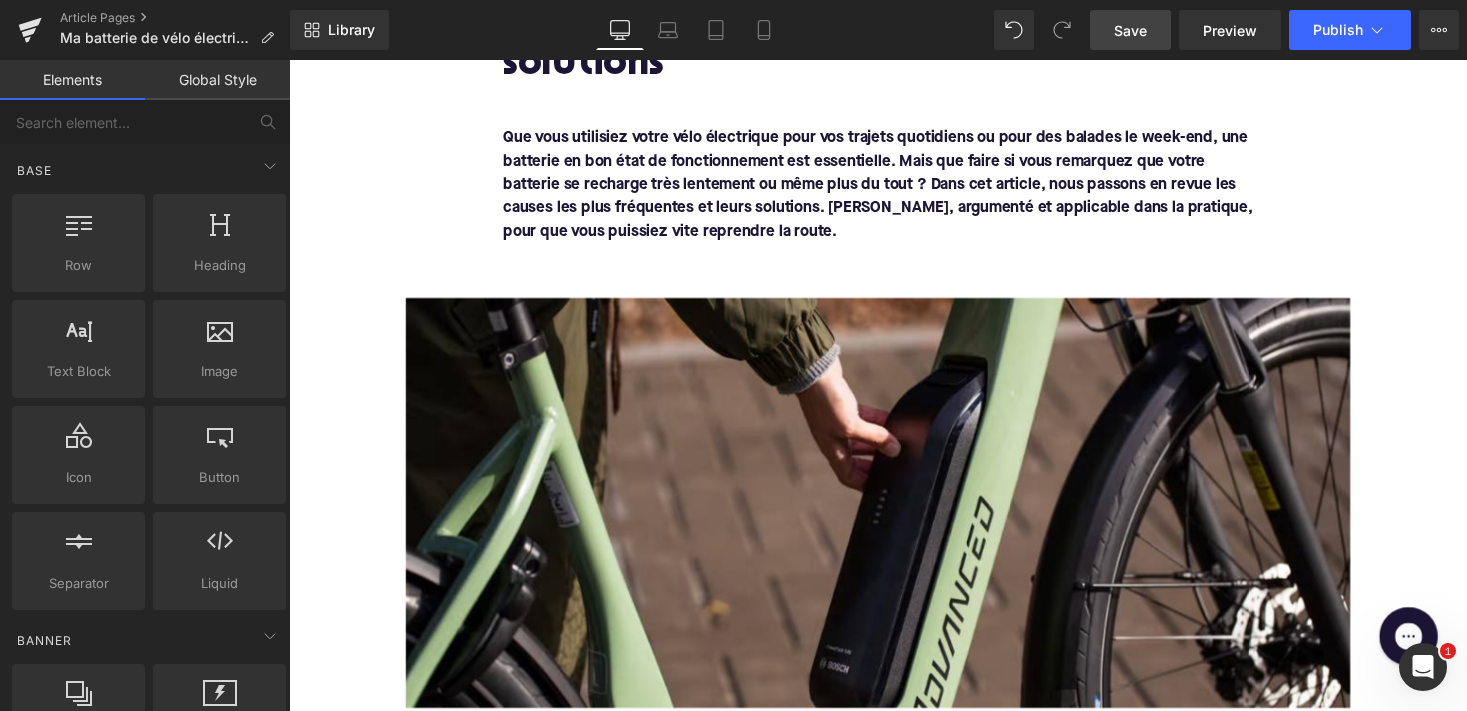 scroll, scrollTop: 431, scrollLeft: 0, axis: vertical 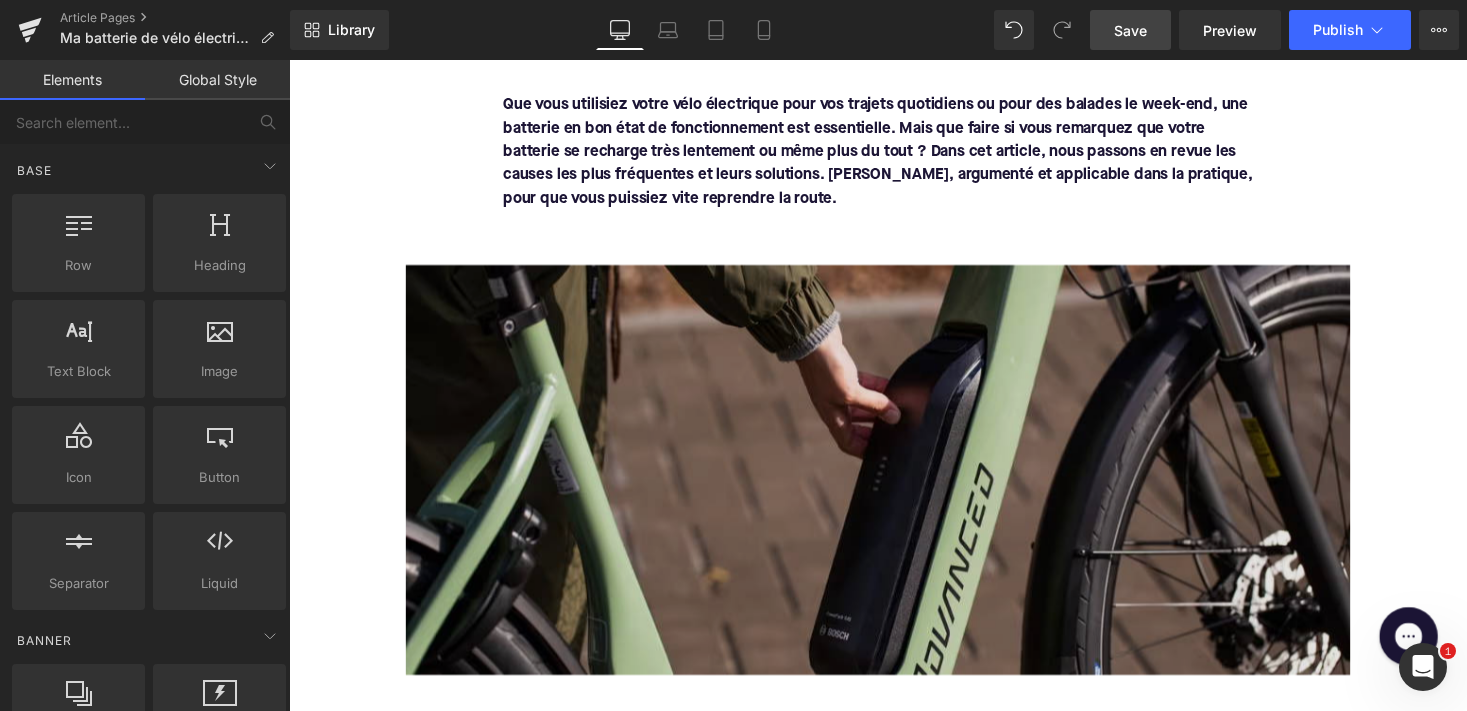 click at bounding box center (894, 481) 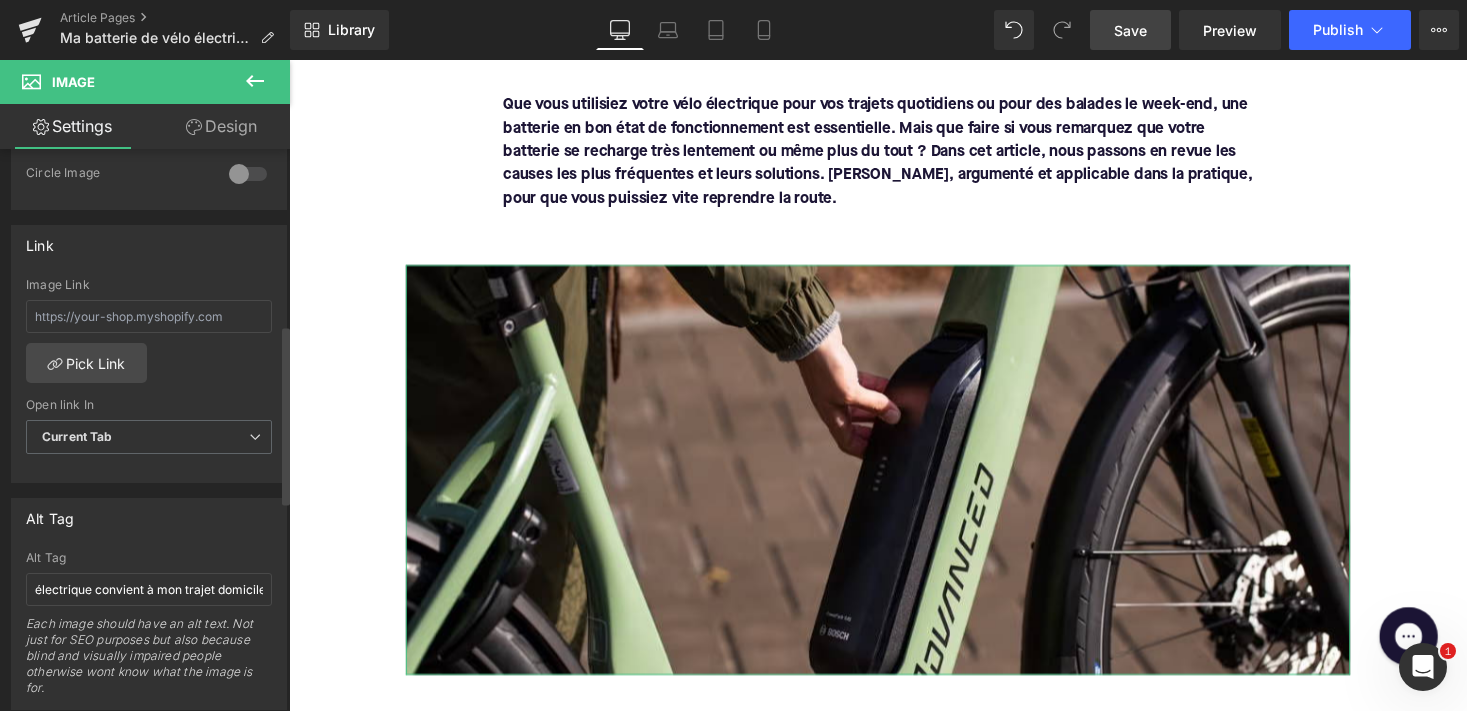 scroll, scrollTop: 882, scrollLeft: 0, axis: vertical 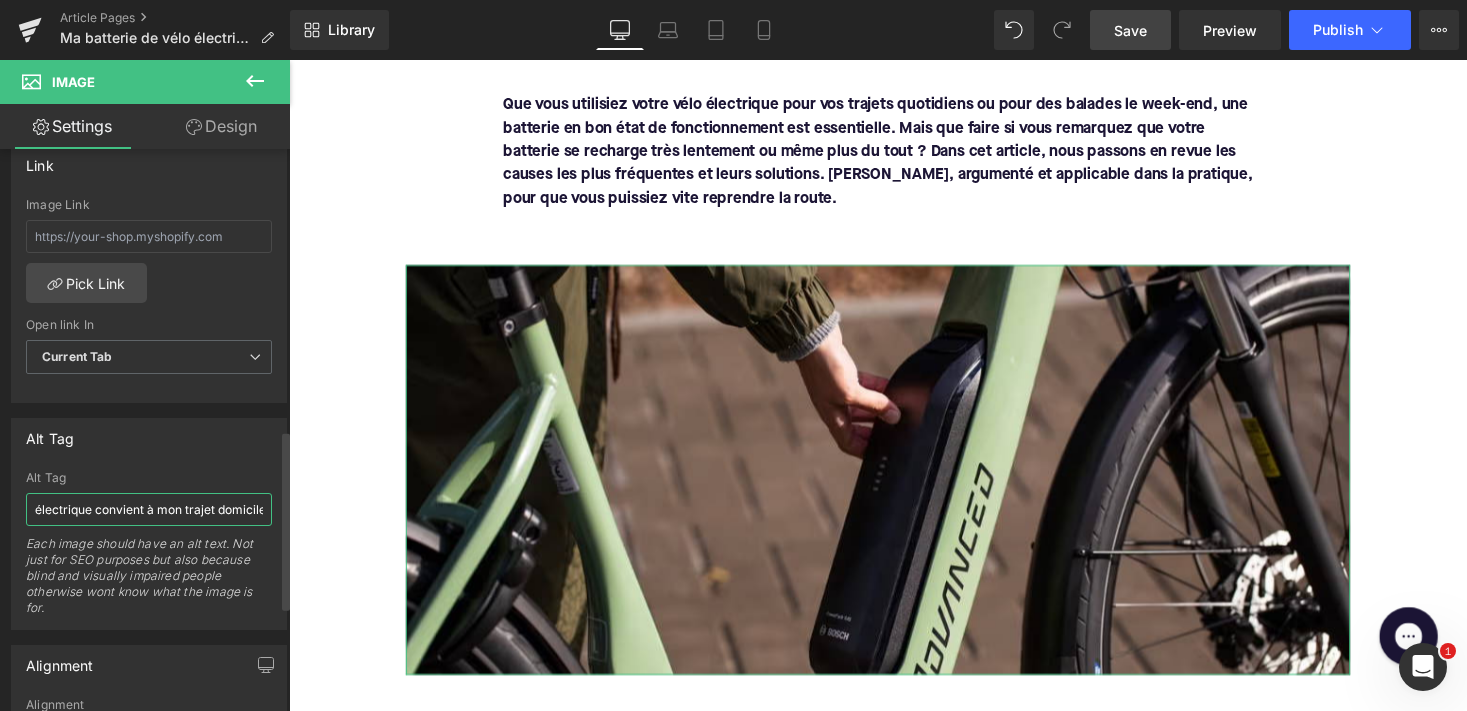 click on "électrique convient à mon trajet domicile-travail" at bounding box center (149, 509) 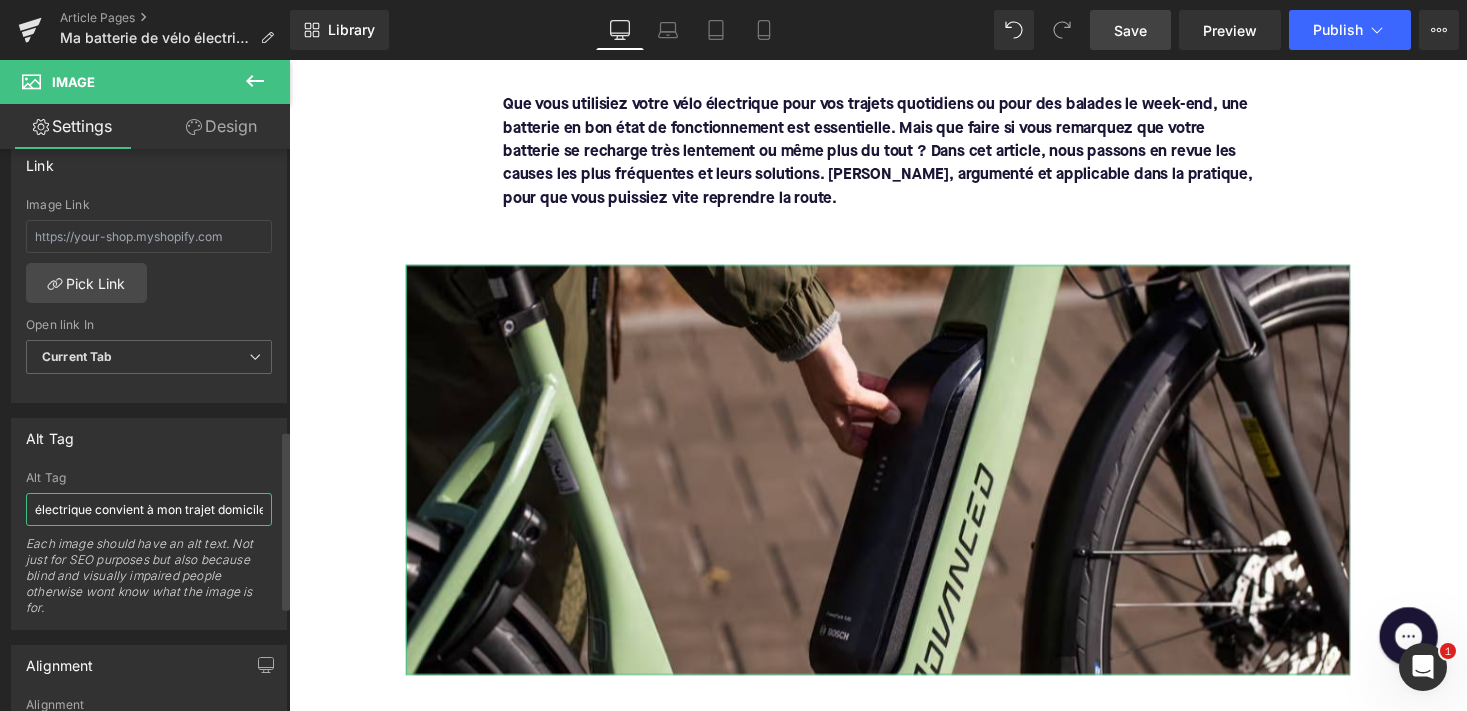 click on "électrique convient à mon trajet domicile-travail" at bounding box center [149, 509] 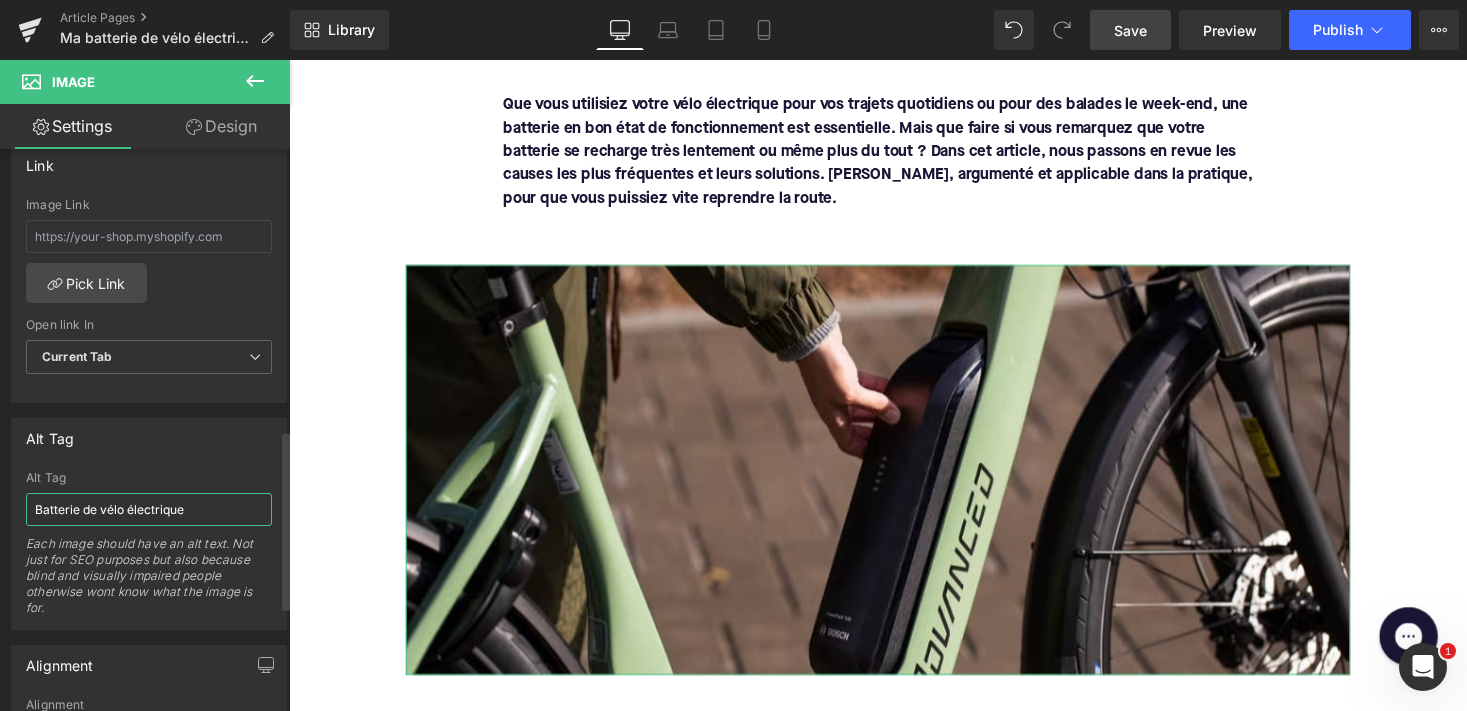 type on "Batterie de vélo électrique" 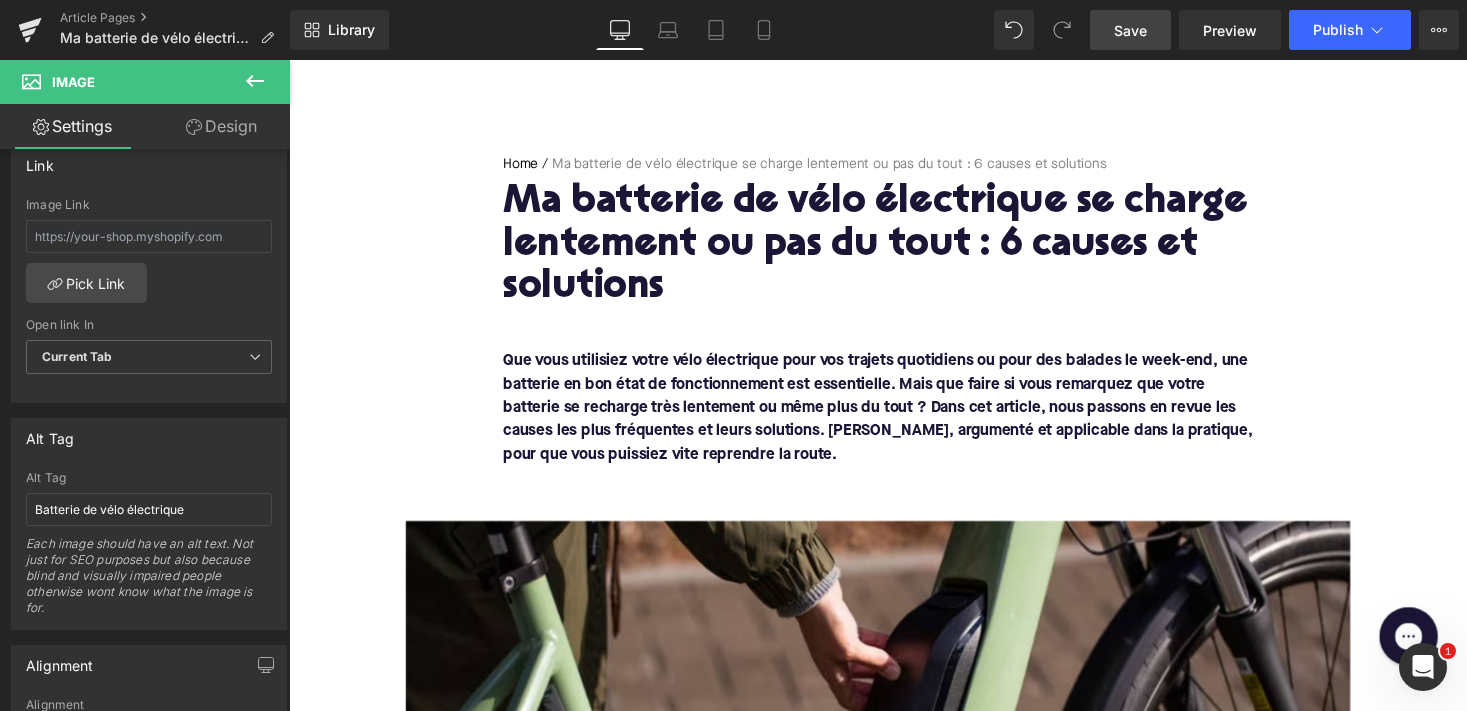 scroll, scrollTop: 227, scrollLeft: 0, axis: vertical 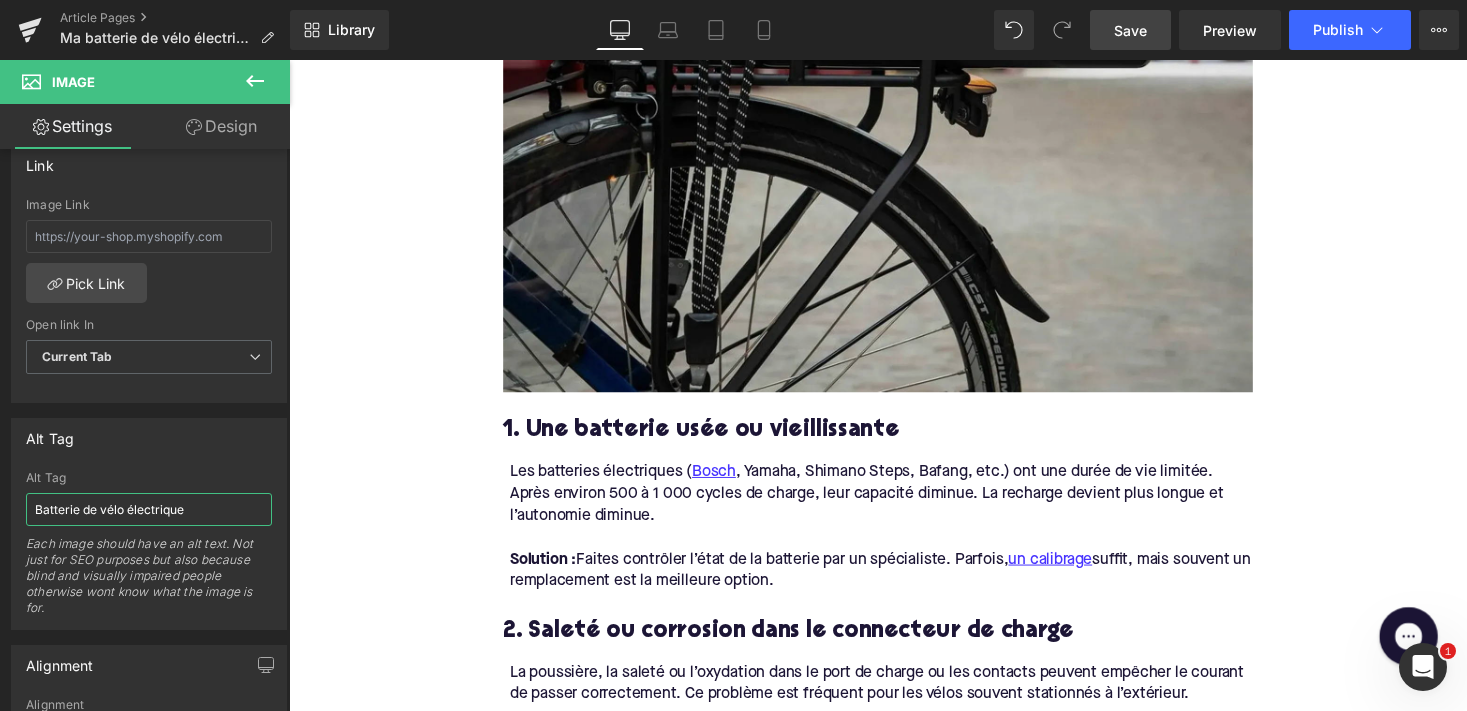 click at bounding box center [894, 92] 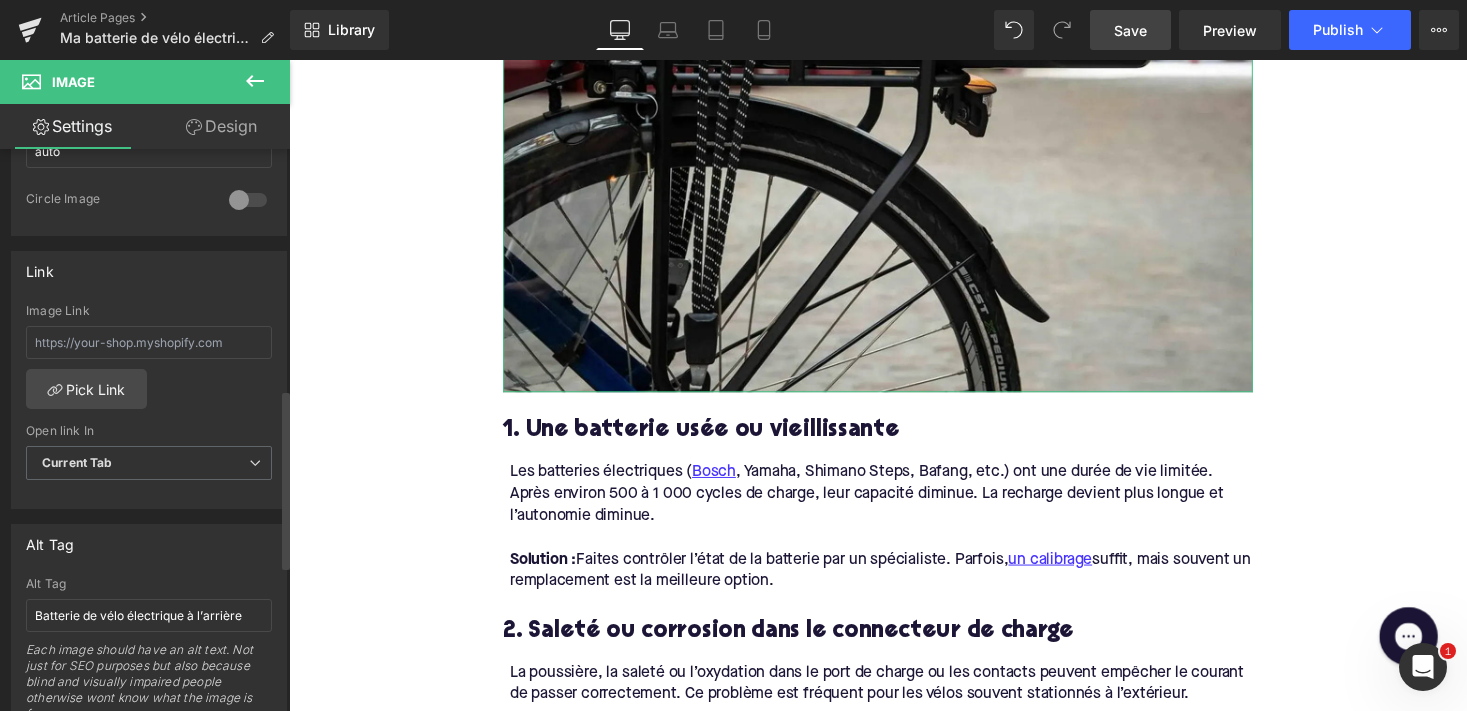 scroll, scrollTop: 815, scrollLeft: 0, axis: vertical 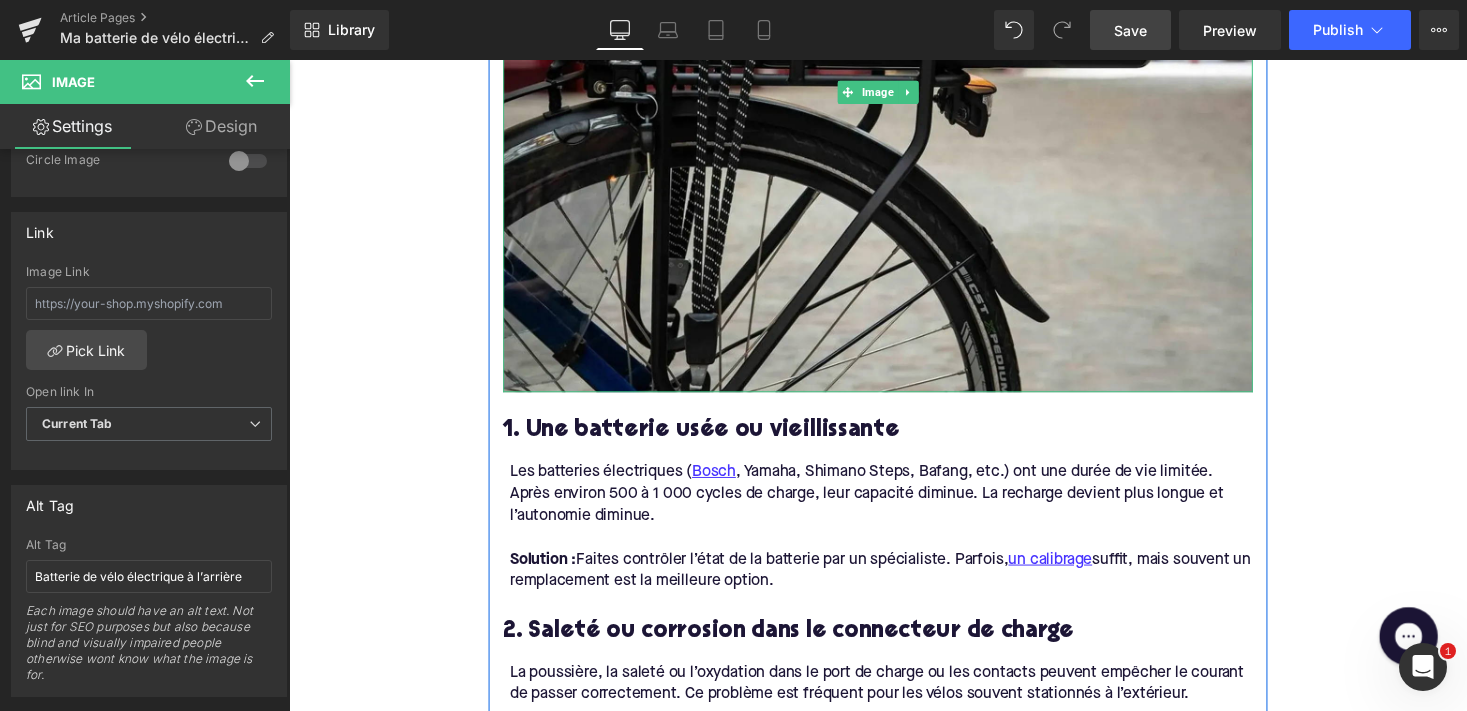 click on "Save" at bounding box center (1130, 30) 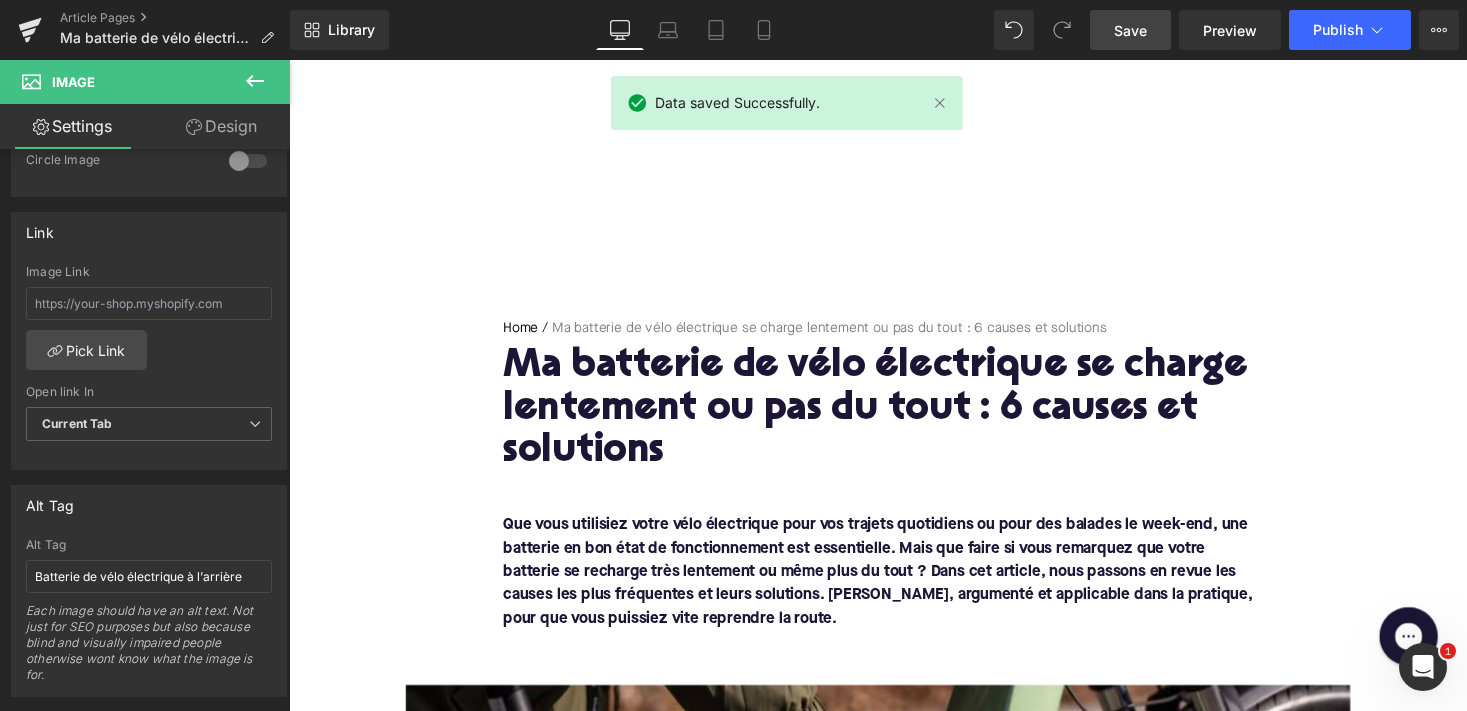 scroll, scrollTop: 0, scrollLeft: 0, axis: both 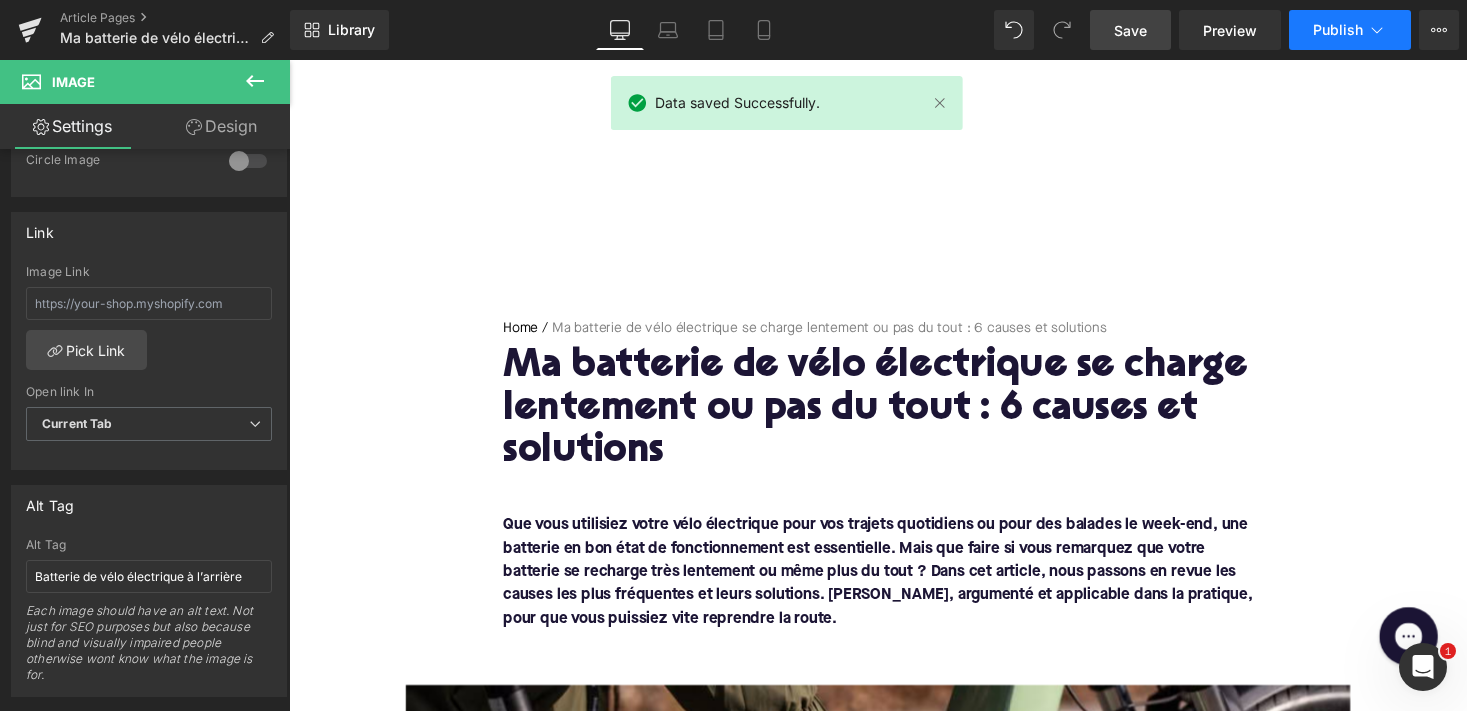 click on "Publish" at bounding box center (1338, 30) 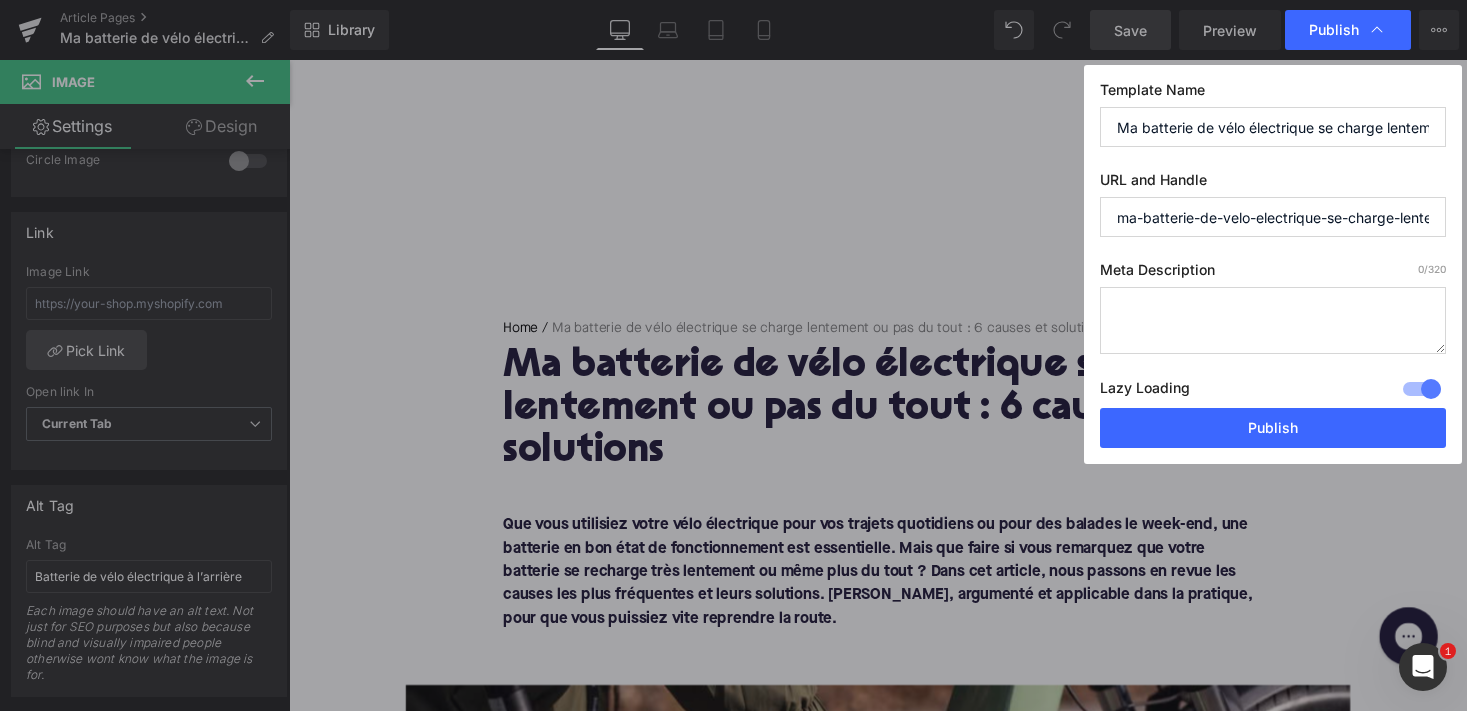 click at bounding box center (1273, 320) 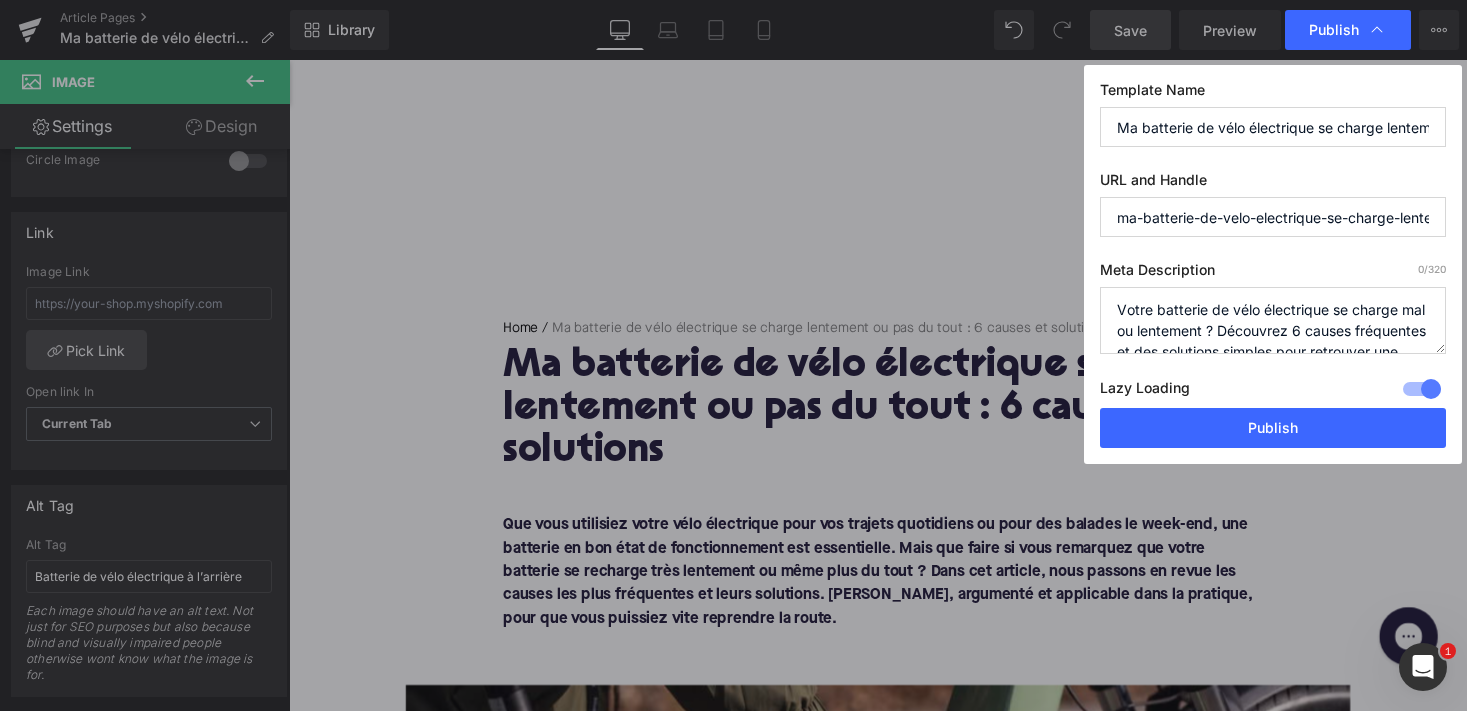 scroll, scrollTop: 42, scrollLeft: 0, axis: vertical 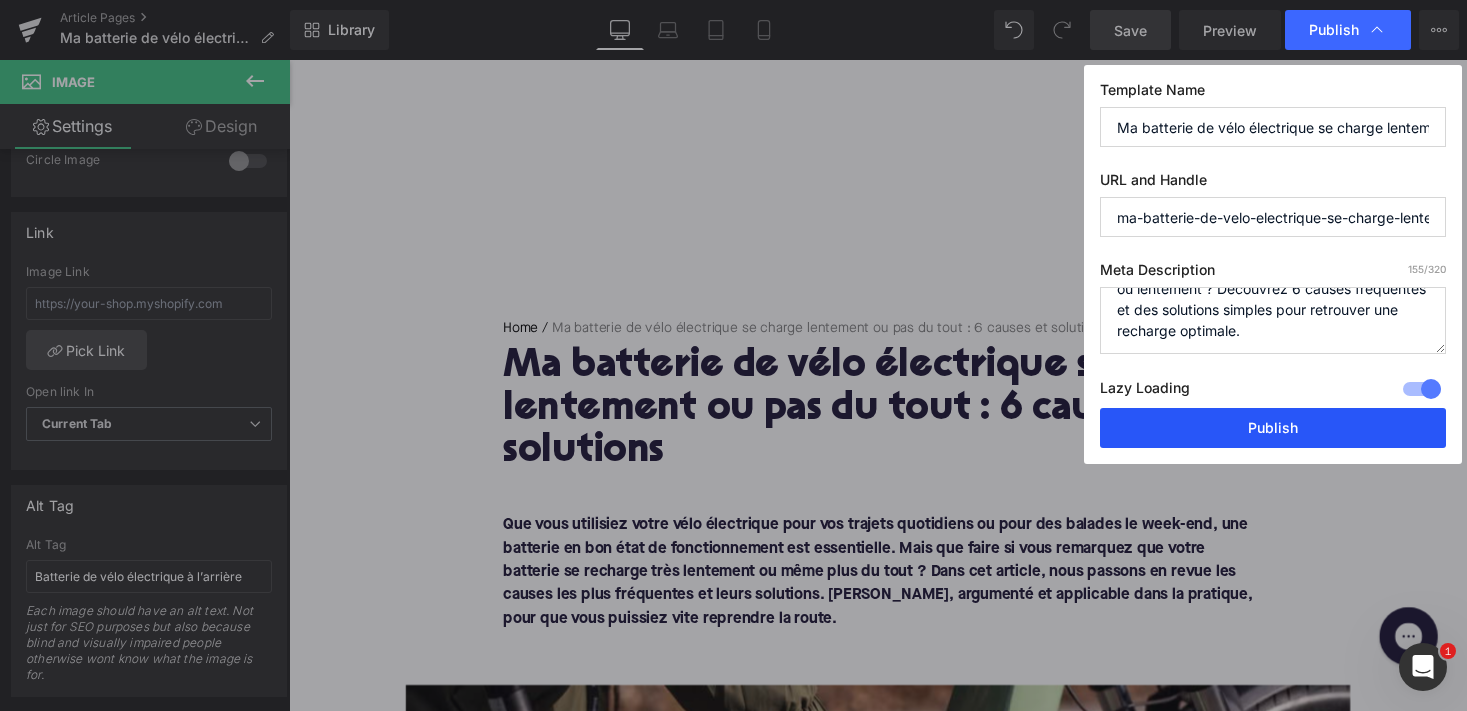 type on "Votre batterie de vélo électrique se charge mal ou lentement ? Découvrez 6 causes fréquentes et des solutions simples pour retrouver une recharge optimale." 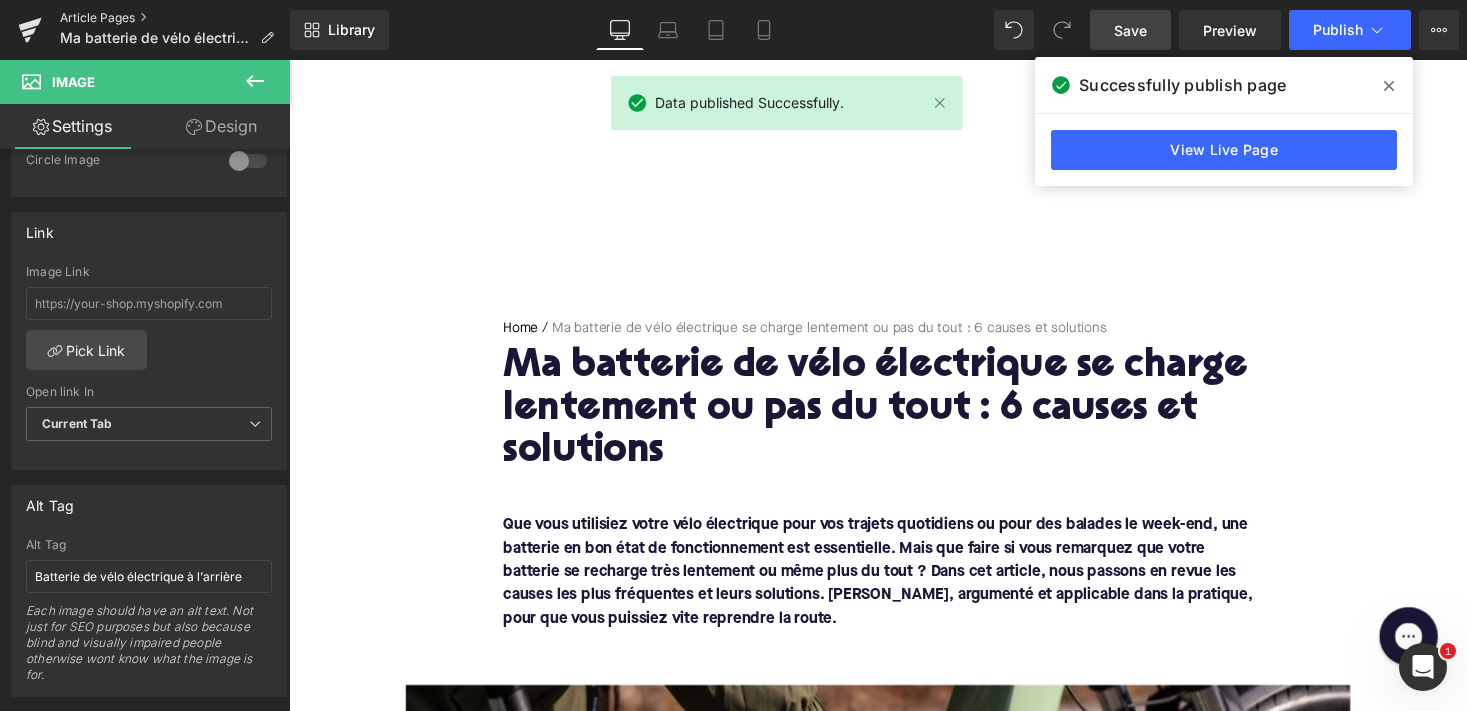 click on "Article Pages" at bounding box center [175, 18] 